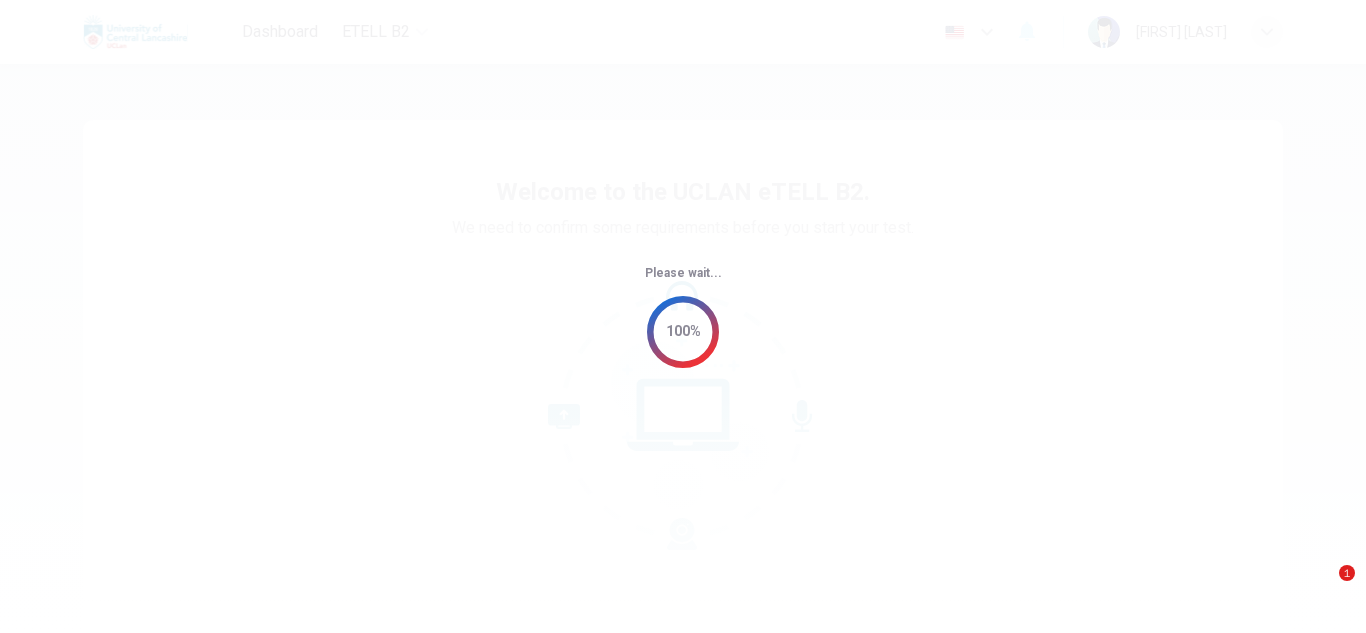 scroll, scrollTop: 0, scrollLeft: 0, axis: both 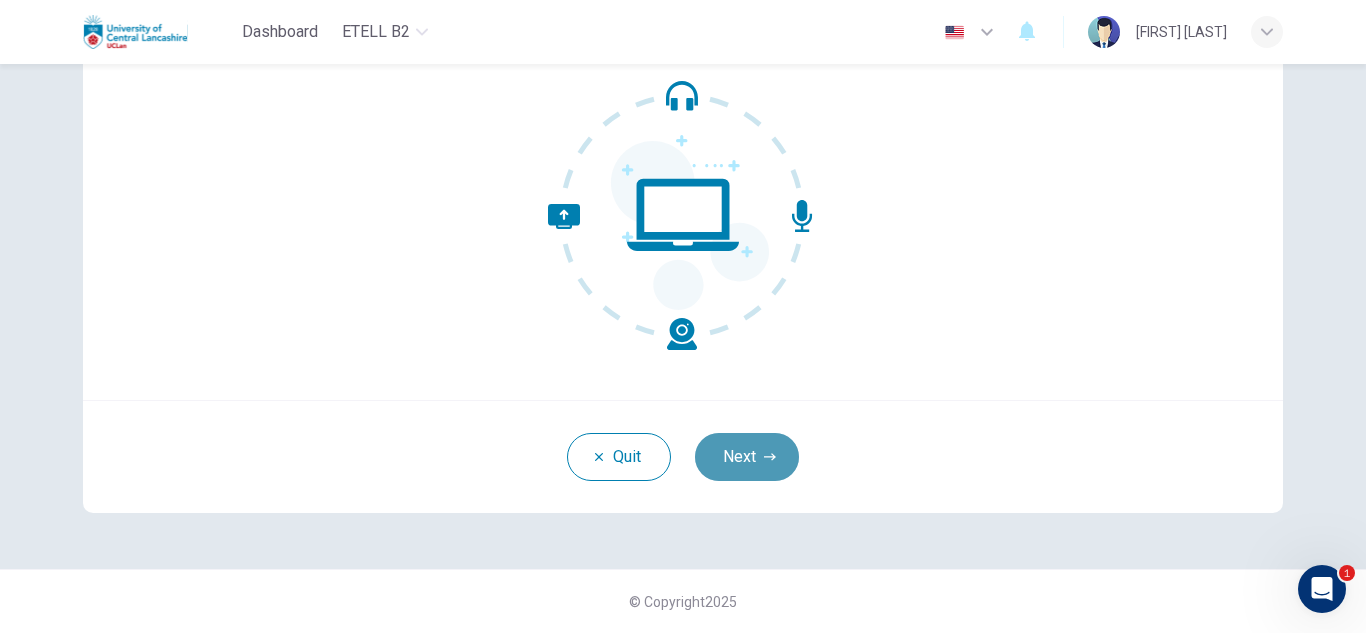 click on "Next" at bounding box center (747, 457) 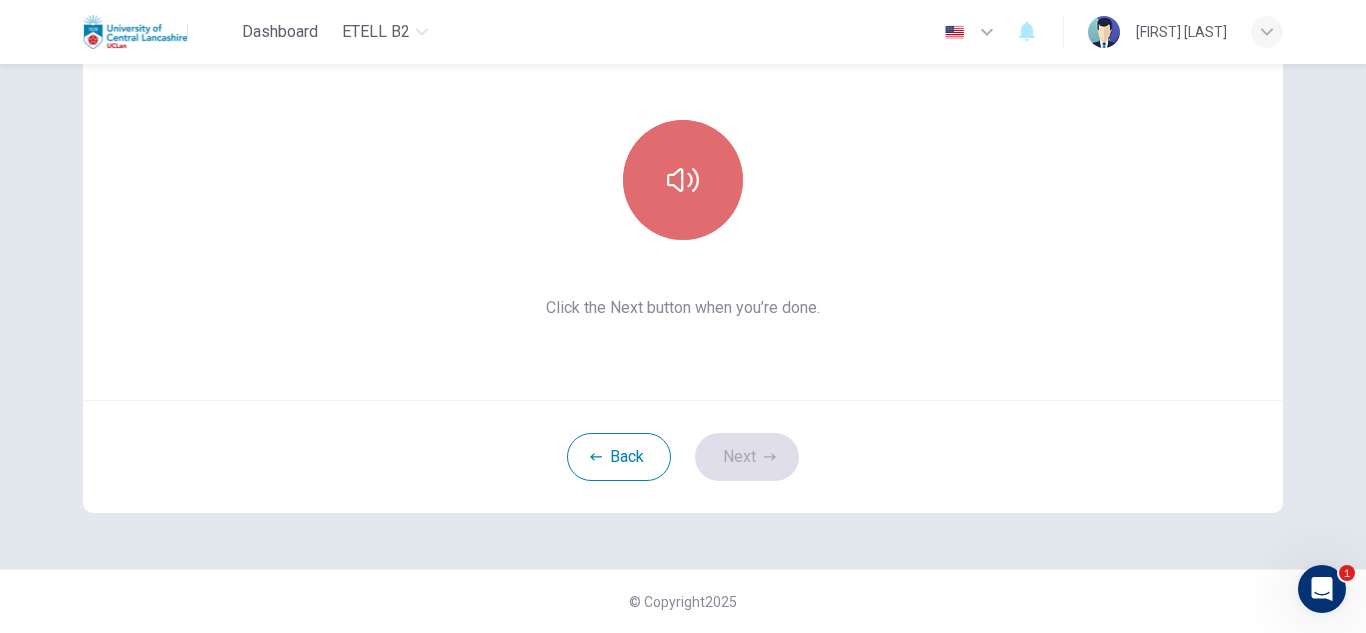click 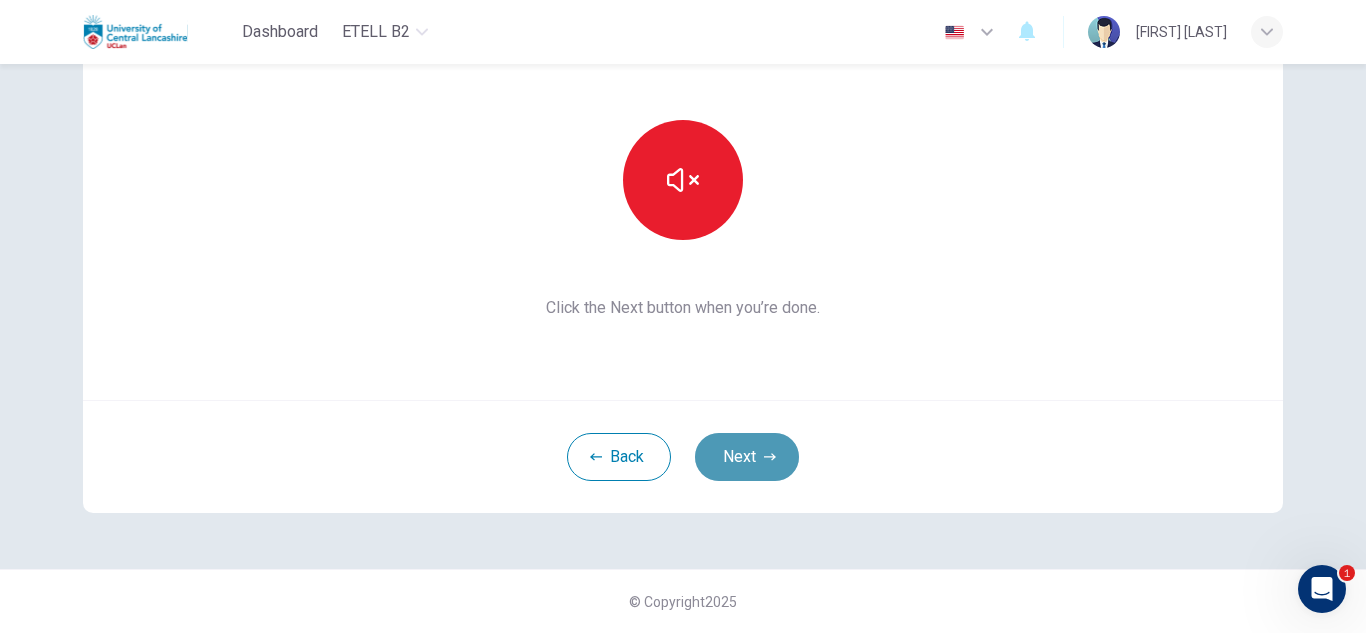 click on "Next" at bounding box center (747, 457) 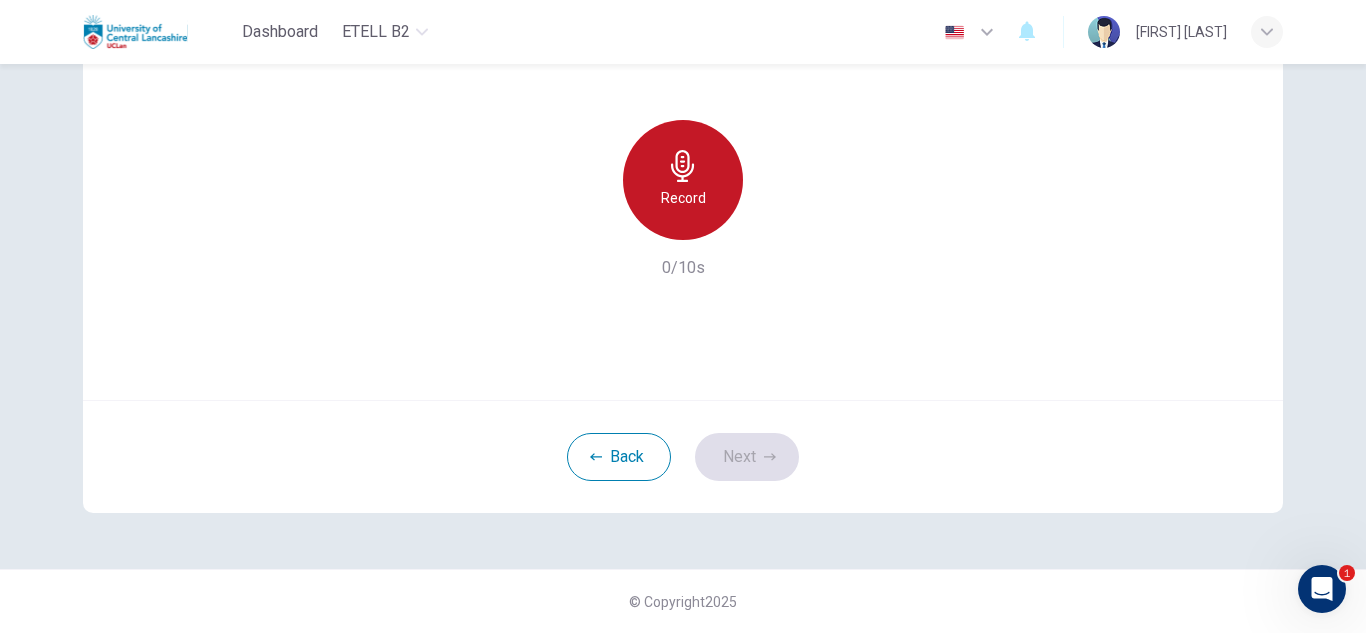 click on "Record" at bounding box center [683, 198] 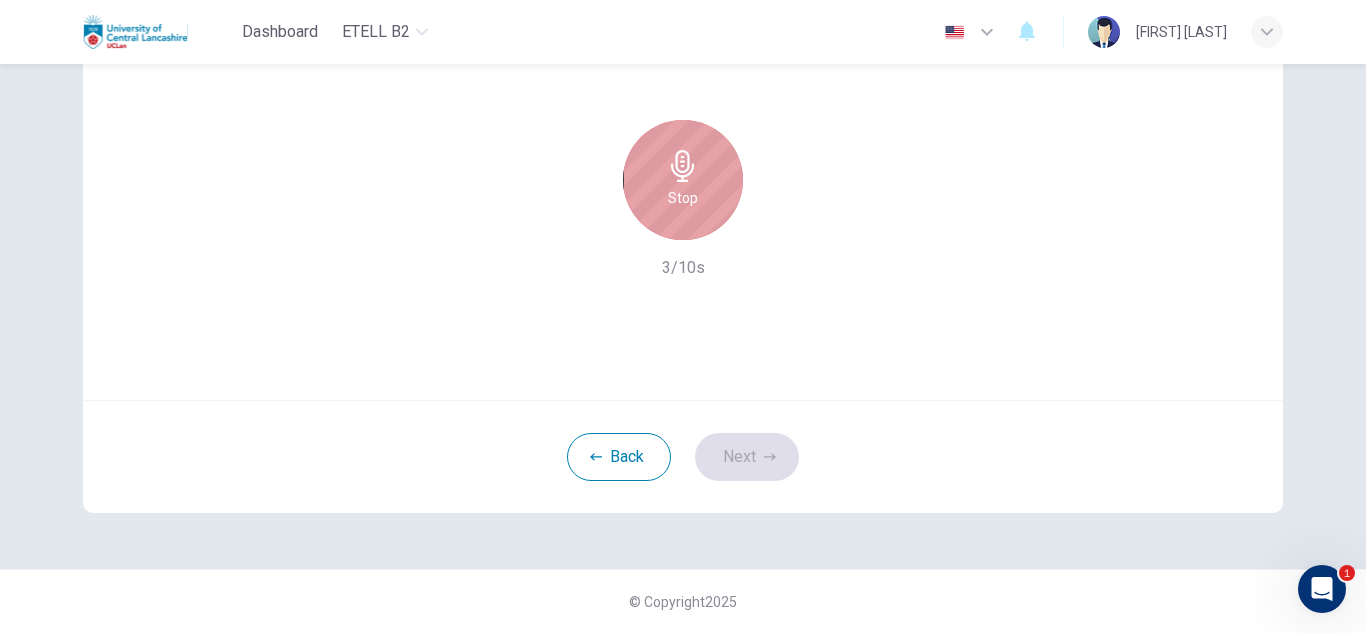 click on "Stop" at bounding box center (683, 198) 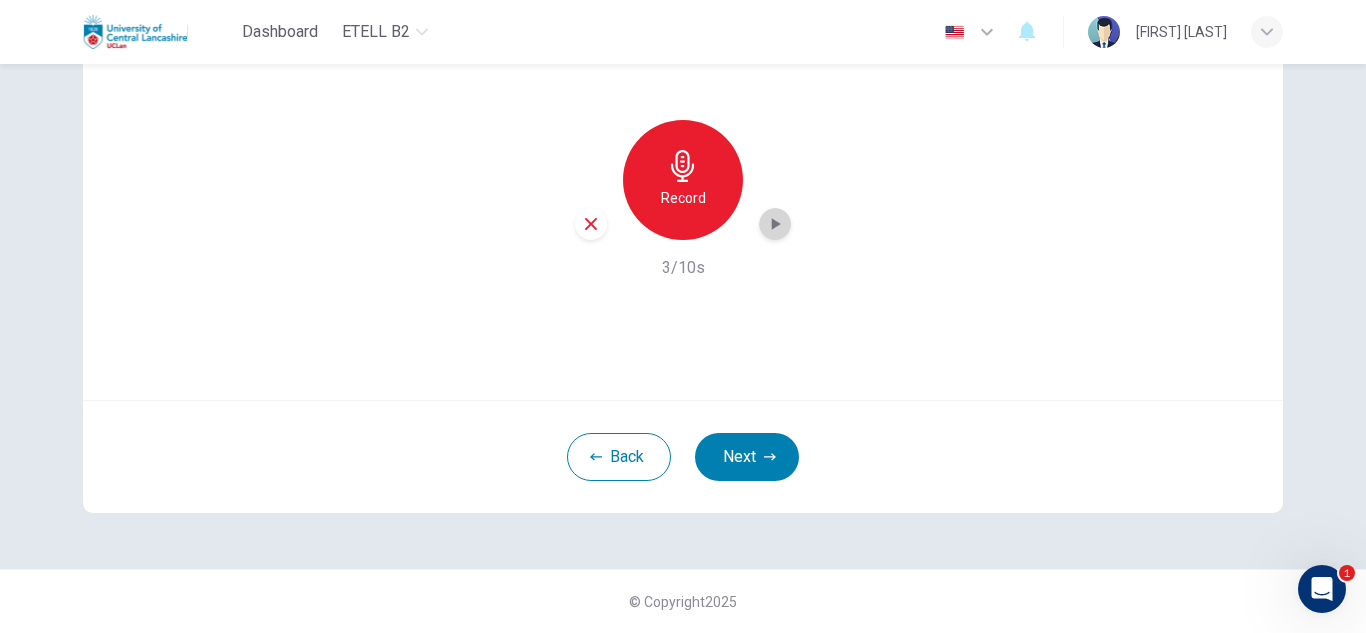 click 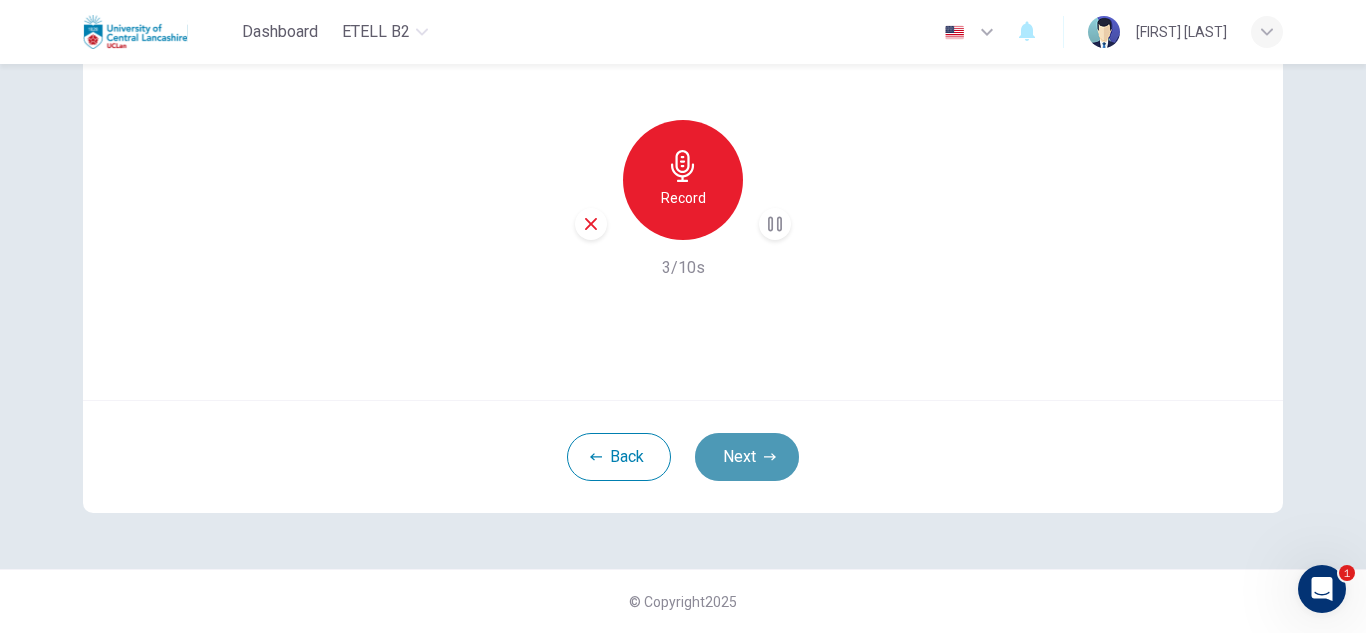 click on "Next" at bounding box center (747, 457) 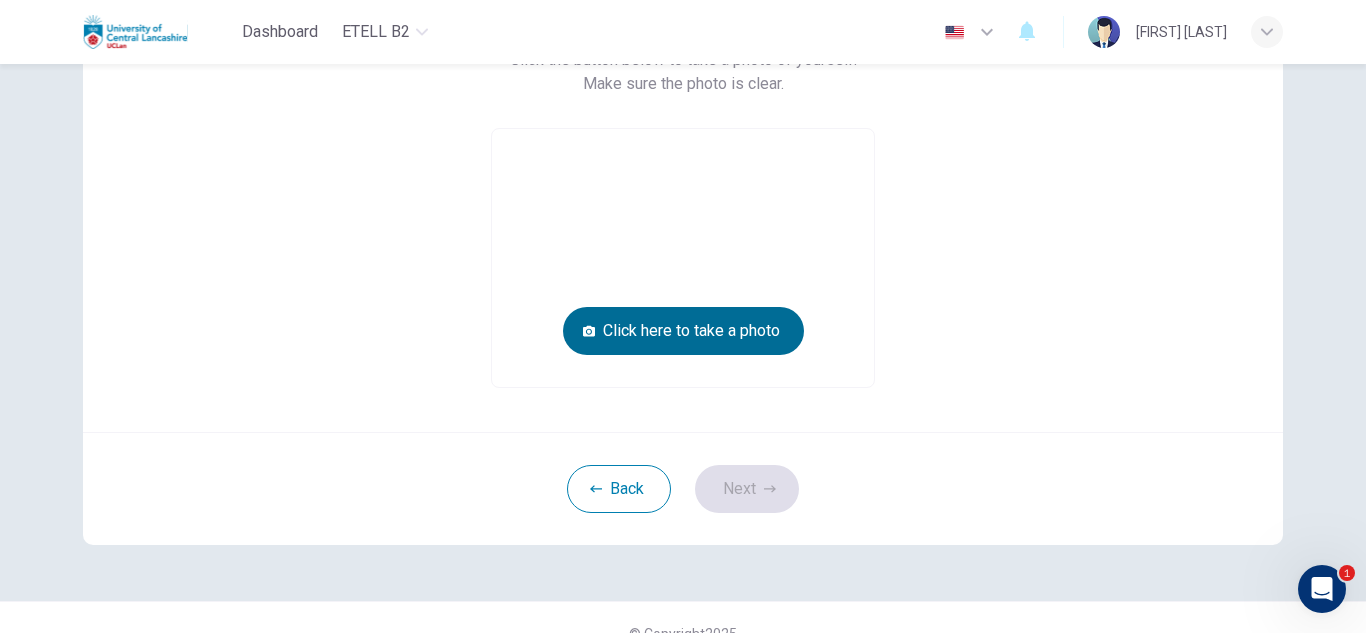 type 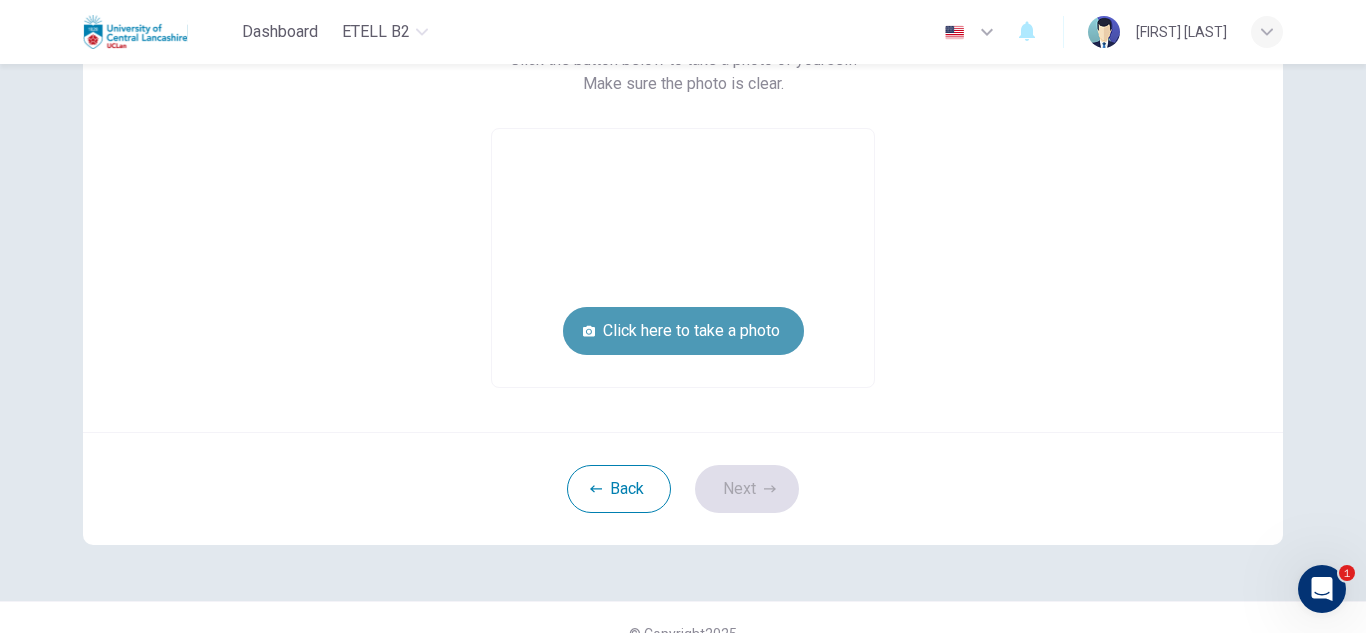 click on "Click here to take a photo" at bounding box center (683, 331) 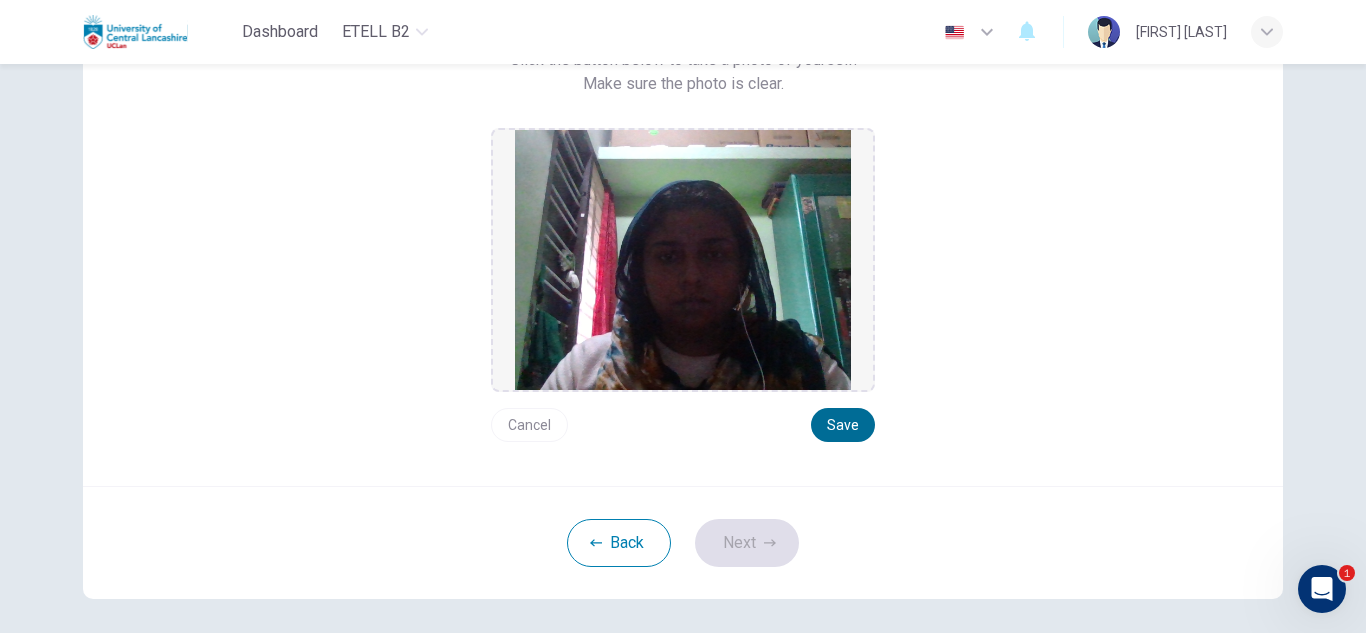 type 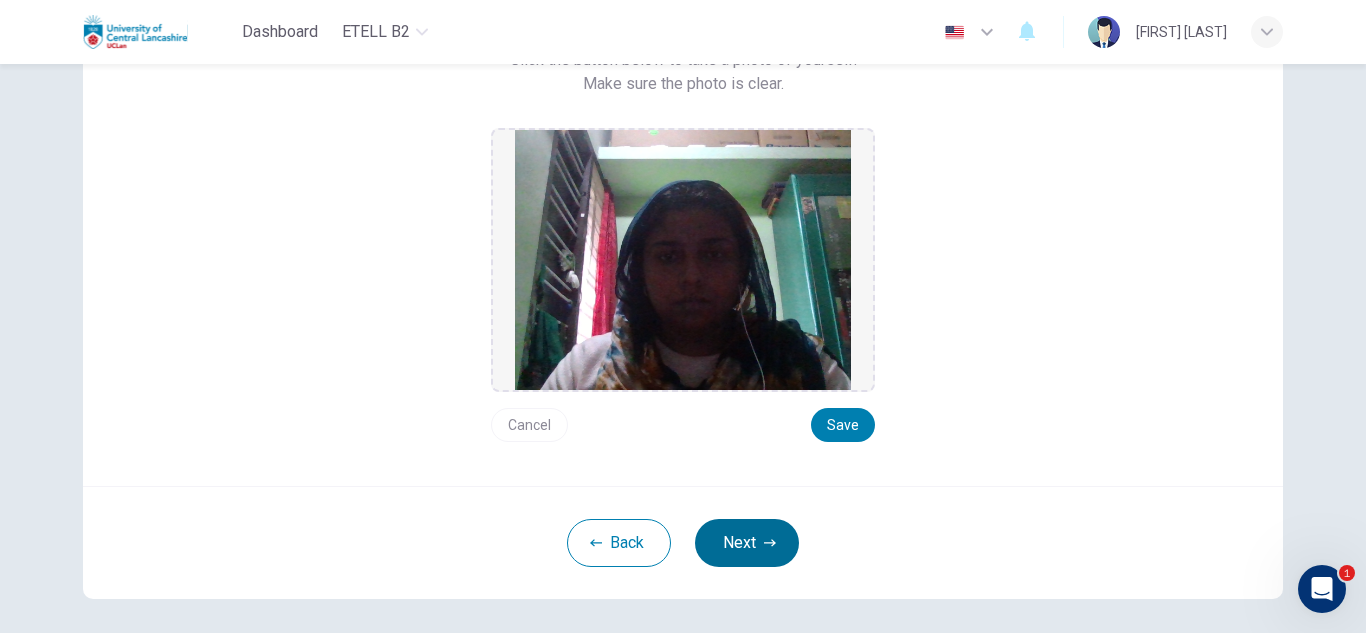 type 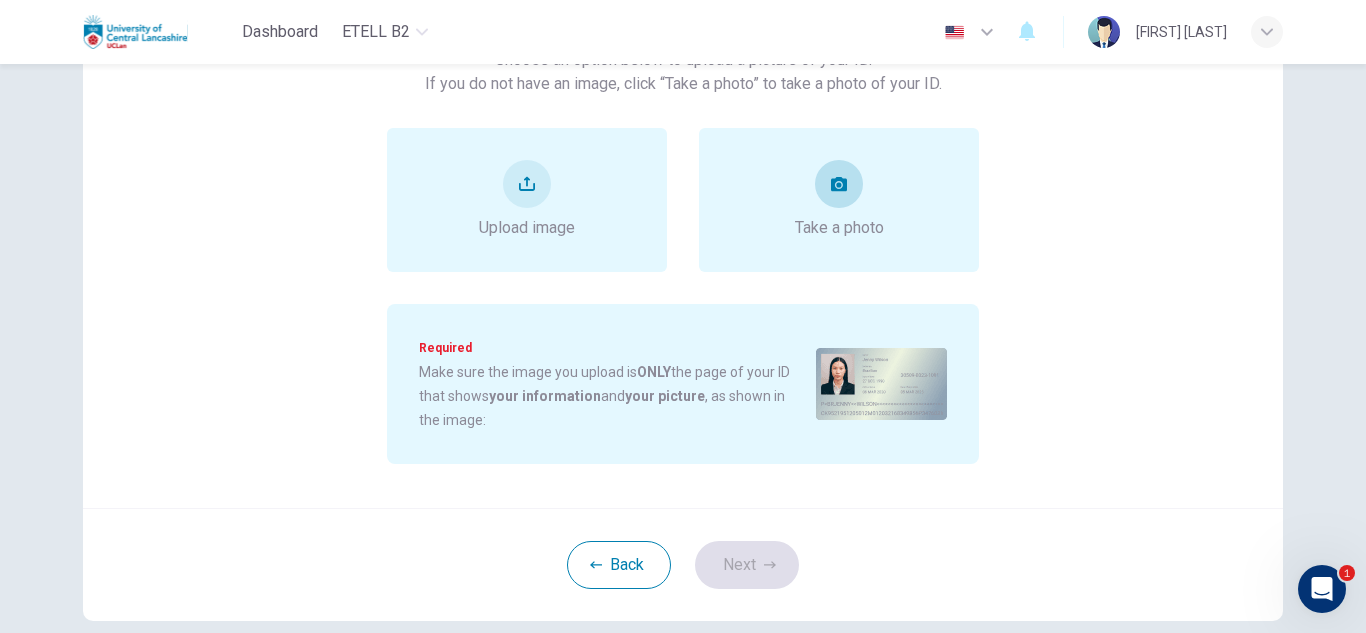 click on "Take a photo" at bounding box center (839, 228) 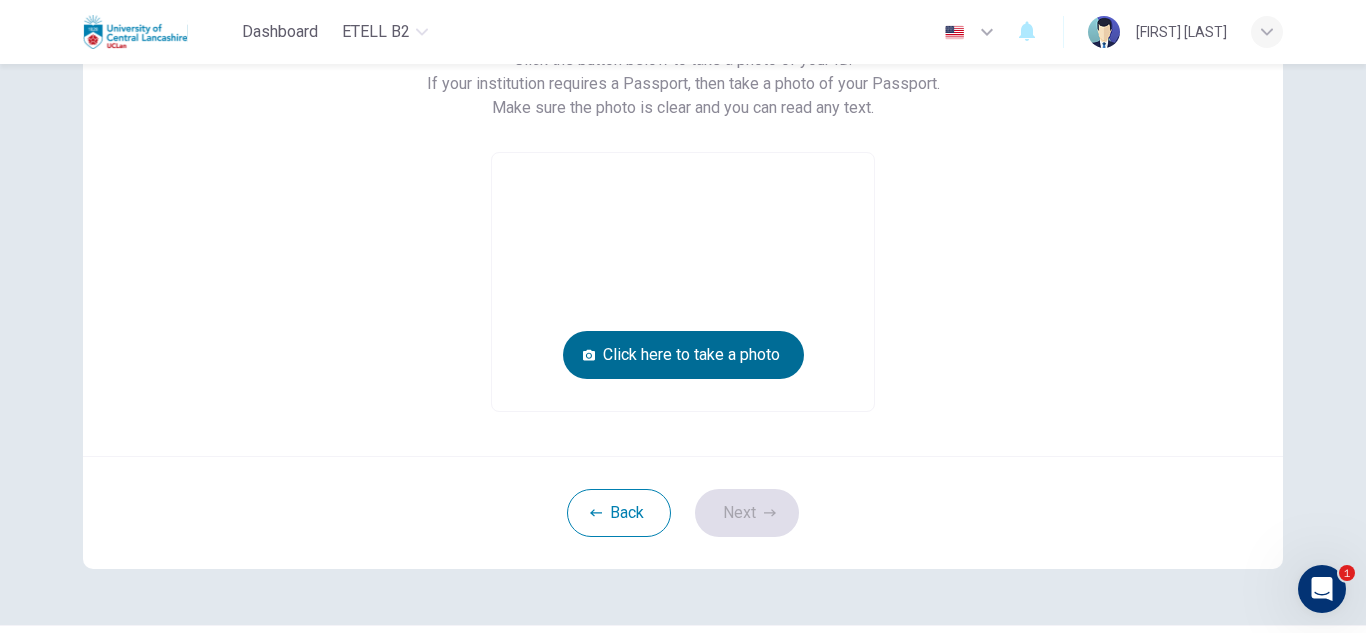 type 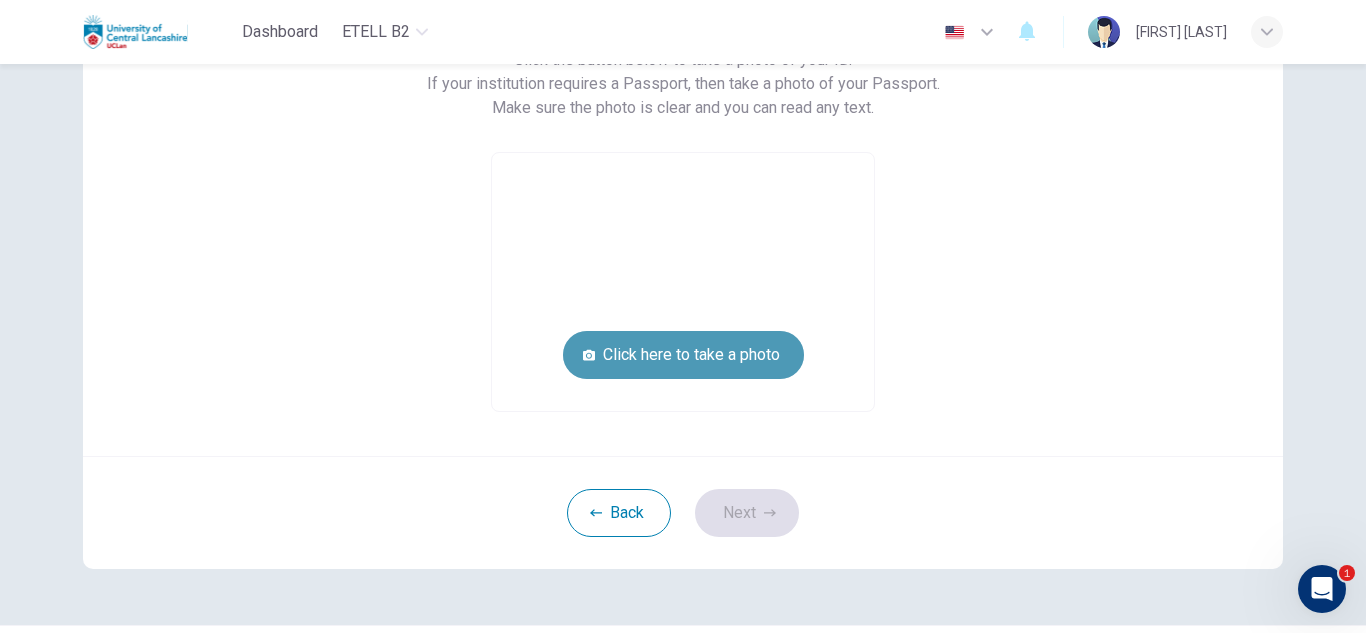 click on "Click here to take a photo" at bounding box center [683, 355] 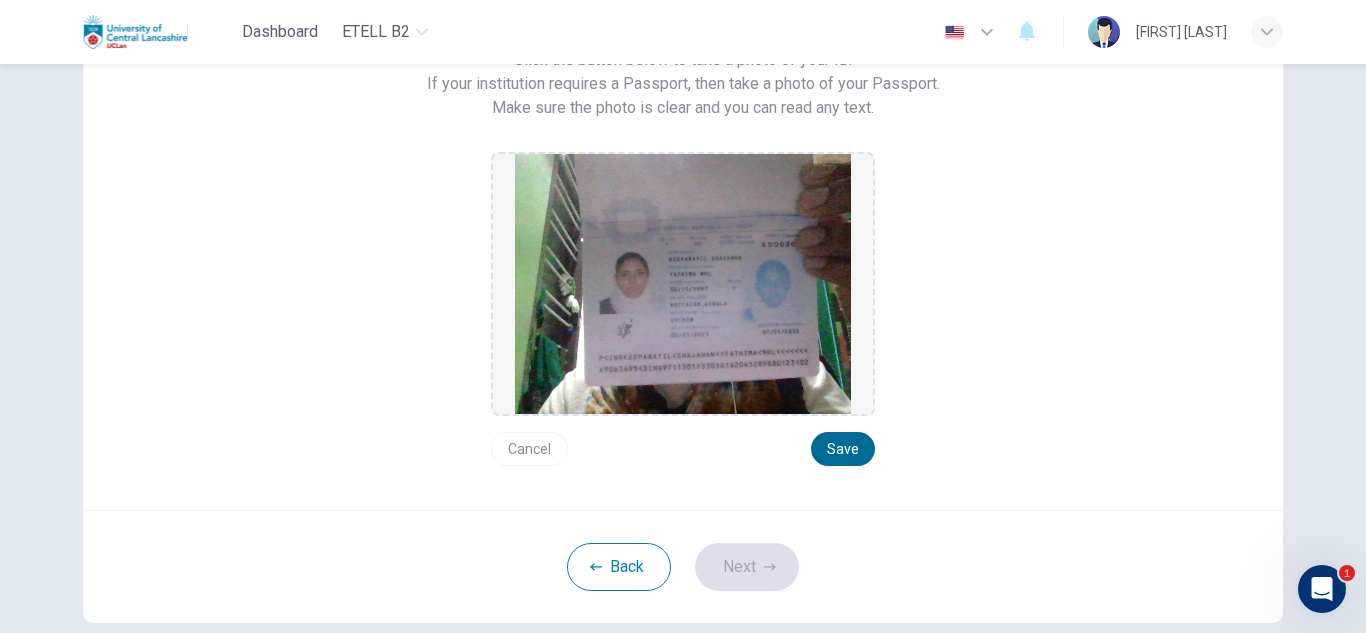 type 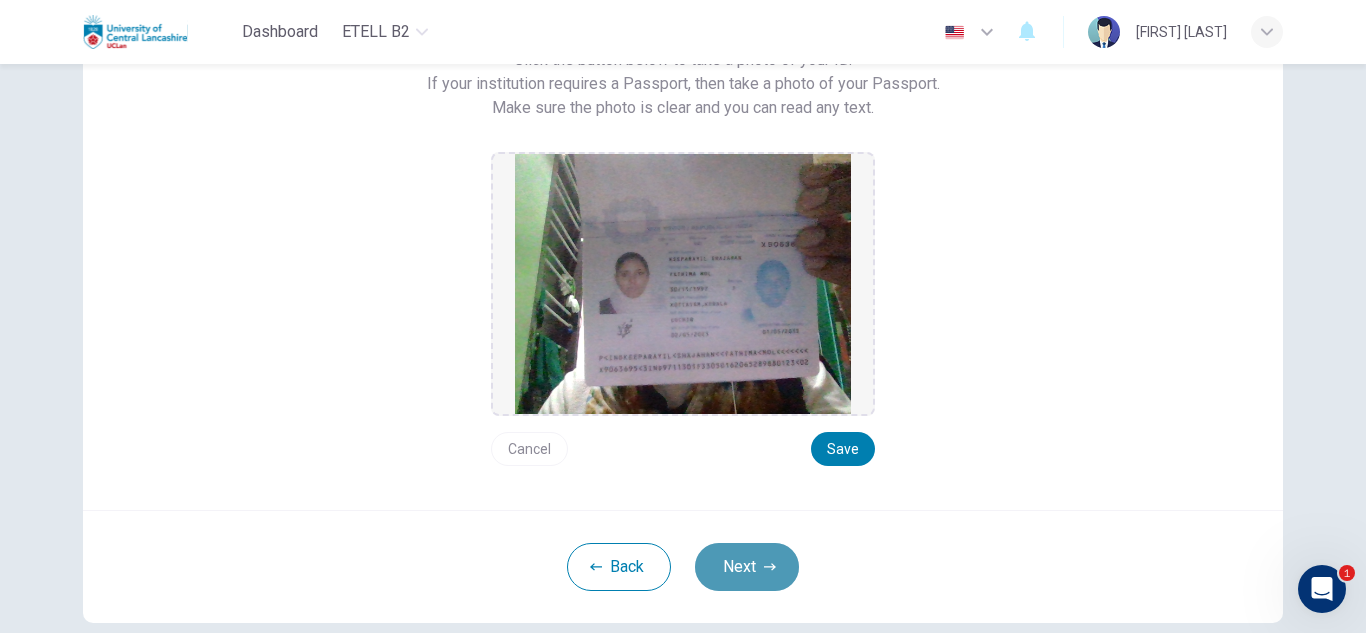 click on "Next" at bounding box center (747, 567) 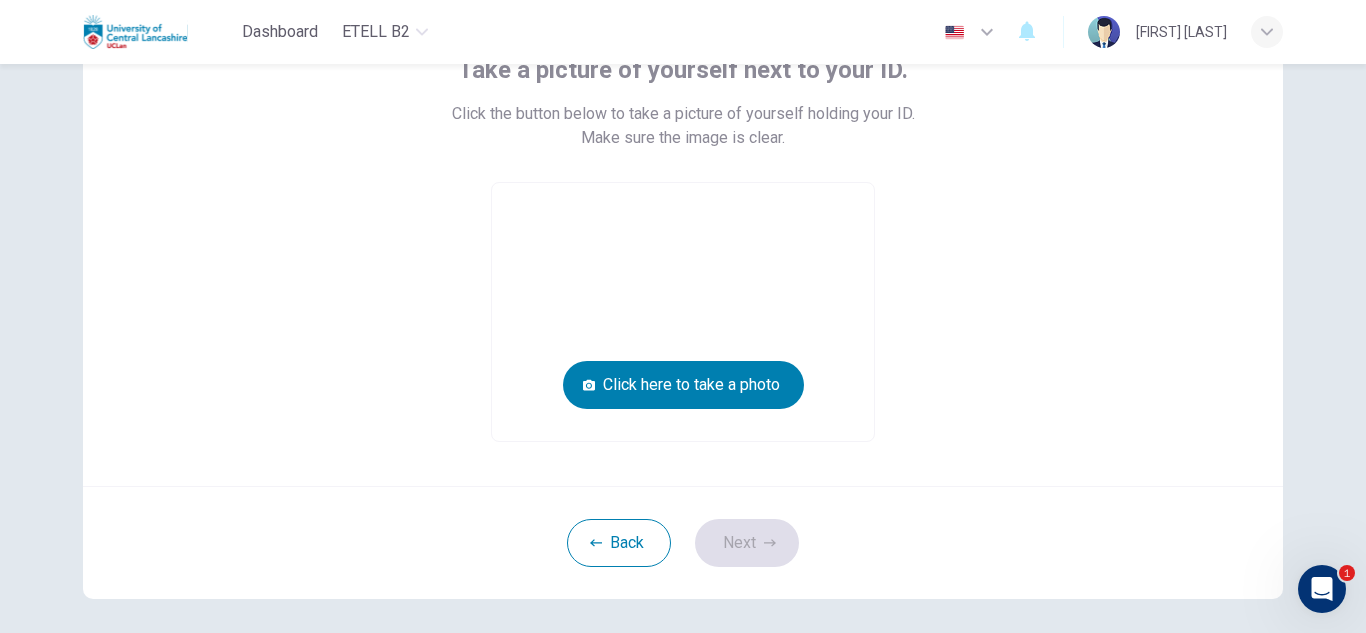 scroll, scrollTop: 100, scrollLeft: 0, axis: vertical 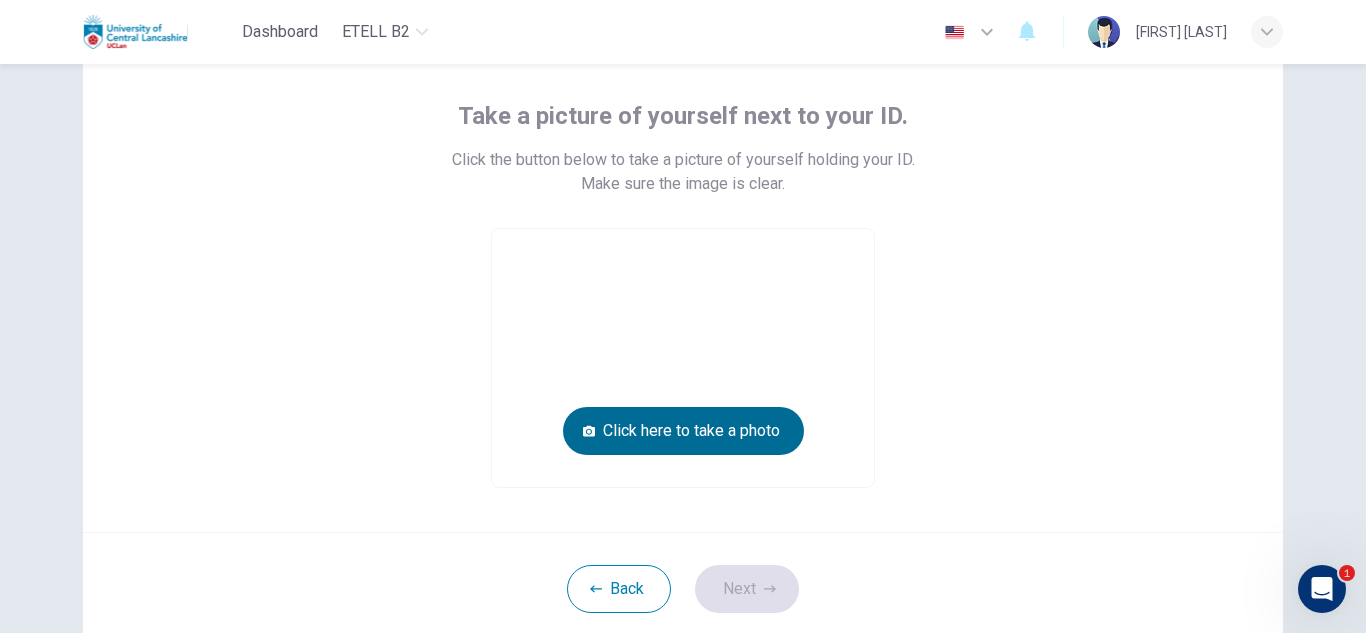 type 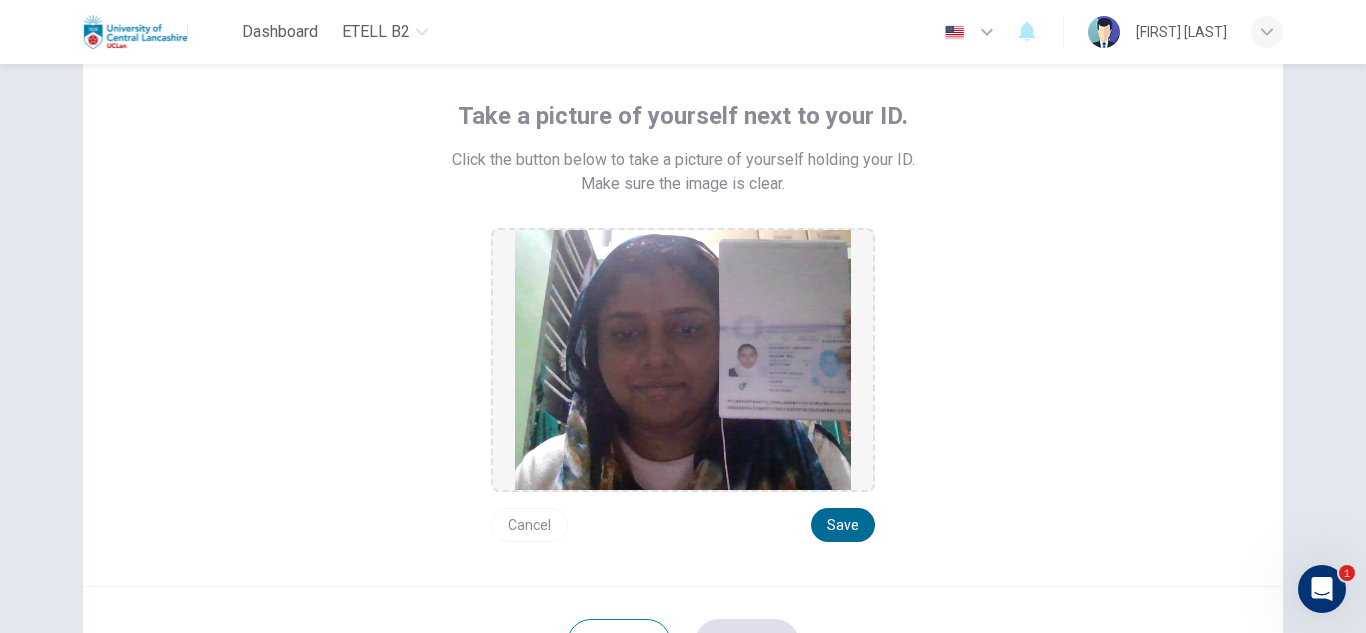 type 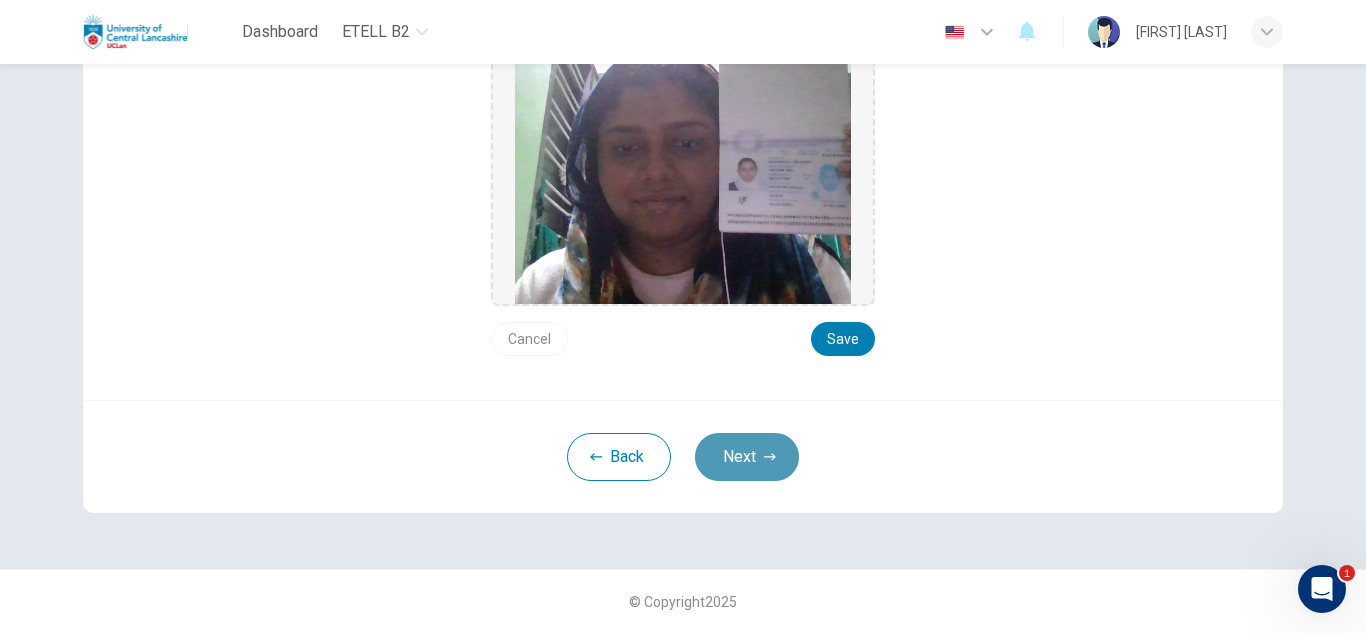 click on "Next" at bounding box center (747, 457) 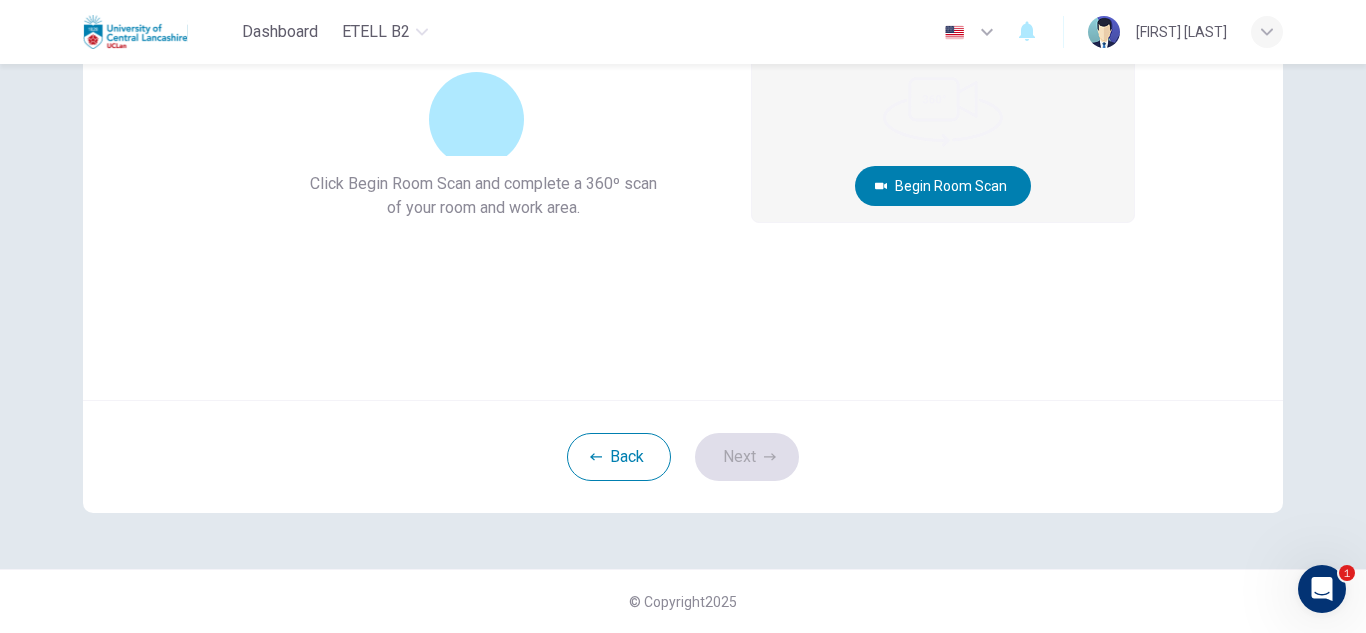 scroll, scrollTop: 0, scrollLeft: 0, axis: both 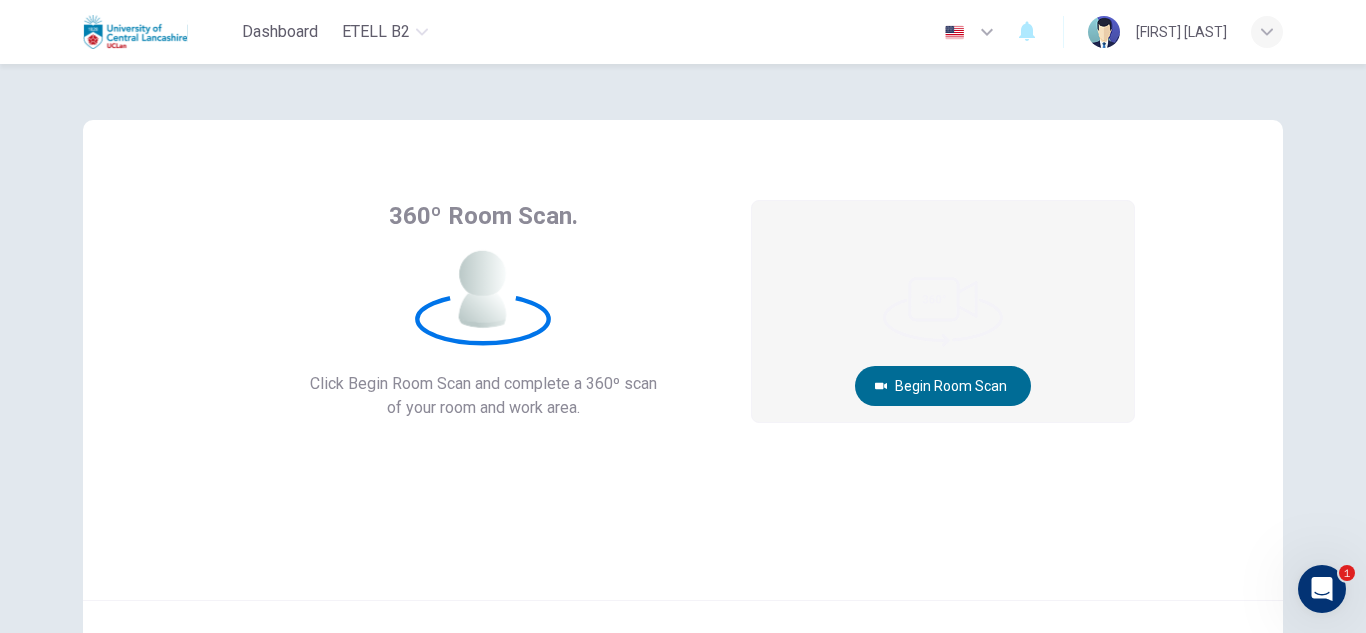 type 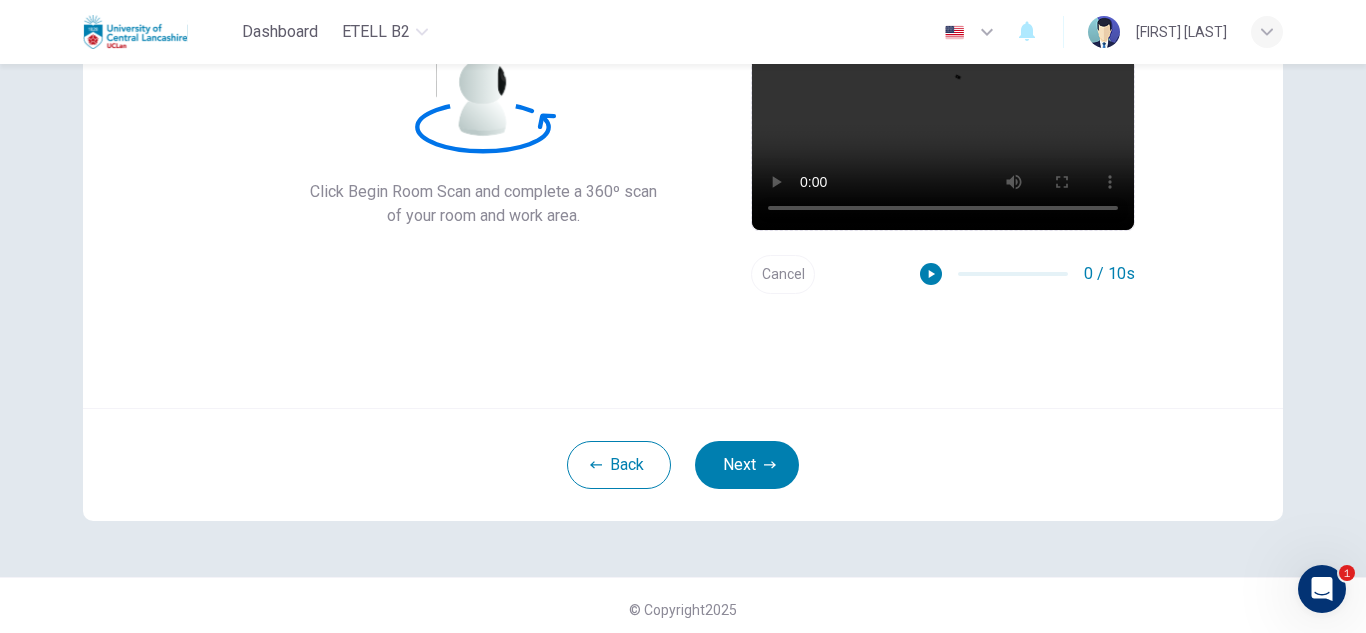 scroll, scrollTop: 200, scrollLeft: 0, axis: vertical 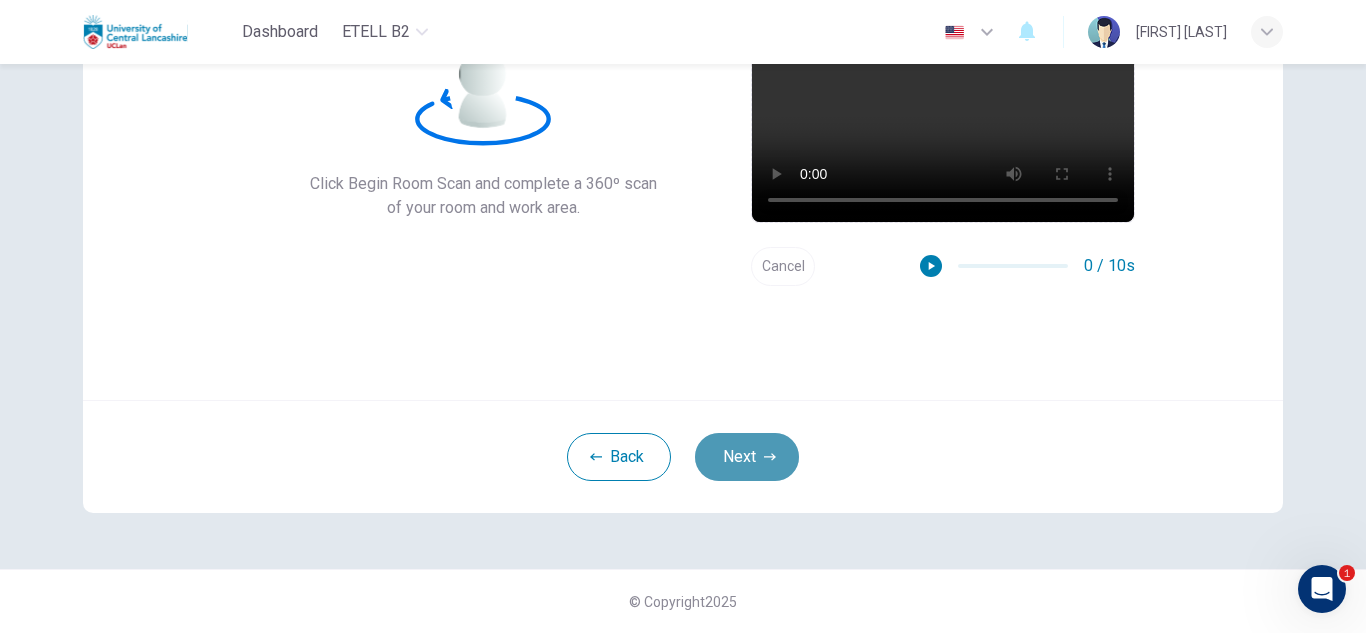 click on "Next" at bounding box center (747, 457) 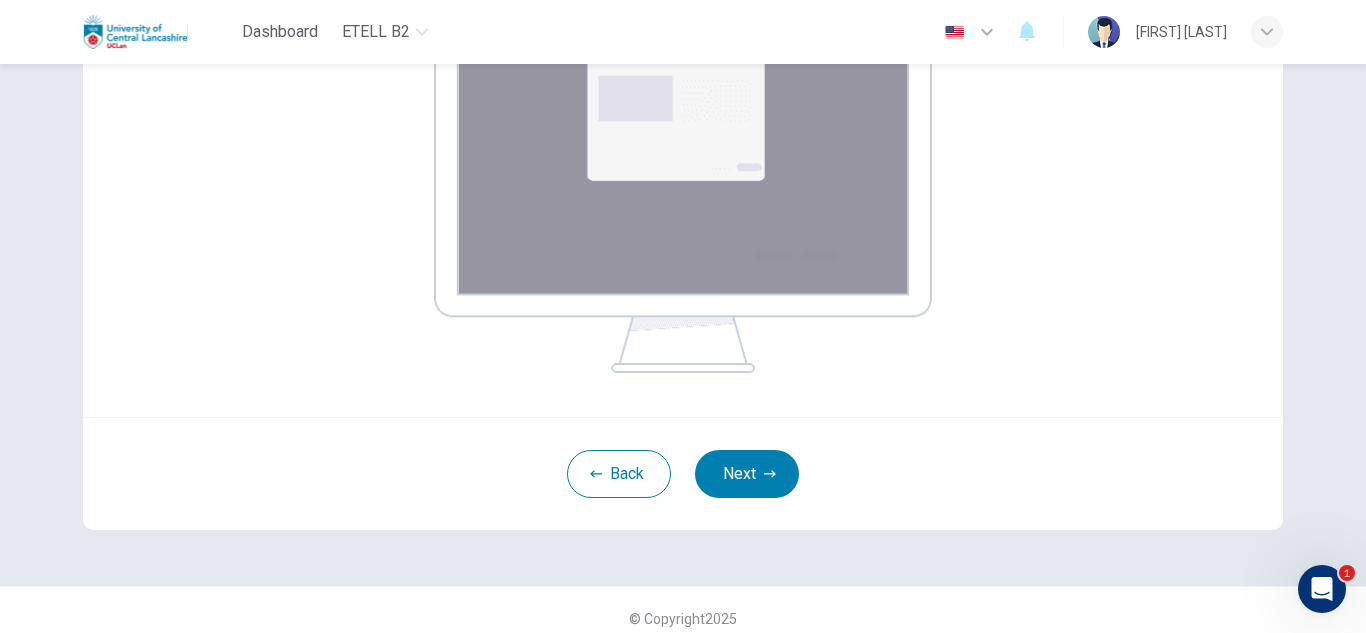 scroll, scrollTop: 404, scrollLeft: 0, axis: vertical 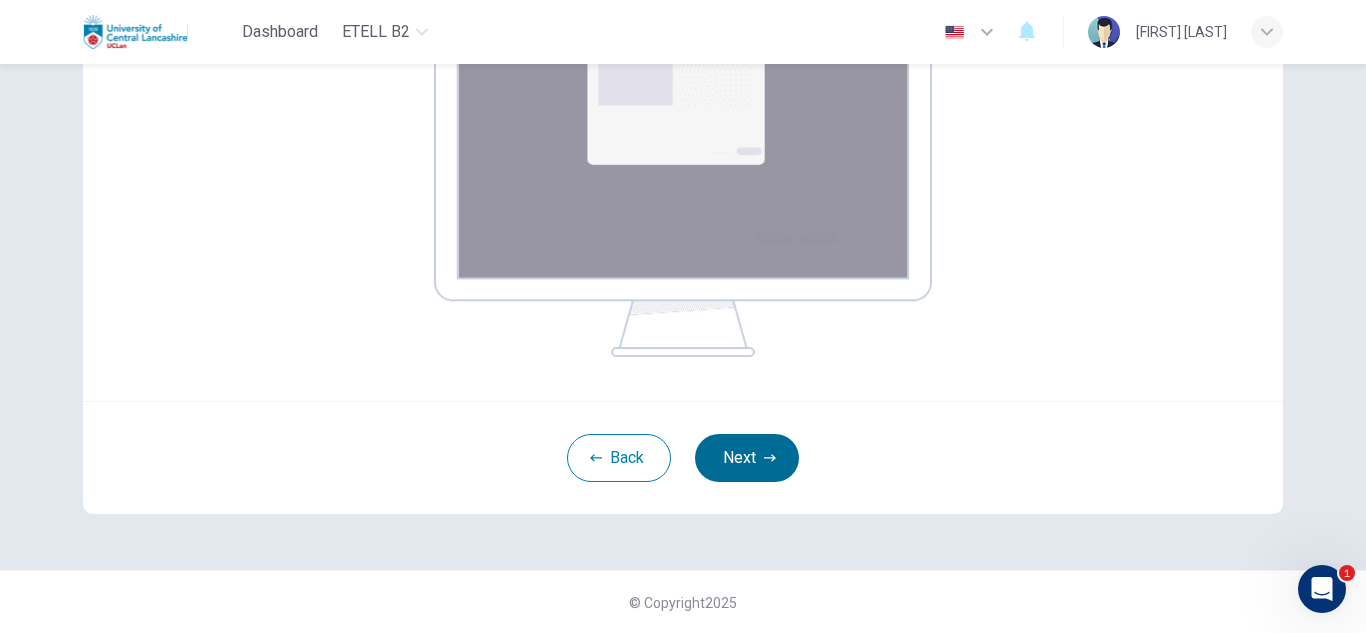 click on "Next" at bounding box center (747, 458) 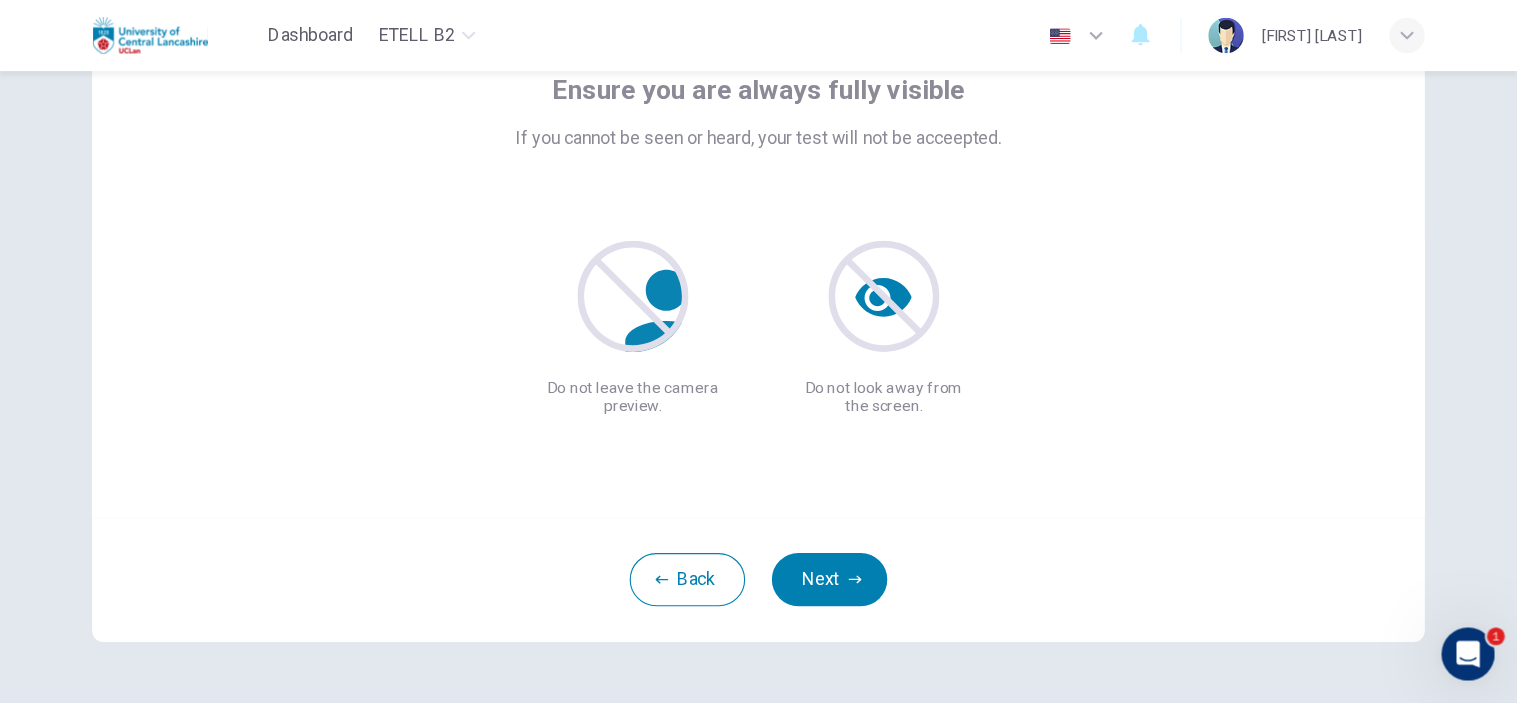 scroll, scrollTop: 100, scrollLeft: 0, axis: vertical 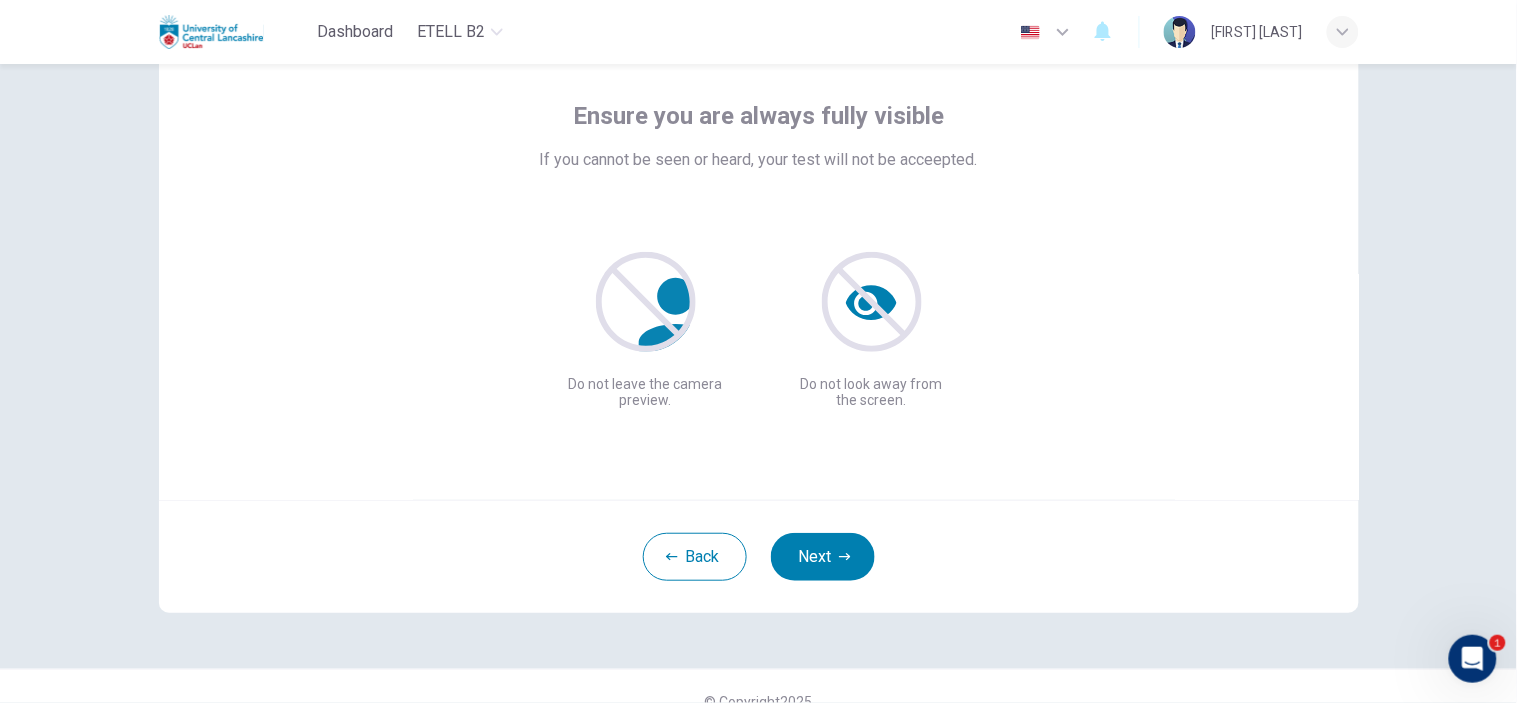 drag, startPoint x: 1363, startPoint y: 0, endPoint x: 1093, endPoint y: 370, distance: 458.0393 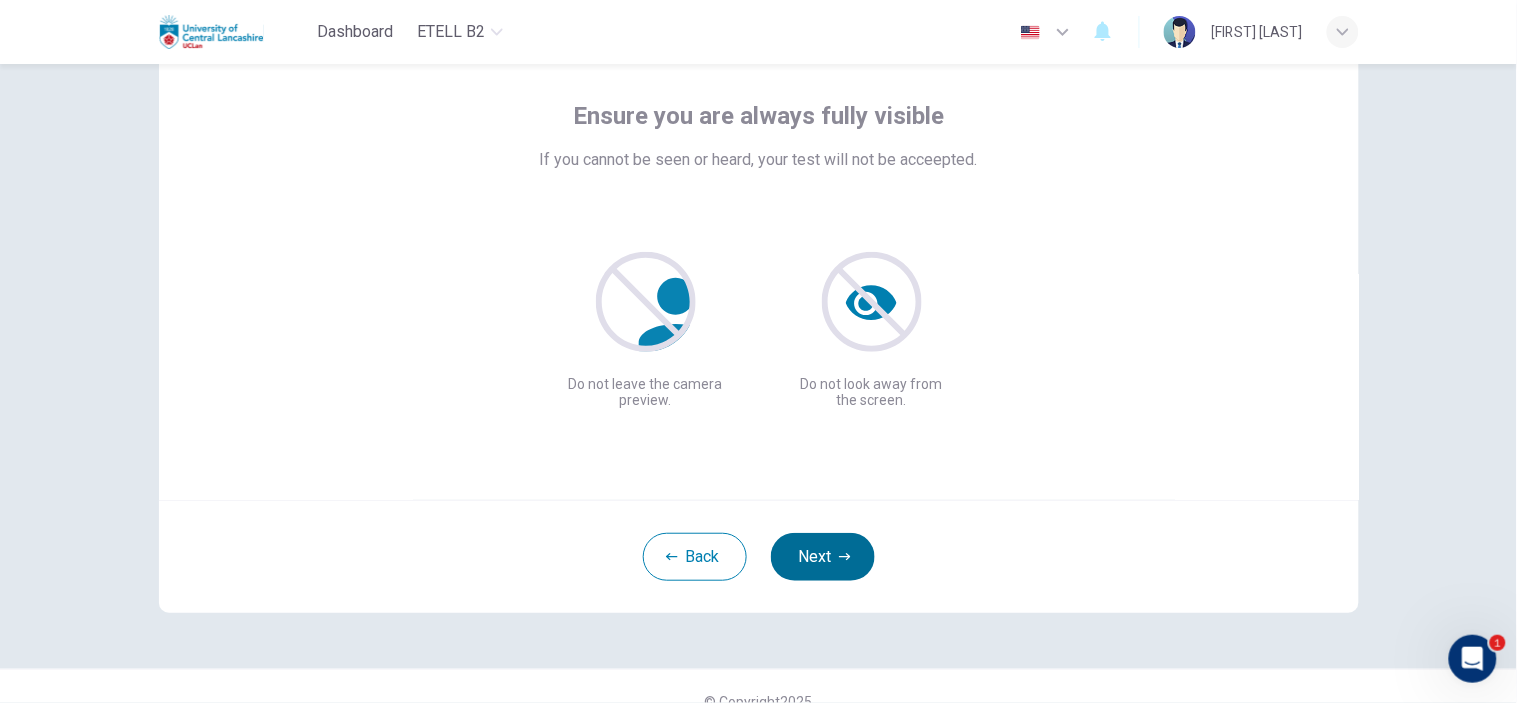 click on "Next" at bounding box center (823, 557) 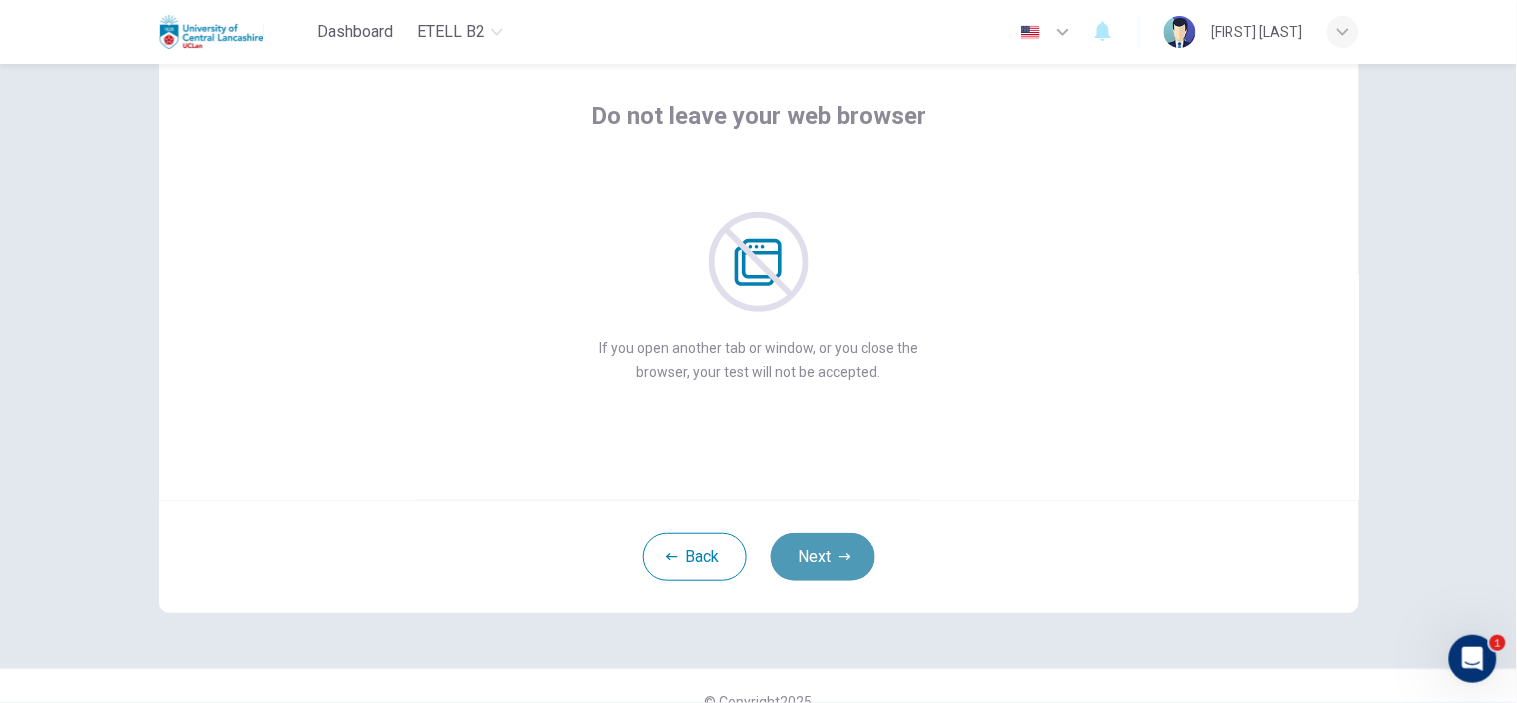 click on "Next" at bounding box center (823, 557) 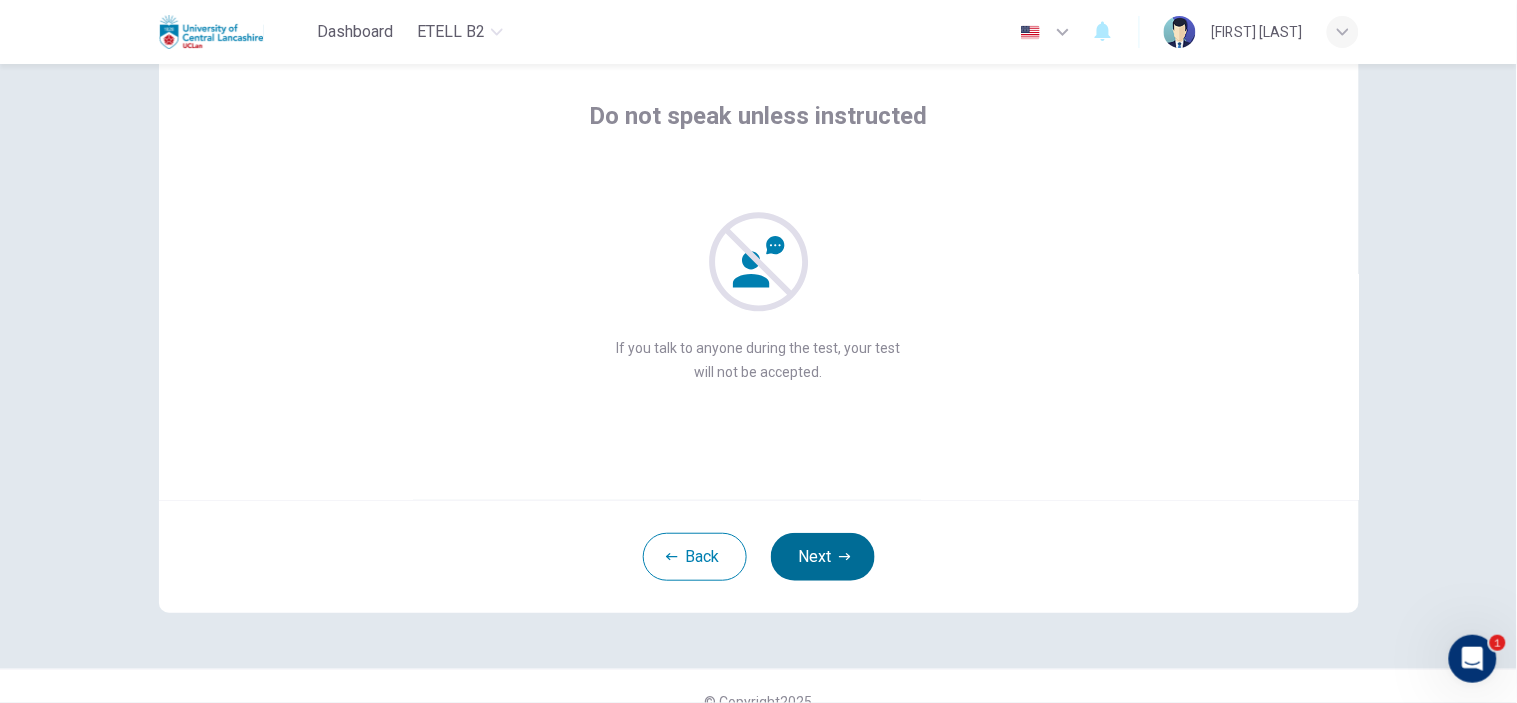 click on "Next" at bounding box center (823, 557) 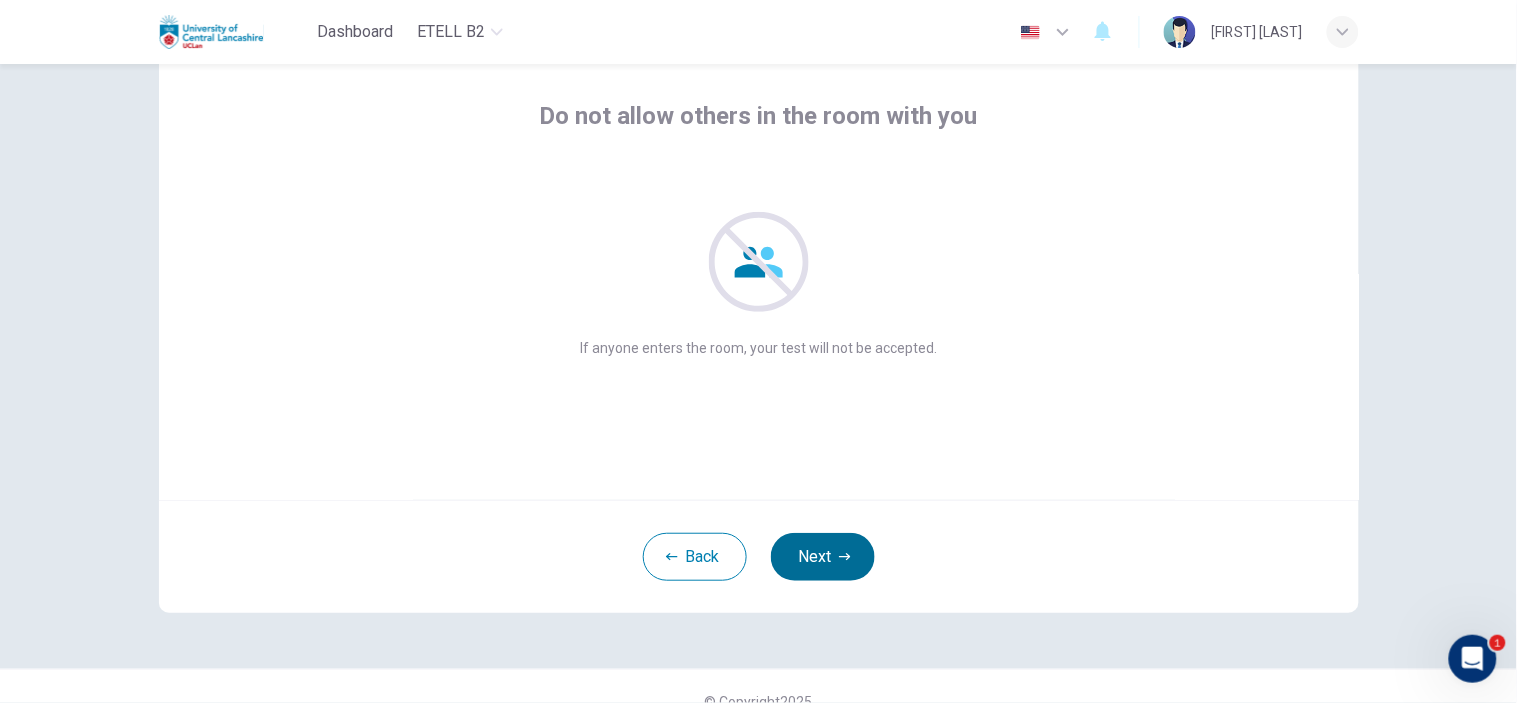 click on "Next" at bounding box center (823, 557) 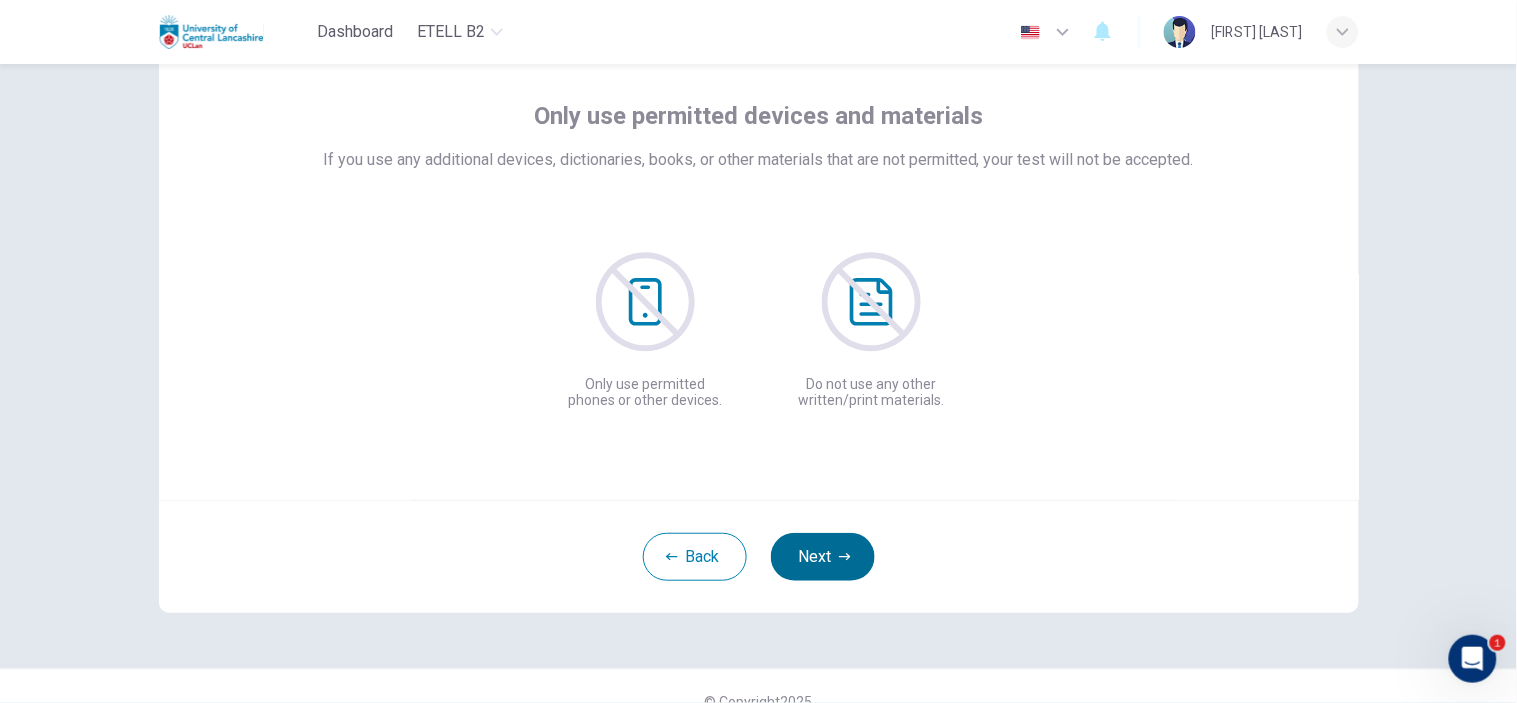 click on "Next" at bounding box center (823, 557) 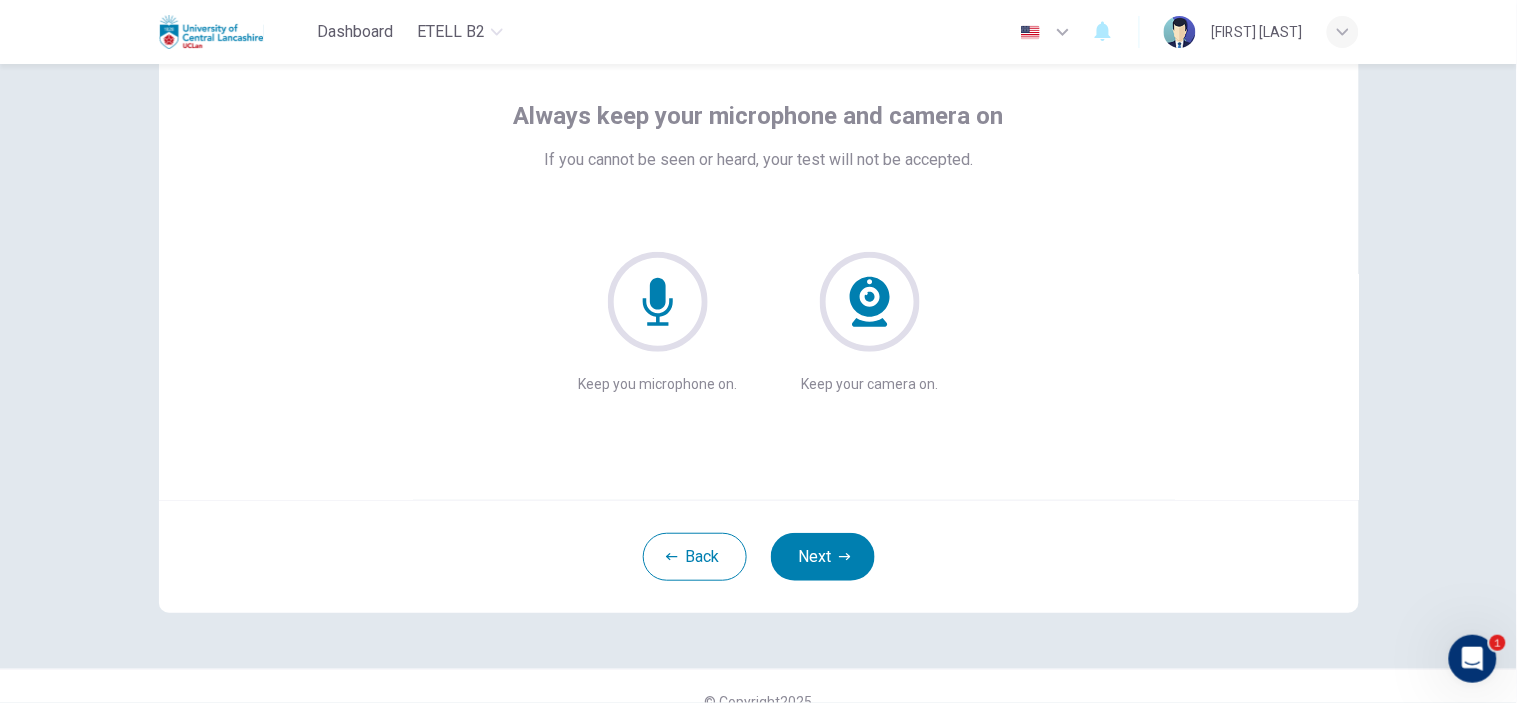 click 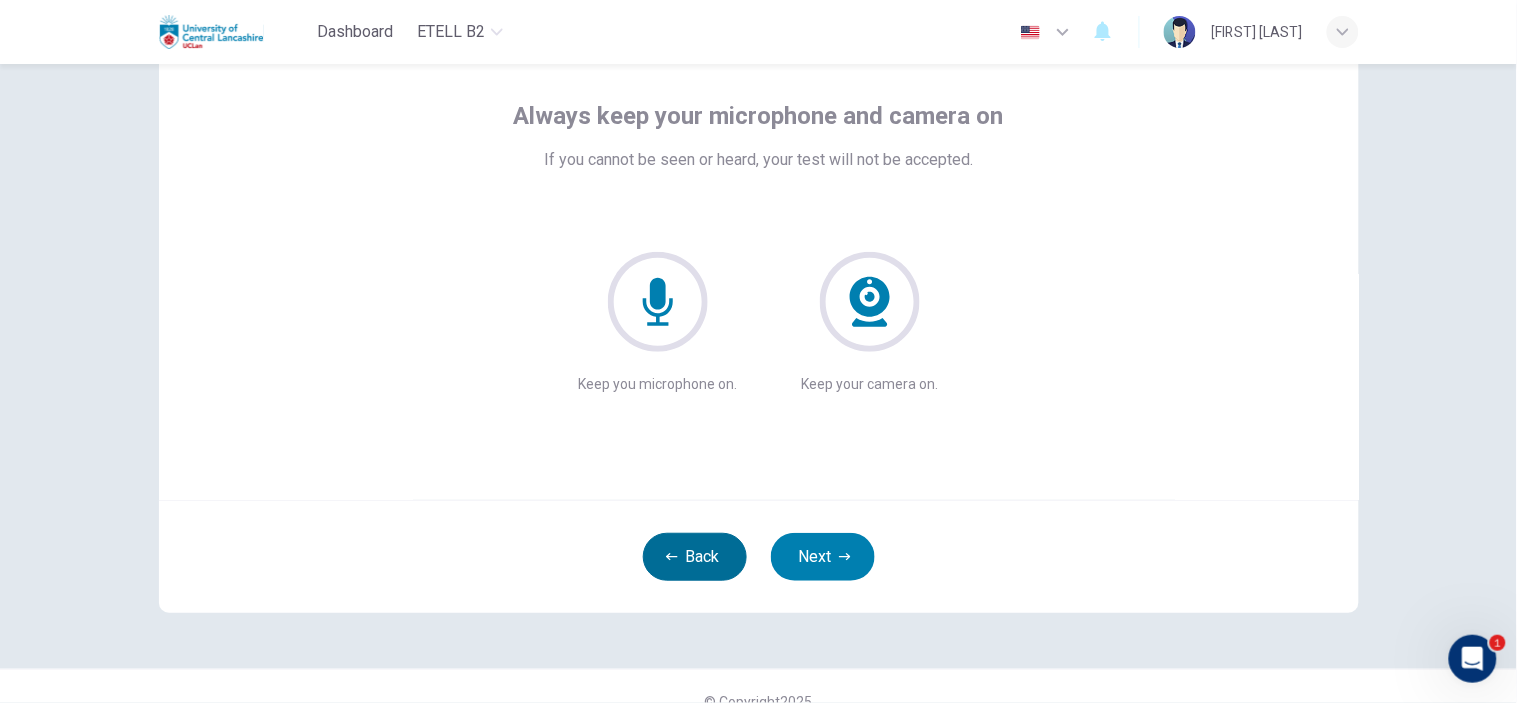 type 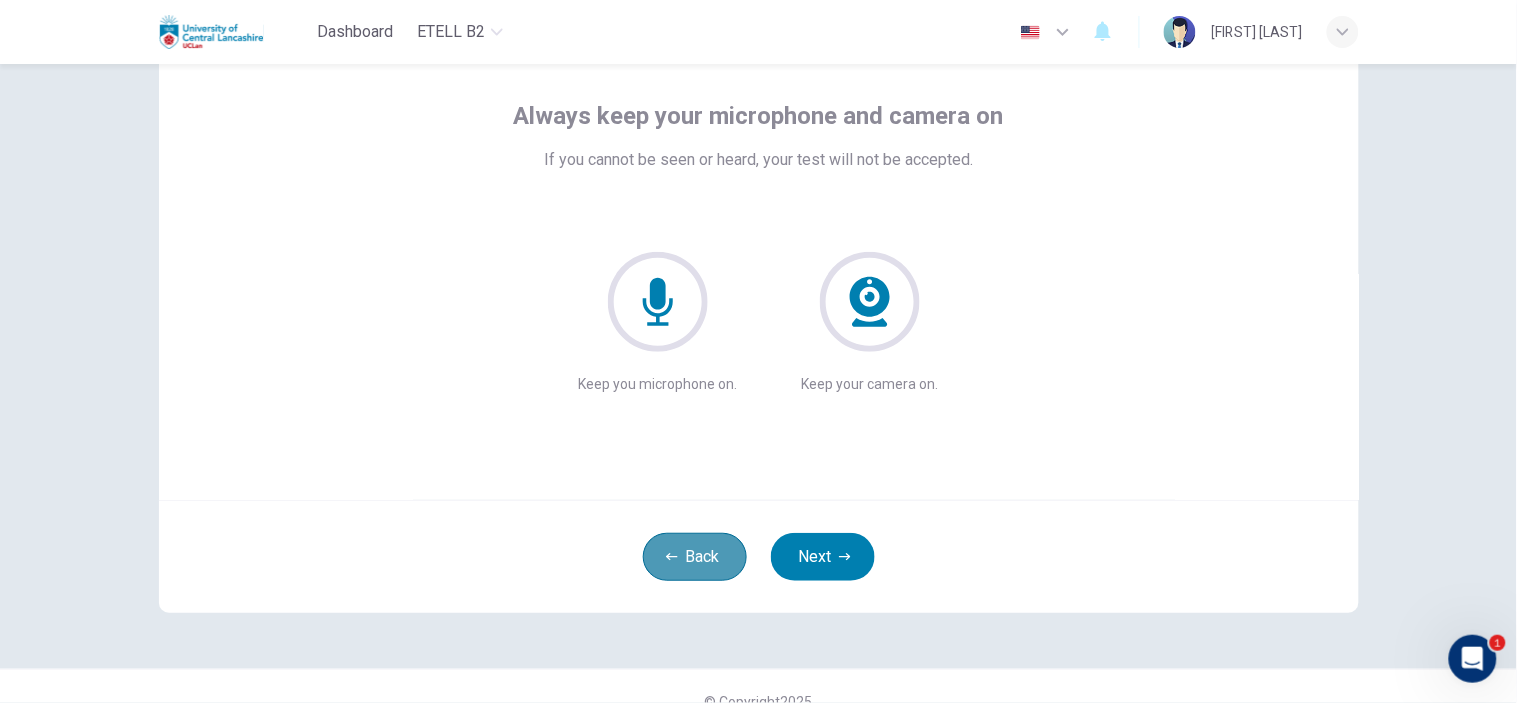 click 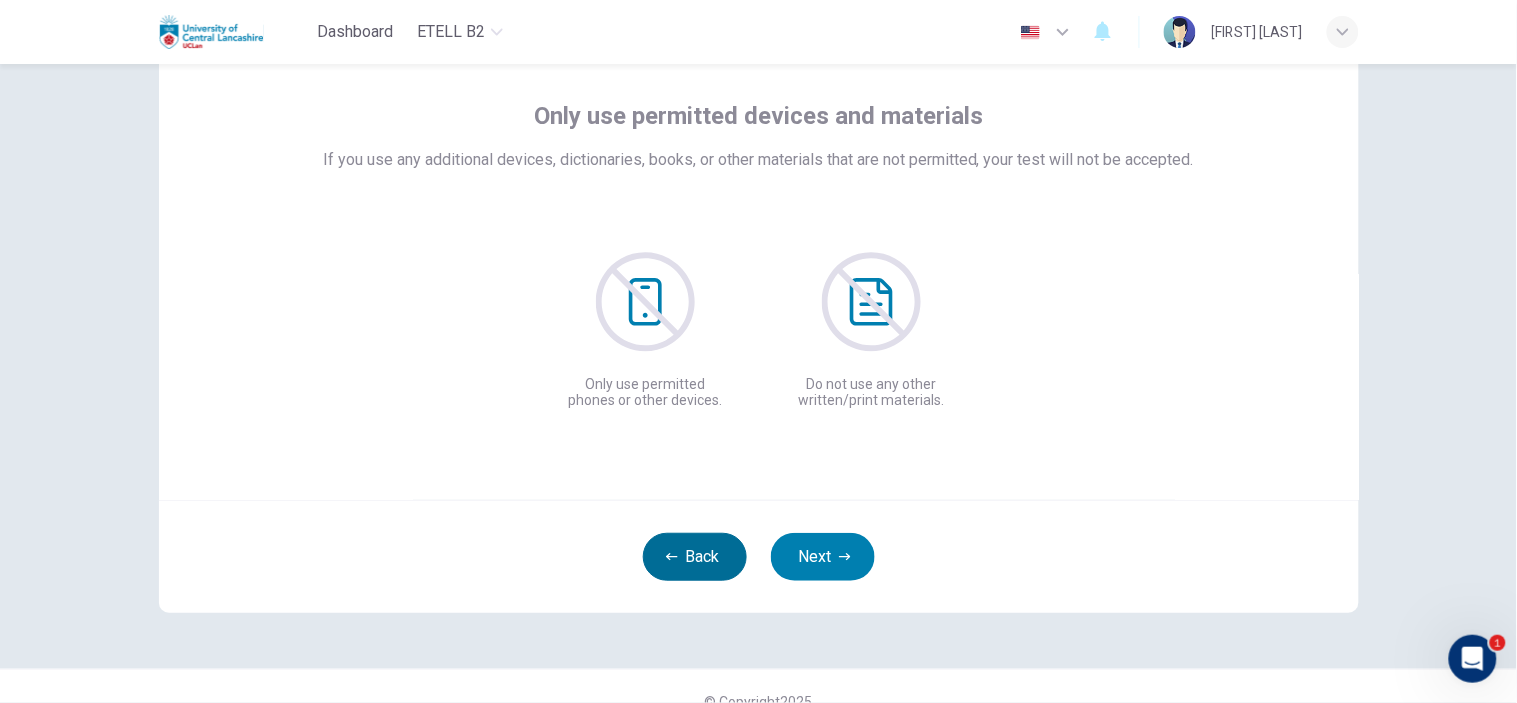 click 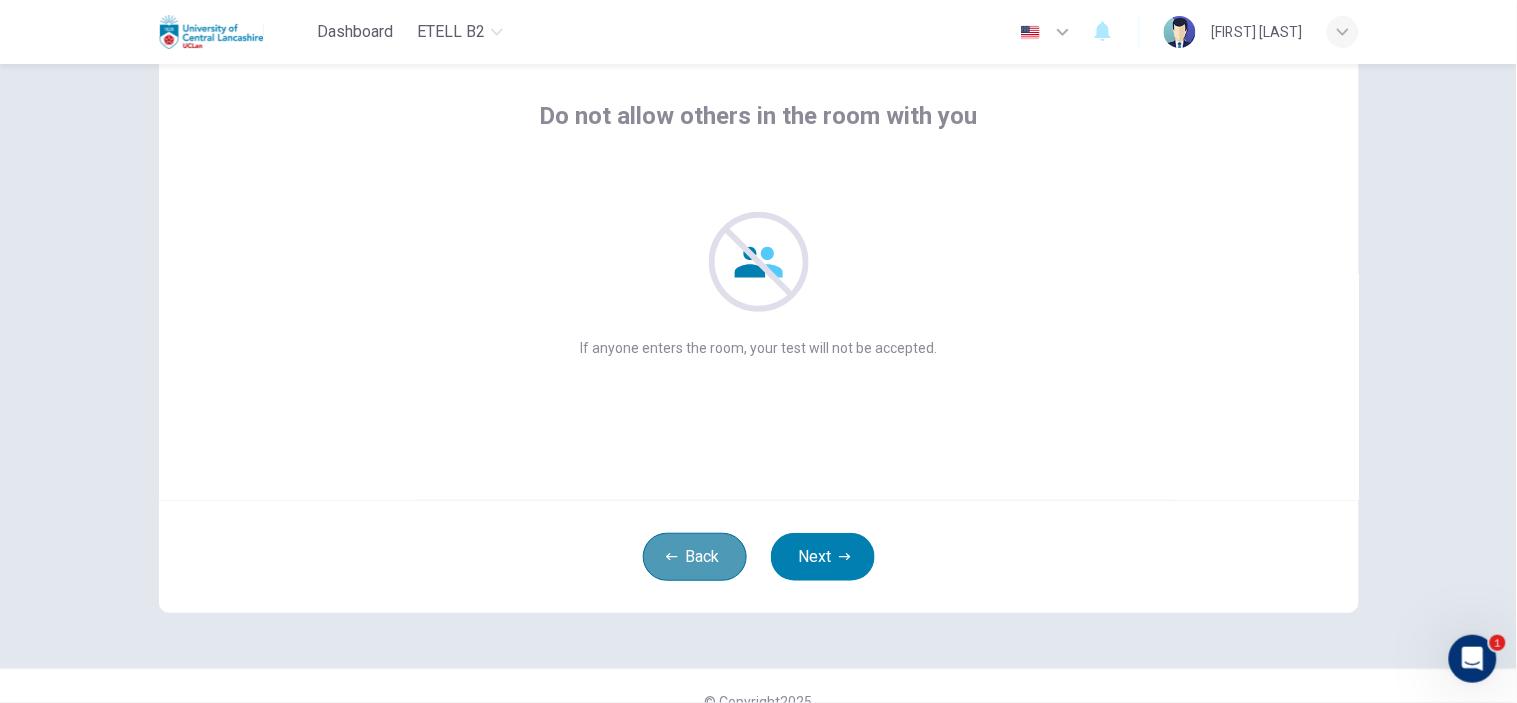 click 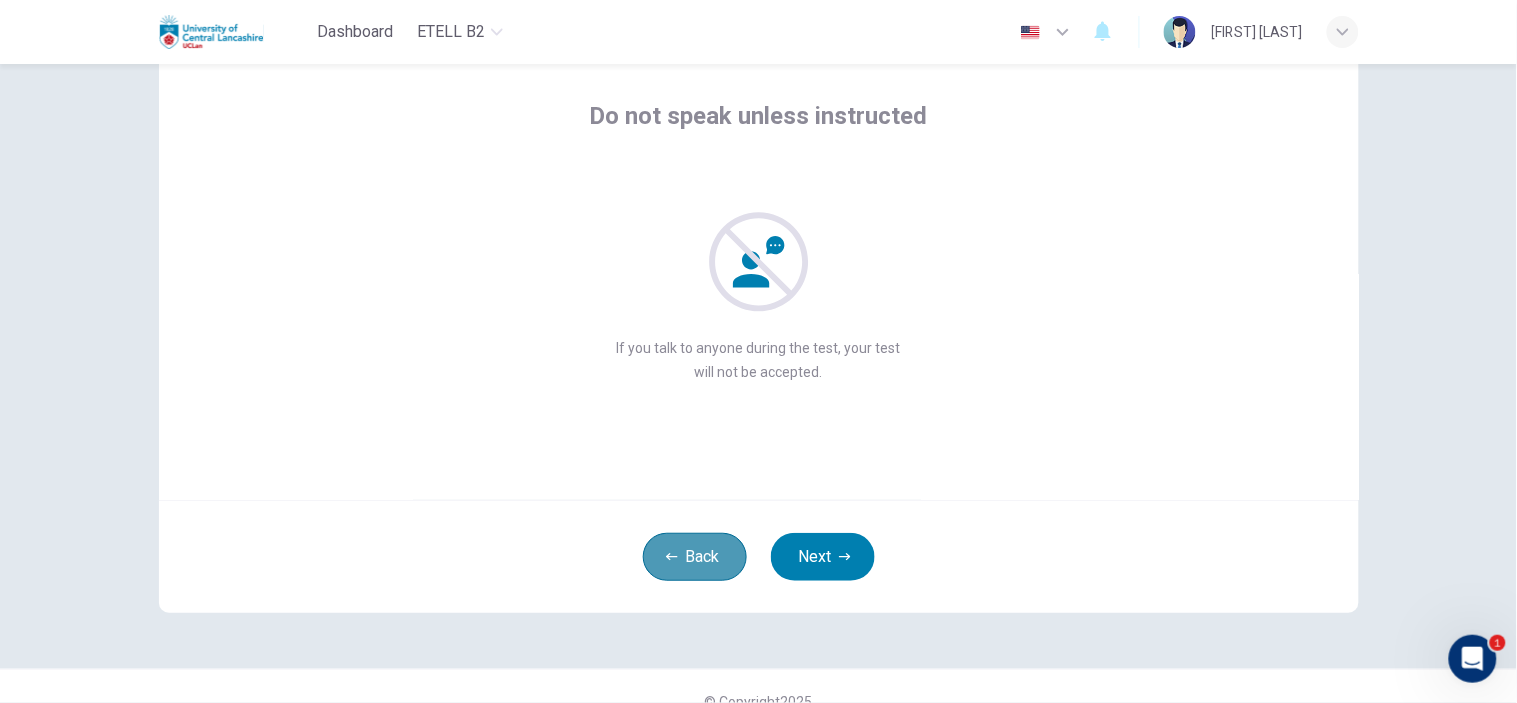 click 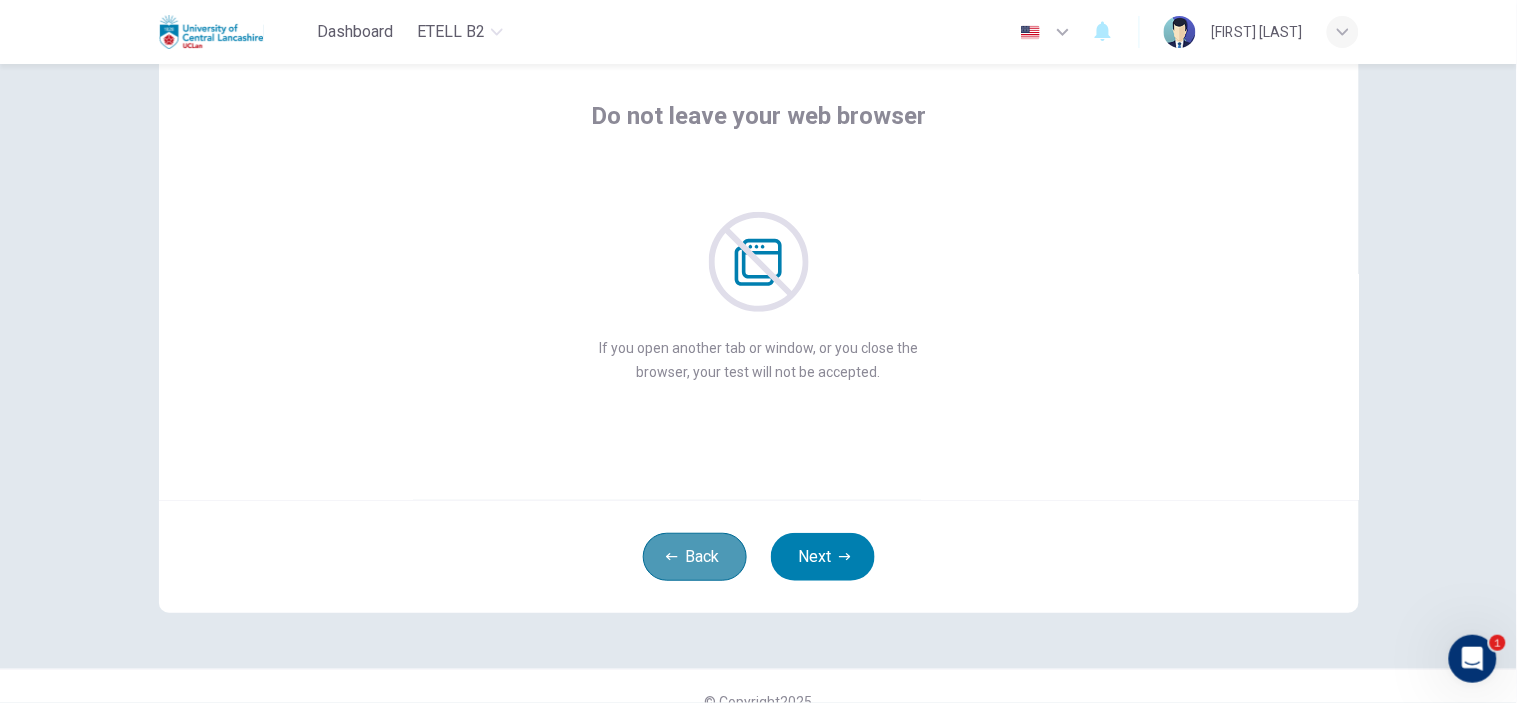 click 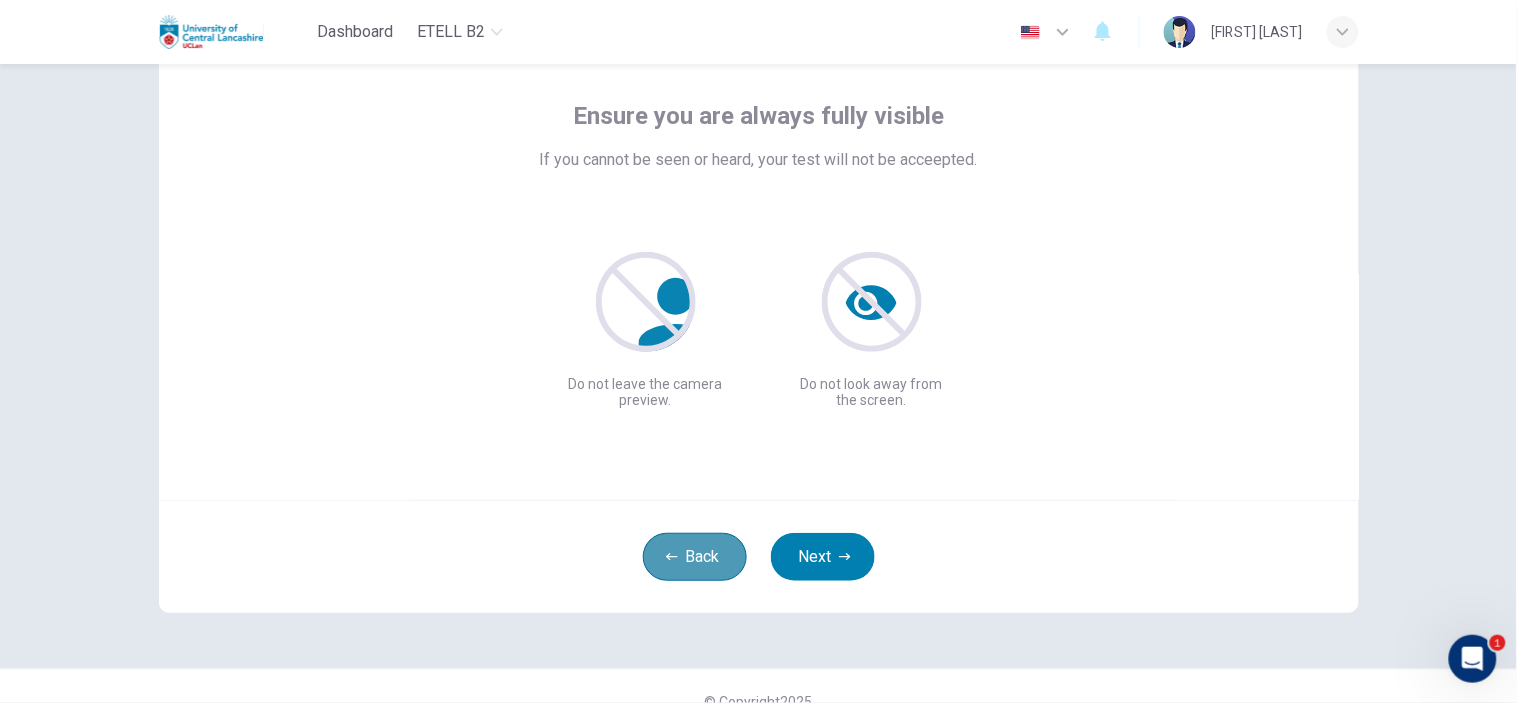 click 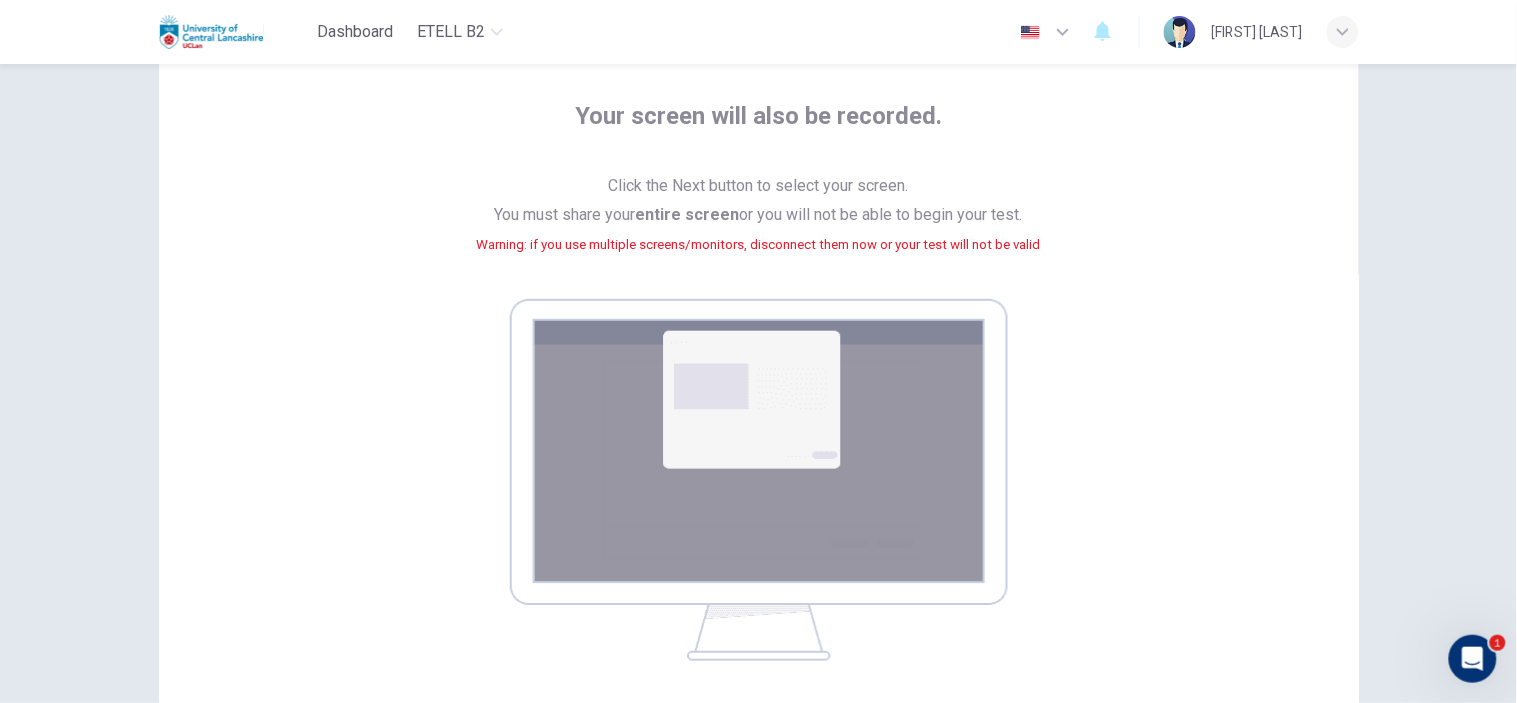 click at bounding box center (759, 480) 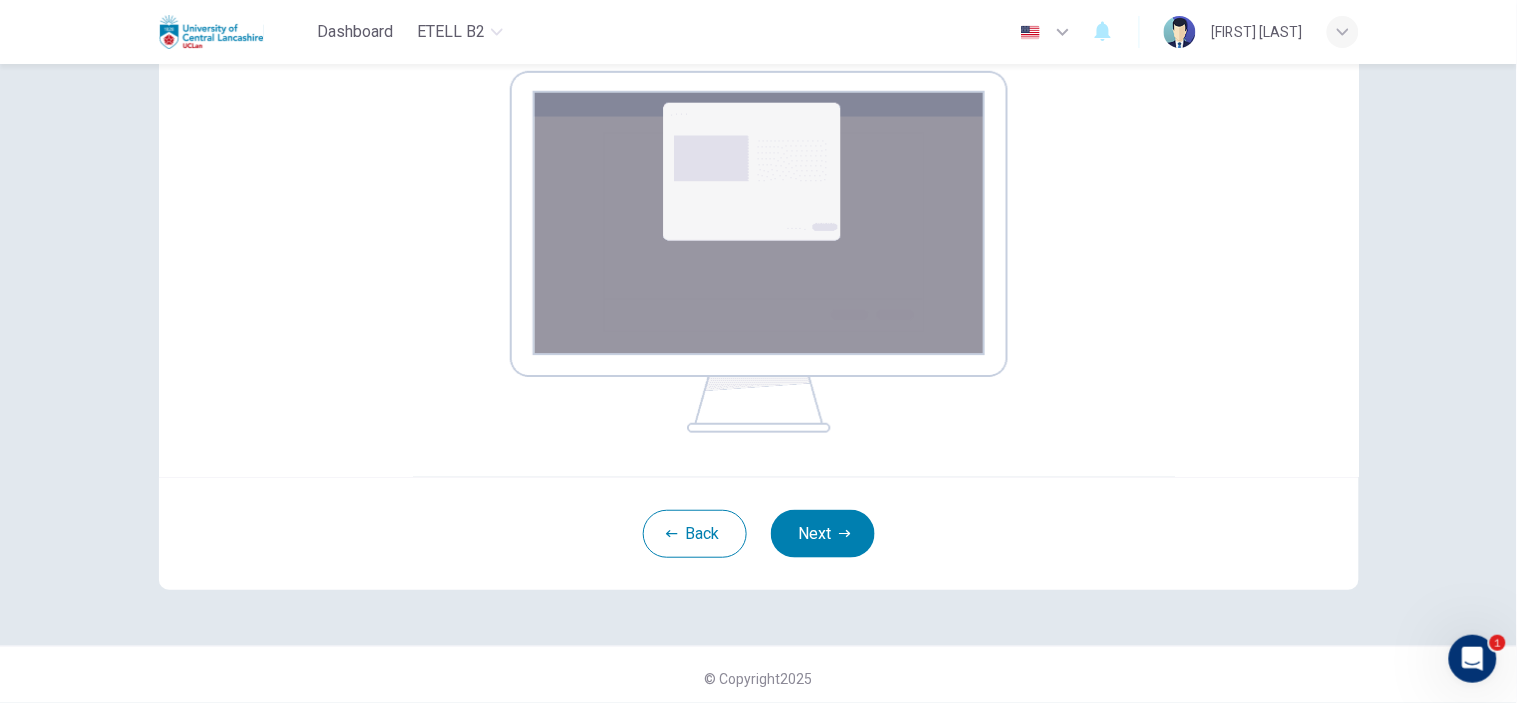 scroll, scrollTop: 335, scrollLeft: 0, axis: vertical 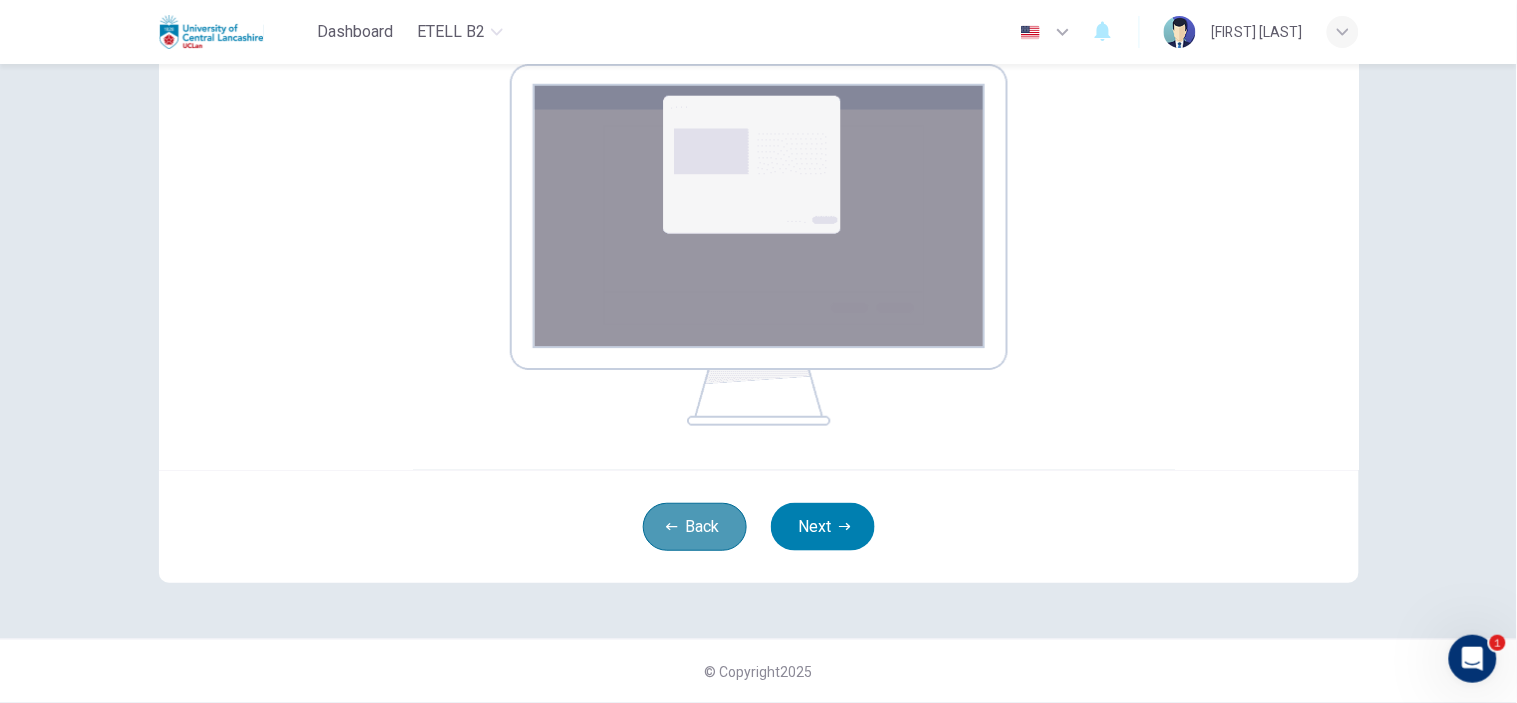 click on "Back" at bounding box center (695, 527) 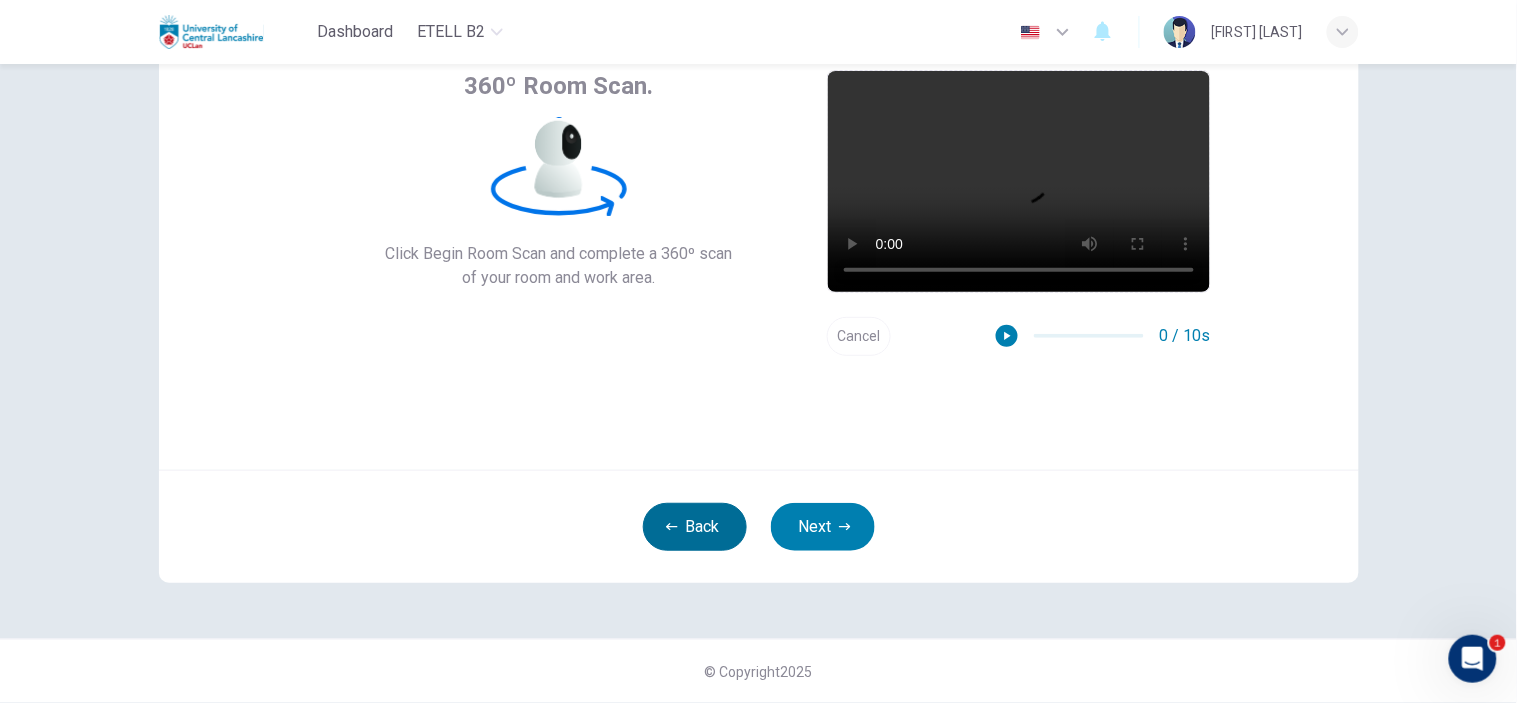 click on "Back" at bounding box center (695, 527) 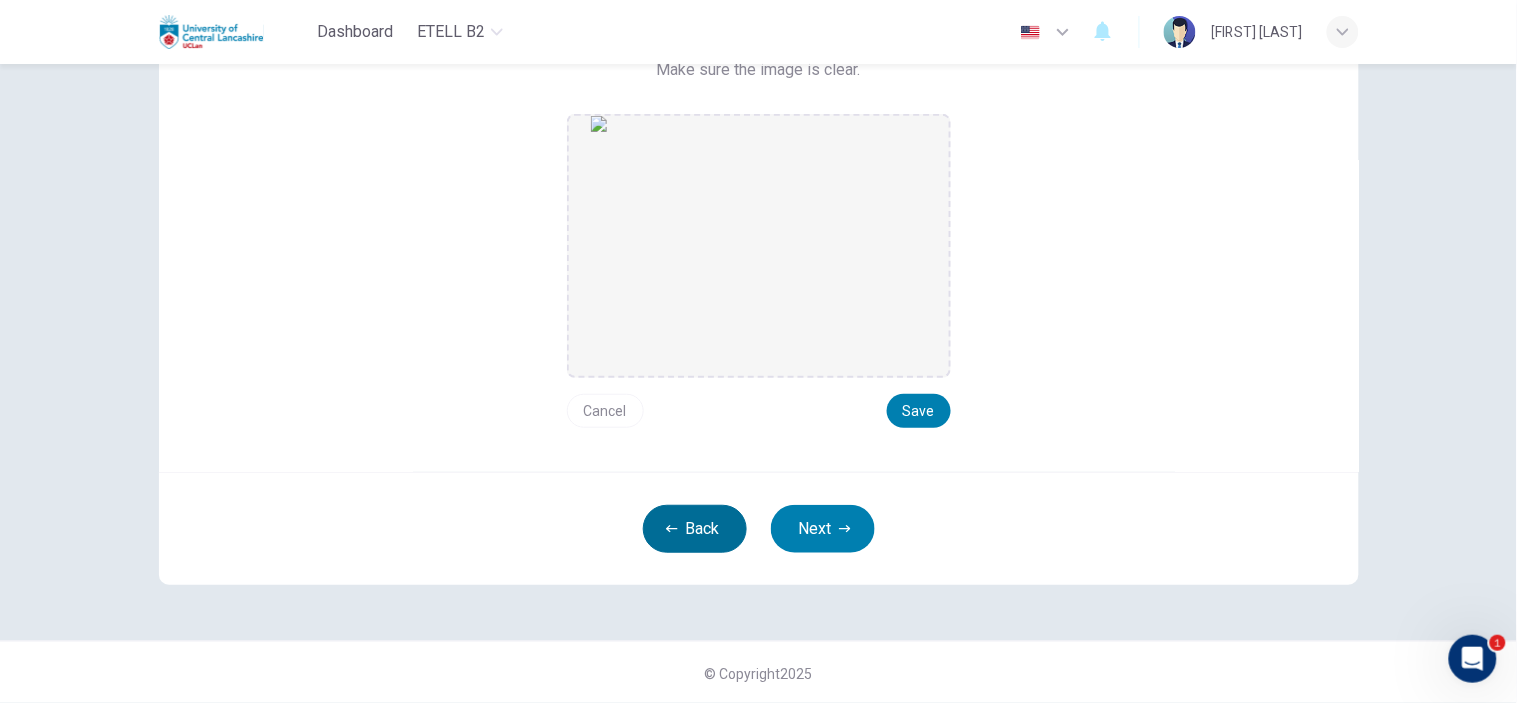click on "Back" at bounding box center (695, 529) 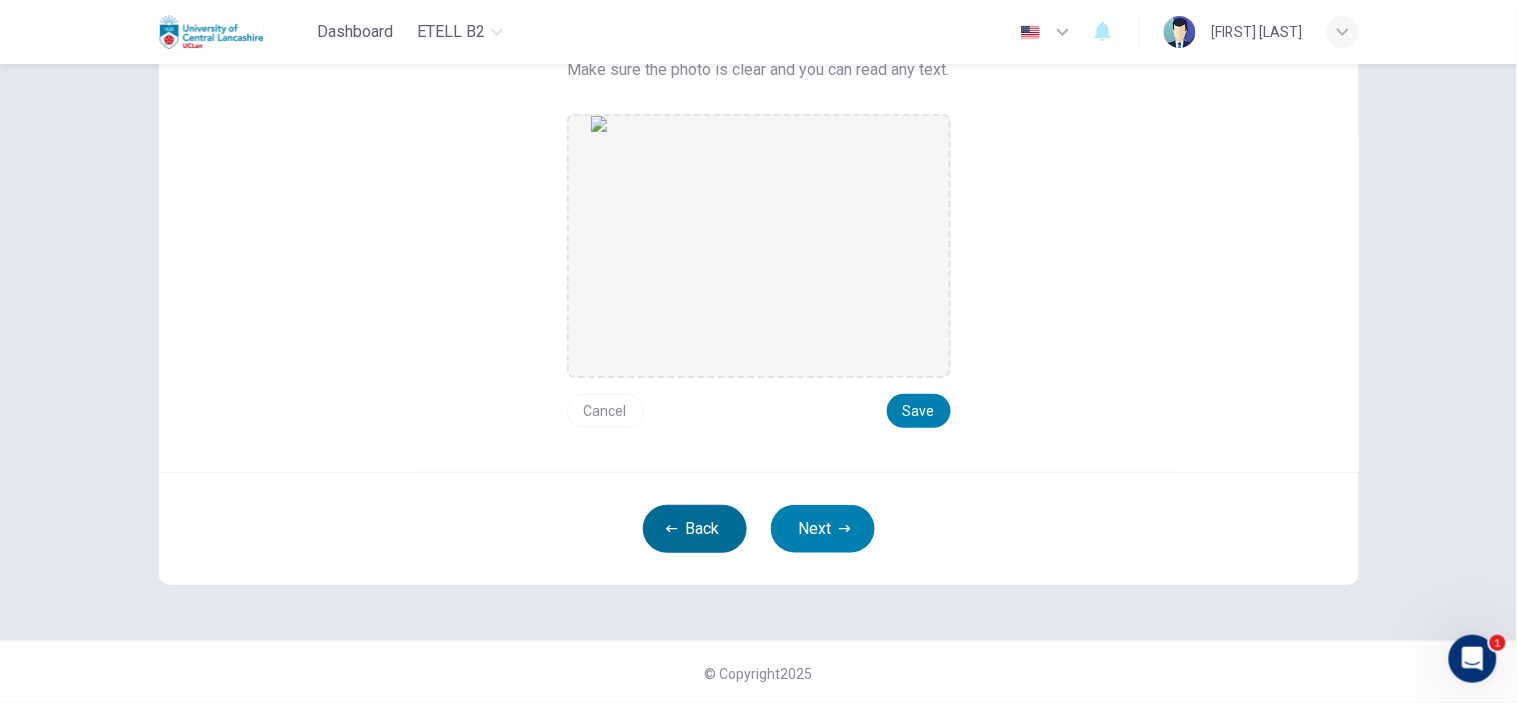 click on "Back" at bounding box center [695, 529] 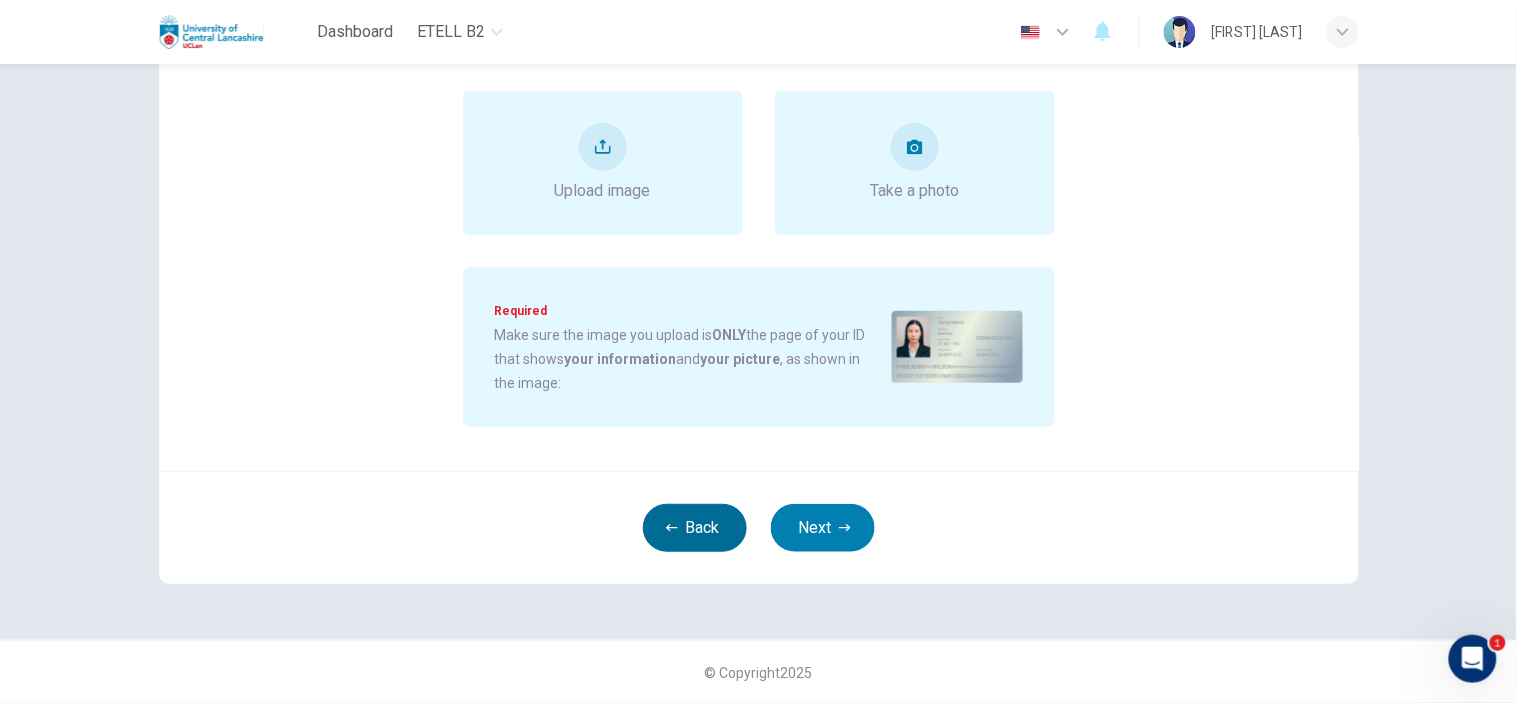 click on "Back" at bounding box center (695, 528) 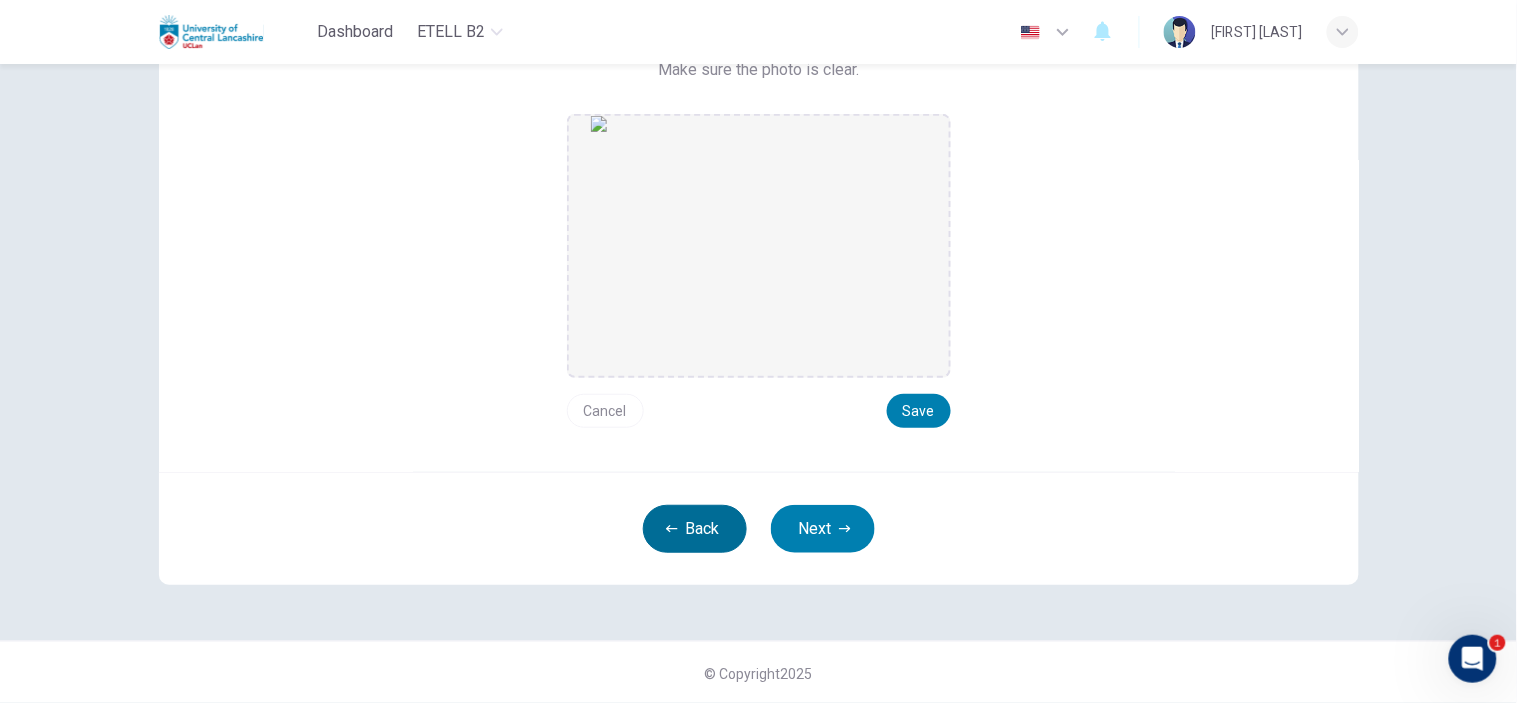 click on "Back" at bounding box center (695, 529) 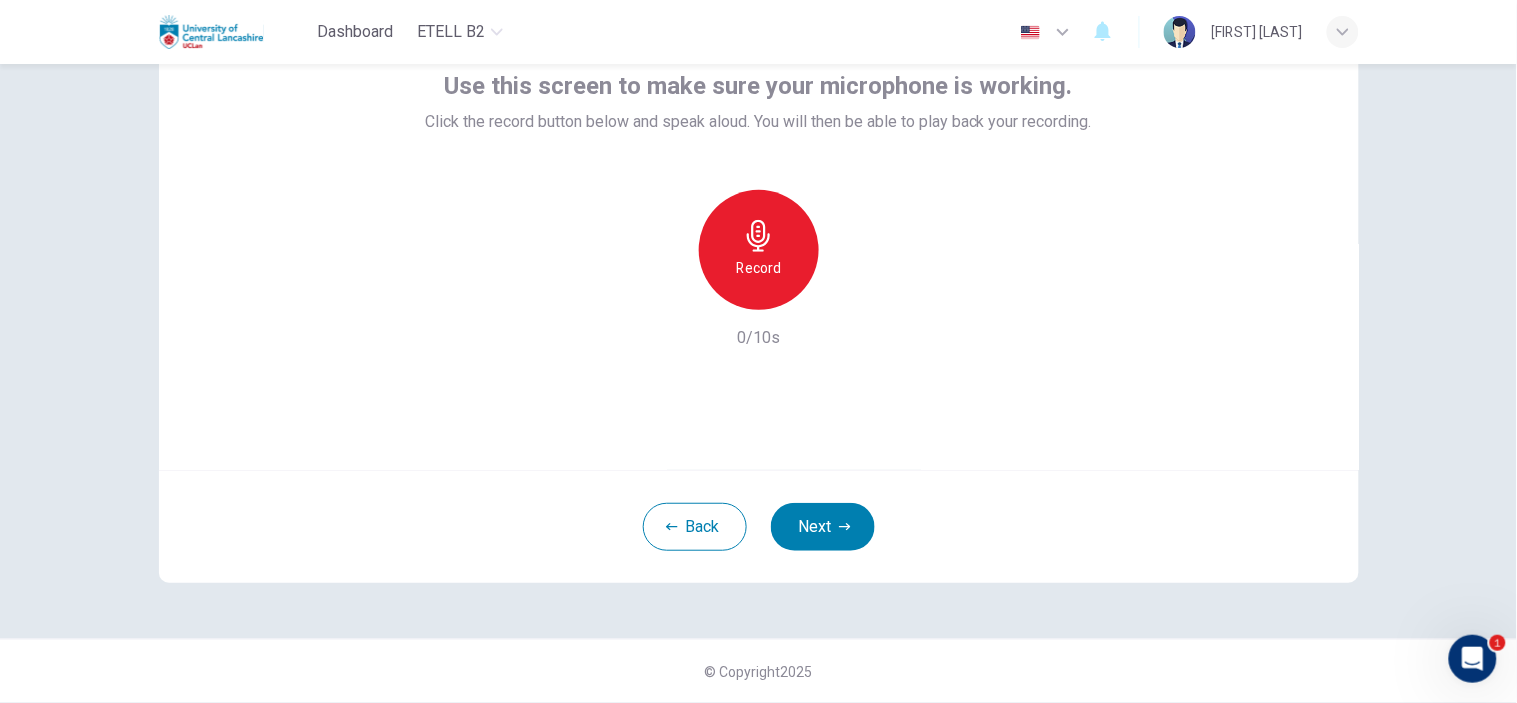 type 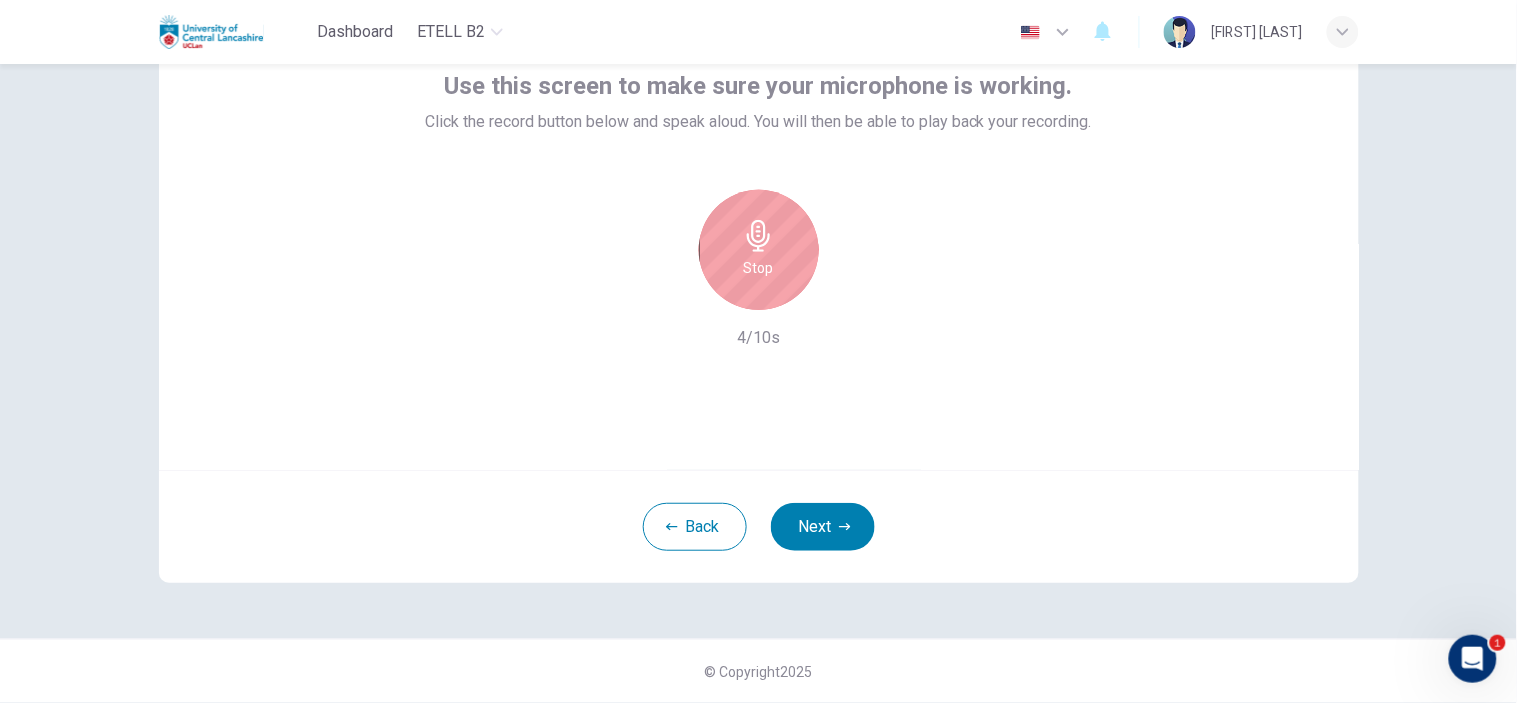 click on "Stop" at bounding box center (759, 250) 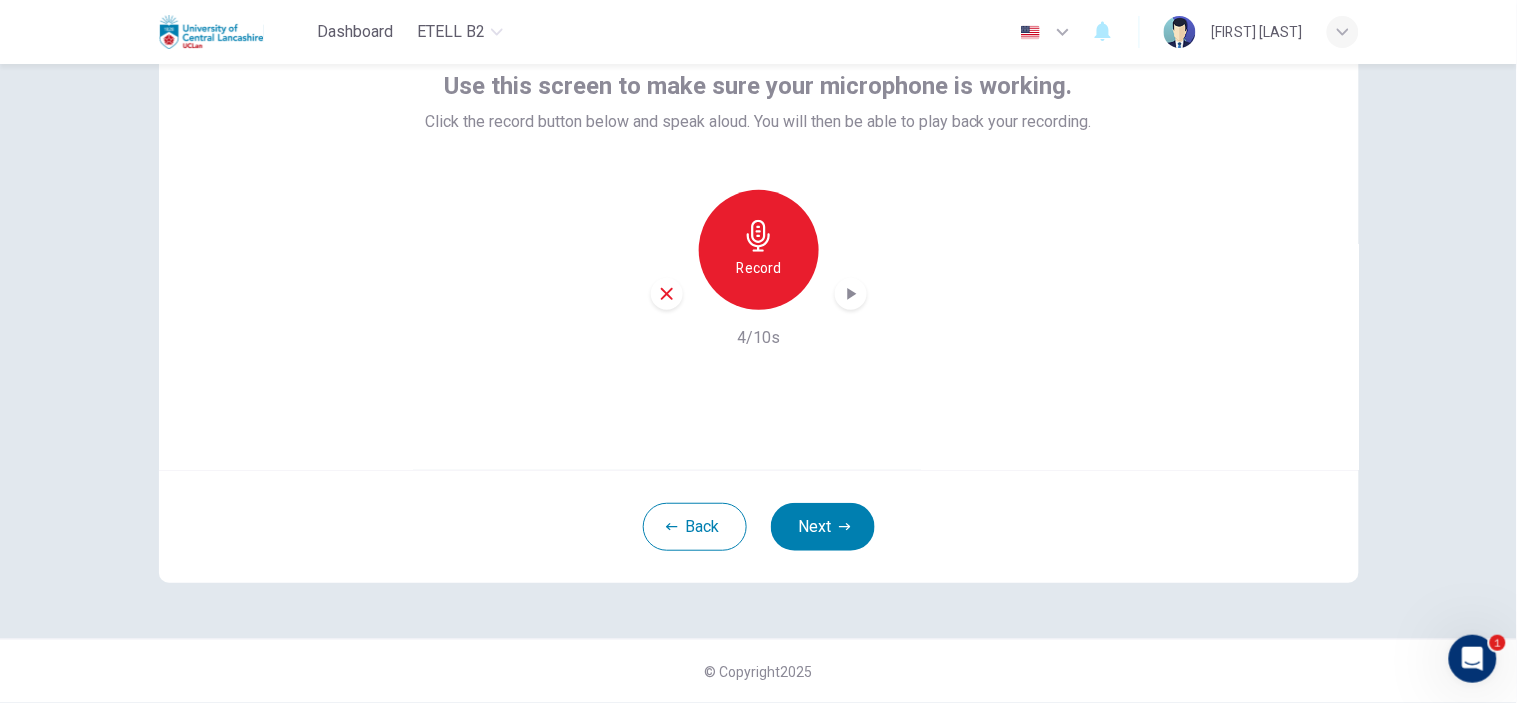 click at bounding box center (851, 294) 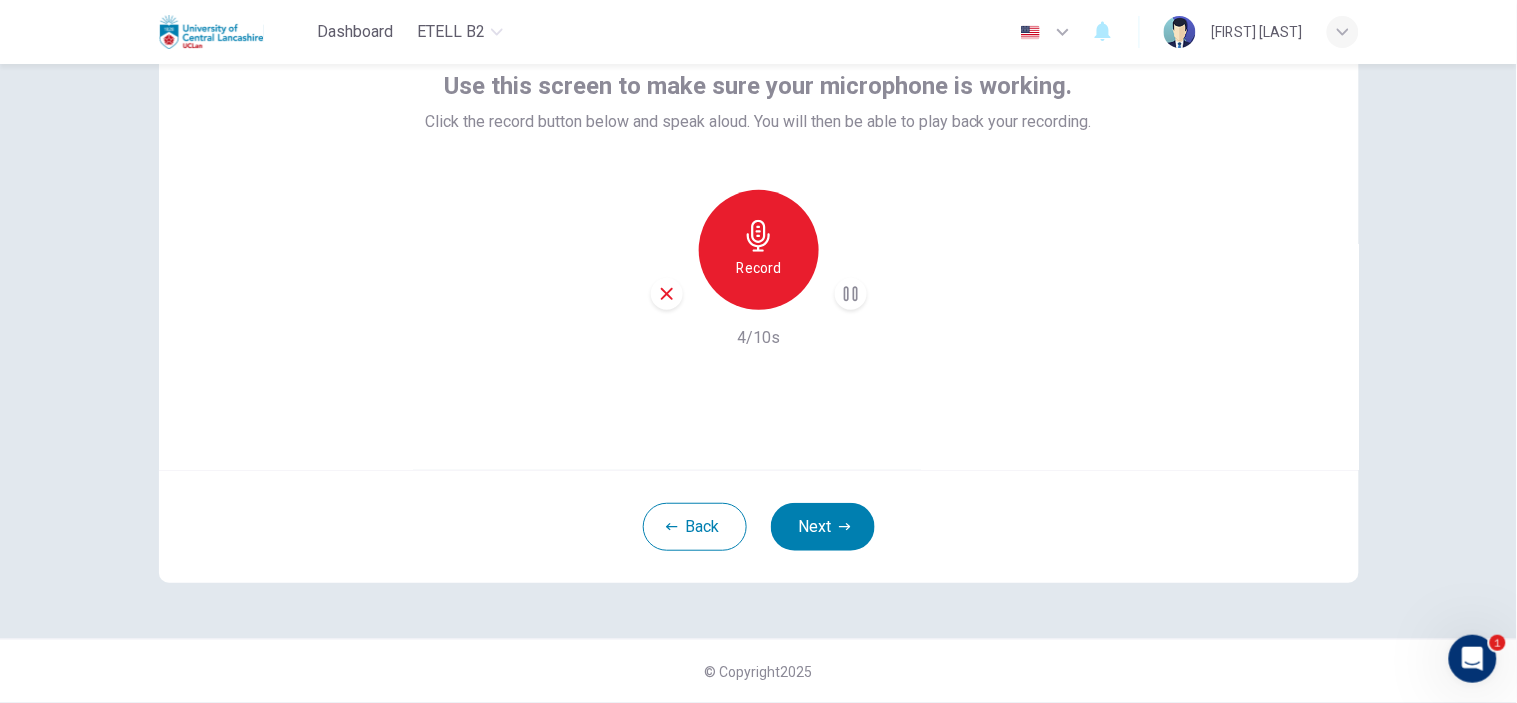 type 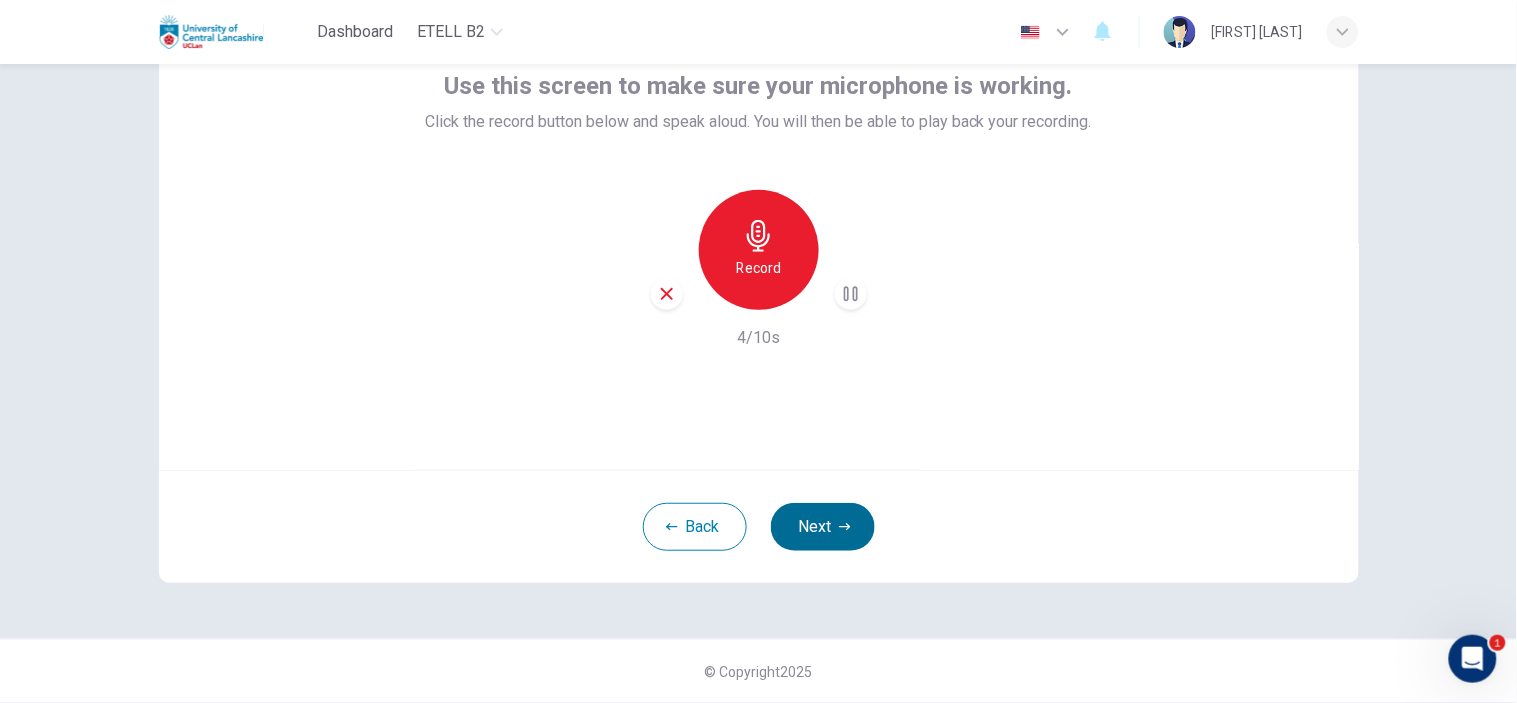 click on "Next" at bounding box center (823, 527) 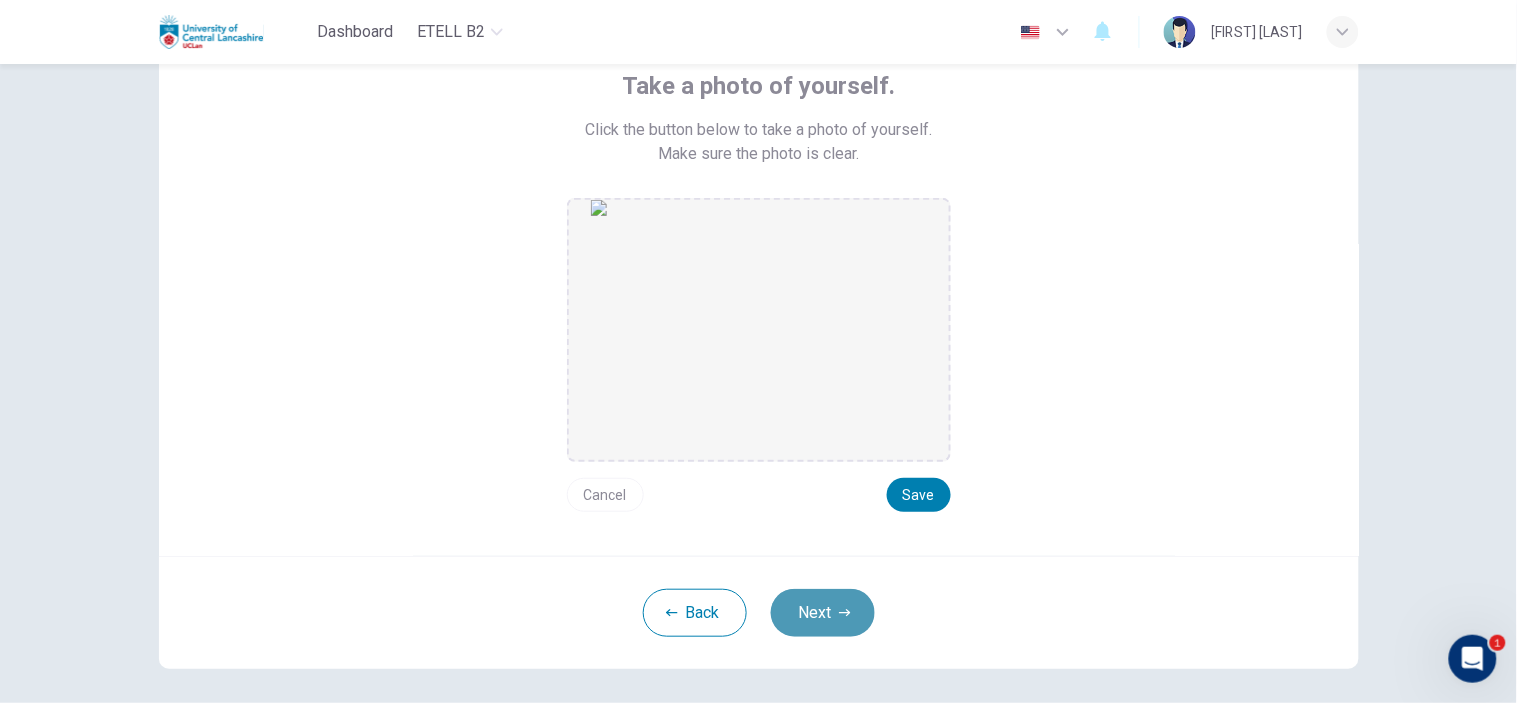 click on "Next" at bounding box center [823, 613] 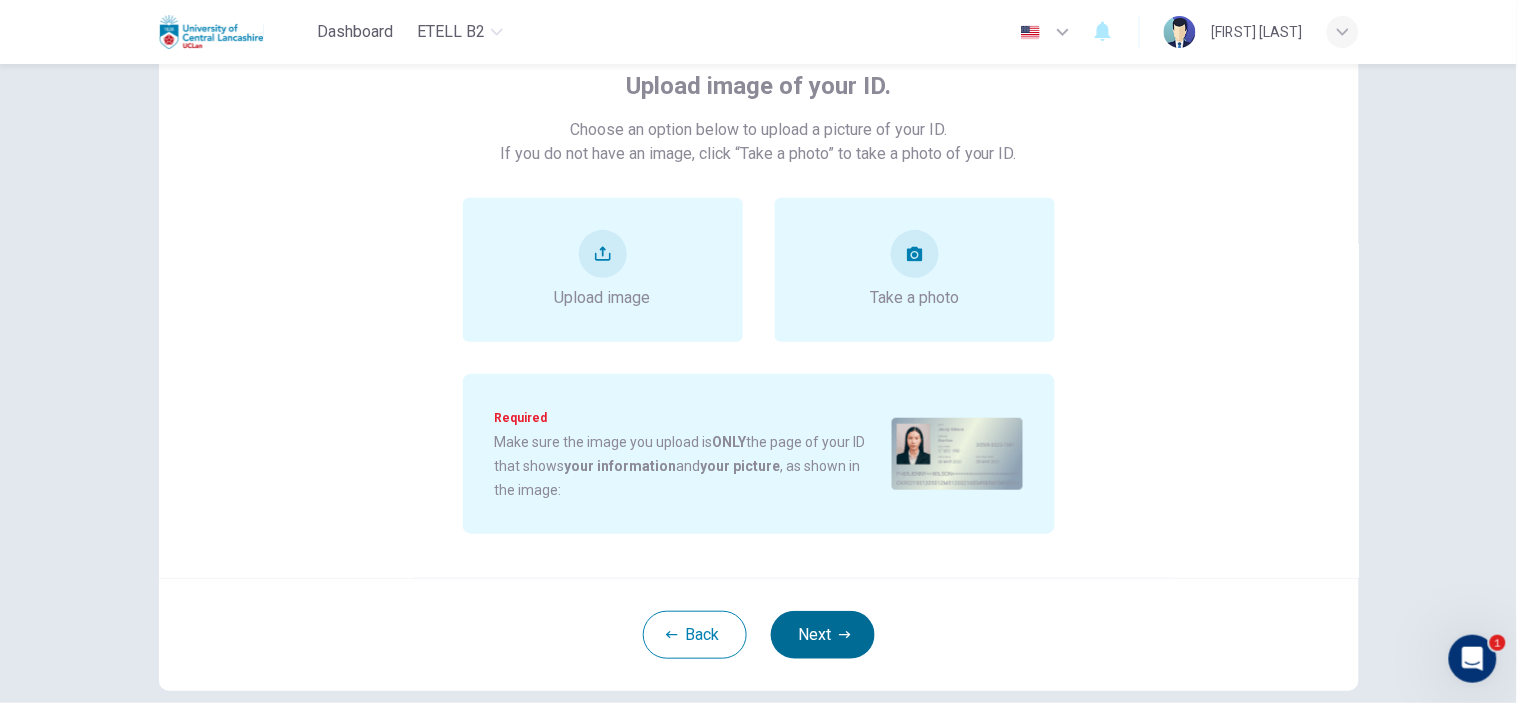 click on "Back Next" at bounding box center [759, 634] 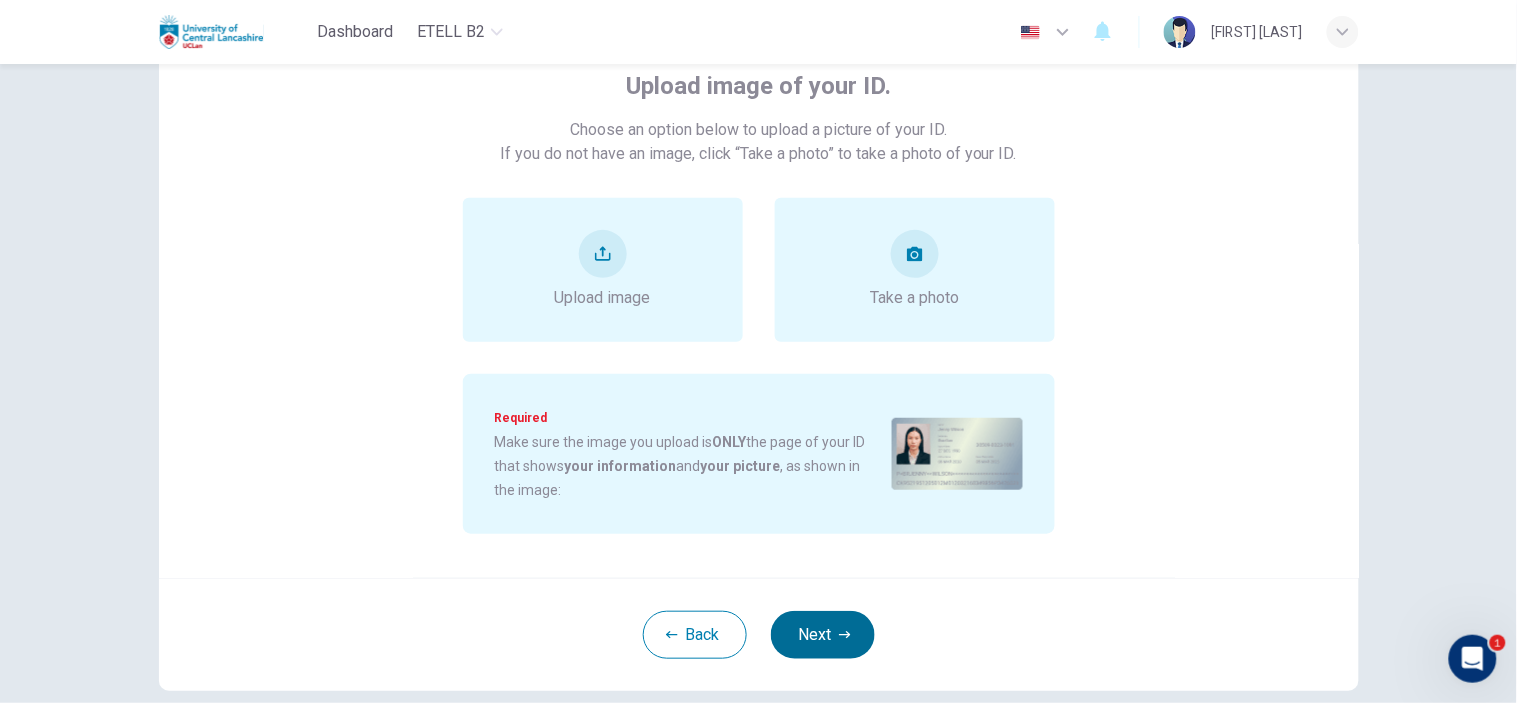click on "Next" at bounding box center (823, 635) 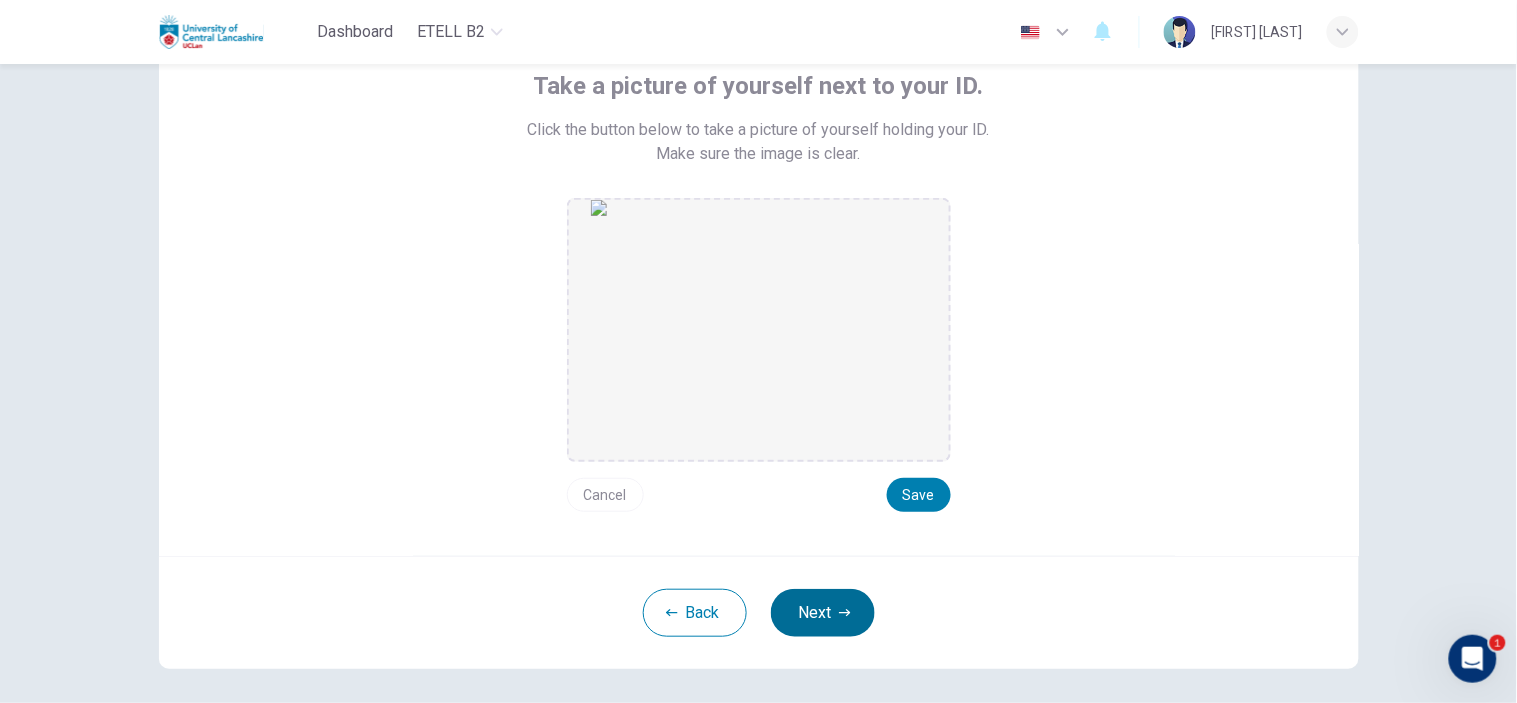 click on "Next" at bounding box center [823, 613] 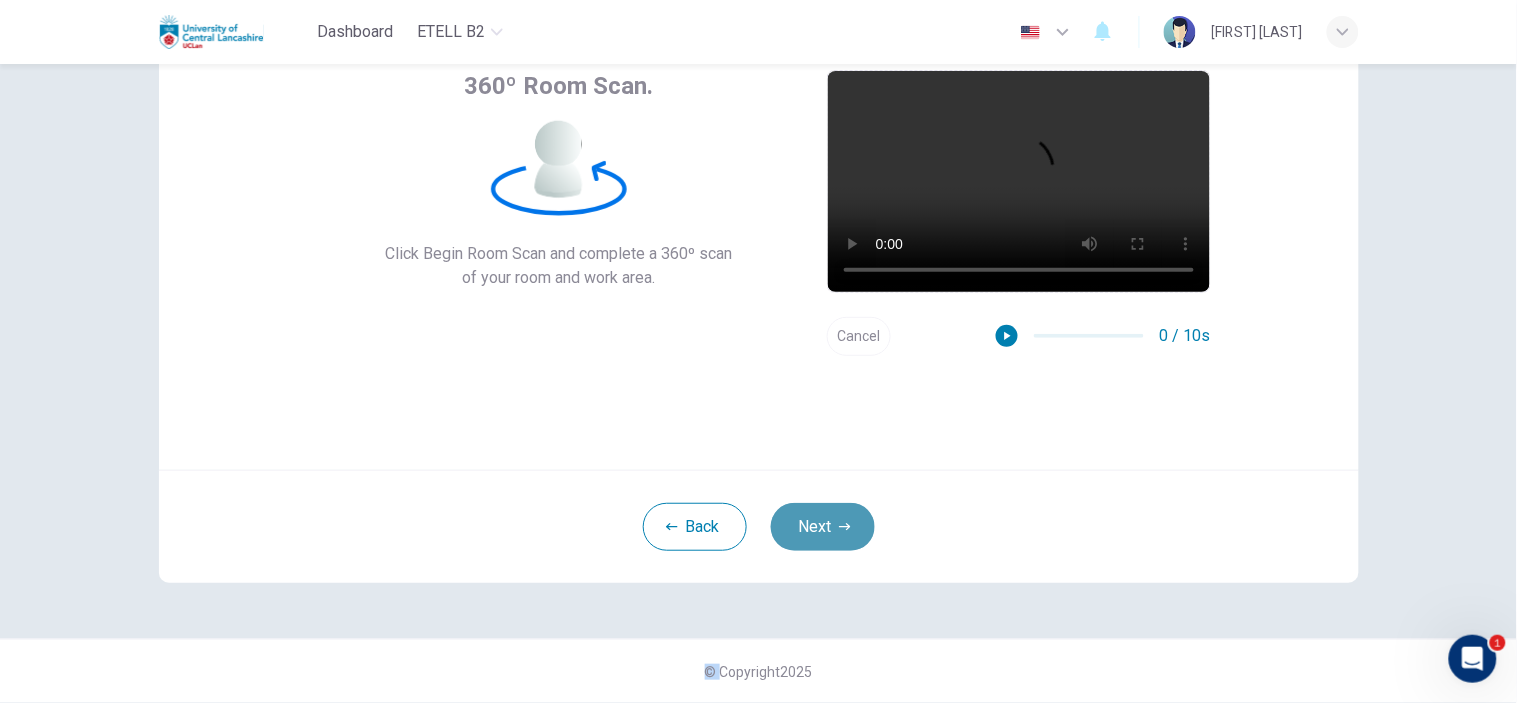 click on "Next" at bounding box center [823, 527] 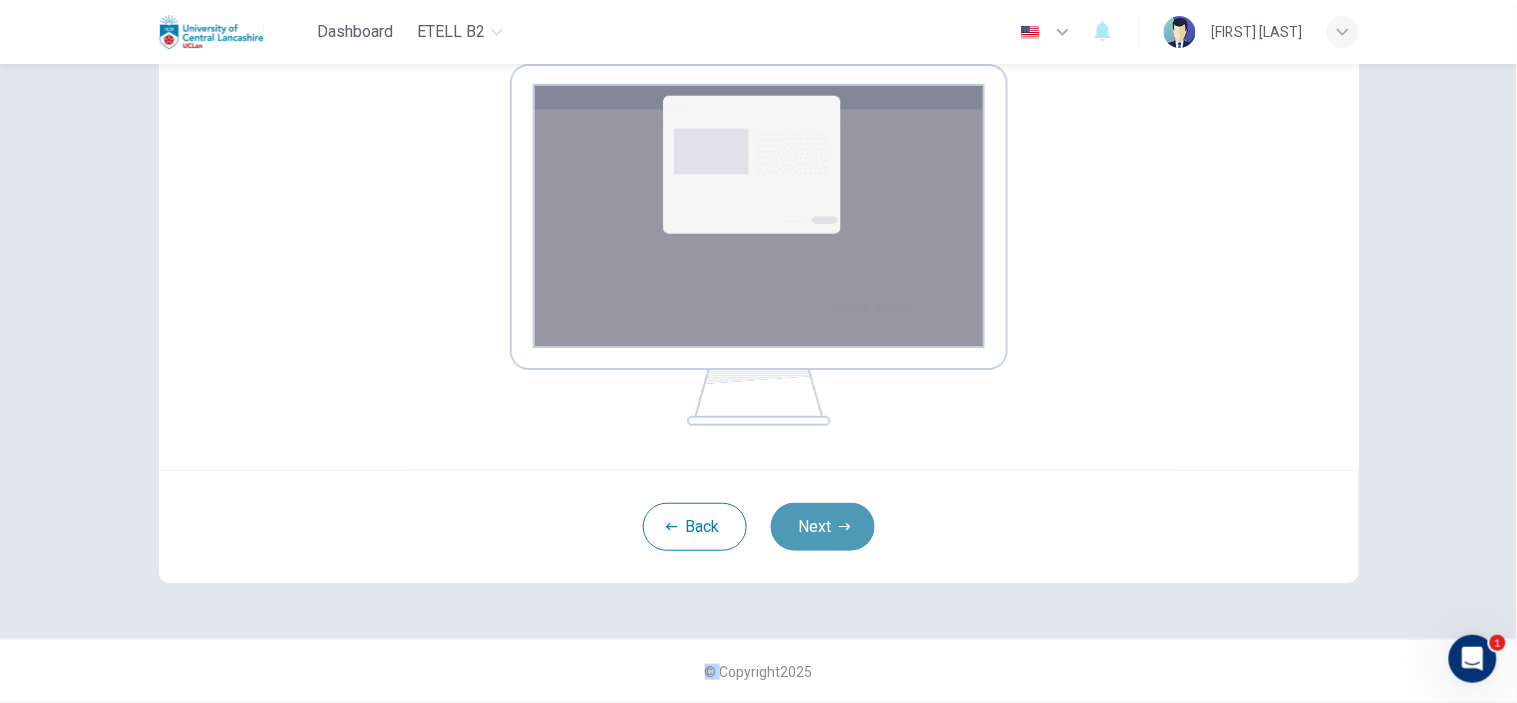 click 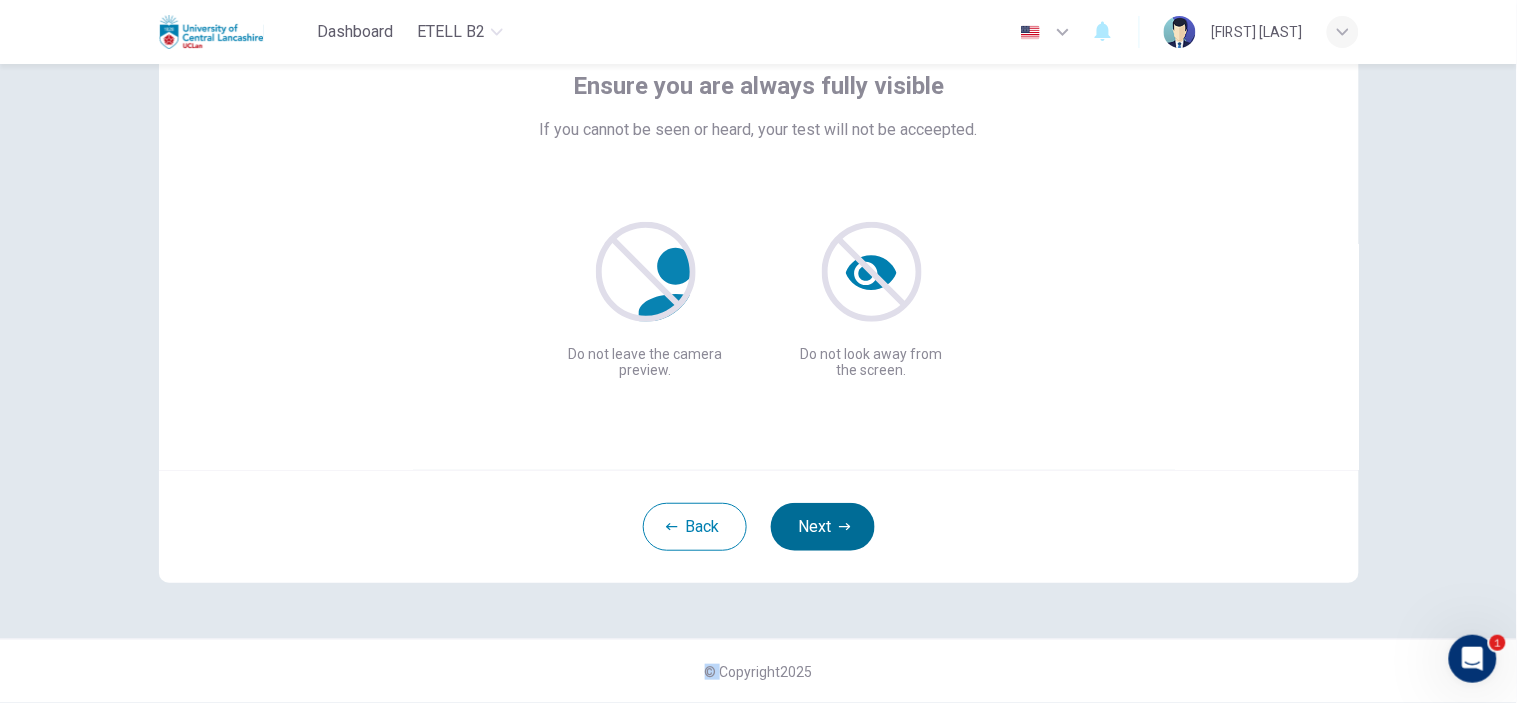 click 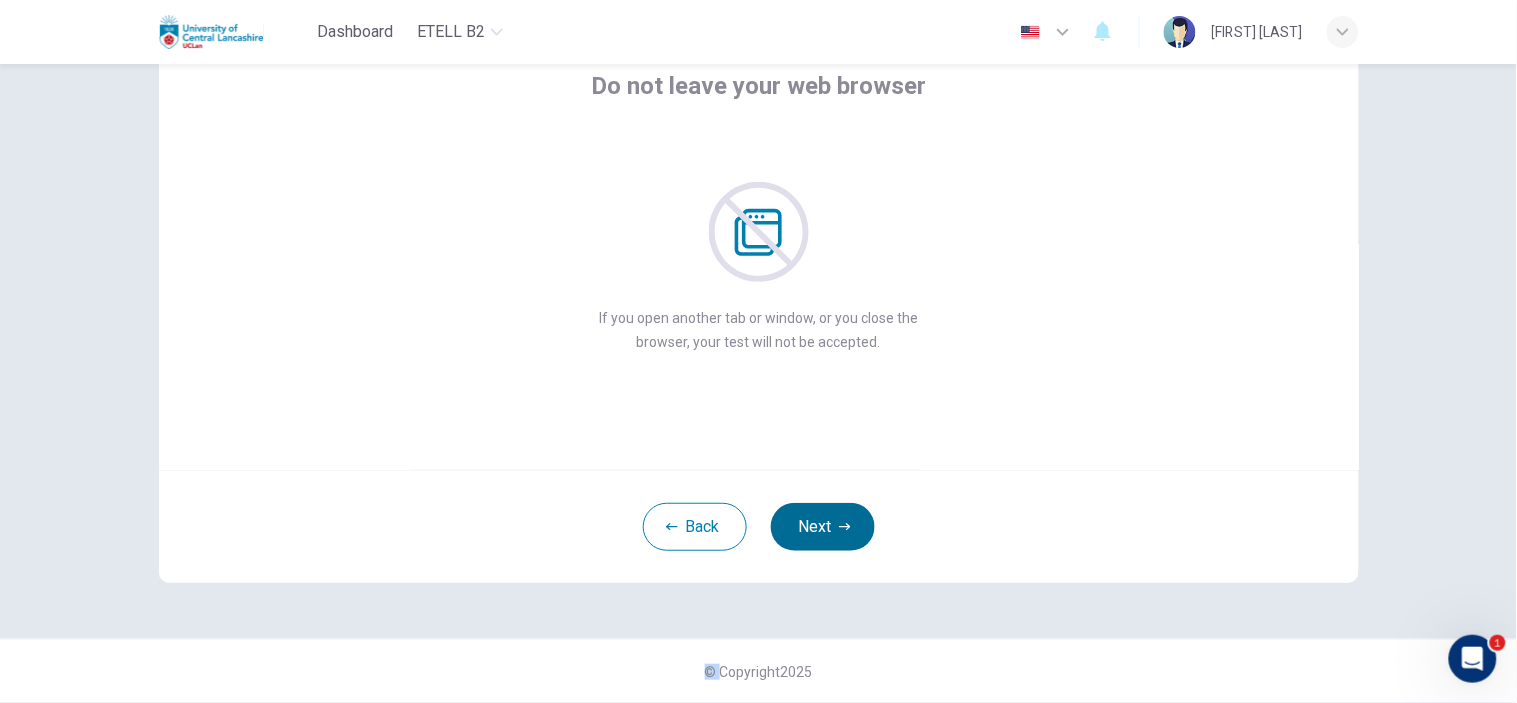 click 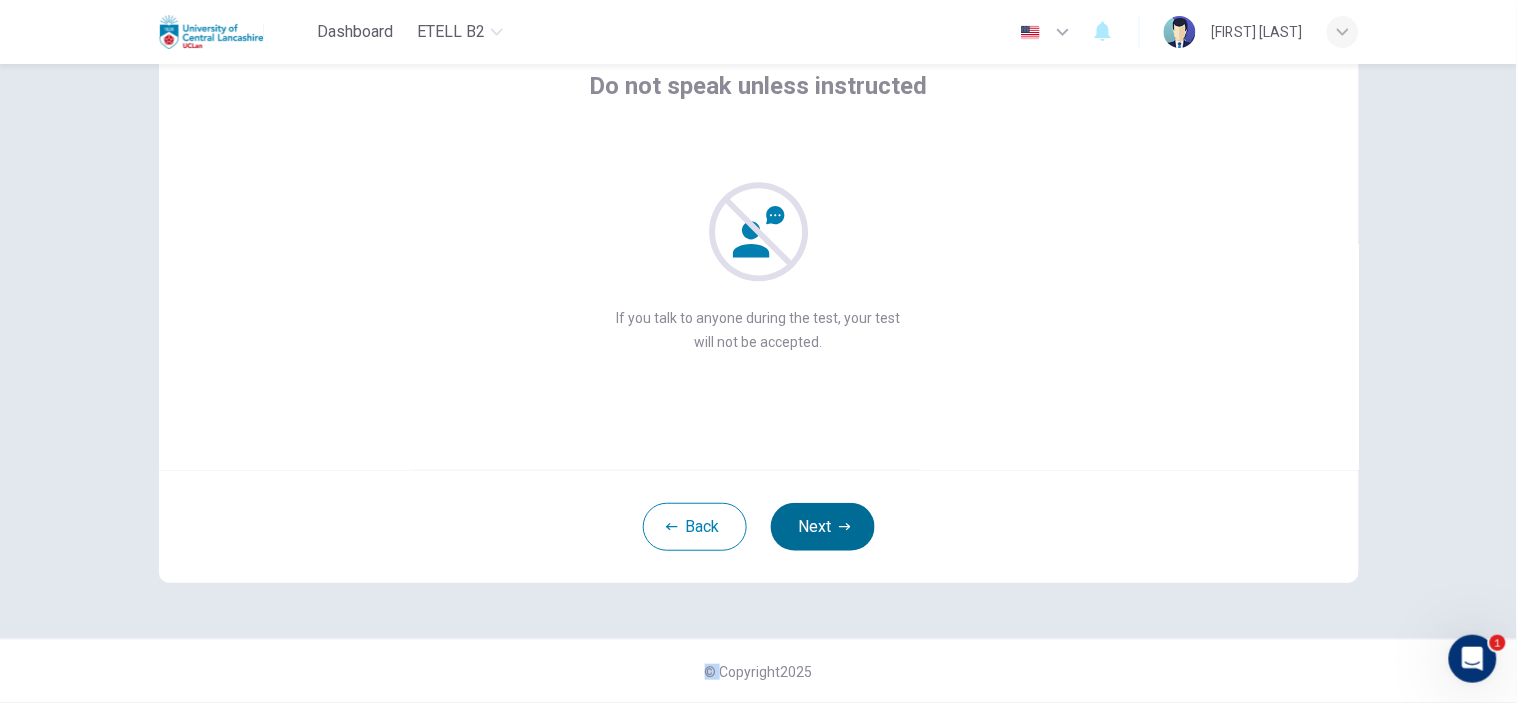 click 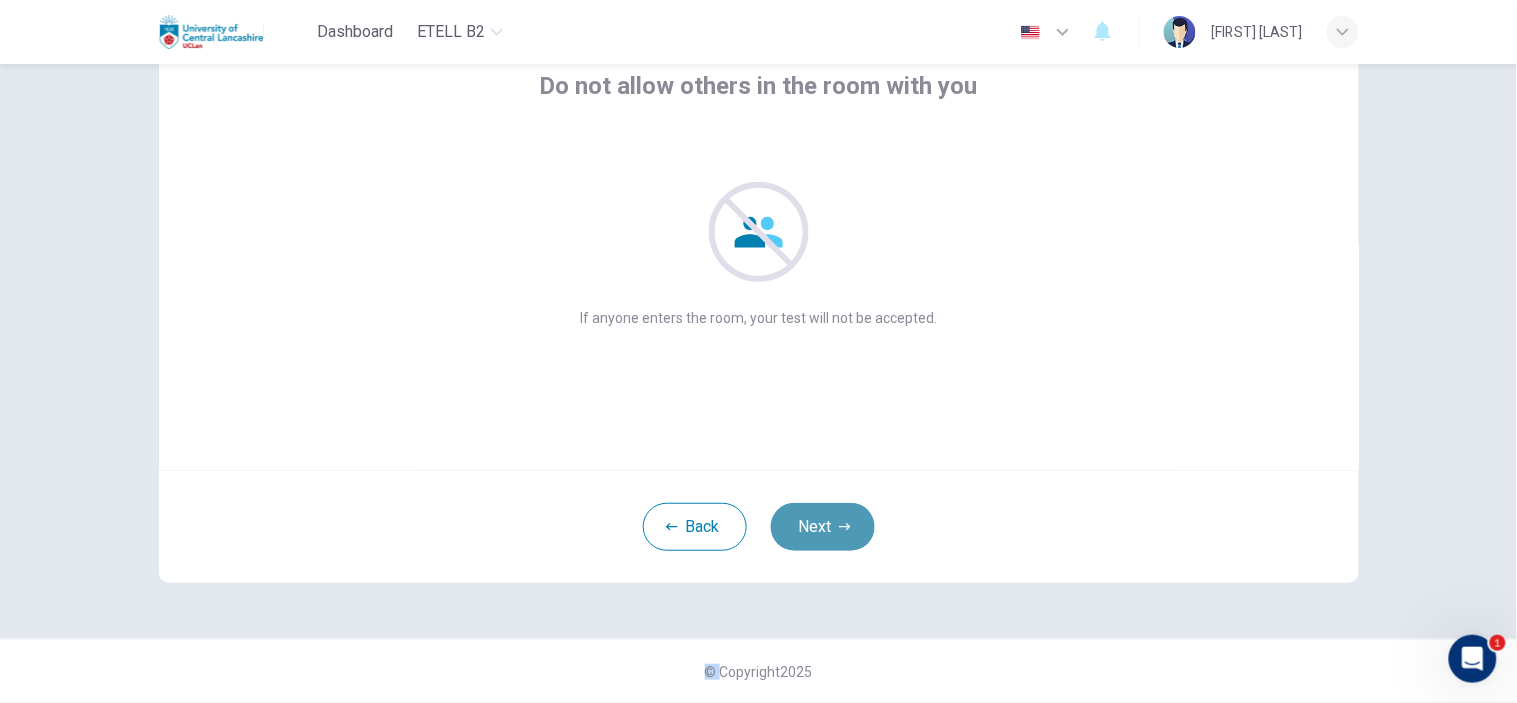 click 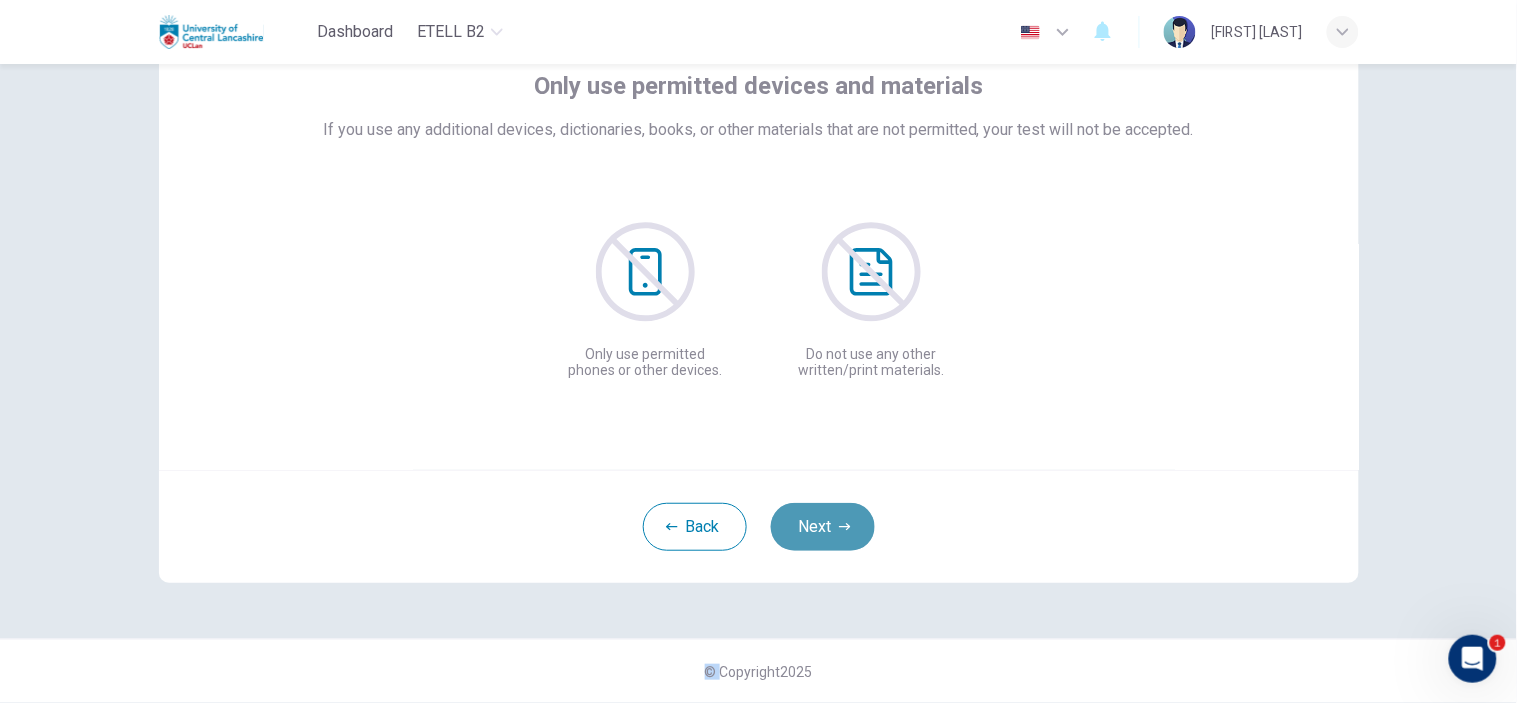 click 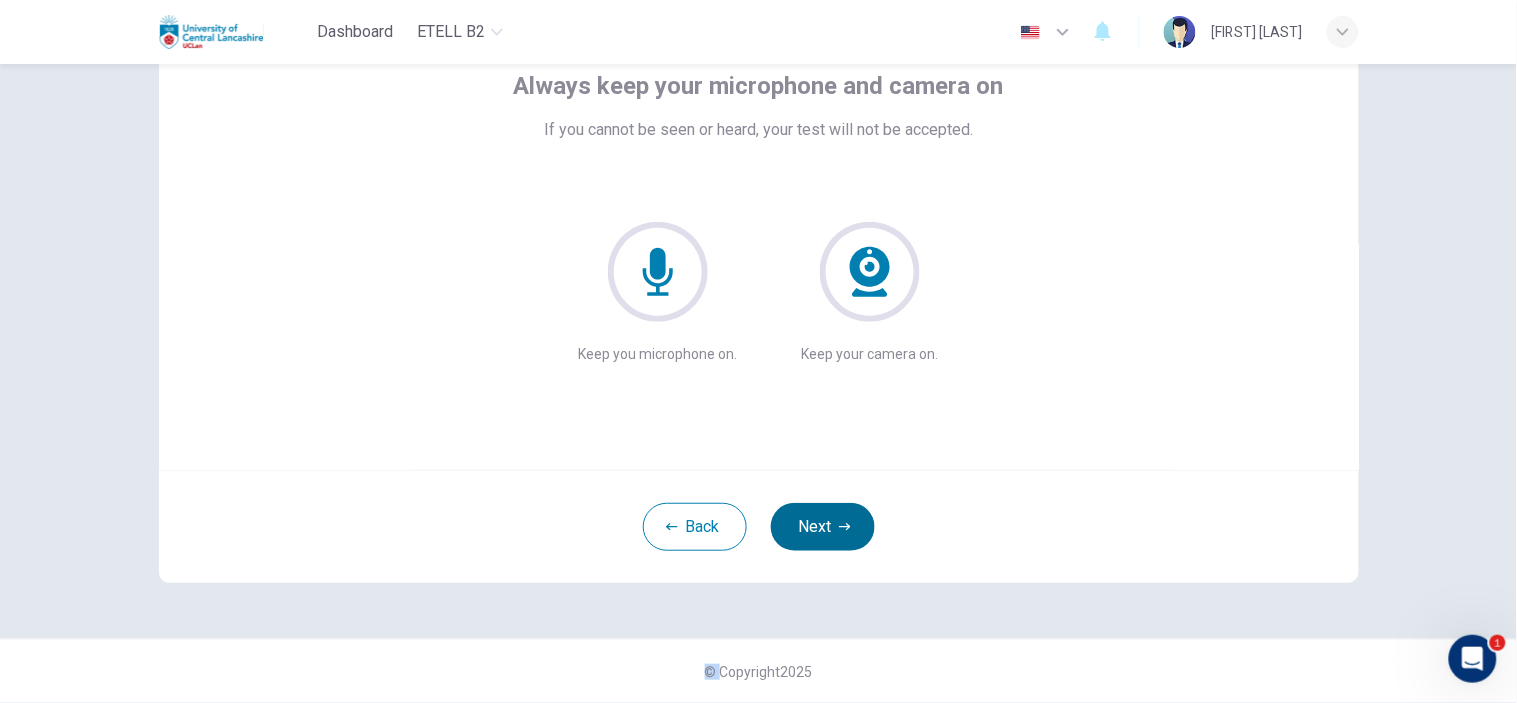 click 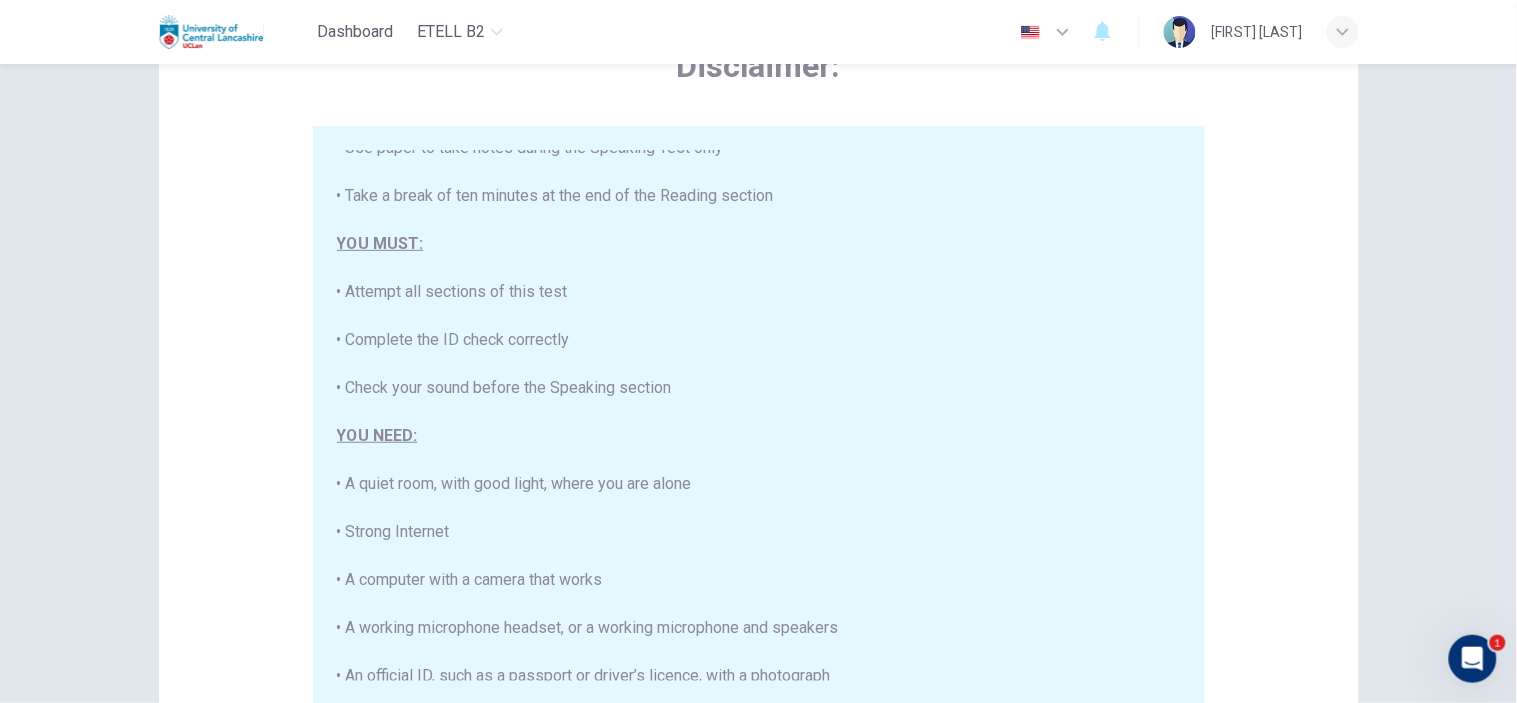 scroll, scrollTop: 381, scrollLeft: 0, axis: vertical 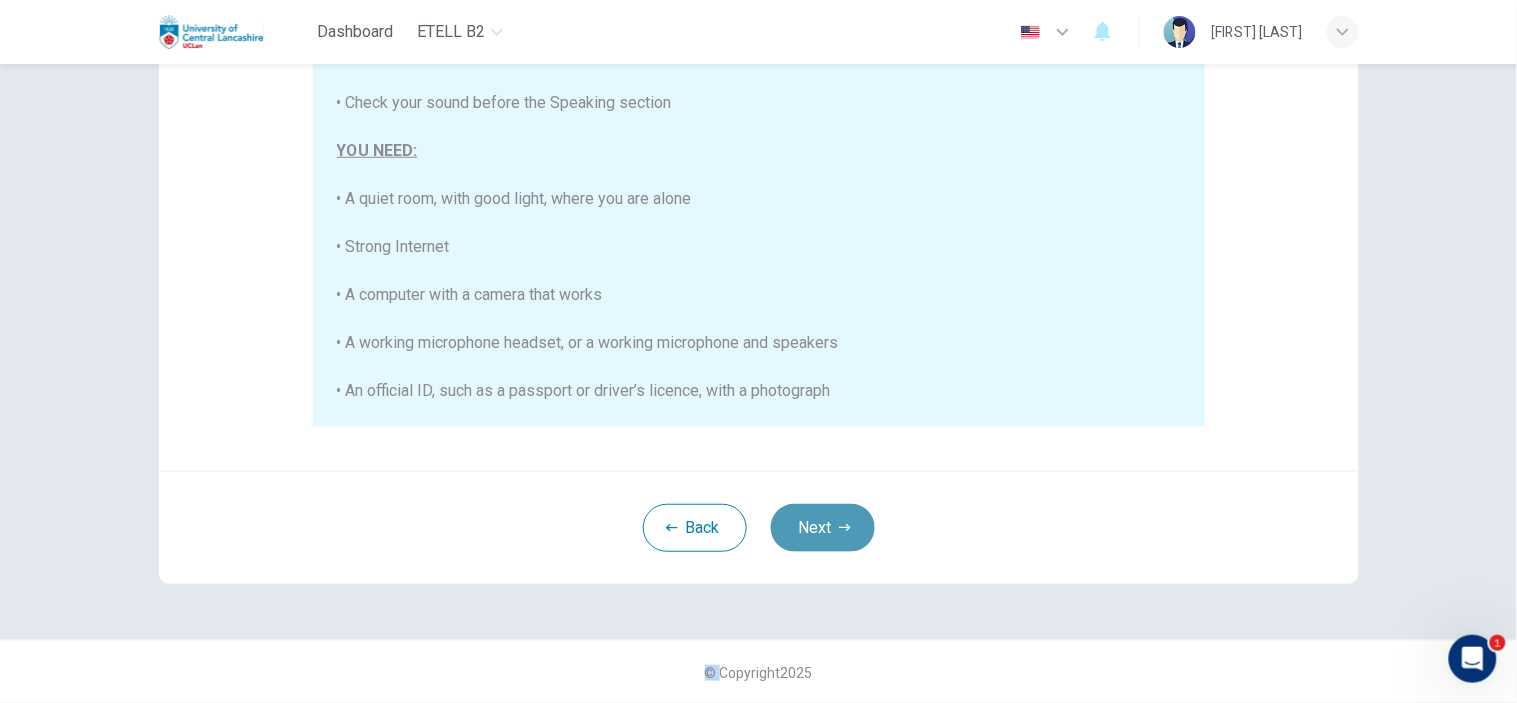 click on "Next" at bounding box center (823, 528) 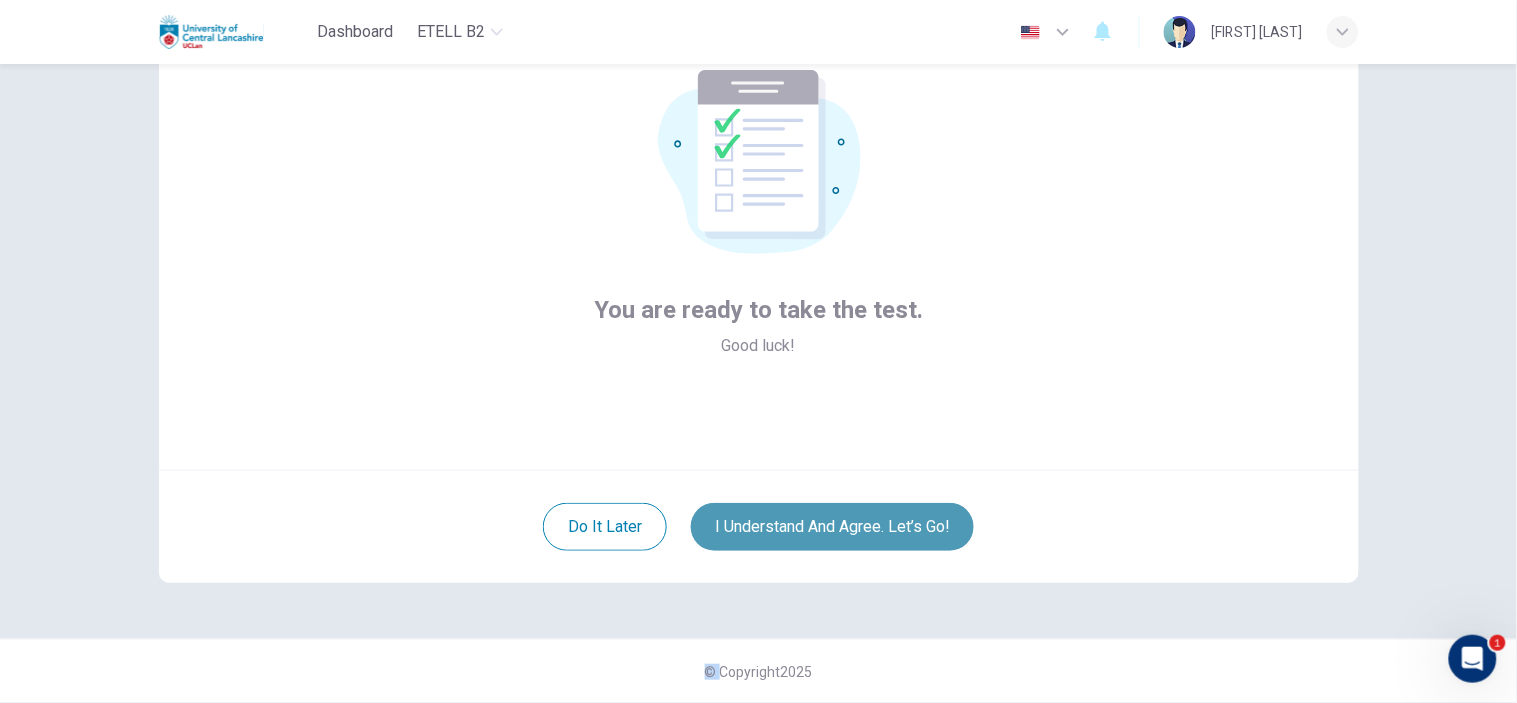 click on "I understand and agree. Let’s go!" at bounding box center (832, 527) 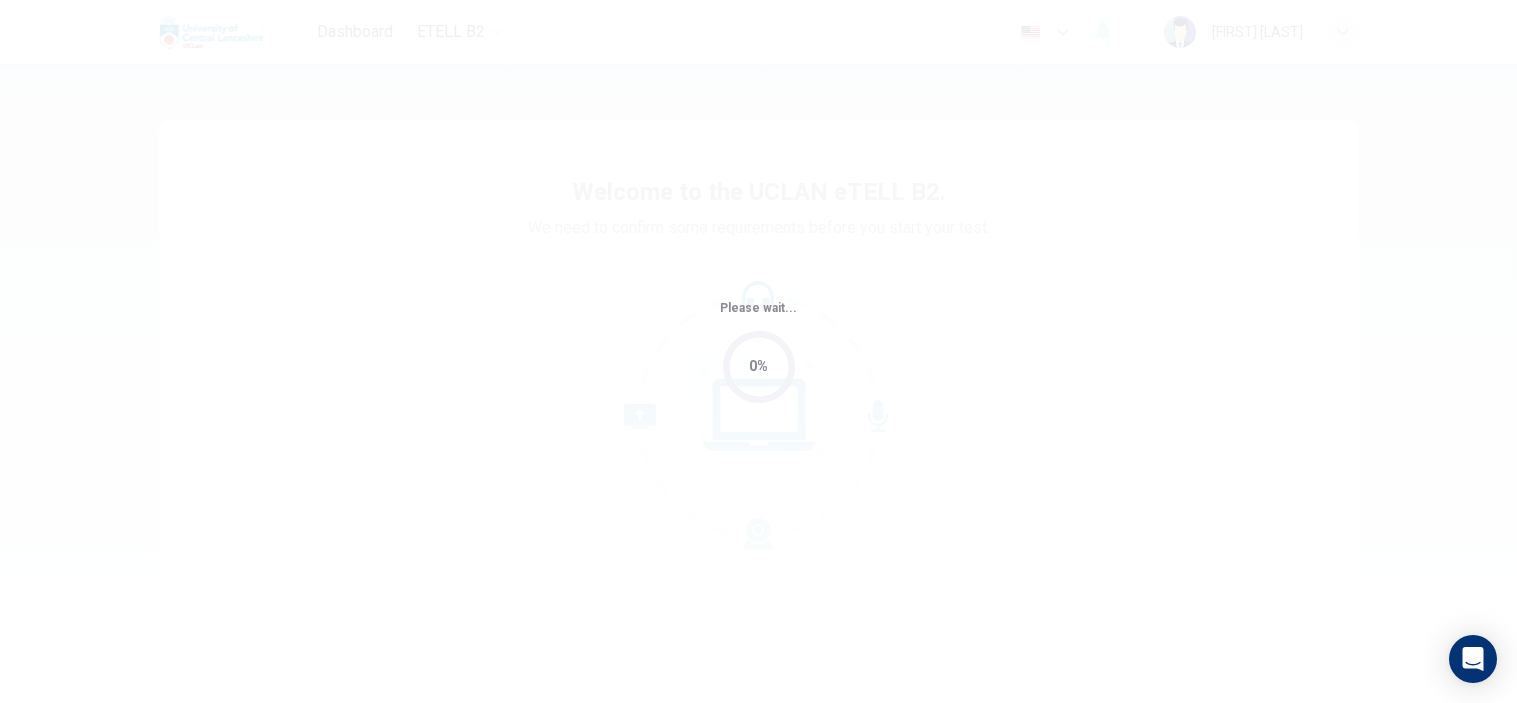 scroll, scrollTop: 0, scrollLeft: 0, axis: both 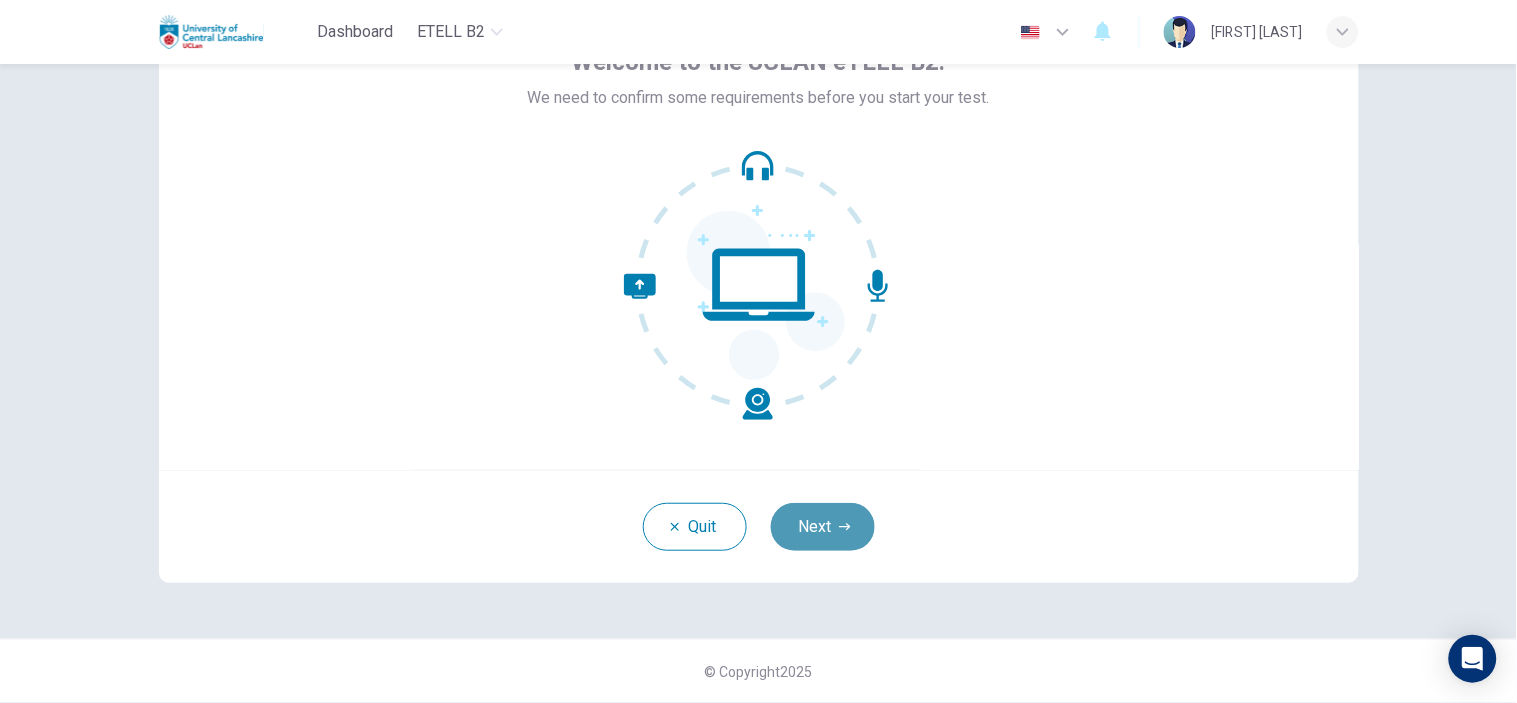 click 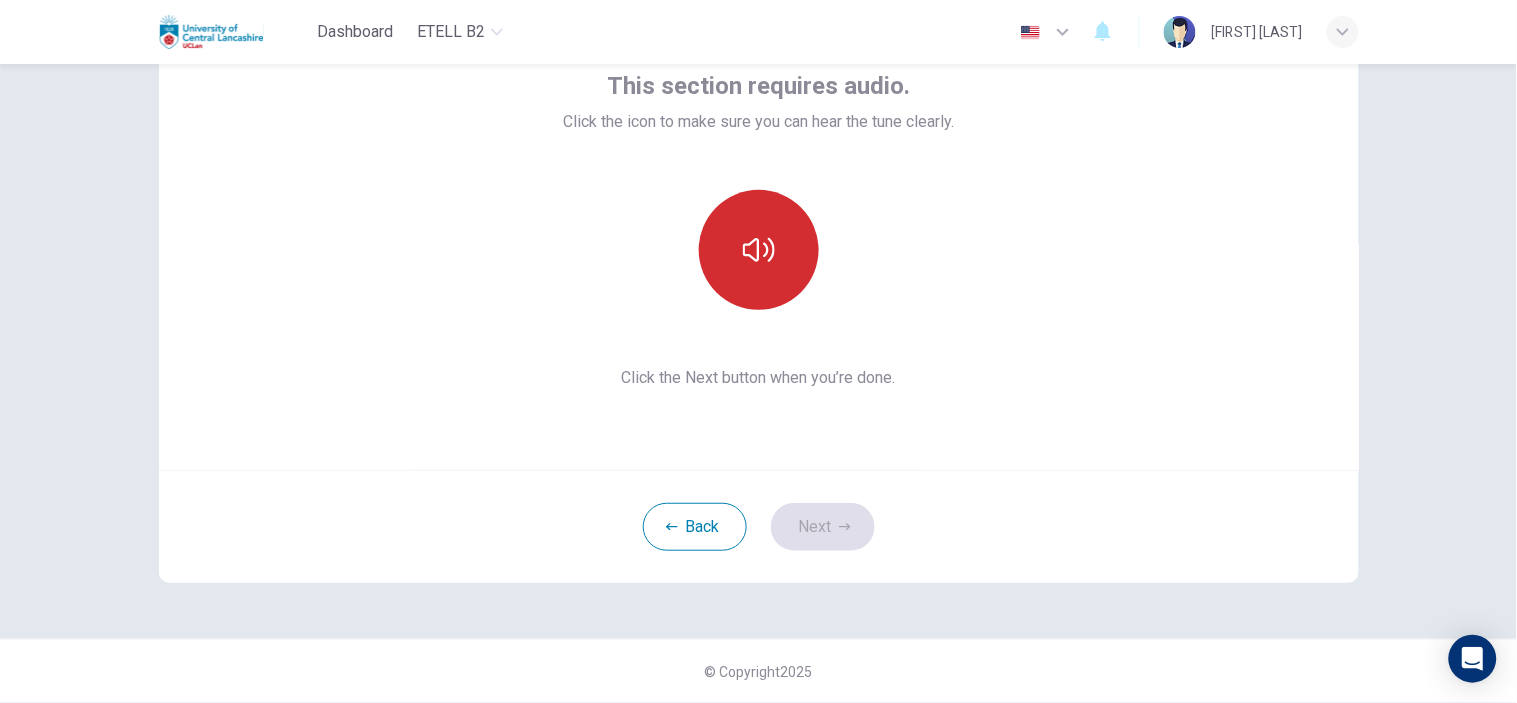 type 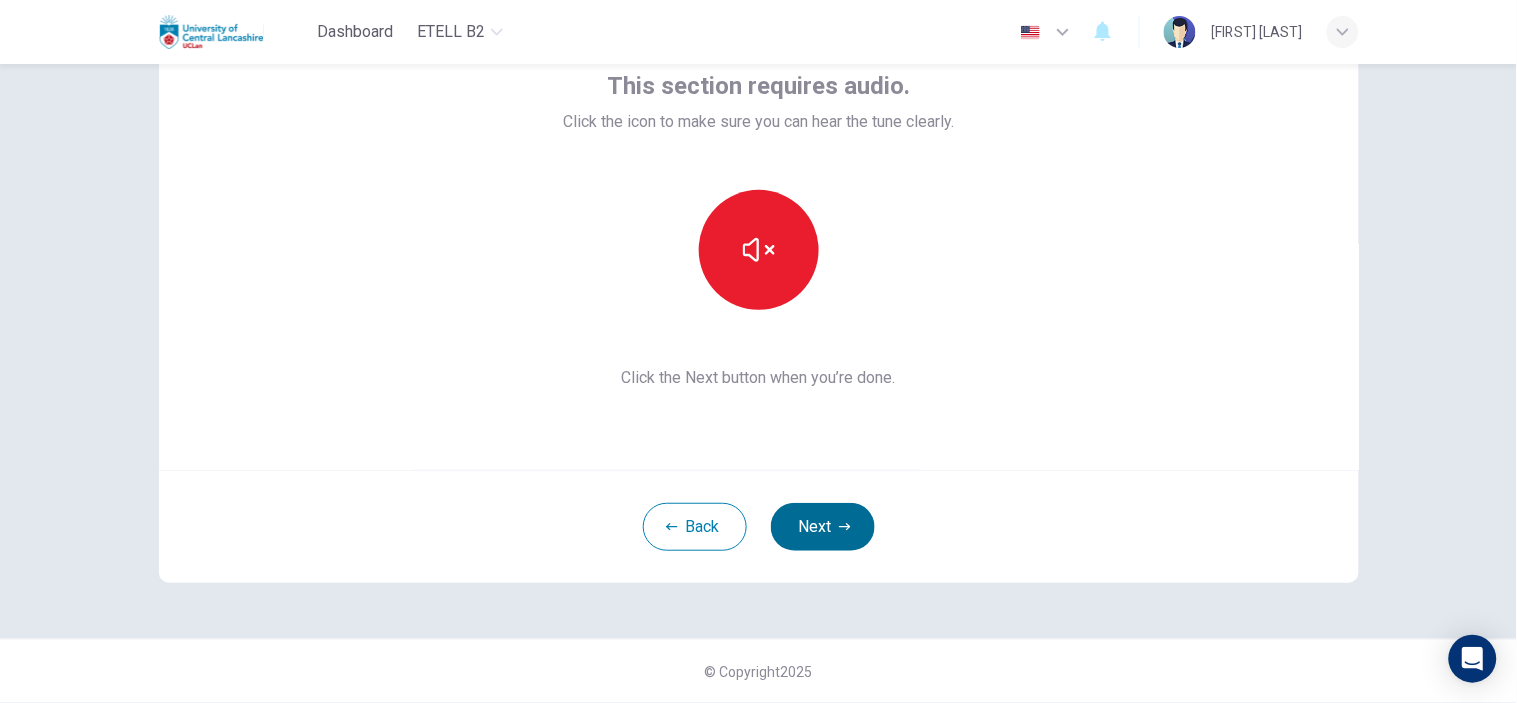 type 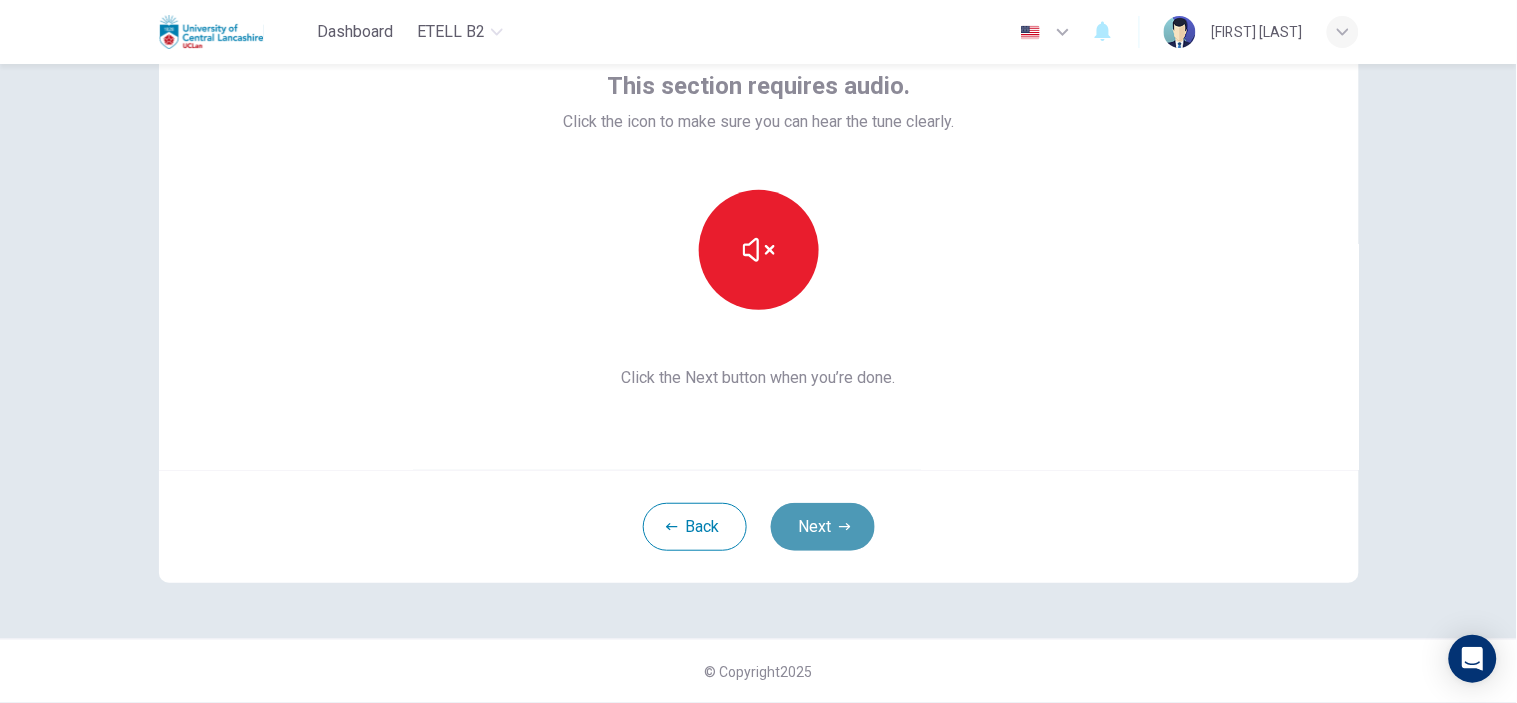 click on "Next" at bounding box center (823, 527) 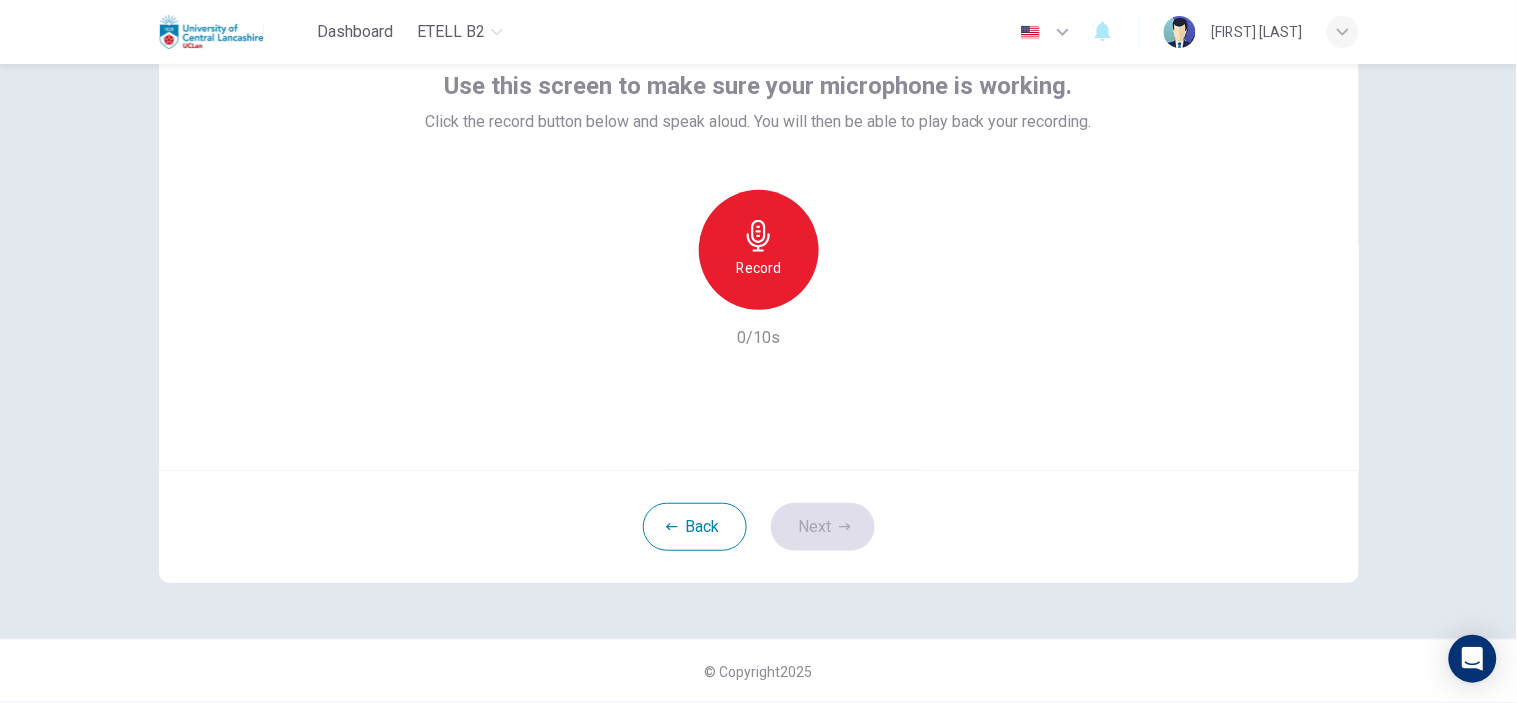 type 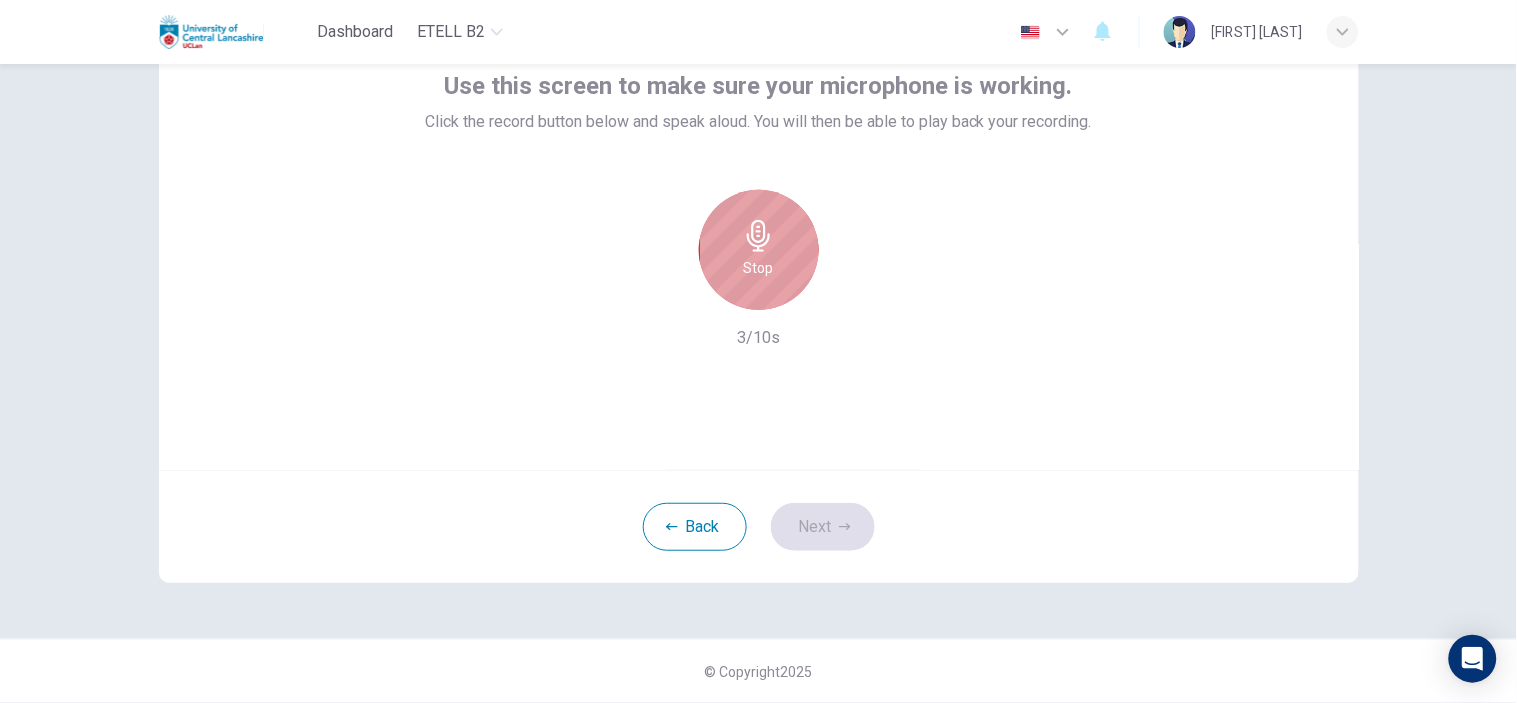 click on "Stop" at bounding box center (759, 250) 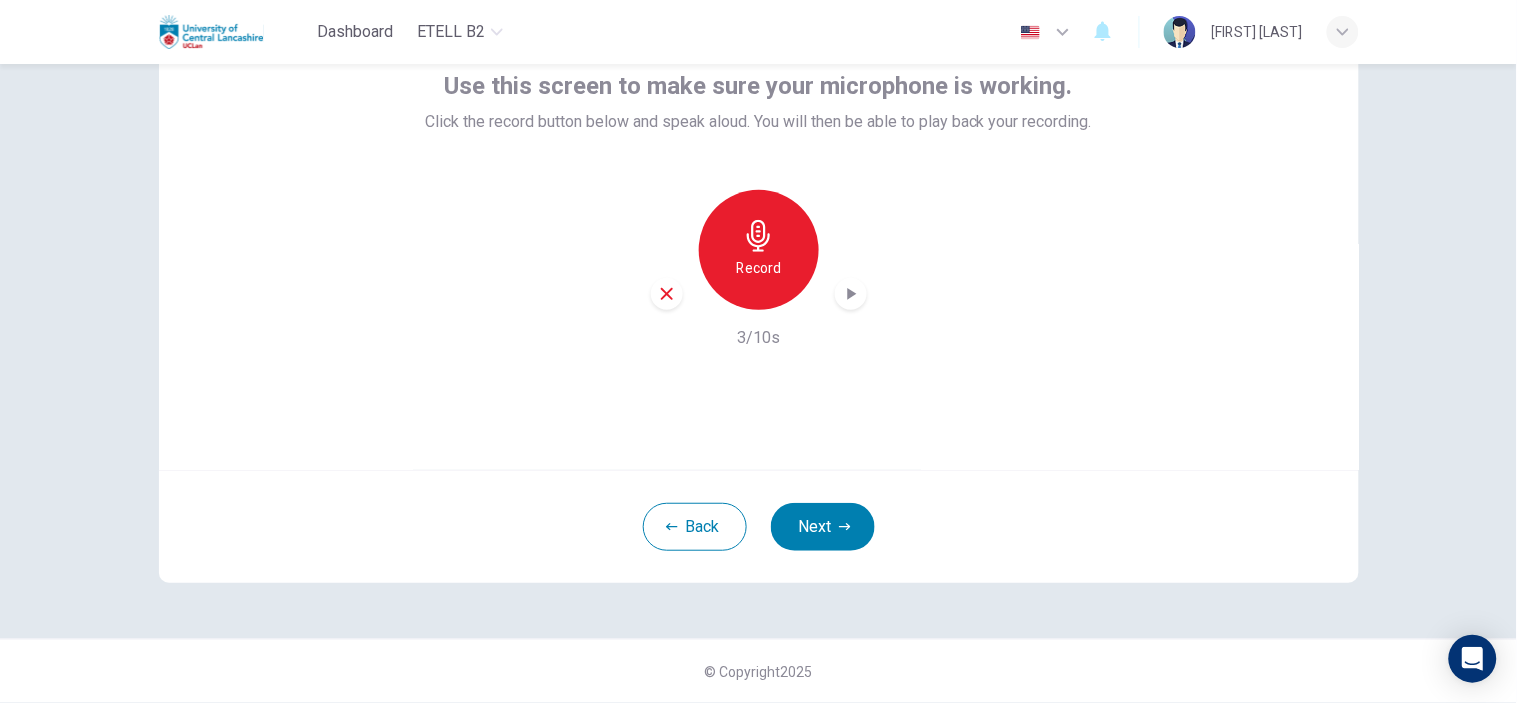 click 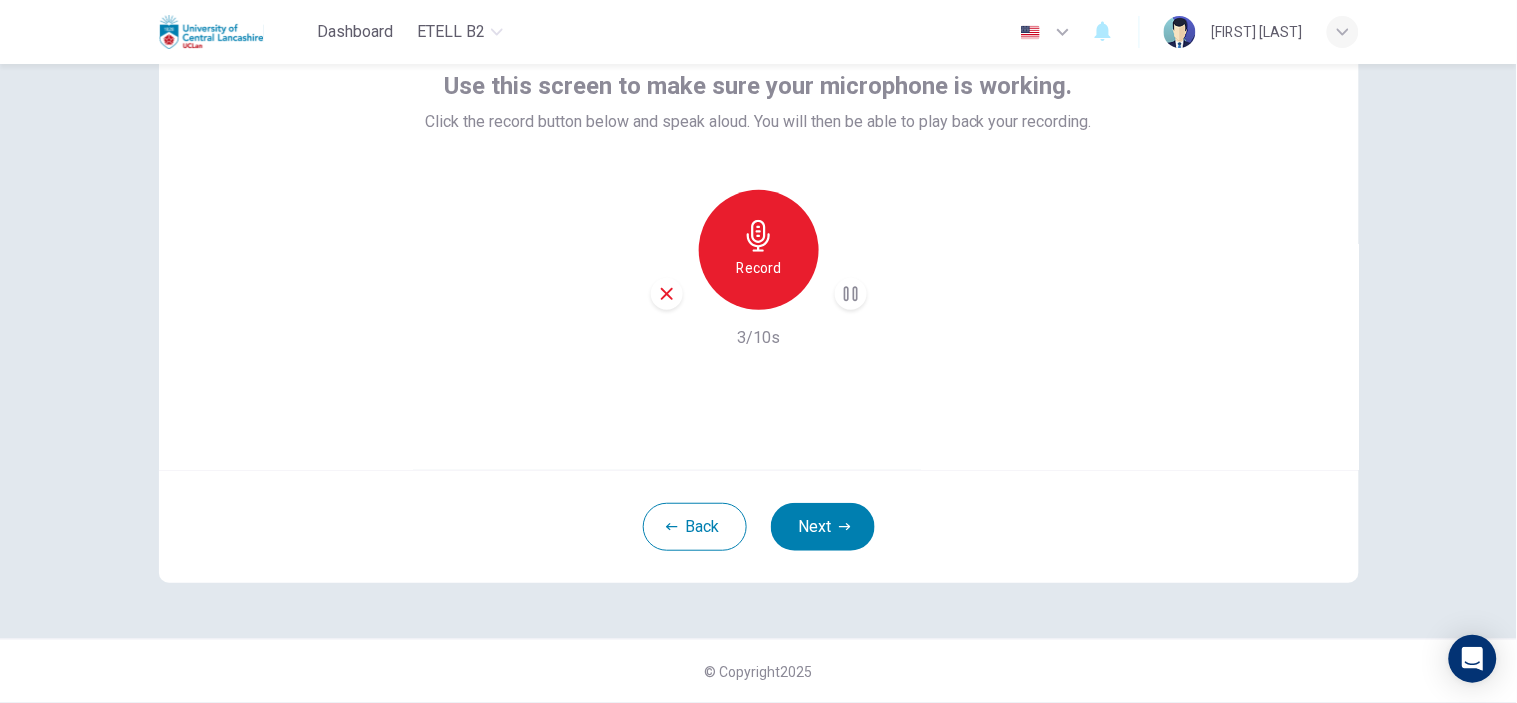type 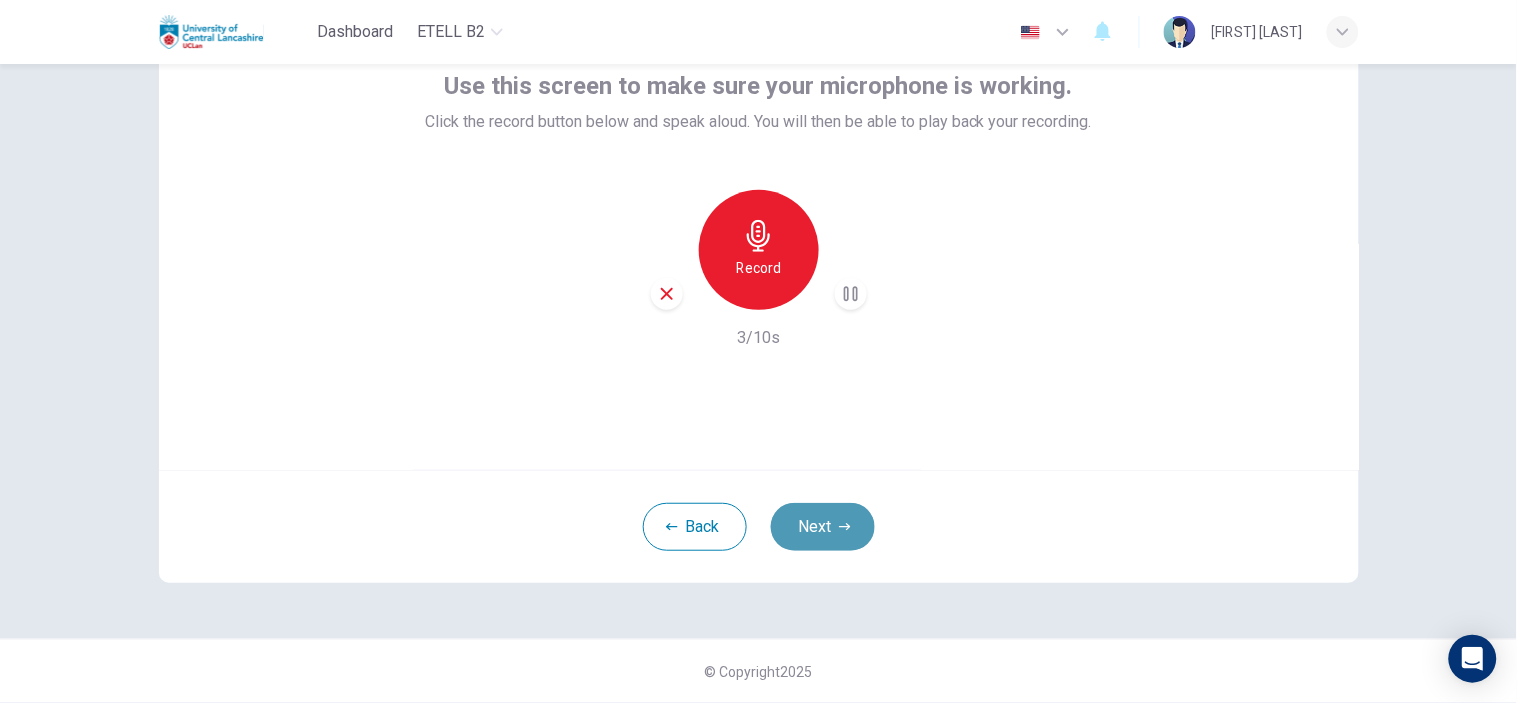 click on "Next" at bounding box center (823, 527) 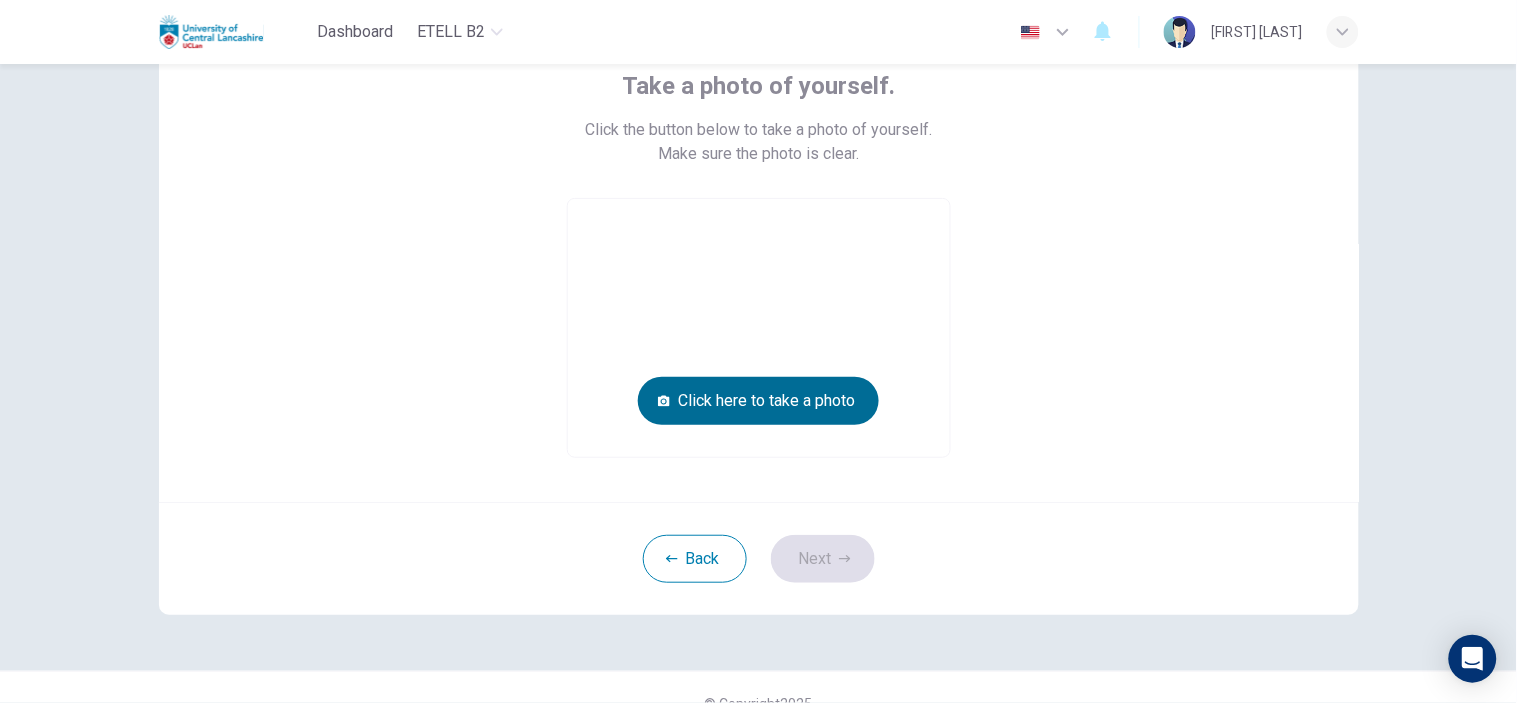 type 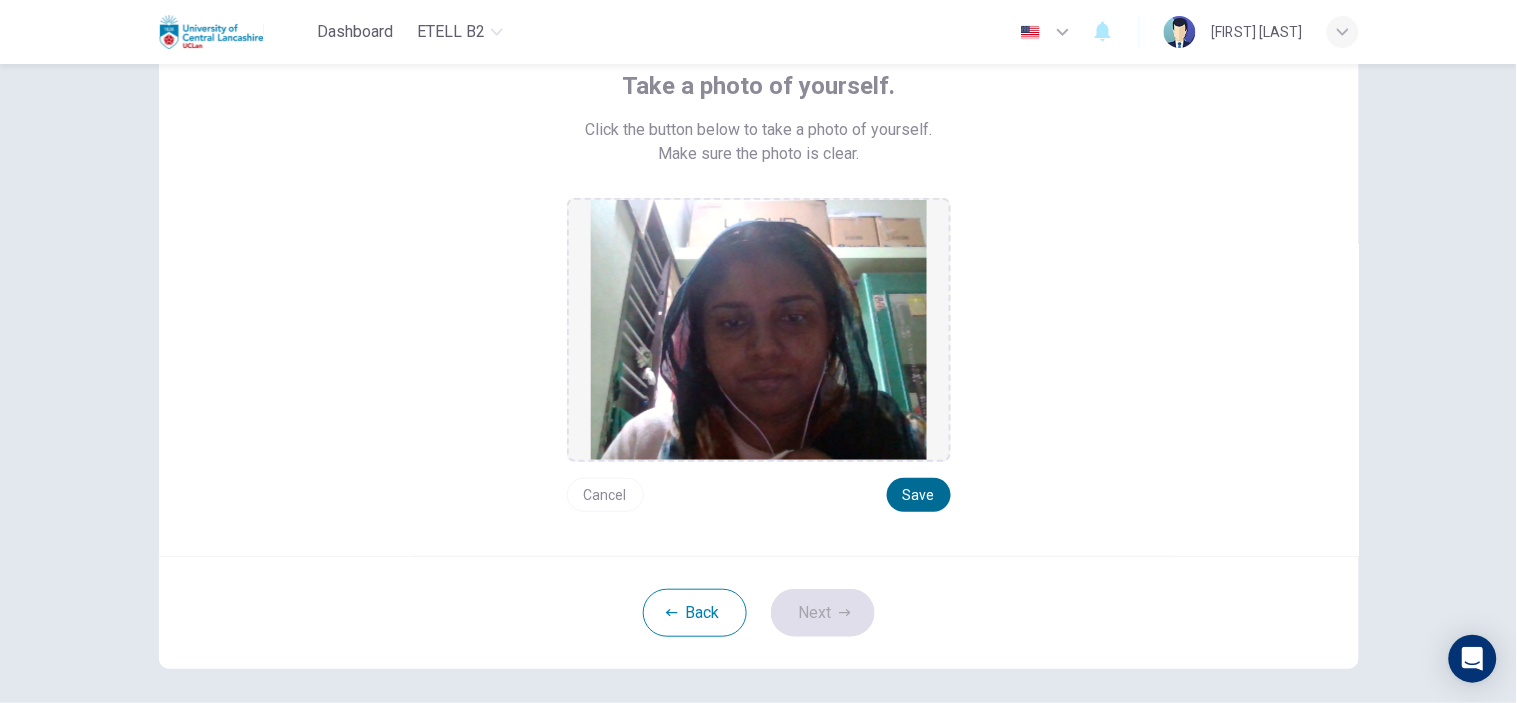 type 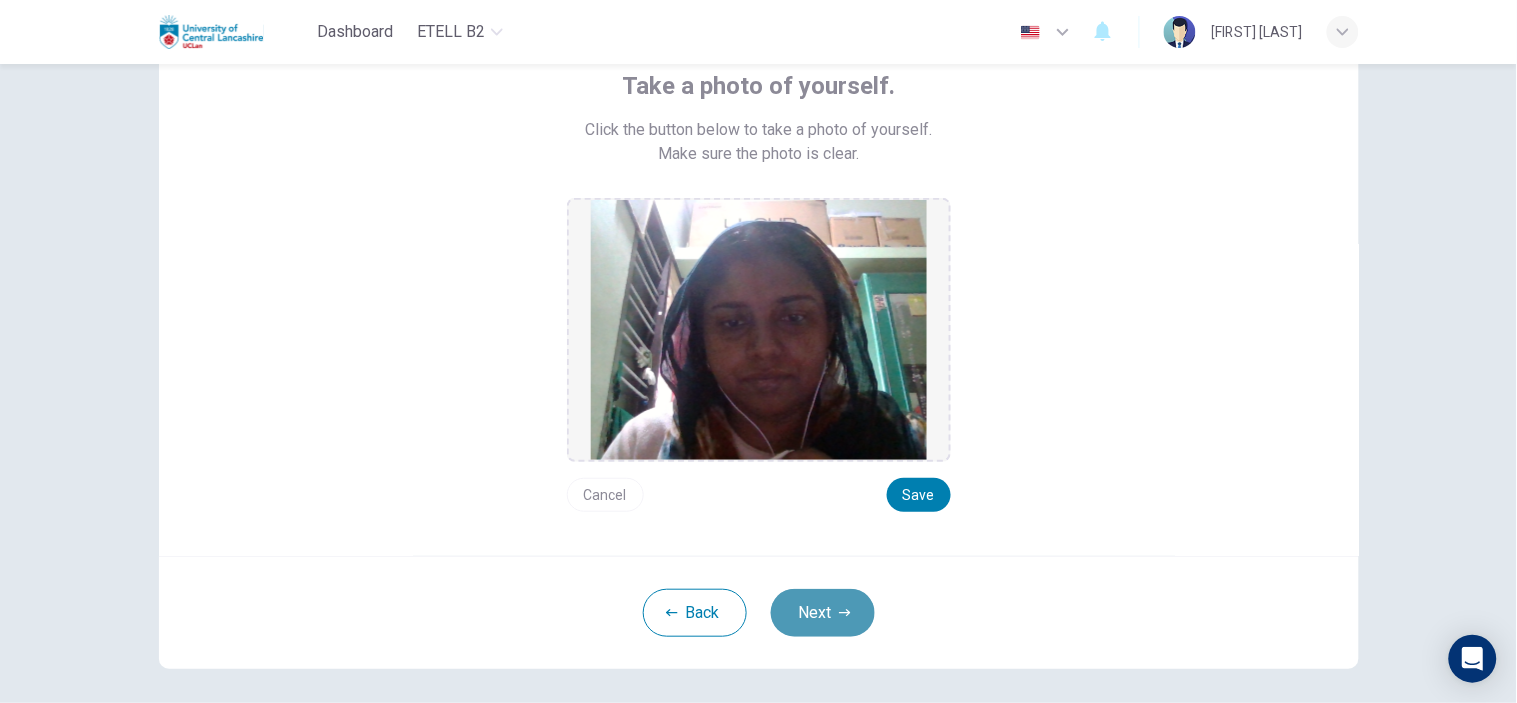 click on "Next" at bounding box center [823, 613] 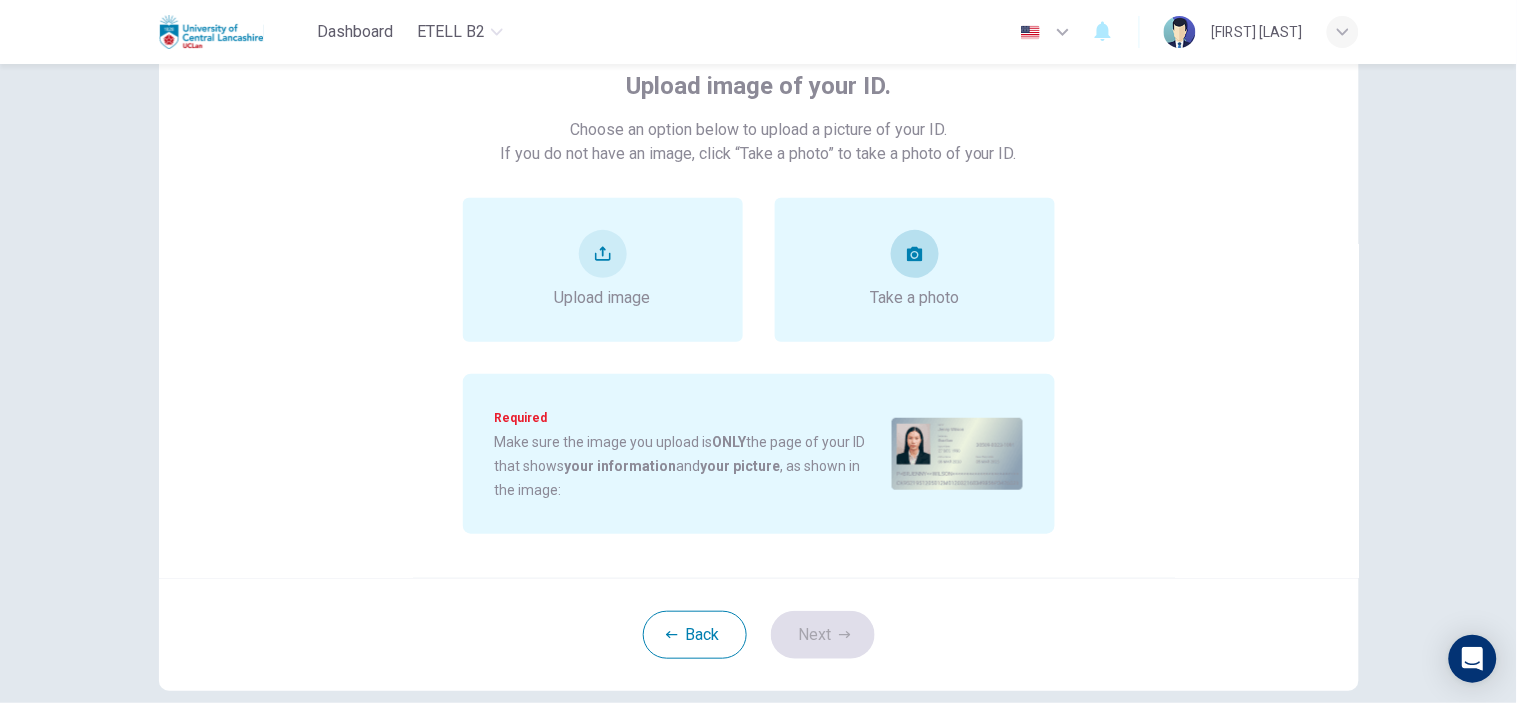 click on "Take a photo" at bounding box center [914, 270] 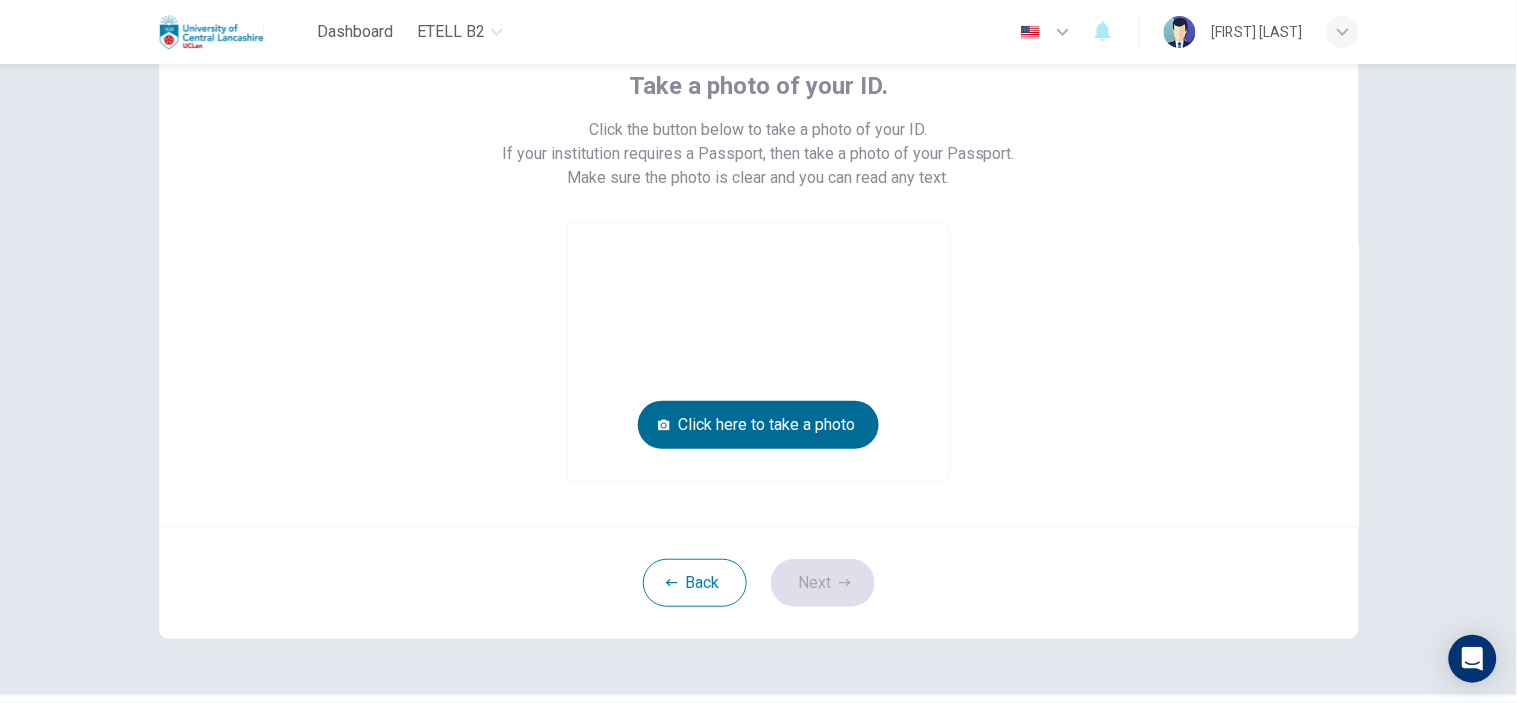 type 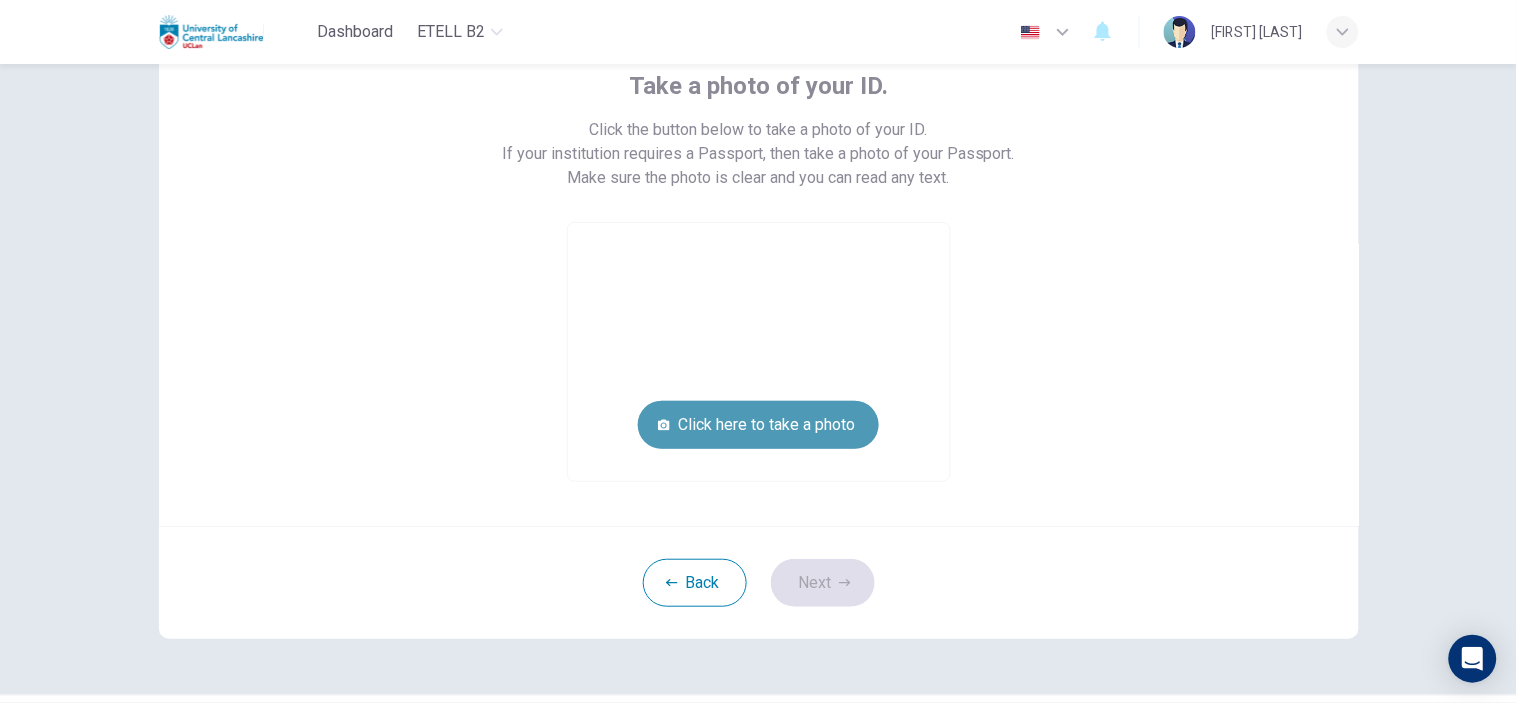 click on "Click here to take a photo" at bounding box center (758, 425) 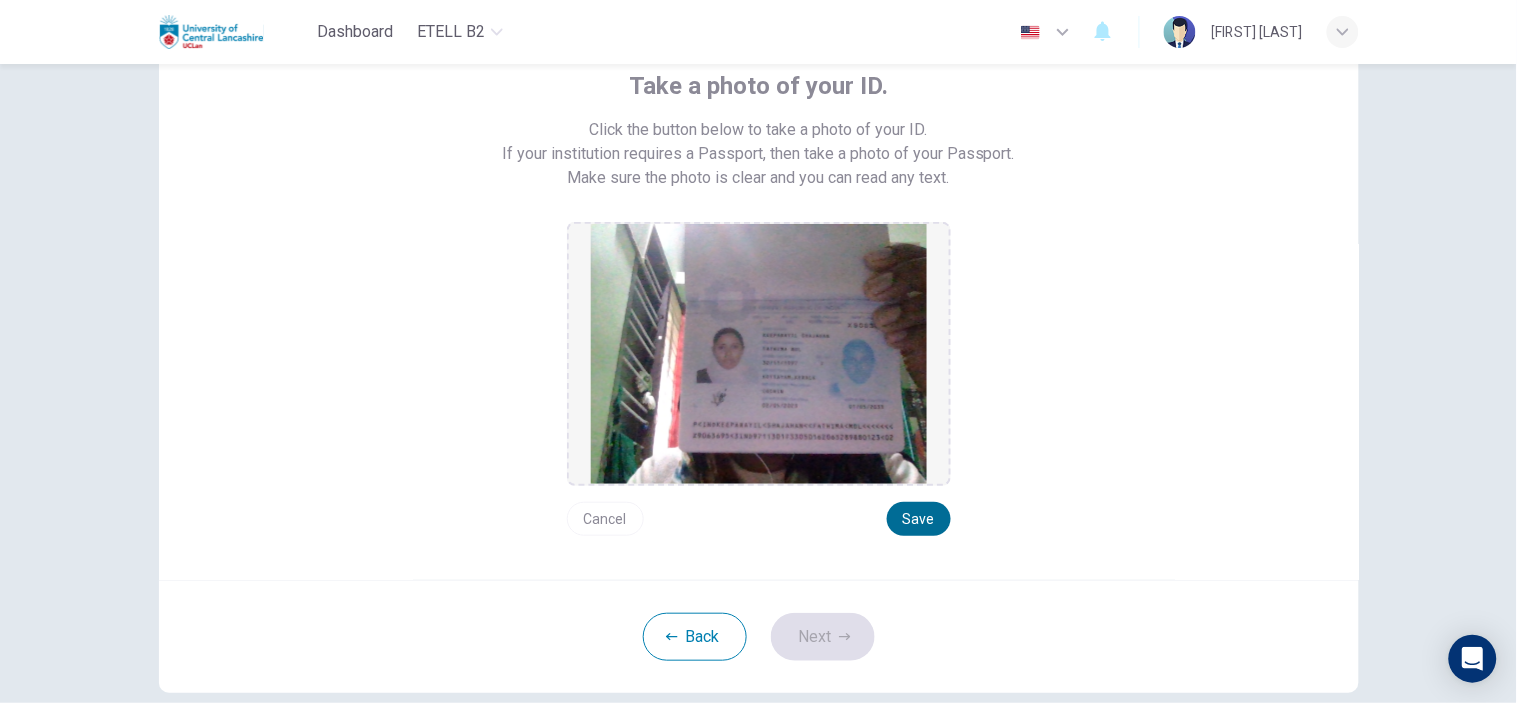 type 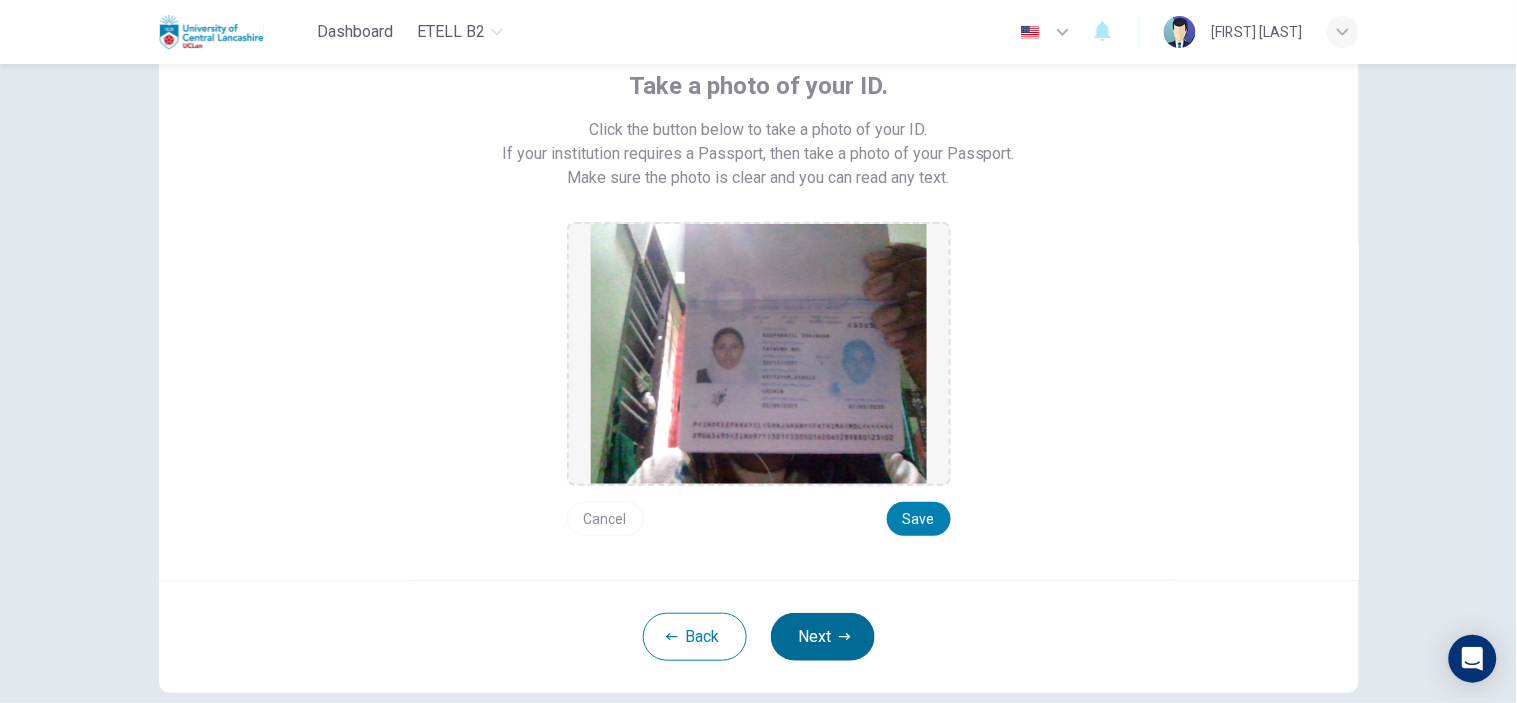 click on "Next" at bounding box center (823, 637) 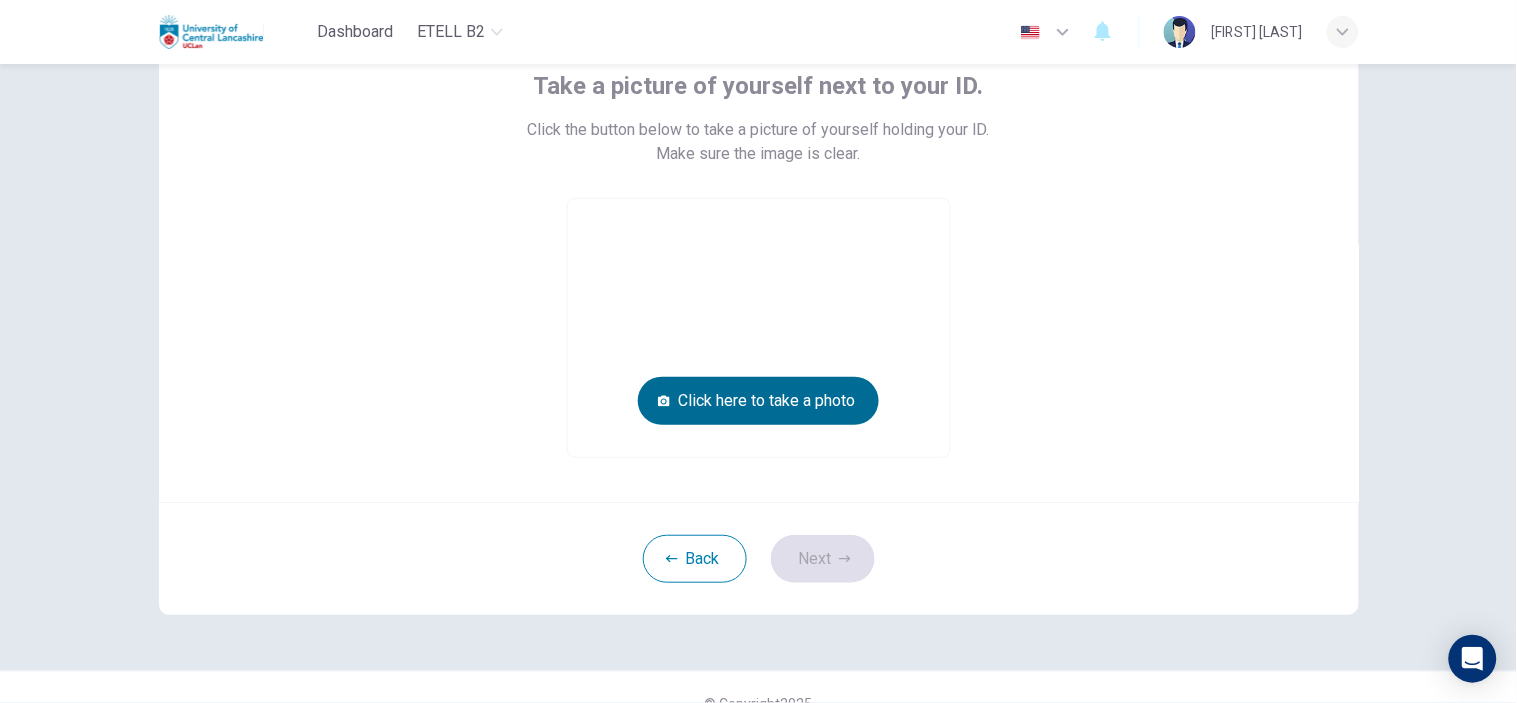 type 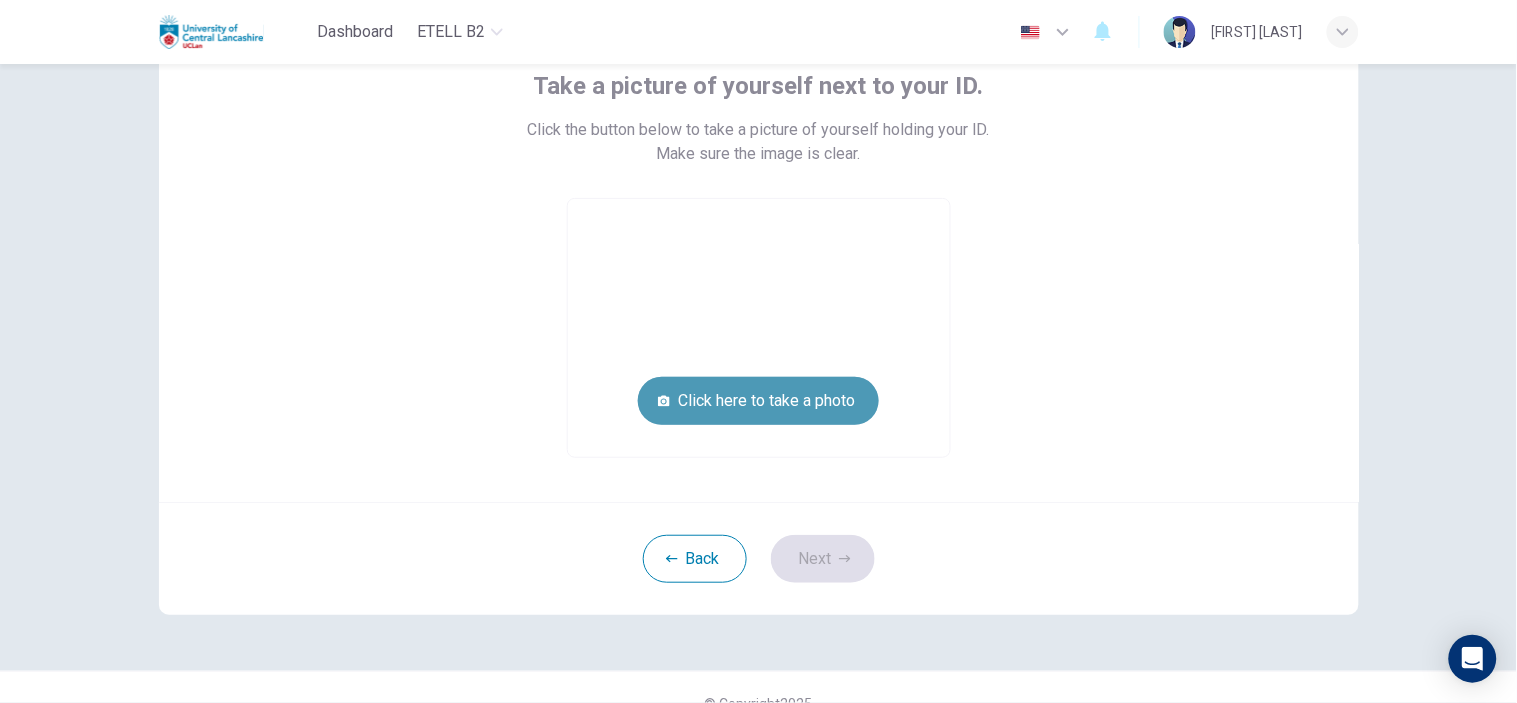 click on "Click here to take a photo" at bounding box center (758, 401) 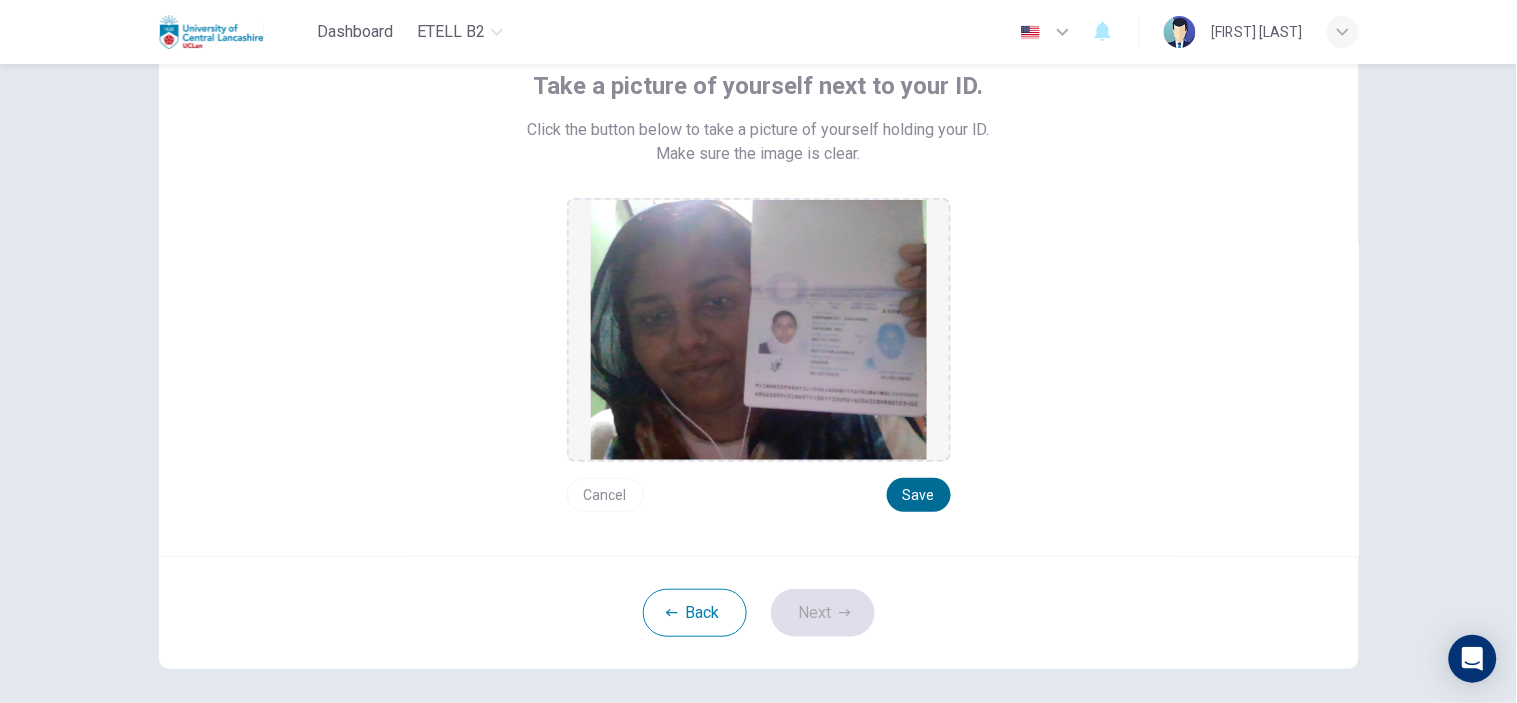 type 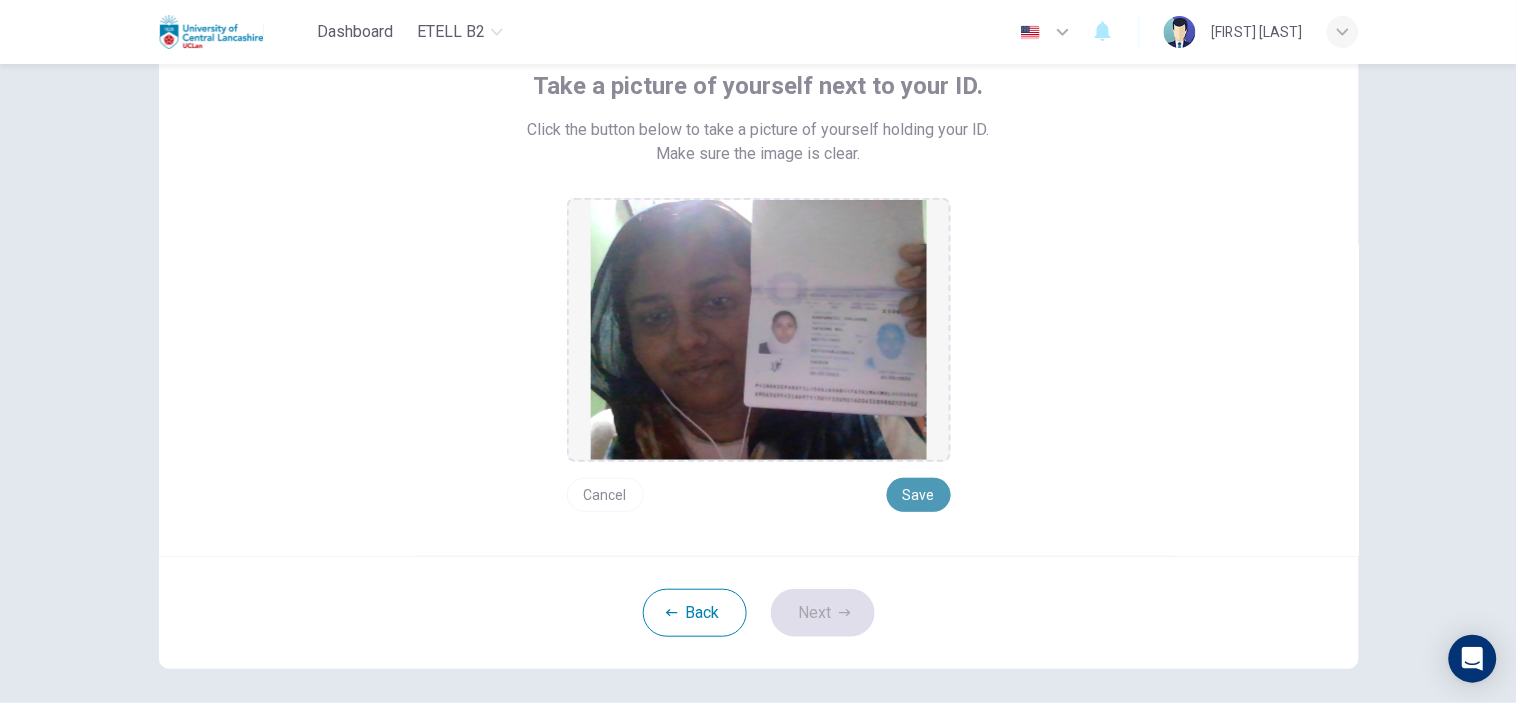 click on "Save" at bounding box center [919, 495] 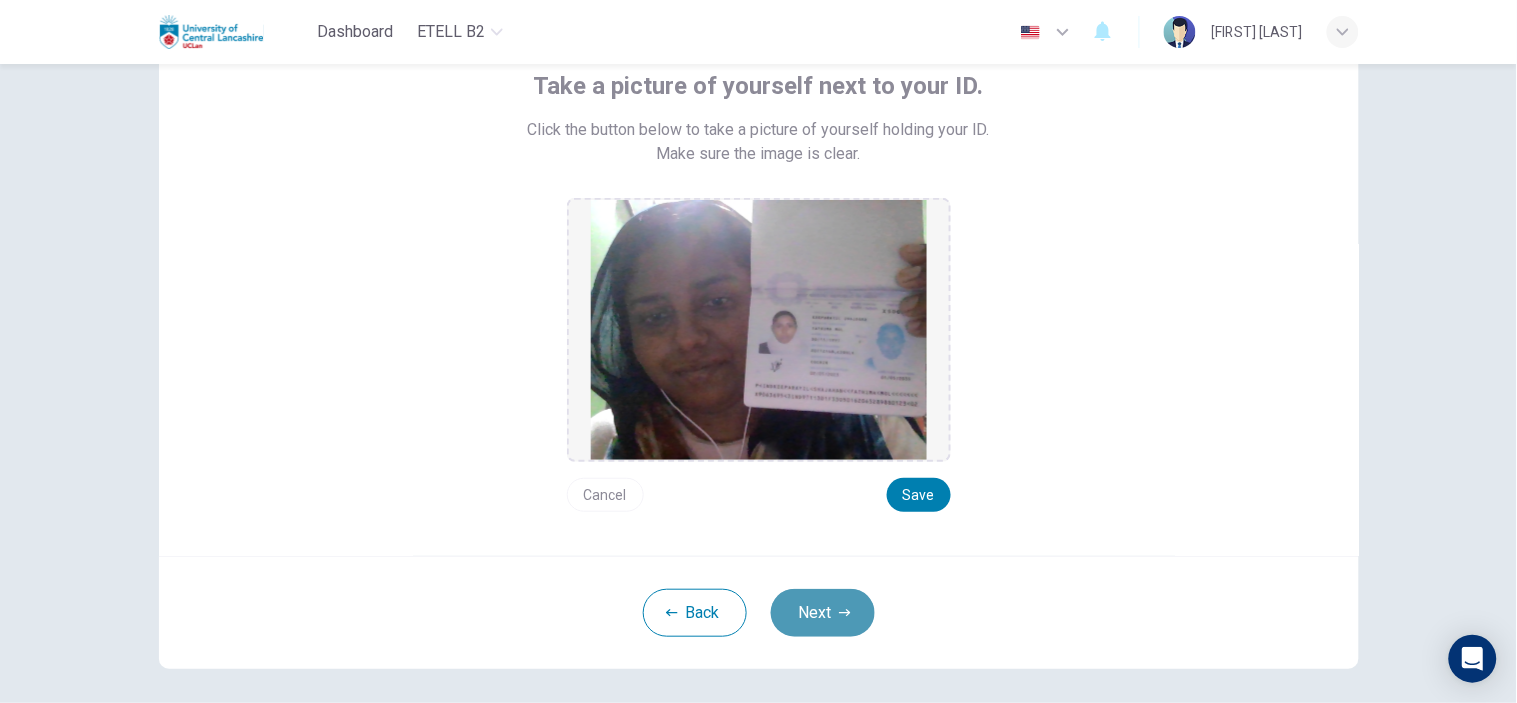 click 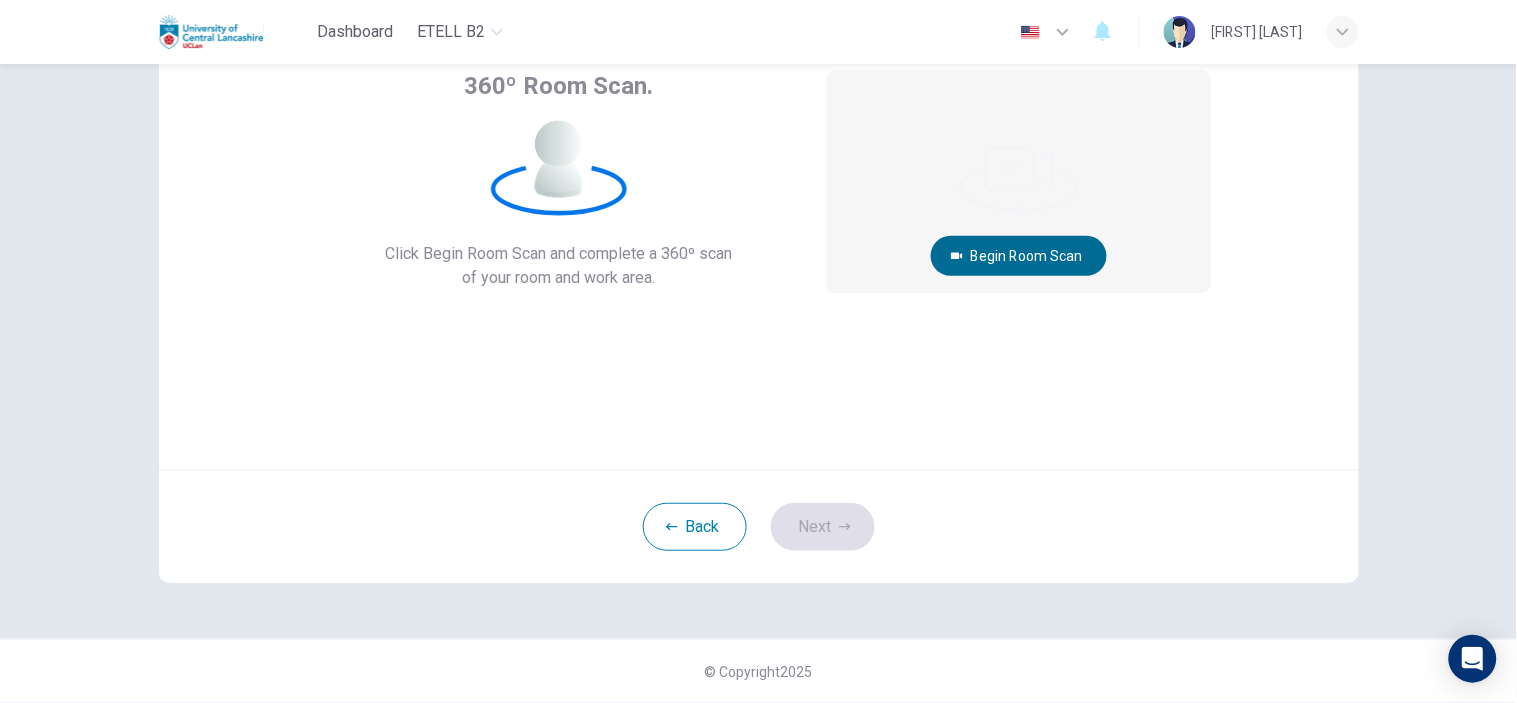 type 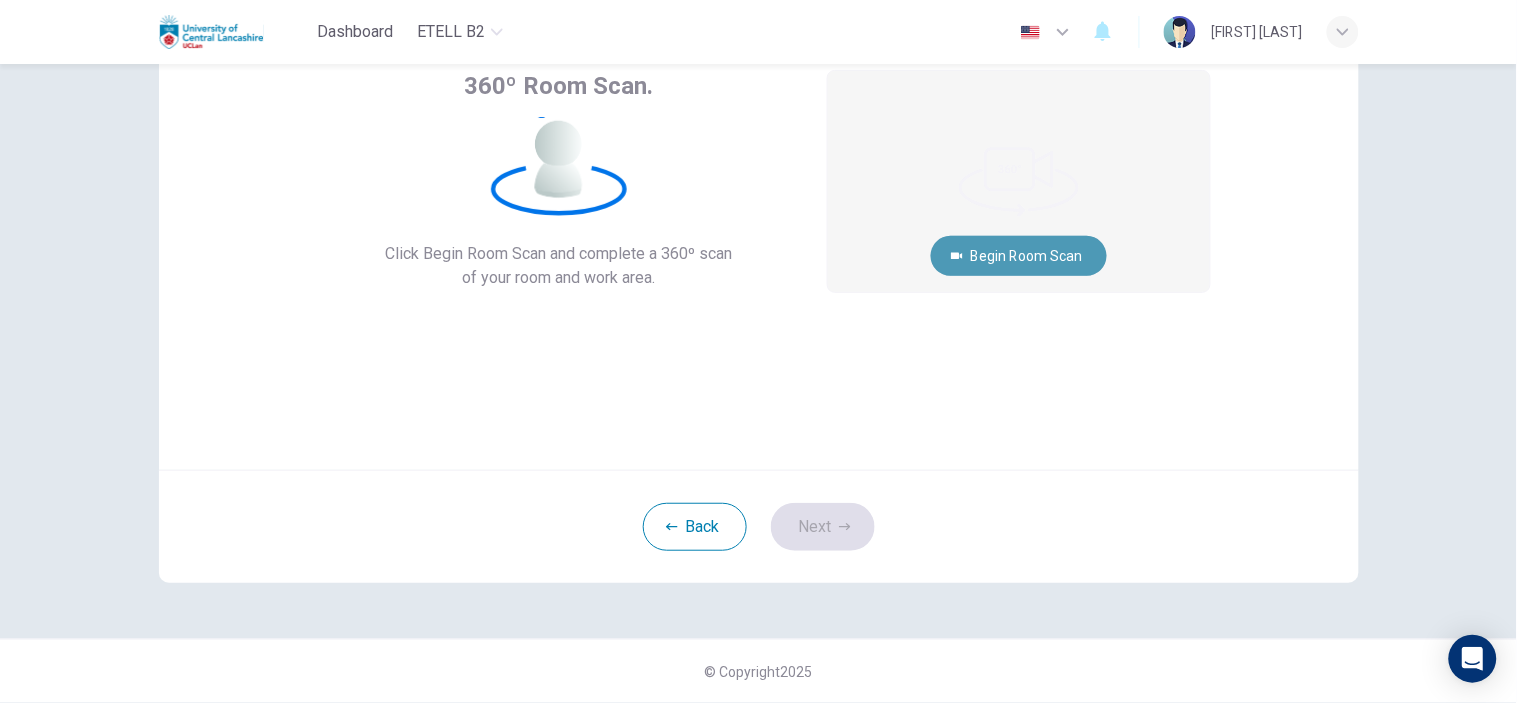 click on "Begin Room Scan" at bounding box center (1019, 256) 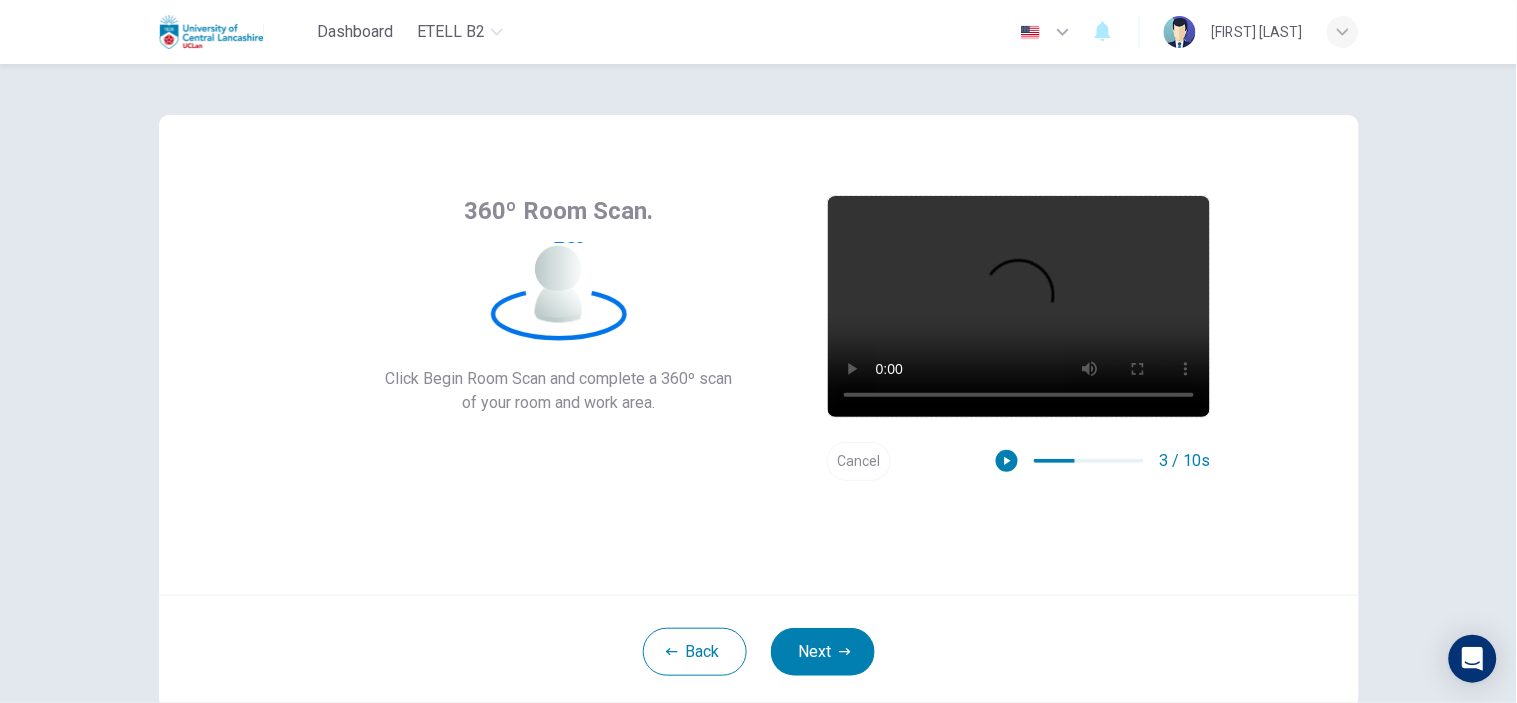 scroll, scrollTop: 0, scrollLeft: 0, axis: both 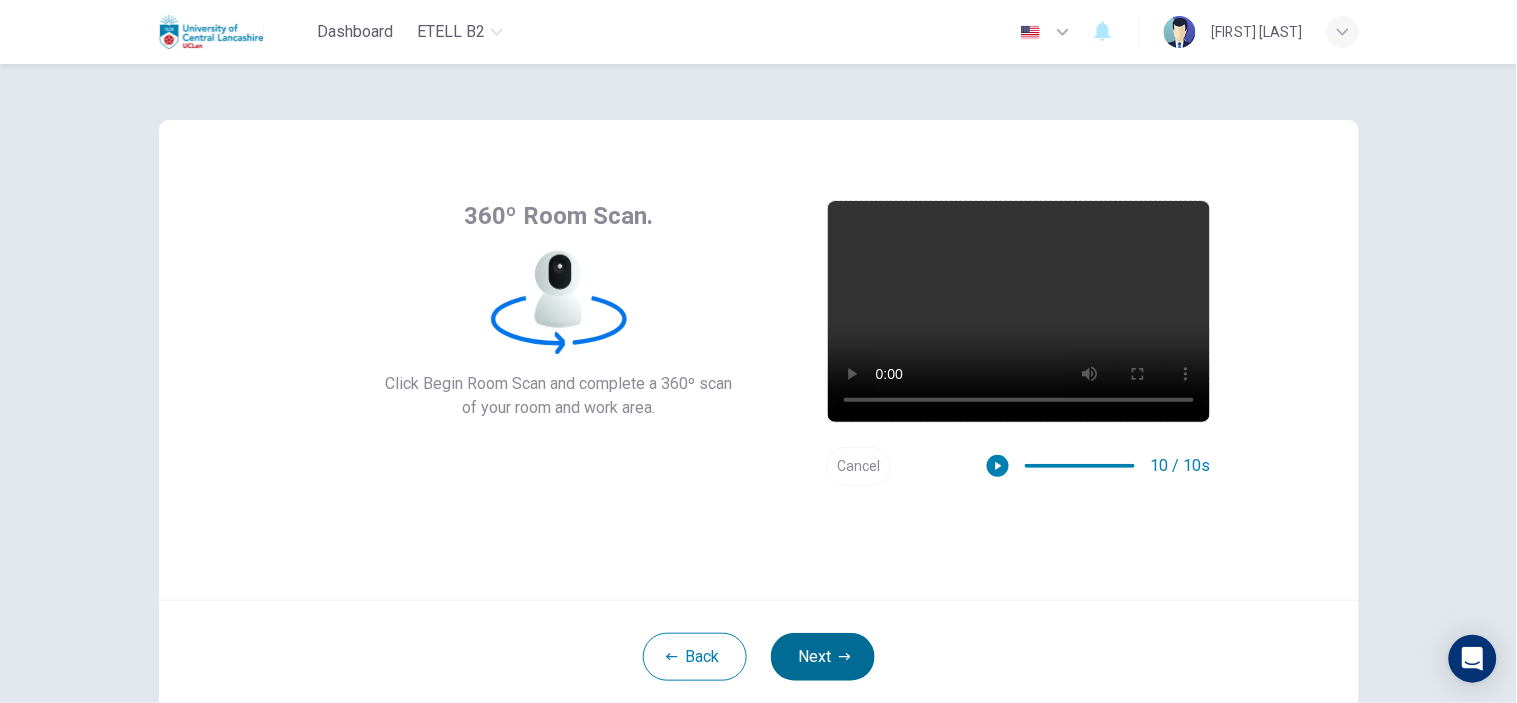 click on "Next" at bounding box center (823, 657) 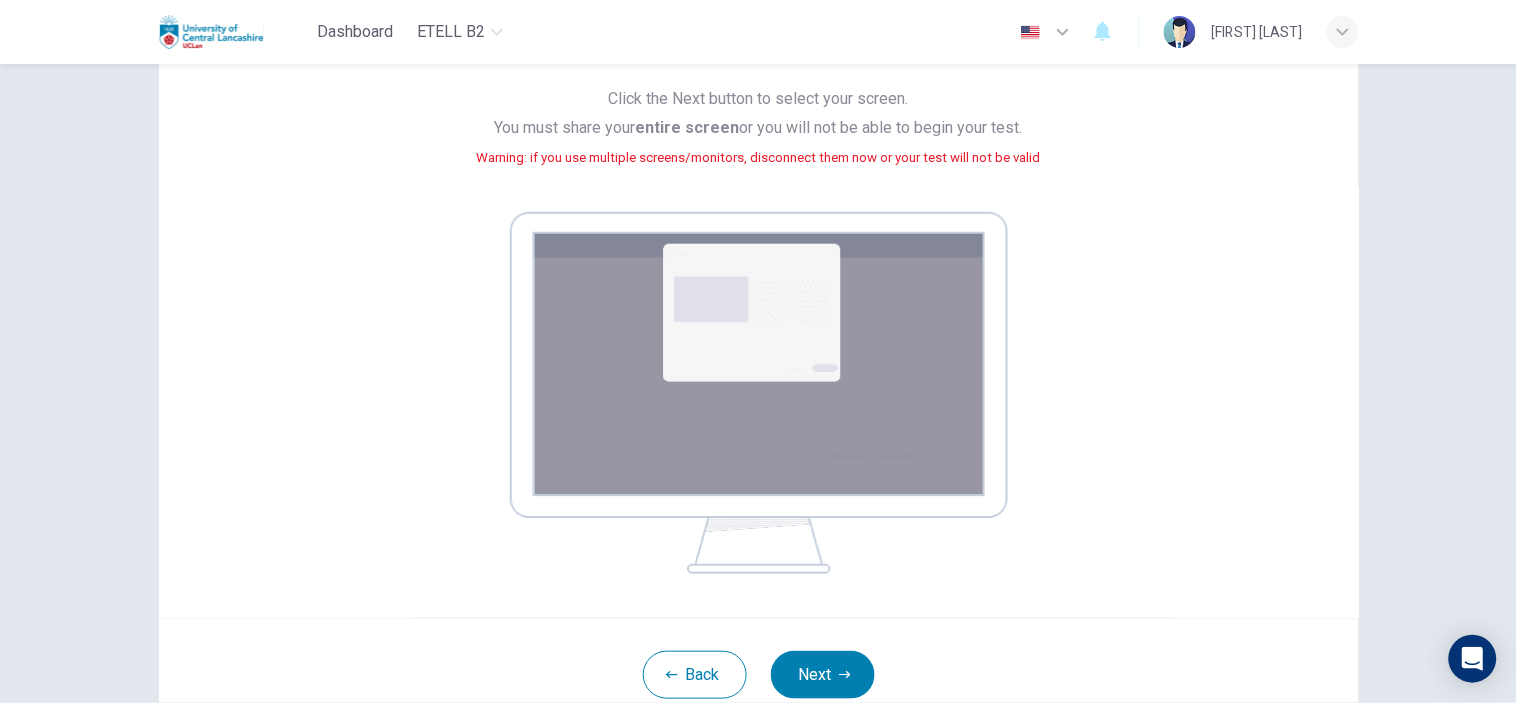 scroll, scrollTop: 335, scrollLeft: 0, axis: vertical 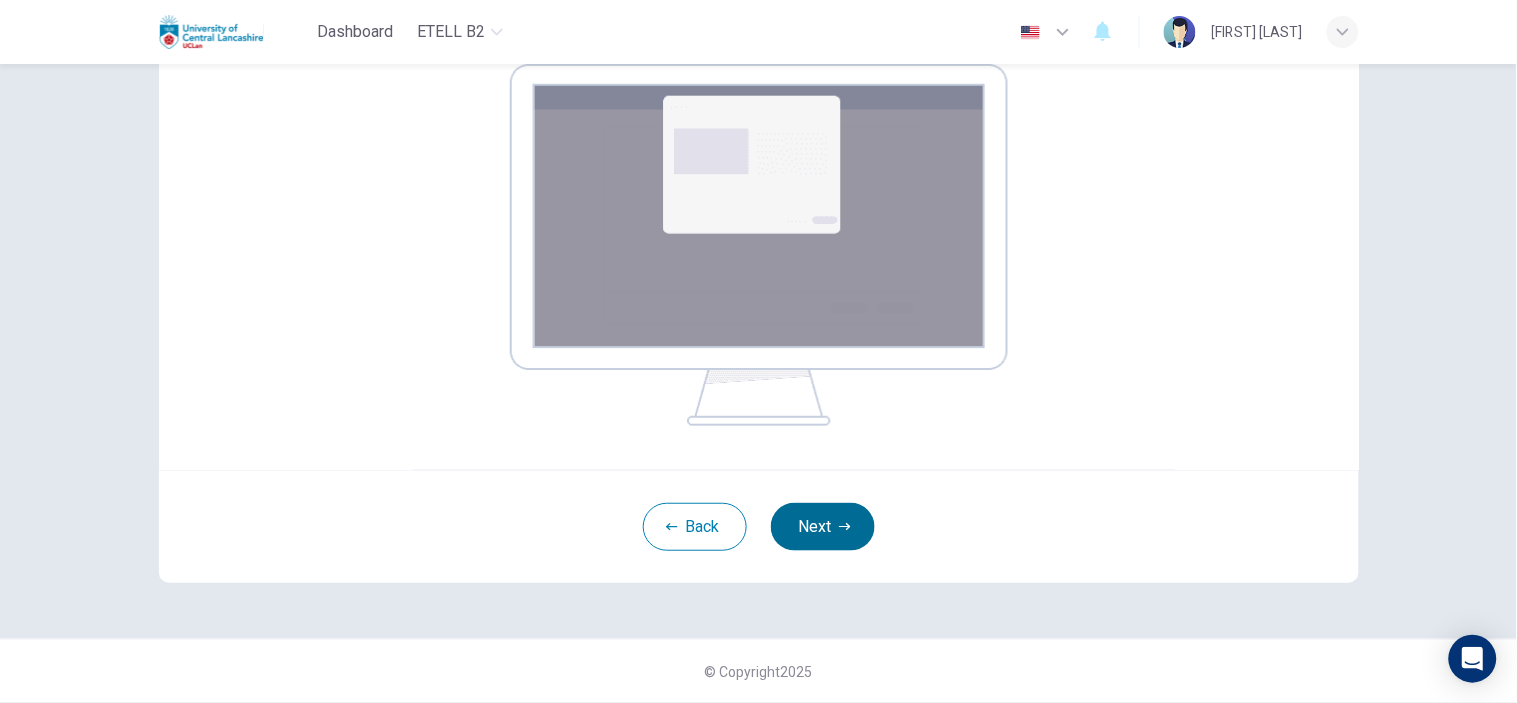 click on "Next" at bounding box center [823, 527] 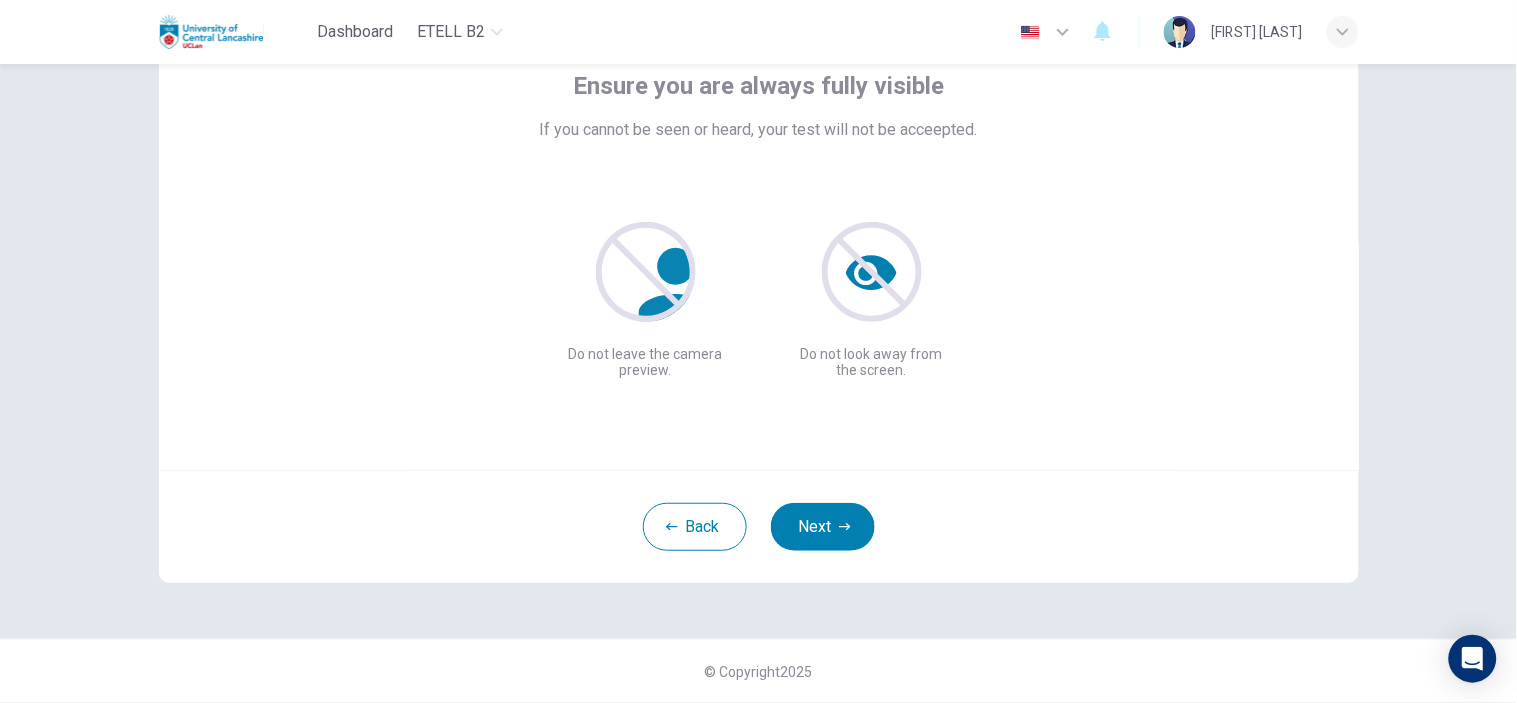 scroll, scrollTop: 130, scrollLeft: 0, axis: vertical 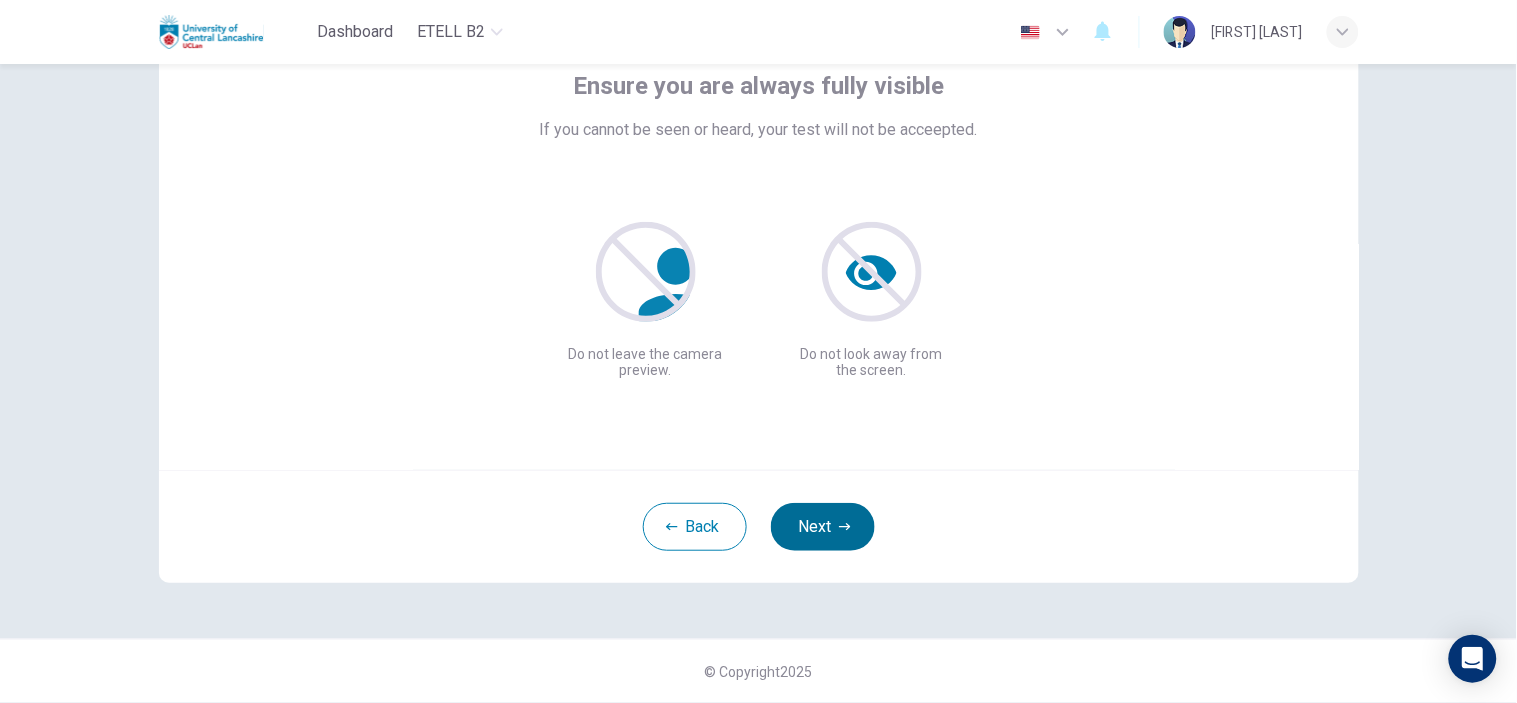 click on "Next" at bounding box center (823, 527) 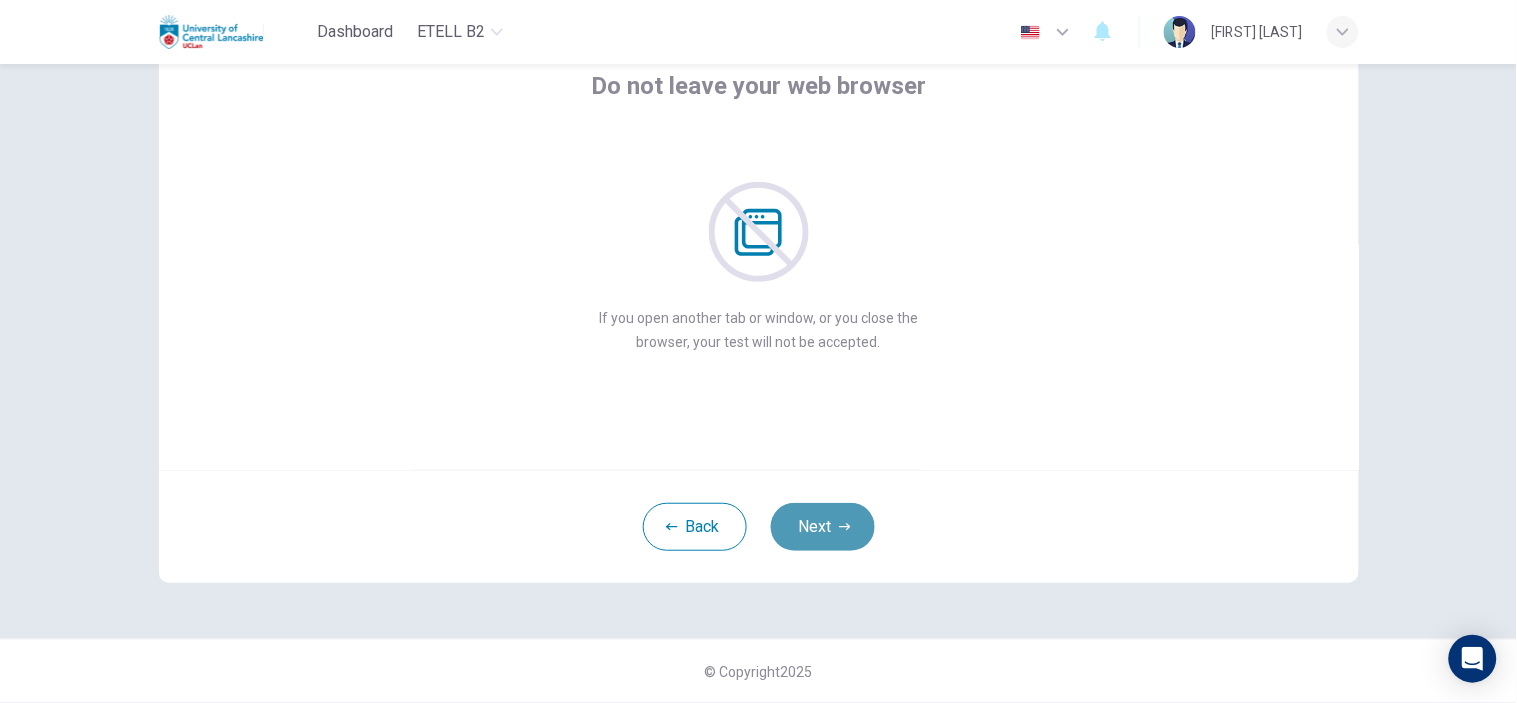 click on "Next" at bounding box center [823, 527] 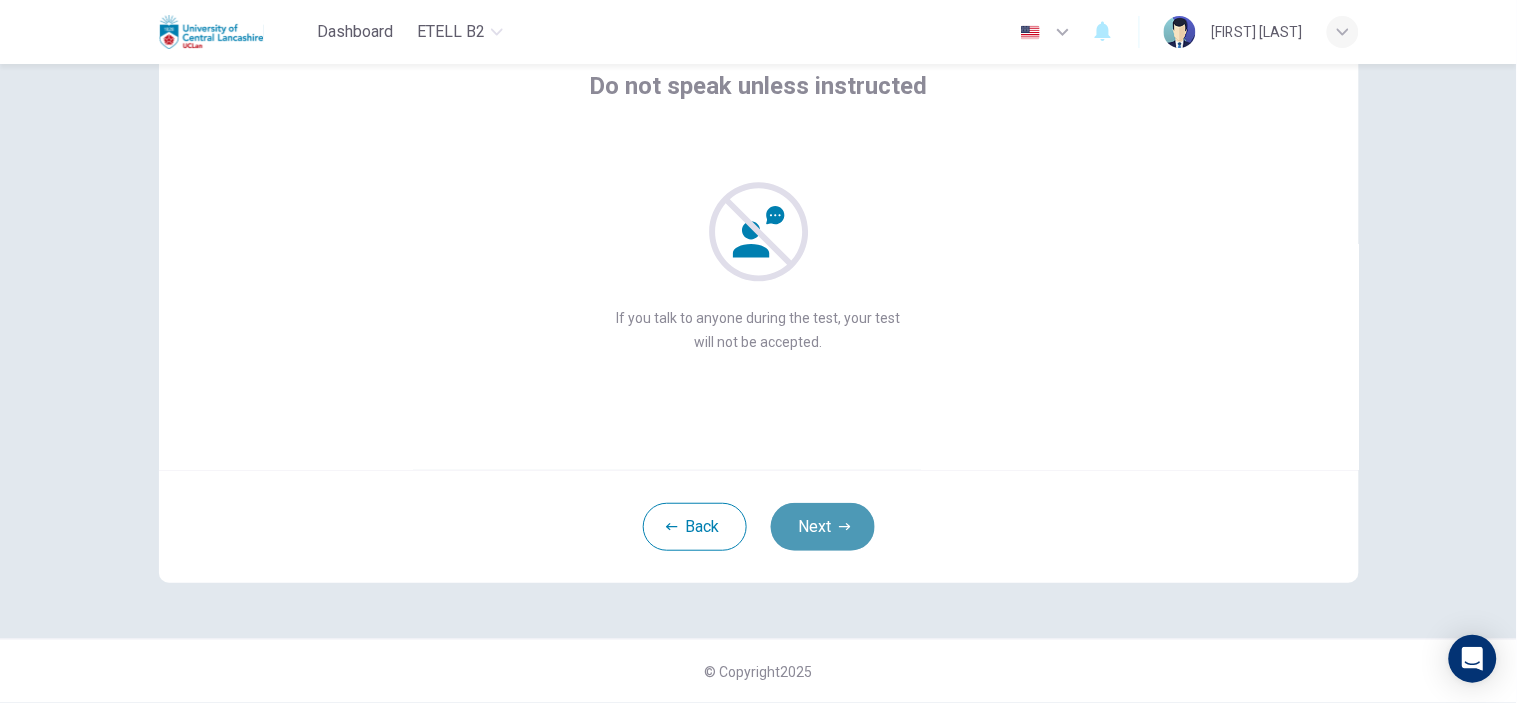 click on "Next" at bounding box center [823, 527] 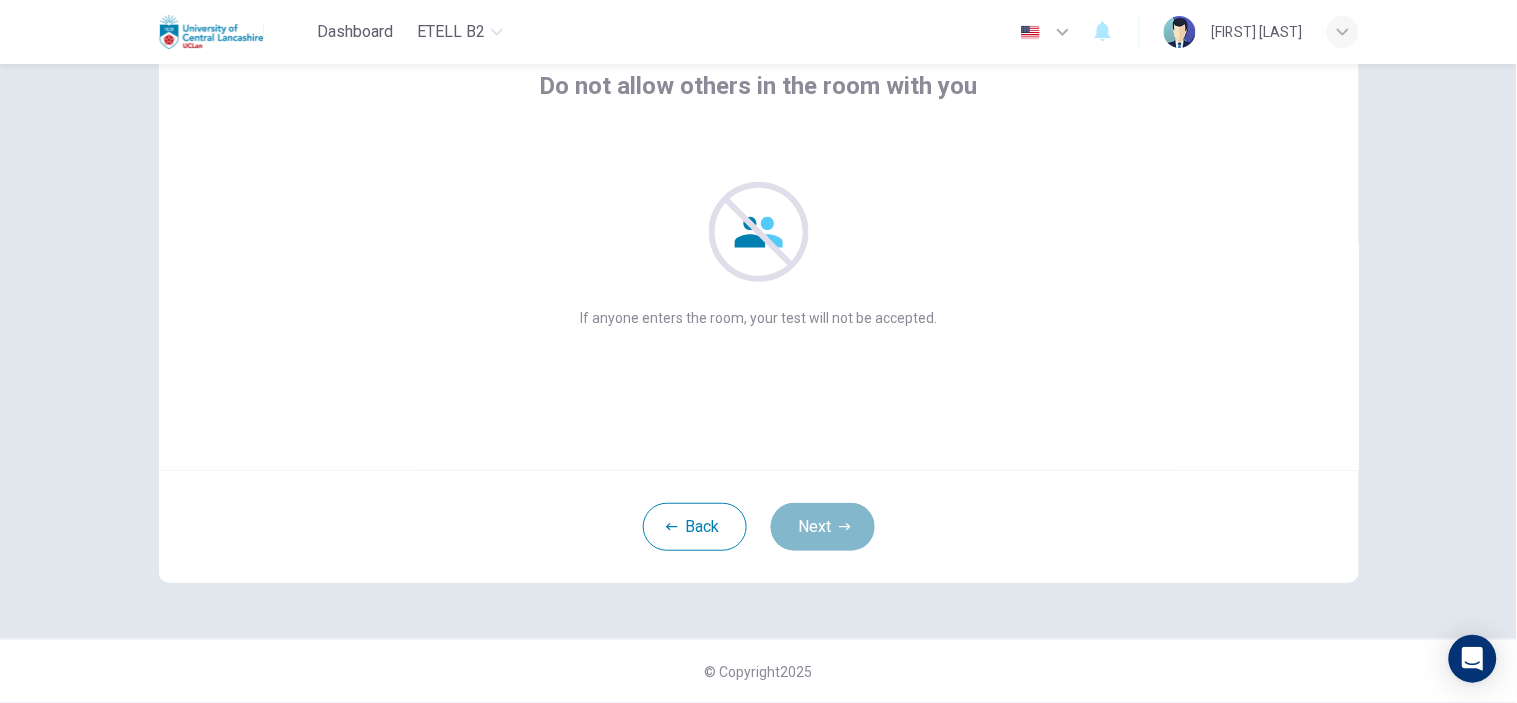 click on "Next" at bounding box center [823, 527] 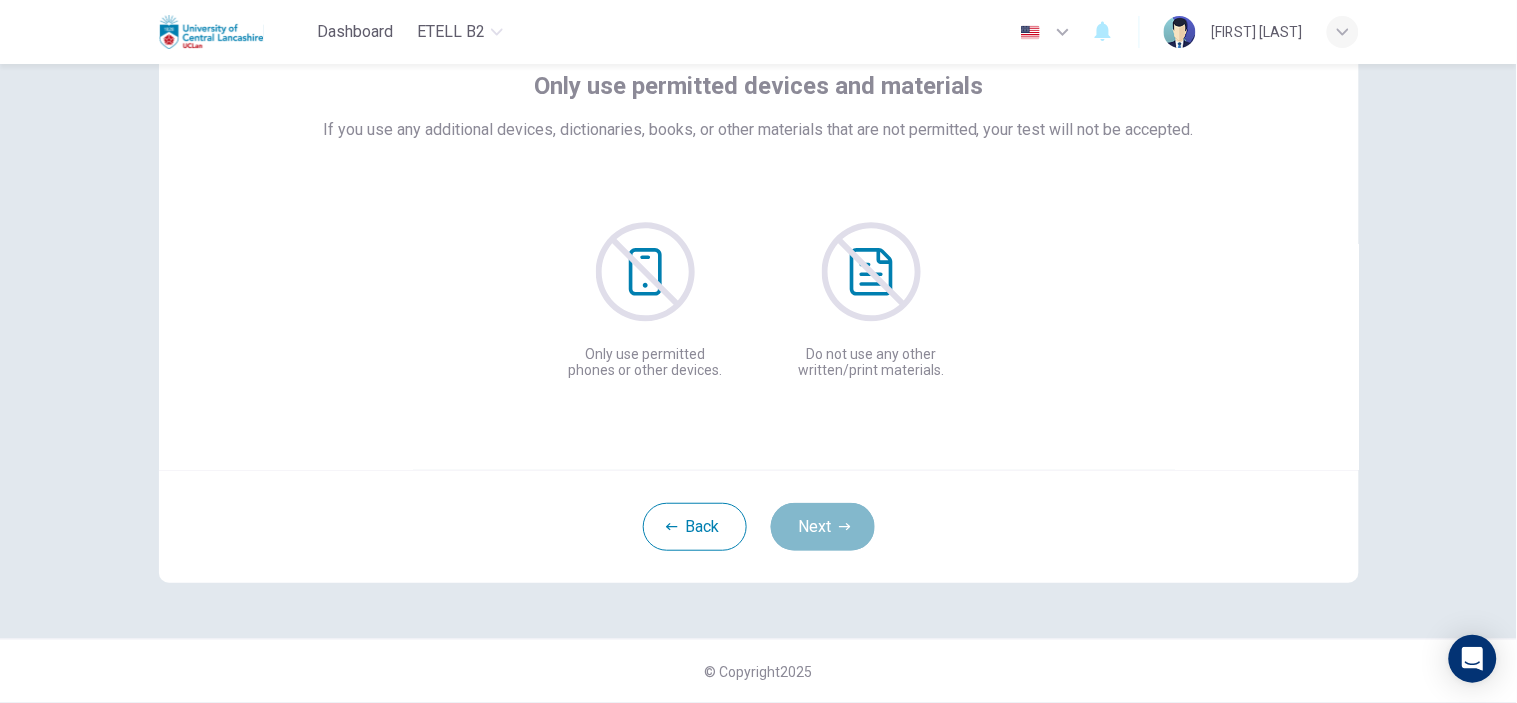 click on "Next" at bounding box center (823, 527) 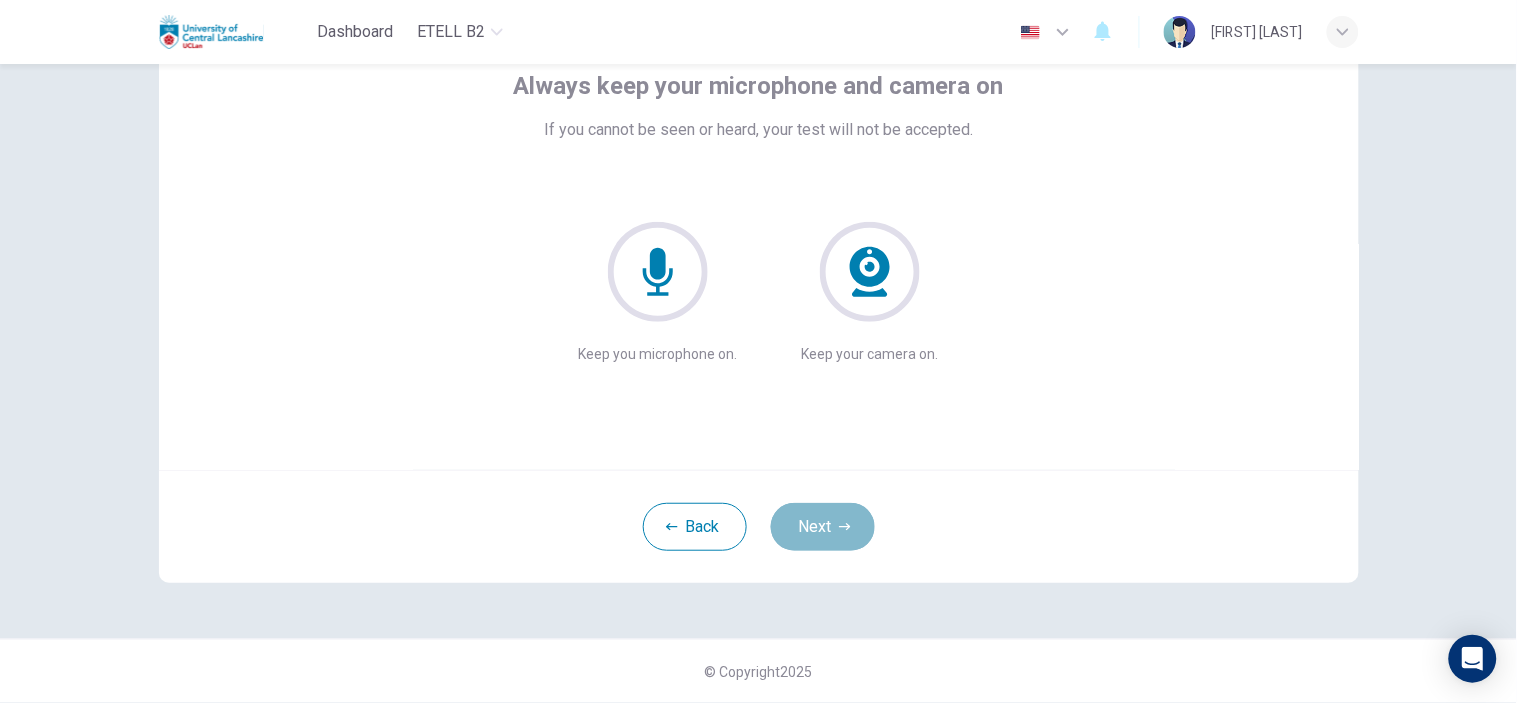 click on "Next" at bounding box center [823, 527] 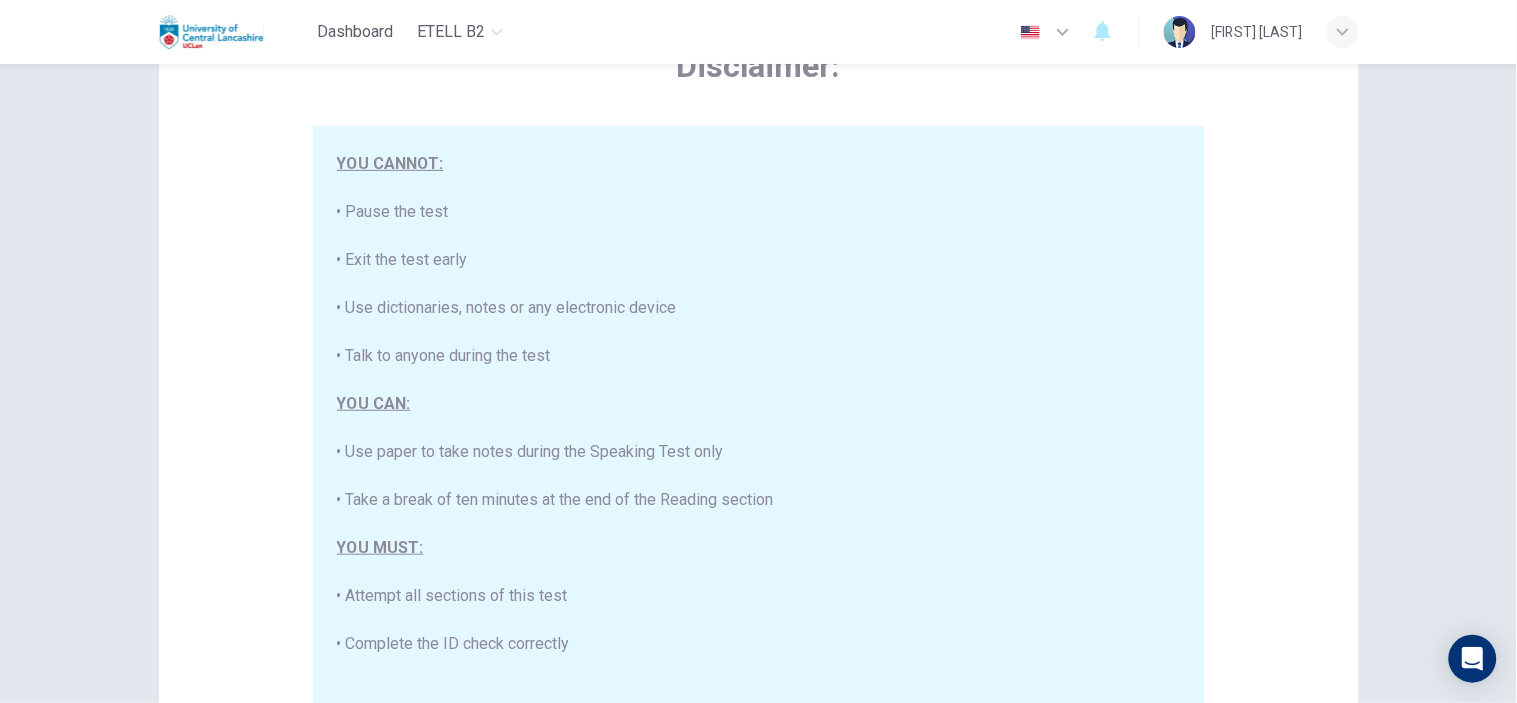 scroll, scrollTop: 381, scrollLeft: 0, axis: vertical 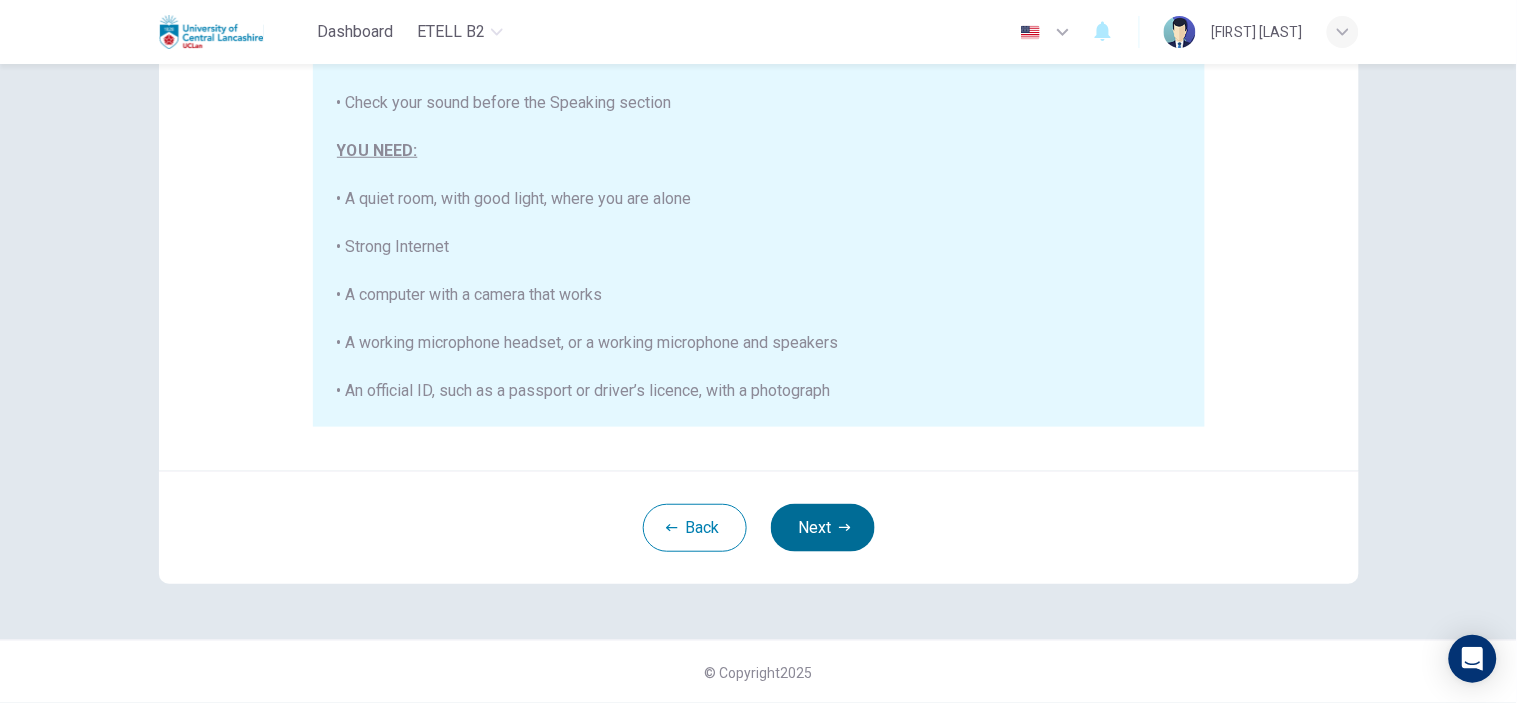 click on "Next" at bounding box center [823, 528] 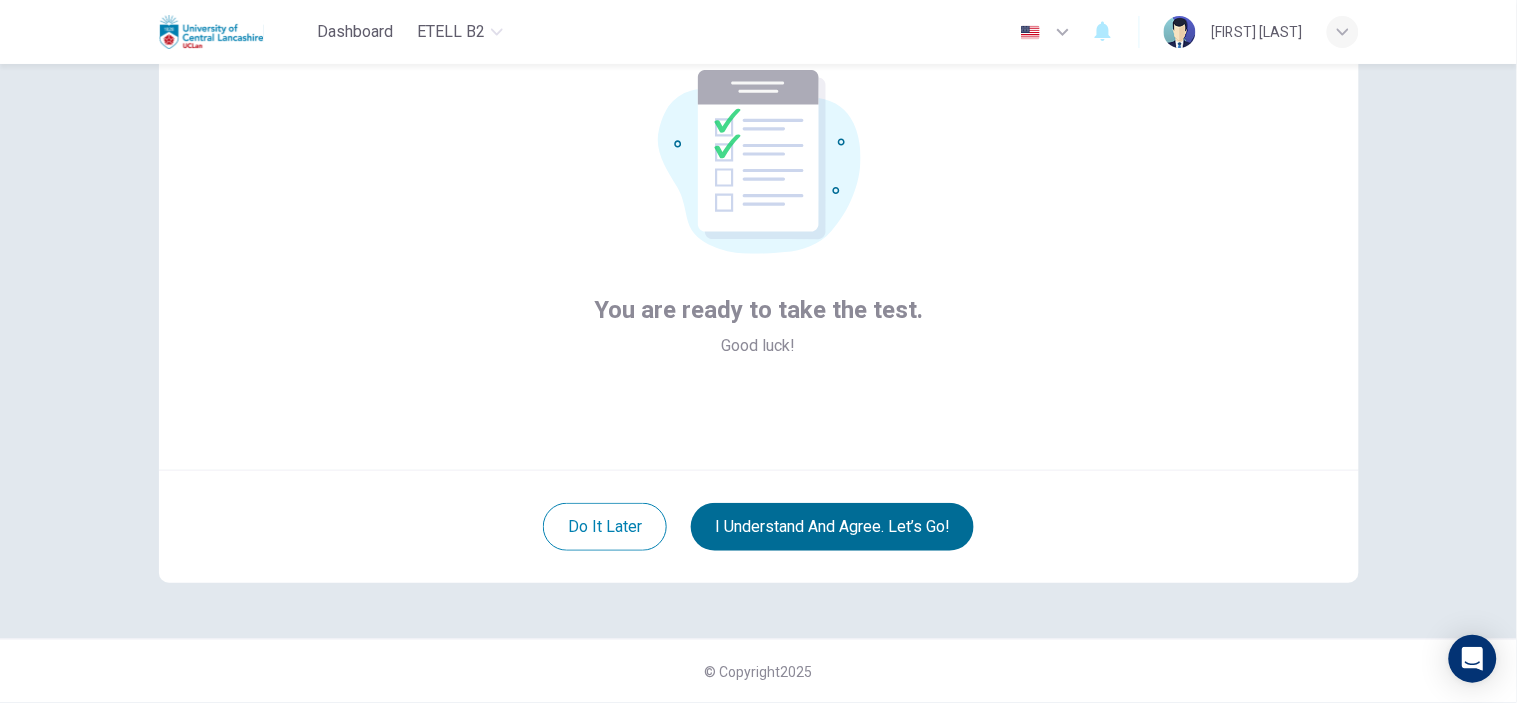 scroll, scrollTop: 130, scrollLeft: 0, axis: vertical 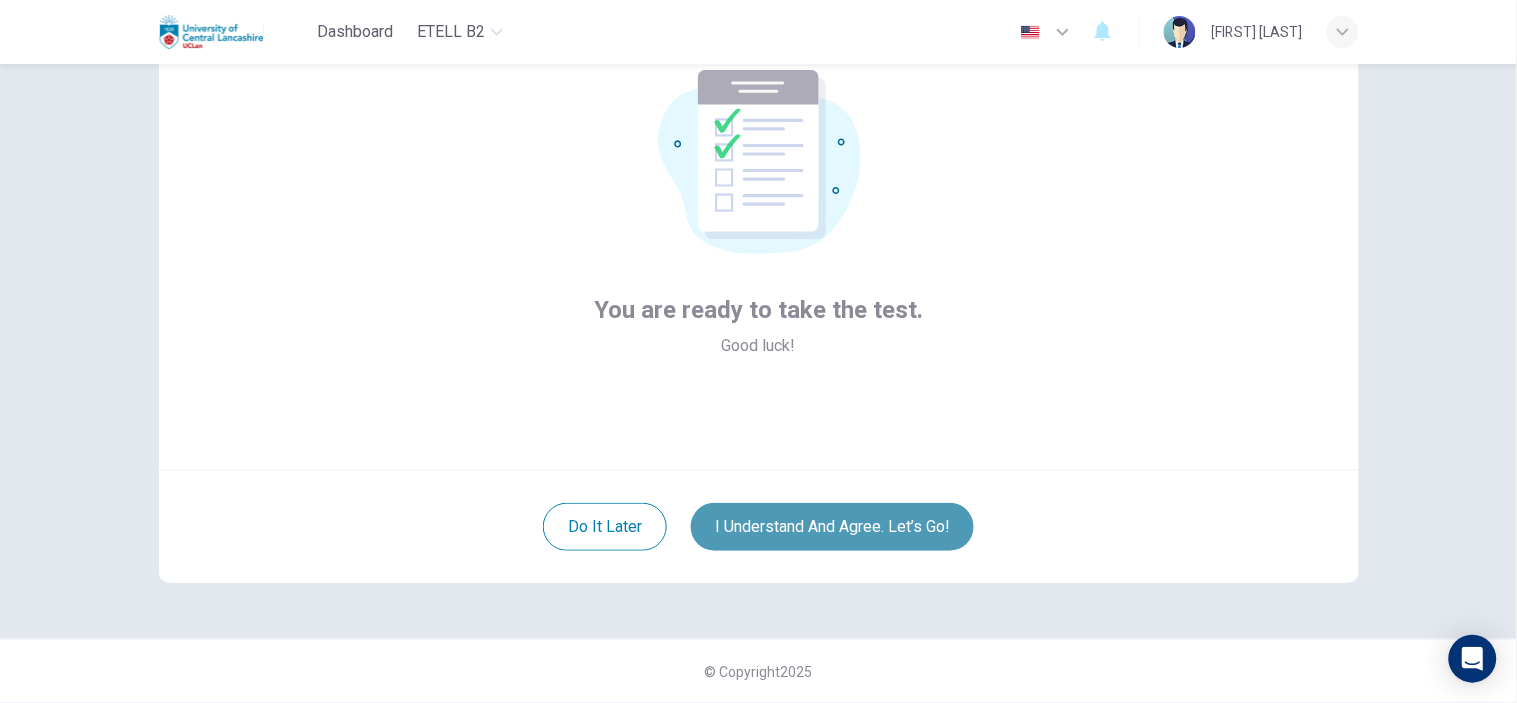 click on "I understand and agree. Let’s go!" at bounding box center [832, 527] 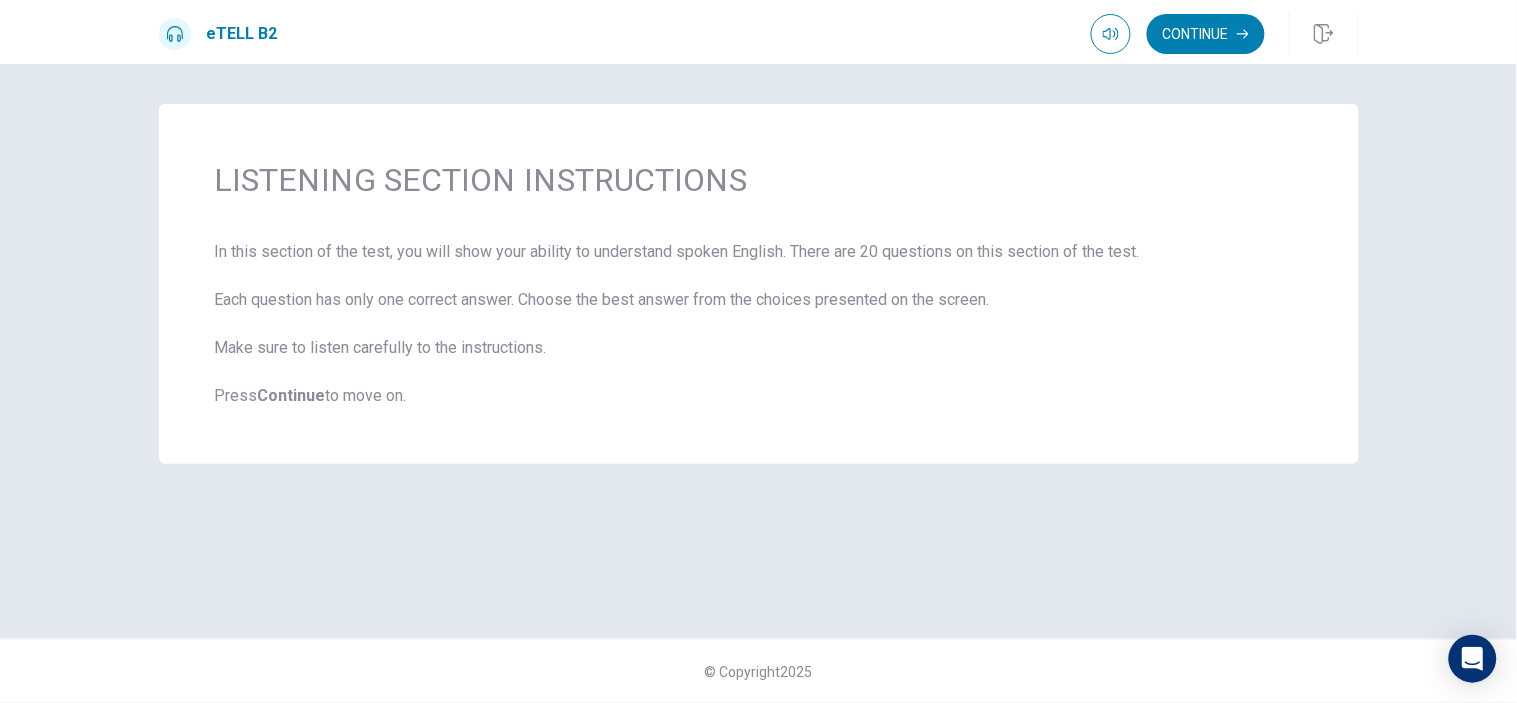 drag, startPoint x: 1036, startPoint y: 305, endPoint x: 1037, endPoint y: 431, distance: 126.00397 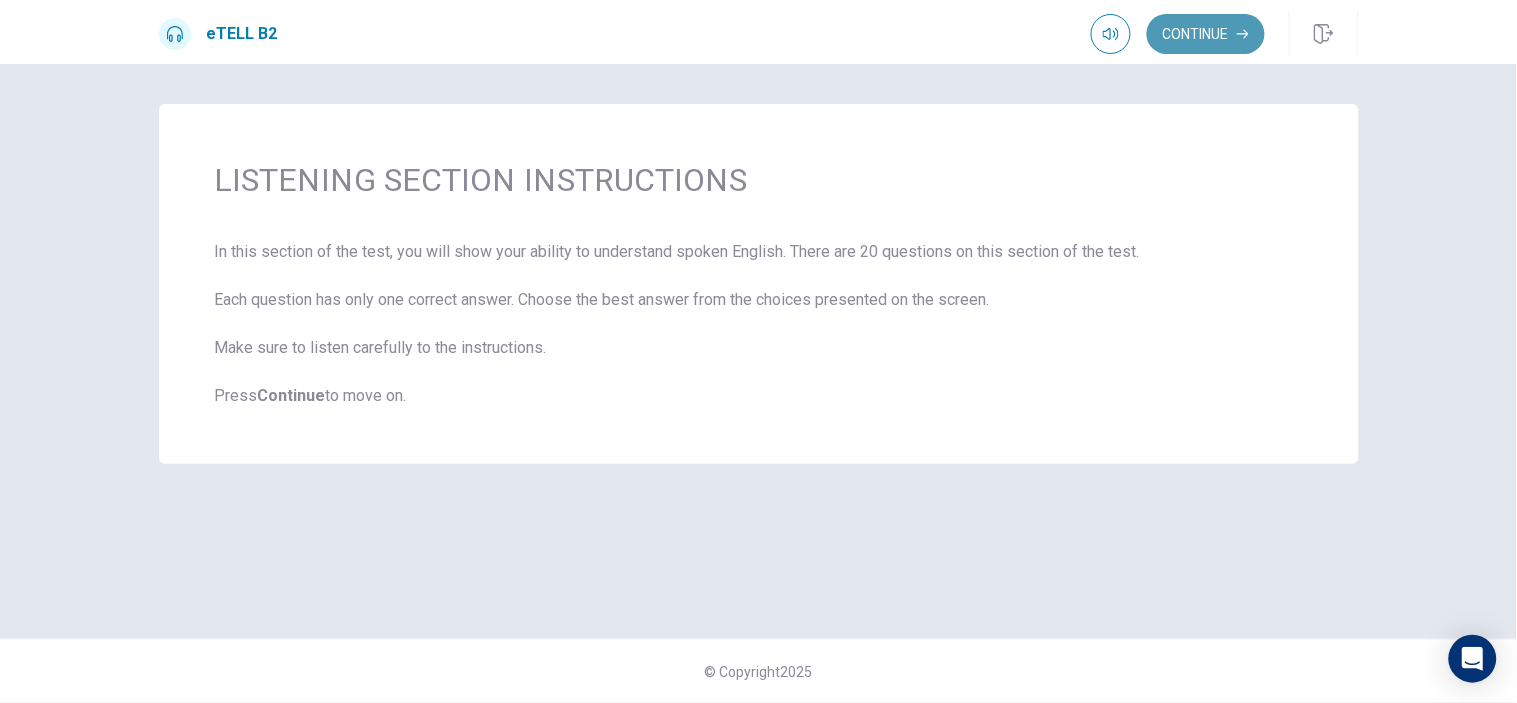 click on "Continue" at bounding box center (1206, 34) 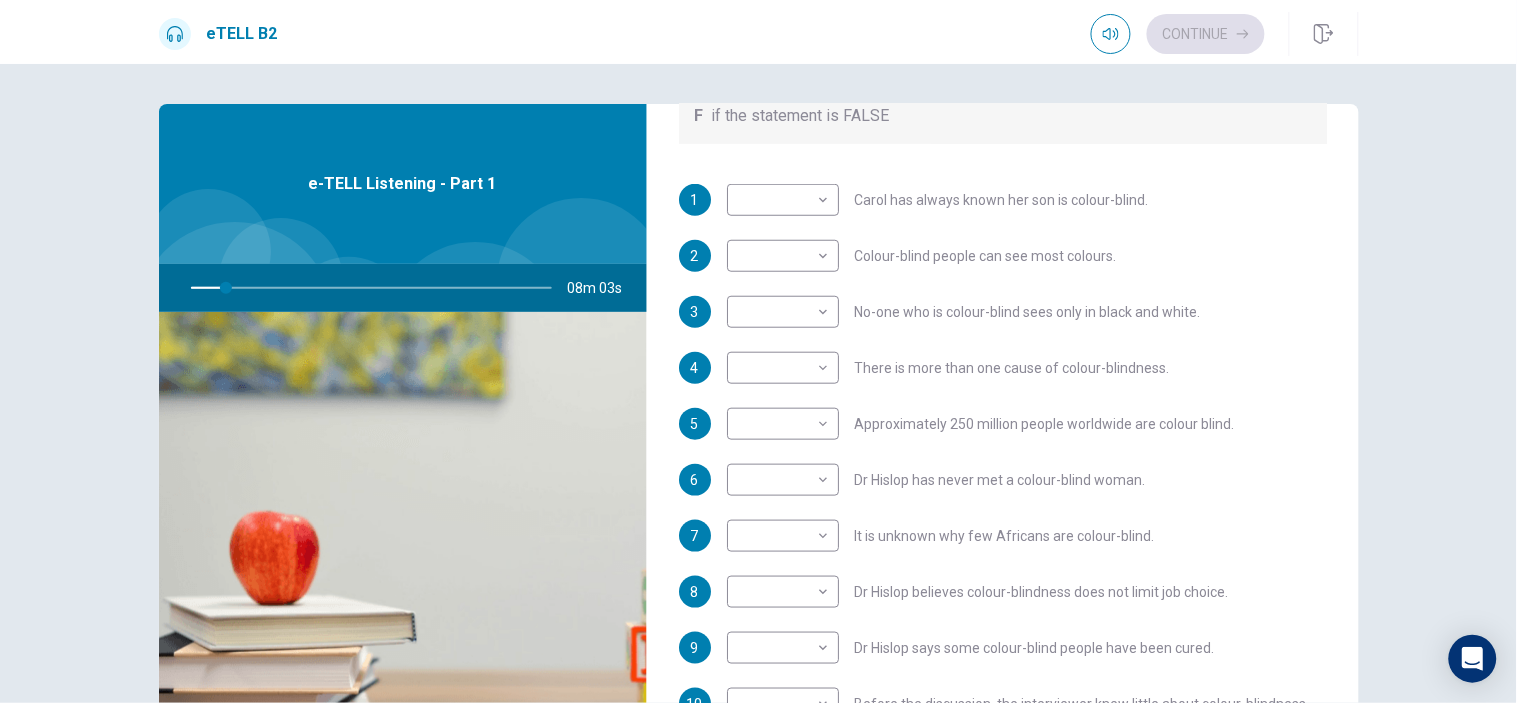 scroll, scrollTop: 0, scrollLeft: 0, axis: both 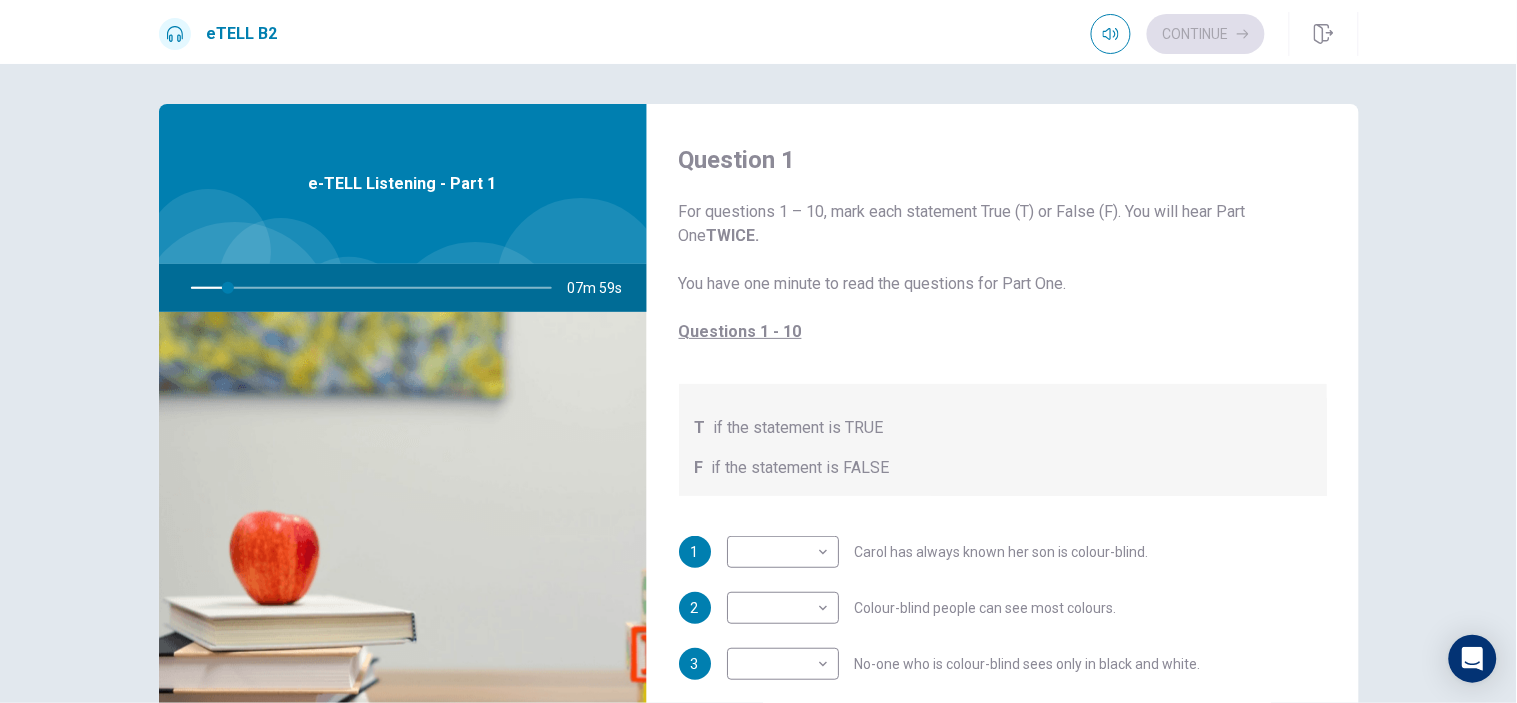 click on "Question 1 For questions 1 – 10, mark each statement True (T) or False (F). You will hear Part One  TWICE.
You have one minute to read the questions for Part One.
Questions 1 - 10 T if the statement is TRUE F if the statement is FALSE" at bounding box center [1003, 320] 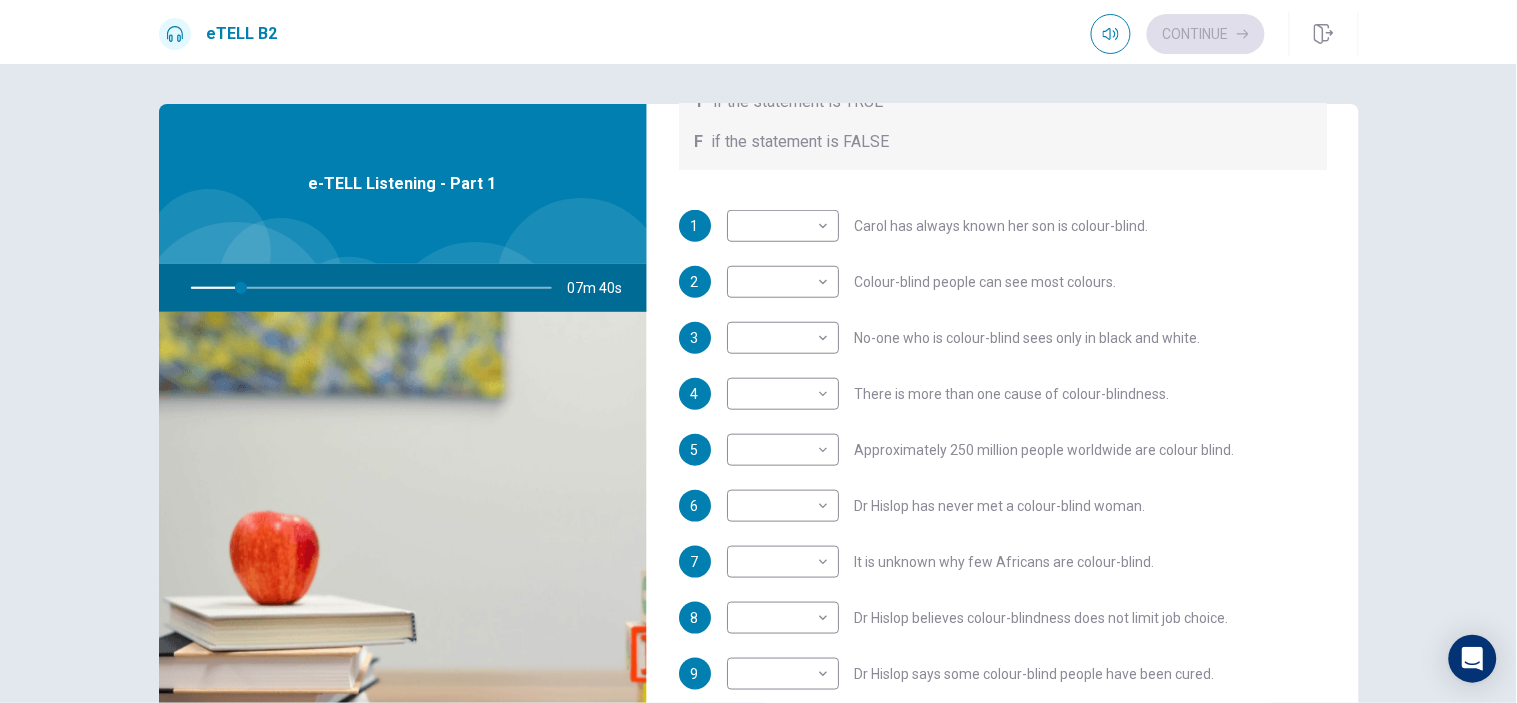 scroll, scrollTop: 333, scrollLeft: 0, axis: vertical 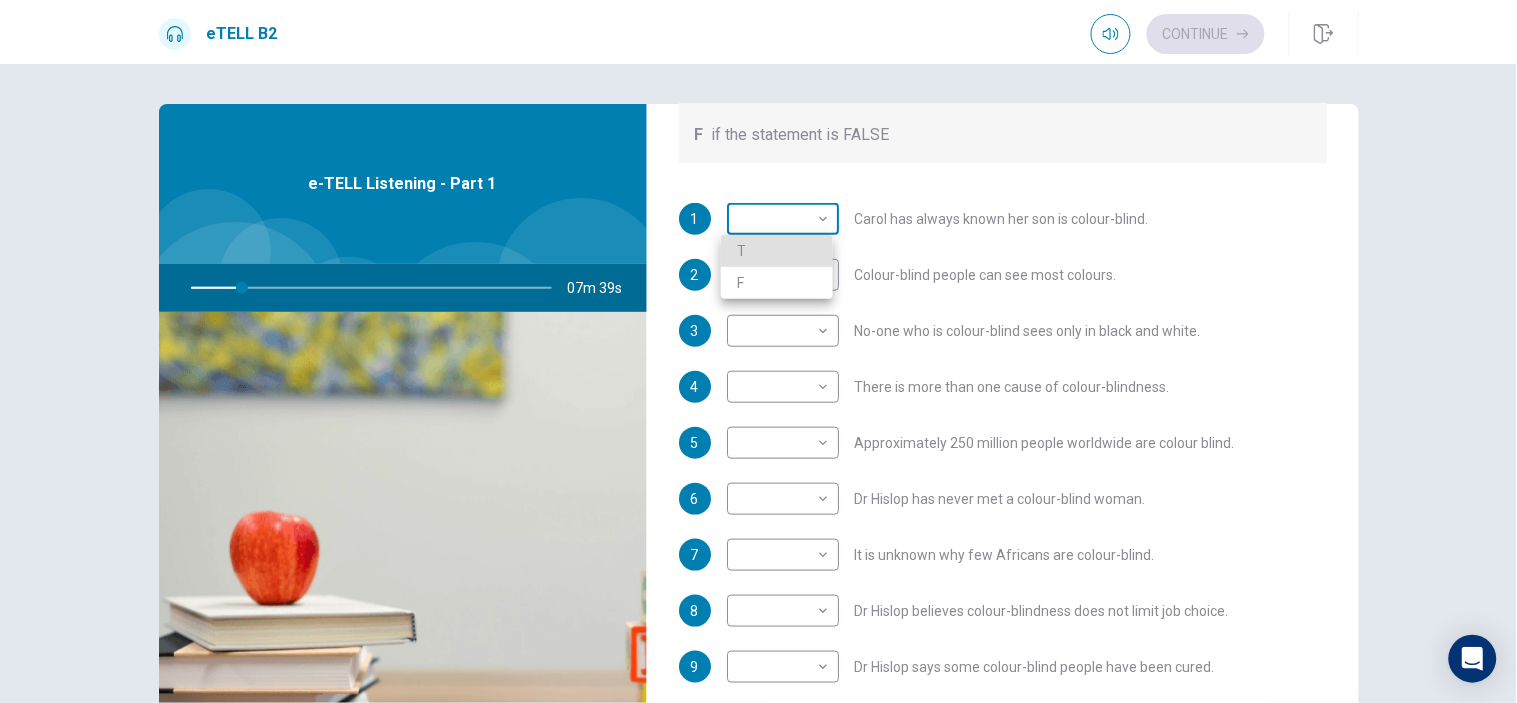 click on "This site uses cookies, as explained in our  Privacy Policy . If you agree to the use of cookies, please click the Accept button and continue to browse our site.   Privacy Policy Accept   eTELL B2 Continue Continue Question 1 For questions 1 – 10, mark each statement True (T) or False (F). You will hear Part One  TWICE.
You have one minute to read the questions for Part One.
Questions 1 - 10 T if the statement is TRUE F if the statement is FALSE 1 ​ ​ Carol has always known her son is colour-blind. 2 ​ ​ Colour-blind people can see most colours. 3 ​ ​ No-one who is colour-blind sees only in black and white. 4 ​ ​ There is more than one cause of colour-blindness. 5 ​ ​ Approximately 250 million people worldwide are colour blind. 6 ​ ​ Dr Hislop has never met a colour-blind woman. 7 ​ ​ It is unknown why few Africans are colour-blind. 8 ​ ​ Dr Hislop believes colour-blindness does not limit job  choice.  9 ​ ​ Dr Hislop says some colour-blind people have been cured. 10" at bounding box center [758, 351] 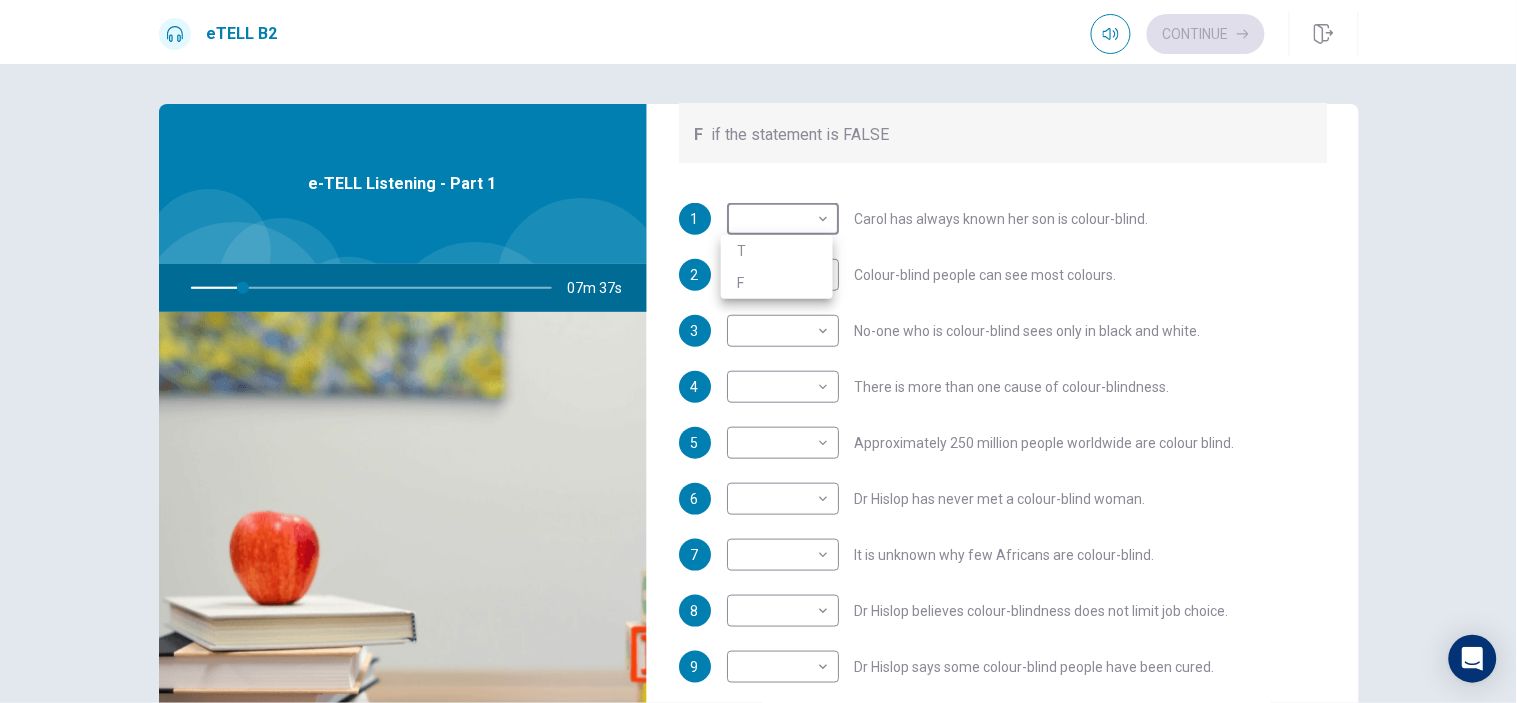 click at bounding box center (758, 351) 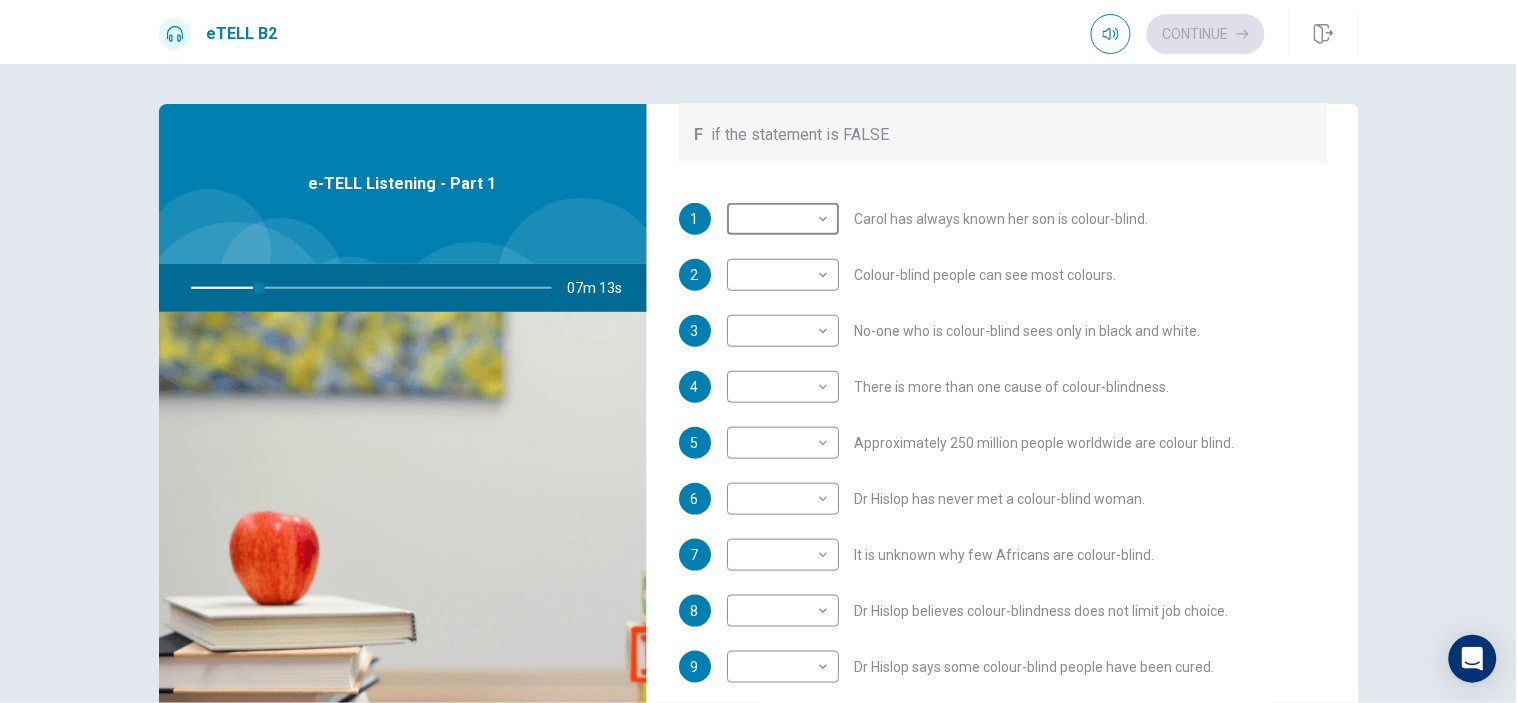 type on "**" 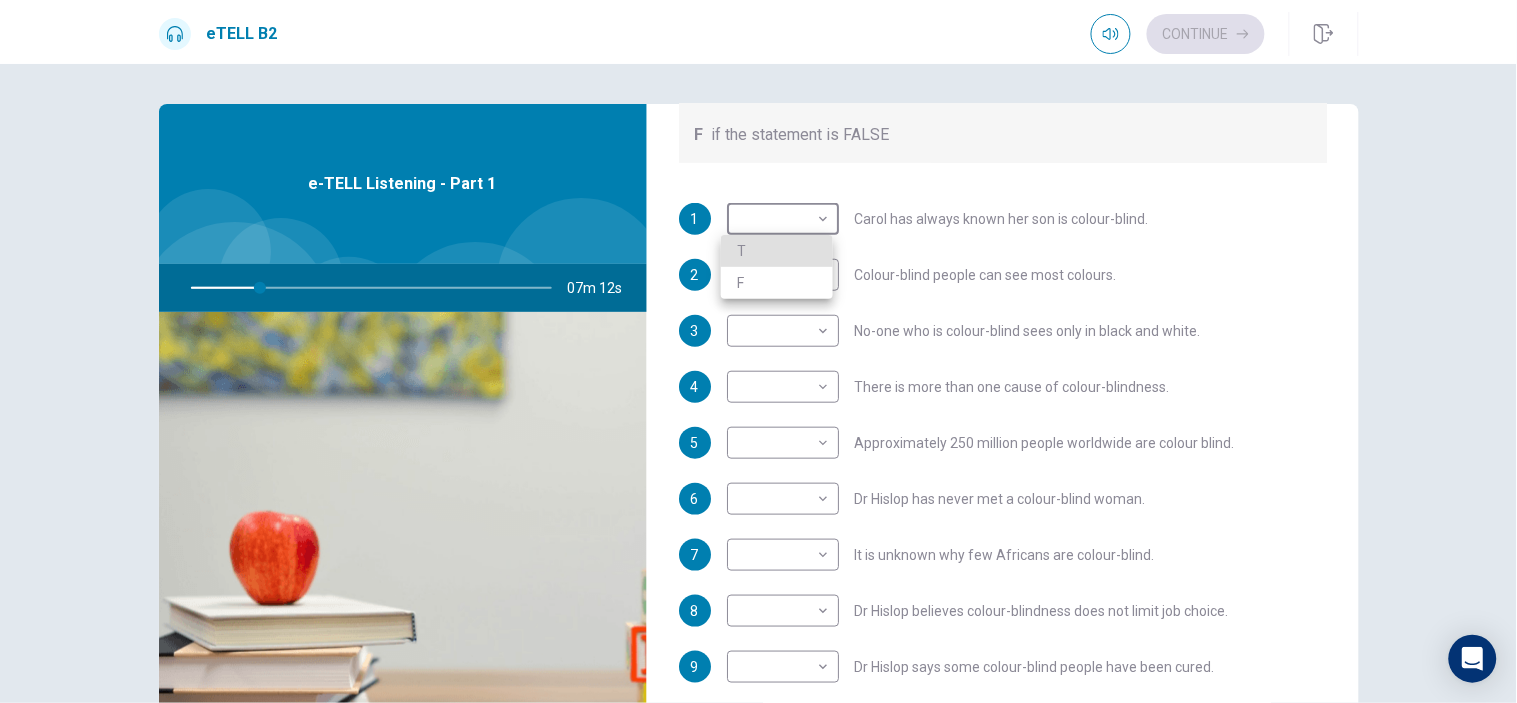 type 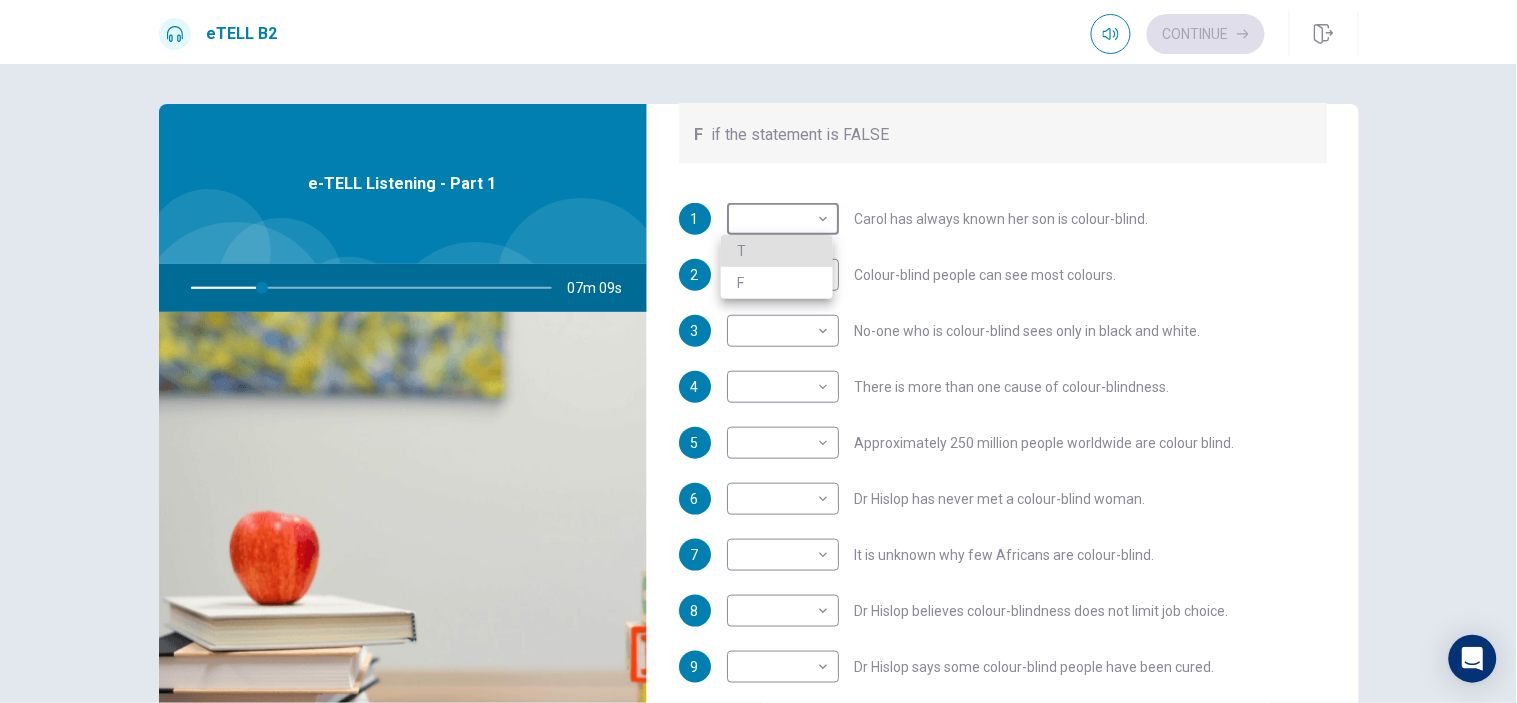 type on "**" 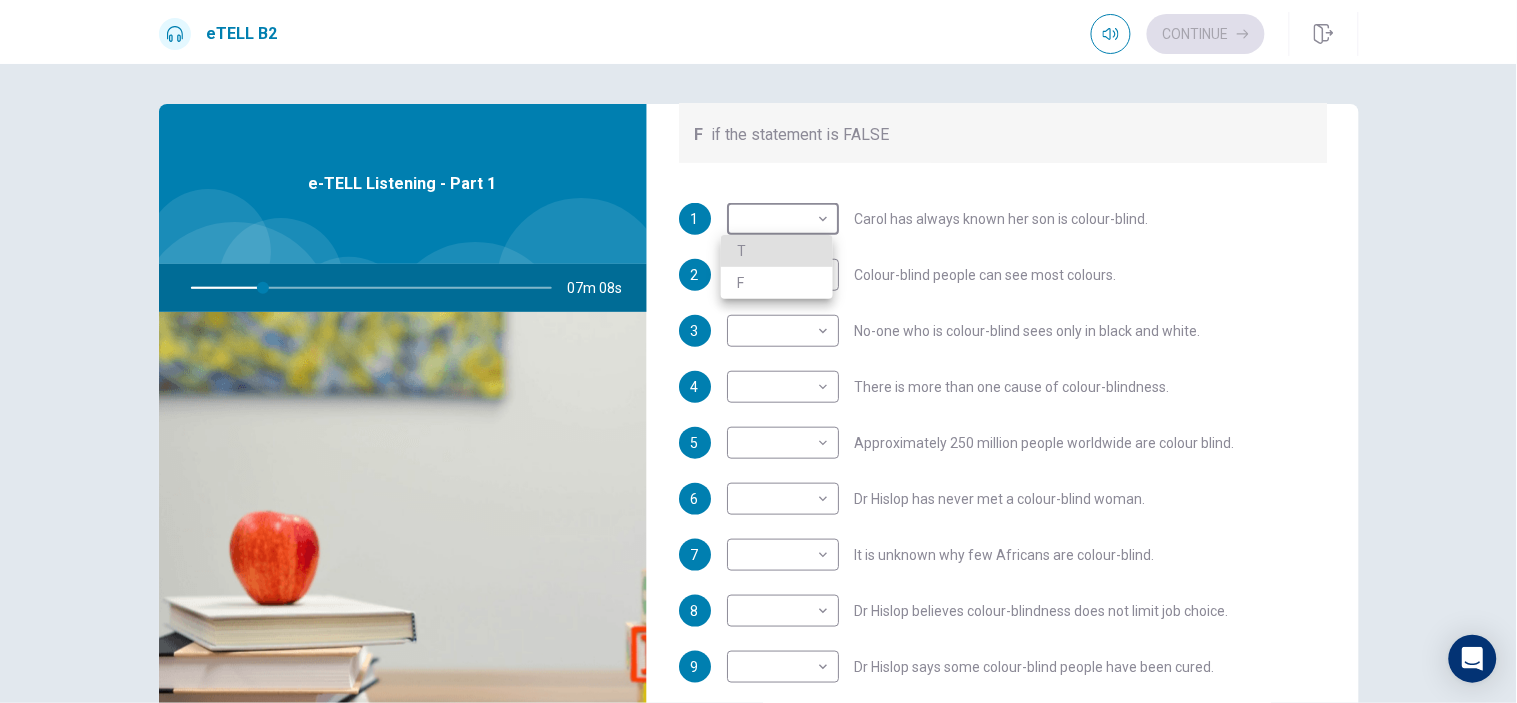 click on "F" at bounding box center [777, 283] 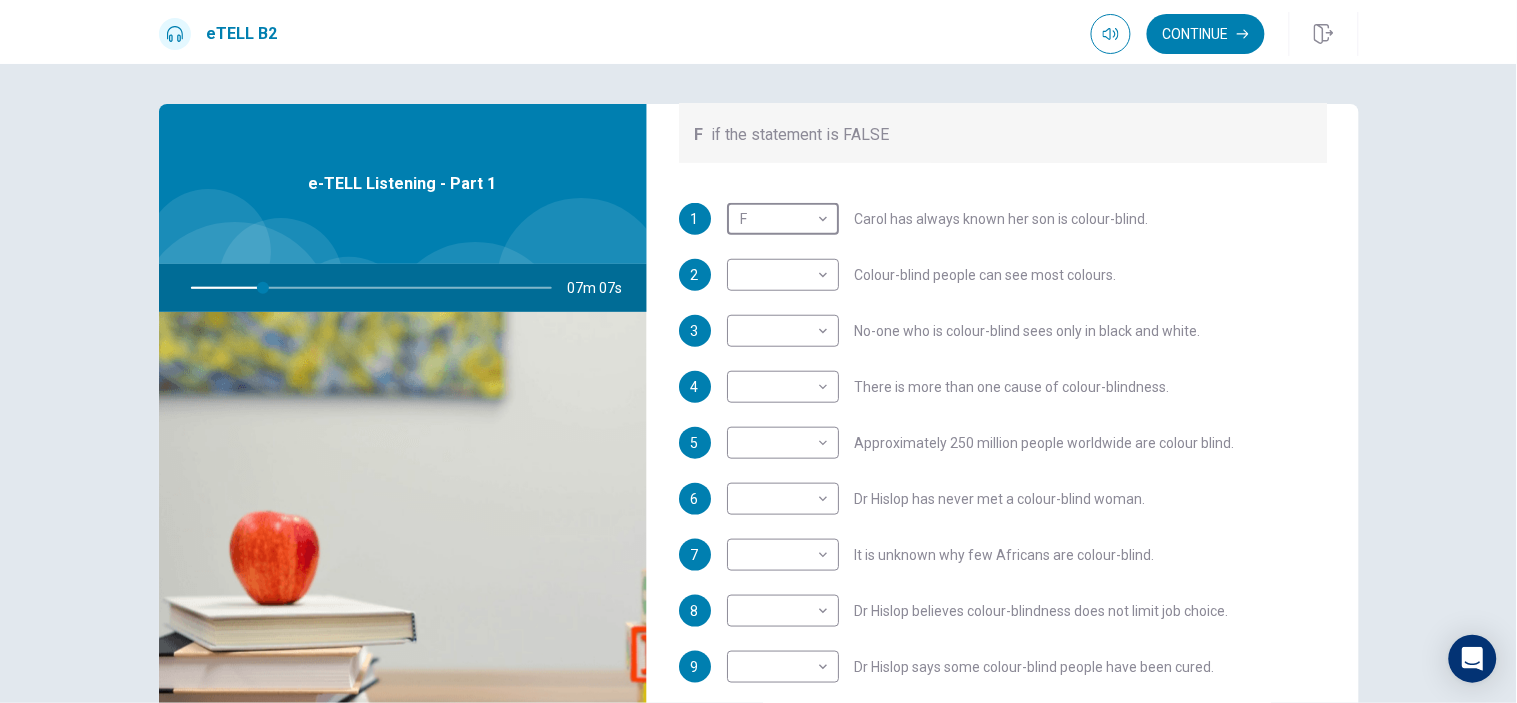 click on "Question 1 For questions 1 – 10, mark each statement True (T) or False (F). You will hear Part One  TWICE.
You have one minute to read the questions for Part One.
Questions 1 - 10 T if the statement is TRUE F if the statement is FALSE 1 F * ​ [NAME] has always known her son is colour-blind. 2 ​ ​ Colour-blind people can see most colours. 3 ​ ​ No-one who is colour-blind sees only in black and white. 4 ​ ​ There is more than one cause of colour-blindness. 5 ​ ​ Approximately 250 million people worldwide are colour blind. 6 ​ ​ Dr Hislop has never met a colour-blind woman. 7 ​ ​ It is unknown why few Africans are colour-blind. 8 ​ ​ Dr Hislop believes colour-blindness does not limit job  choice.  9 ​ ​ Dr Hislop says some colour-blind people have been cured. 10" at bounding box center (758, 351) 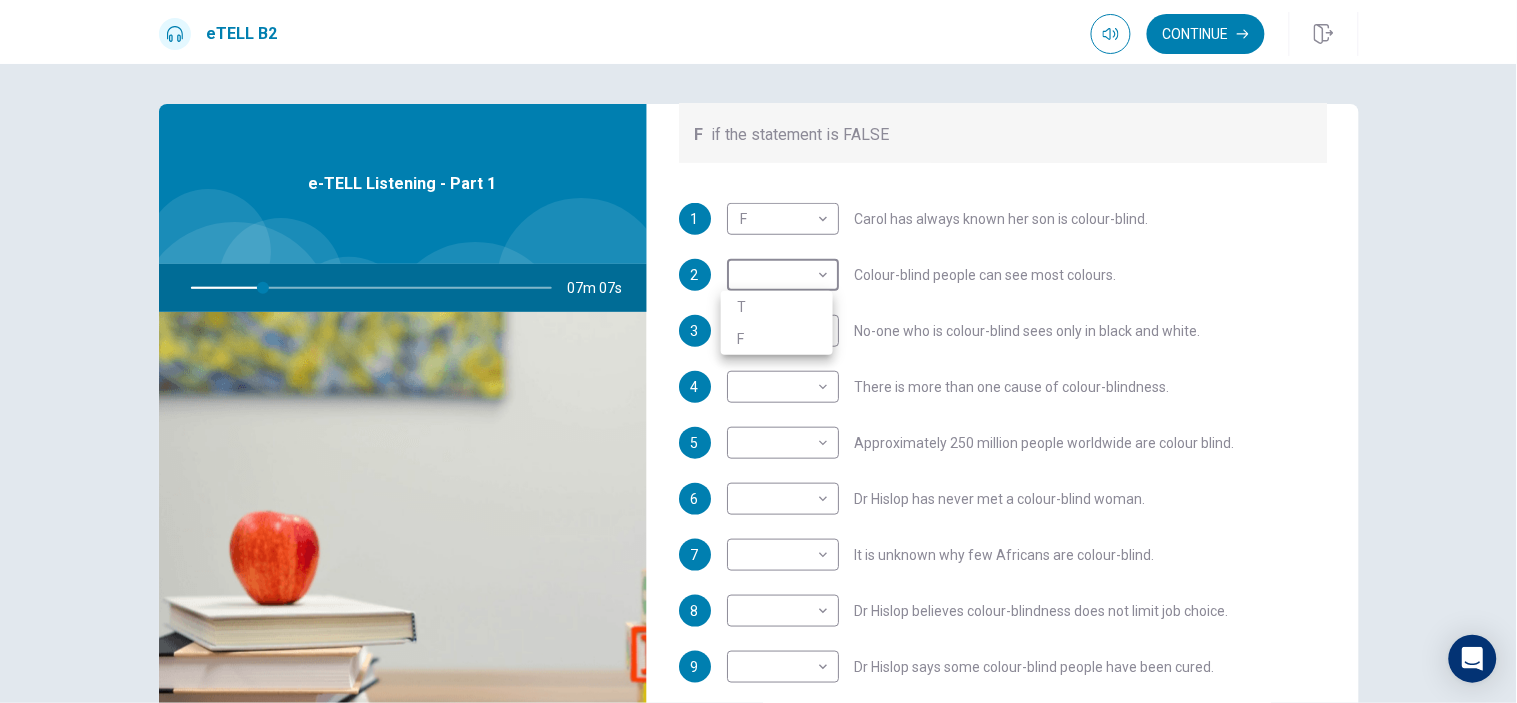 type on "**" 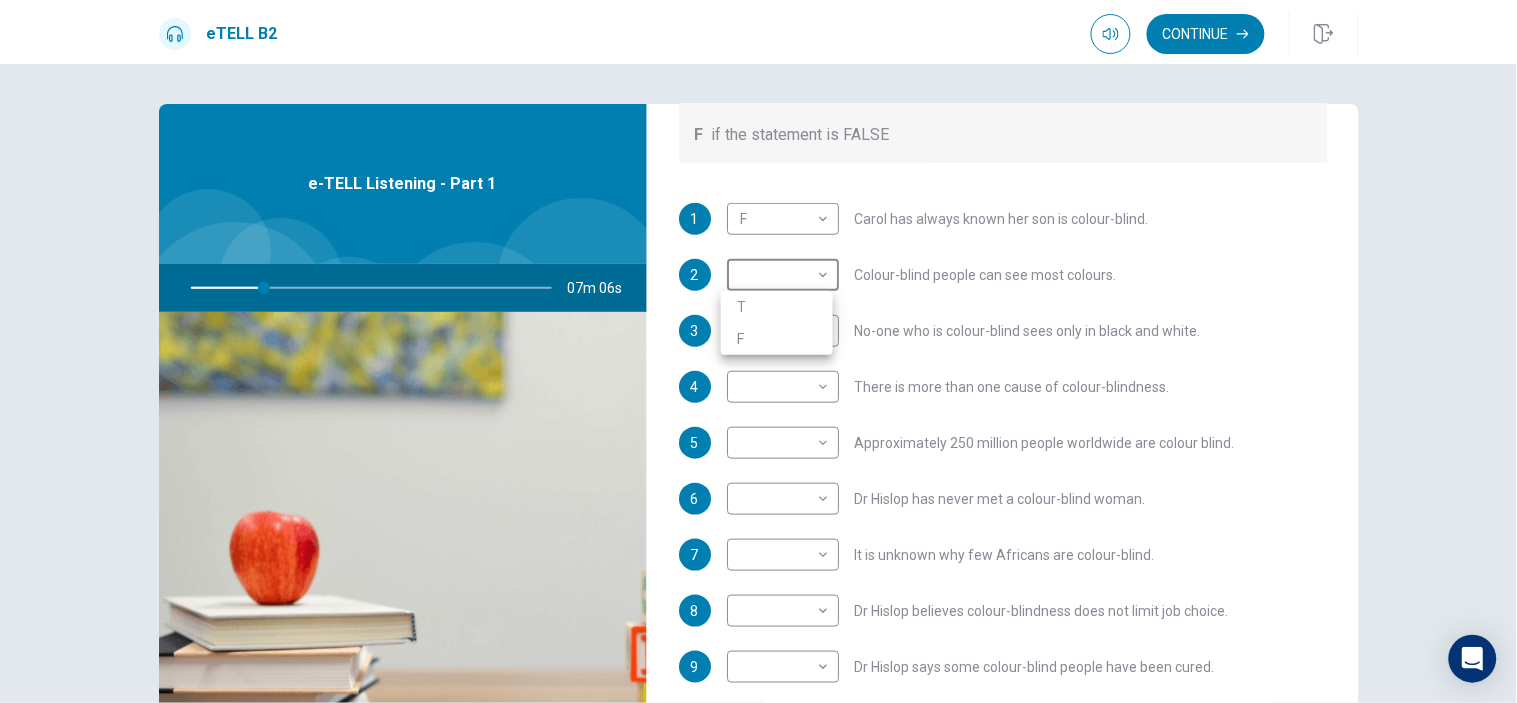 type 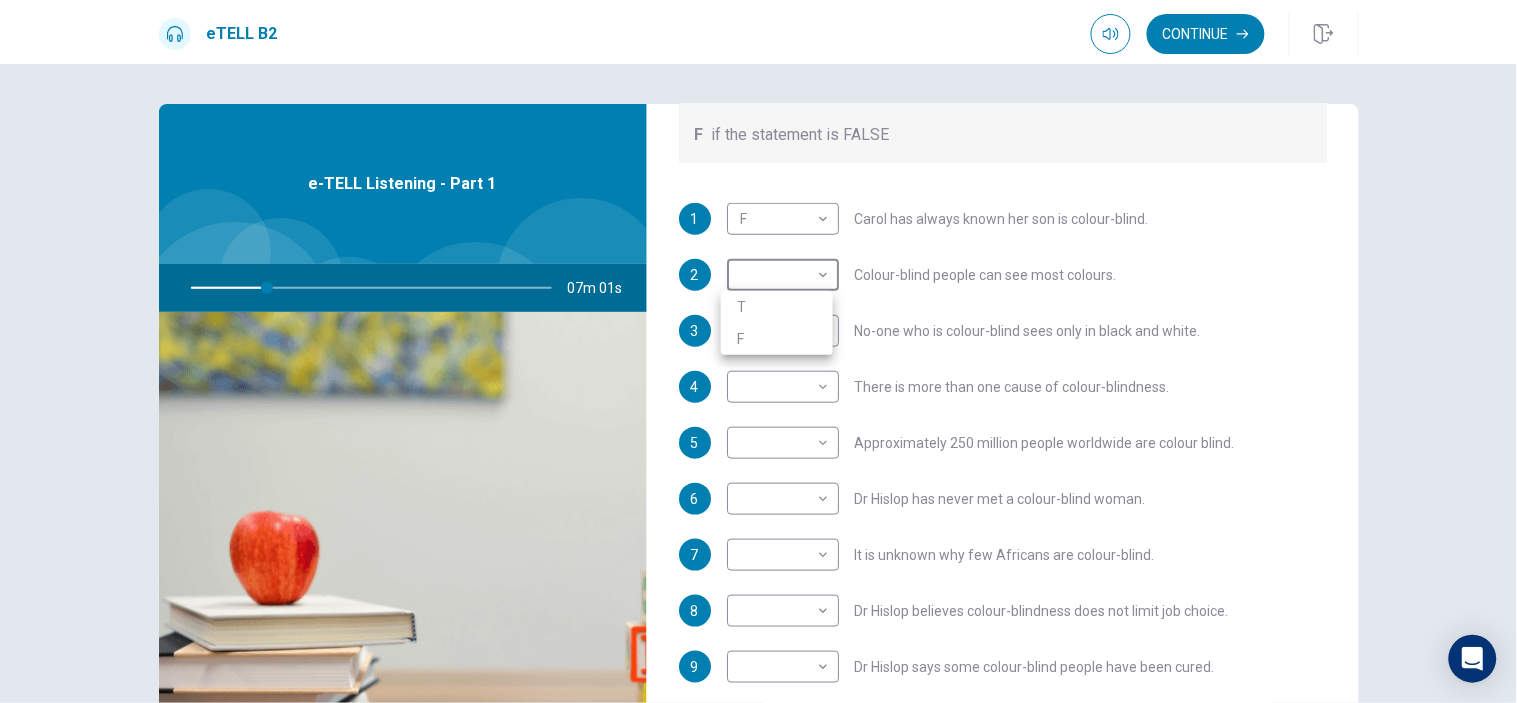 type on "**" 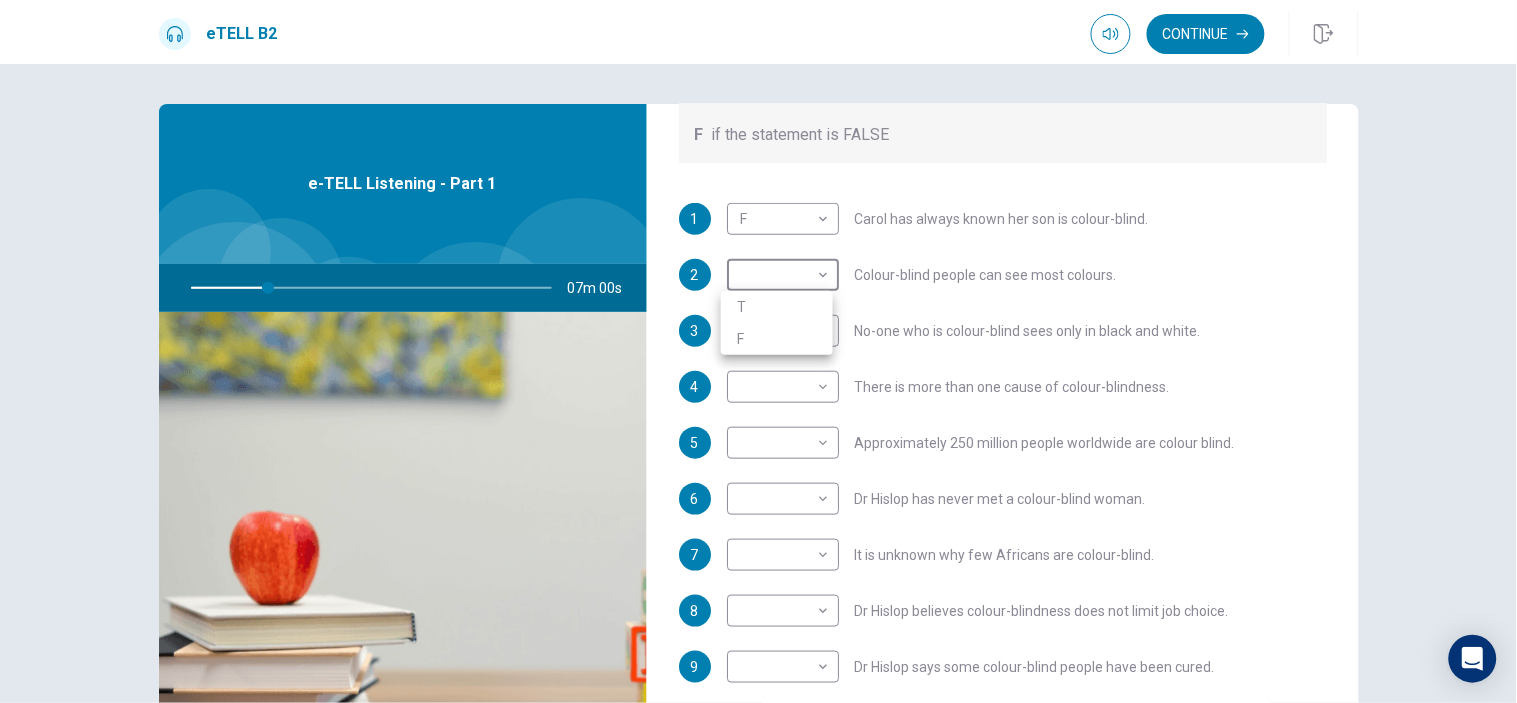 click on "T" at bounding box center [777, 307] 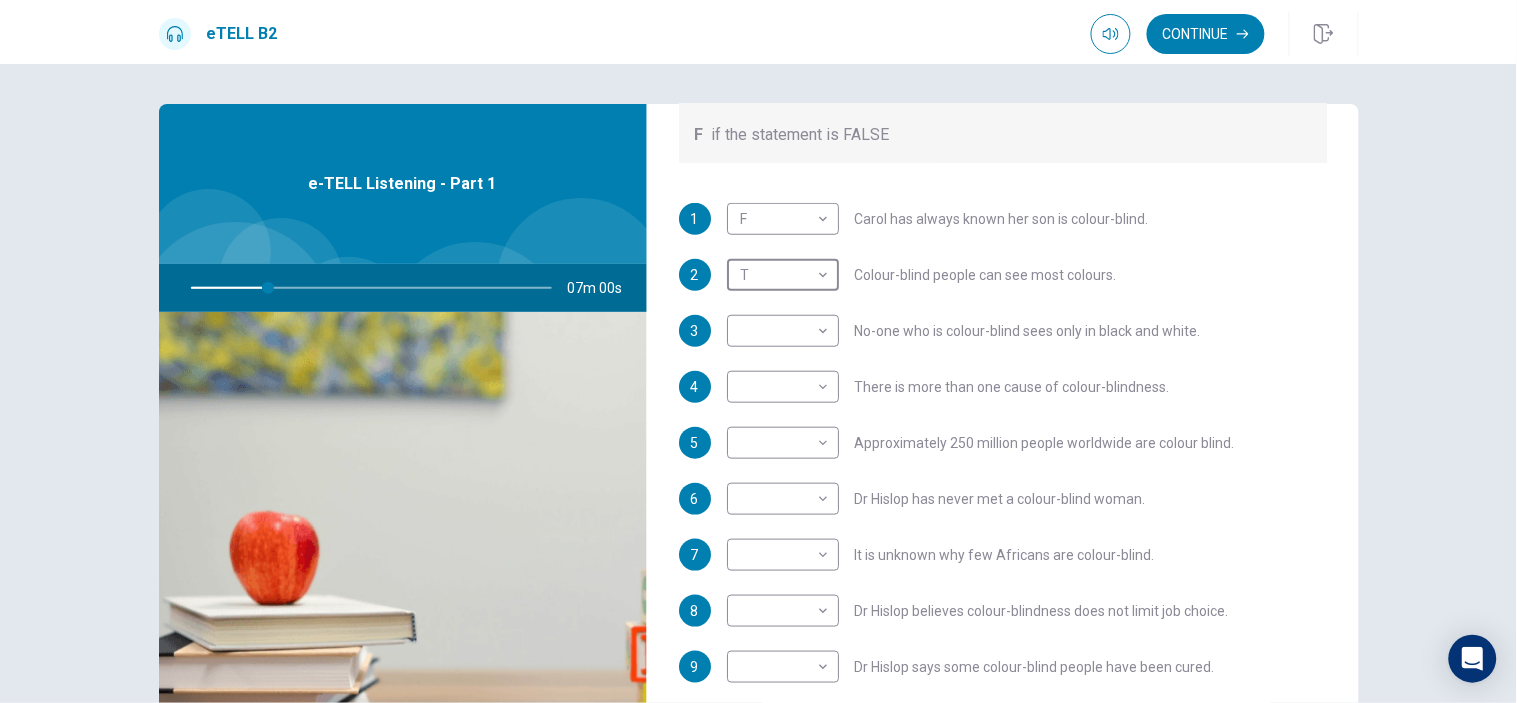 type on "*" 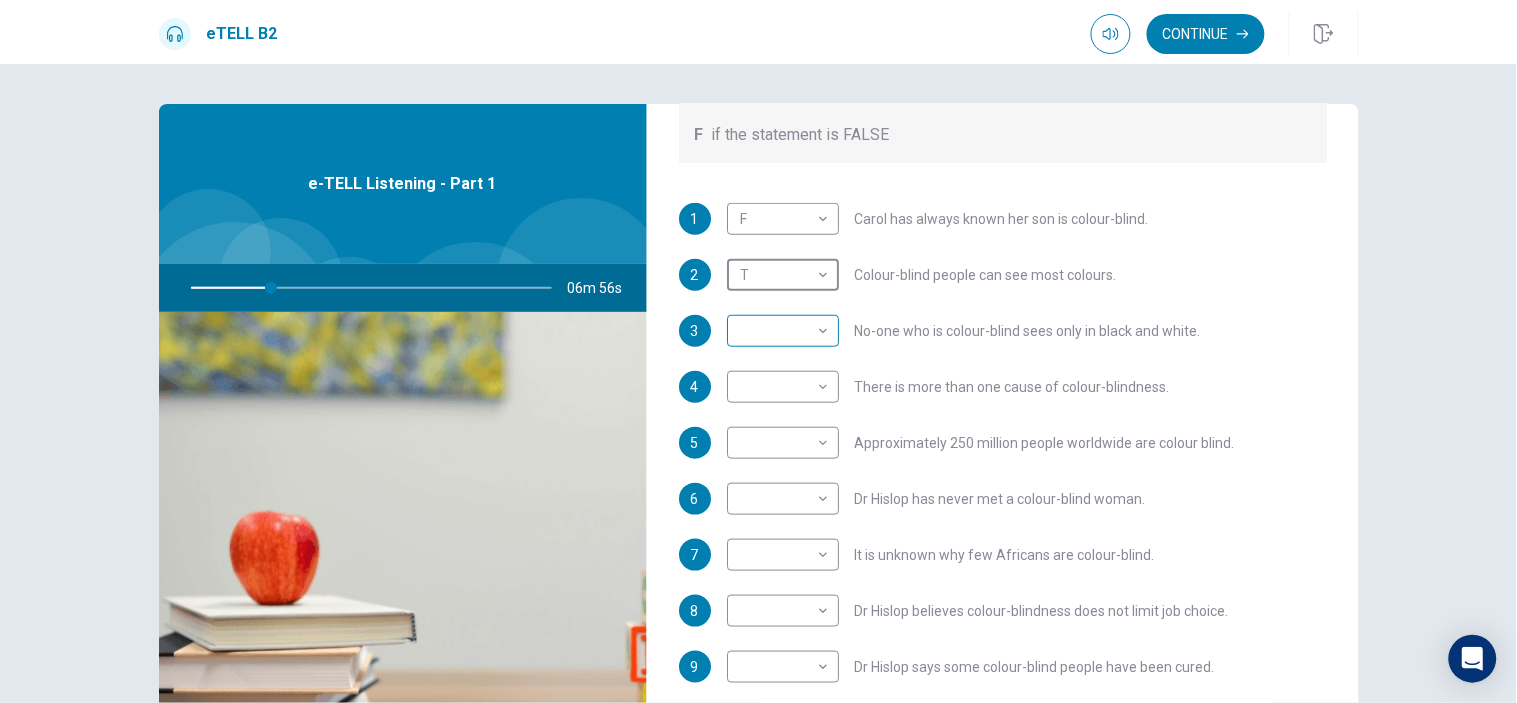 click on "This site uses cookies, as explained in our  Privacy Policy . If you agree to the use of cookies, please click the Accept button and continue to browse our site.   Privacy Policy Accept   eTELL B2 Continue Continue Question 1 For questions 1 – 10, mark each statement True (T) or False (F). You will hear Part One  TWICE.
You have one minute to read the questions for Part One.
Questions 1 - 10 T if the statement is TRUE F if the statement is FALSE 1 F * ​ Carol has always known her son is colour-blind. 2 T * ​ Colour-blind people can see most colours. 3 ​ ​ No-one who is colour-blind sees only in black and white. 4 ​ ​ There is more than one cause of colour-blindness. 5 ​ ​ Approximately 250 million people worldwide are colour blind. 6 ​ ​ Dr Hislop has never met a colour-blind woman. 7 ​ ​ It is unknown why few Africans are colour-blind. 8 ​ ​ Dr Hislop believes colour-blindness does not limit job  choice.  9 ​ ​ Dr Hislop says some colour-blind people have been cured. 10" at bounding box center [758, 351] 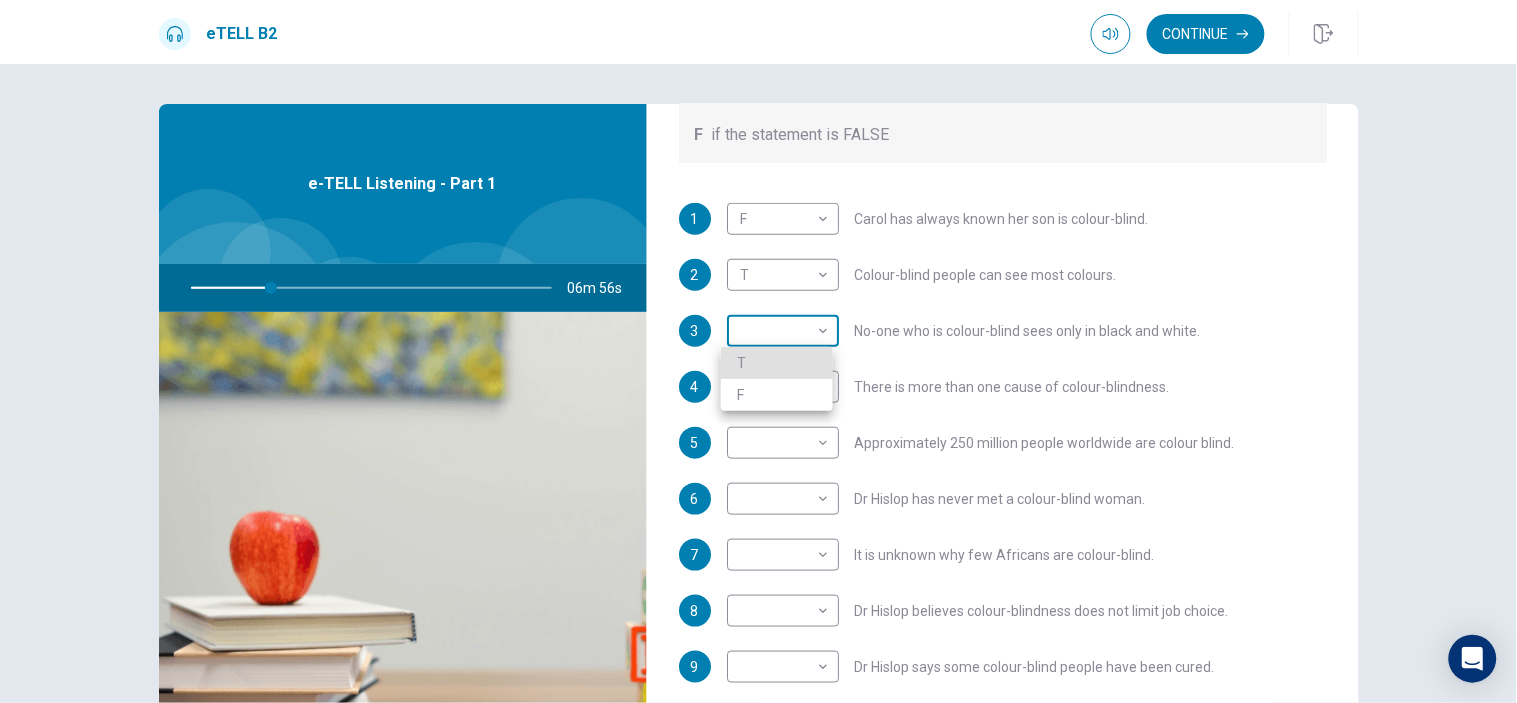 type on "**" 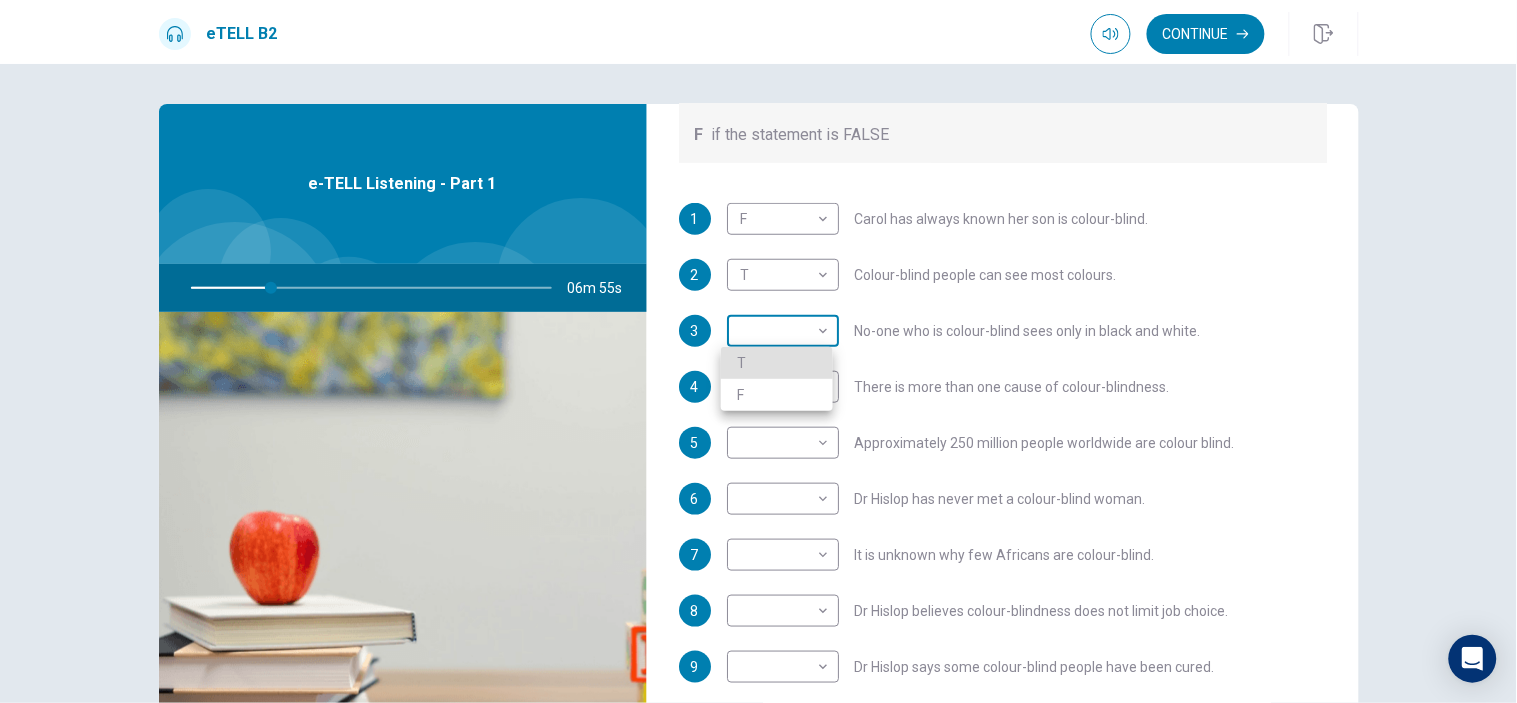 type 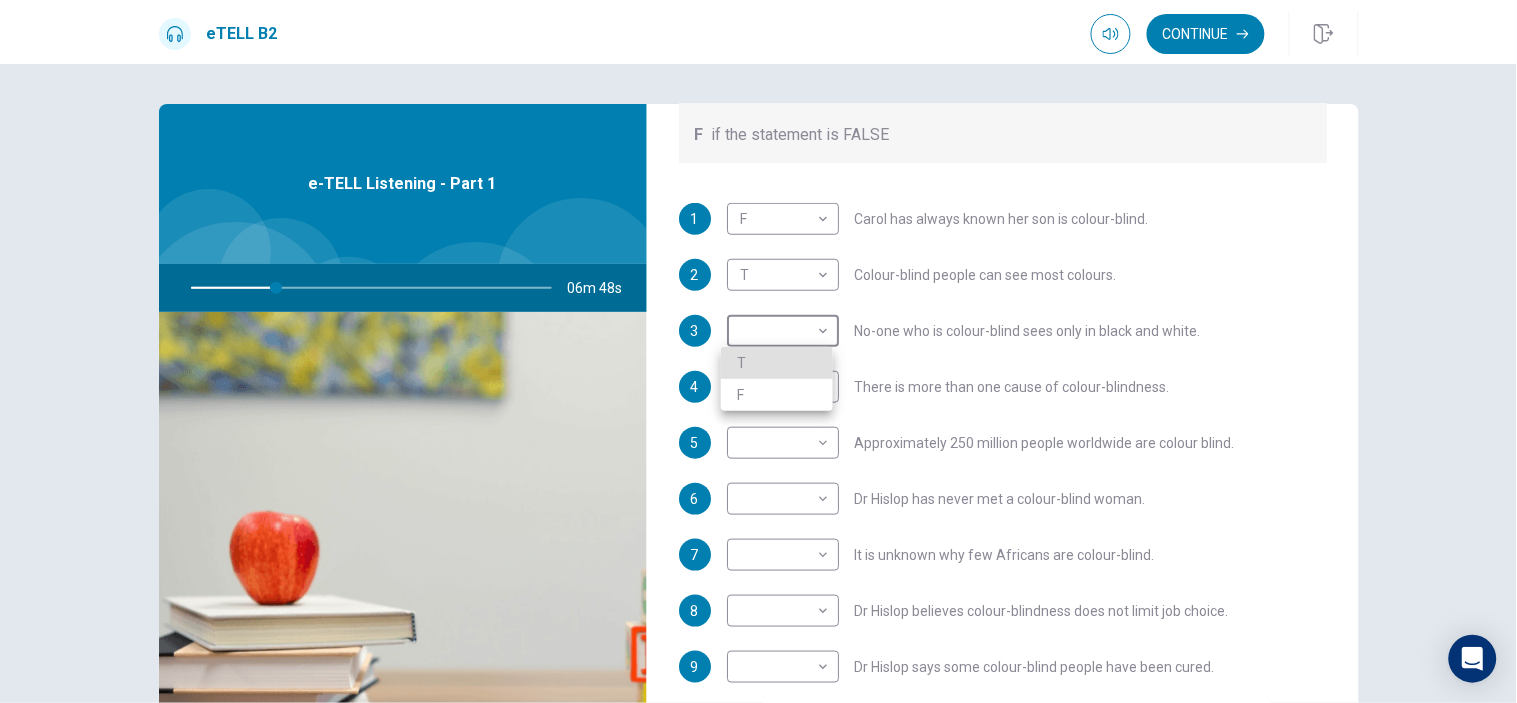 type on "**" 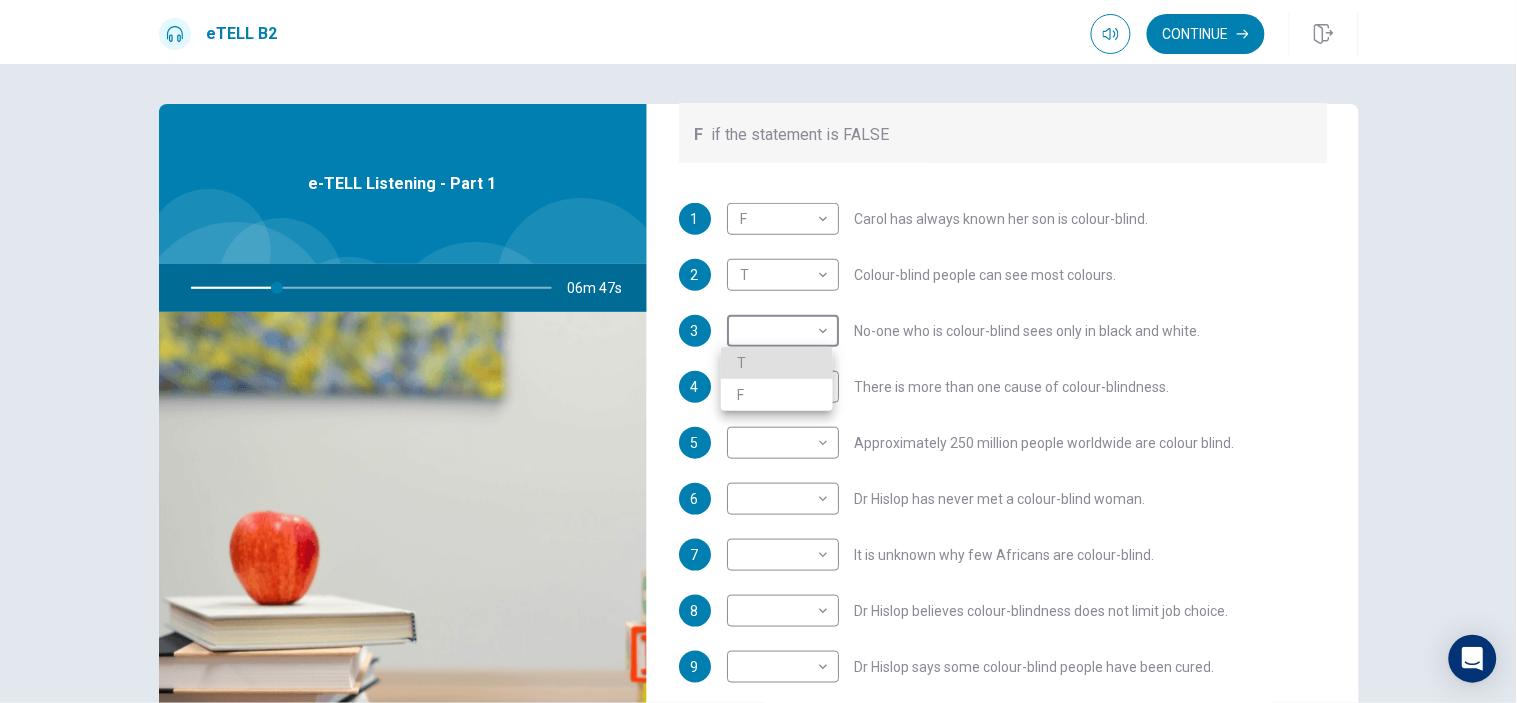 click on "F" at bounding box center (777, 395) 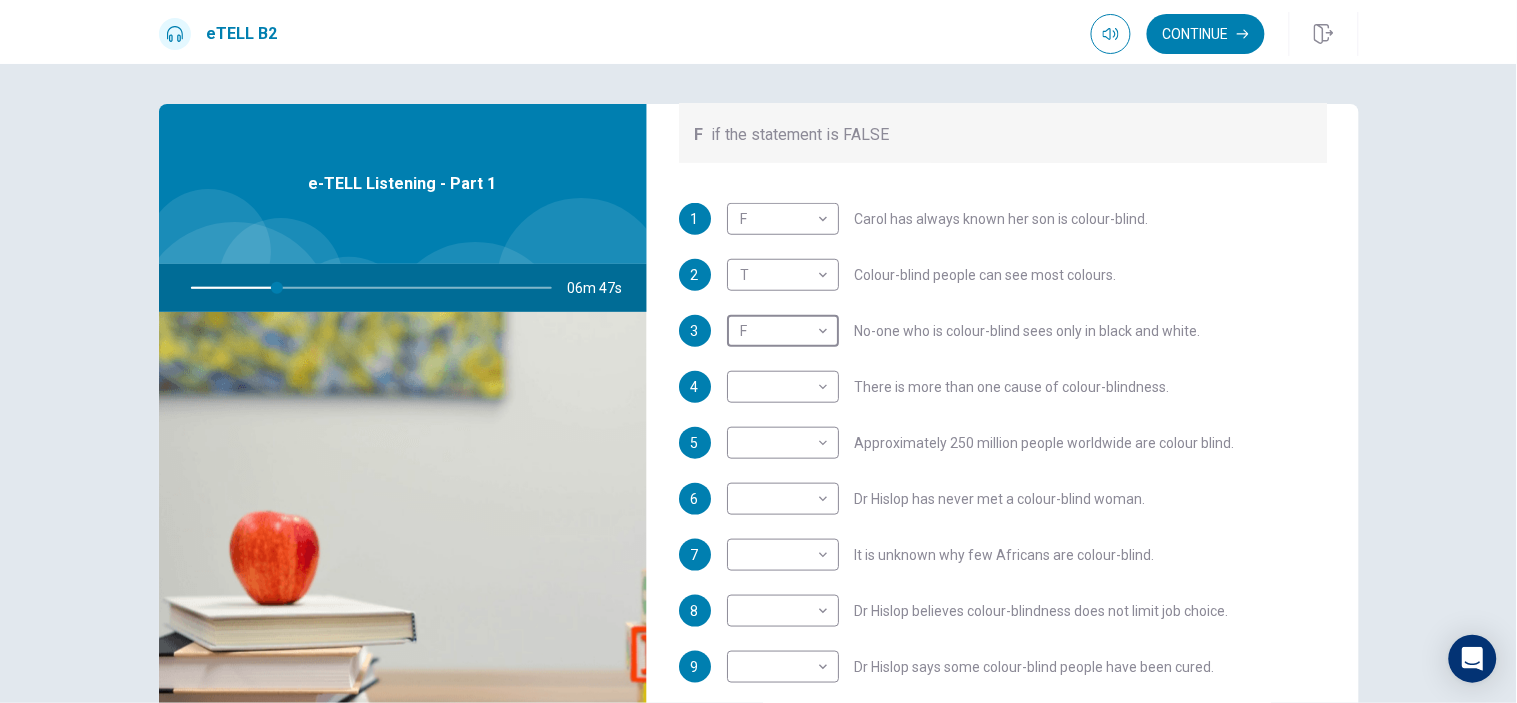 type on "*" 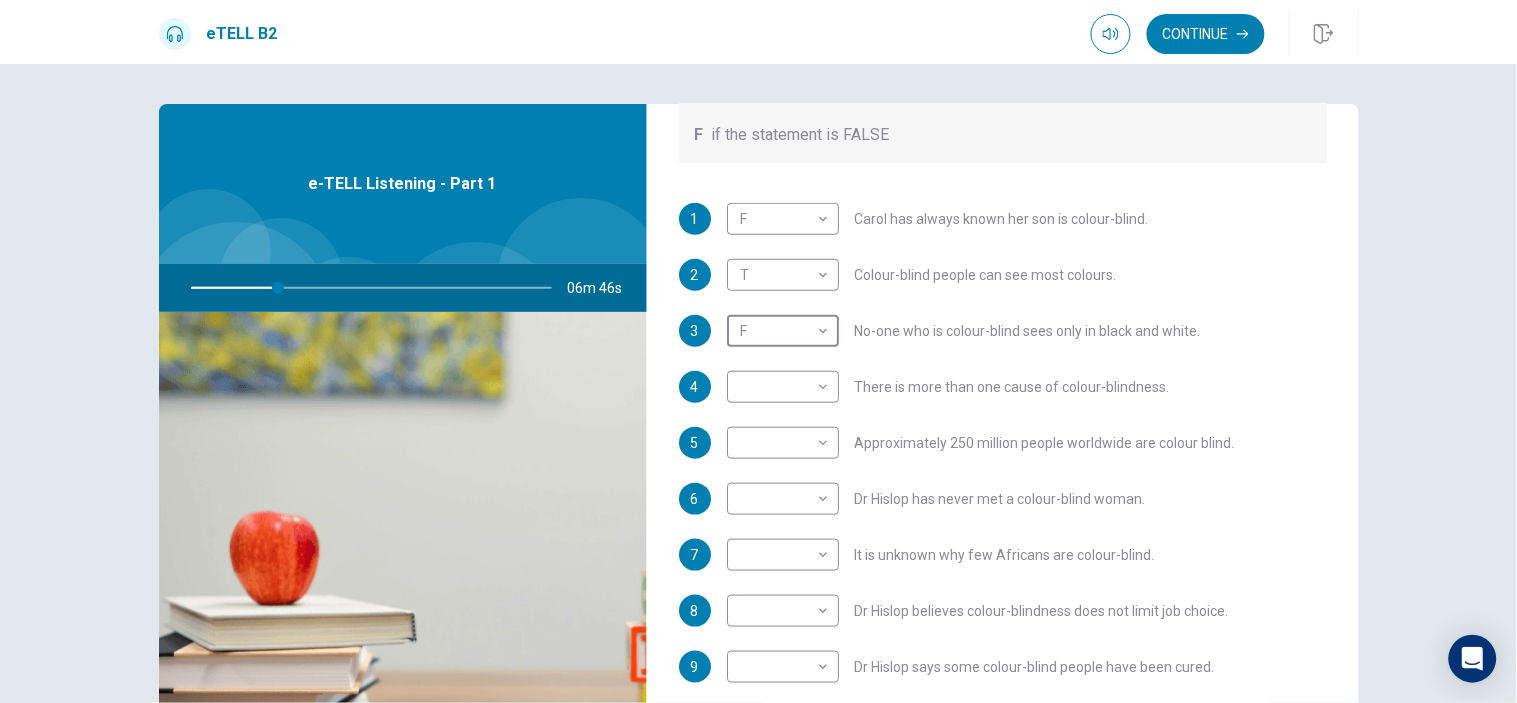 scroll, scrollTop: 352, scrollLeft: 0, axis: vertical 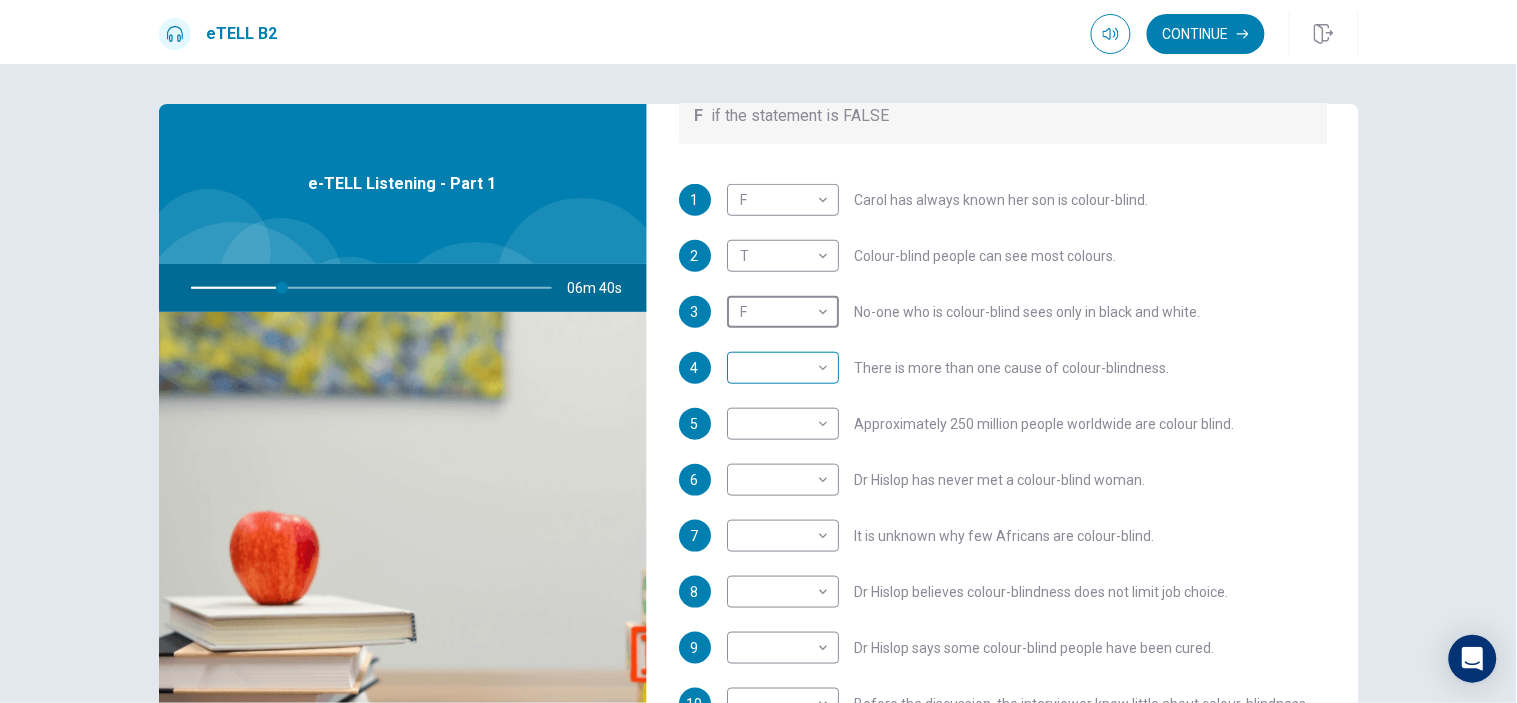 type on "**" 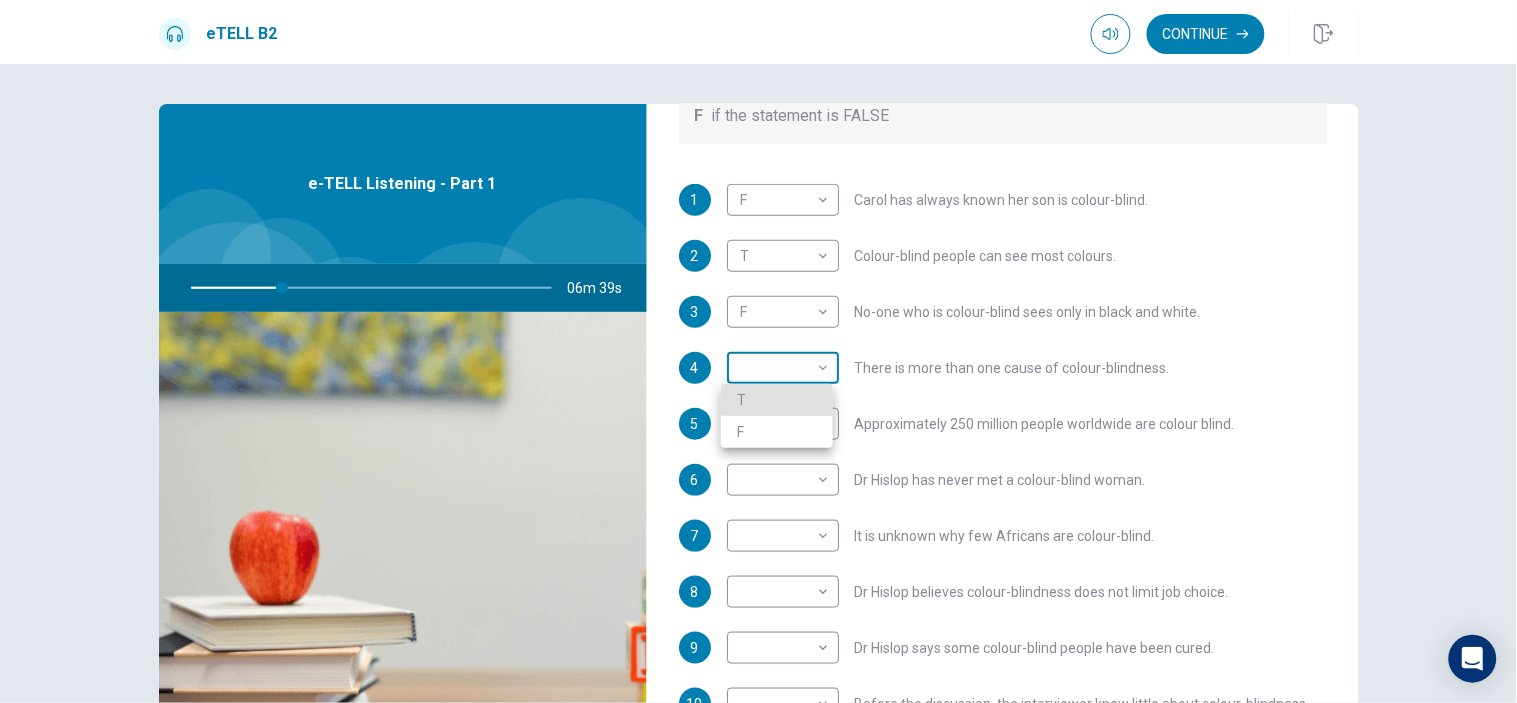 type 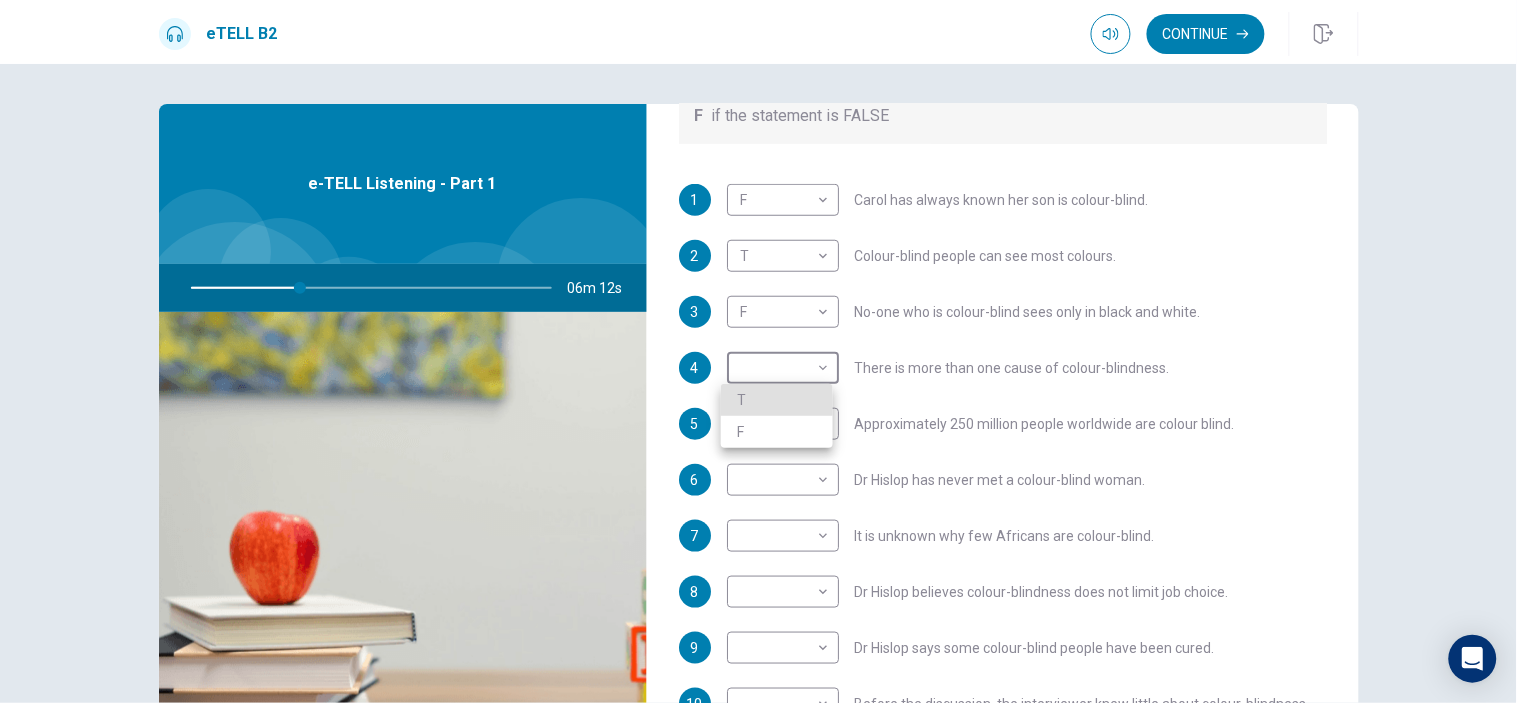 type on "**" 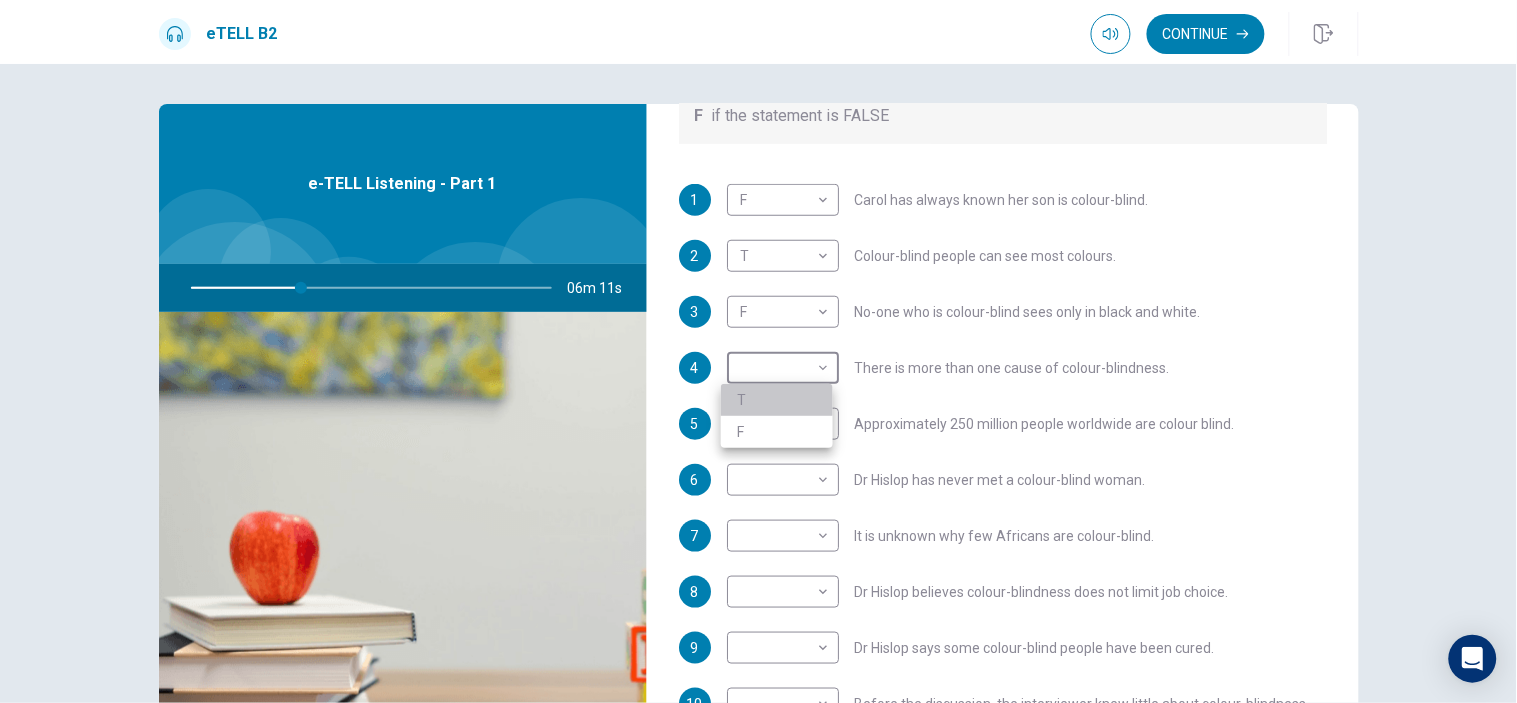 click on "T" at bounding box center [777, 400] 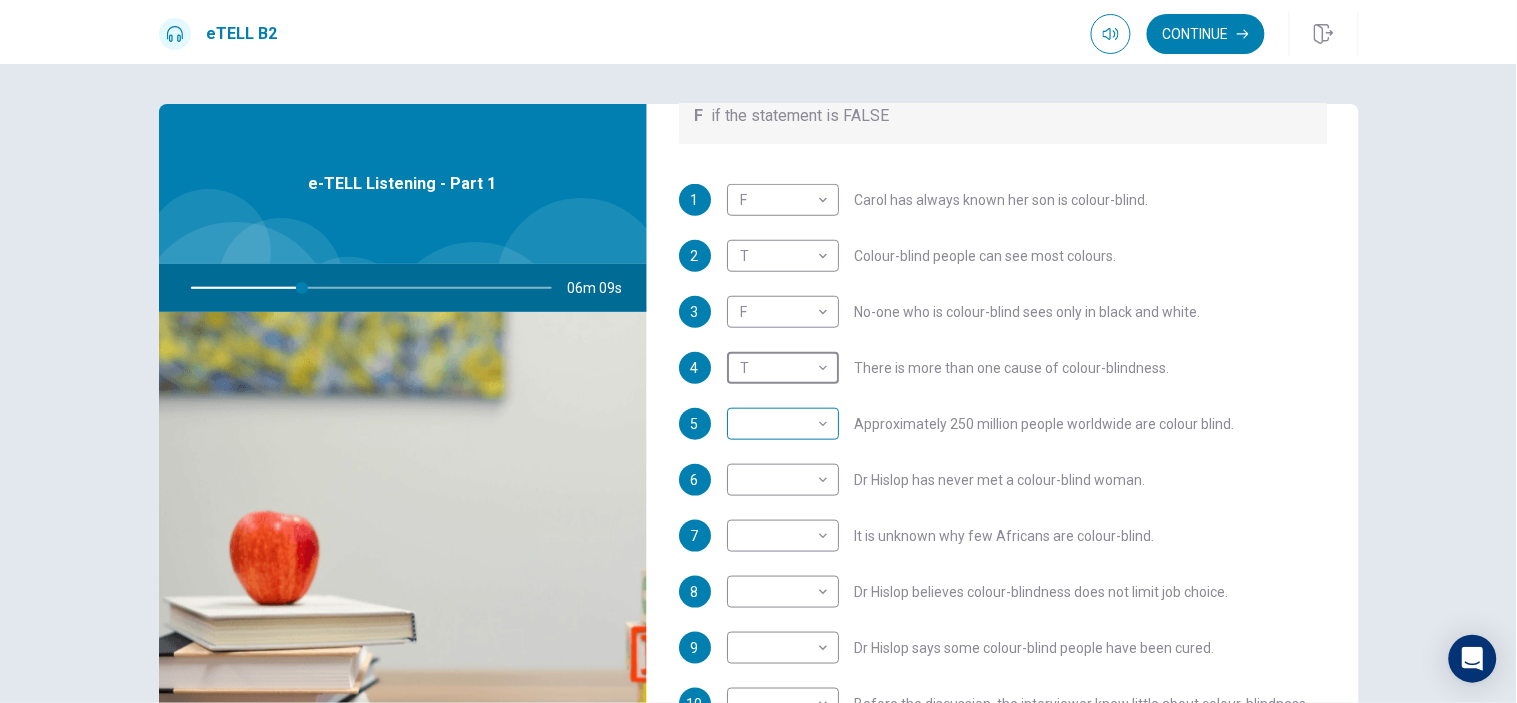 click on "This site uses cookies, as explained in our  Privacy Policy . If you agree to the use of cookies, please click the Accept button and continue to browse our site.   Privacy Policy Accept   eTELL B2 Continue Continue Question 1 For questions 1 – 10, mark each statement True (T) or False (F). You will hear Part One  TWICE.
You have one minute to read the questions for Part One.
Questions 1 - 10 T if the statement is TRUE F if the statement is FALSE 1 F * ​ Carol has always known her son is colour-blind. 2 T * ​ Colour-blind people can see most colours. 3 F * ​ No-one who is colour-blind sees only in black and white. 4 T * ​ There is more than one cause of colour-blindness. 5 ​ ​ Approximately 250 million people worldwide are colour blind. 6 ​ ​ Dr Hislop has never met a colour-blind woman. 7 ​ ​ It is unknown why few Africans are colour-blind. 8 ​ ​ Dr Hislop believes colour-blindness does not limit job  choice.  9 ​ ​ Dr Hislop says some colour-blind people have been cured. 10" at bounding box center [758, 351] 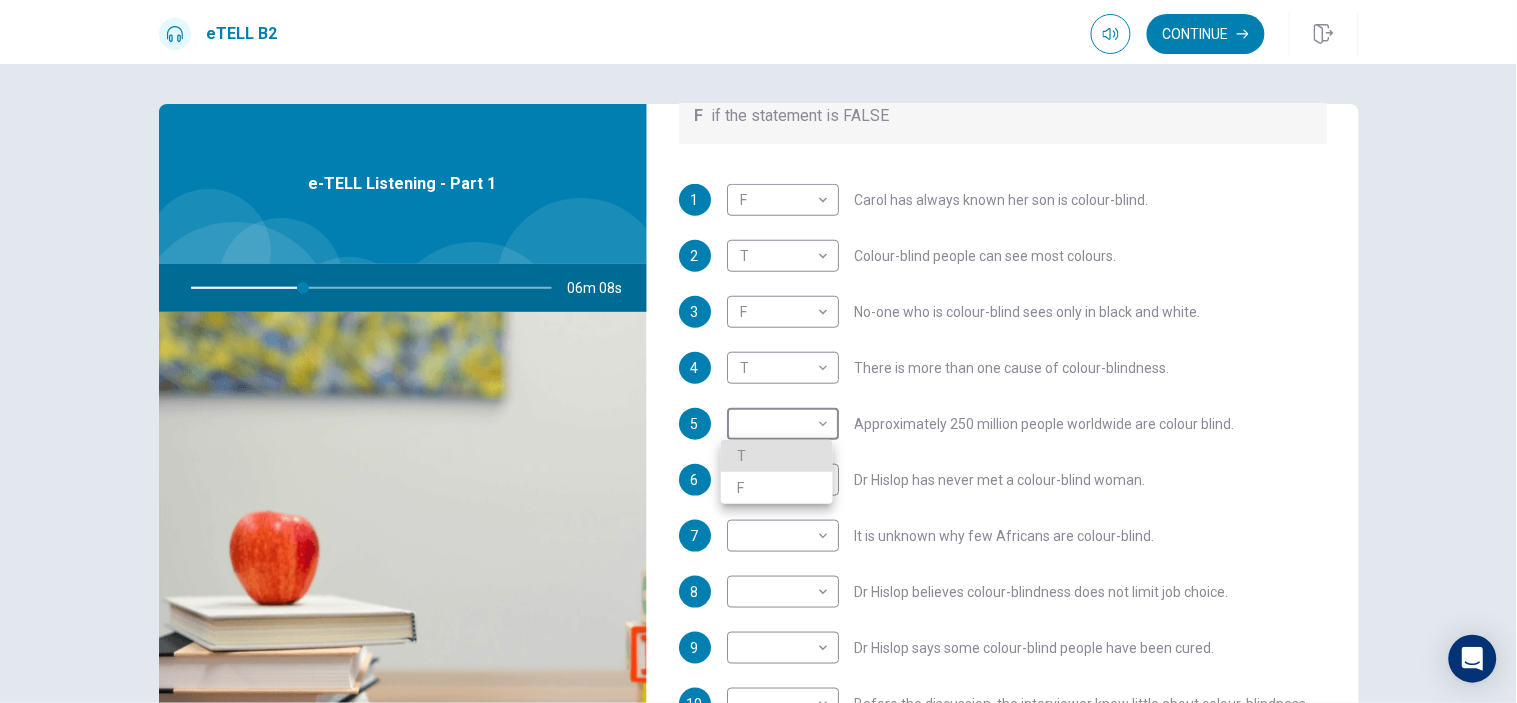 type on "**" 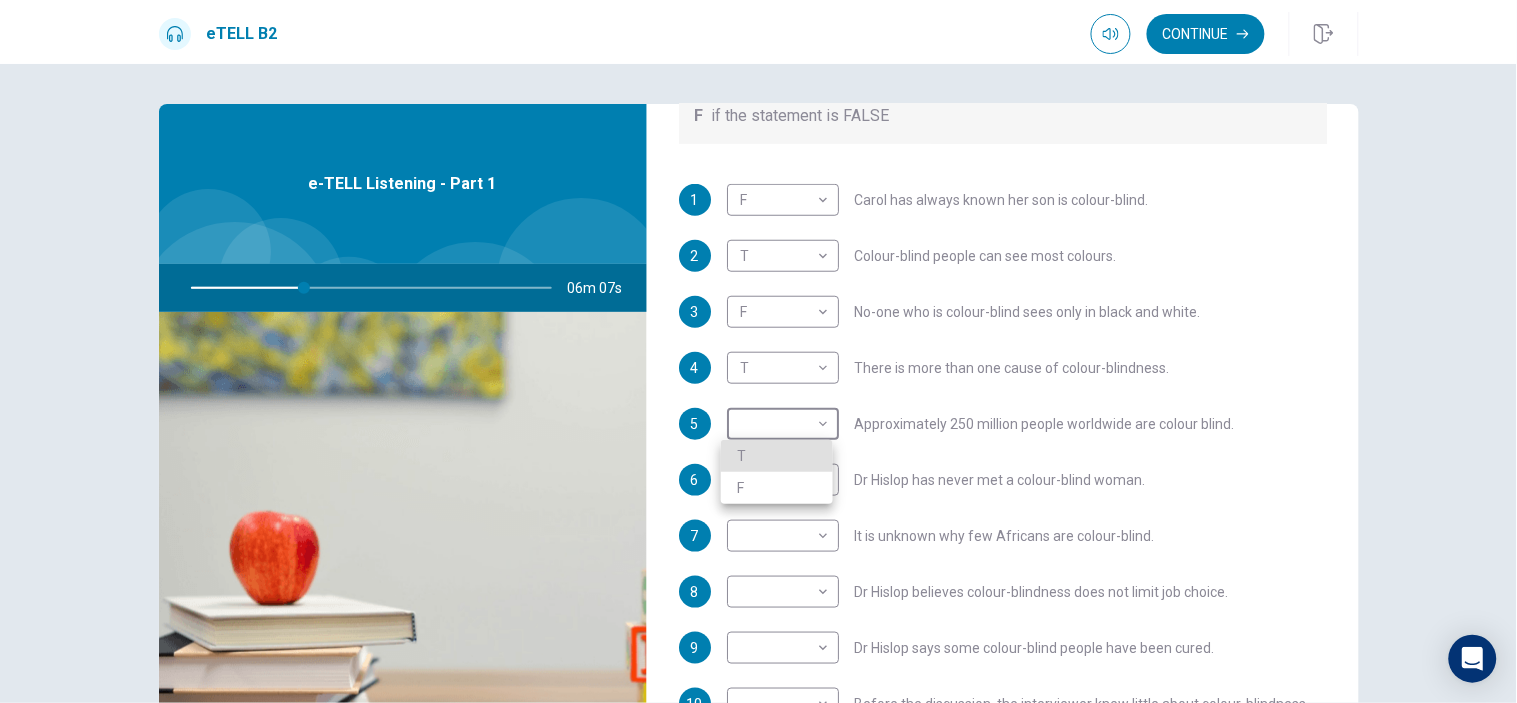 type 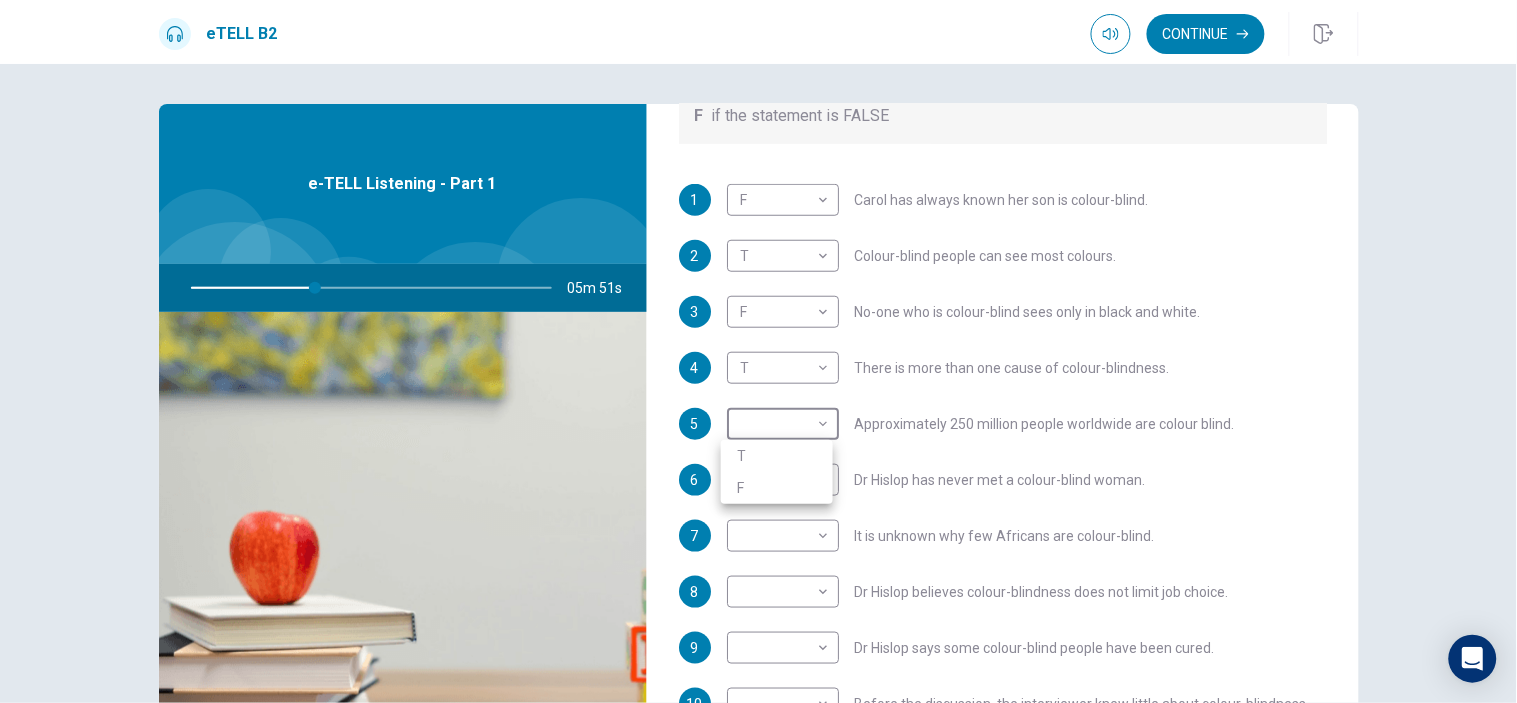 drag, startPoint x: 1516, startPoint y: 236, endPoint x: 1516, endPoint y: 287, distance: 51 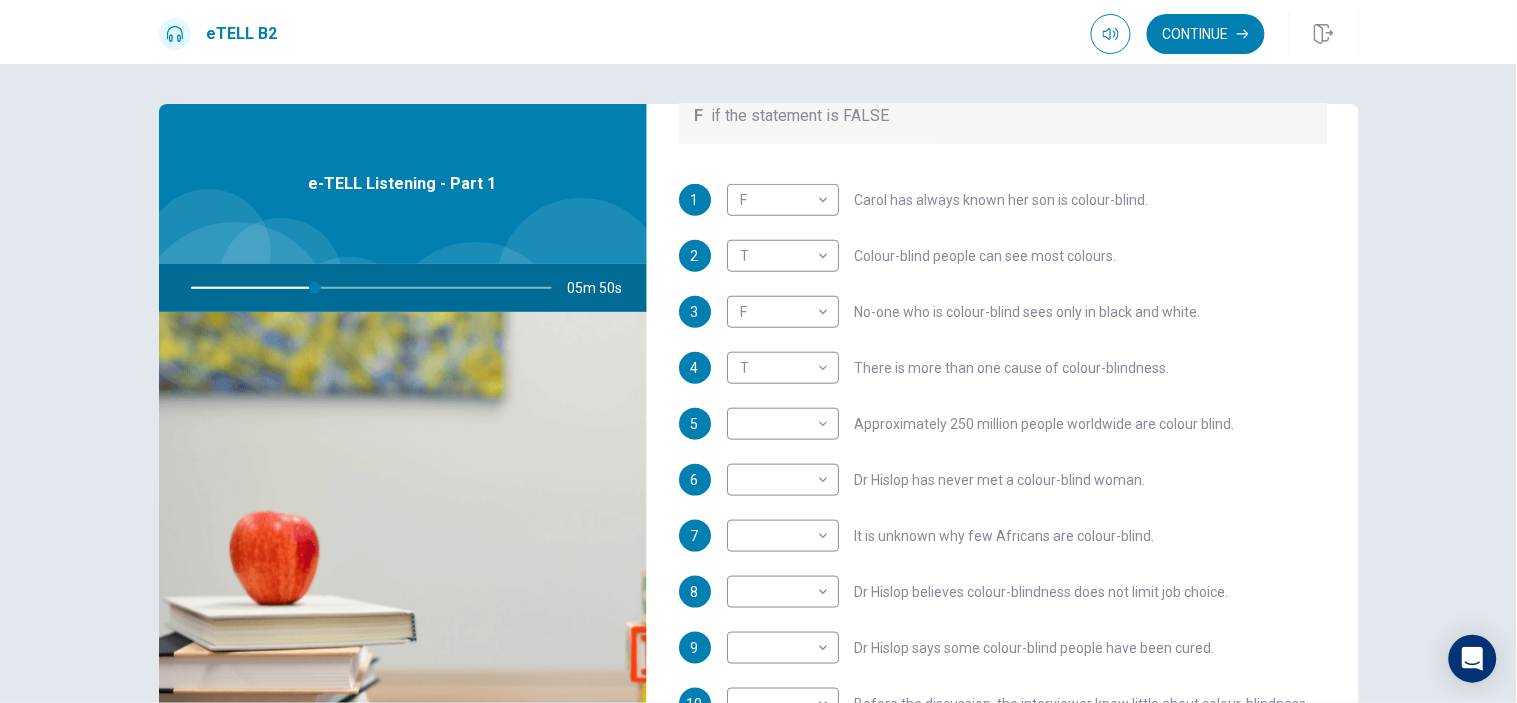 drag, startPoint x: 1504, startPoint y: 258, endPoint x: 1513, endPoint y: 320, distance: 62.649822 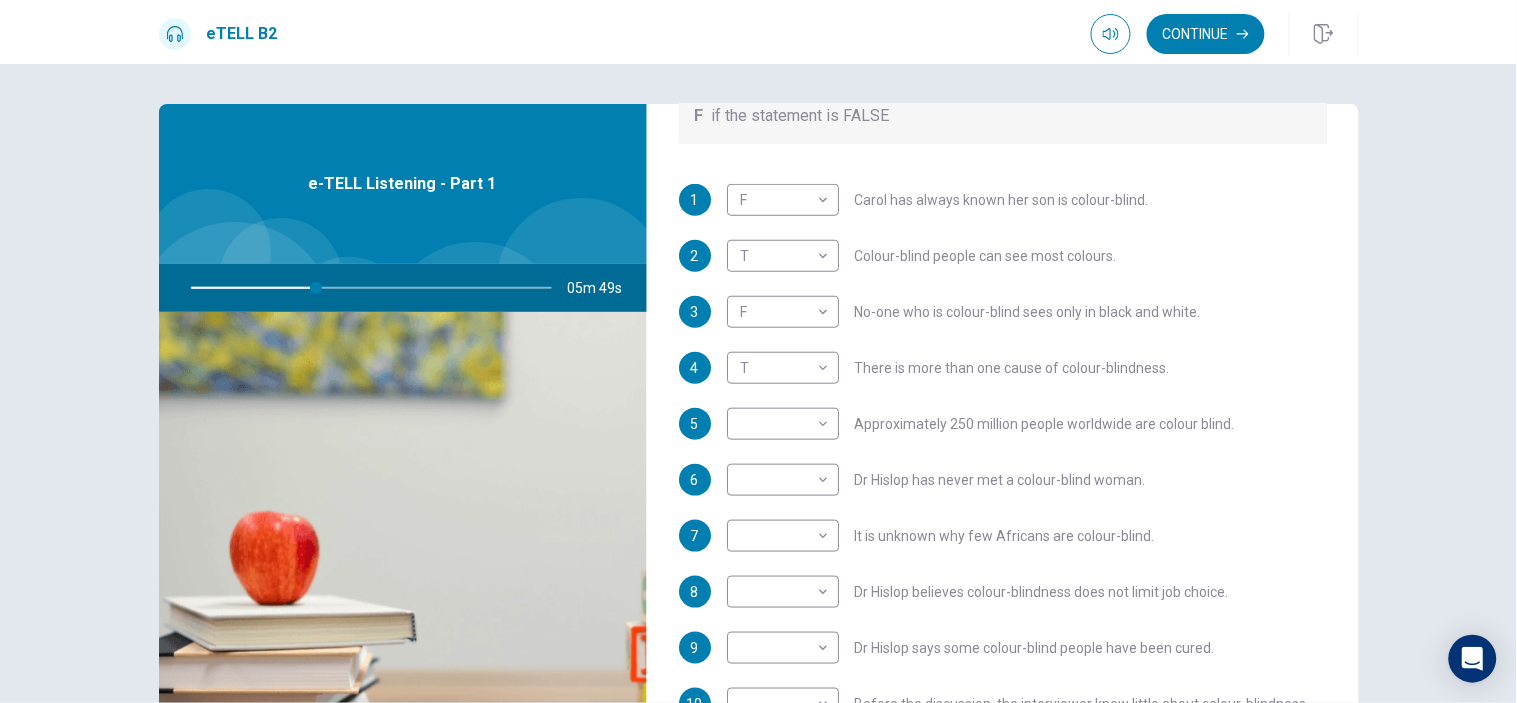 scroll, scrollTop: 200, scrollLeft: 0, axis: vertical 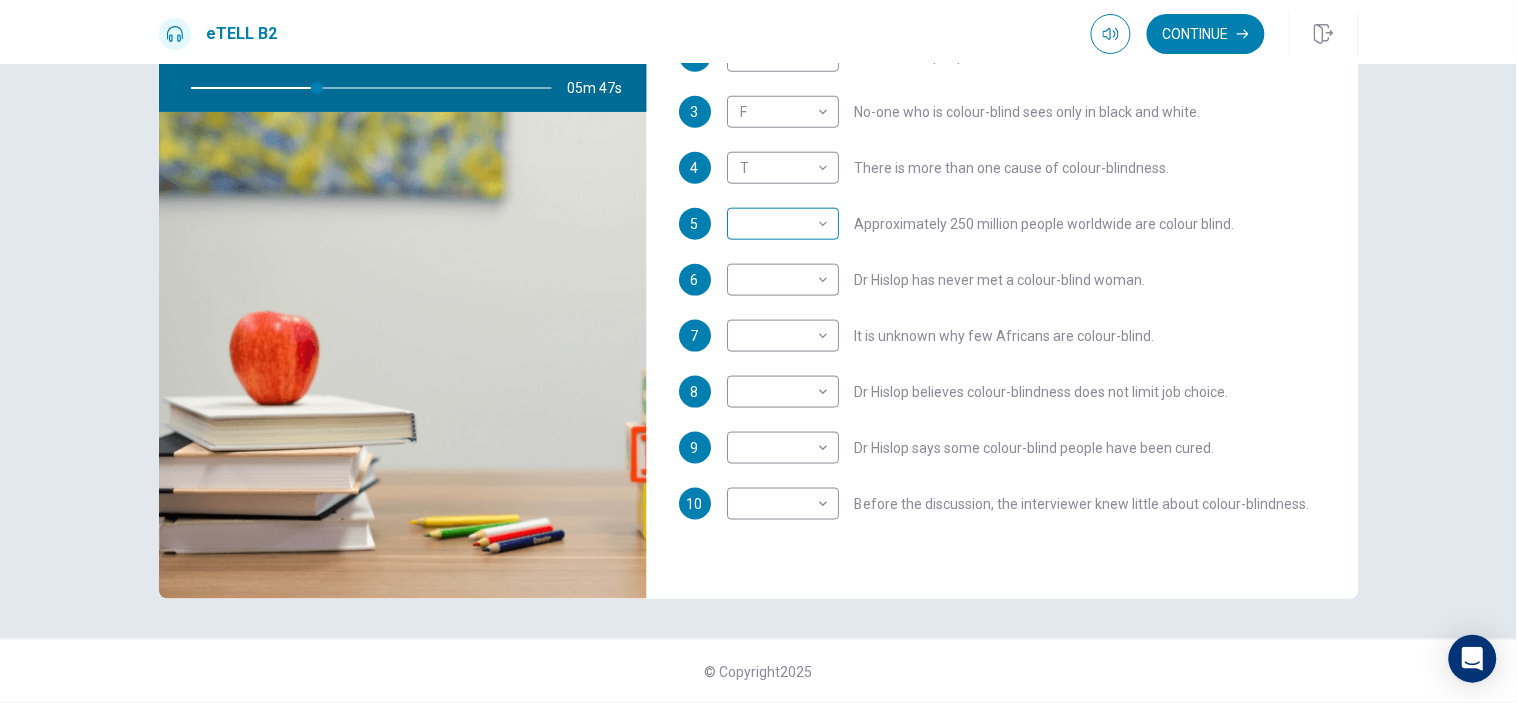 type on "**" 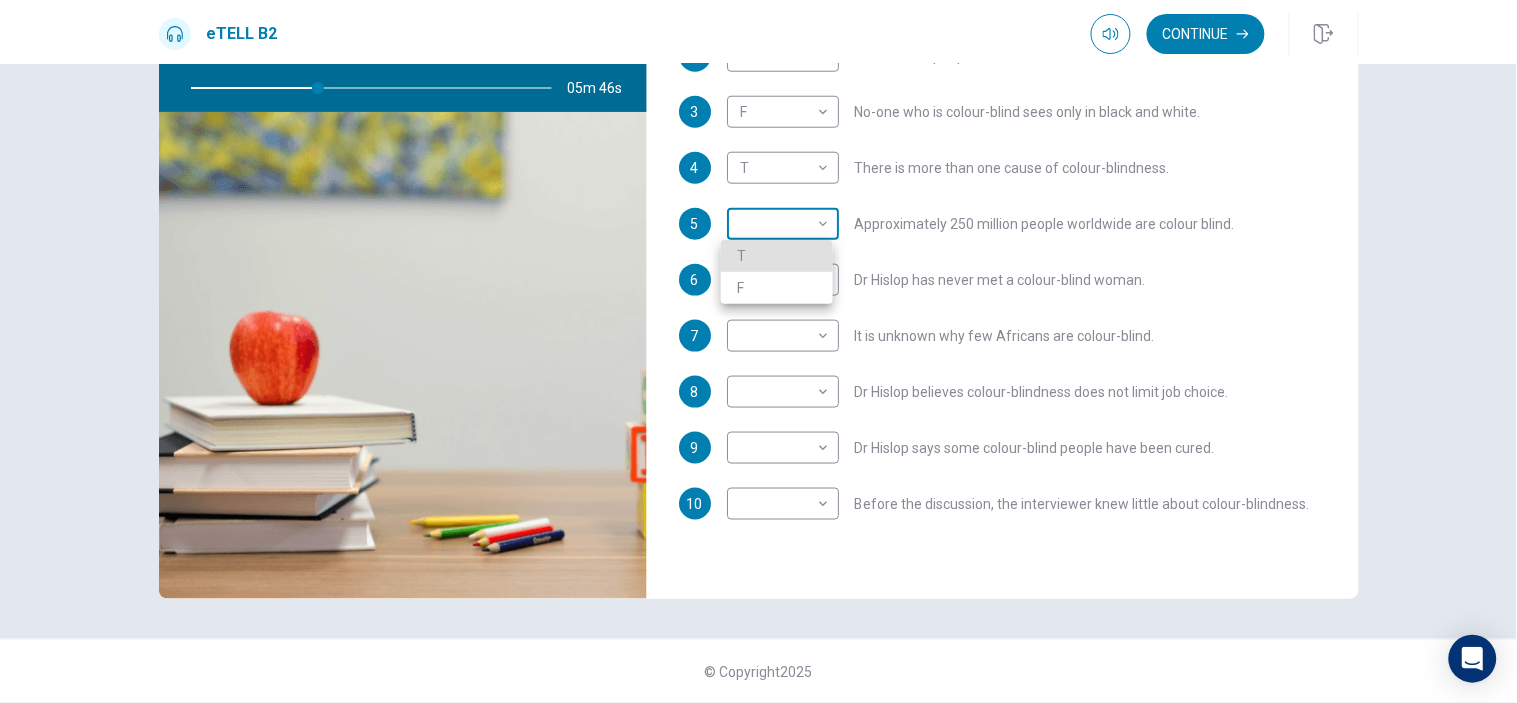 type 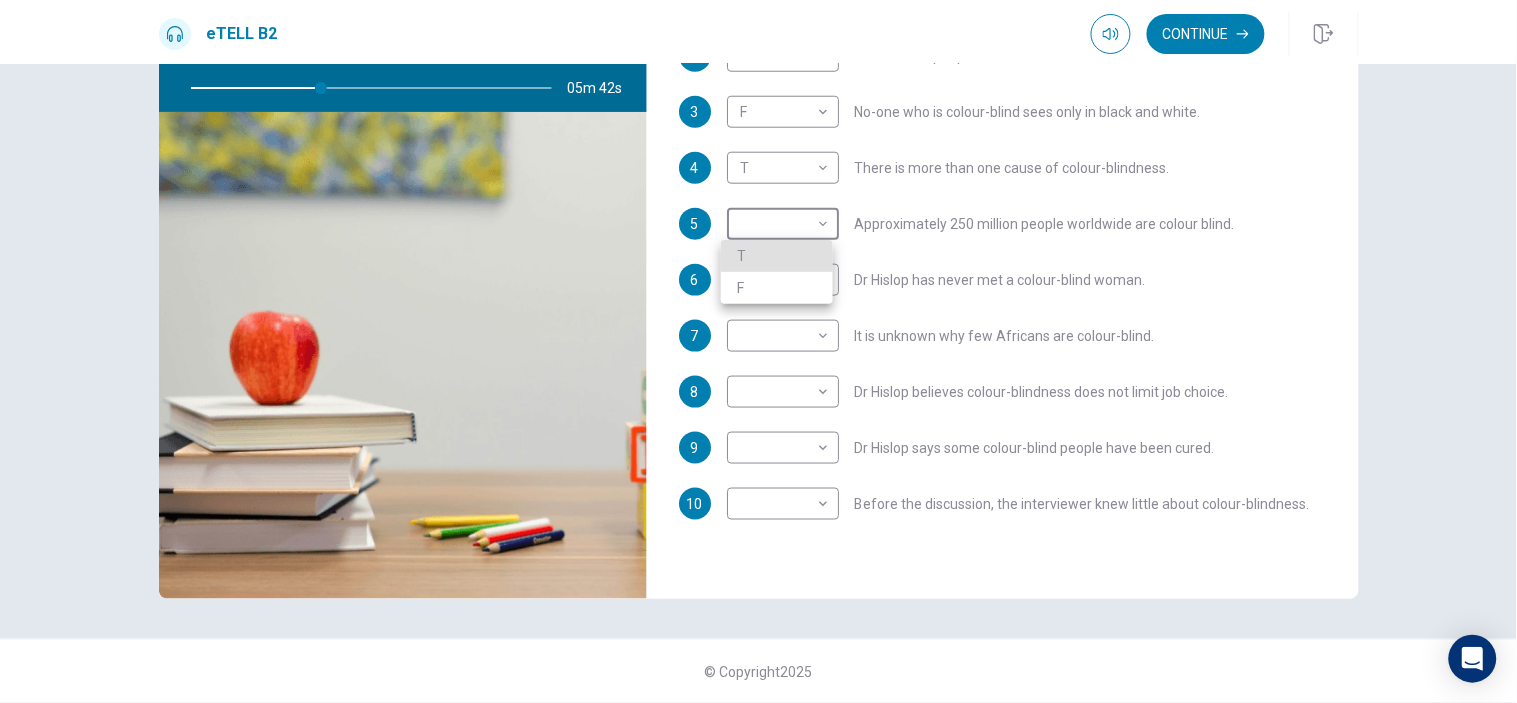 type on "**" 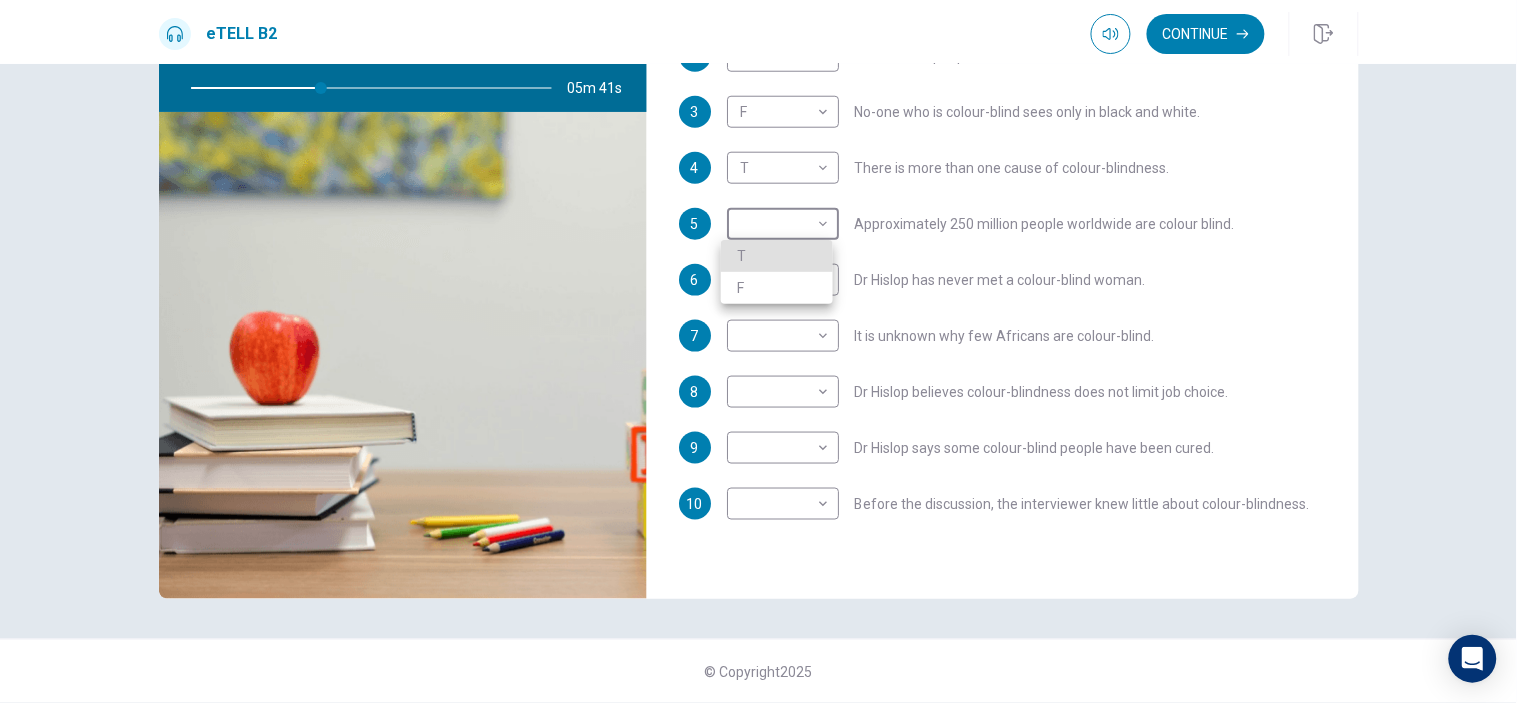click on "T" at bounding box center (777, 256) 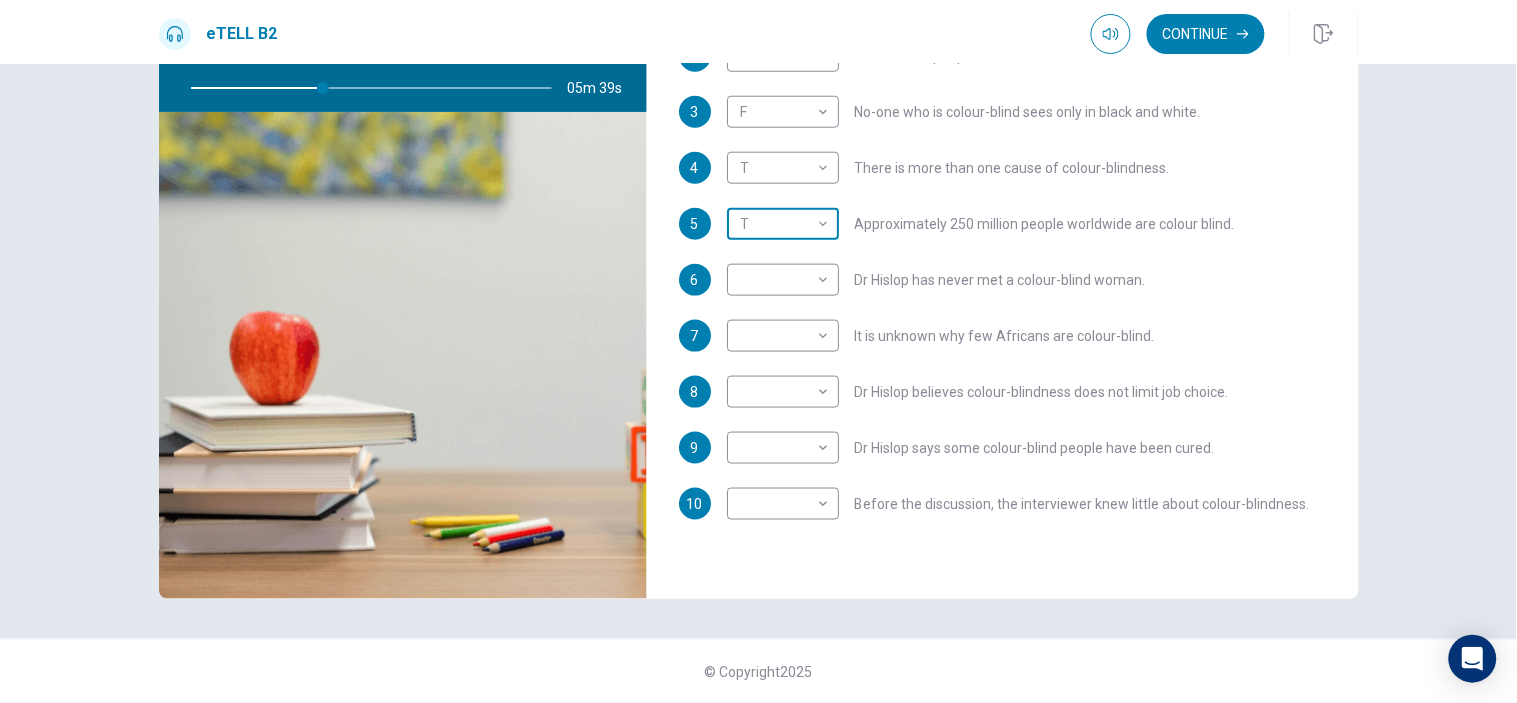 click on "This site uses cookies, as explained in our  Privacy Policy . If you agree to the use of cookies, please click the Accept button and continue to browse our site.   Privacy Policy Accept   eTELL B2 Continue Continue Question 1 For questions 1 – 10, mark each statement True (T) or False (F). You will hear Part One  TWICE.
You have one minute to read the questions for Part One.
Questions 1 - 10 T if the statement is TRUE F if the statement is FALSE 1 F * ​ [NAME] has always known her son is colour-blind. 2 T * ​ Colour-blind people can see most colours. 3 F * ​ No-one who is colour-blind sees only in black and white. 4 T * ​ There is more than one cause of colour-blindness. 5 T * ​ Approximately 250 million people worldwide are colour blind. 6 ​ ​ Dr [LAST NAME] has never met a colour-blind woman. 7 ​ ​ It is unknown why few Africans are colour-blind. 8 ​ ​ Dr [LAST NAME] believes colour-blindness does not limit job  choice.  9 ​ ​ Dr [LAST NAME] says some colour-blind people have been cured. 10" at bounding box center (758, 351) 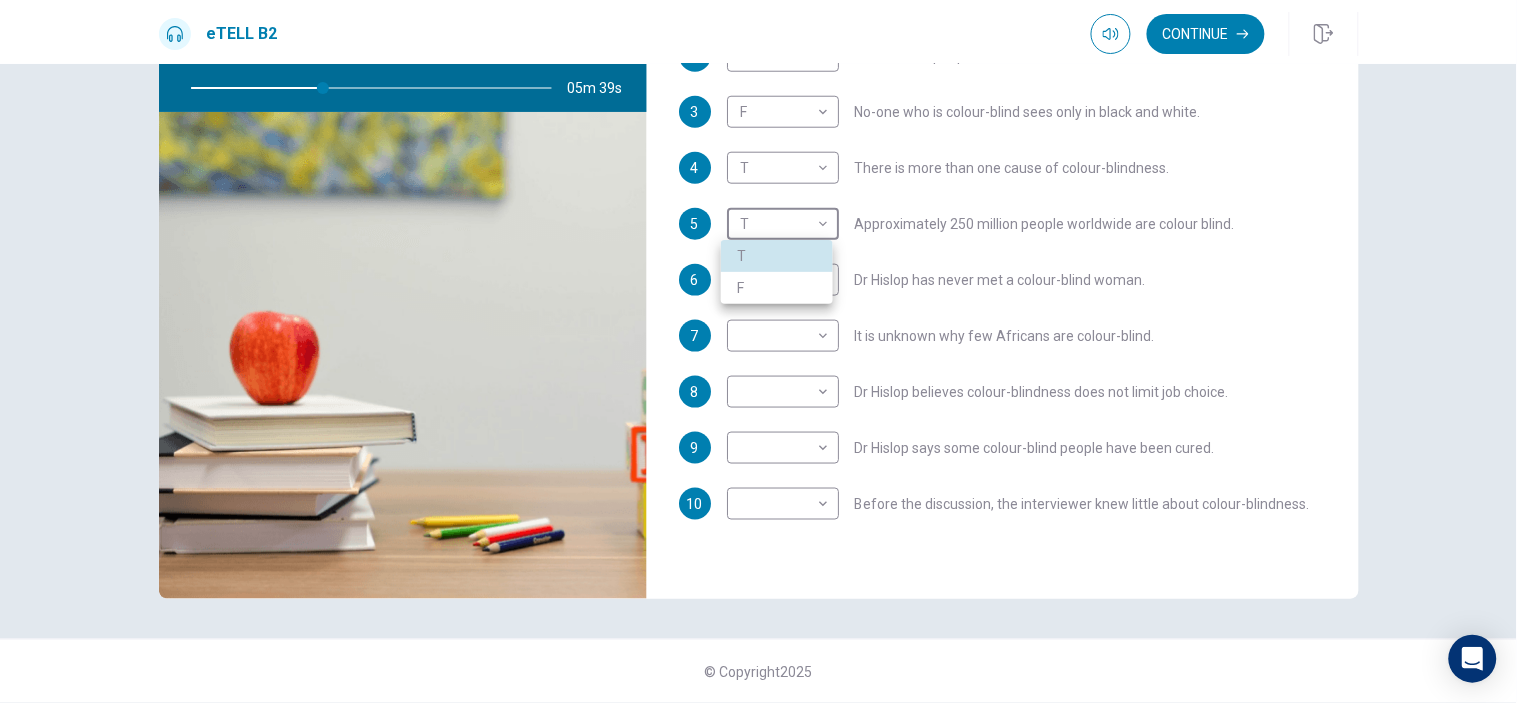 type on "**" 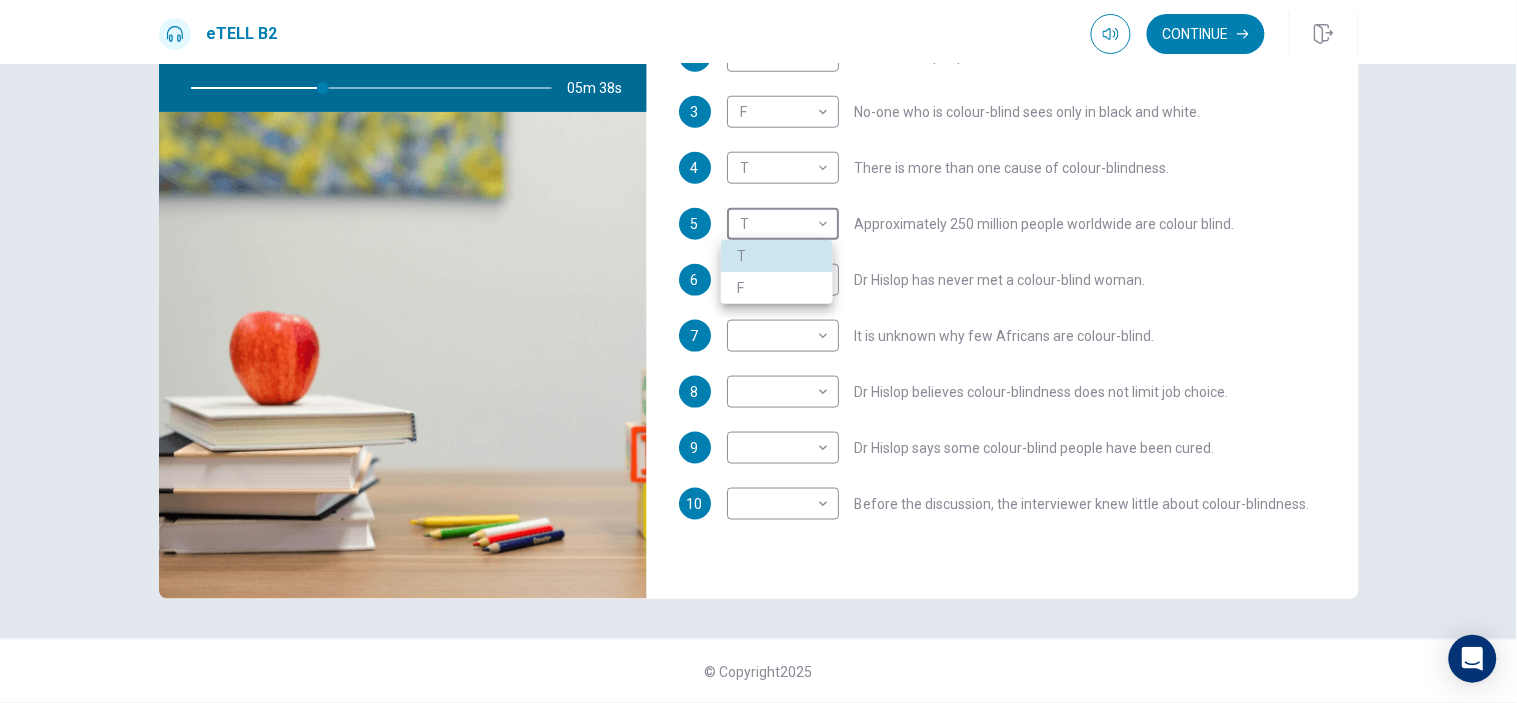 type 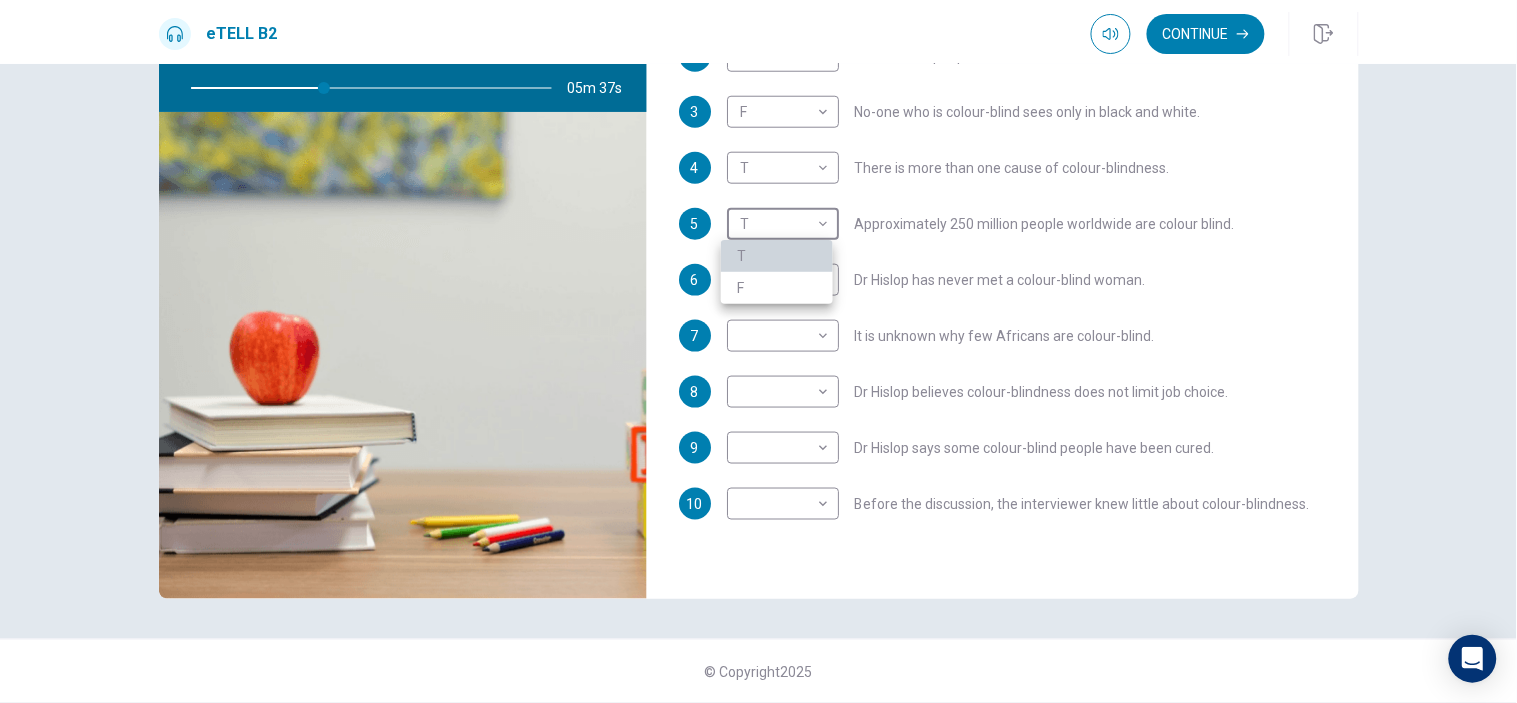 click on "T" at bounding box center [777, 256] 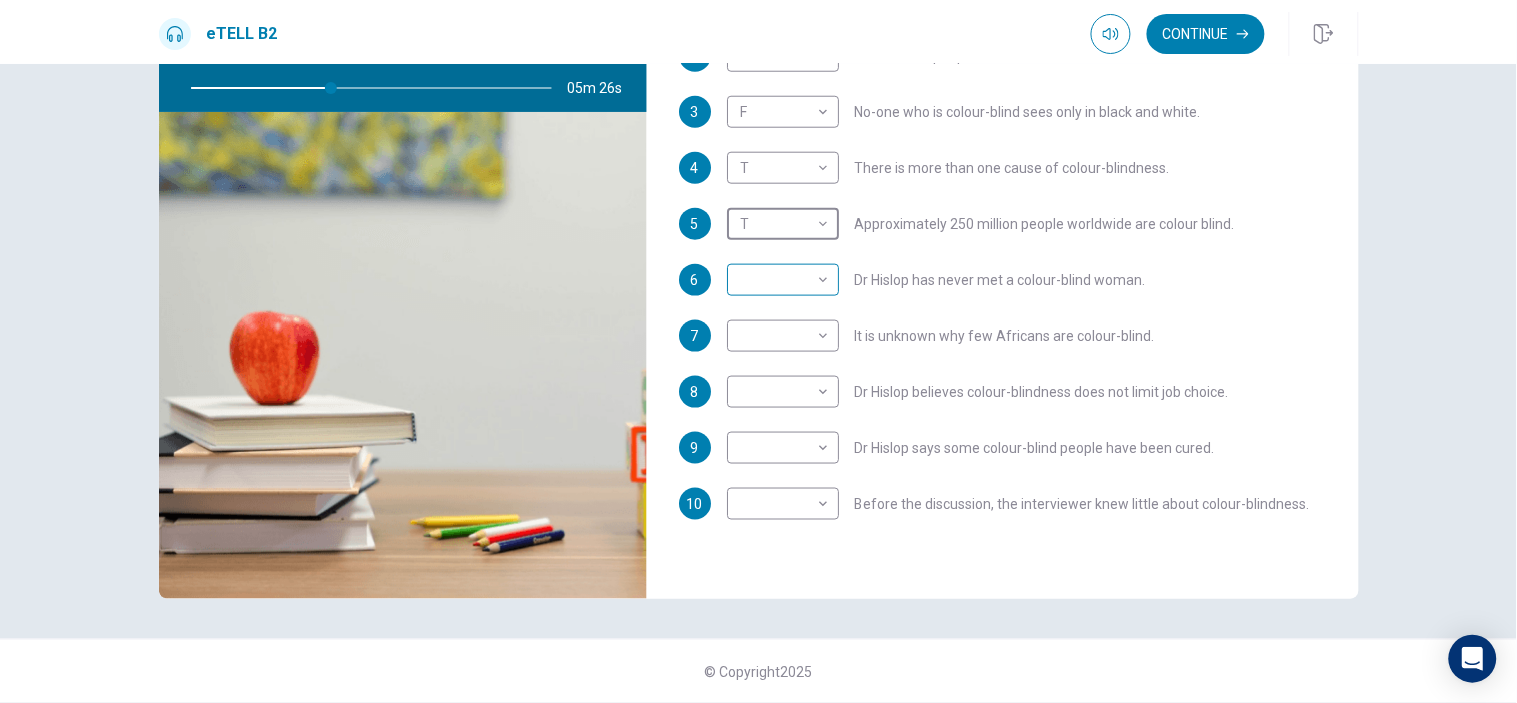 type on "**" 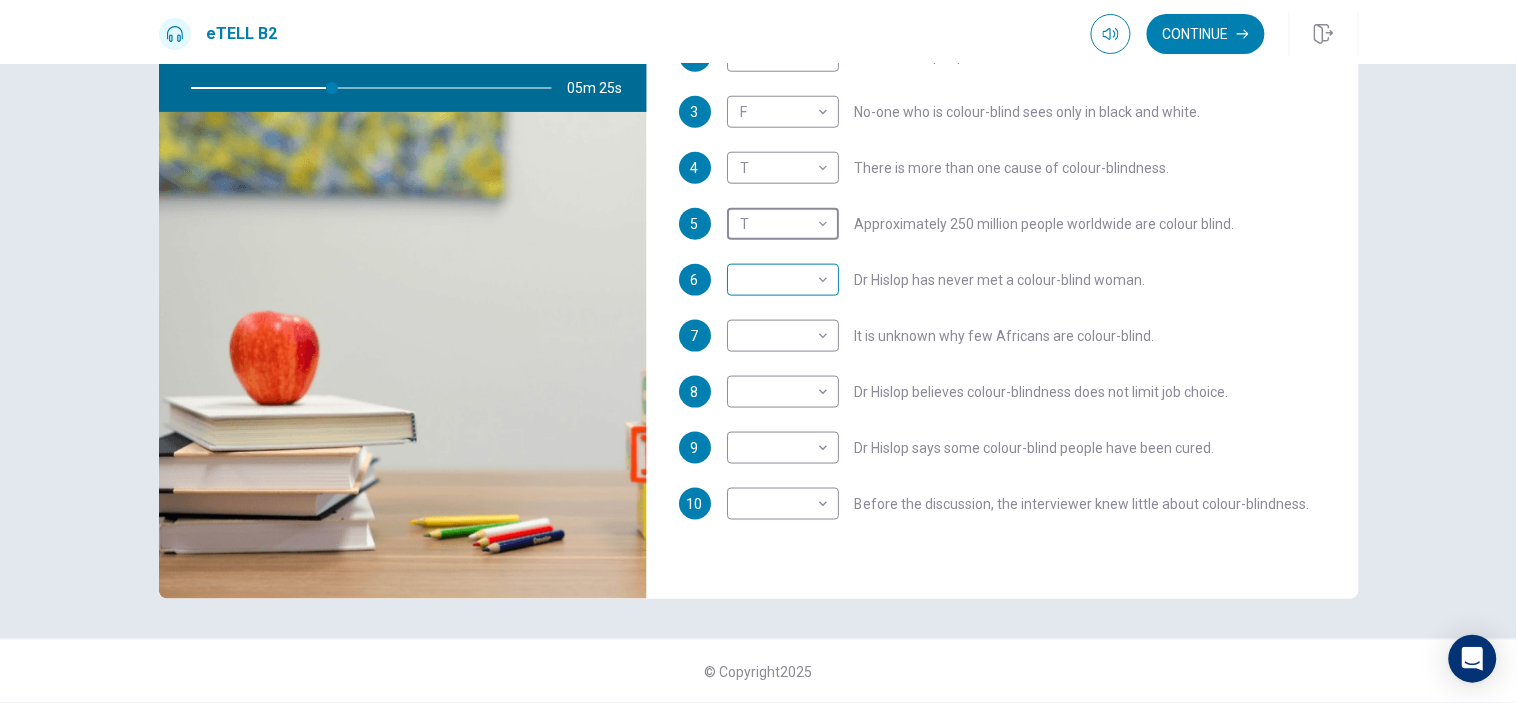 click on "This site uses cookies, as explained in our  Privacy Policy . If you agree to the use of cookies, please click the Accept button and continue to browse our site.   Privacy Policy Accept   eTELL B2 Continue Continue Question 1 For questions 1 – 10, mark each statement True (T) or False (F). You will hear Part One  TWICE.
You have one minute to read the questions for Part One.
Questions 1 - 10 T if the statement is TRUE F if the statement is FALSE 1 F * ​ [NAME] has always known her son is colour-blind. 2 T * ​ Colour-blind people can see most colours. 3 F * ​ No-one who is colour-blind sees only in black and white. 4 T * ​ There is more than one cause of colour-blindness. 5 T * ​ Approximately 250 million people worldwide are colour blind. 6 ​ ​ Dr [LAST NAME] has never met a colour-blind woman. 7 ​ ​ It is unknown why few Africans are colour-blind. 8 ​ ​ Dr [LAST NAME] believes colour-blindness does not limit job  choice.  9 ​ ​ Dr [LAST NAME] says some colour-blind people have been cured. 10" at bounding box center [758, 351] 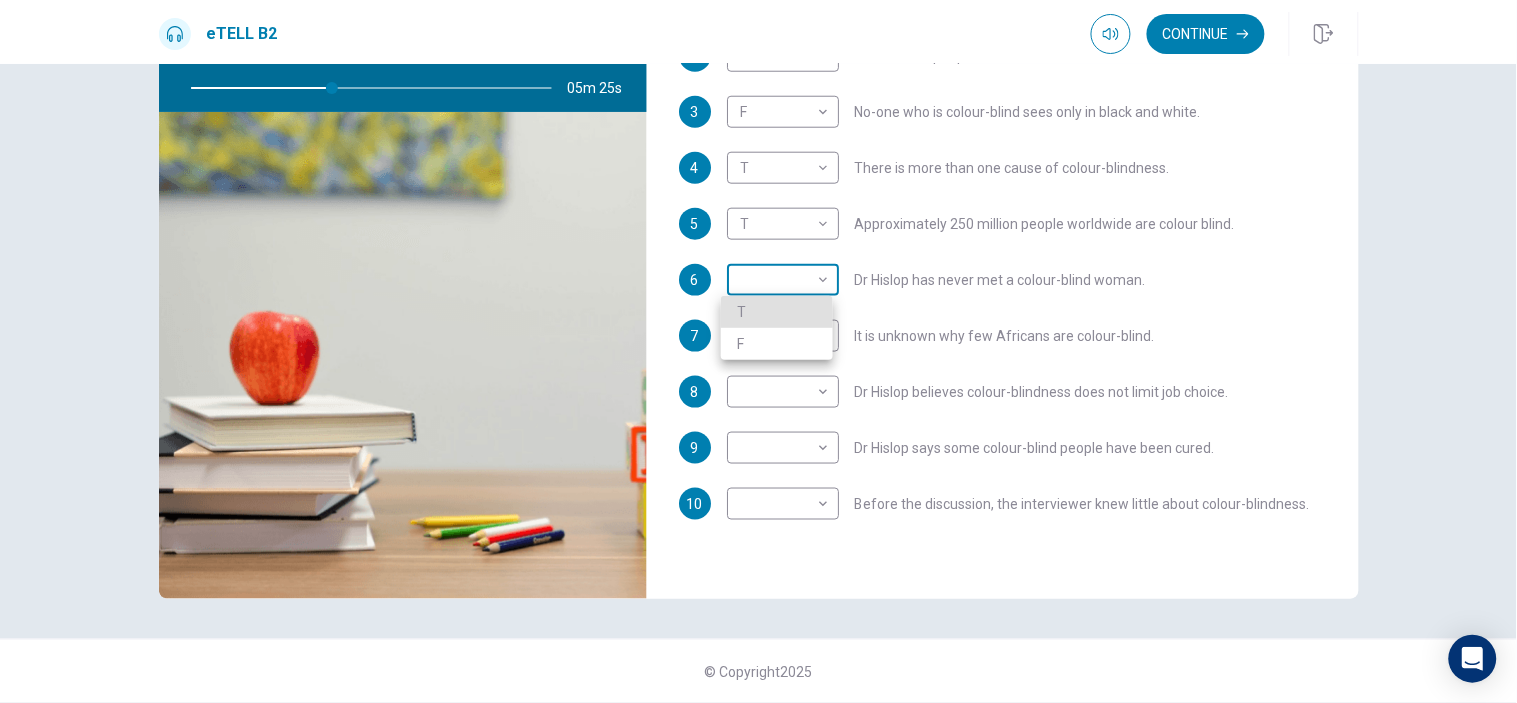 type 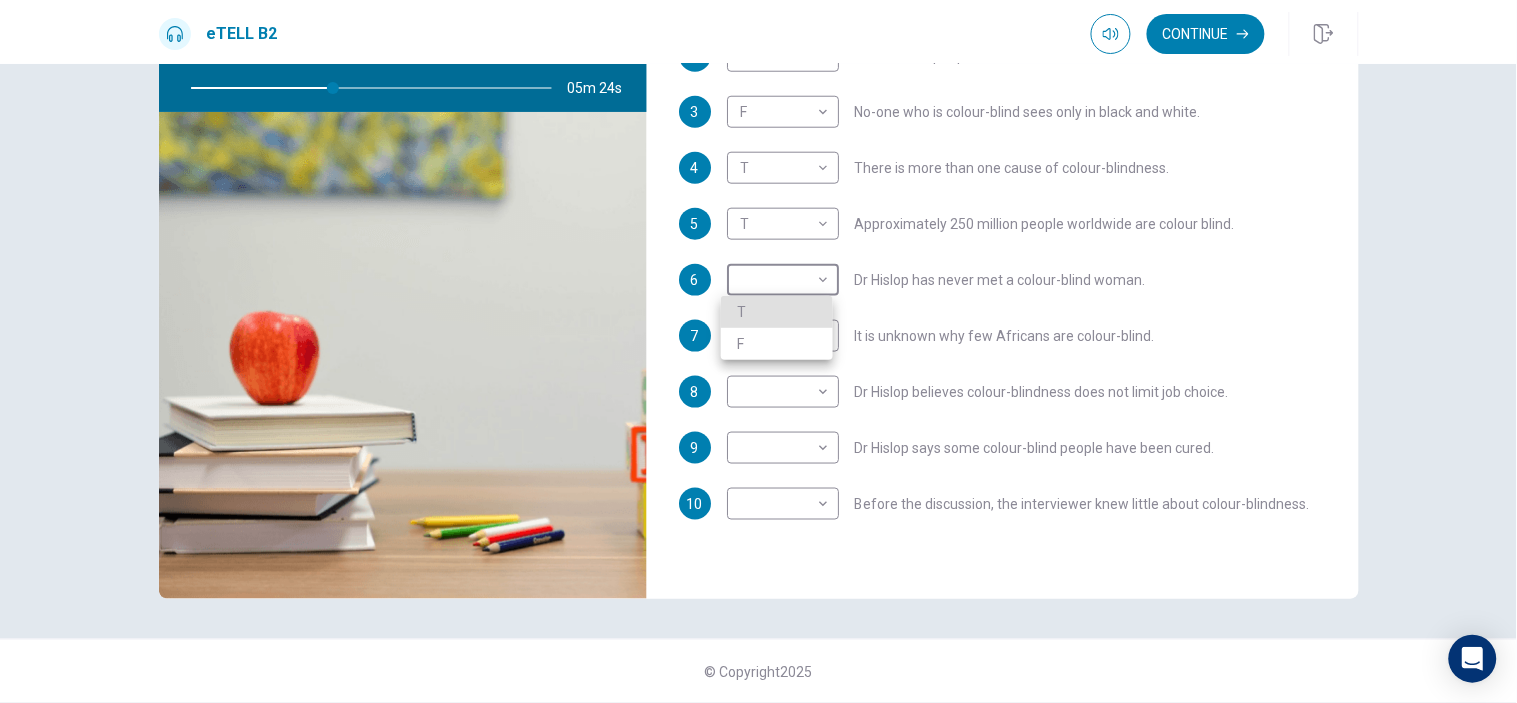 type 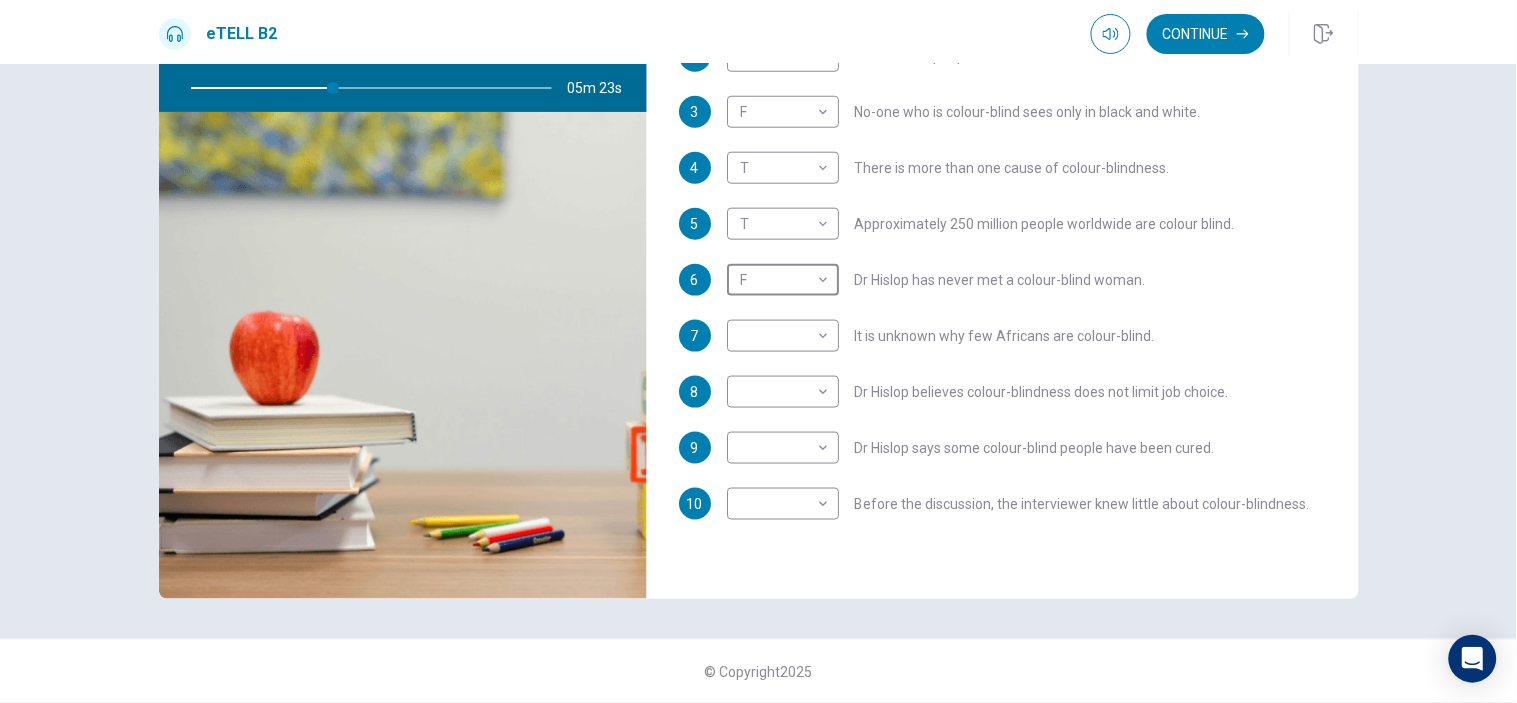 type on "*" 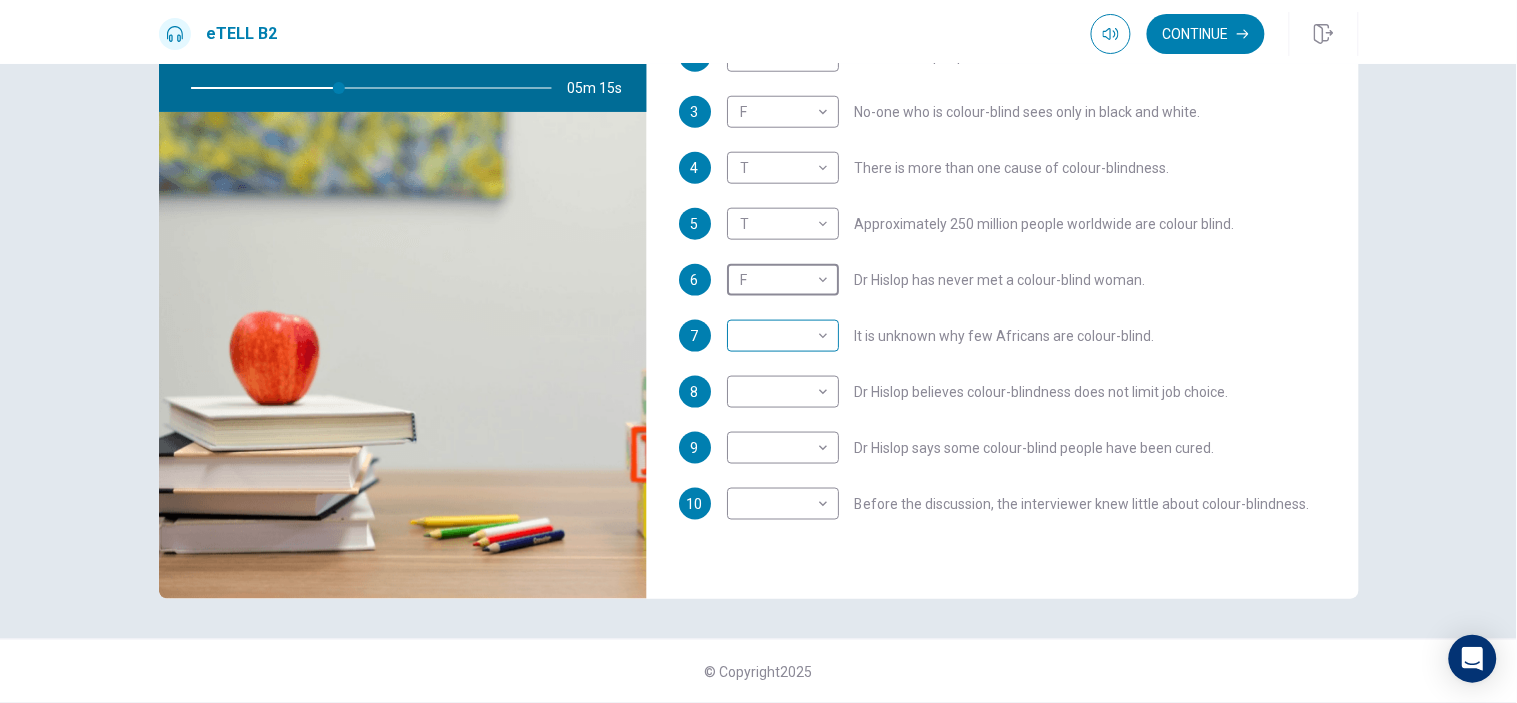click on "This site uses cookies, as explained in our  Privacy Policy  . If you agree to the use of cookies, please click the Accept button and continue to browse our site.   Privacy Policy Accept   eTELL B2 Continue Continue Question 1 For questions 1 – 10, mark each statement True (T) or False (F). You will hear Part One  TWICE.
You have one minute to read the questions for Part One.
Questions 1 - 10 T if the statement is TRUE F if the statement is FALSE 1 F *    Carol has always known her son is colour-blind. 2 T *    Colour-blind people can see most colours. 3 F *    No-one who is colour-blind sees only in black and white. 4 T *    There is more than one cause of colour-blindness. 5 T *    Approximately 250 million people worldwide are colour blind. 6 F *    Dr Hislop has never met a colour-blind woman. 7    It is unknown why few Africans are colour-blind. 8    Dr Hislop believes colour-blindness does not limit job  choice.   9    Dr Hislop says some colour-blind people have been cured. 10" at bounding box center (758, 351) 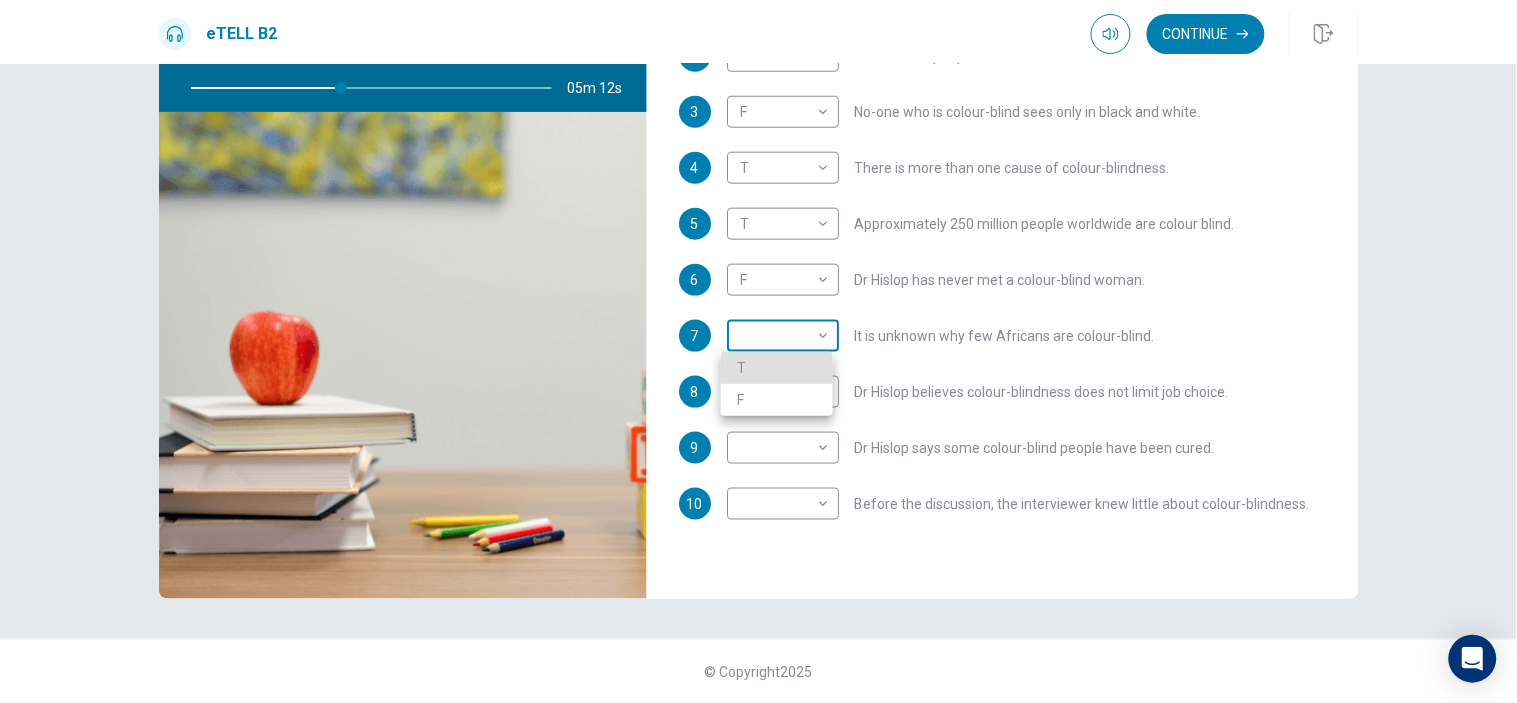 type on "**" 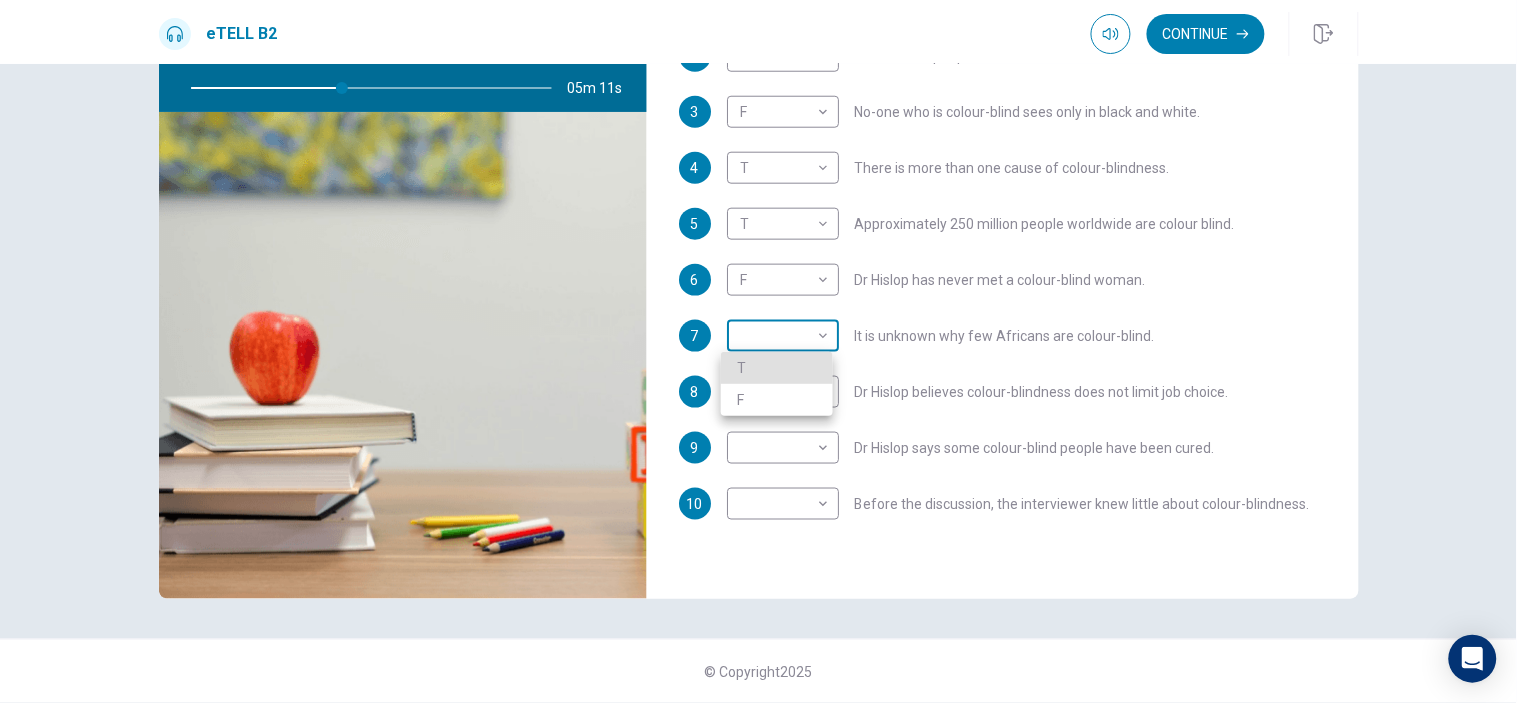 type 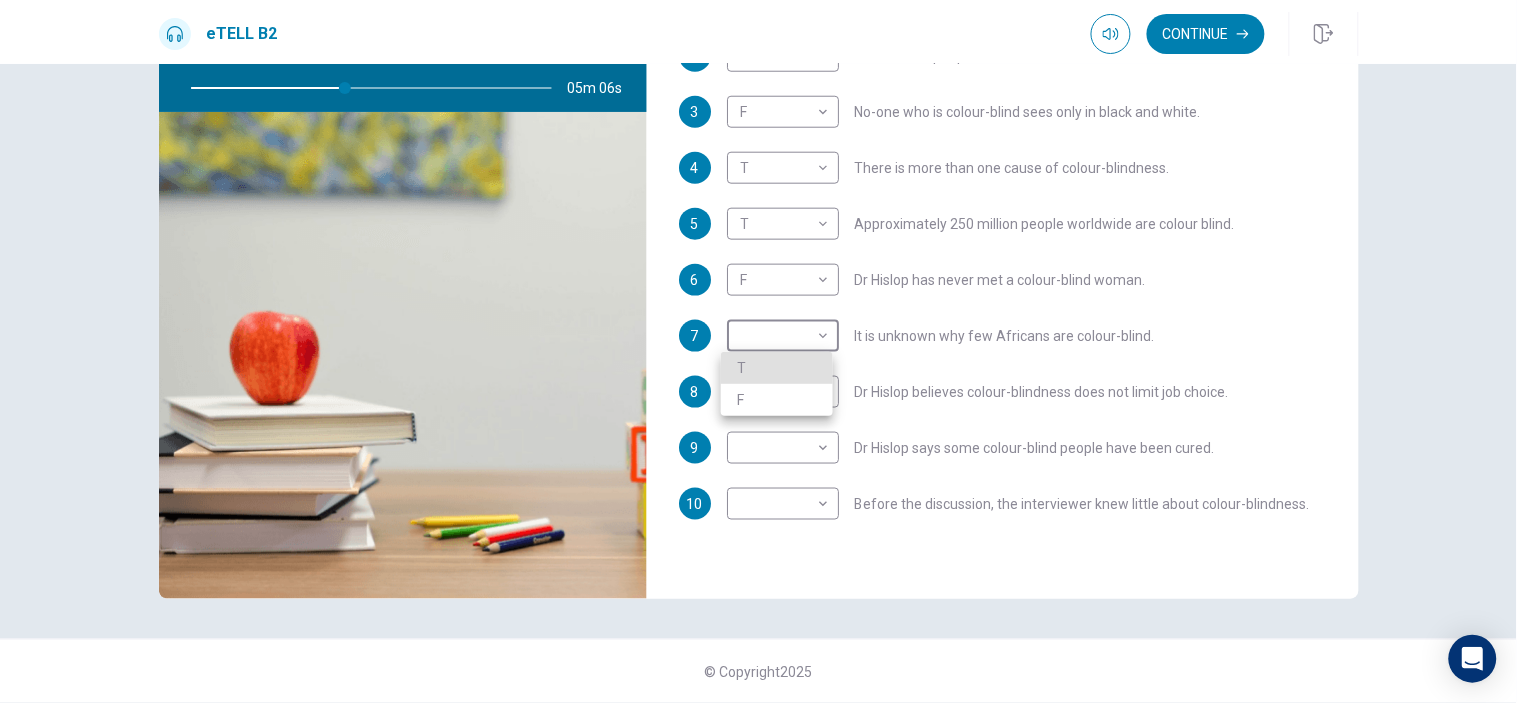 type on "**" 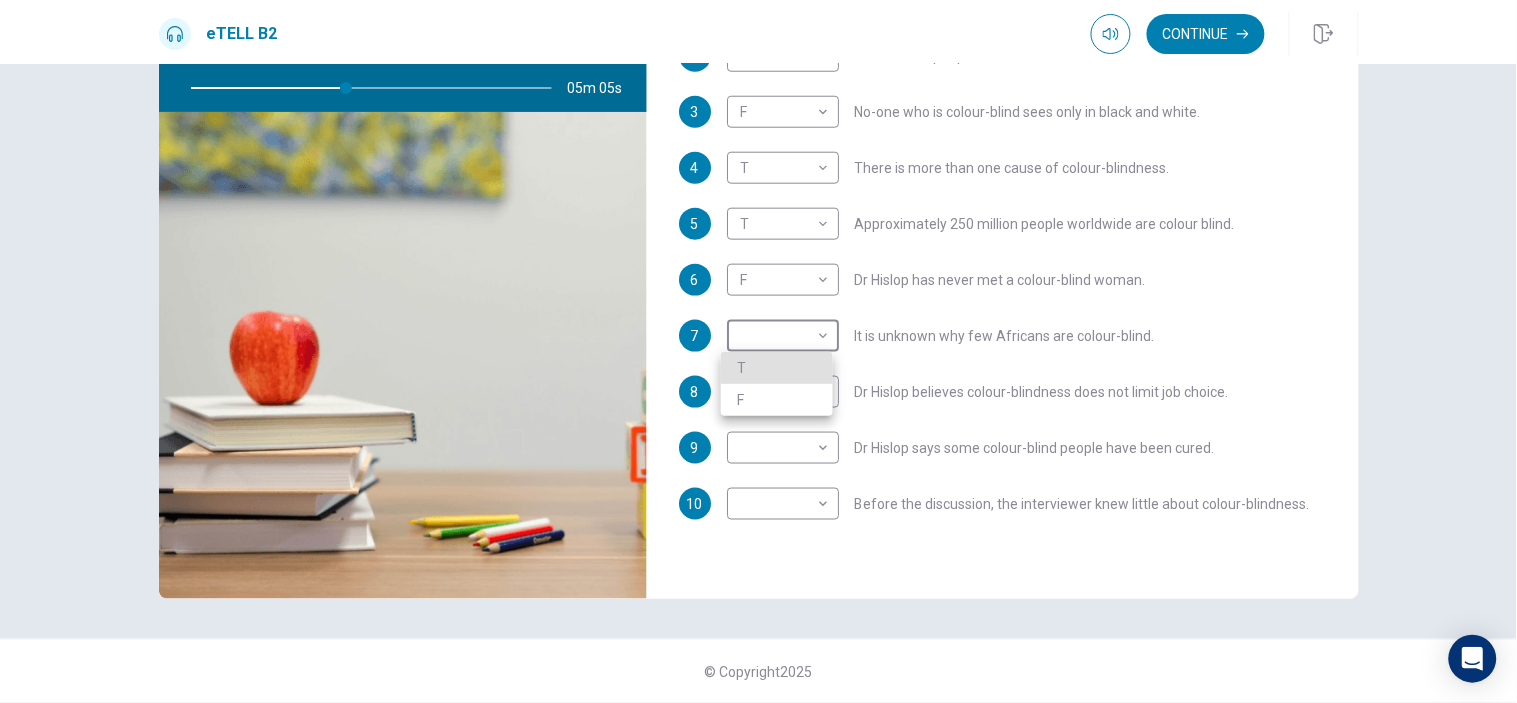 type 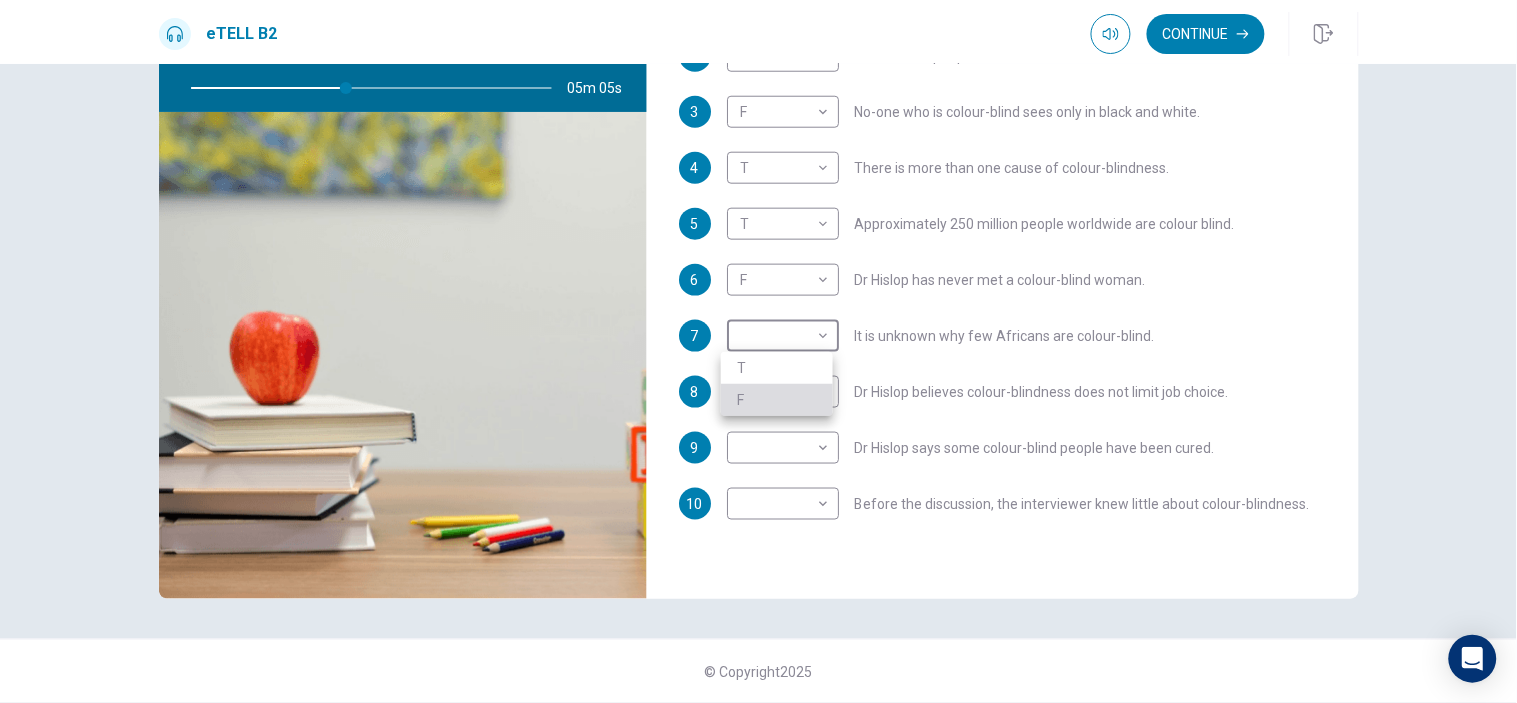 click on "F" at bounding box center (777, 400) 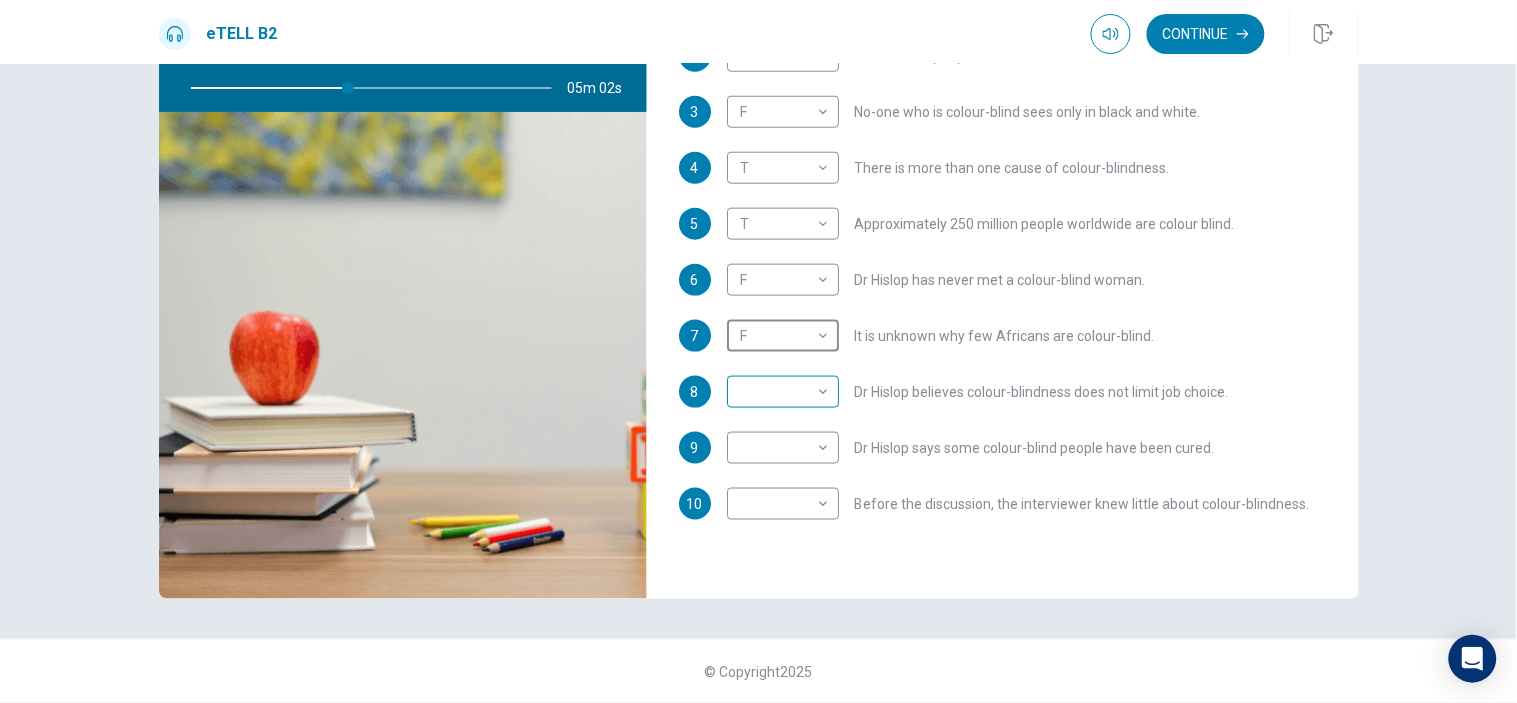 type on "**" 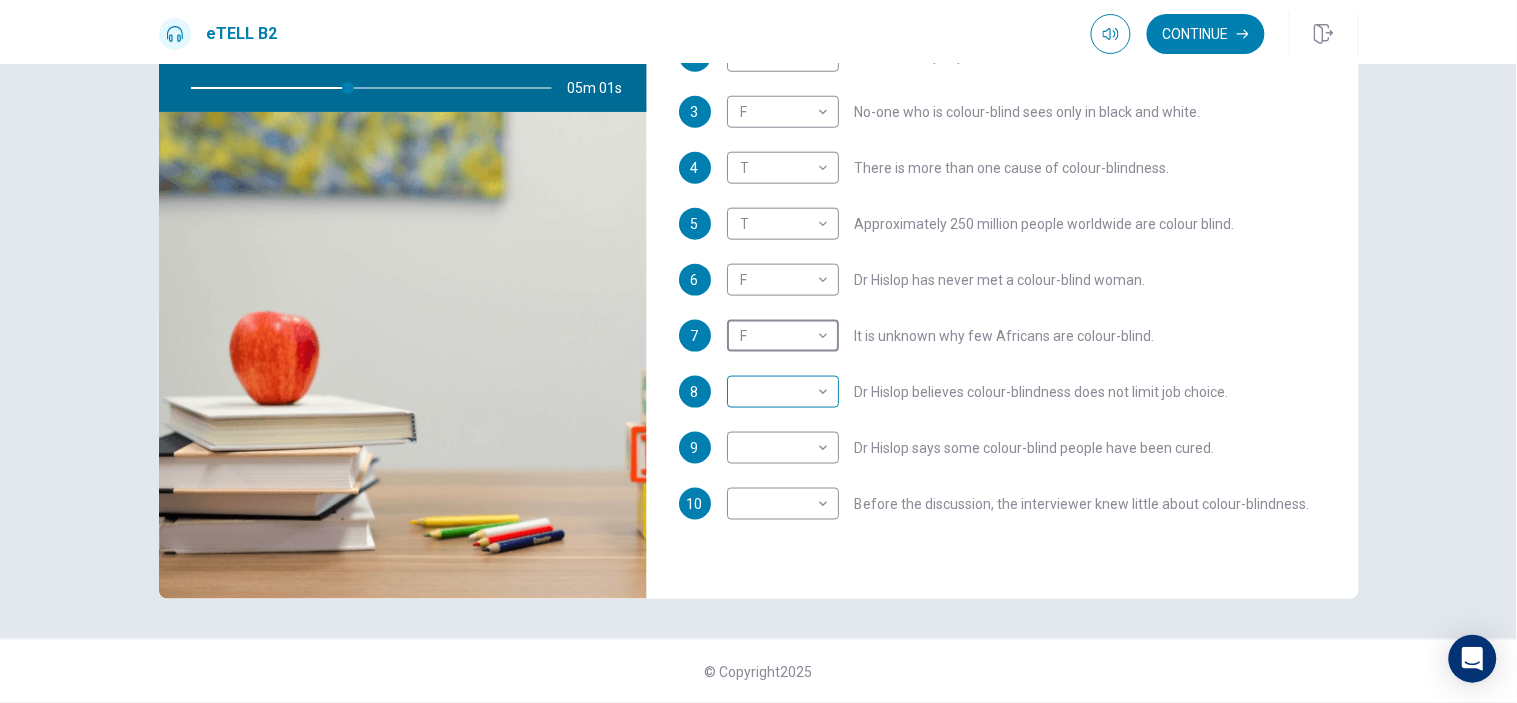 click on "Question 1 For questions 1 – 10, mark each statement True (T) or False (F). You will hear Part One  TWICE.
You have one minute to read the questions for Part One.
Questions 1 - 10 T if the statement is TRUE F if the statement is FALSE 1 F * ​ [NAME] has always known her son is colour-blind. 2 T * ​ Colour-blind people can see most colours. 3 F * ​ No-one who is colour-blind sees only in black and white. 4 T * ​ There is more than one cause of colour-blindness. 5 T * ​ Approximately 250 million people worldwide are colour blind. 6 F * ​ Dr Hislop has never met a colour-blind woman. 7 F * ​ It is unknown why few Africans are colour-blind. 8 ​ ​ Dr Hislop believes colour-blindness does not limit job  choice.  9 ​ ​ Dr Hislop says some colour-blind people have been cured. 10" at bounding box center (758, 351) 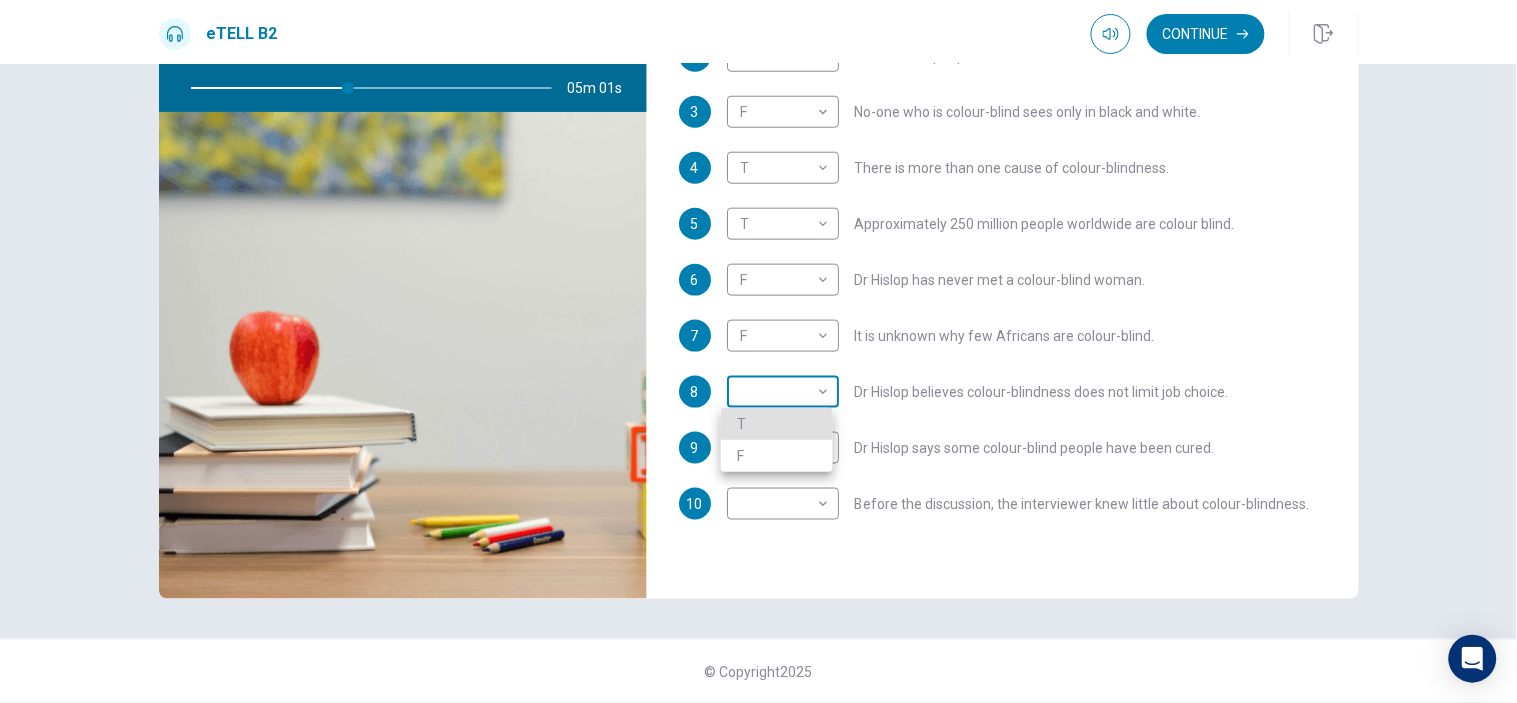 type 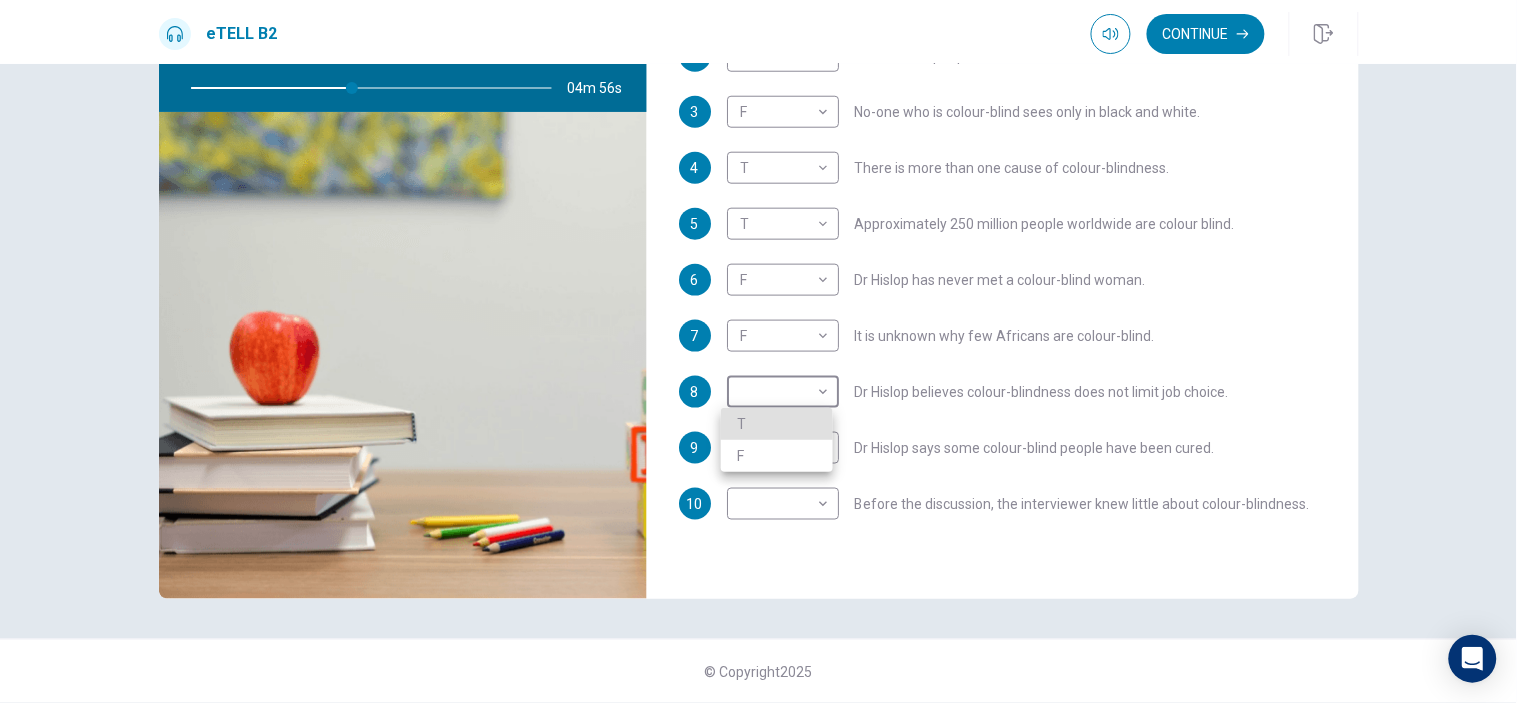 type on "**" 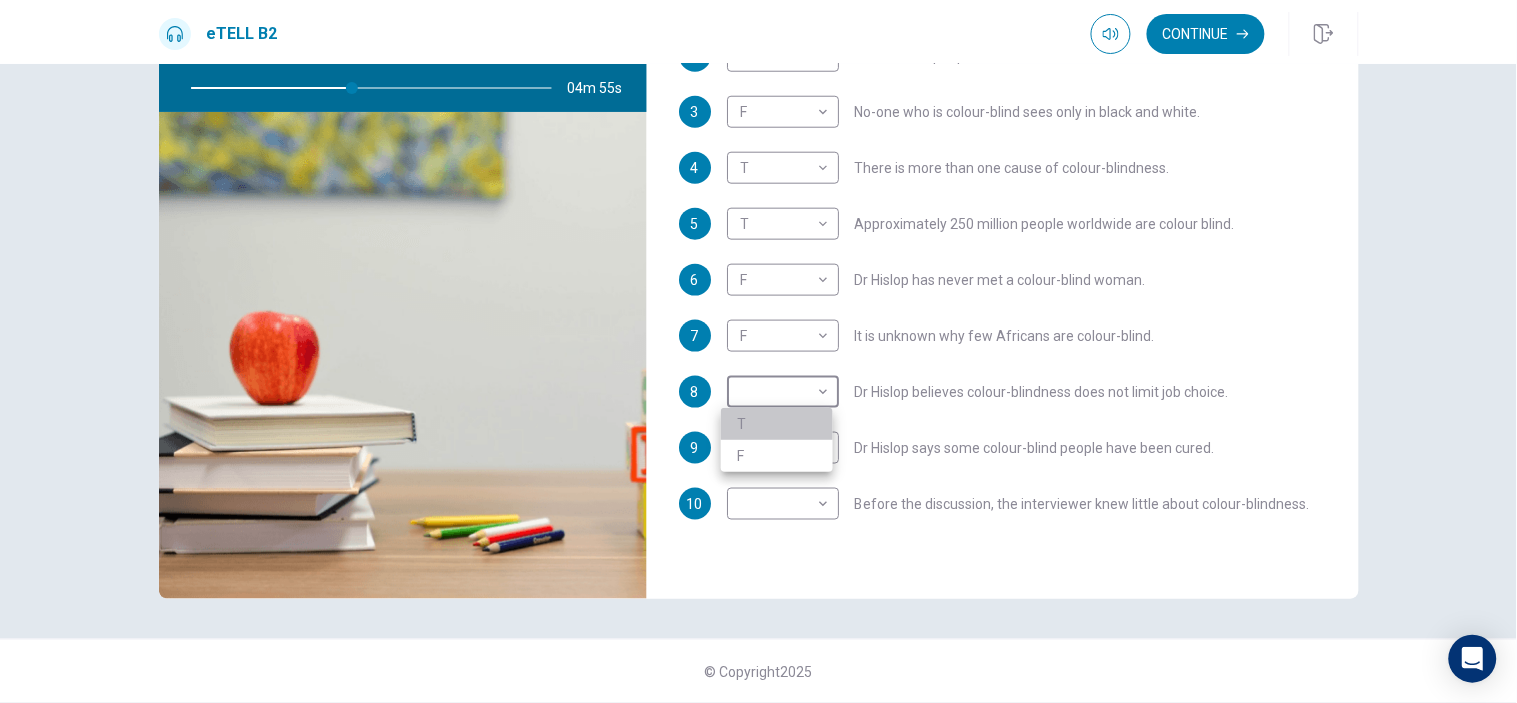 click on "T" at bounding box center (777, 424) 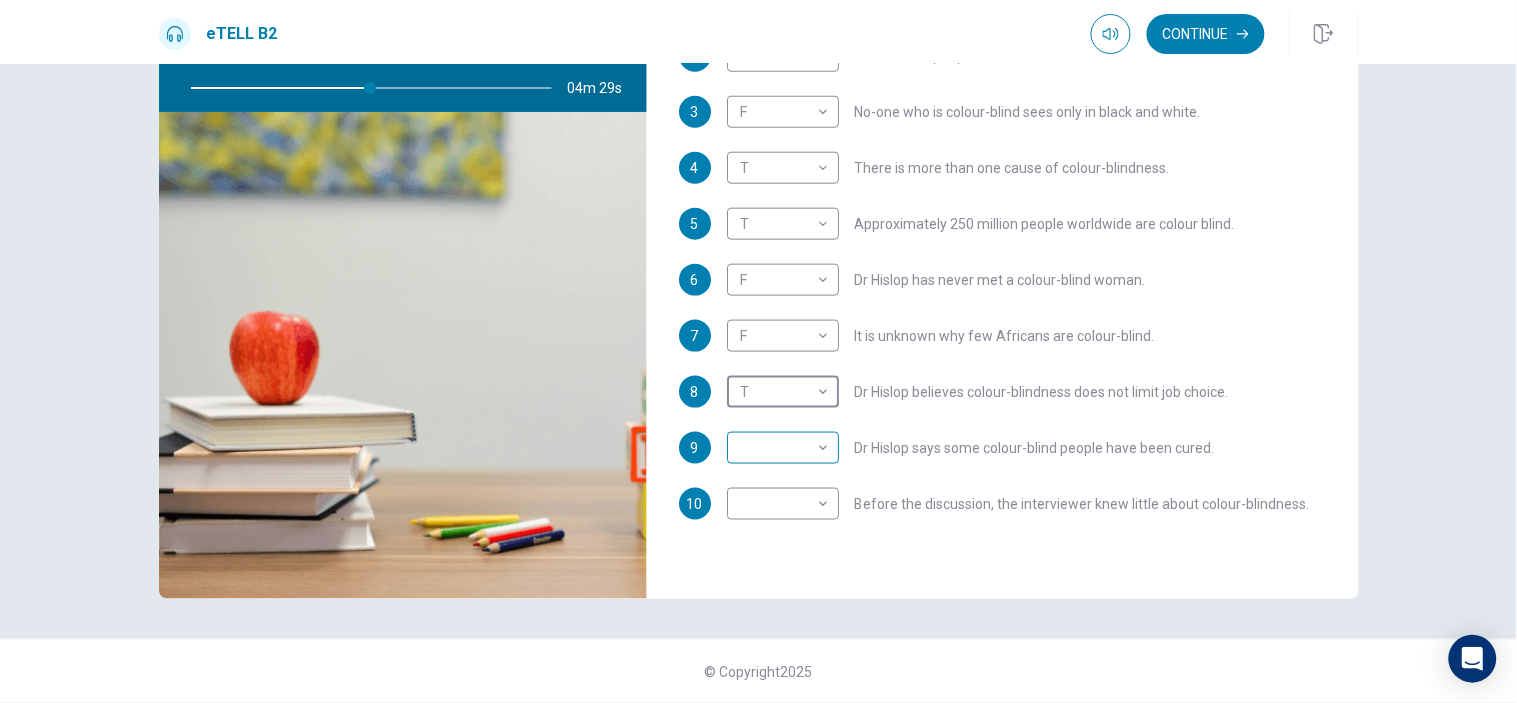 click on "This site uses cookies, as explained in our  Privacy Policy . If you agree to the use of cookies, please click the Accept button and continue to browse our site.   Privacy Policy Accept   eTELL B2 Continue Continue Question 1 For questions 1 – 10, mark each statement True (T) or False (F). You will hear Part One  TWICE.
You have one minute to read the questions for Part One.
Questions 1 - 10 T if the statement is TRUE F if the statement is FALSE 1 F * ​ [NAME] has always known her son is colour-blind. 2 T * ​ Colour-blind people can see most colours. 3 F * ​ No-one who is colour-blind sees only in black and white. 4 T * ​ There is more than one cause of colour-blindness. 5 T * ​ Approximately 250 million people worldwide are colour blind. 6 F * ​ Dr [LAST NAME] has never met a colour-blind woman. 7 F * ​ It is unknown why few Africans are colour-blind. 8 T * ​ Dr [LAST NAME] believes colour-blindness does not limit job  choice.  9 ​ ​ Dr [LAST NAME] says some colour-blind people have been cured. 10" at bounding box center (758, 351) 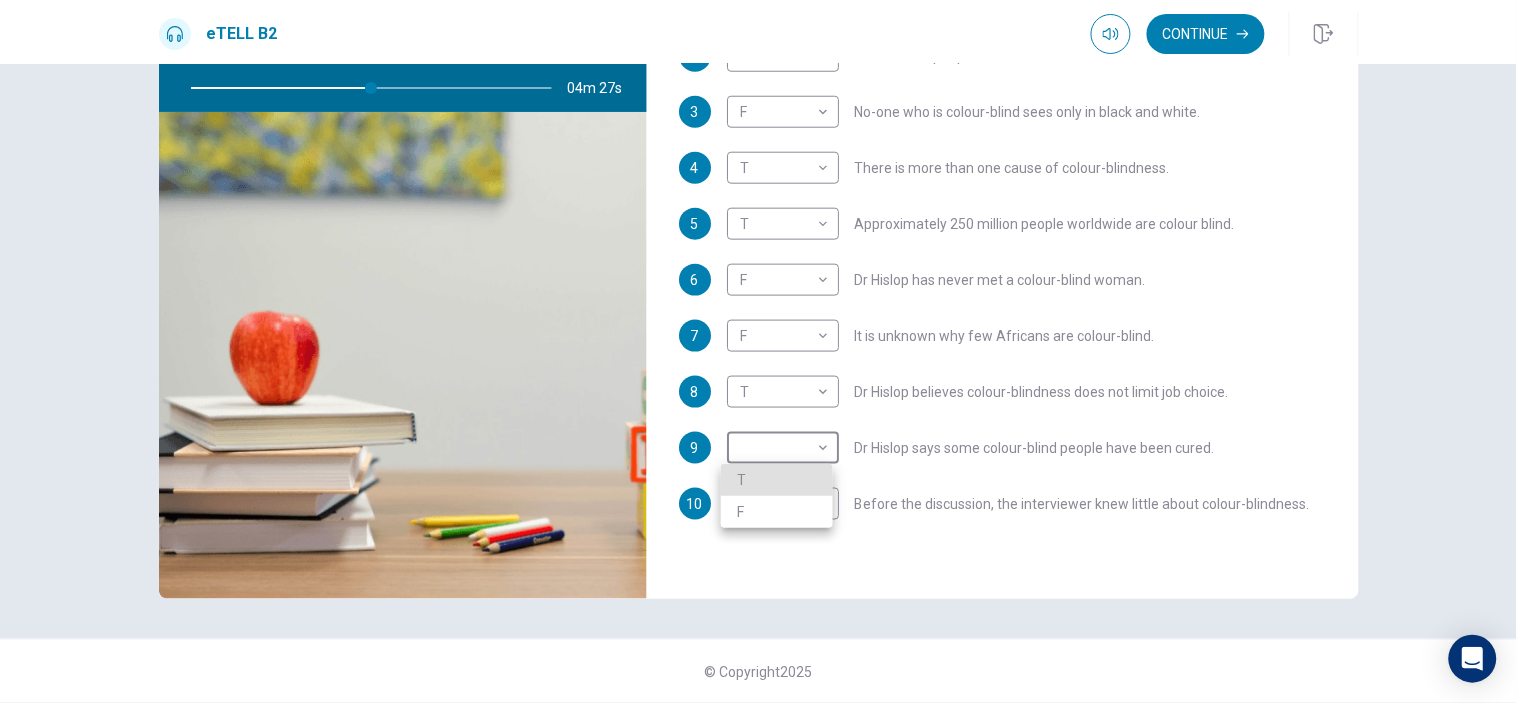 type on "**" 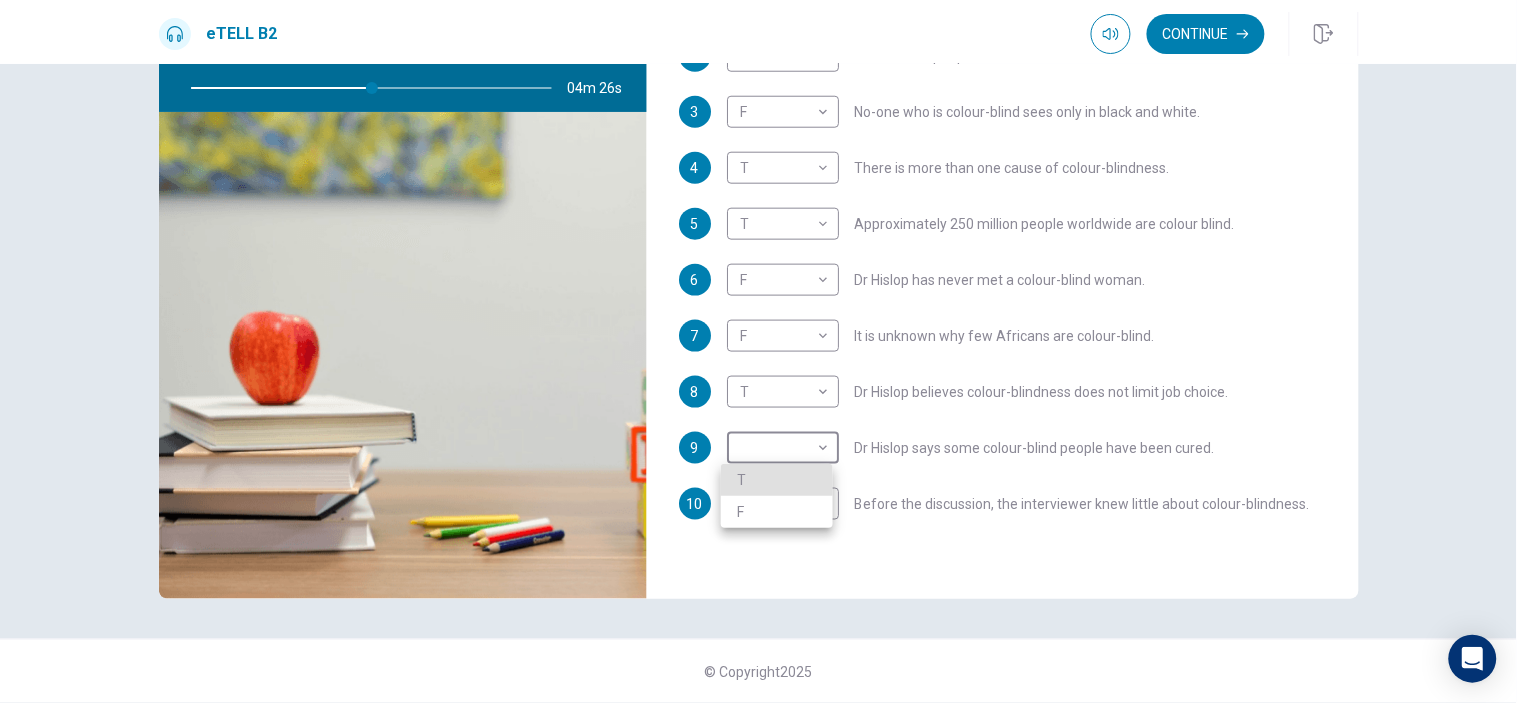 click on "T" at bounding box center (777, 480) 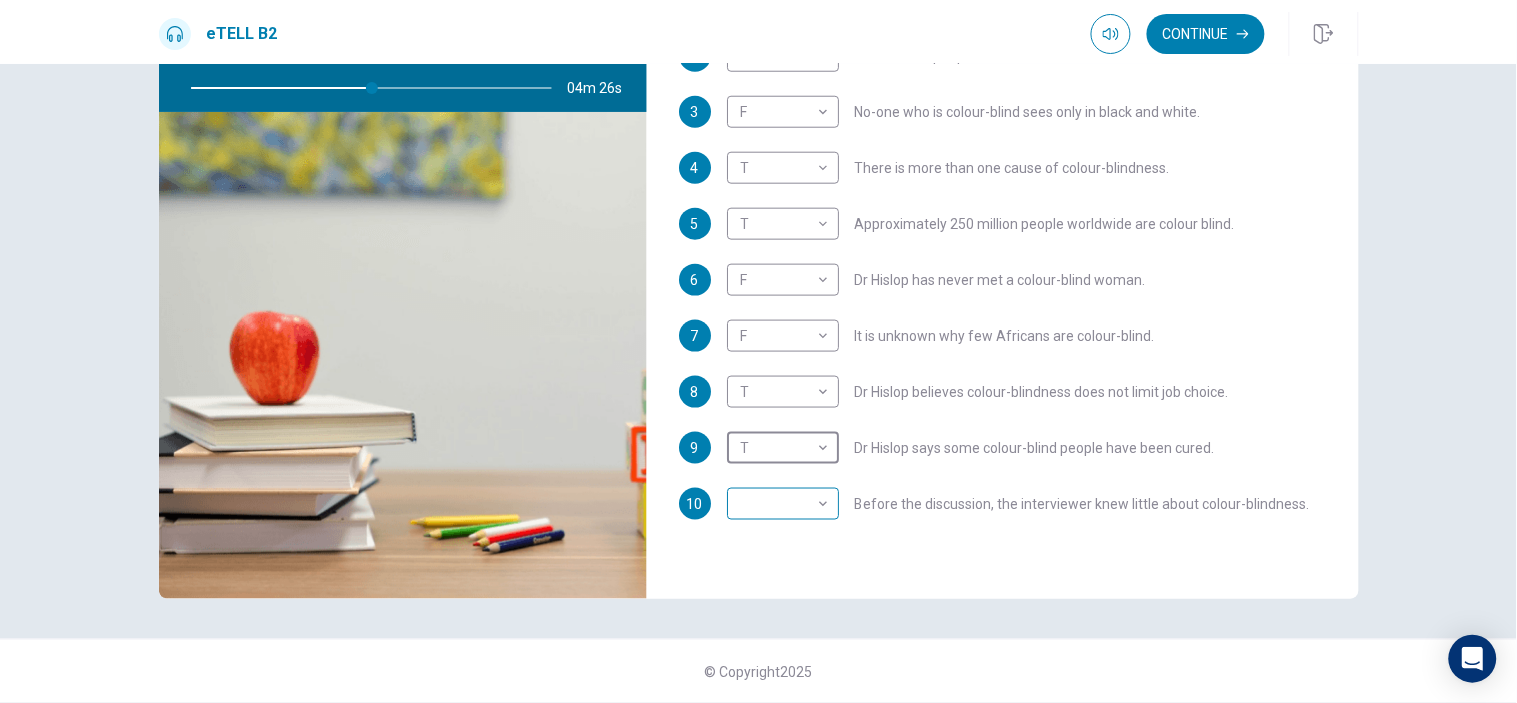 type on "**" 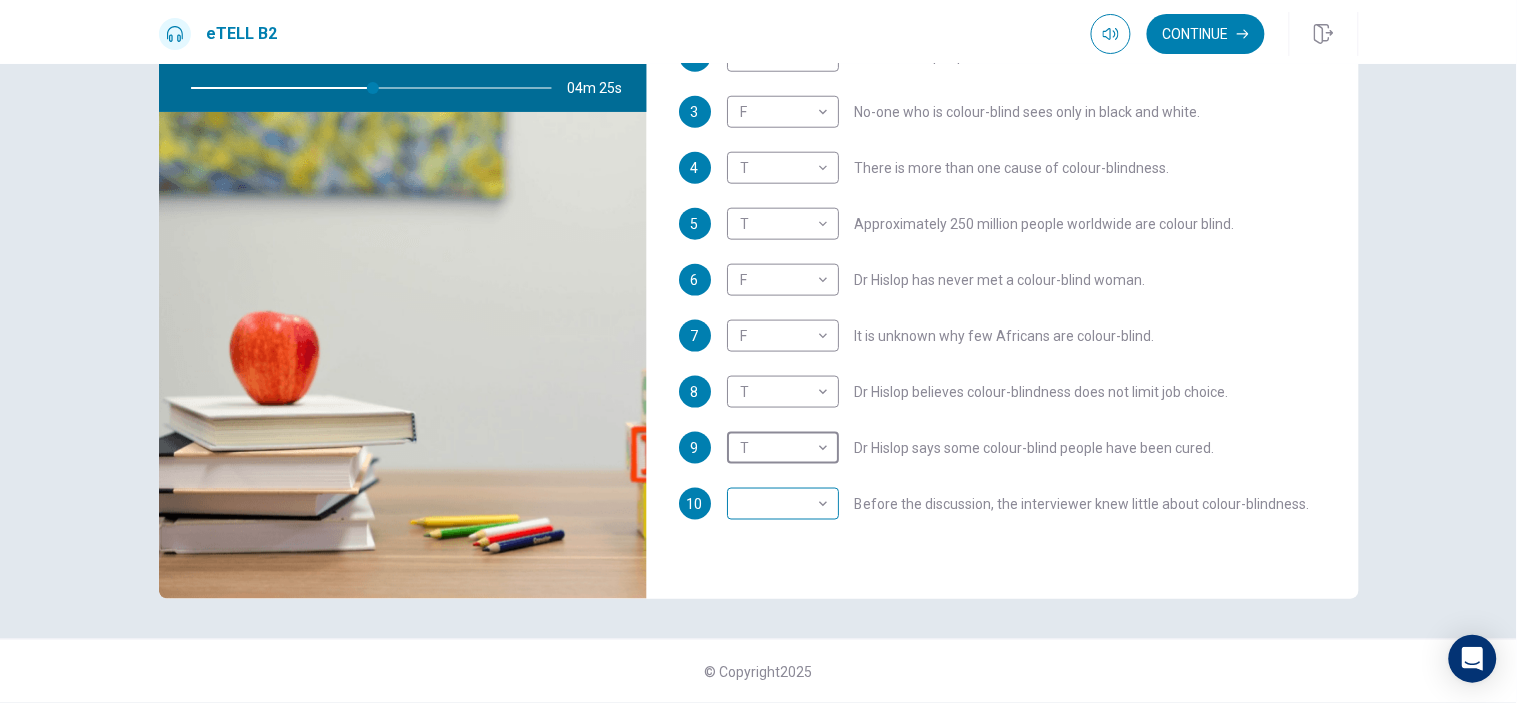 click on "This site uses cookies, as explained in our  Privacy Policy  . If you agree to the use of cookies, please click the Accept button and continue to browse our site.   Privacy Policy Accept   eTELL B2 Continue Continue Question 1 For questions 1 – 10, mark each statement True (T) or False (F). You will hear Part One  TWICE.
You have one minute to read the questions for Part One.
Questions 1 - 10 T if the statement is TRUE F if the statement is FALSE 1 F *    Carol has always known her son is colour-blind. 2 T *    Colour-blind people can see most colours. 3 F *    No-one who is colour-blind sees only in black and white. 4 T *    There is more than one cause of colour-blindness. 5 T *    Approximately 250 million people worldwide are colour blind. 6 F *    Dr Hislop has never met a colour-blind woman. 7 F *    It is unknown why few Africans are colour-blind. 8 T *    Dr Hislop believes colour-blindness does not limit job  choice.   9 T *    Dr Hislop says some colour-blind people have been cured. 10" at bounding box center [758, 351] 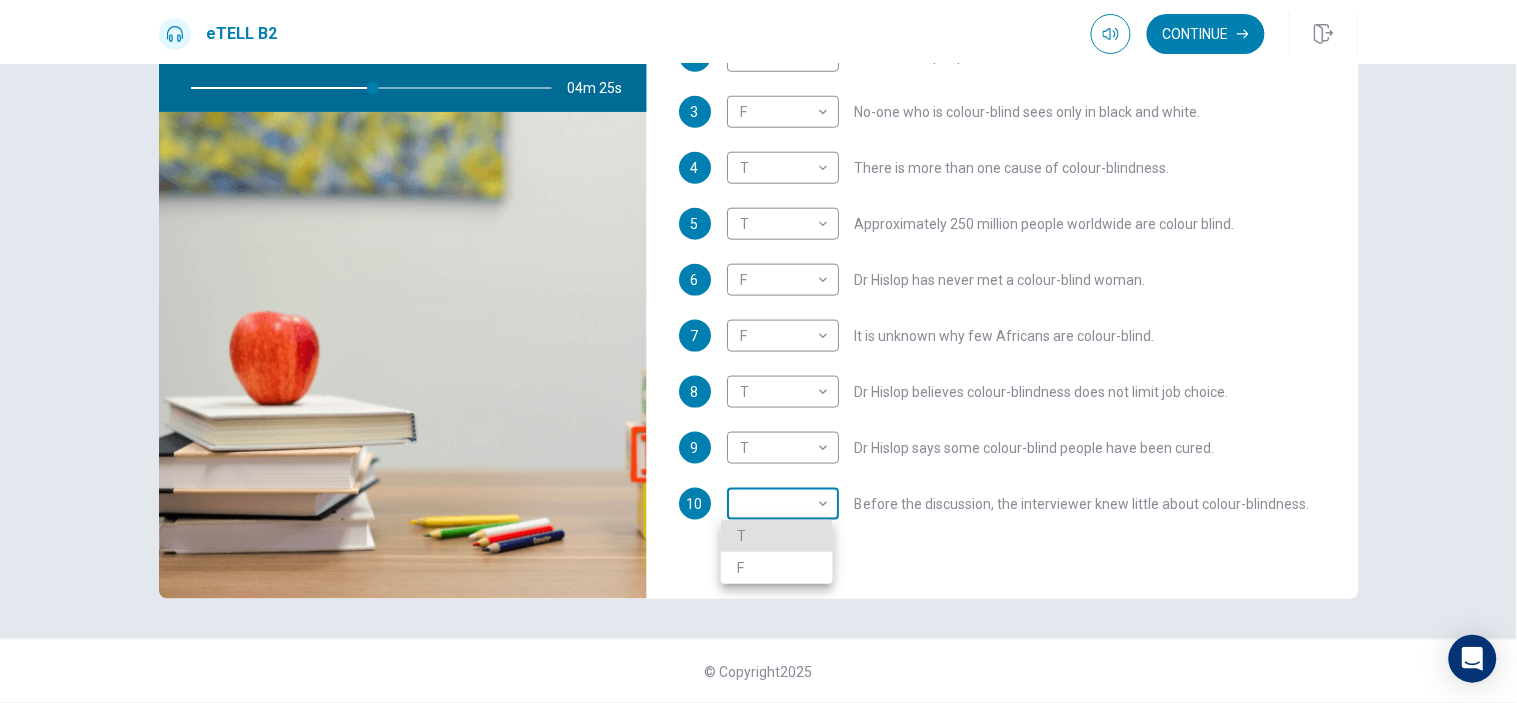 type 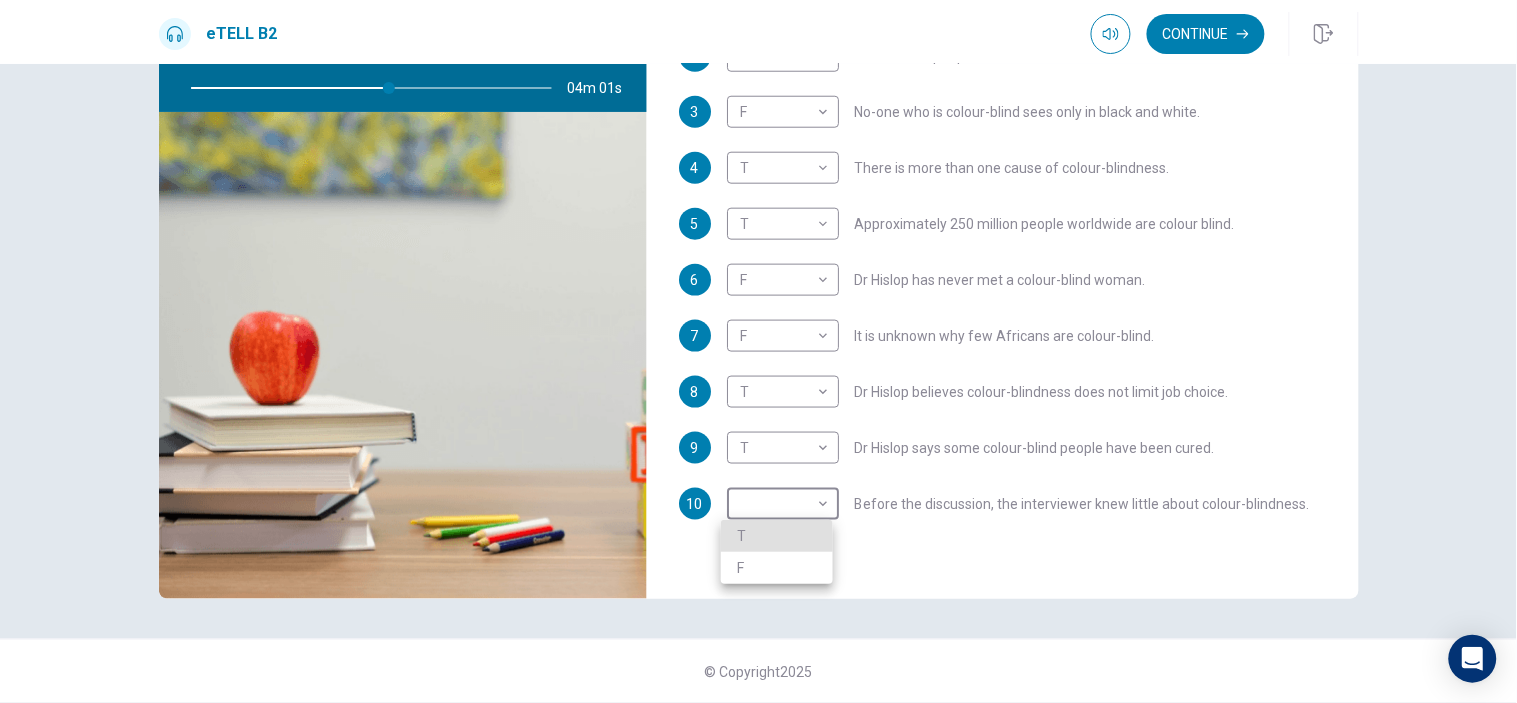 type on "**" 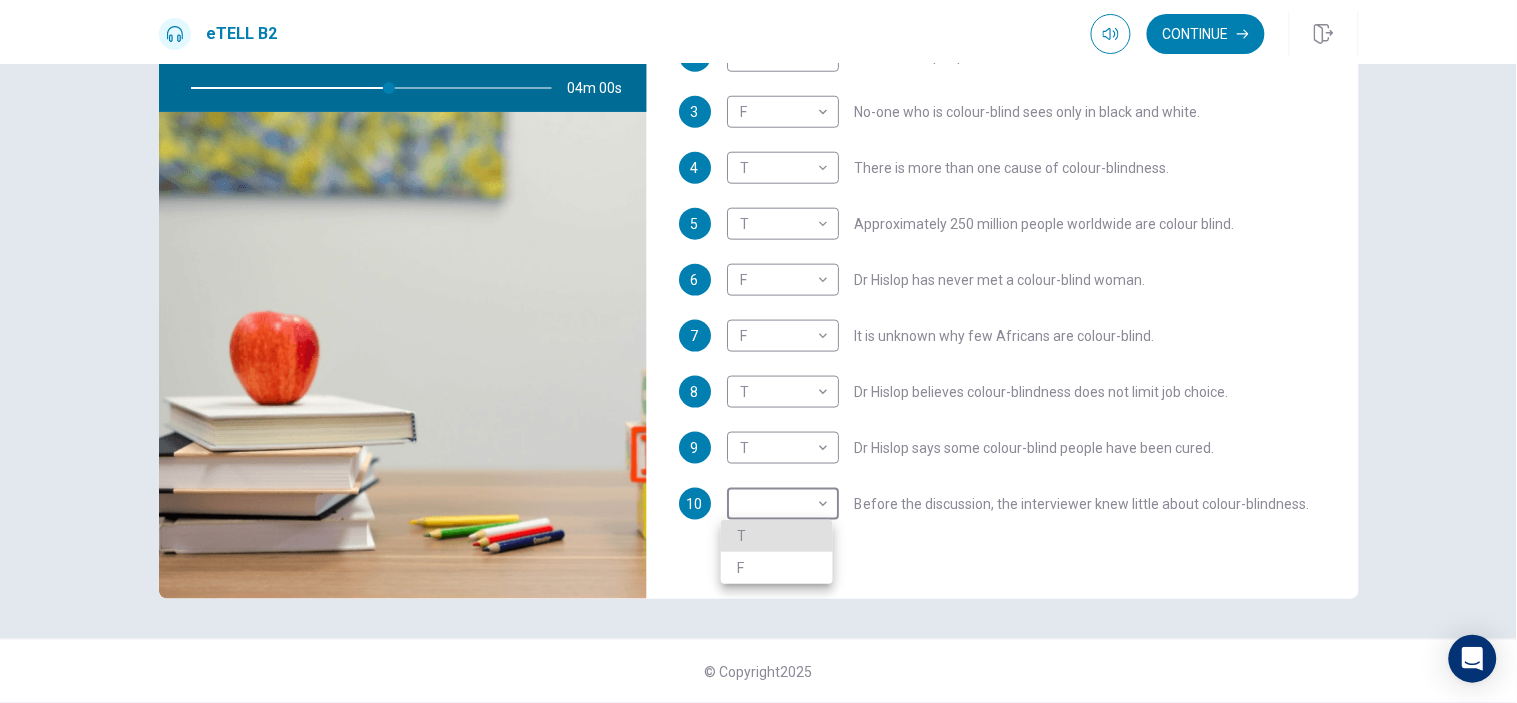 type 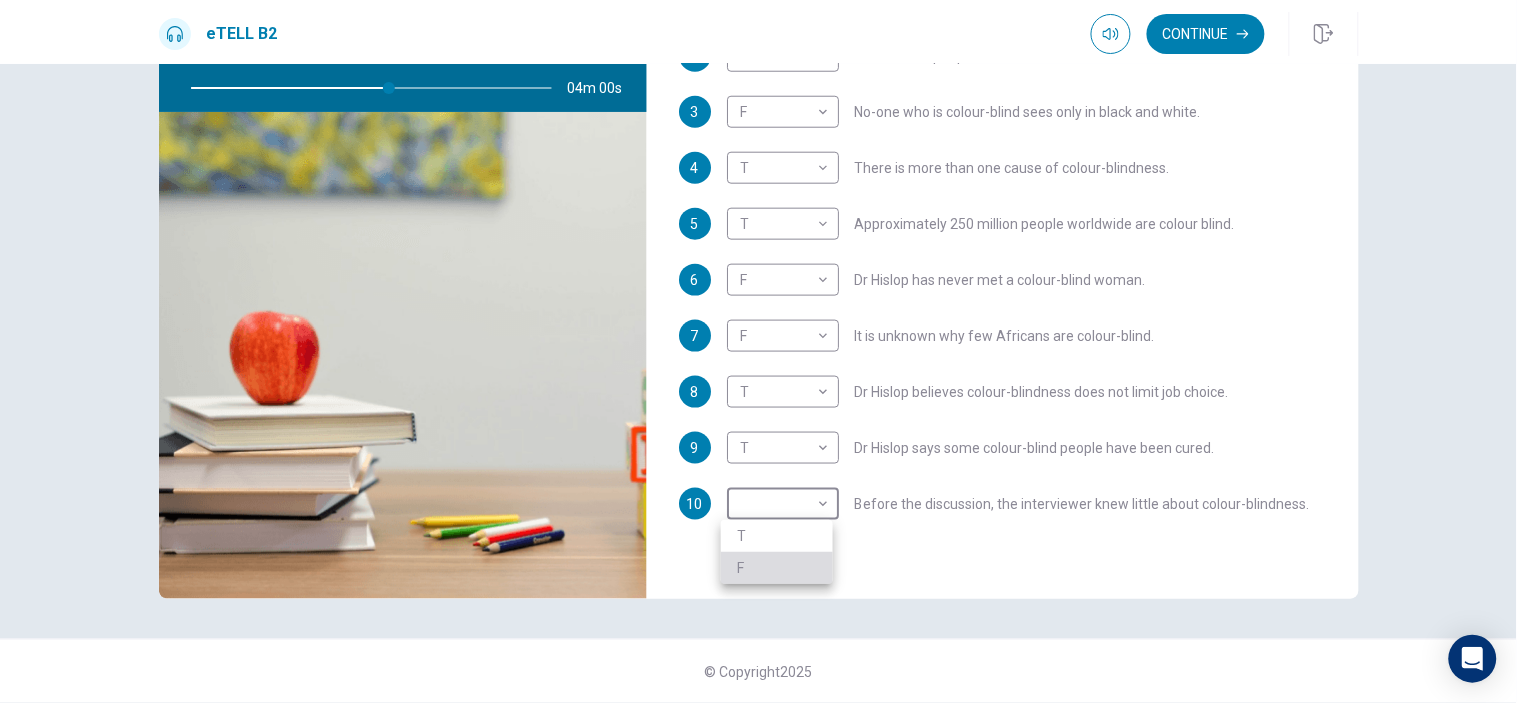 click on "F" at bounding box center (777, 568) 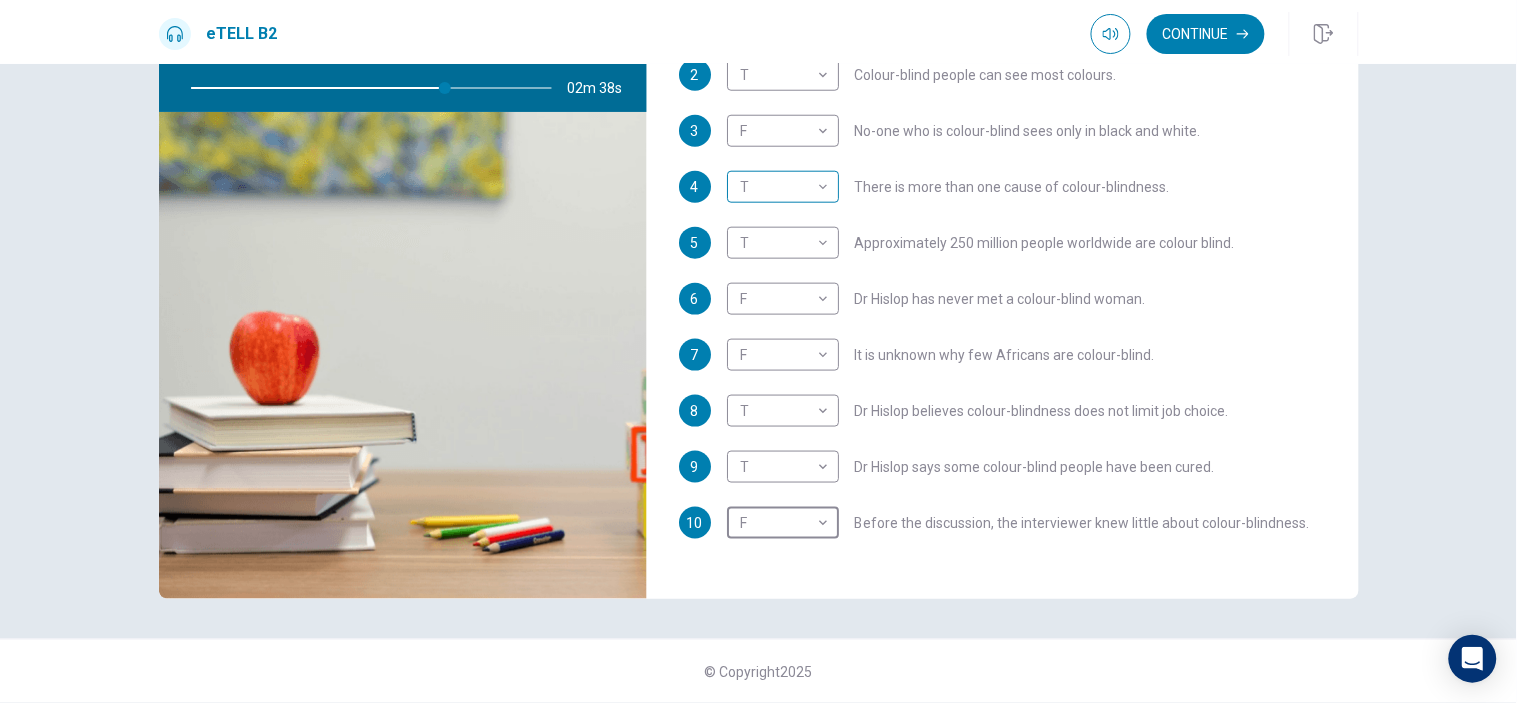 scroll, scrollTop: 352, scrollLeft: 0, axis: vertical 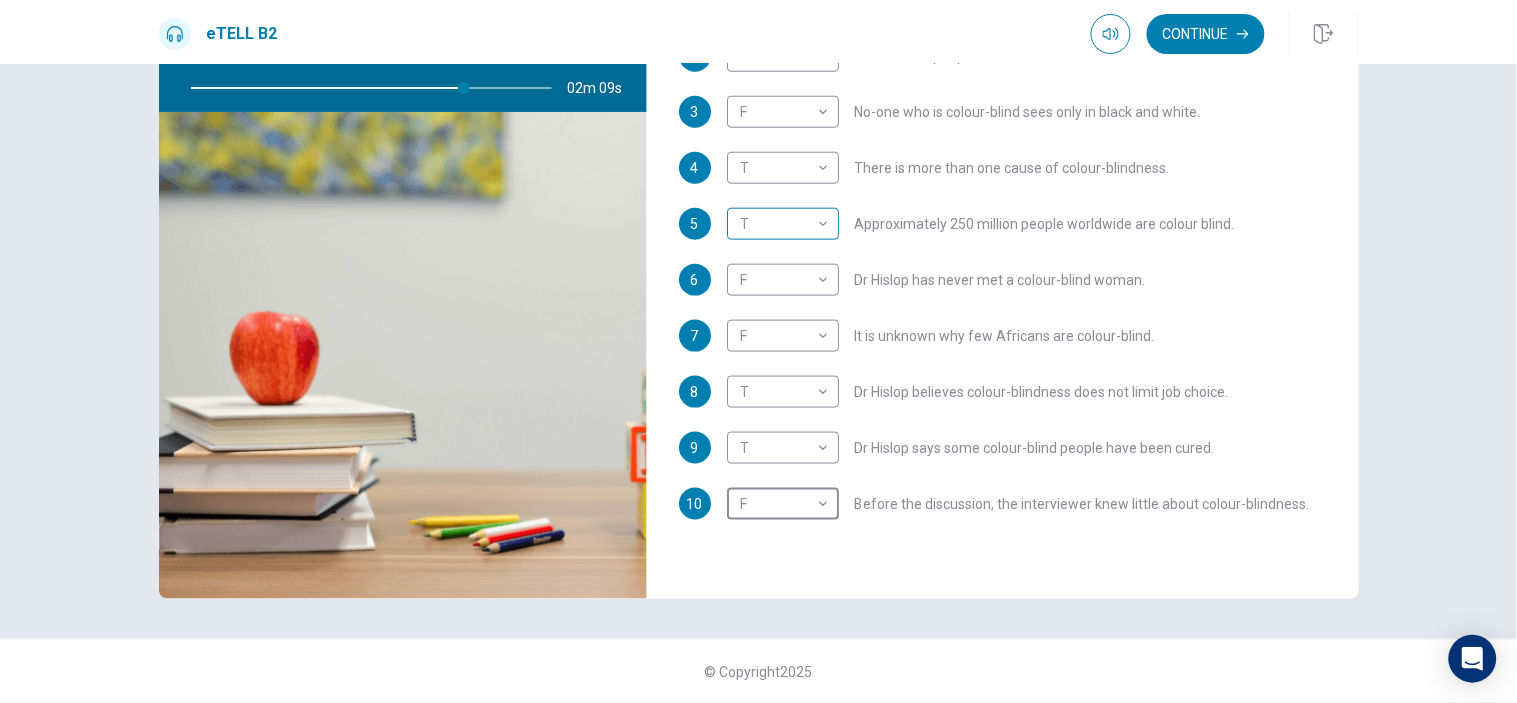 type on "**" 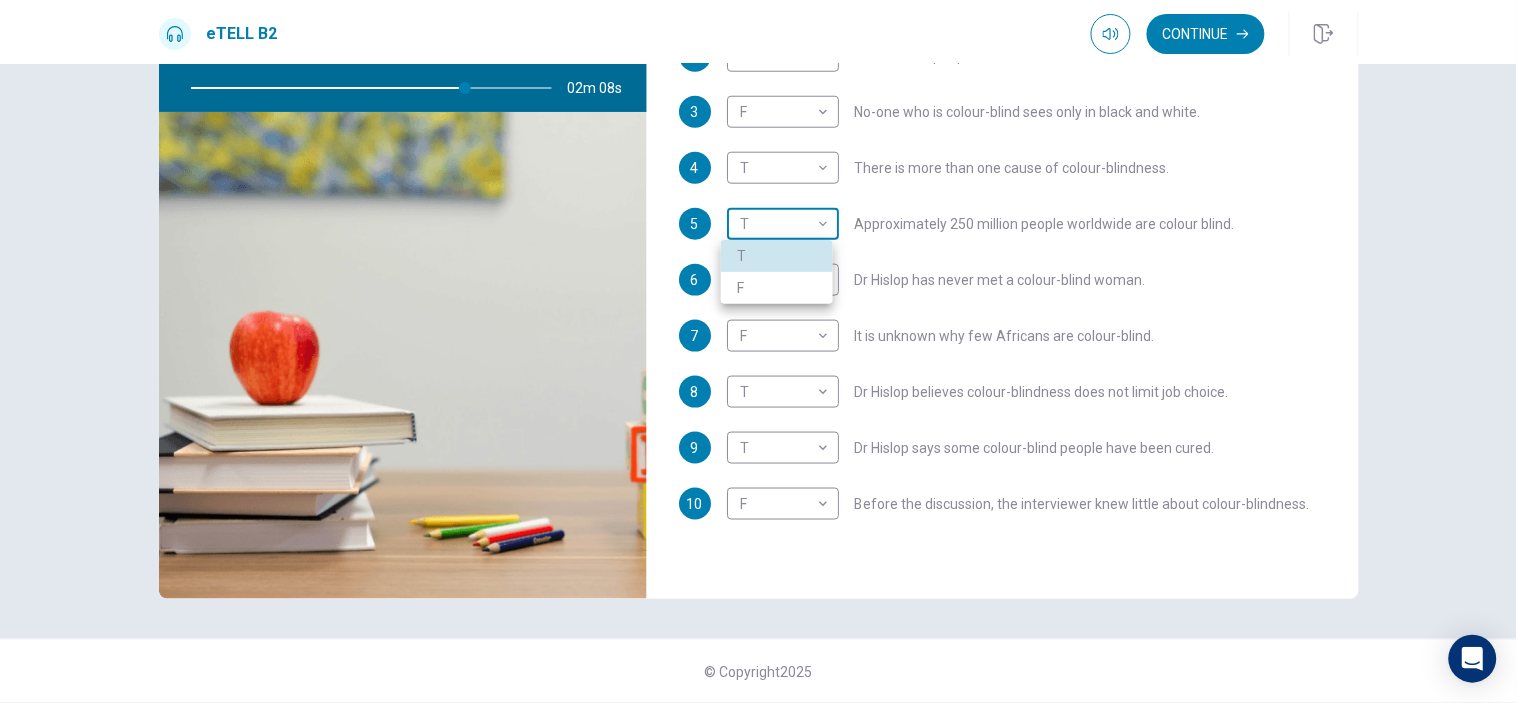 click on "This site uses cookies, as explained in our  Privacy Policy . If you agree to the use of cookies, please click the Accept button and continue to browse our site.   Privacy Policy Accept   eTELL B2 Continue Continue Question 1 For questions 1 – 10, mark each statement True (T) or False (F). You will hear Part One  TWICE.
You have one minute to read the questions for Part One.
Questions 1 - 10 T if the statement is TRUE F if the statement is FALSE 1 F * ​ Carol has always known her son is colour-blind. 2 T * ​ Colour-blind people can see most colours. 3 F * ​ No-one who is colour-blind sees only in black and white. 4 T * ​ There is more than one cause of colour-blindness. 5 T * ​ Approximately 250 million people worldwide are colour blind. 6 F * ​ Dr Hislop has never met a colour-blind woman. 7 F * ​ It is unknown why few Africans are colour-blind. 8 T * ​ Dr Hislop believes colour-blindness does not limit job  choice.  9 T * ​ Dr Hislop says some colour-blind people have been cured. 10 F" at bounding box center [758, 351] 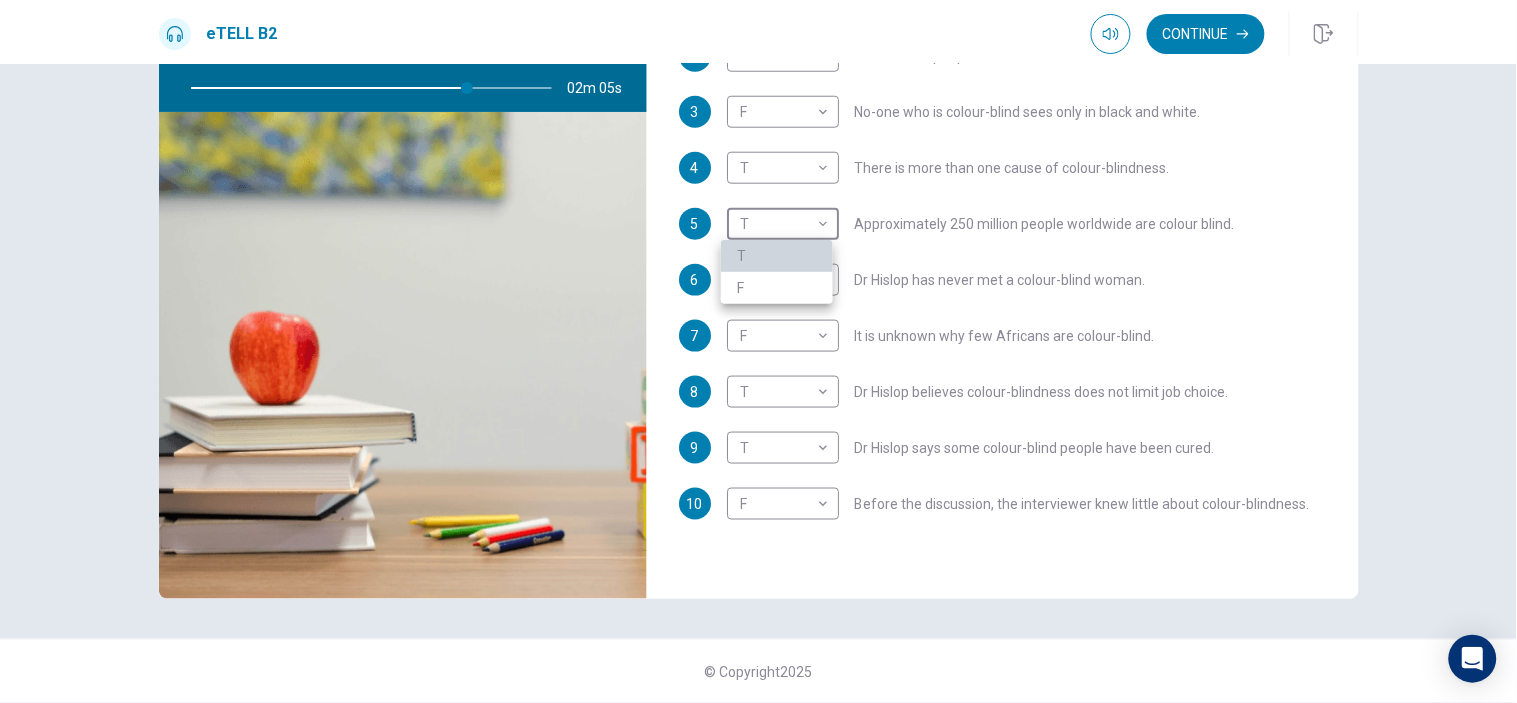 click on "T" at bounding box center [777, 256] 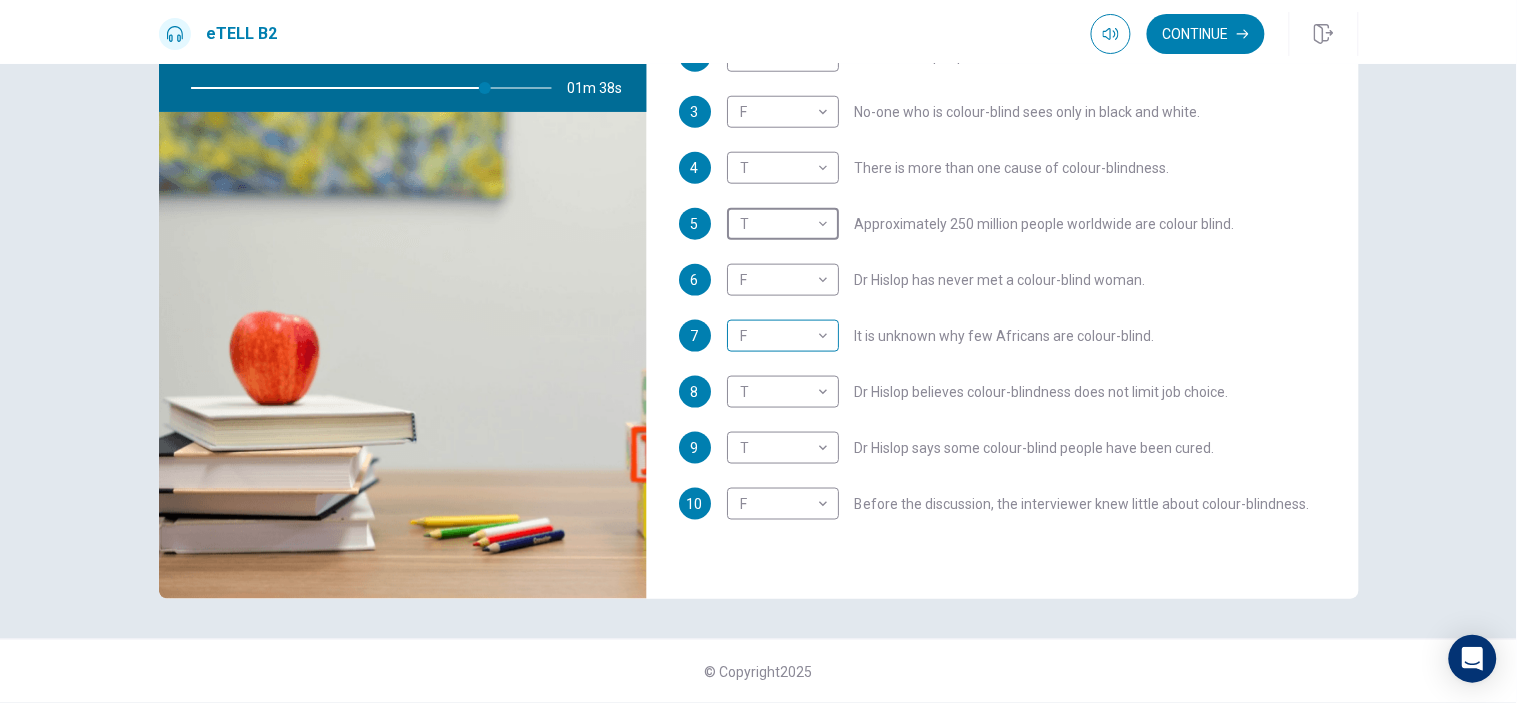 type on "**" 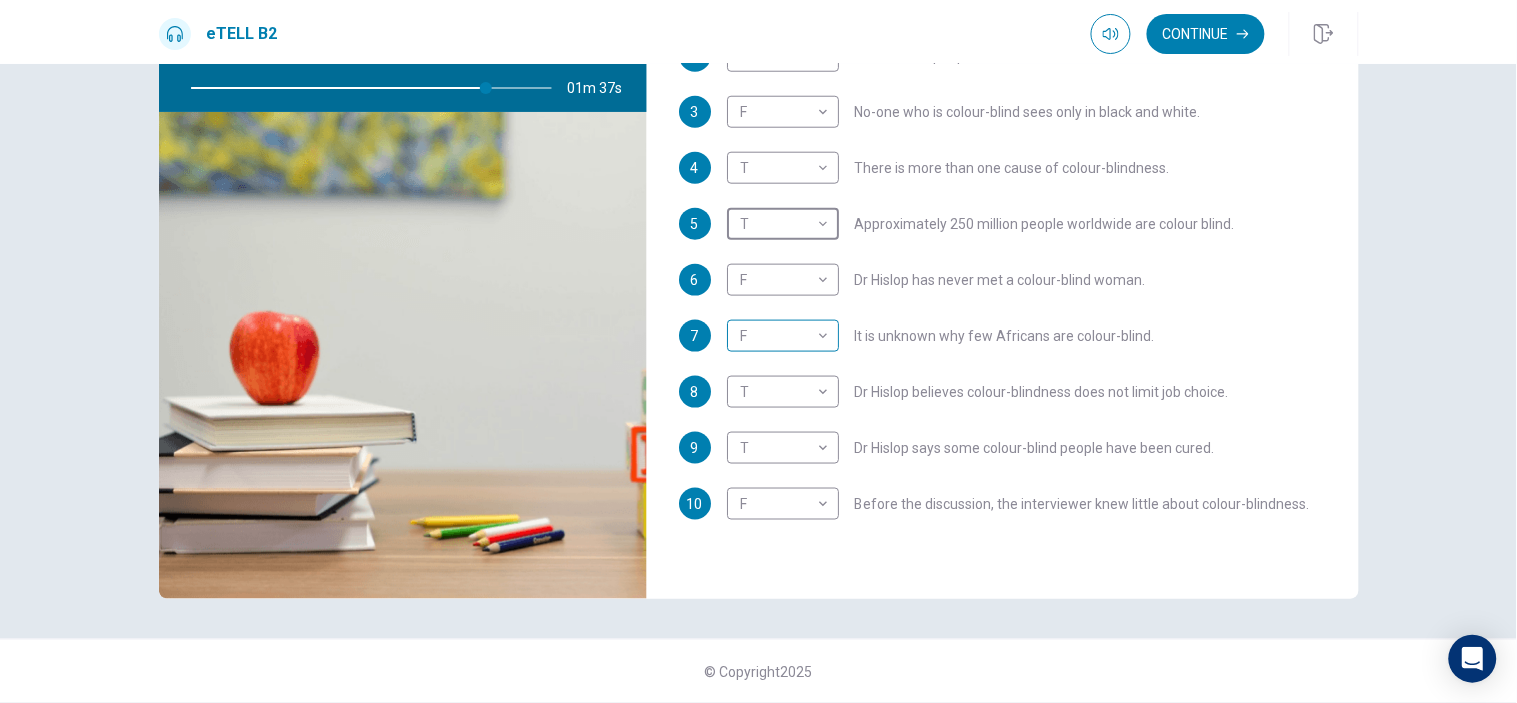 click on "This site uses cookies, as explained in our  Privacy Policy . If you agree to the use of cookies, please click the Accept button and continue to browse our site.   Privacy Policy Accept   eTELL B2 Continue Continue Question 1 For questions 1 – 10, mark each statement True (T) or False (F). You will hear Part One  TWICE.
You have one minute to read the questions for Part One.
Questions 1 - 10 T if the statement is TRUE F if the statement is FALSE 1 F * ​ Carol has always known her son is colour-blind. 2 T * ​ Colour-blind people can see most colours. 3 F * ​ No-one who is colour-blind sees only in black and white. 4 T * ​ There is more than one cause of colour-blindness. 5 T * ​ Approximately 250 million people worldwide are colour blind. 6 F * ​ Dr Hislop has never met a colour-blind woman. 7 F * ​ It is unknown why few Africans are colour-blind. 8 T * ​ Dr Hislop believes colour-blindness does not limit job  choice.  9 T * ​ Dr Hislop says some colour-blind people have been cured. 10 F" at bounding box center [758, 351] 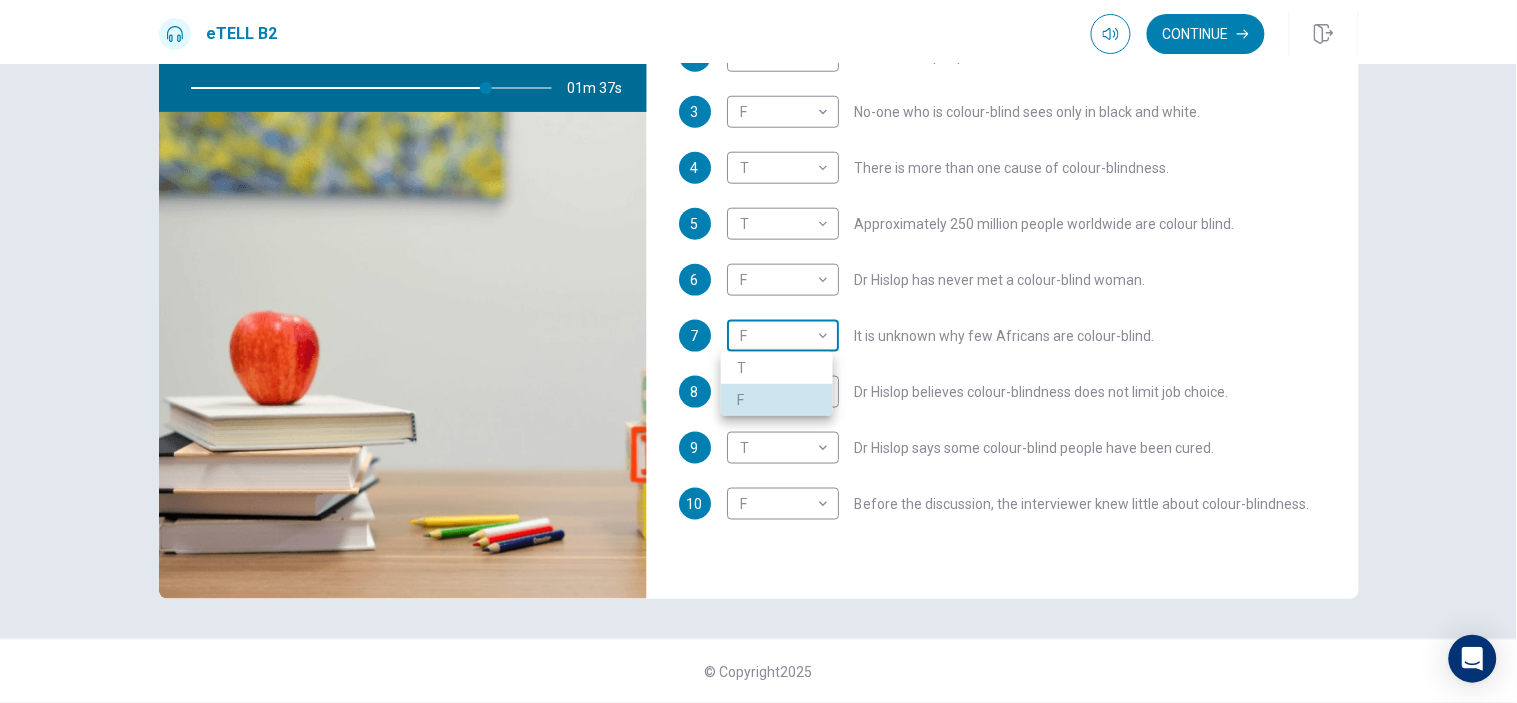 type 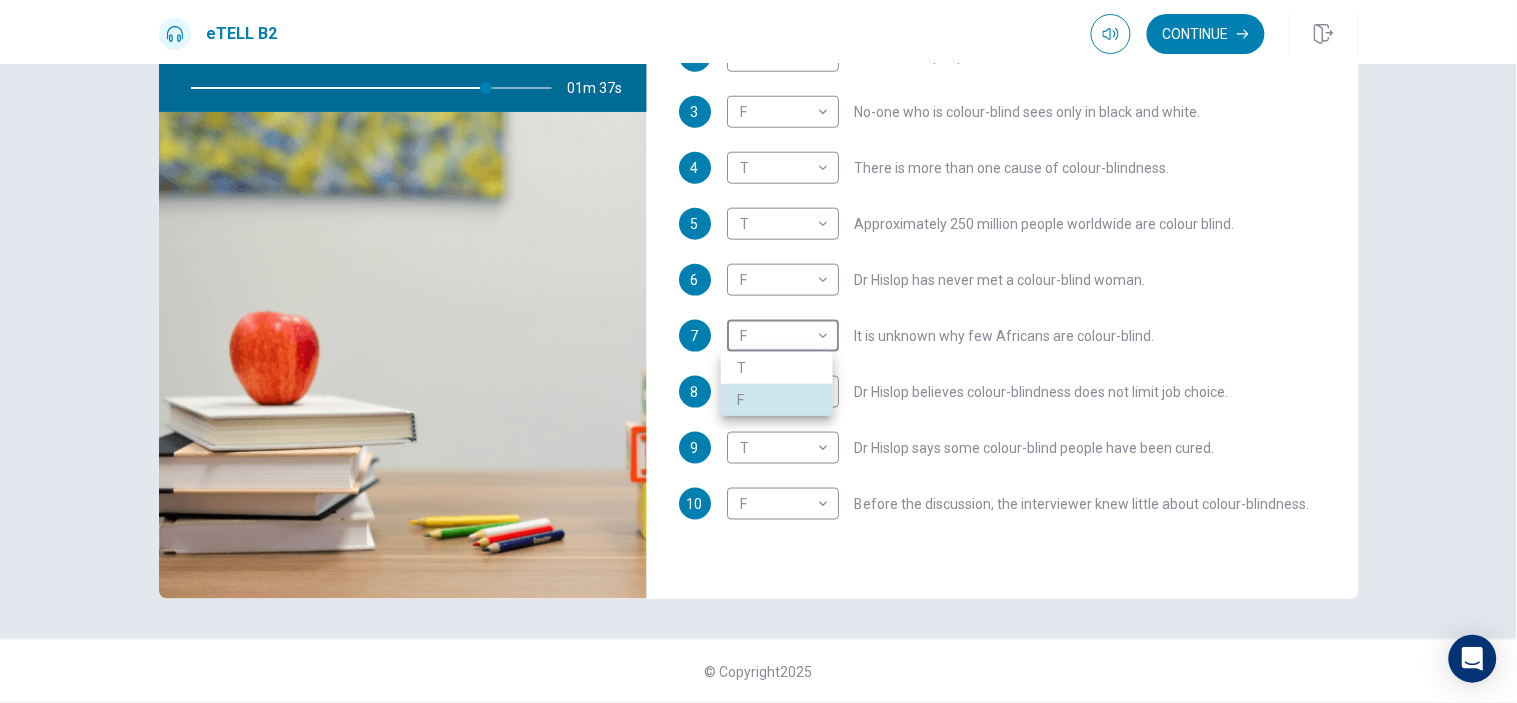 type on "**" 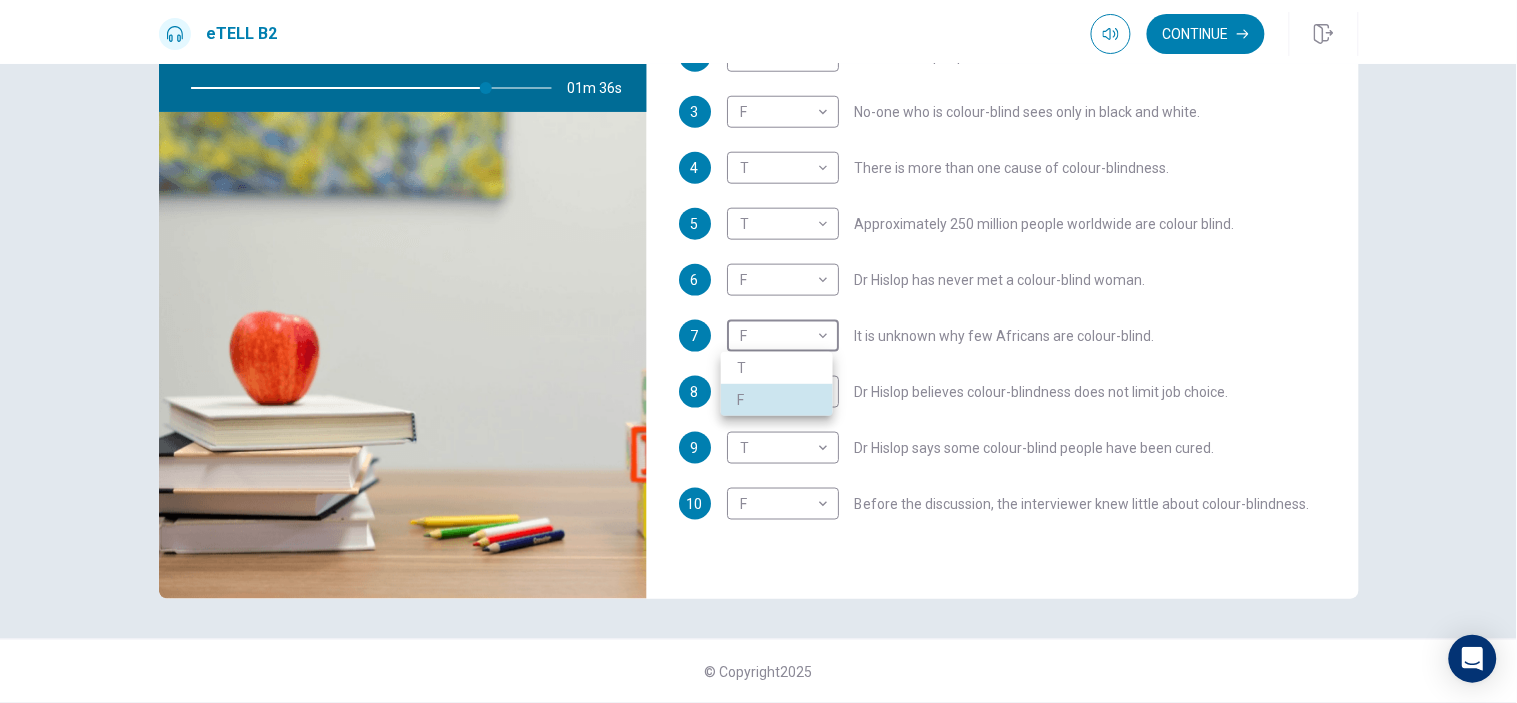 type 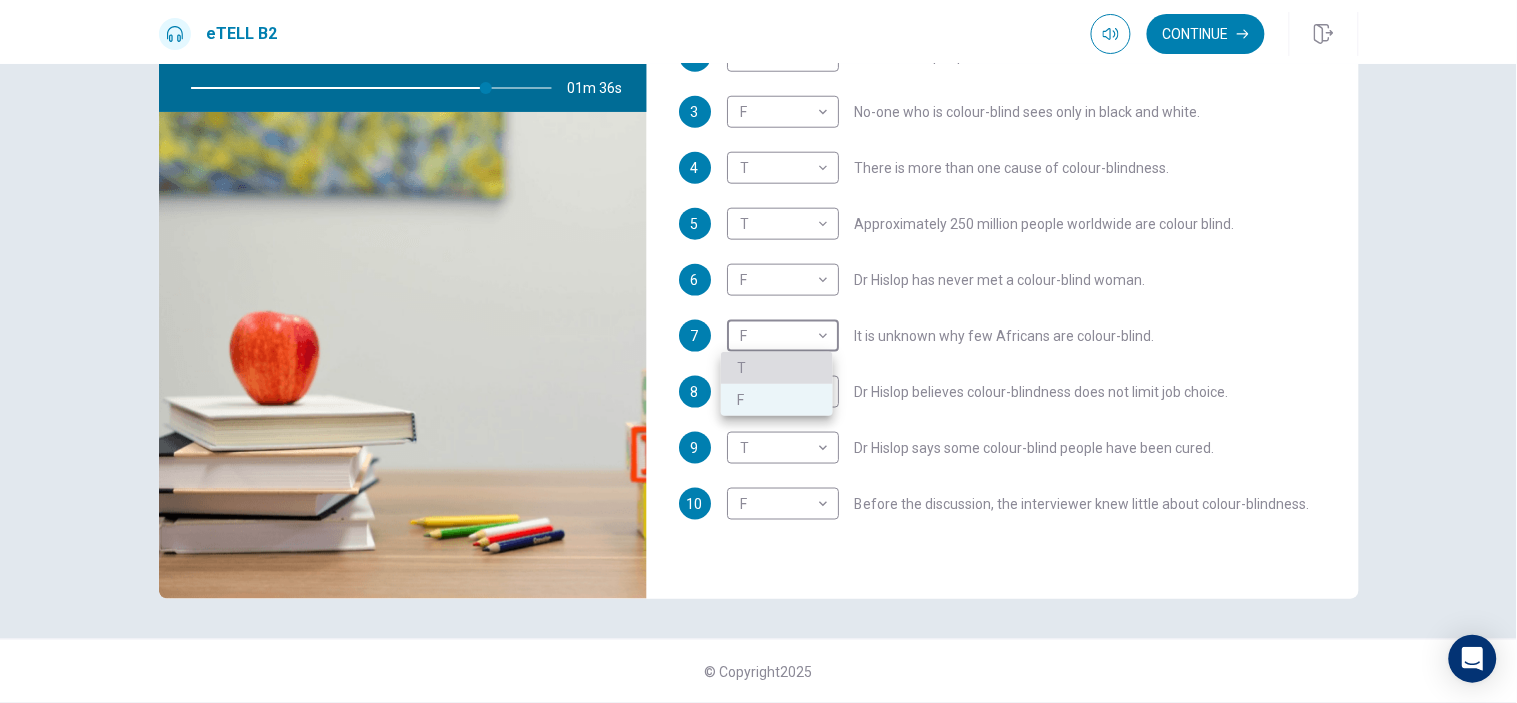 type on "**" 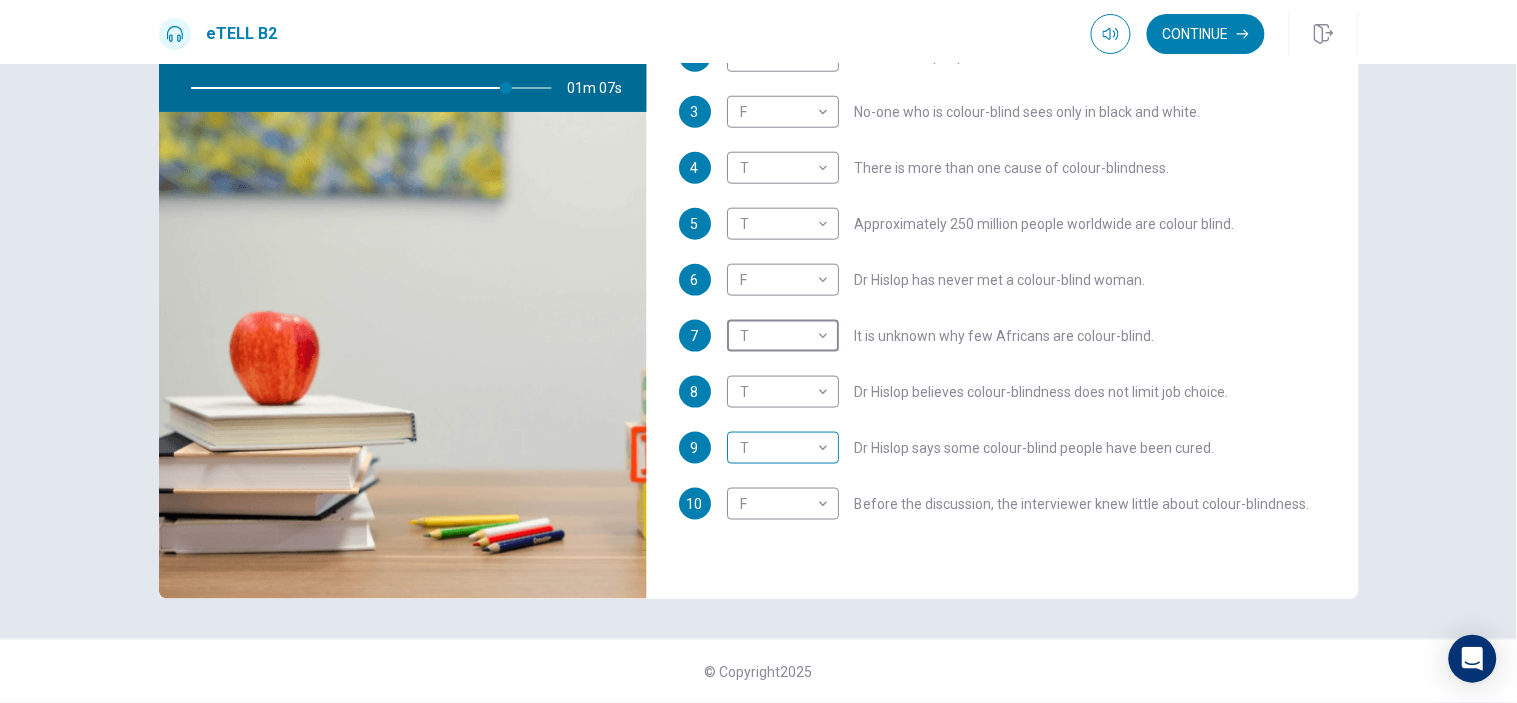 type on "**" 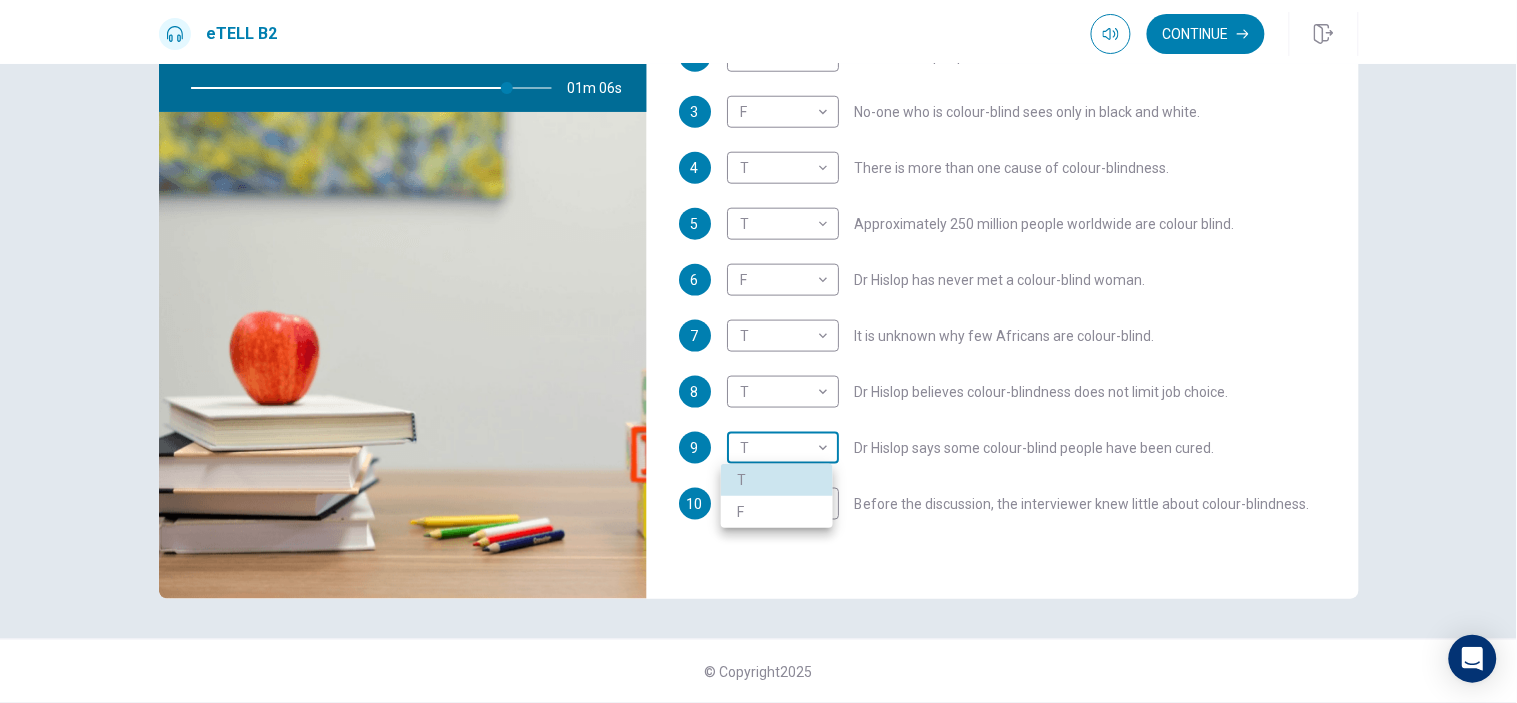 type 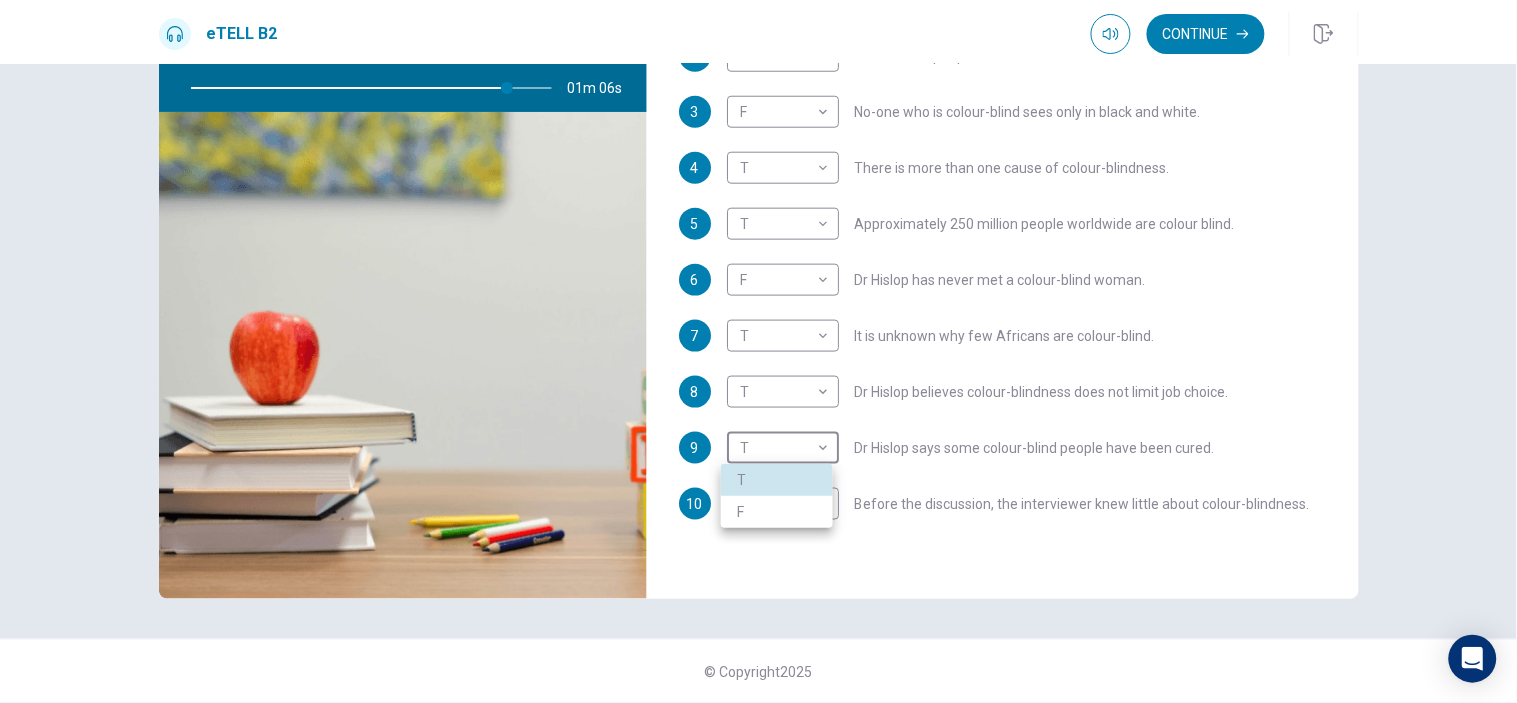 type 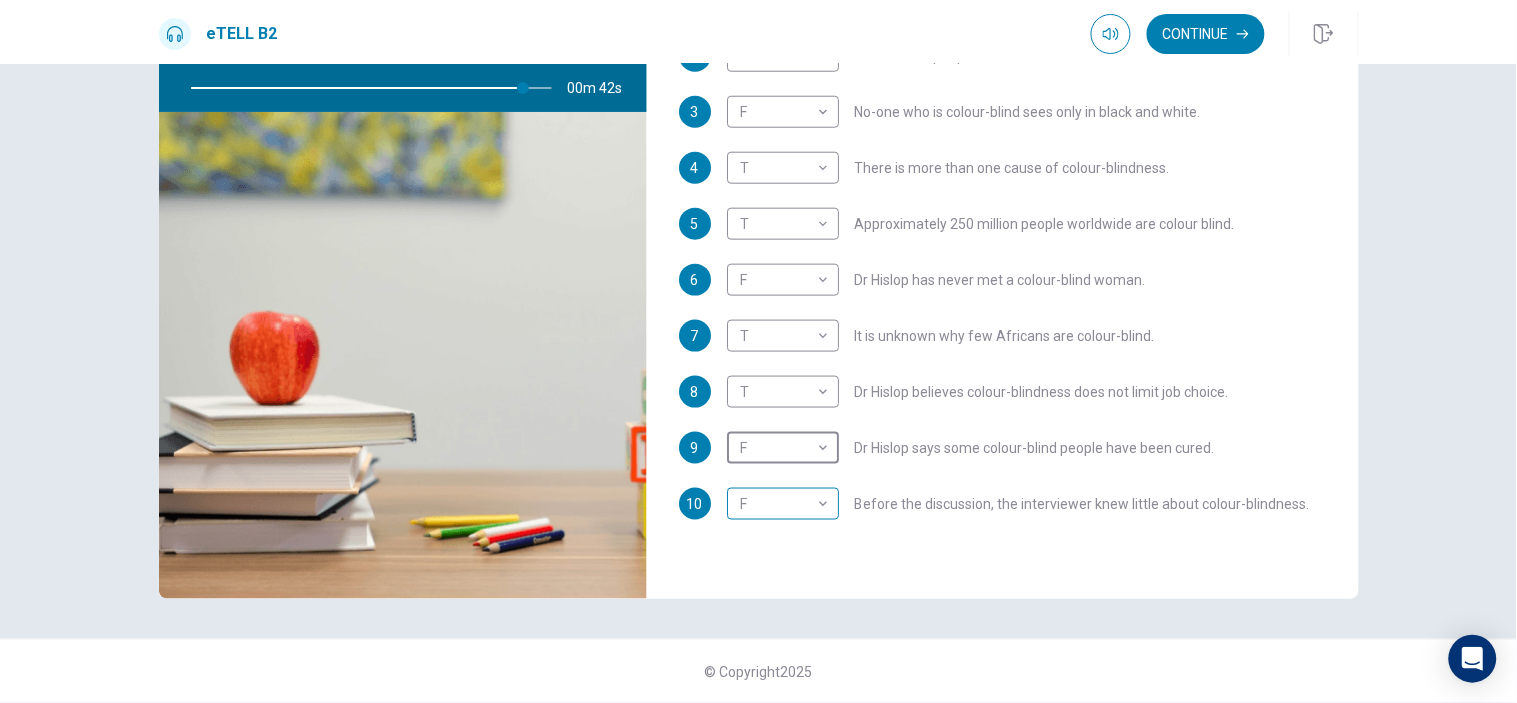 type on "**" 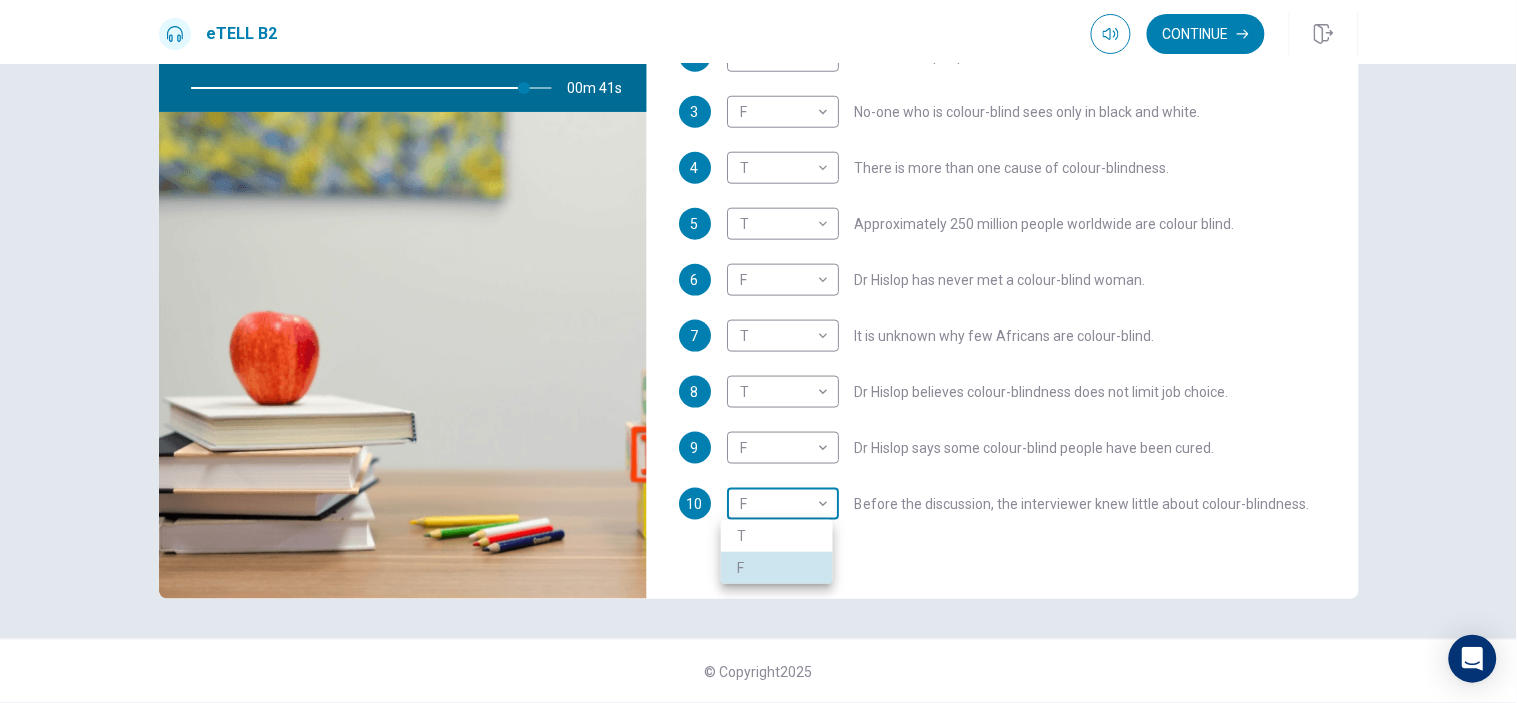 type 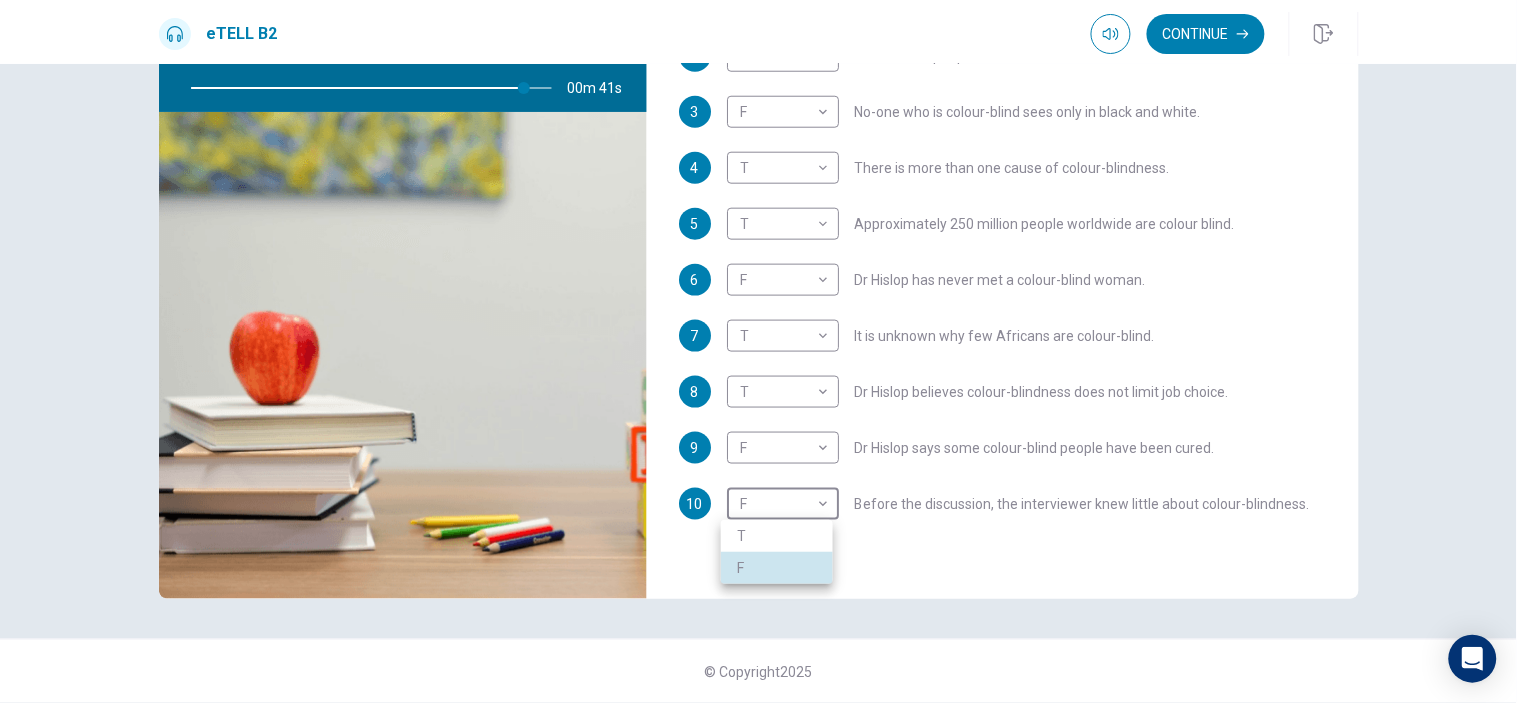 type 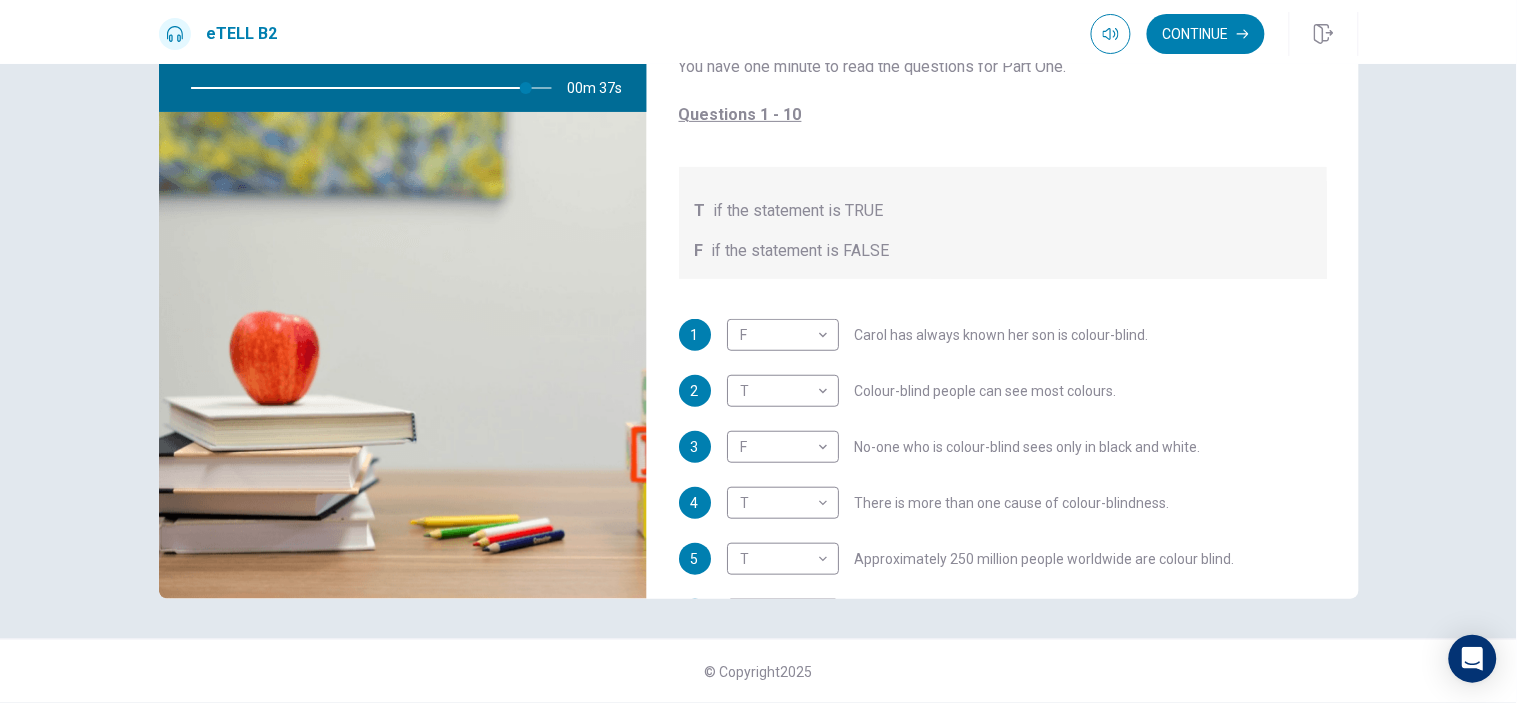 scroll, scrollTop: 0, scrollLeft: 0, axis: both 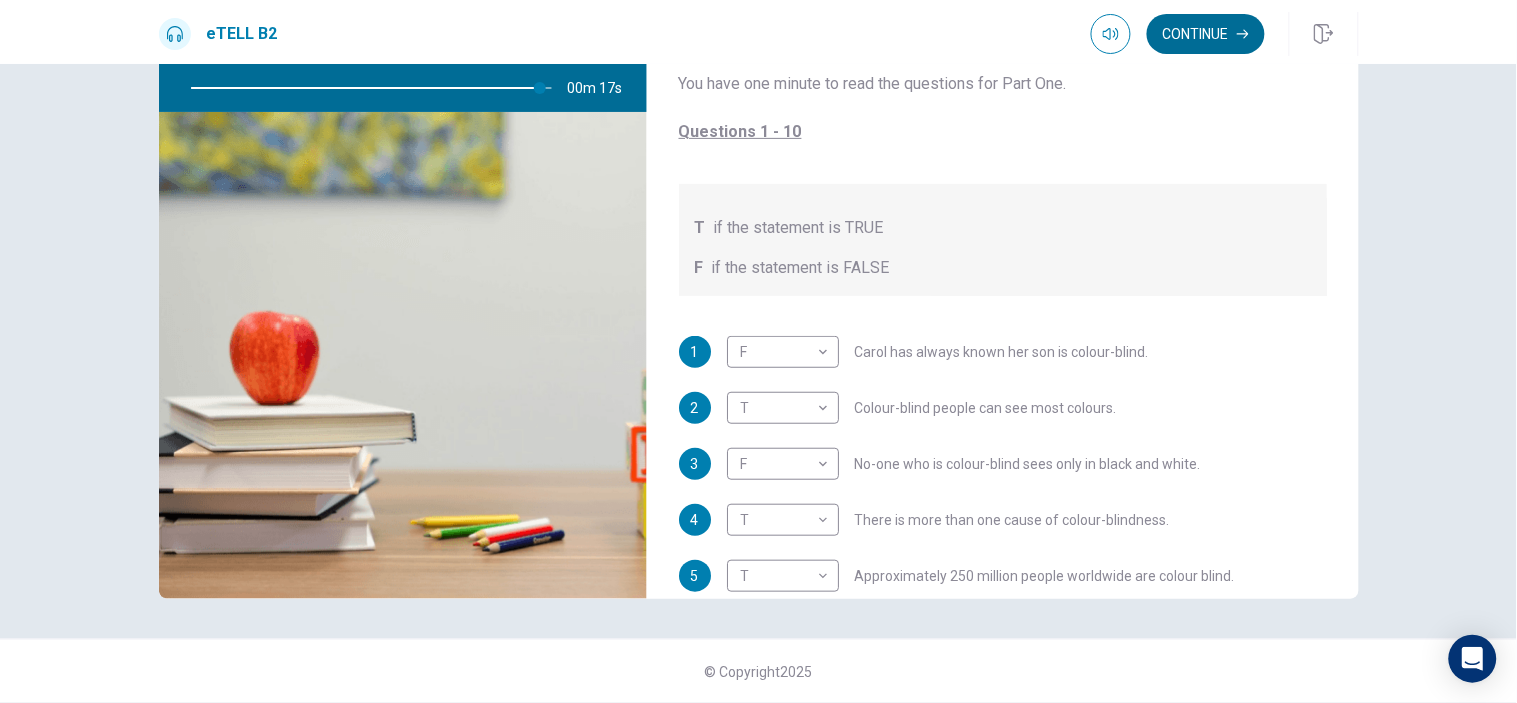 type on "**" 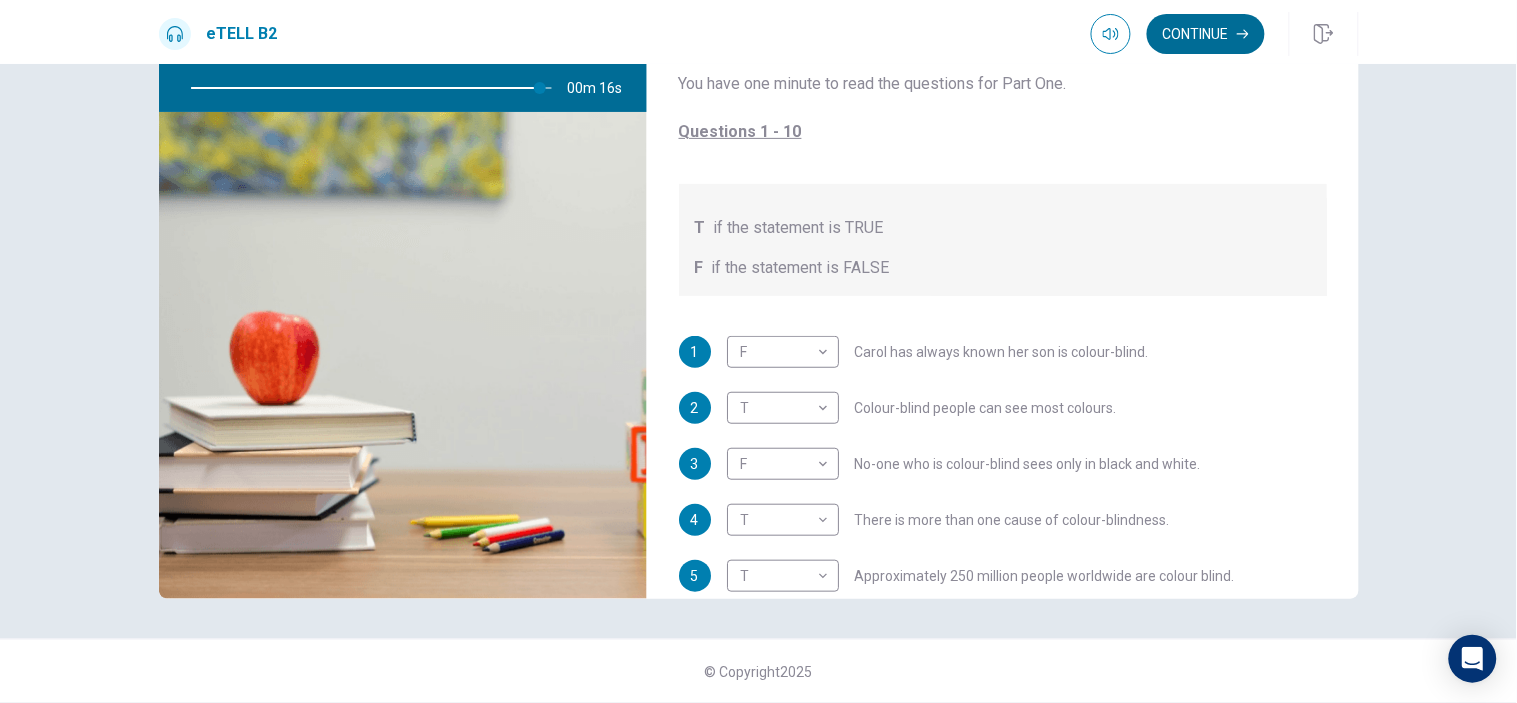 type 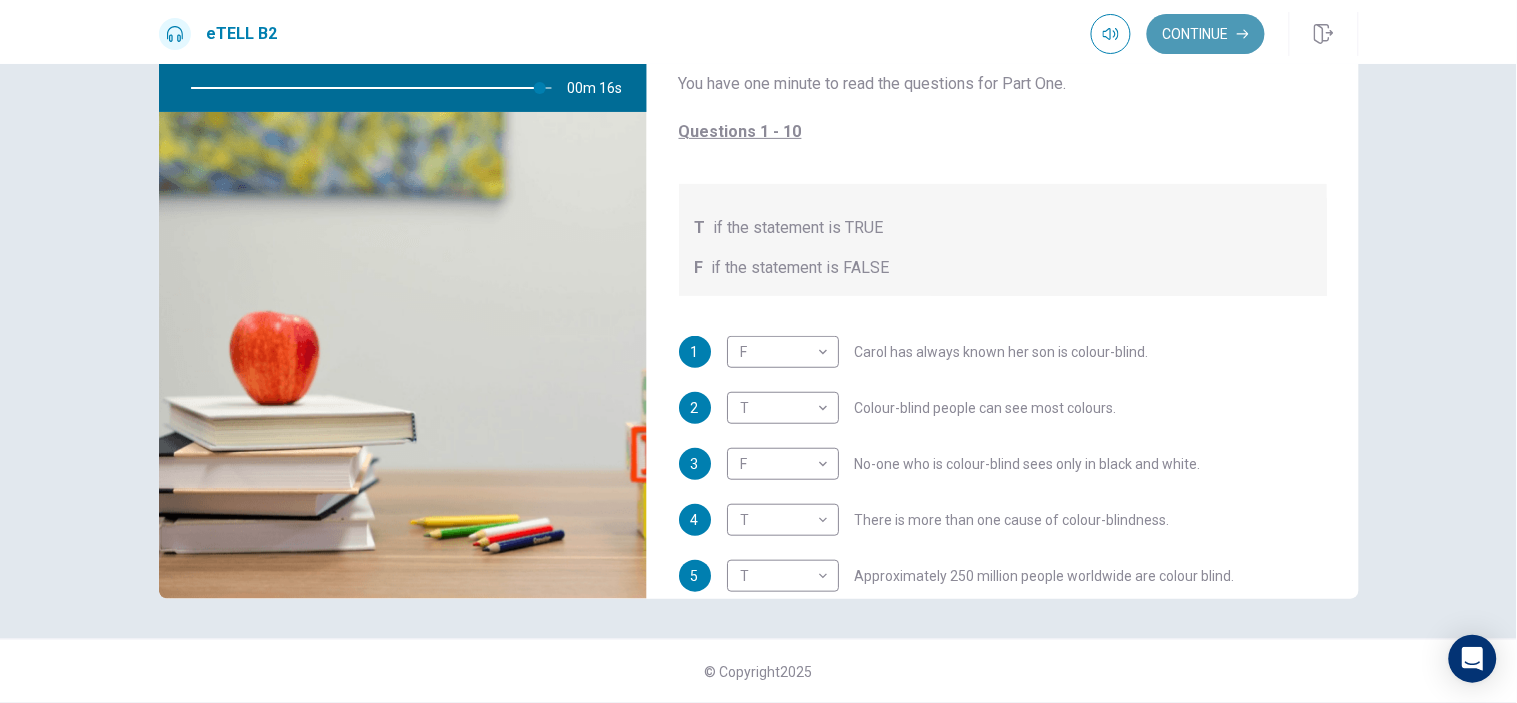 click on "Continue" at bounding box center [1206, 34] 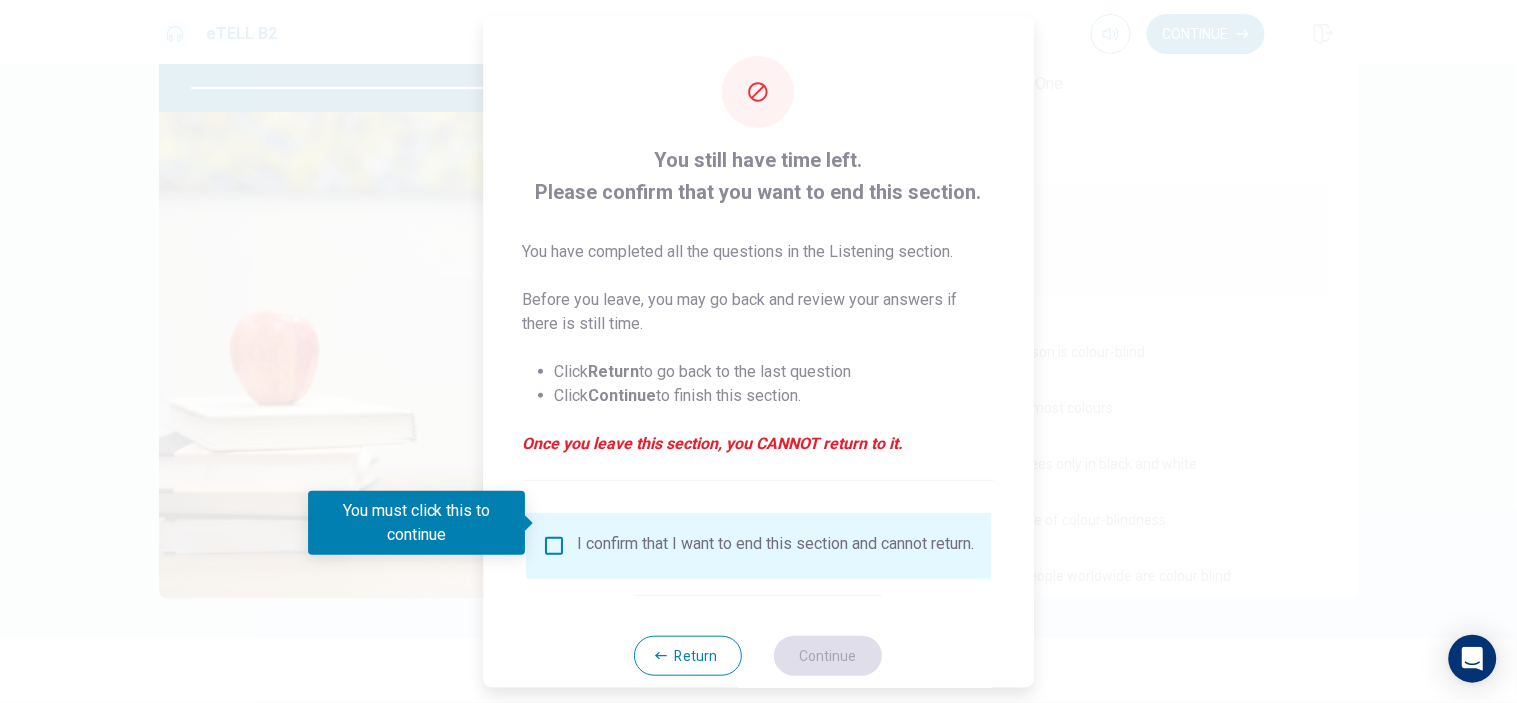 scroll, scrollTop: 44, scrollLeft: 0, axis: vertical 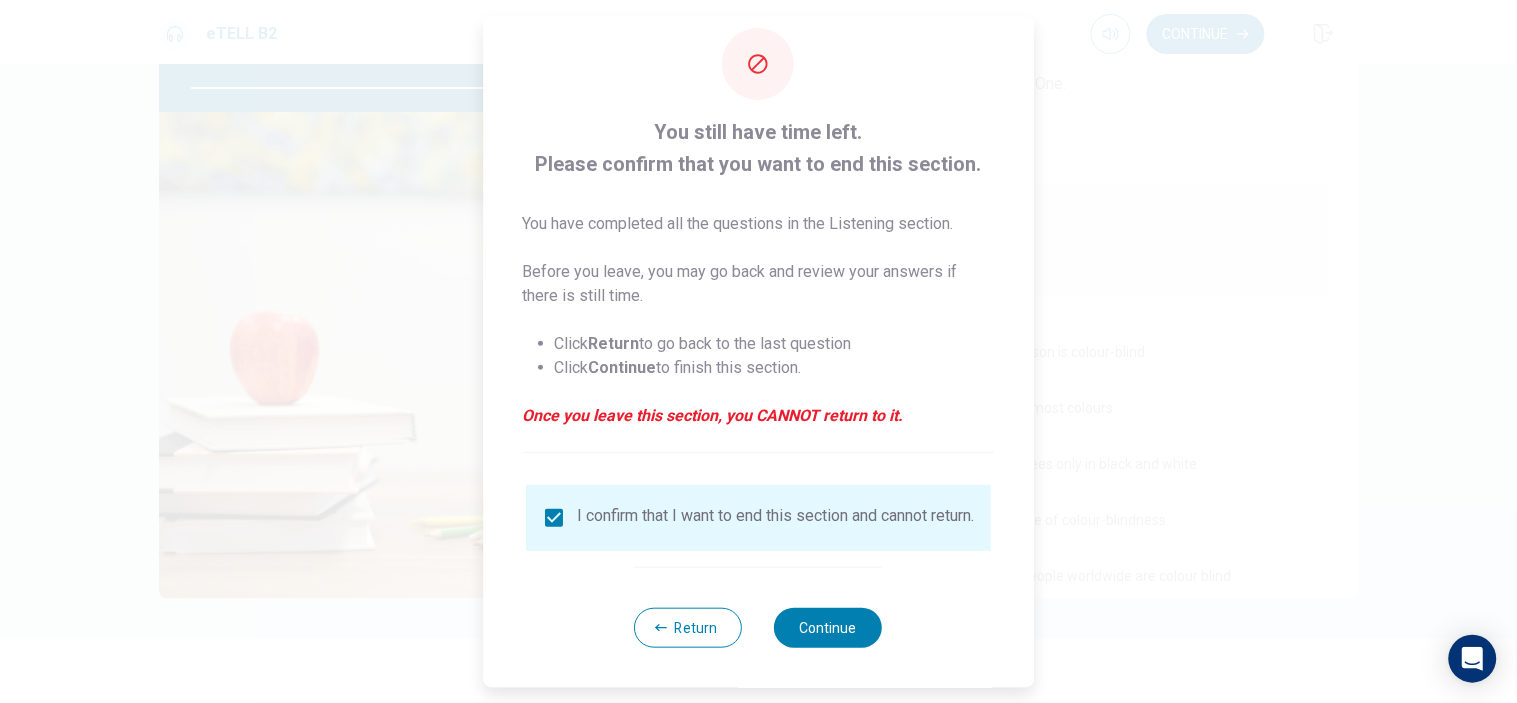 type on "**" 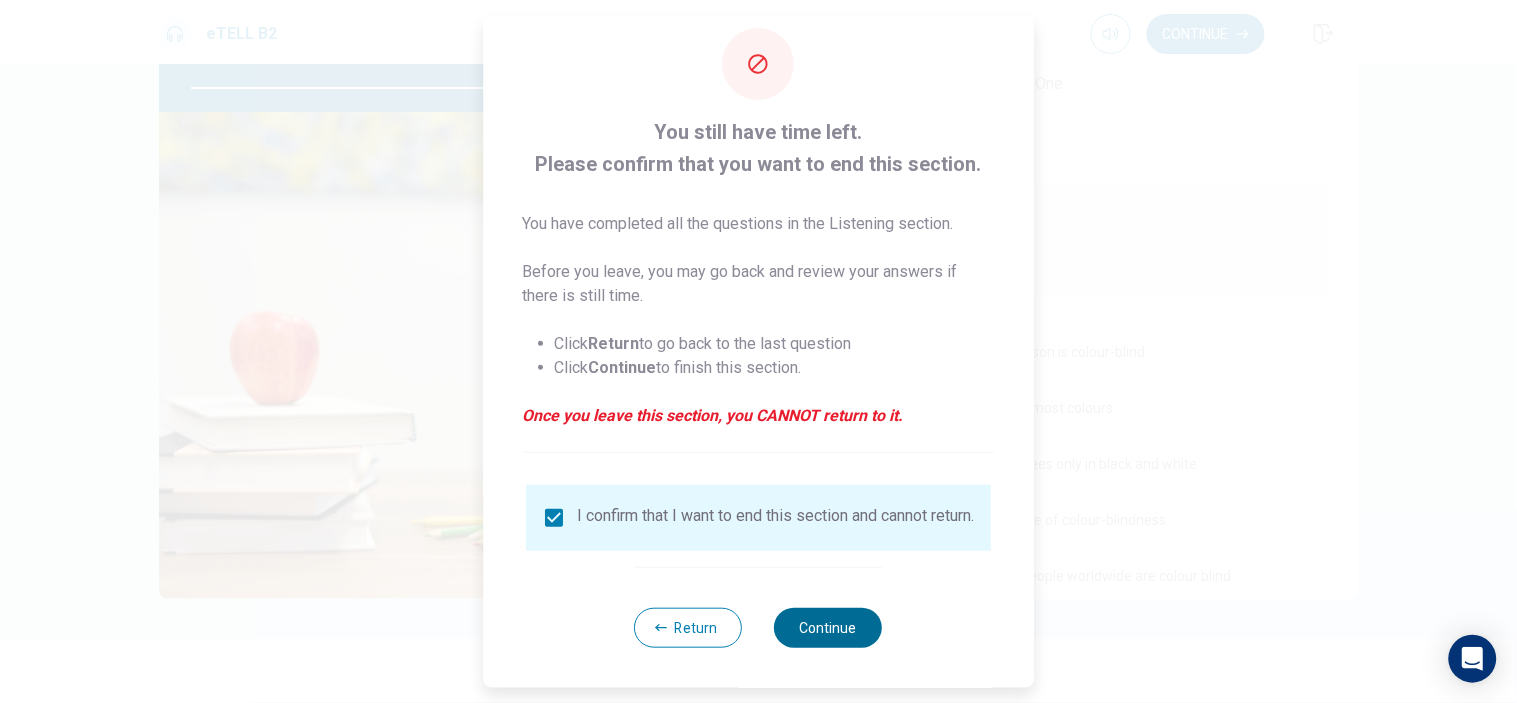 type 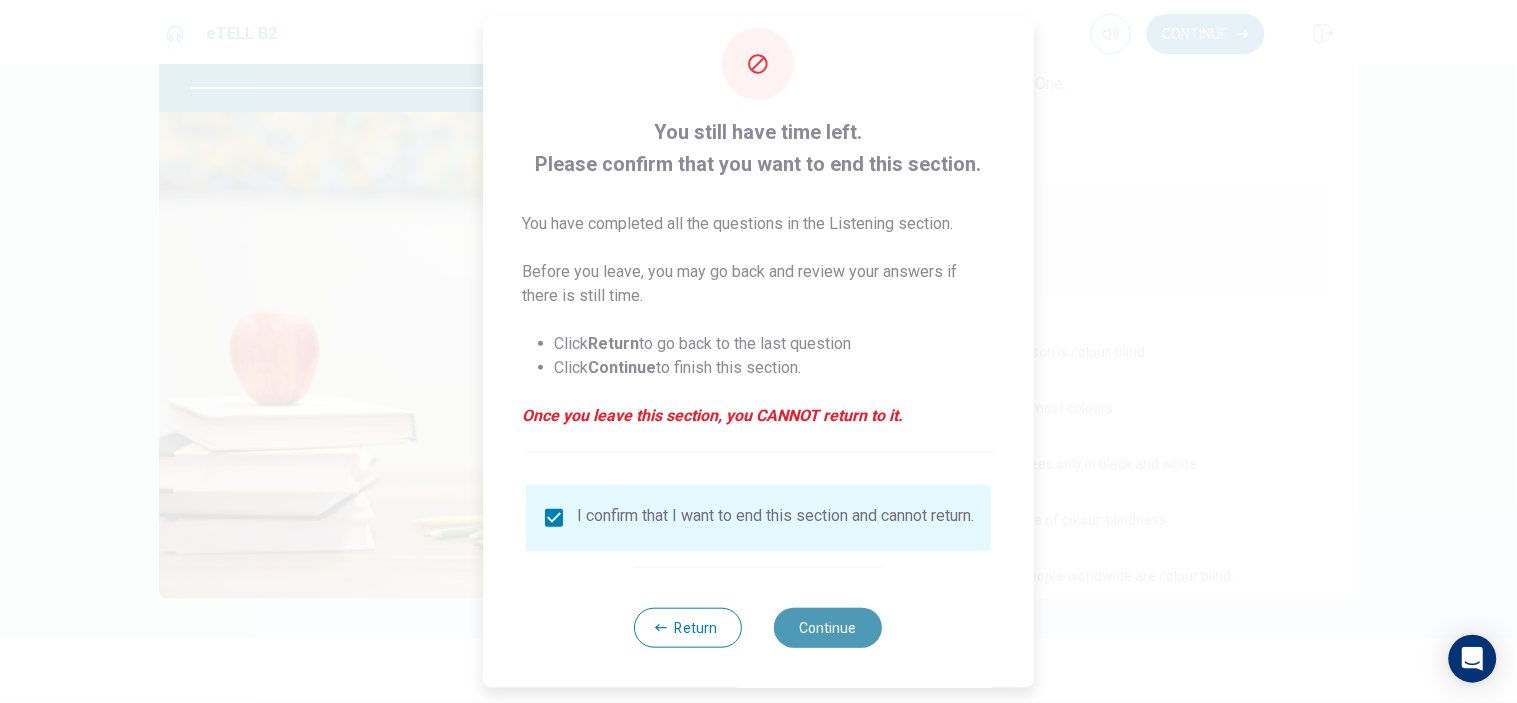 click on "Continue" at bounding box center [829, 627] 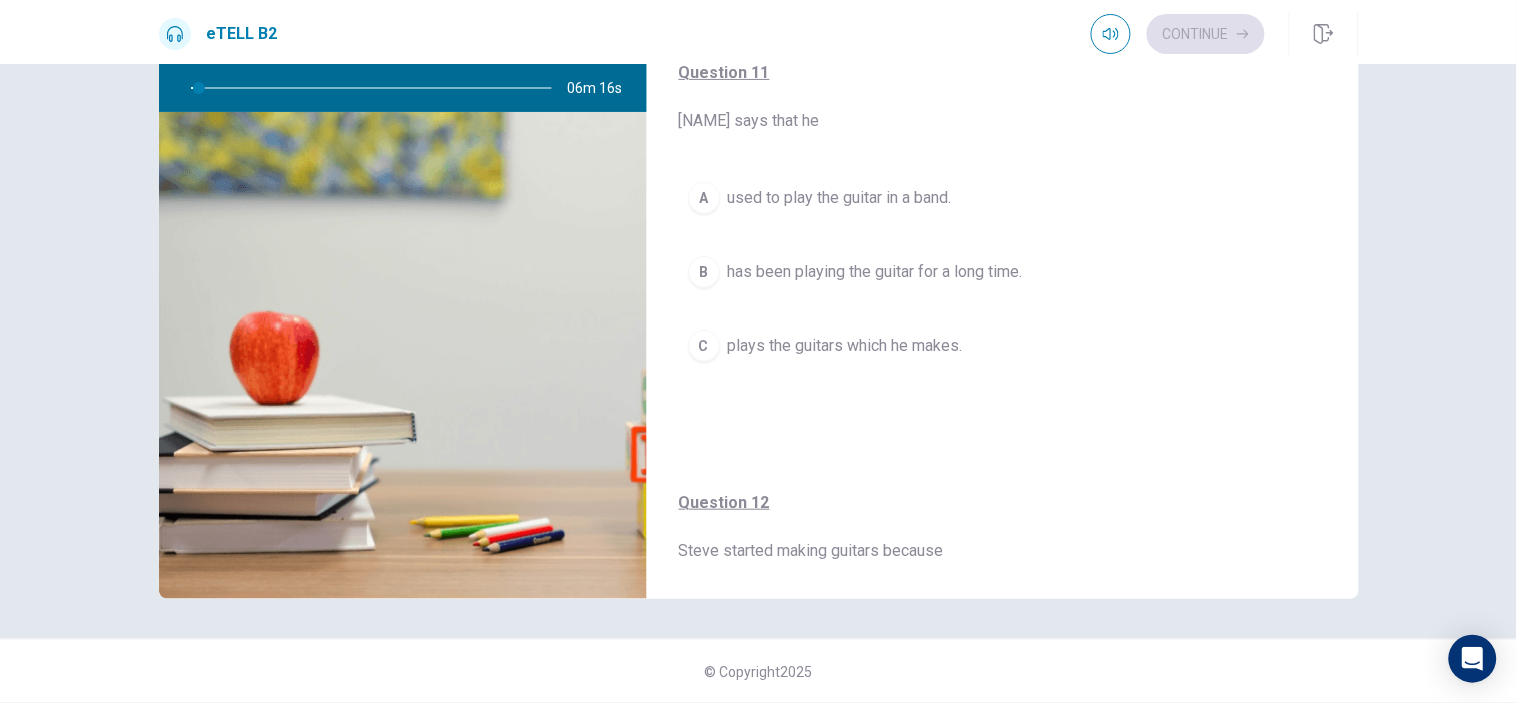 scroll, scrollTop: 0, scrollLeft: 0, axis: both 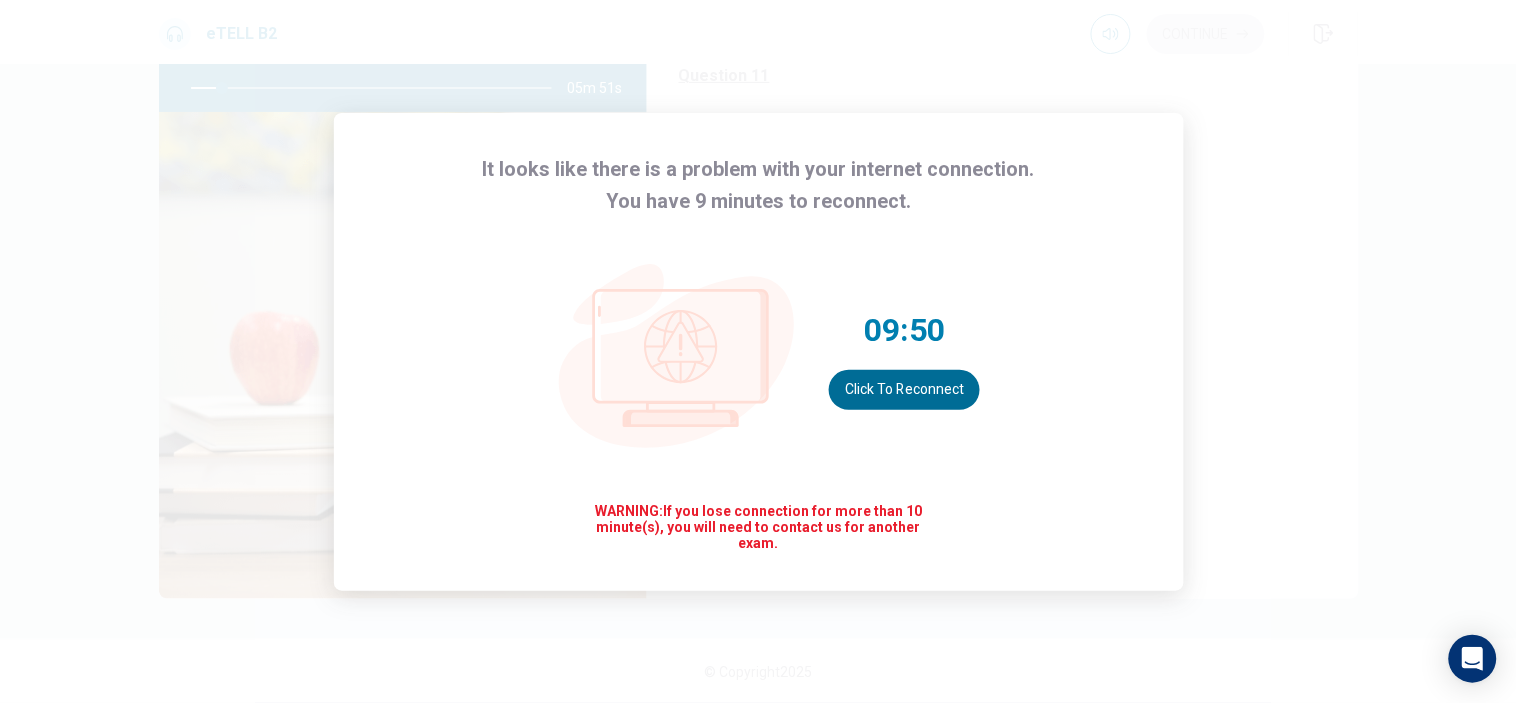 type on "*" 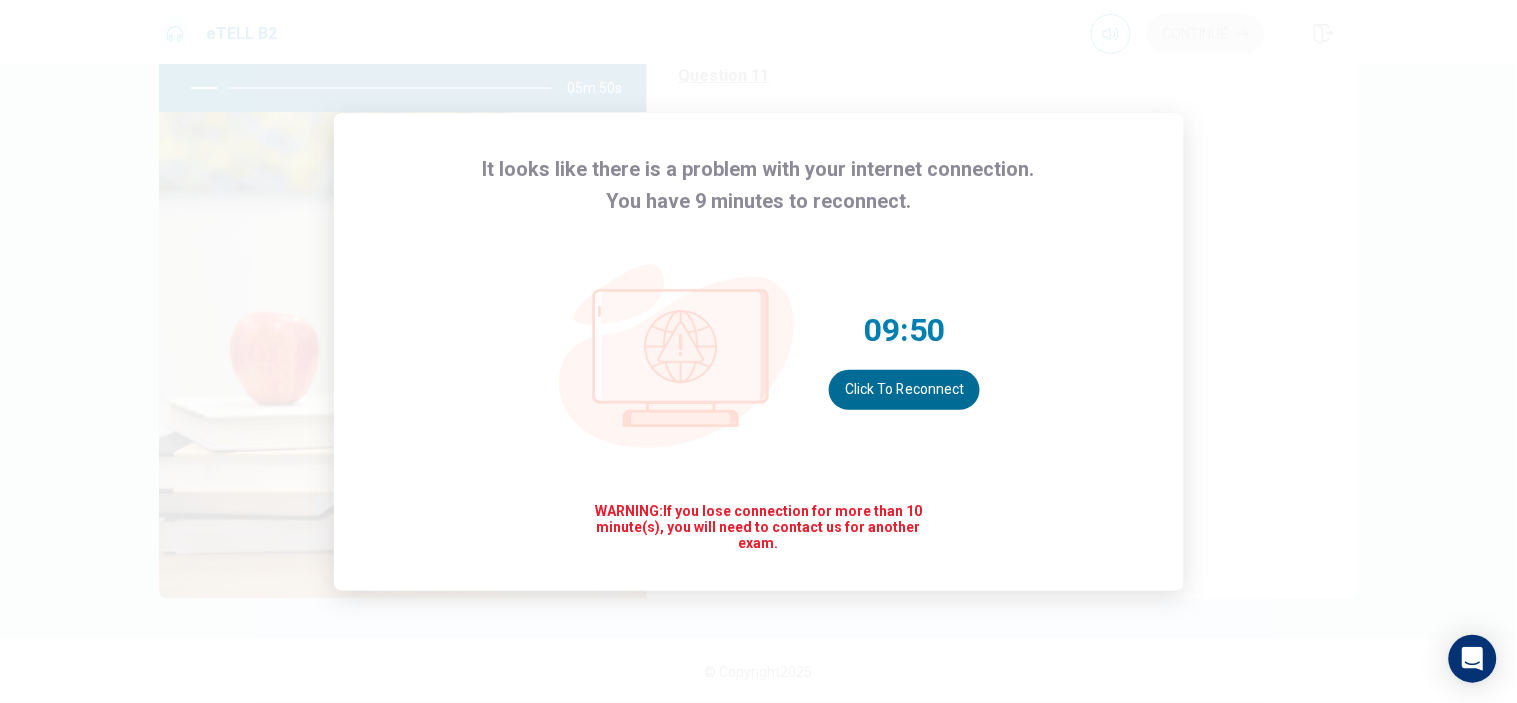 type 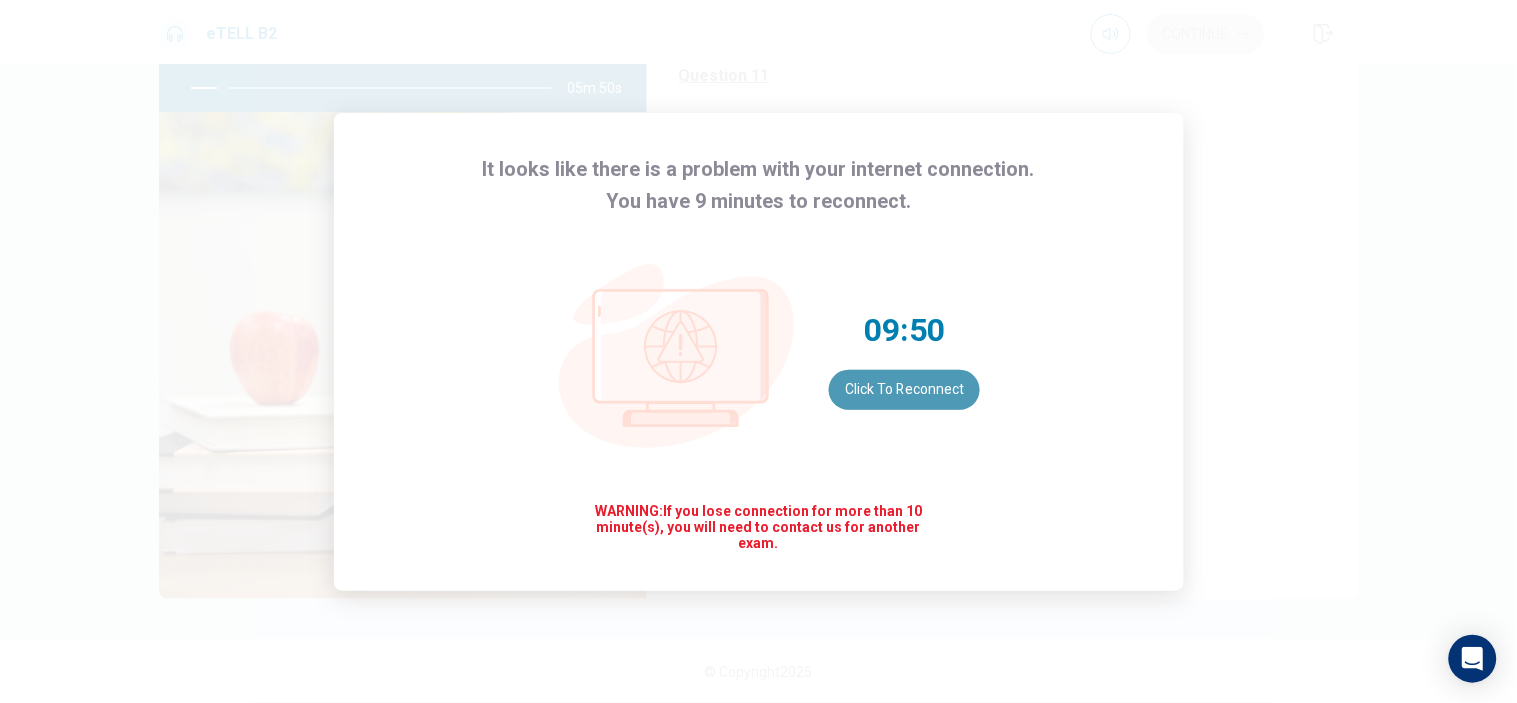 click on "Click to reconnect" at bounding box center [904, 390] 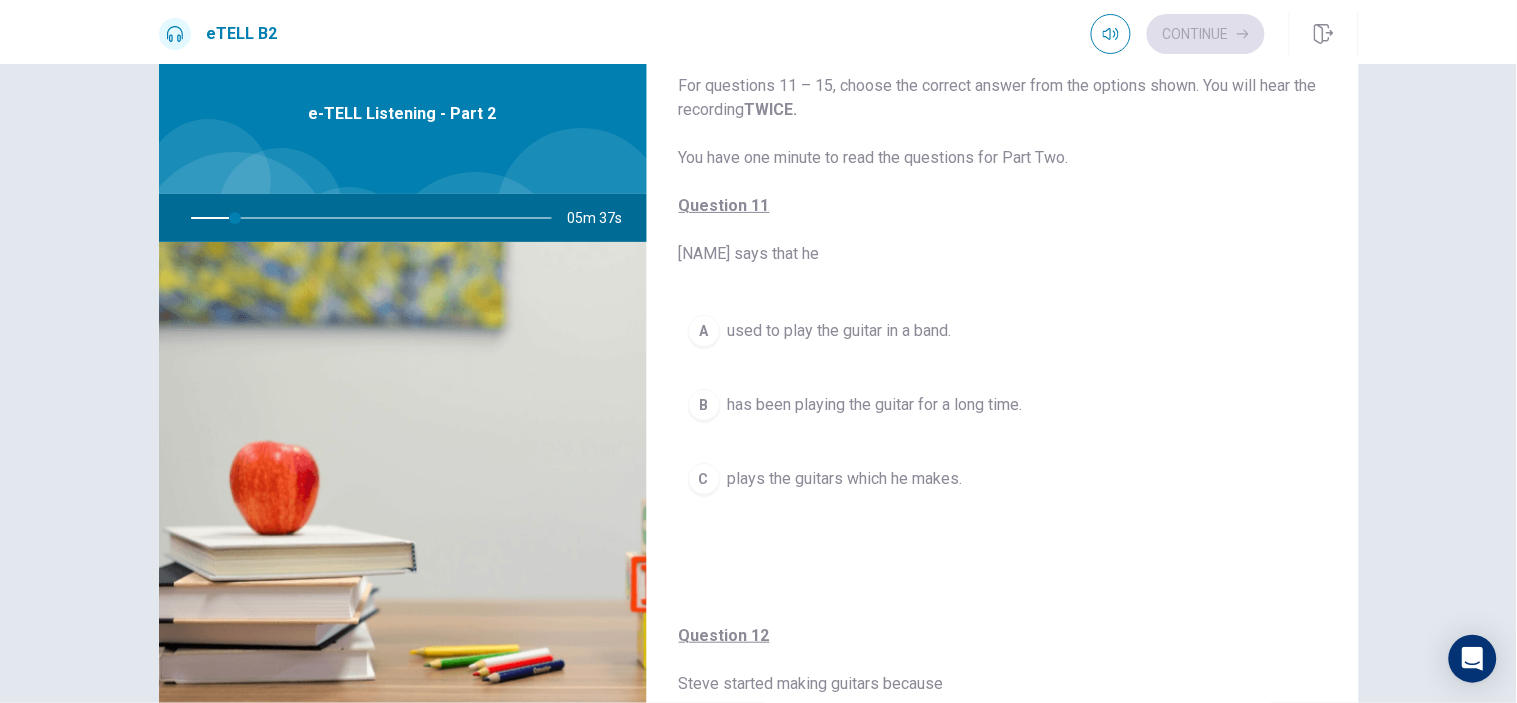 scroll, scrollTop: 0, scrollLeft: 0, axis: both 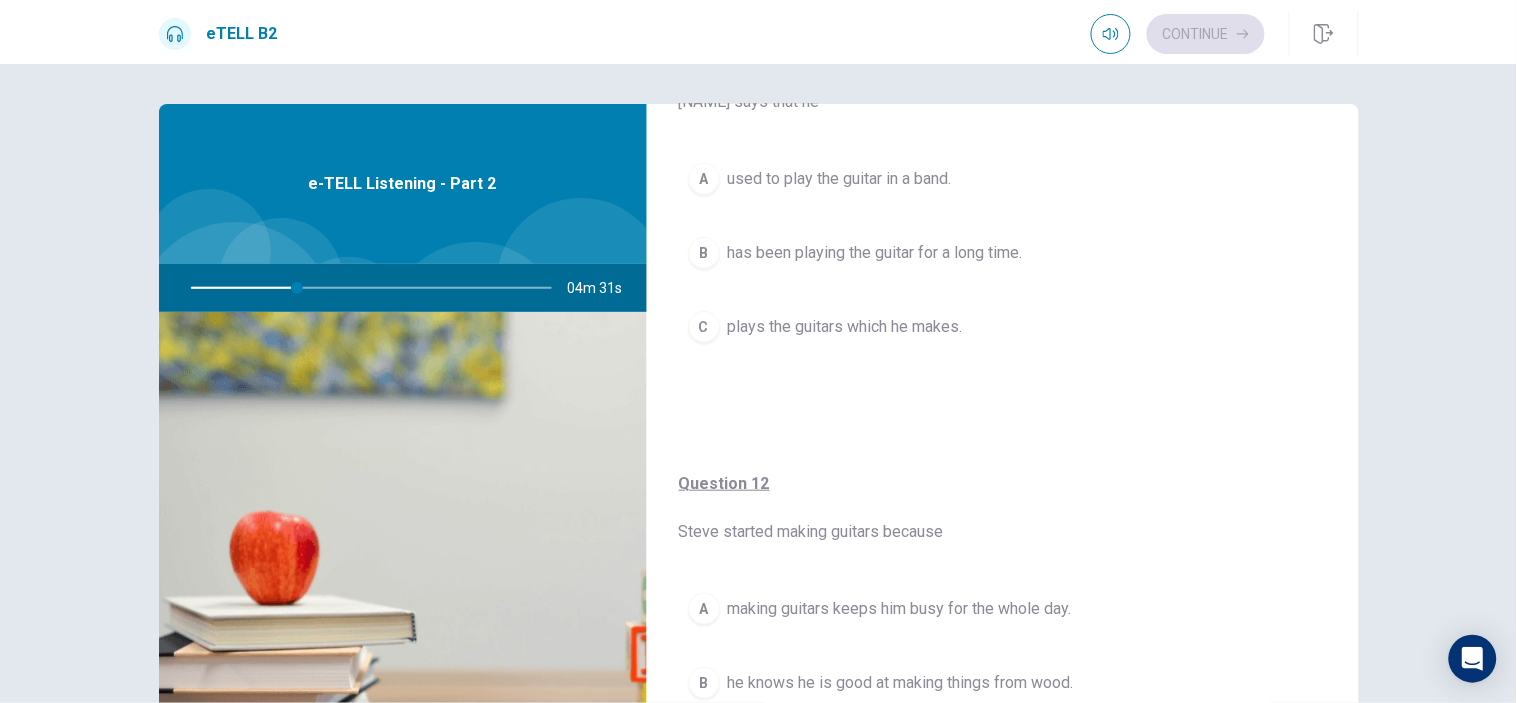 type on "**" 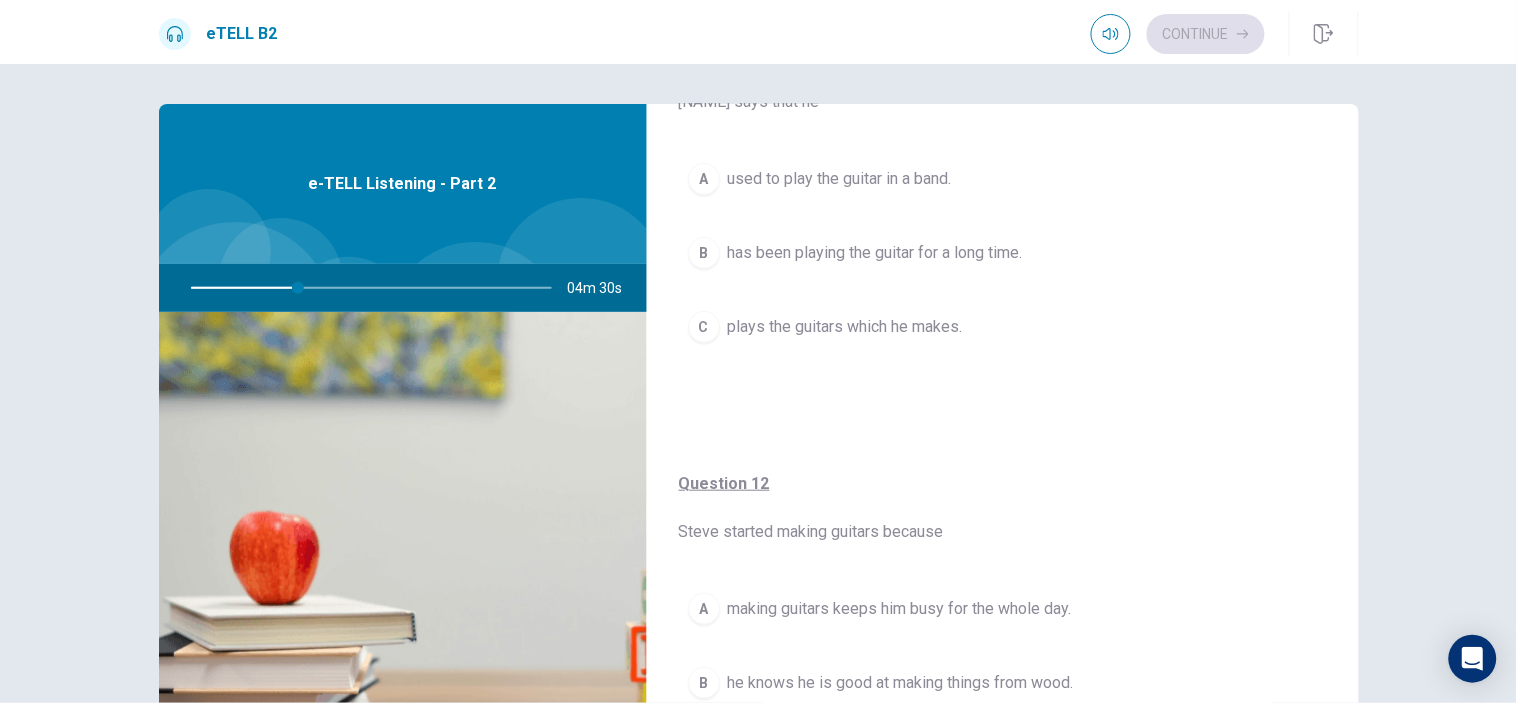 type 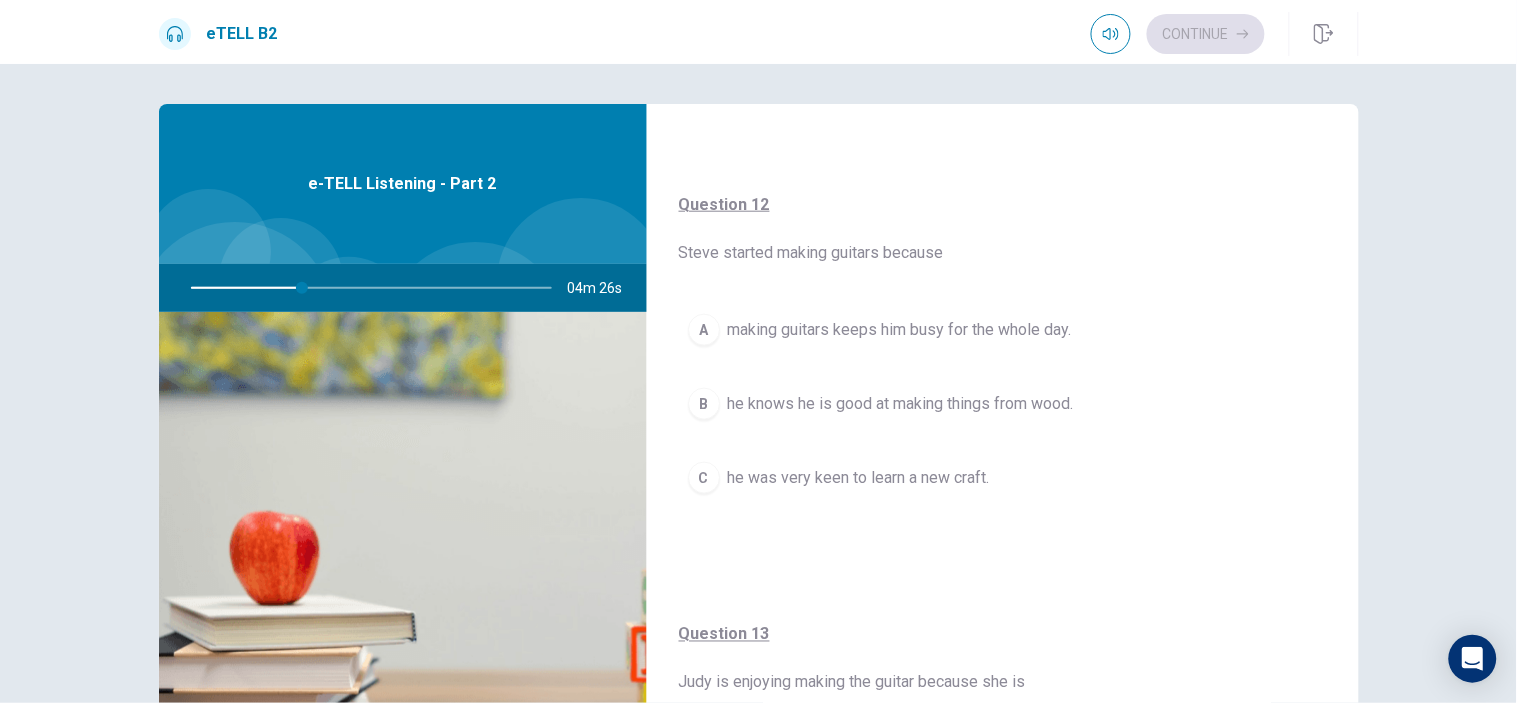 scroll, scrollTop: 555, scrollLeft: 0, axis: vertical 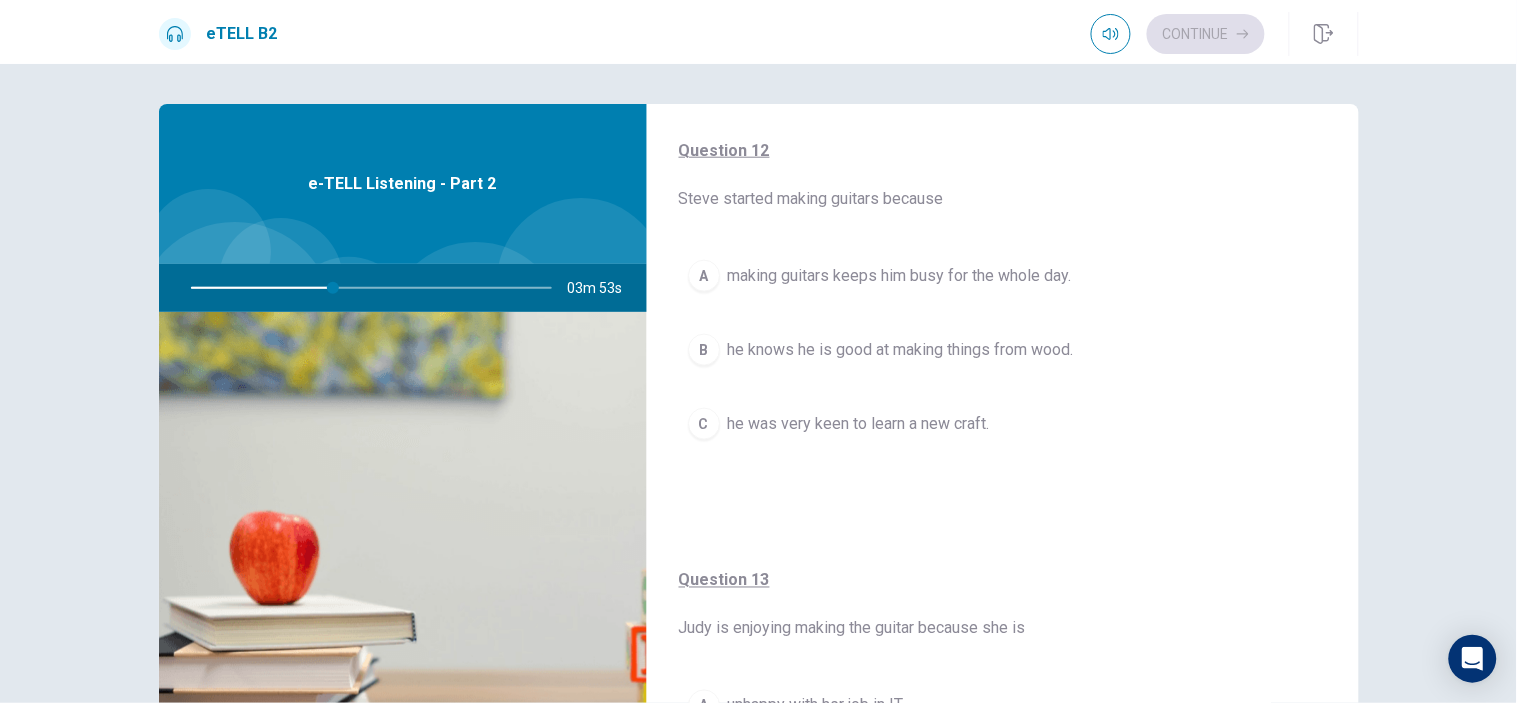 type on "**" 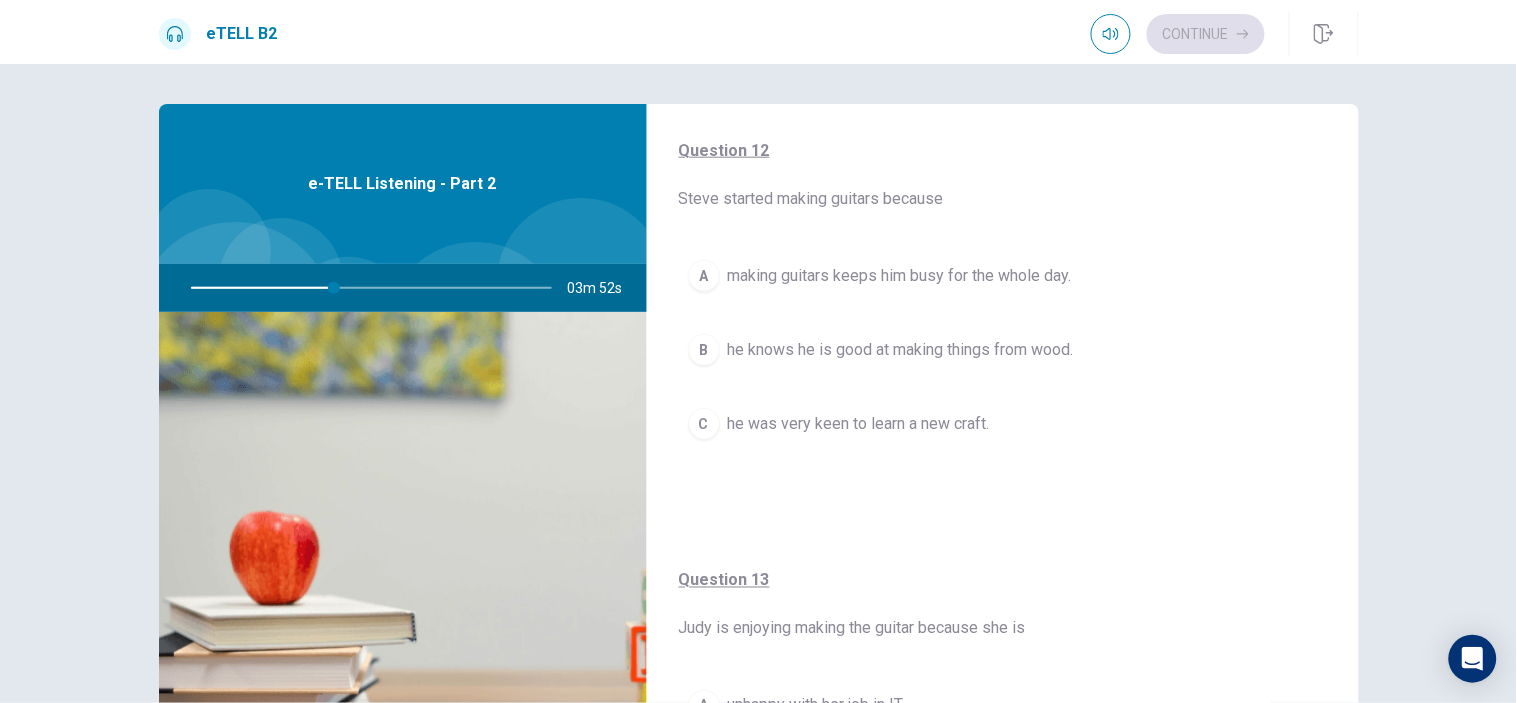 type 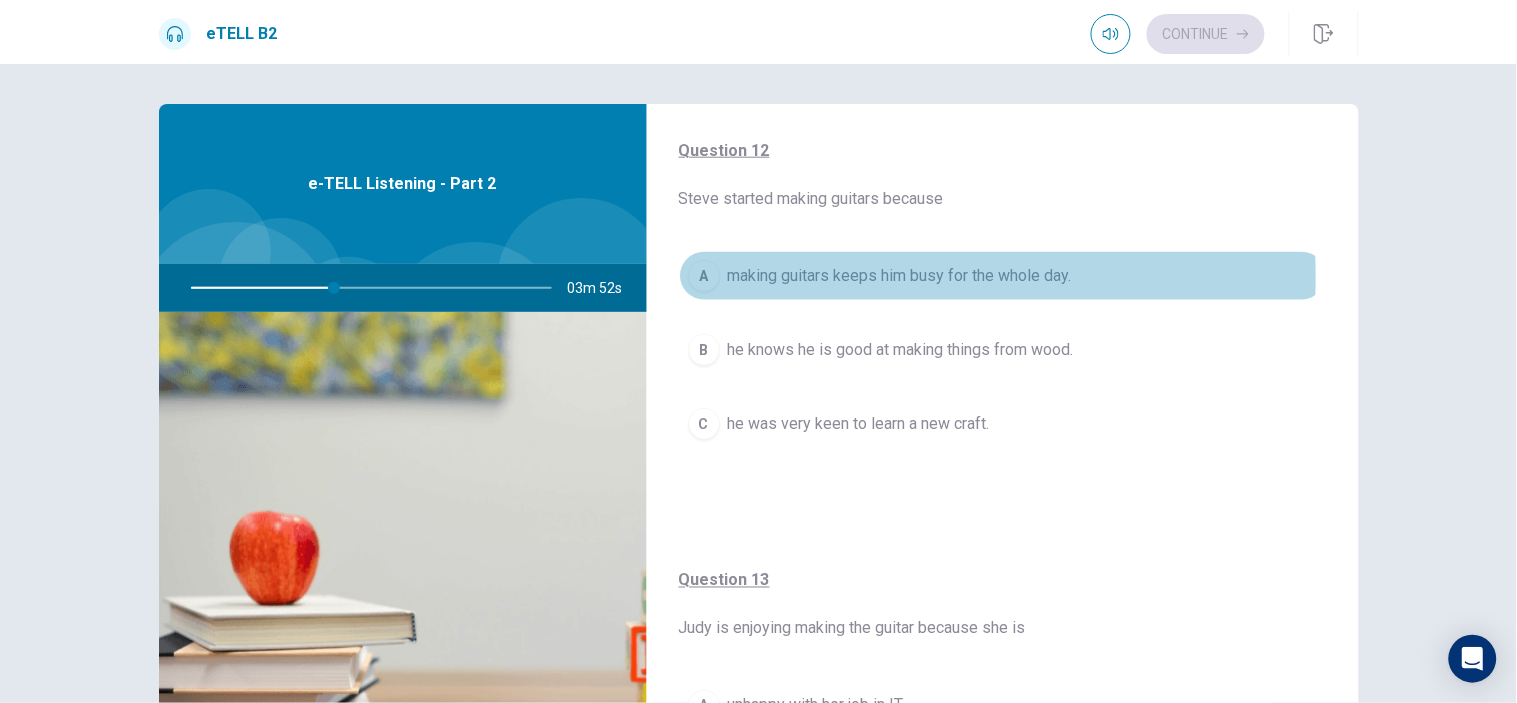 click on "A" at bounding box center (704, 276) 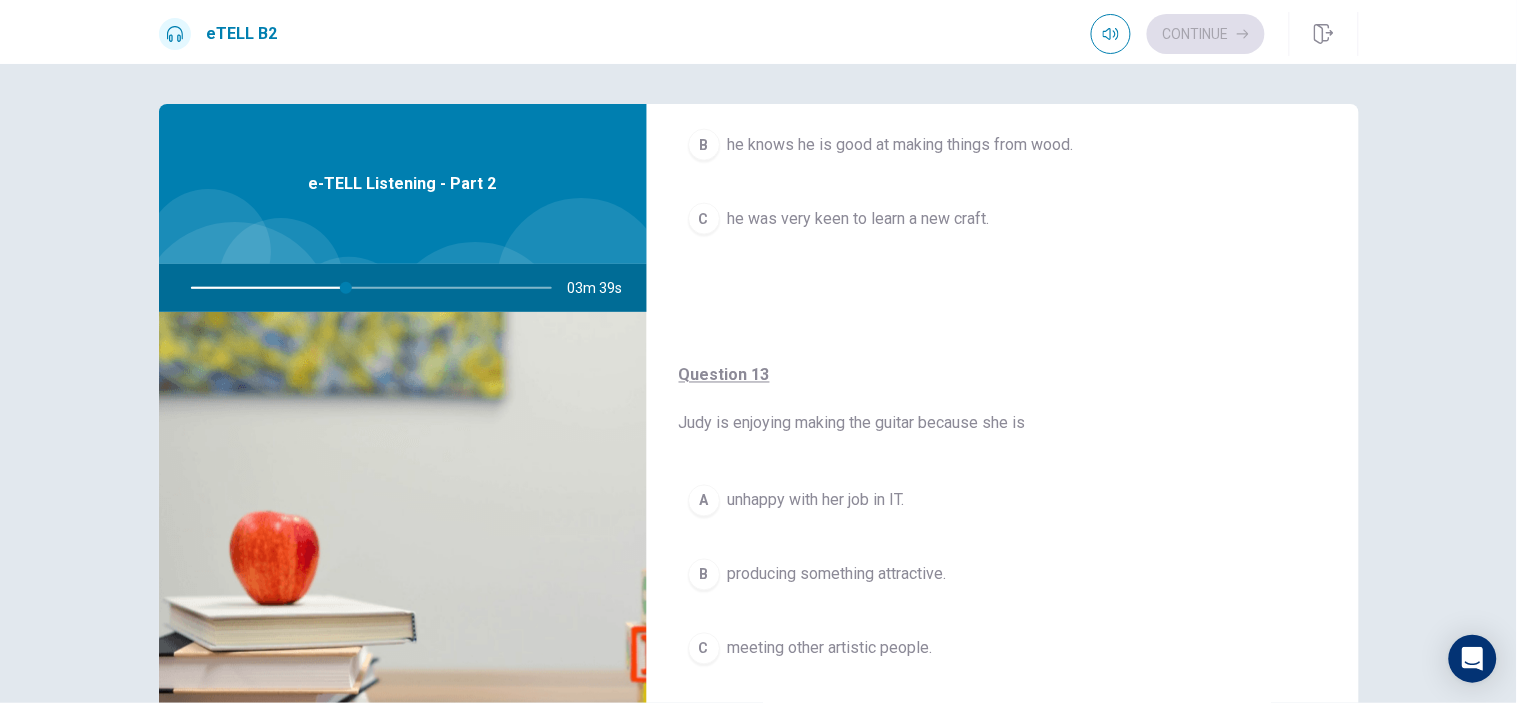scroll, scrollTop: 888, scrollLeft: 0, axis: vertical 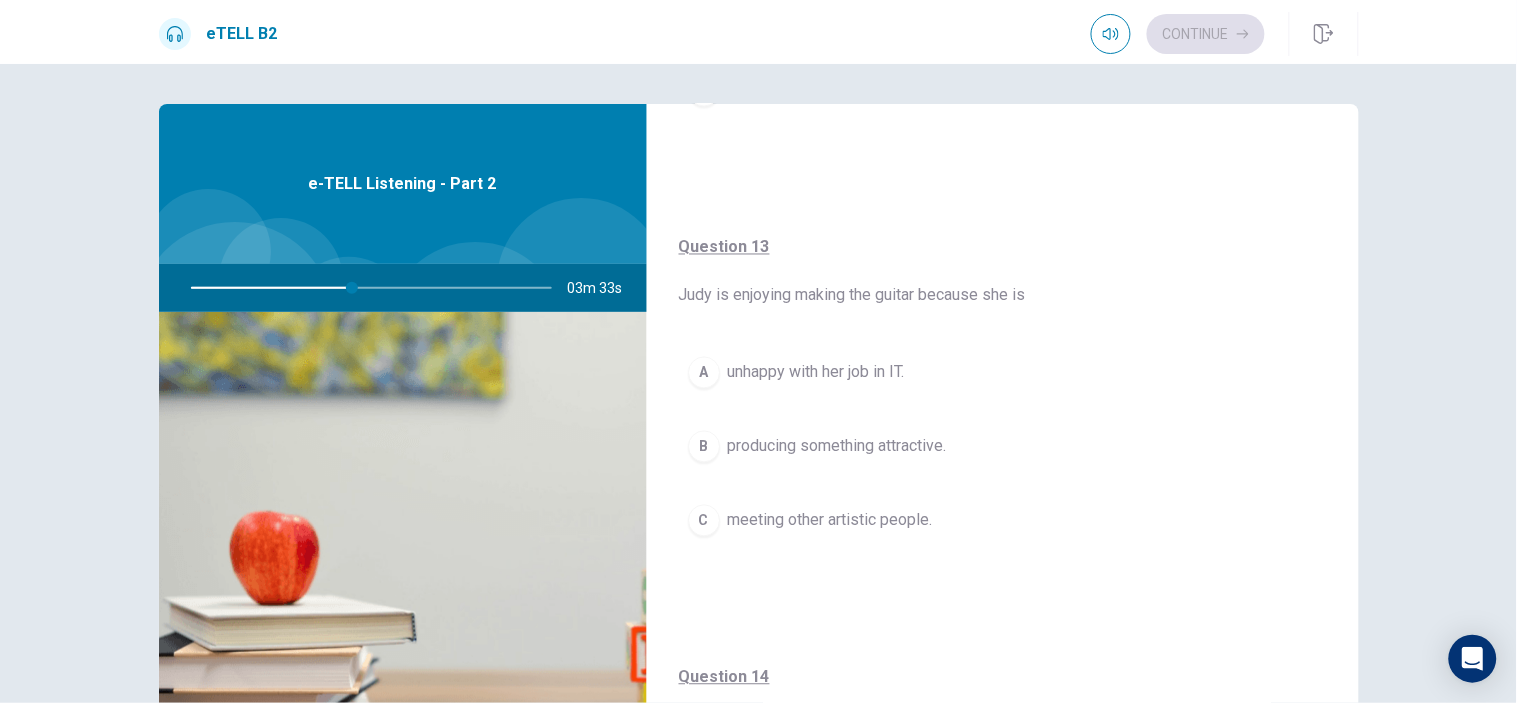 type on "**" 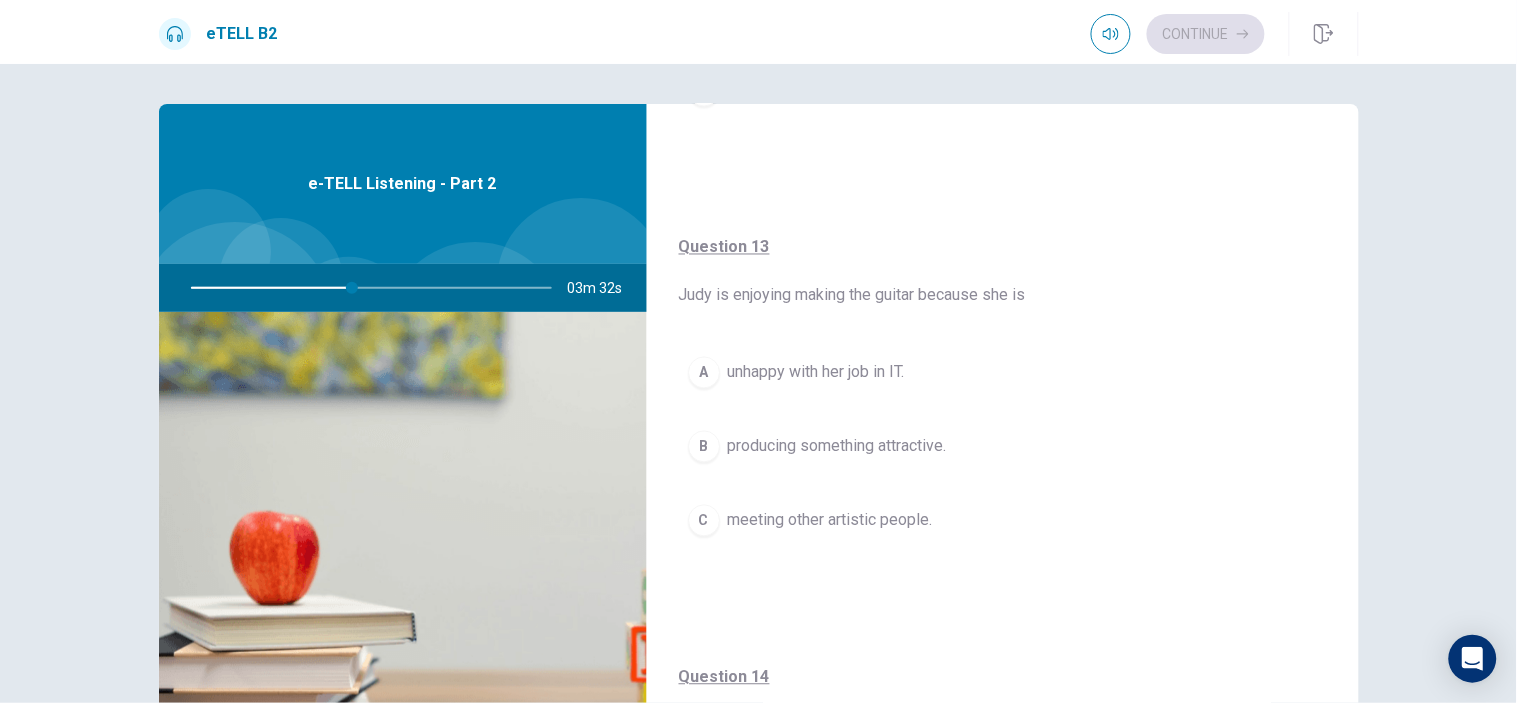type 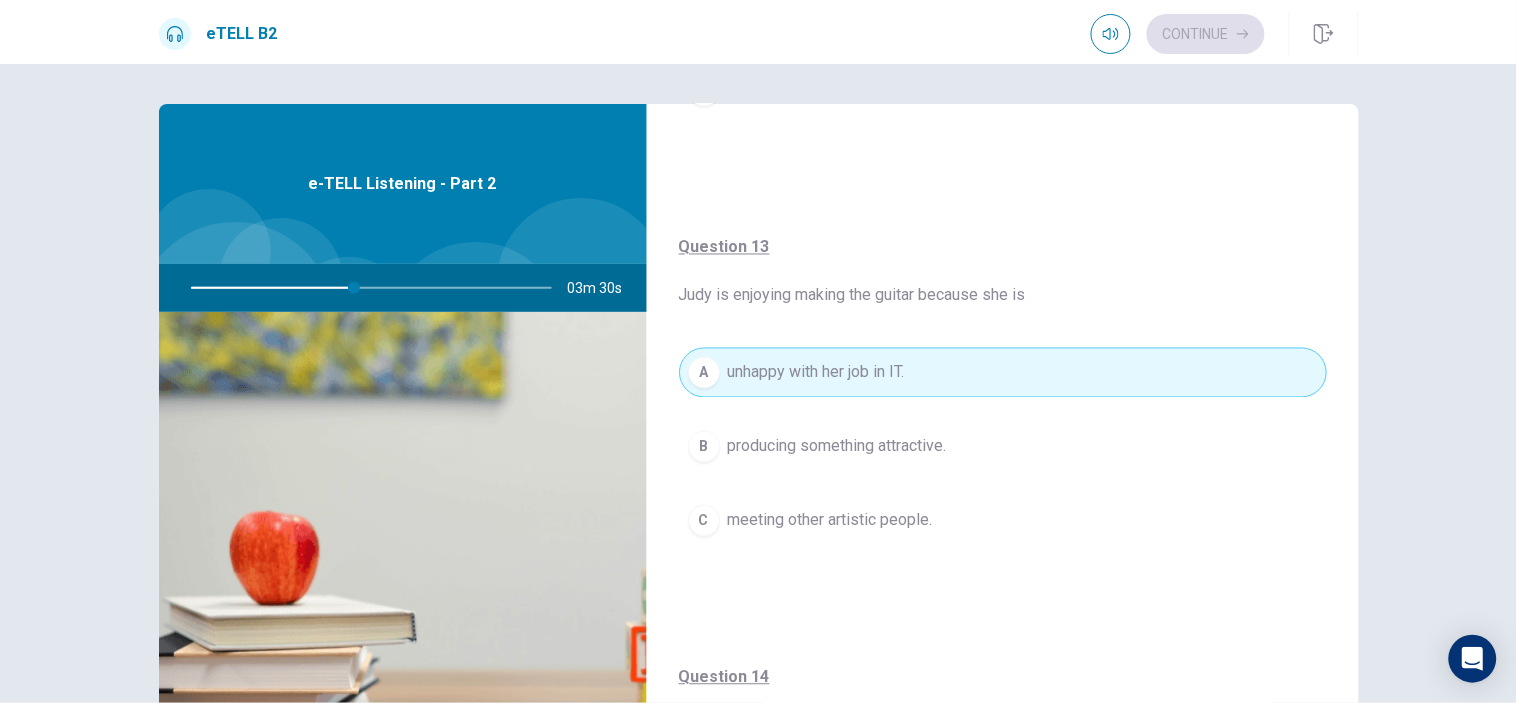 scroll, scrollTop: 1000, scrollLeft: 0, axis: vertical 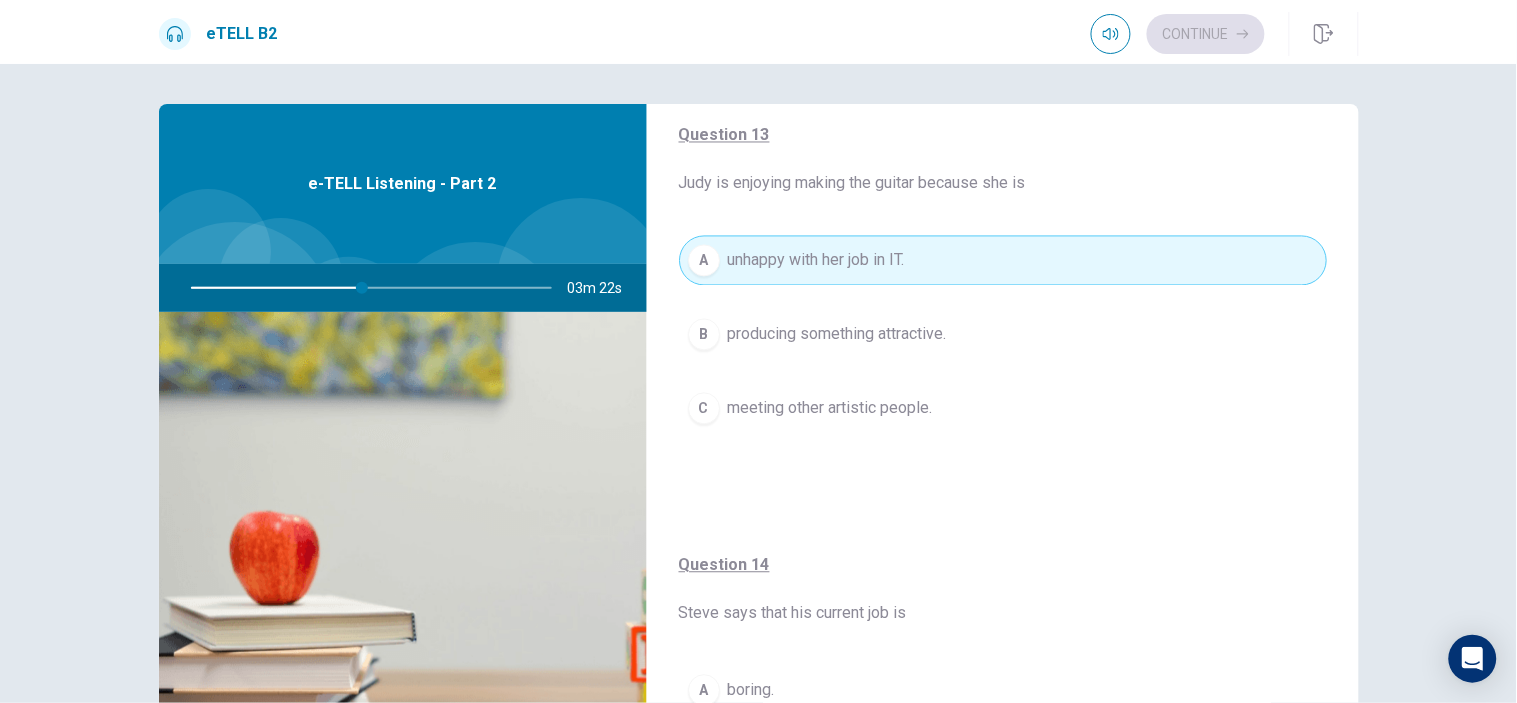 type on "**" 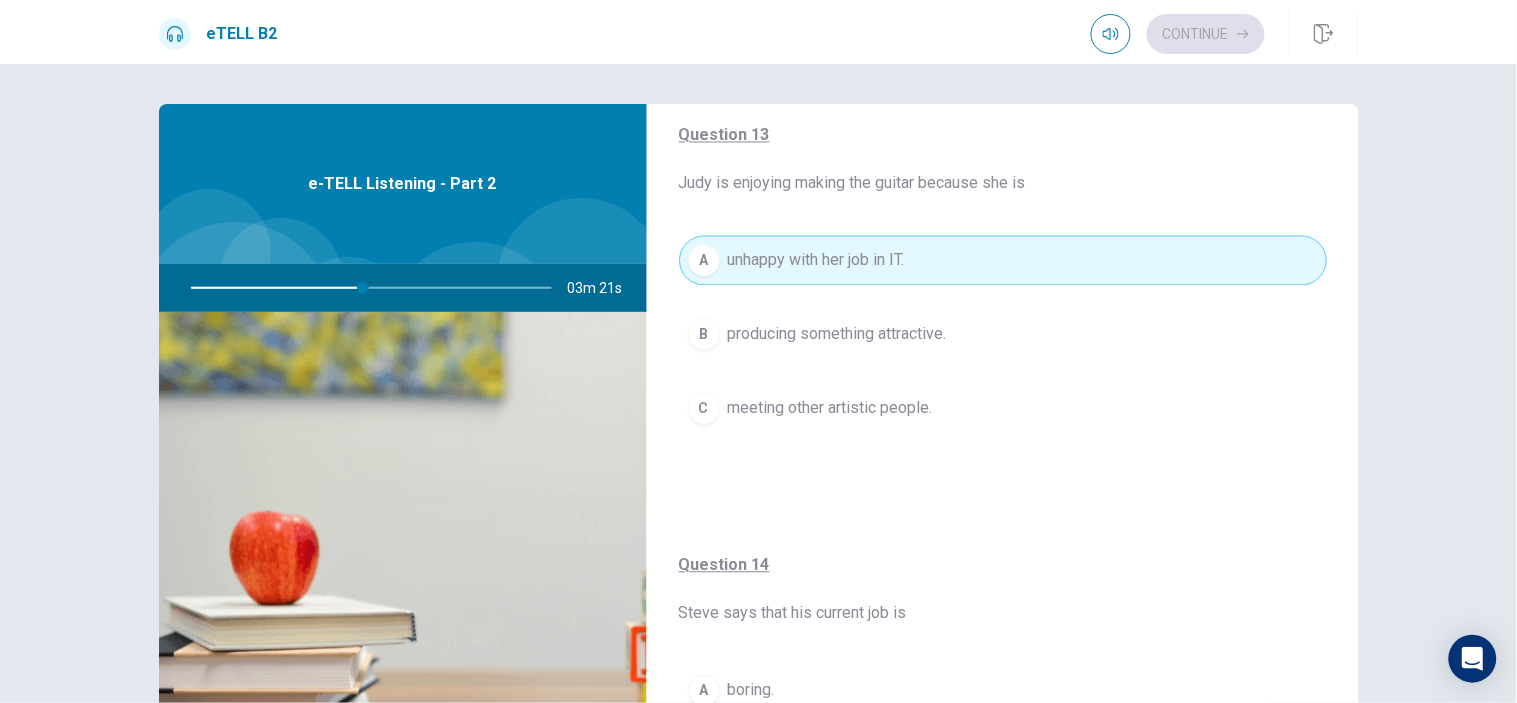 type 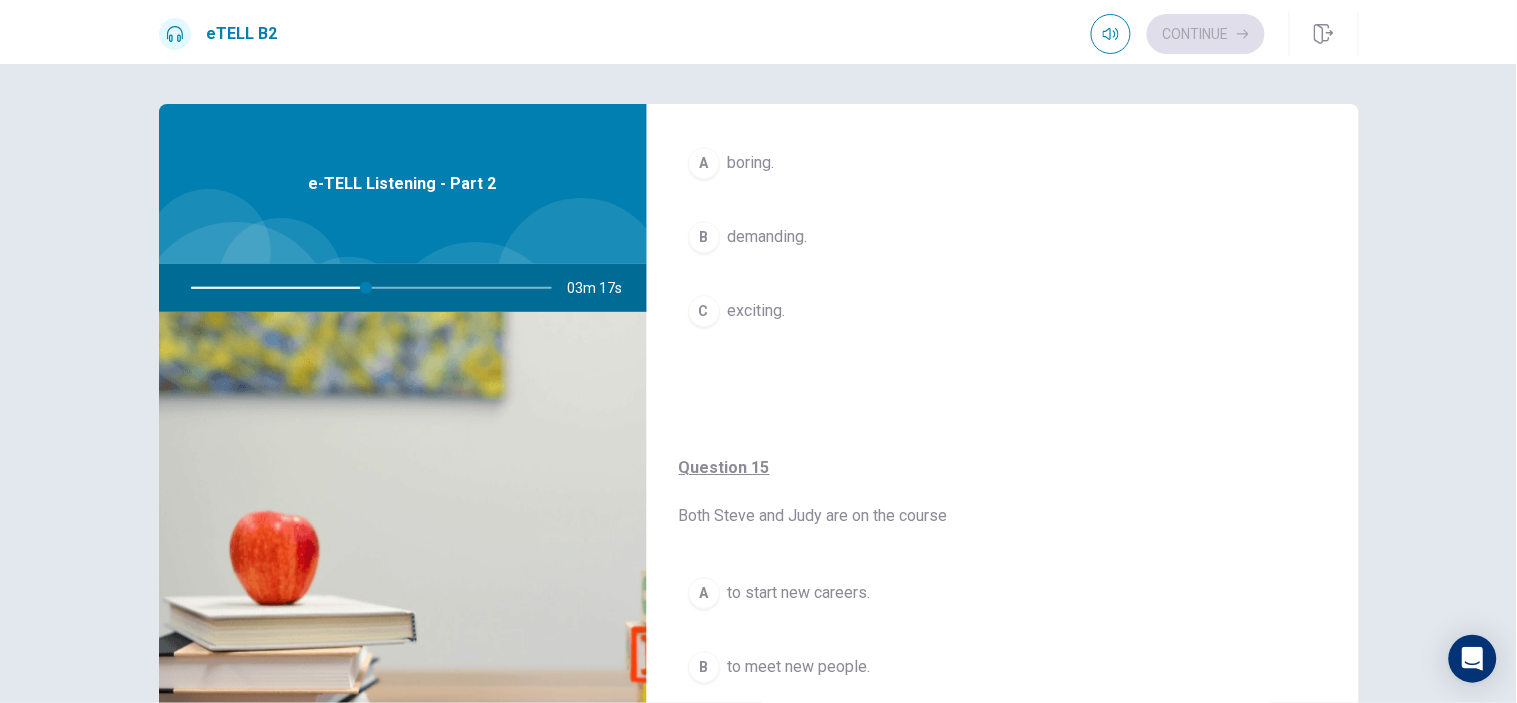 scroll, scrollTop: 1444, scrollLeft: 0, axis: vertical 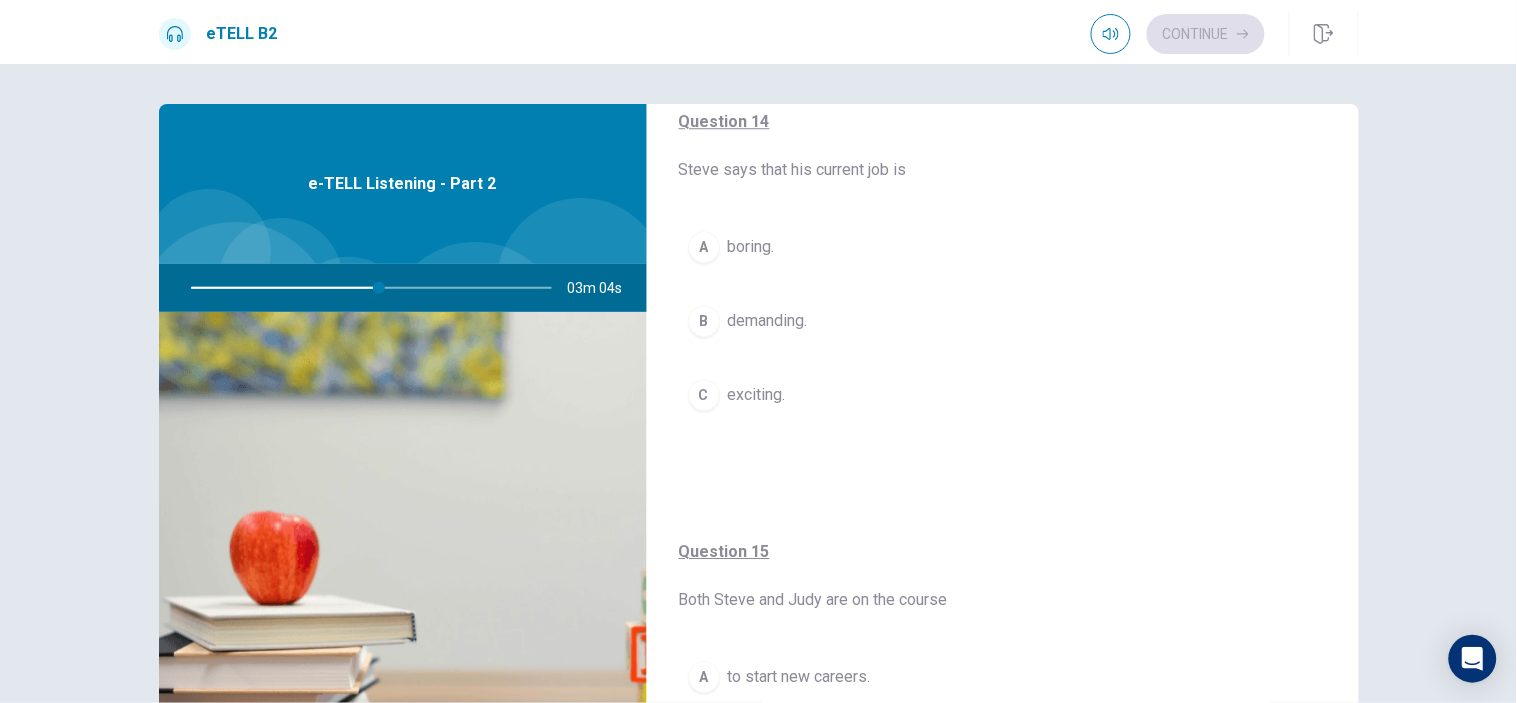 type on "**" 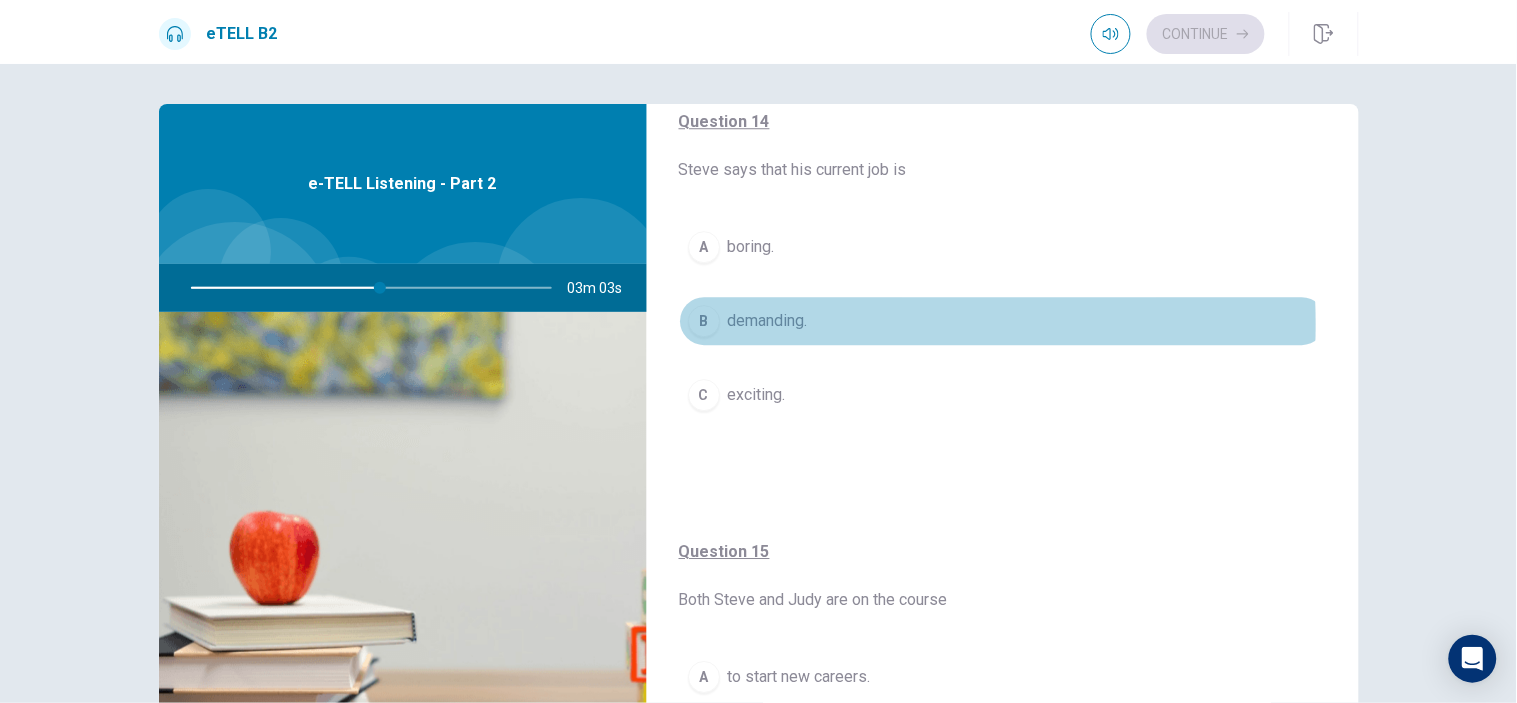type 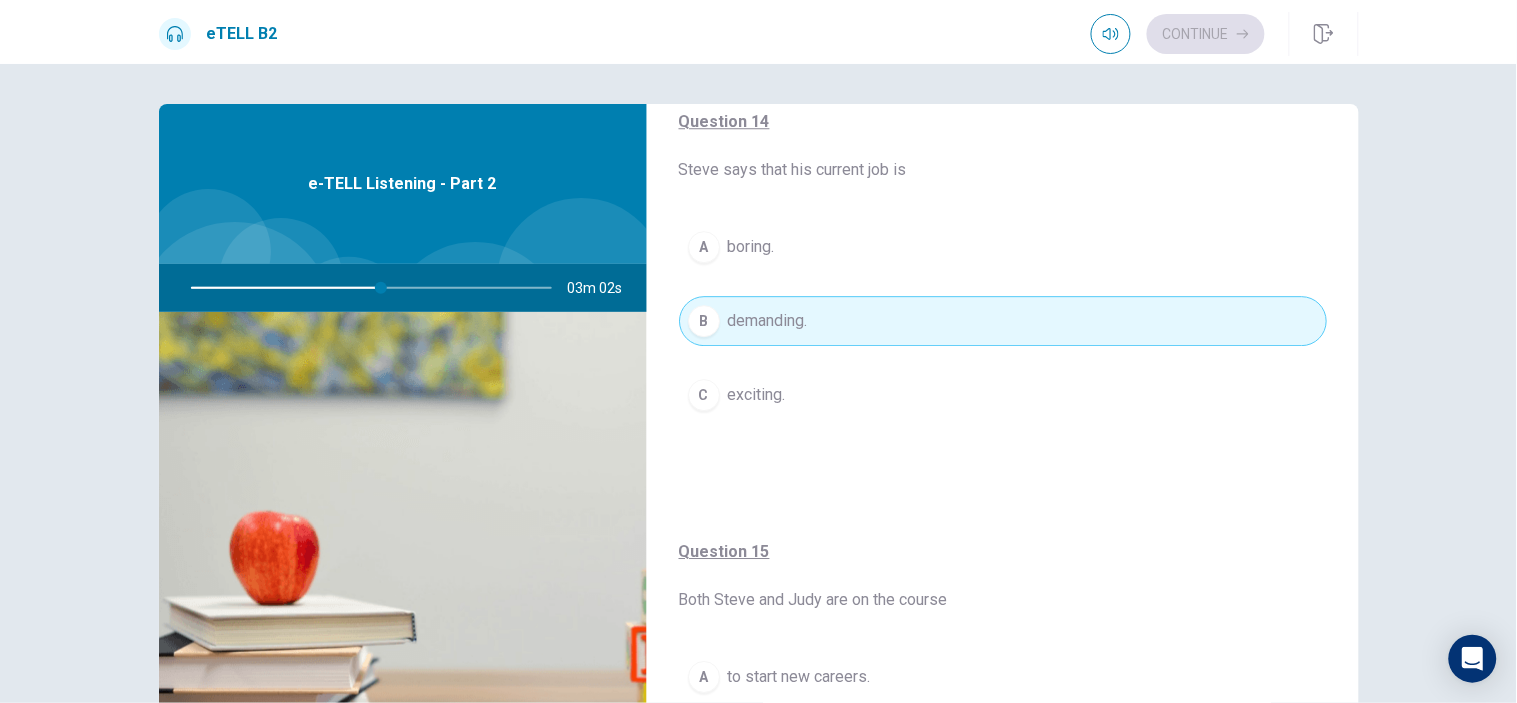 type on "**" 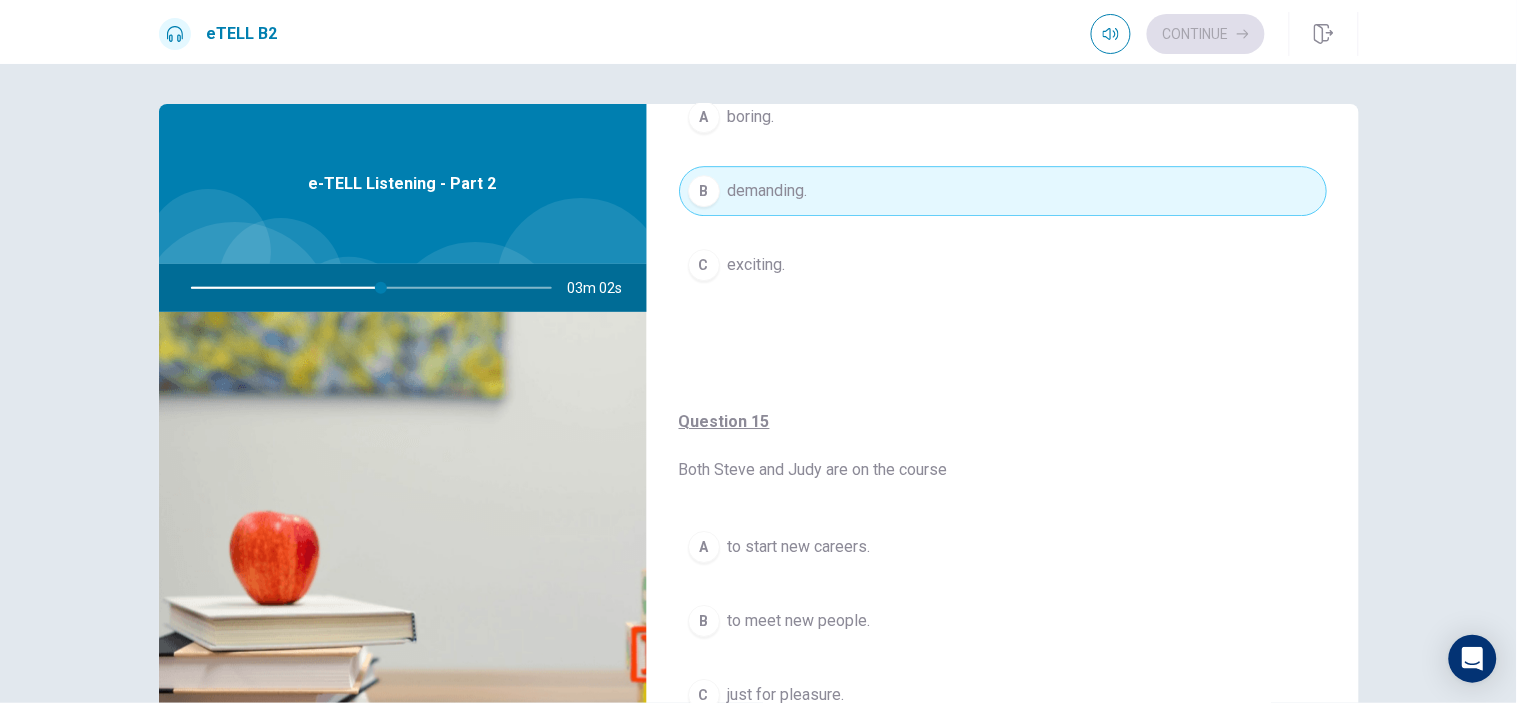 scroll, scrollTop: 1576, scrollLeft: 0, axis: vertical 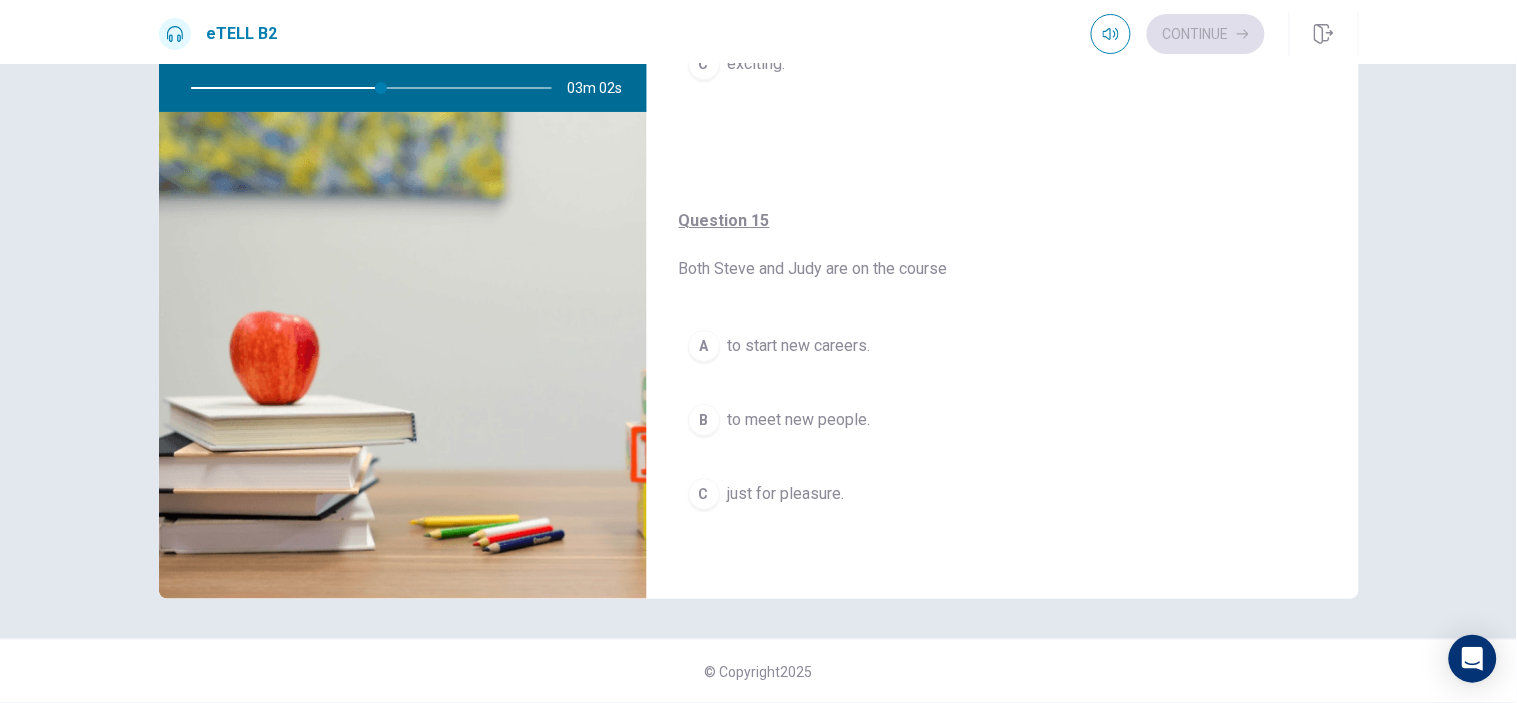 click at bounding box center [367, 88] 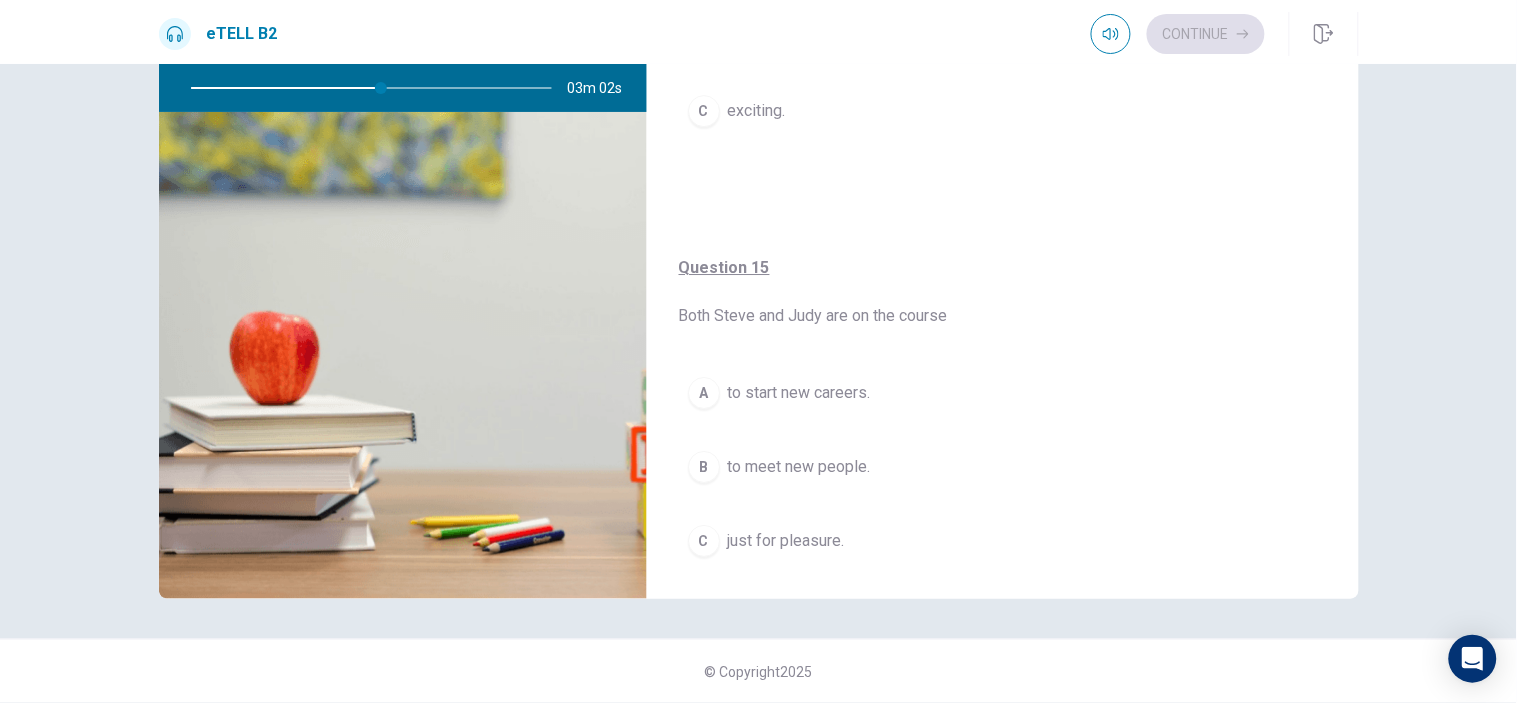 scroll, scrollTop: 1576, scrollLeft: 0, axis: vertical 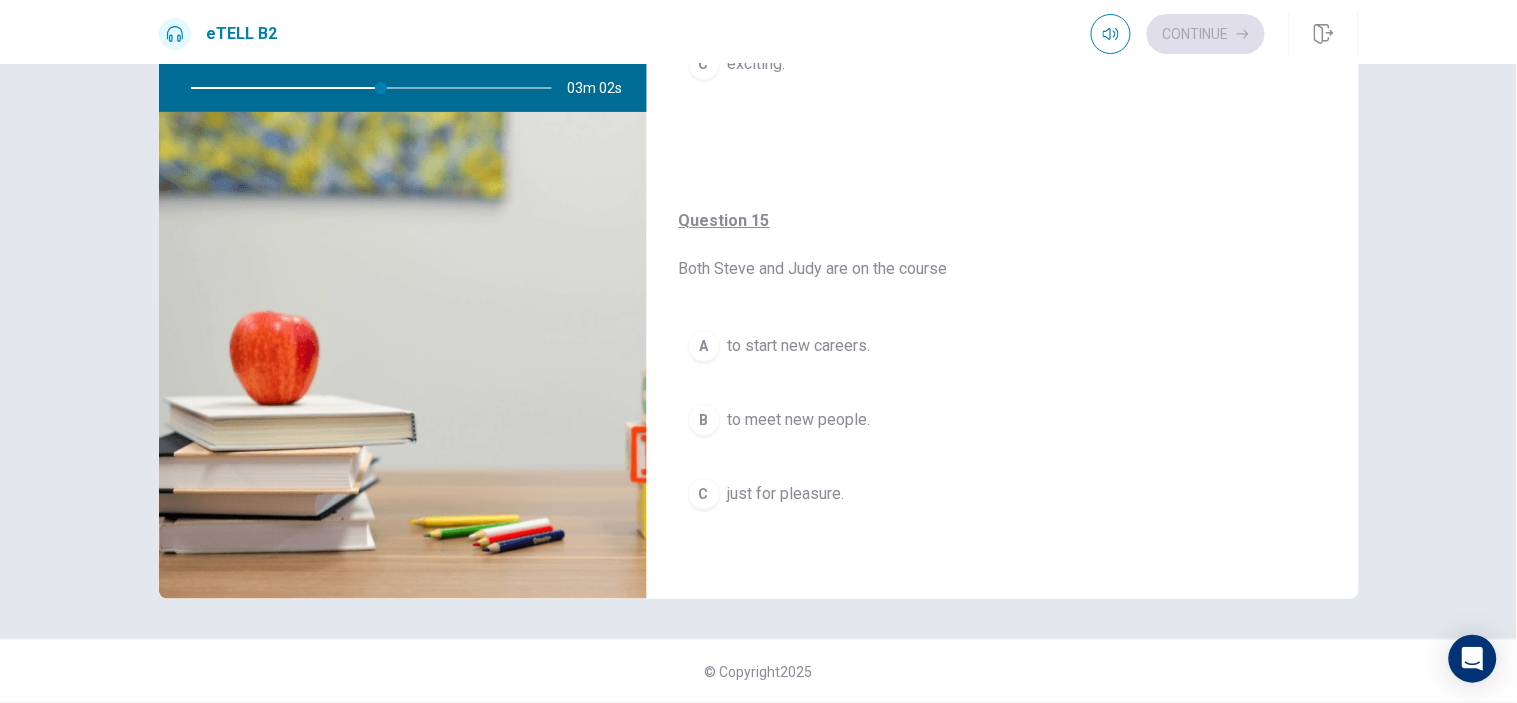 type 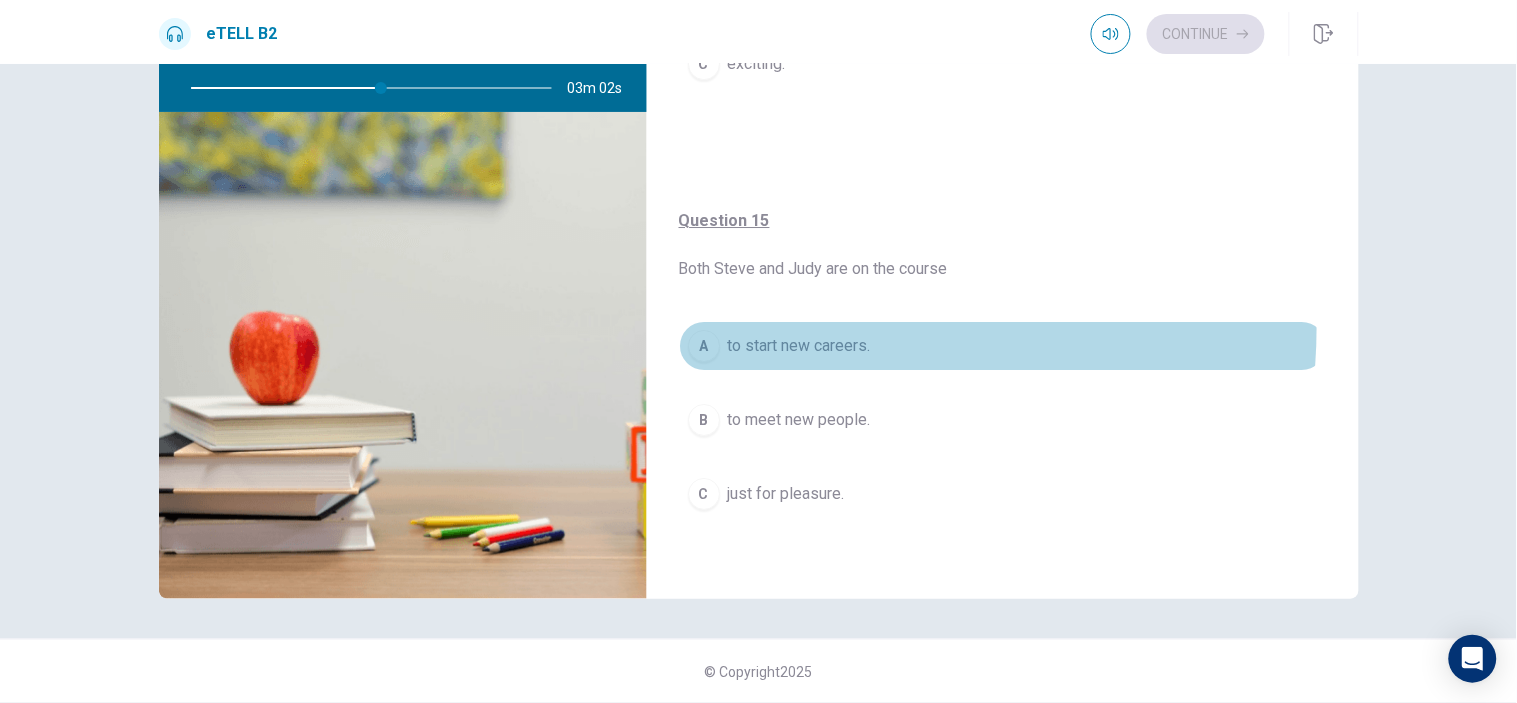 click on "A to start new careers." at bounding box center [1003, 346] 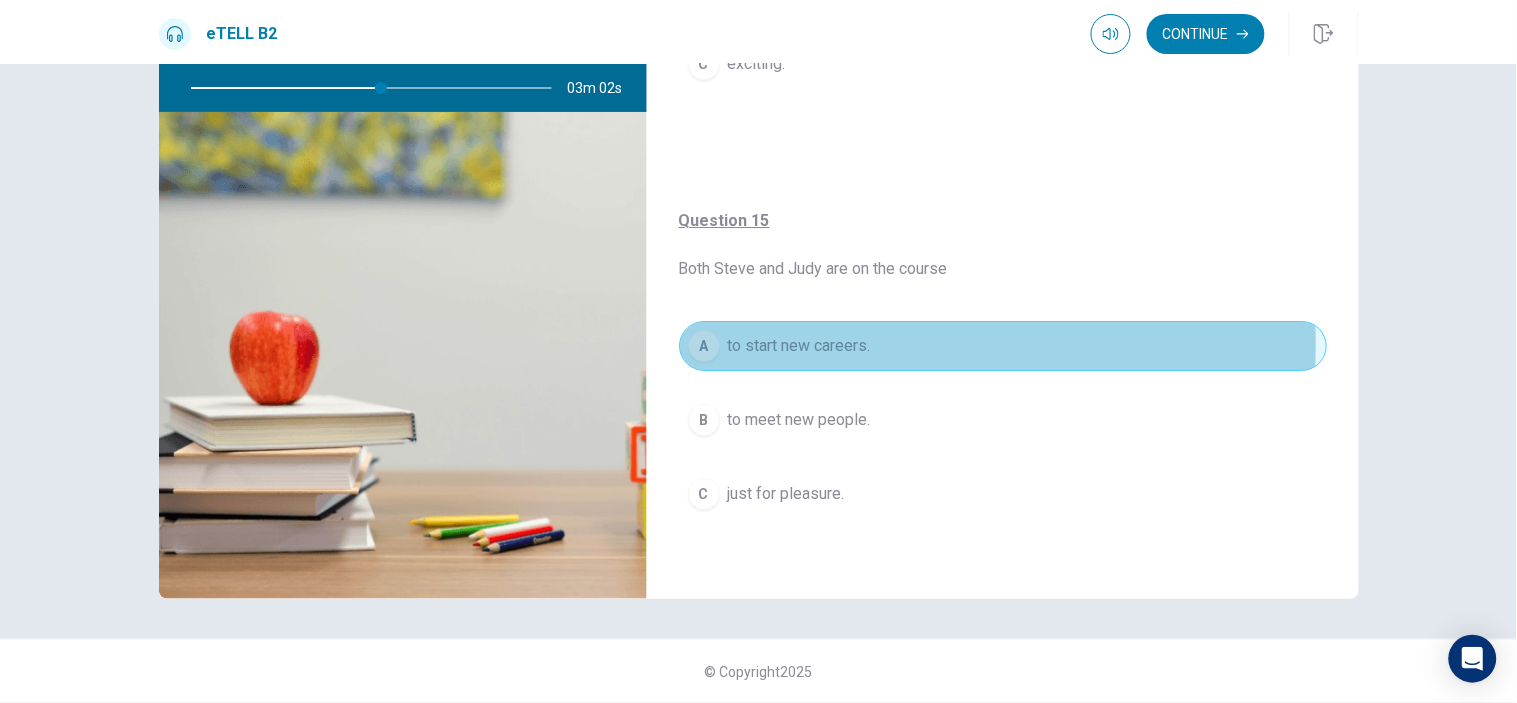 click on "A" at bounding box center (704, 346) 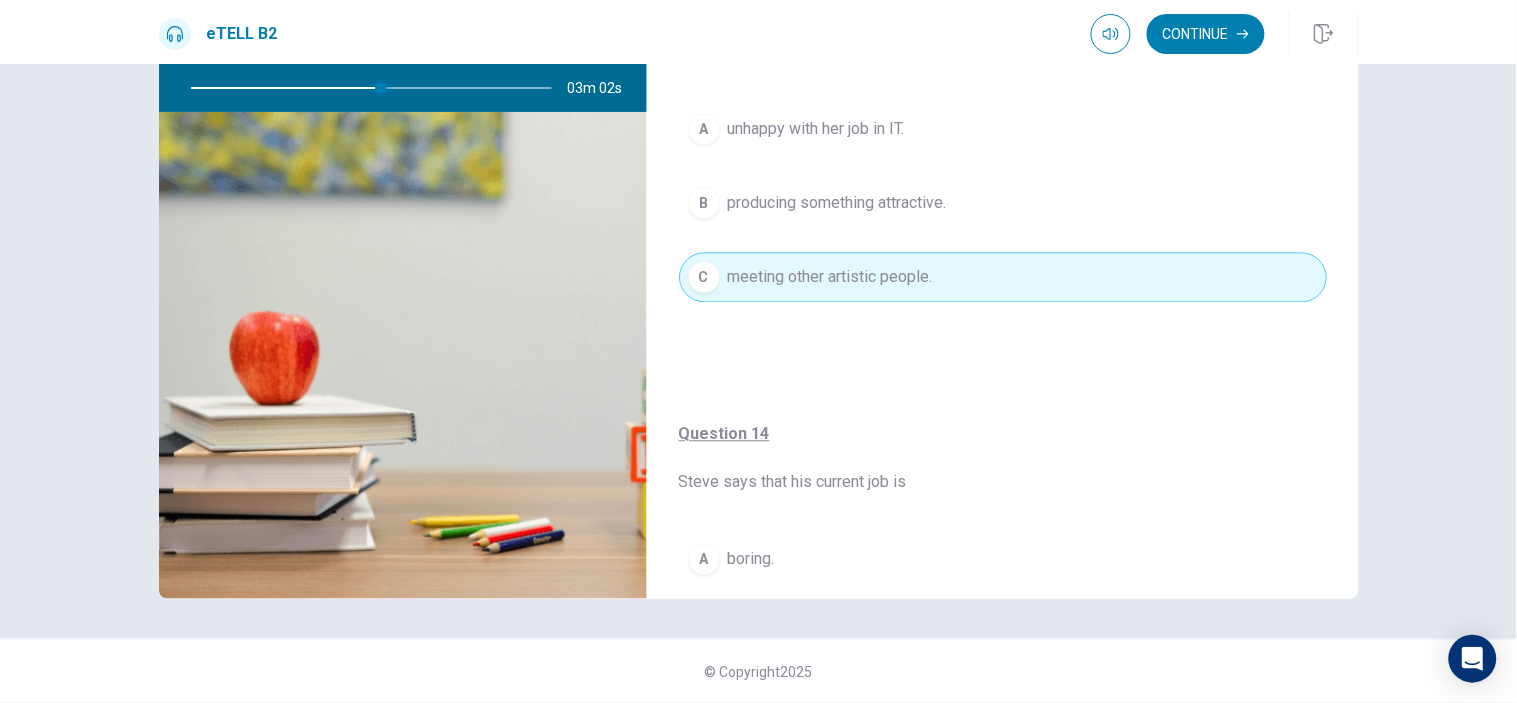 scroll, scrollTop: 910, scrollLeft: 0, axis: vertical 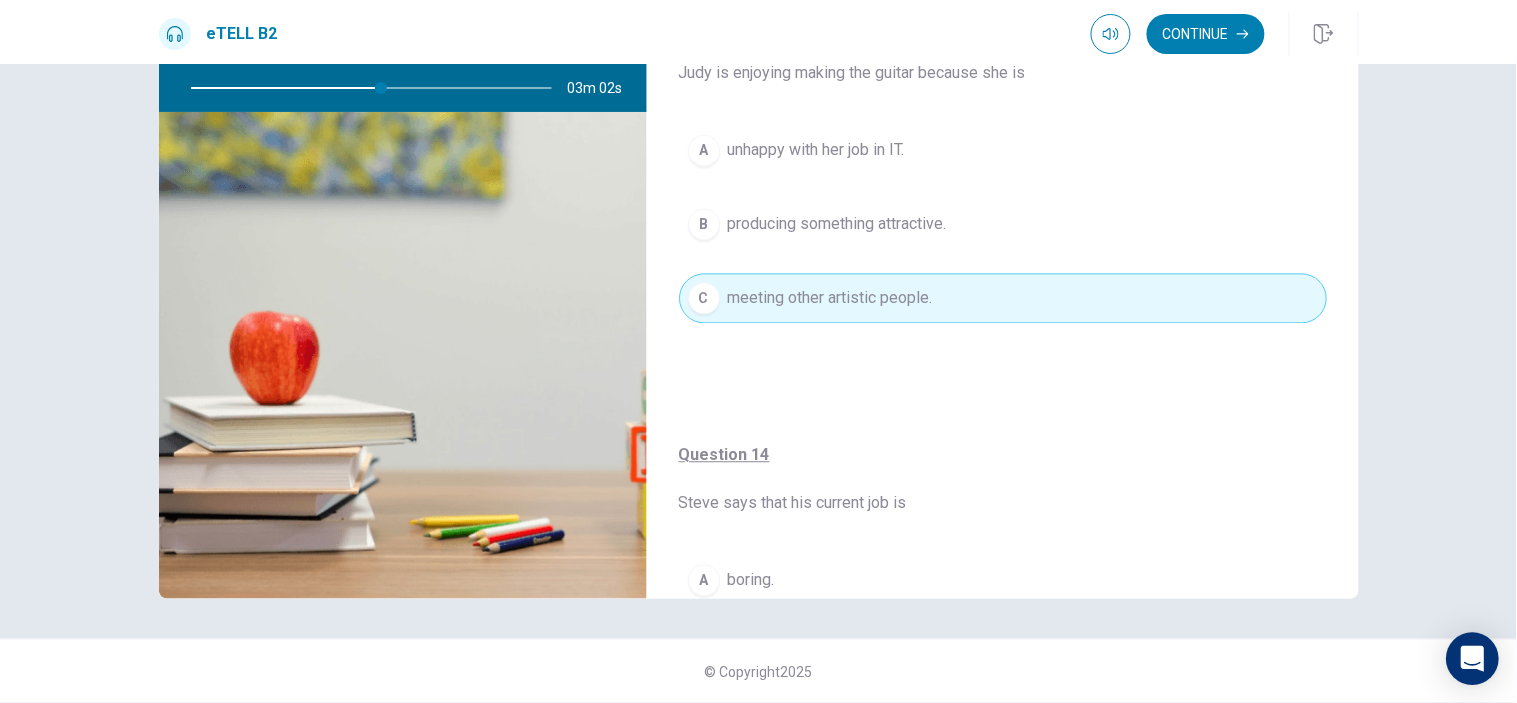 click 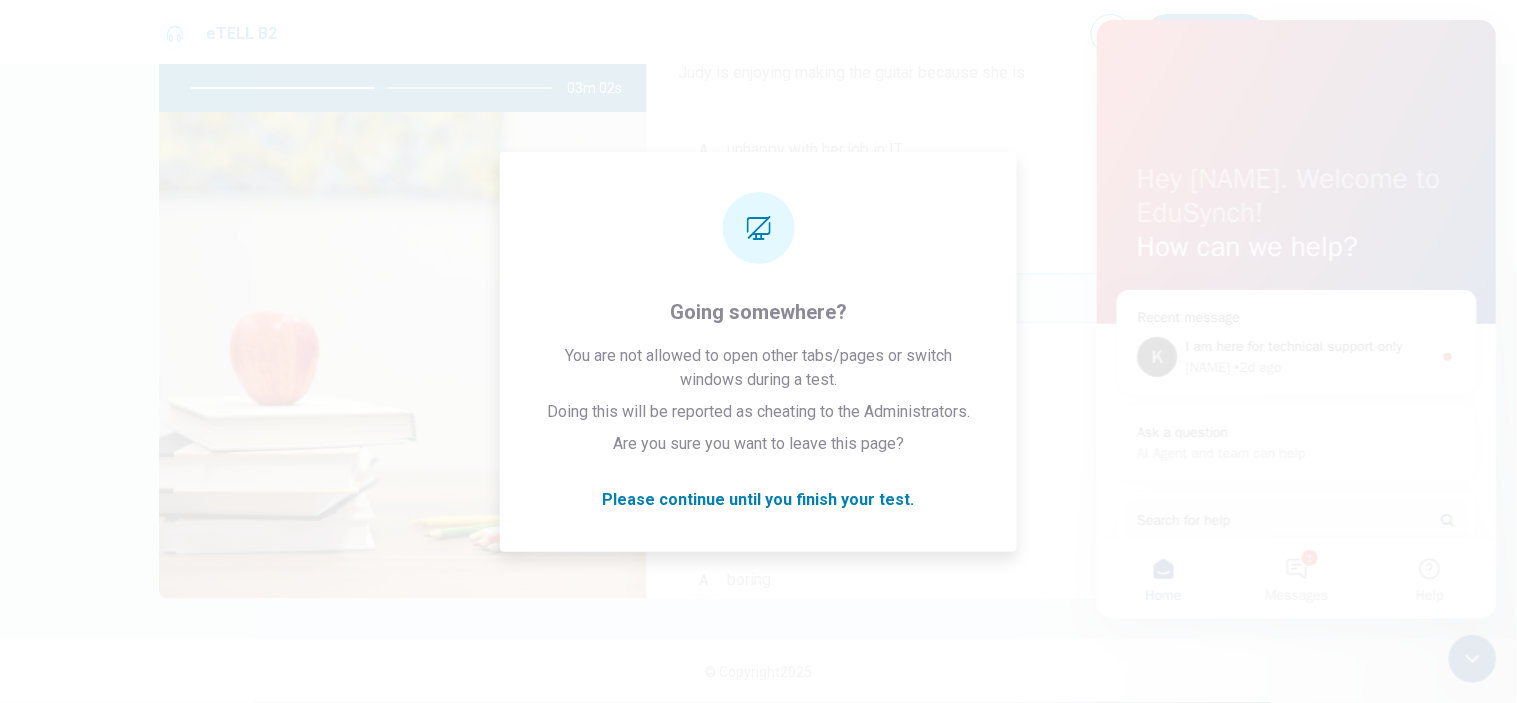 scroll, scrollTop: 0, scrollLeft: 0, axis: both 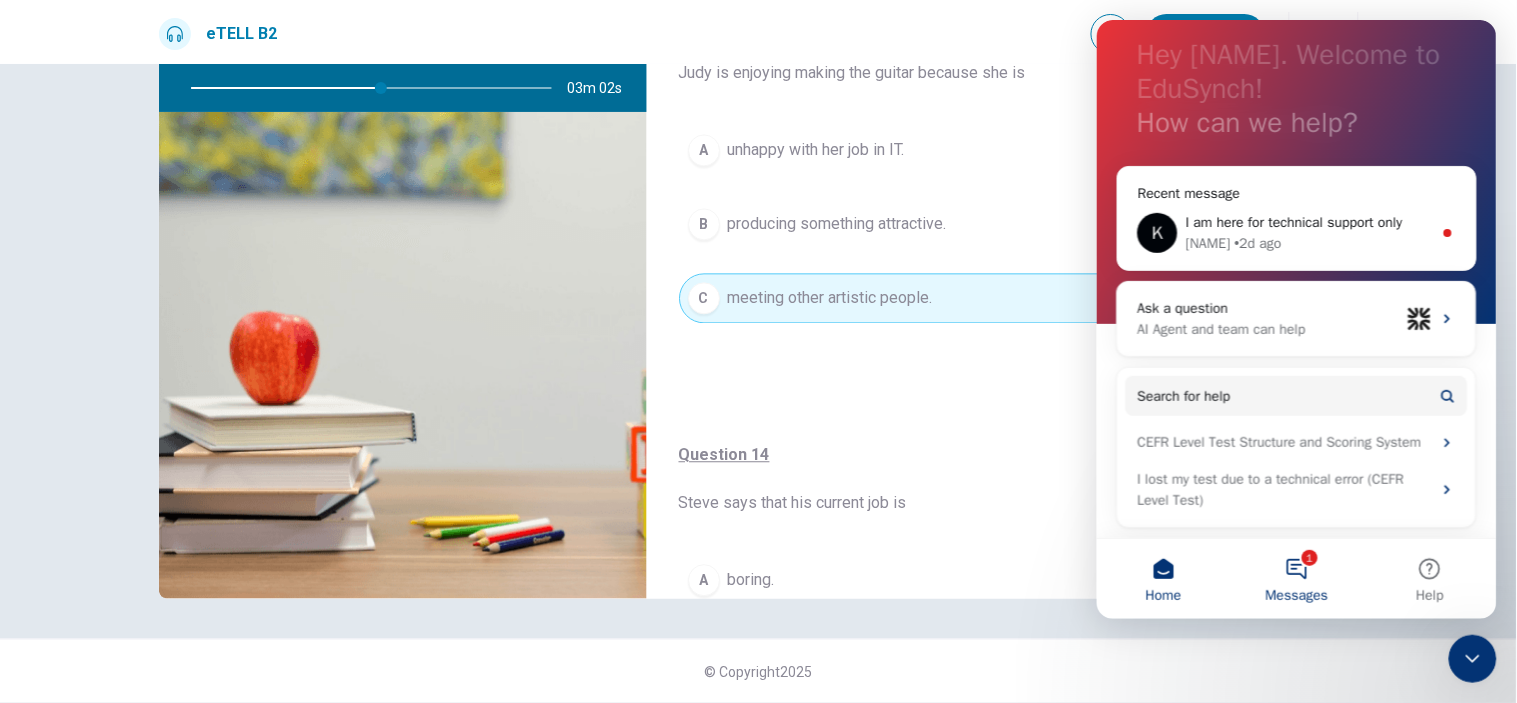 type 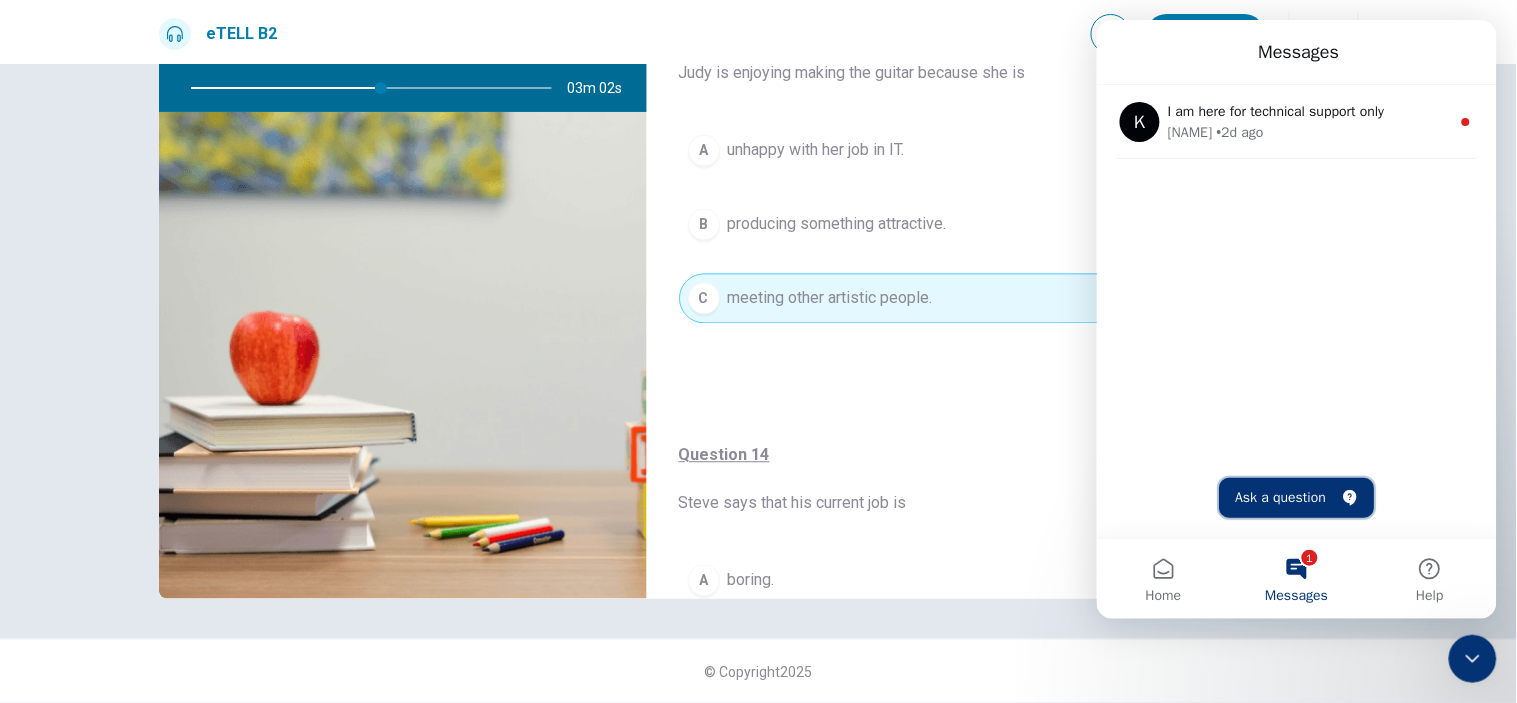 type 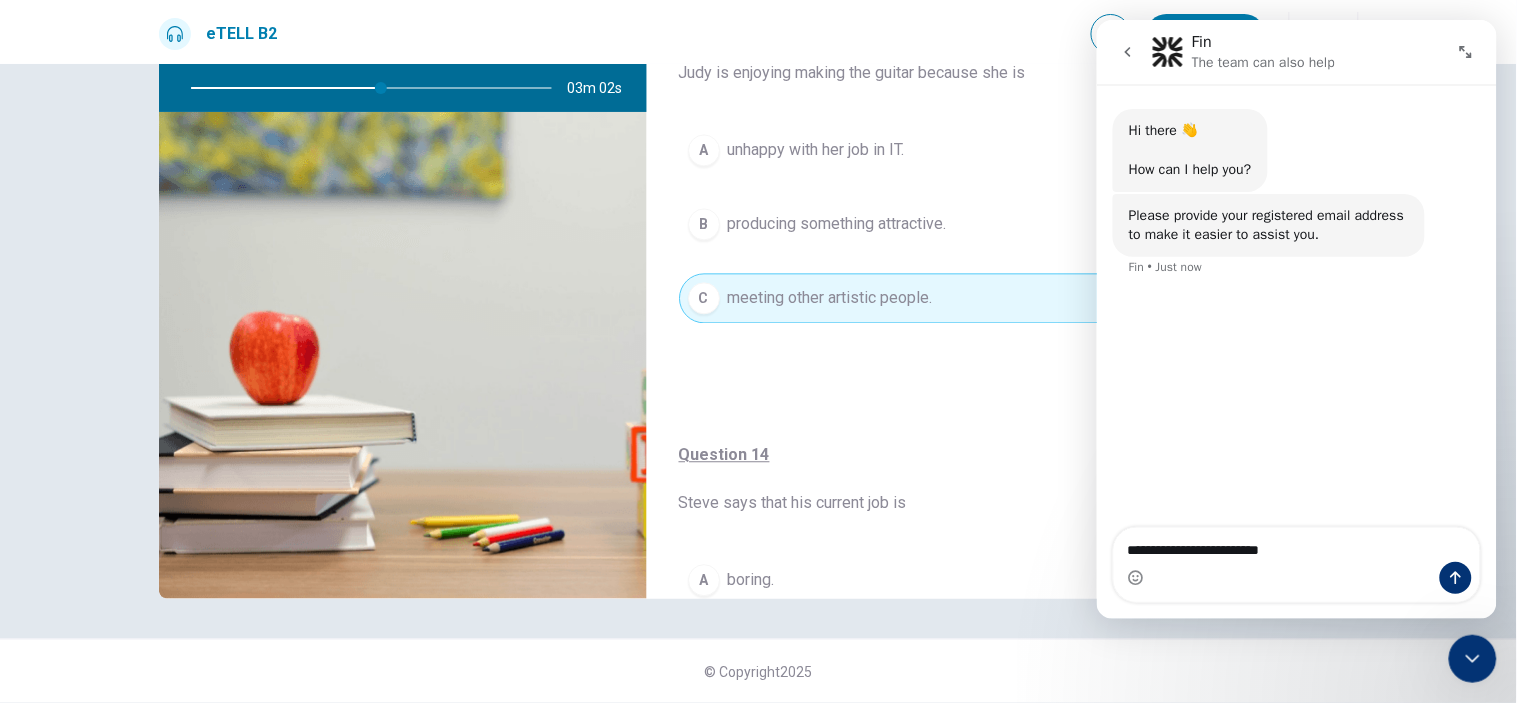 type on "**********" 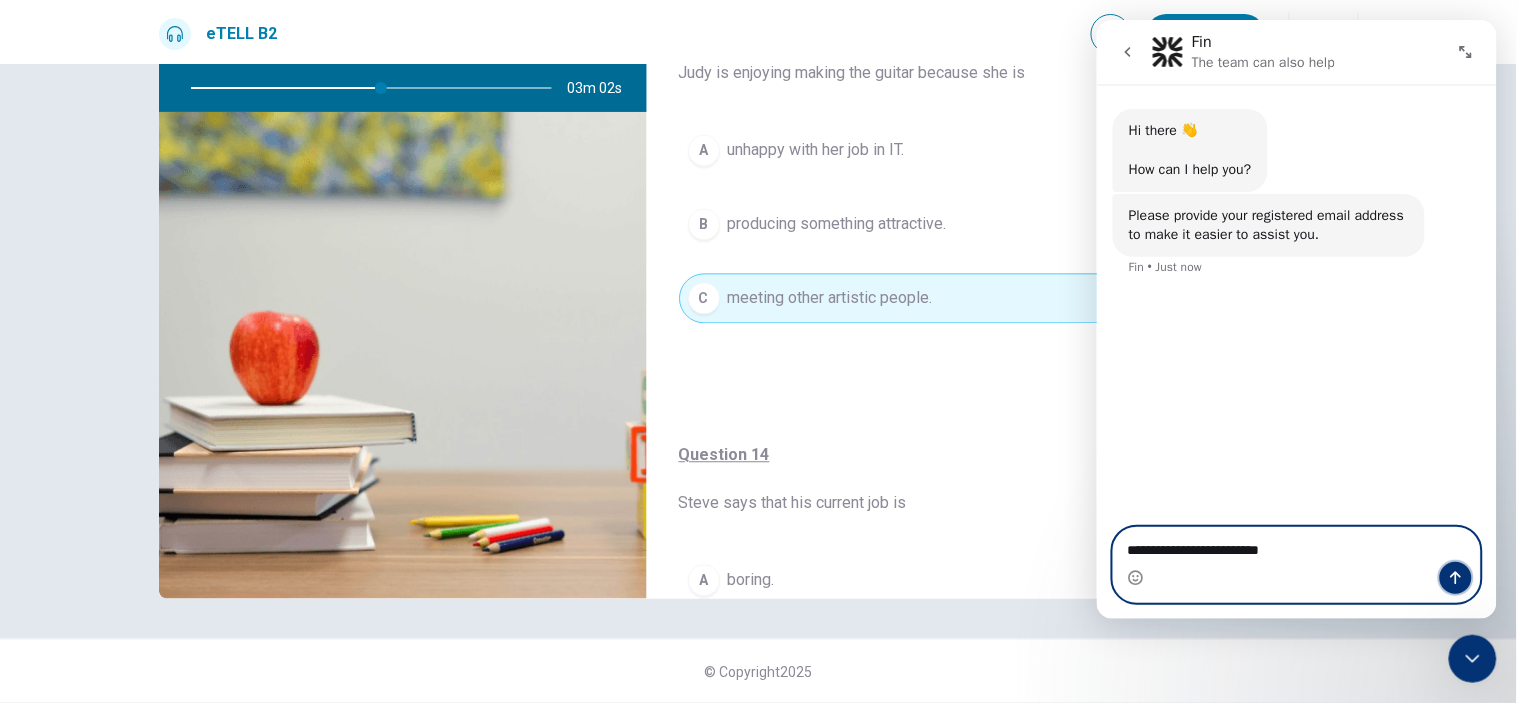 click 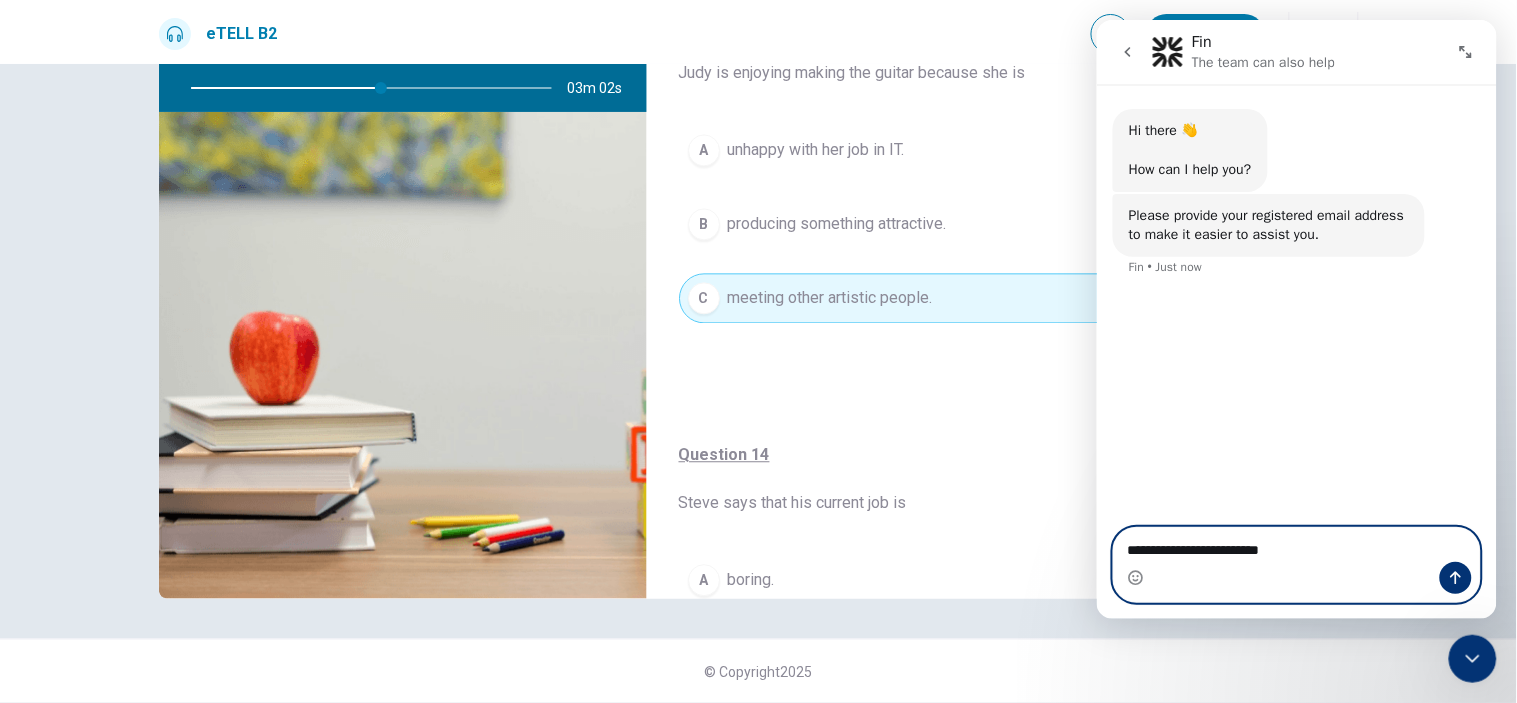 type 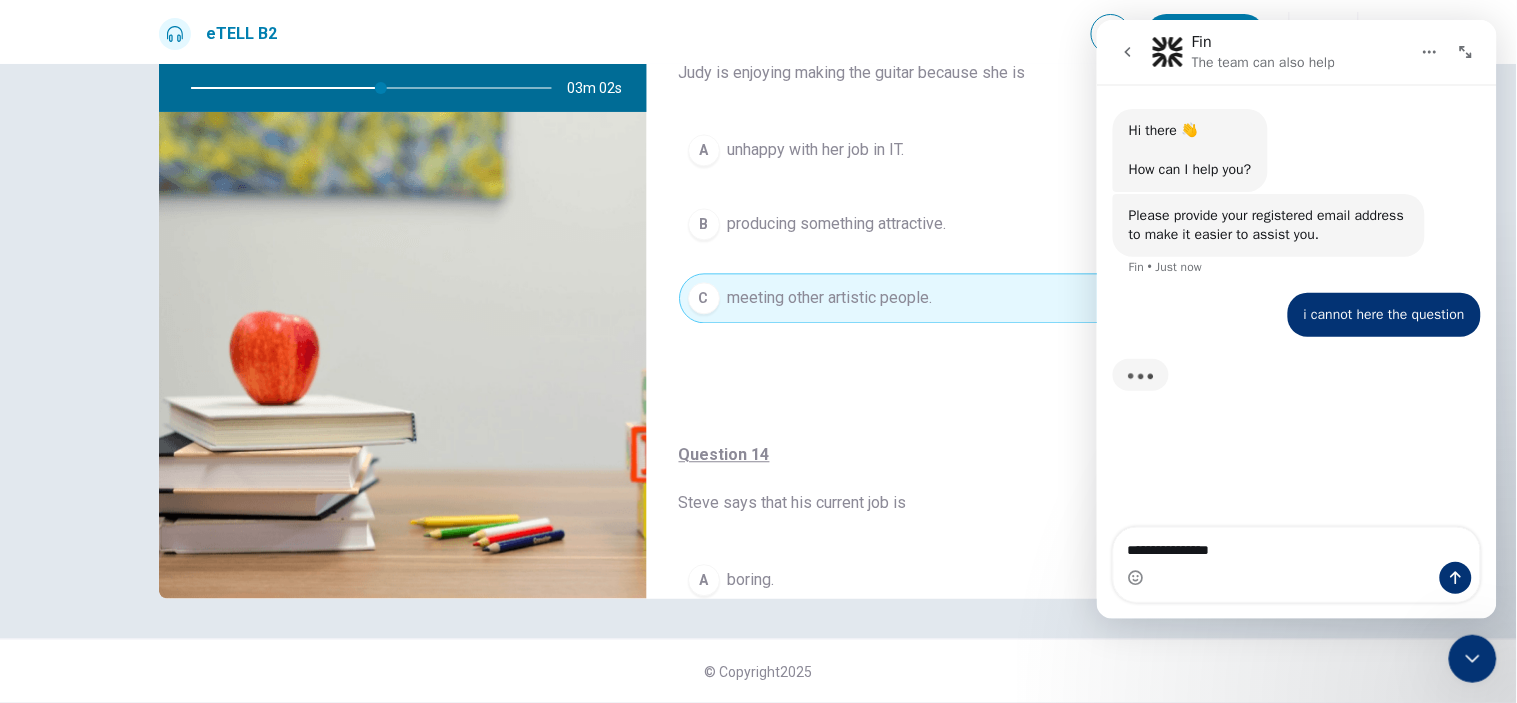 type on "**********" 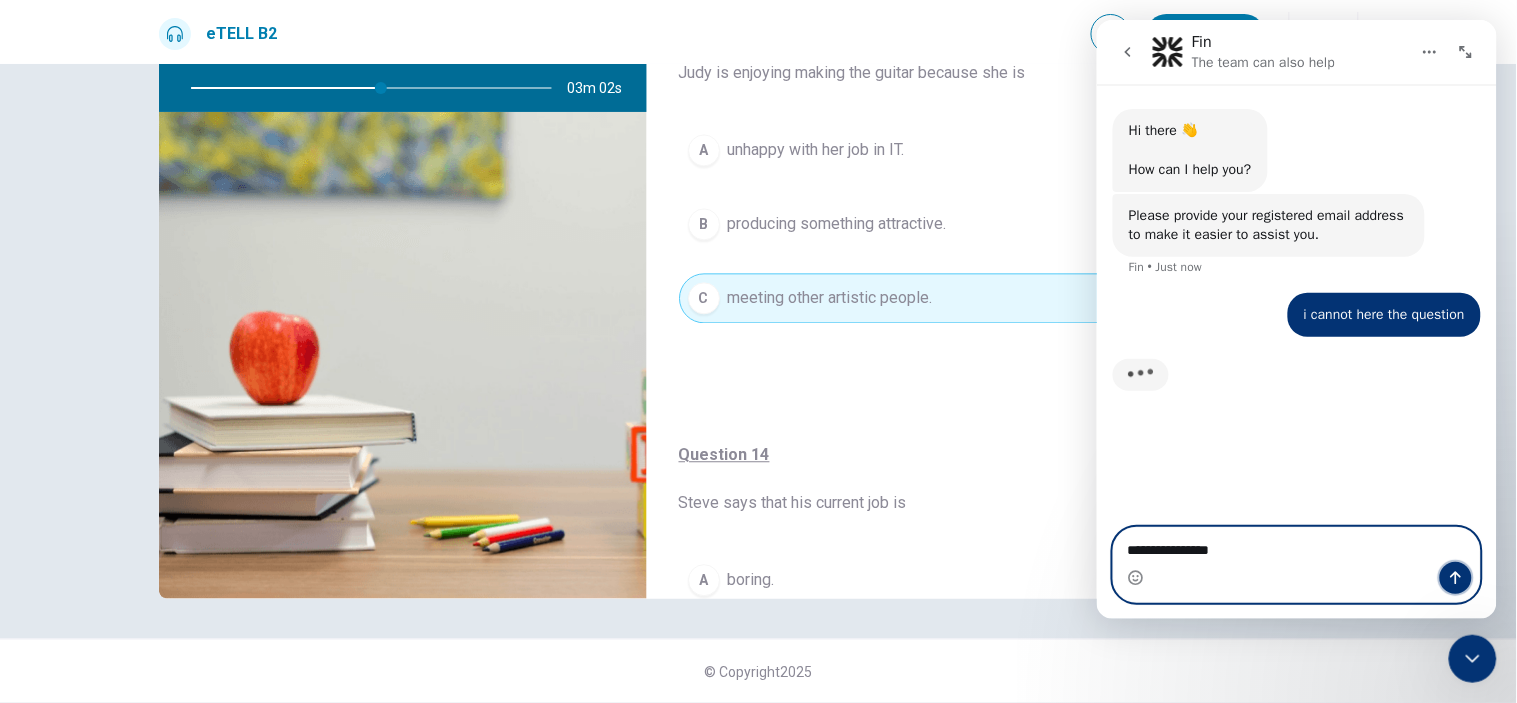 click at bounding box center (1455, 577) 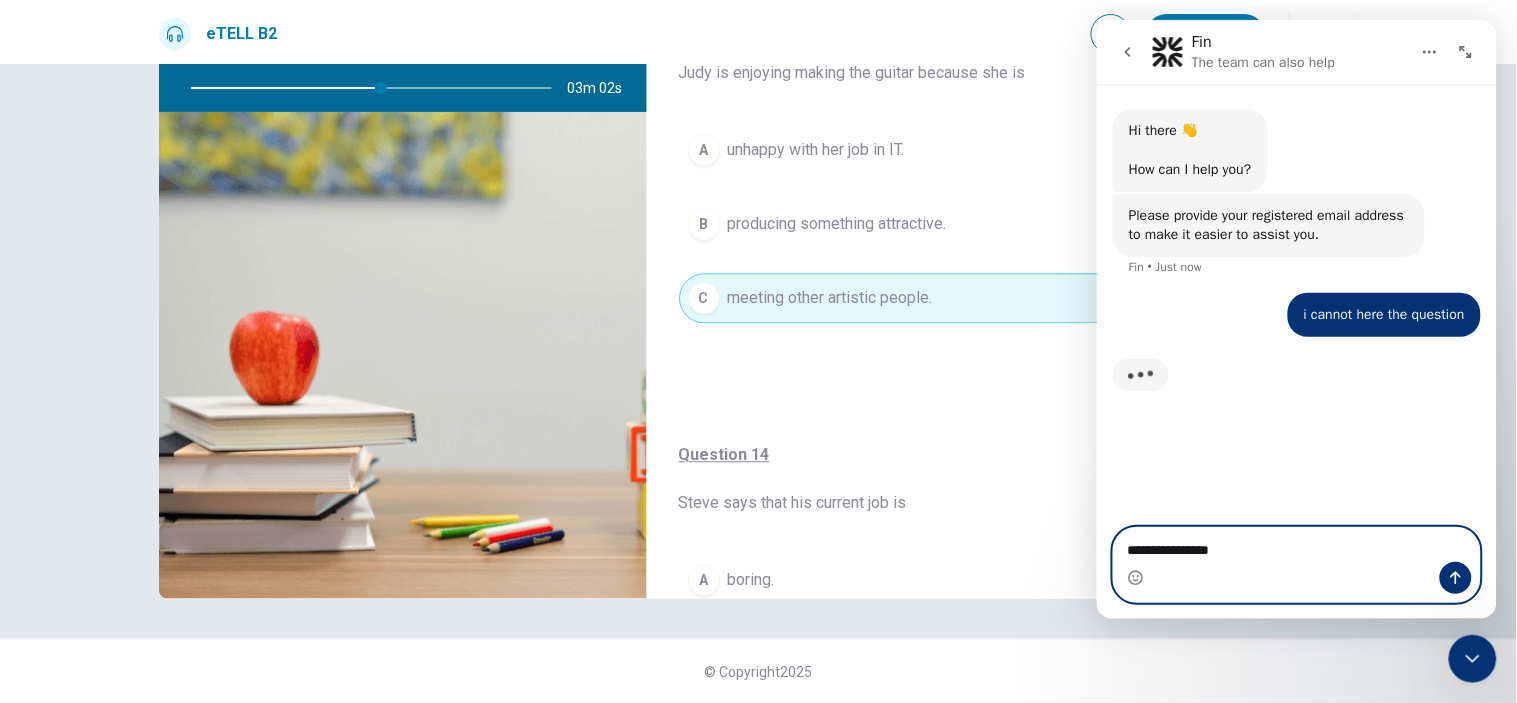 type 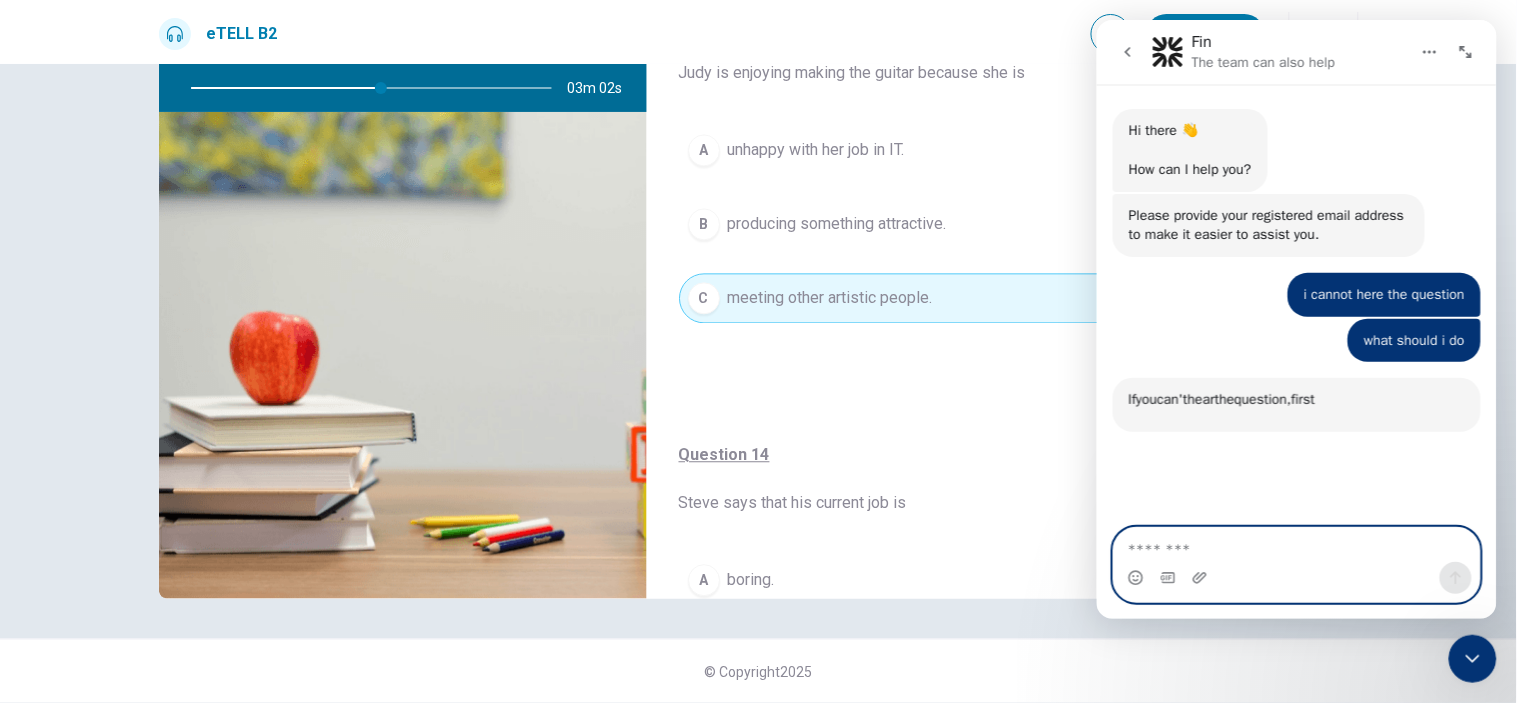 scroll, scrollTop: 3, scrollLeft: 0, axis: vertical 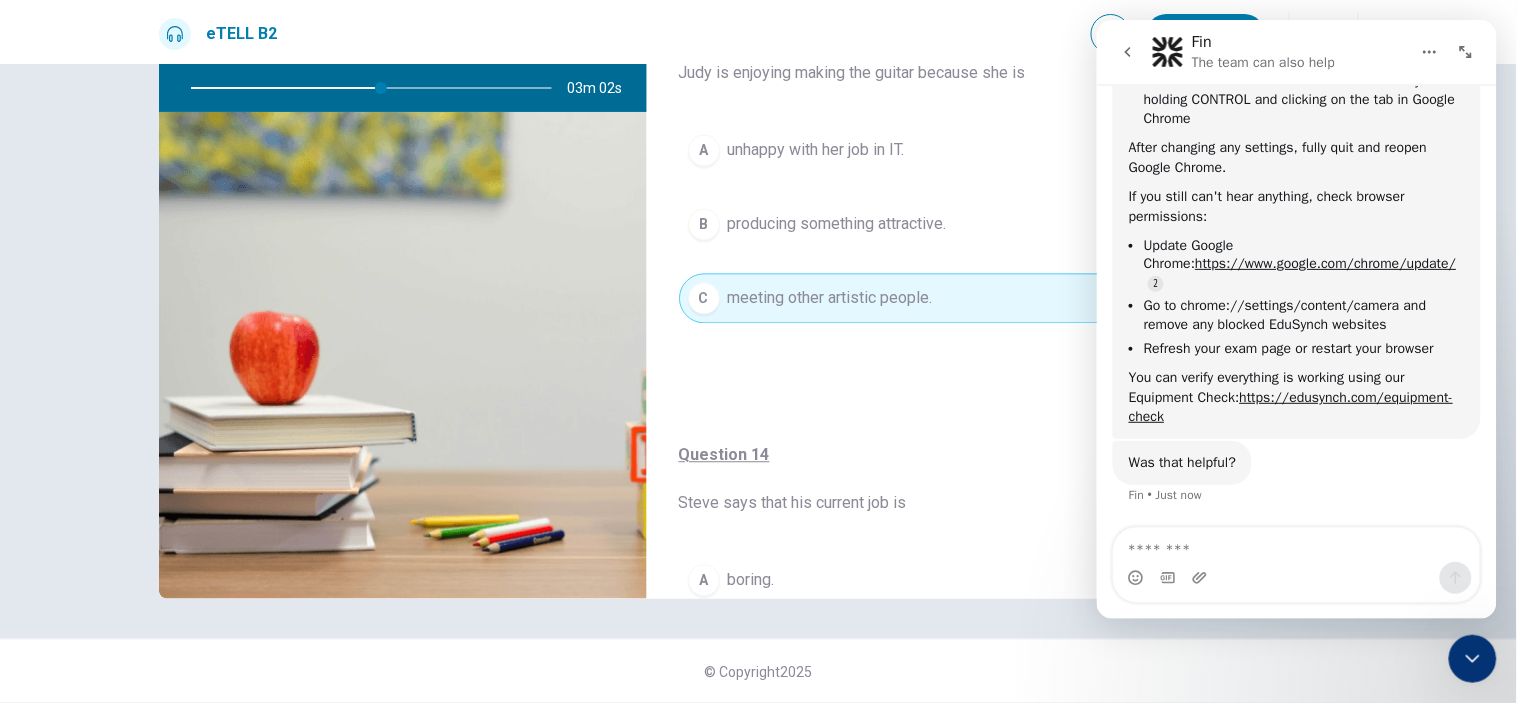 click on "Question 13 [NAME] is enjoying making the guitar because she is A unhappy with her job in IT. B producing something attractive. C meeting other artistic people." at bounding box center [1003, 189] 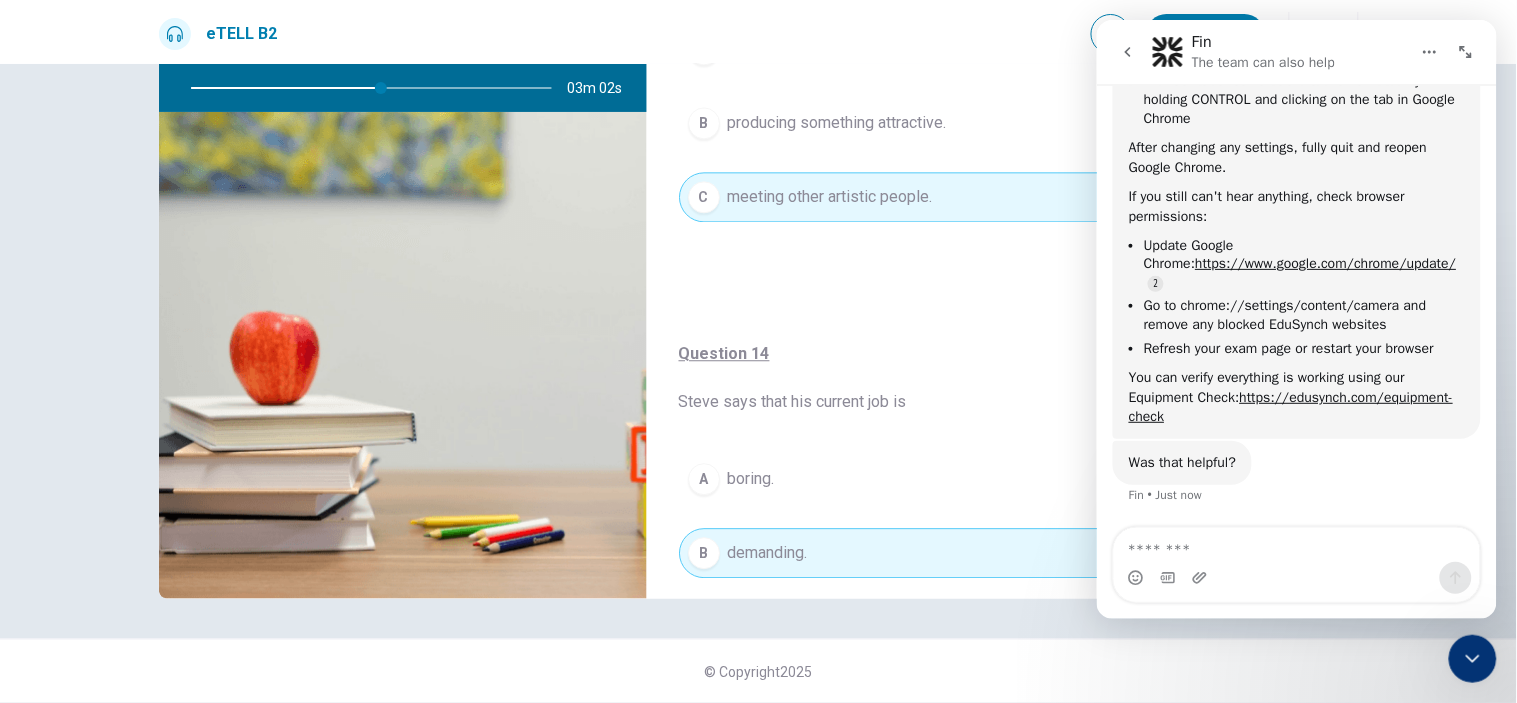 scroll, scrollTop: 1243, scrollLeft: 0, axis: vertical 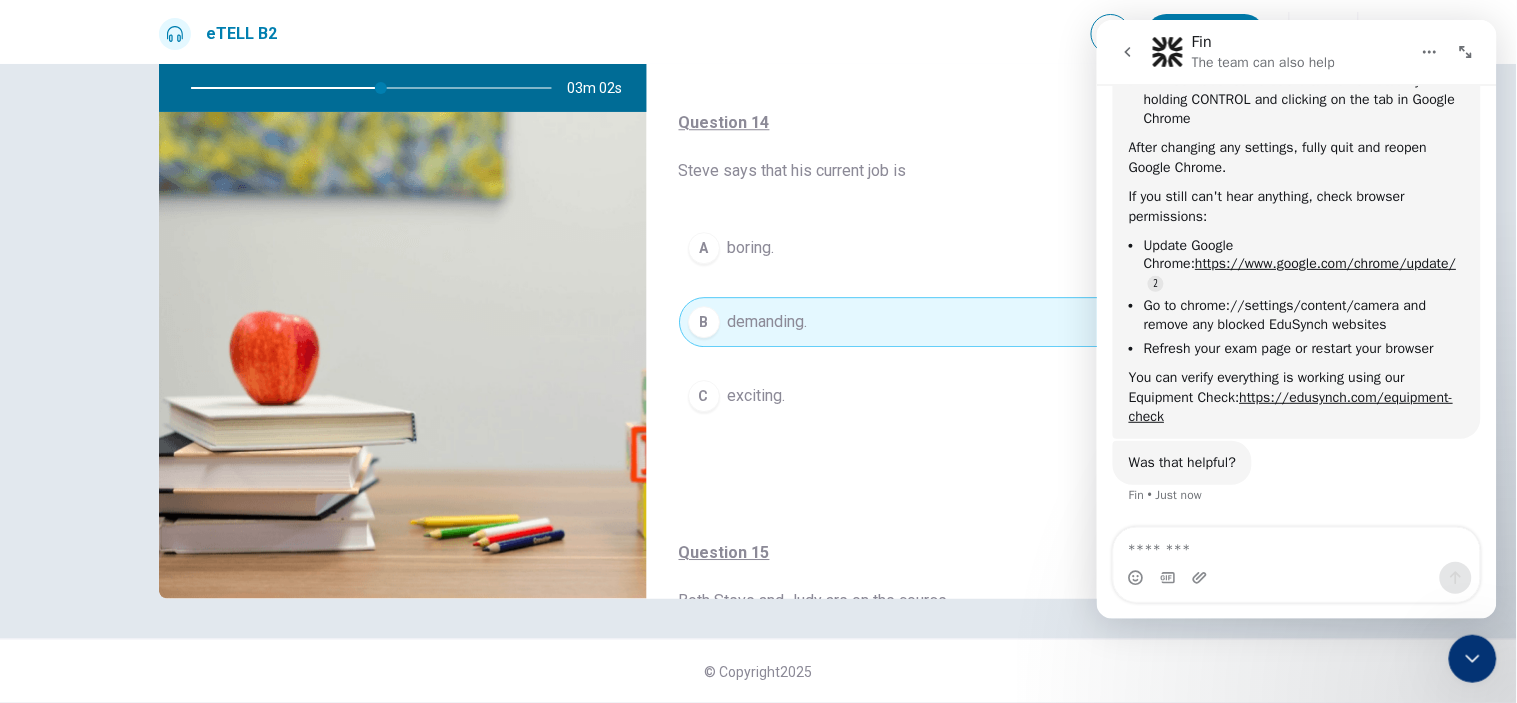 click on "Question 14 Steve says that his current job is A boring. B demanding. C exciting." at bounding box center (1003, 286) 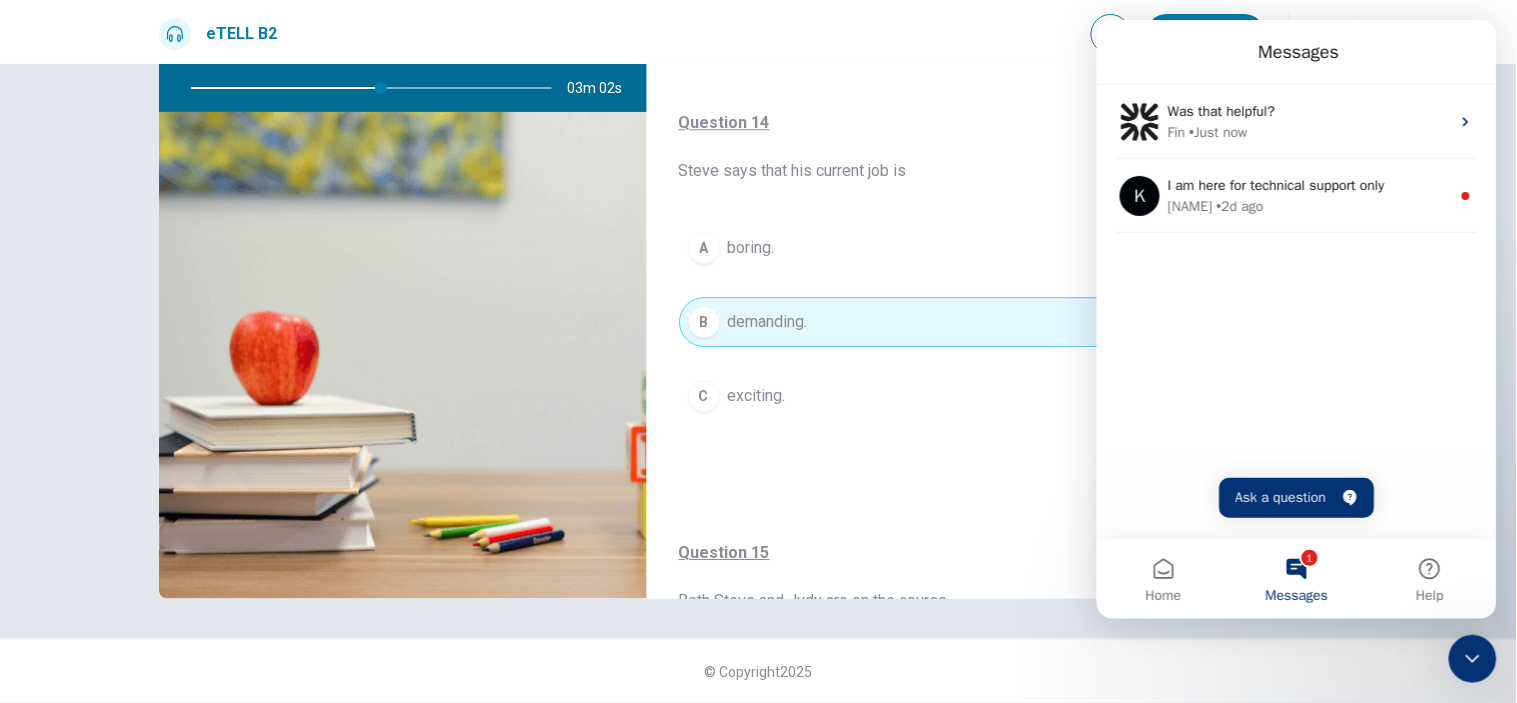 scroll, scrollTop: 274, scrollLeft: 0, axis: vertical 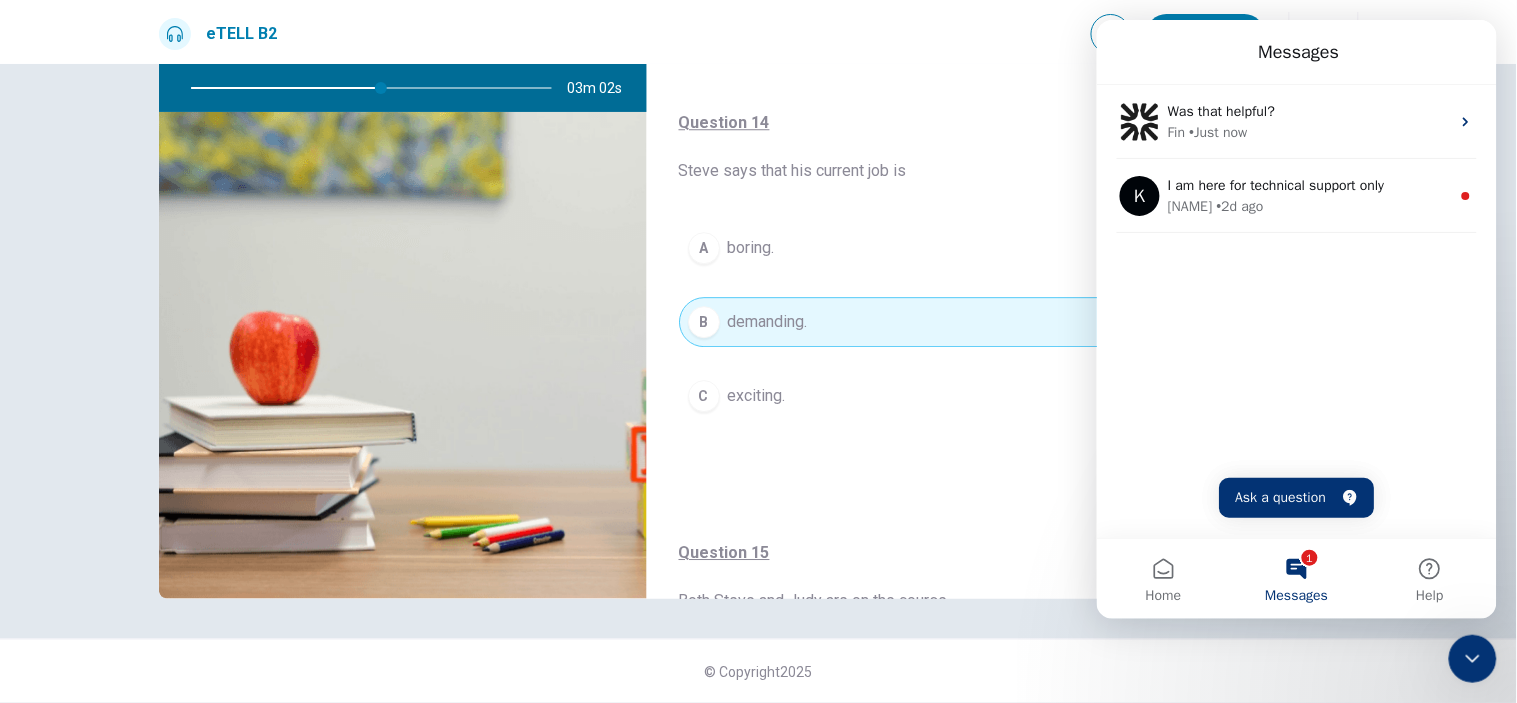 click on "Question 14 Steve says that his current job is A boring. B demanding. C exciting." at bounding box center (1003, 286) 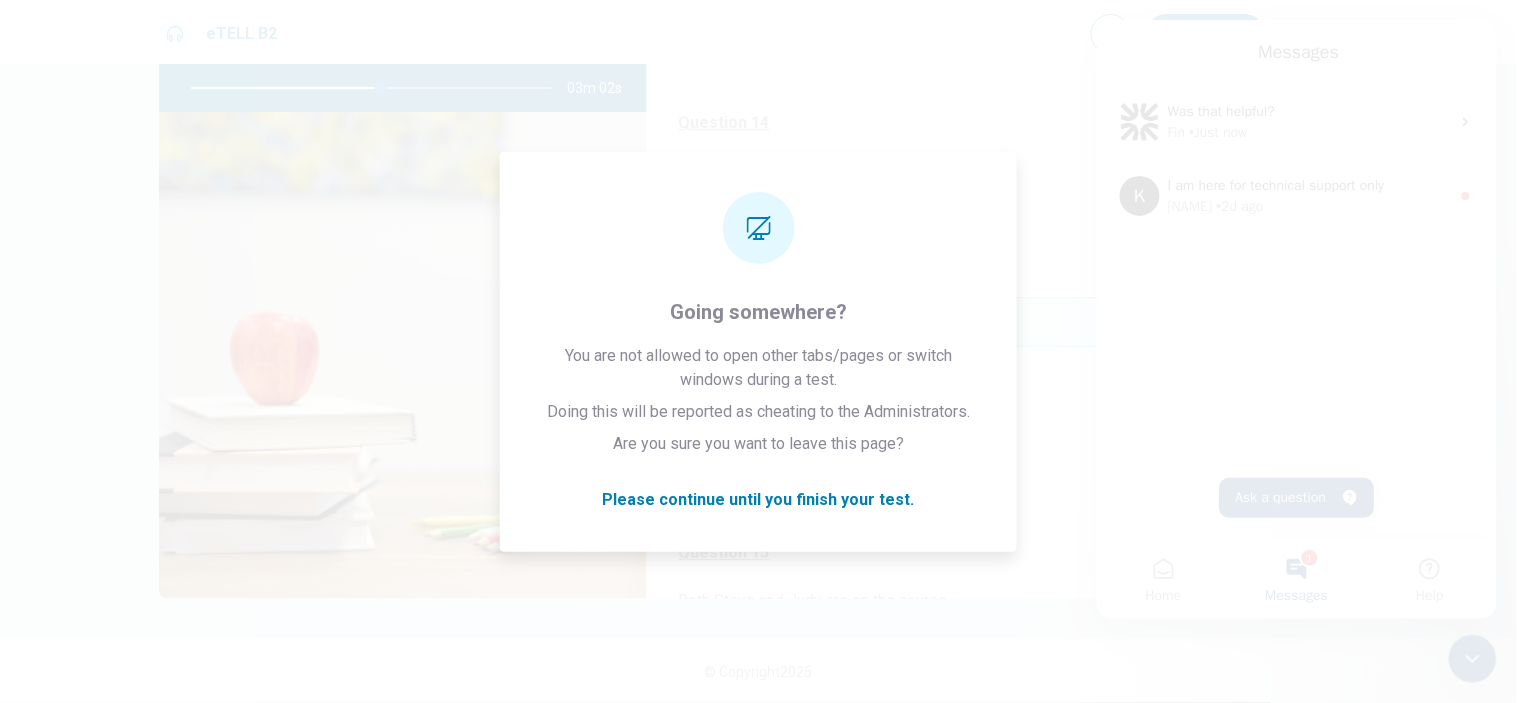 click on "eTELL B2 Continue" at bounding box center [759, 34] 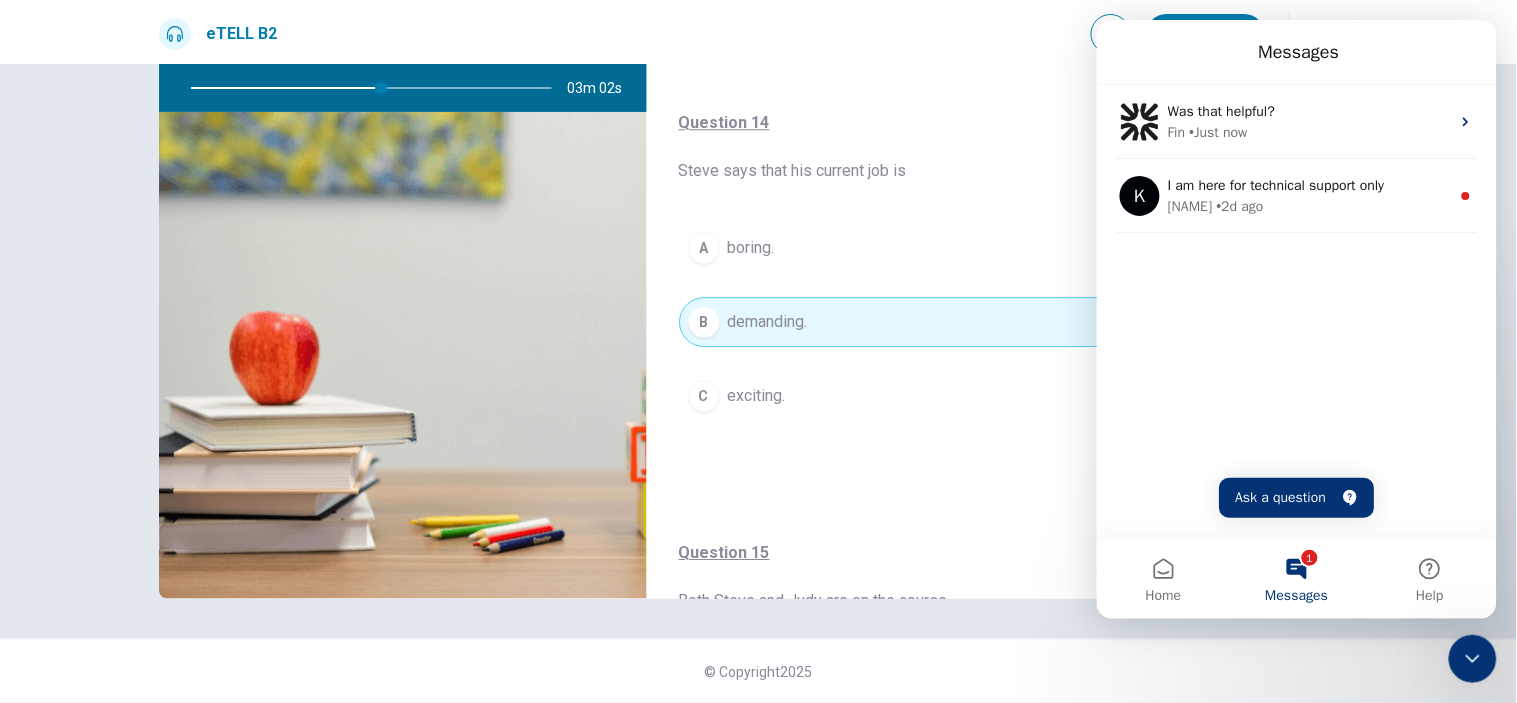 click on "eTELL B2 Continue" at bounding box center [759, 34] 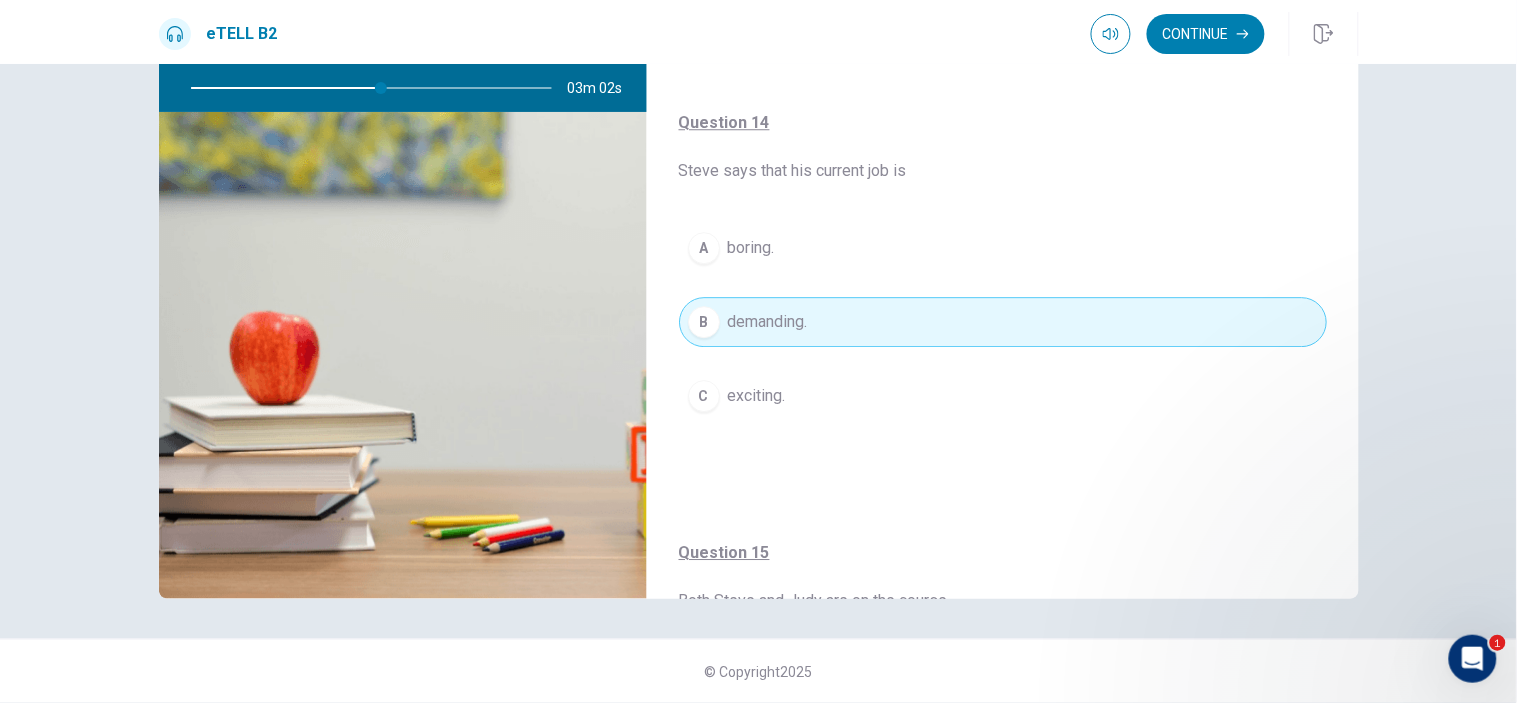 scroll, scrollTop: 0, scrollLeft: 0, axis: both 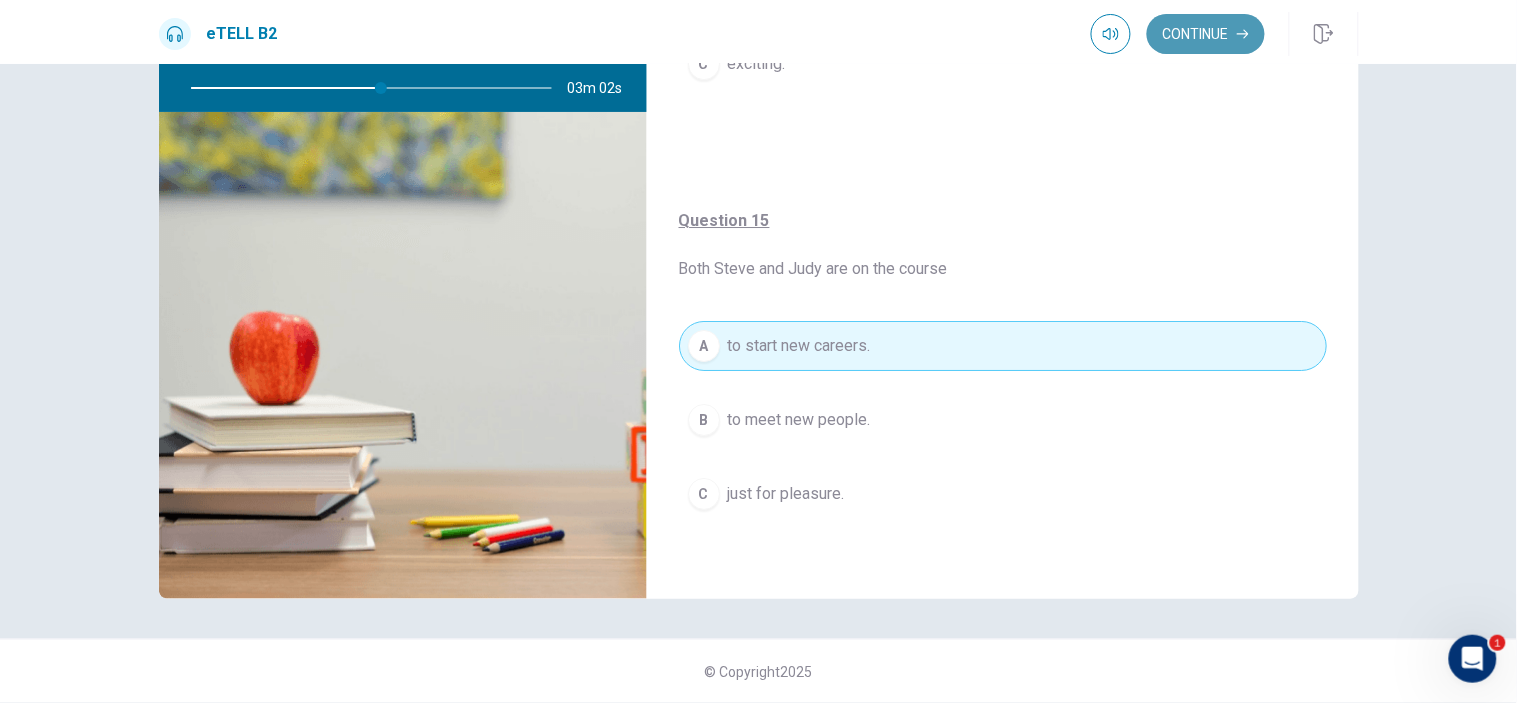 click on "Continue" at bounding box center (1206, 34) 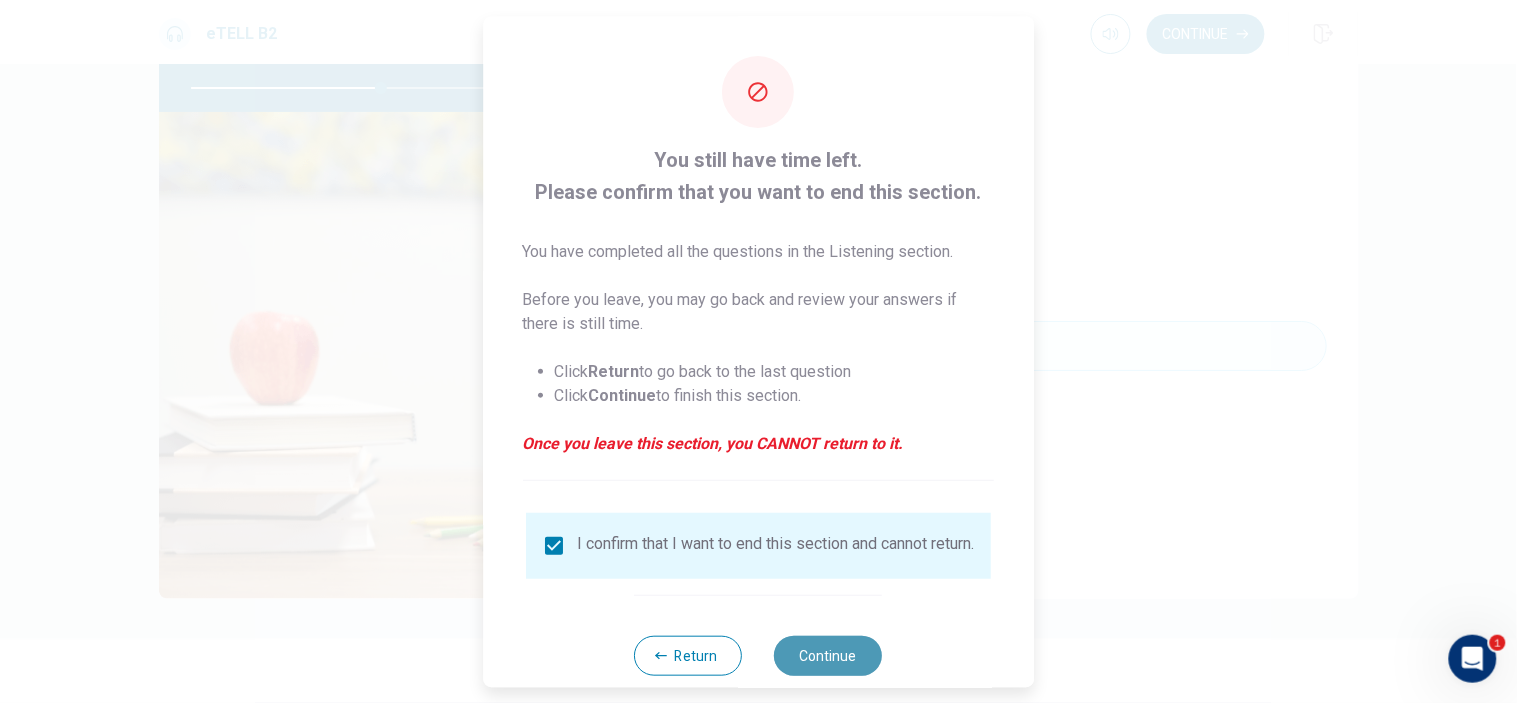 click on "Continue" at bounding box center (829, 656) 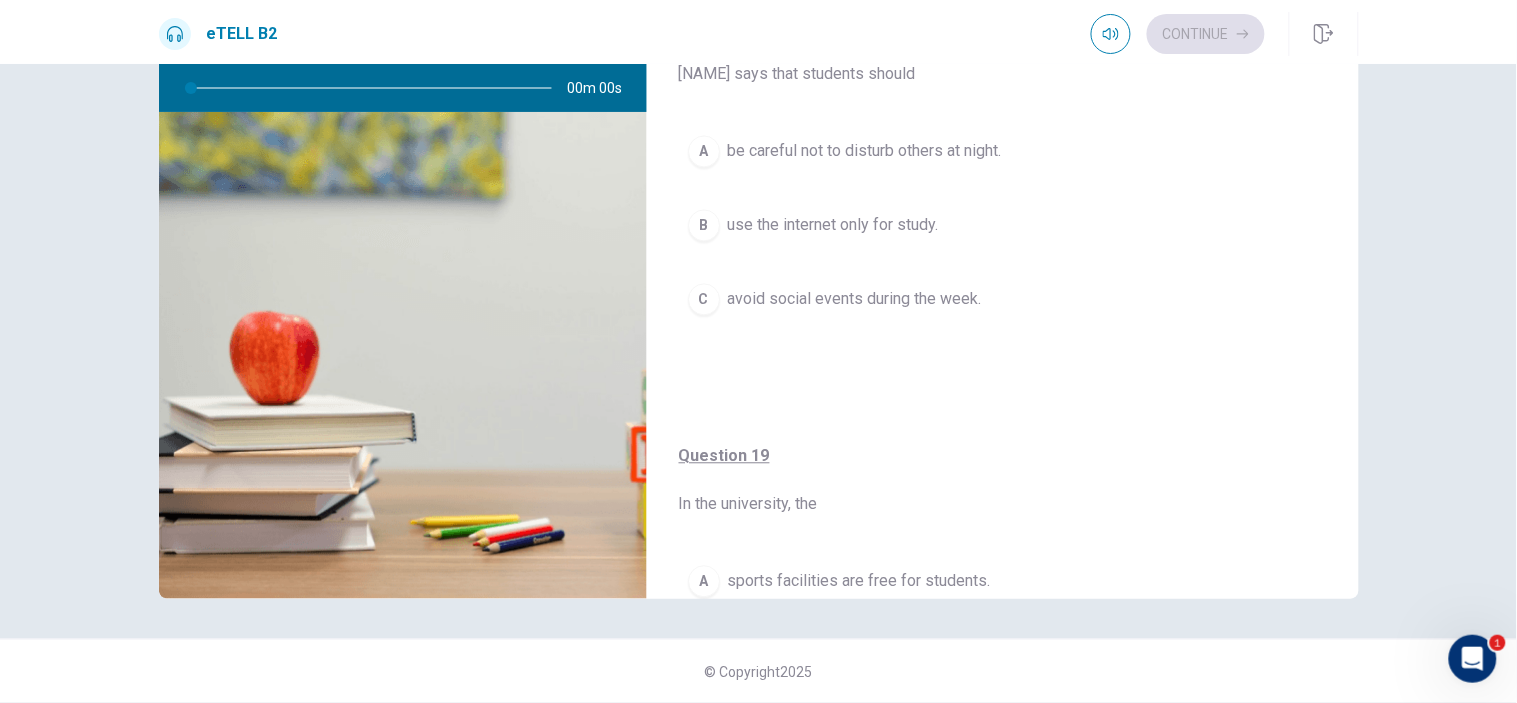 scroll, scrollTop: 751, scrollLeft: 0, axis: vertical 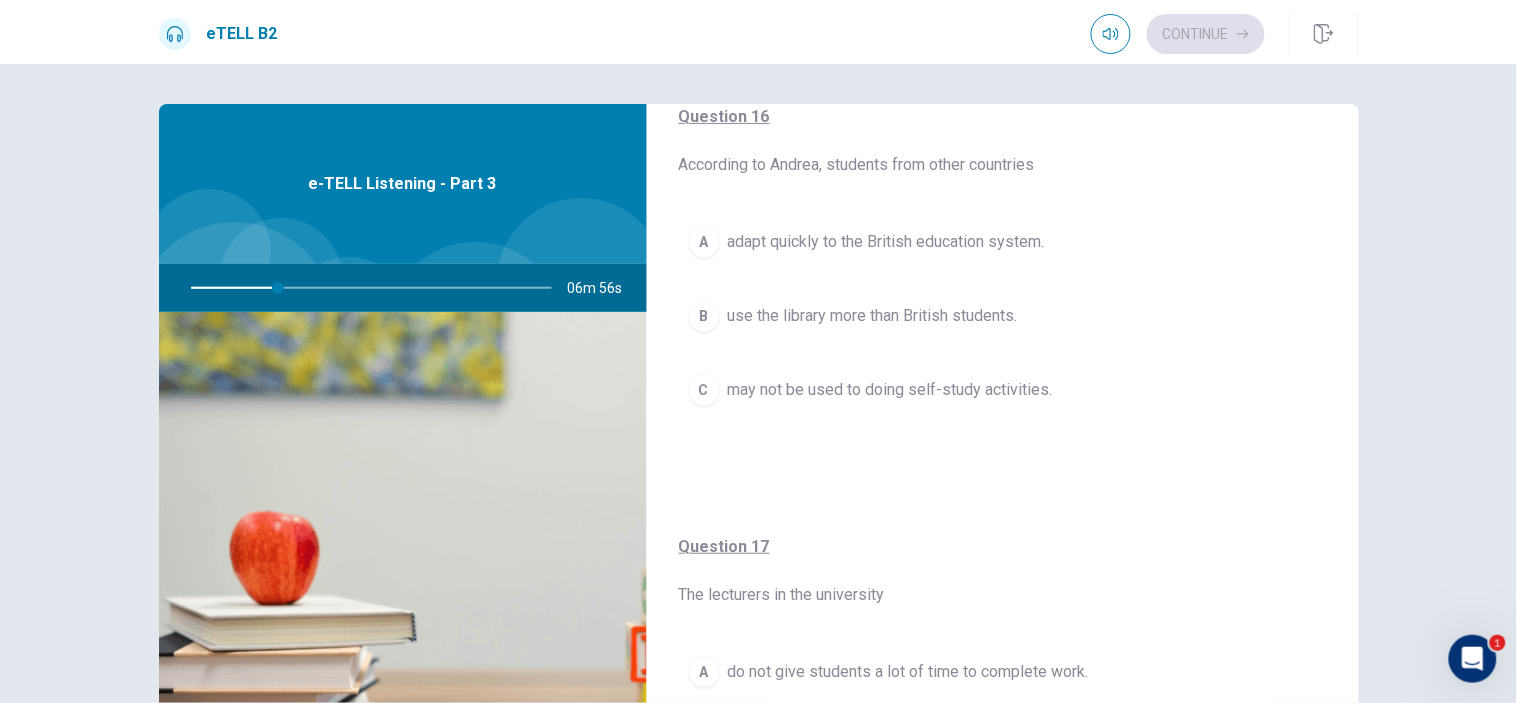 type on "**" 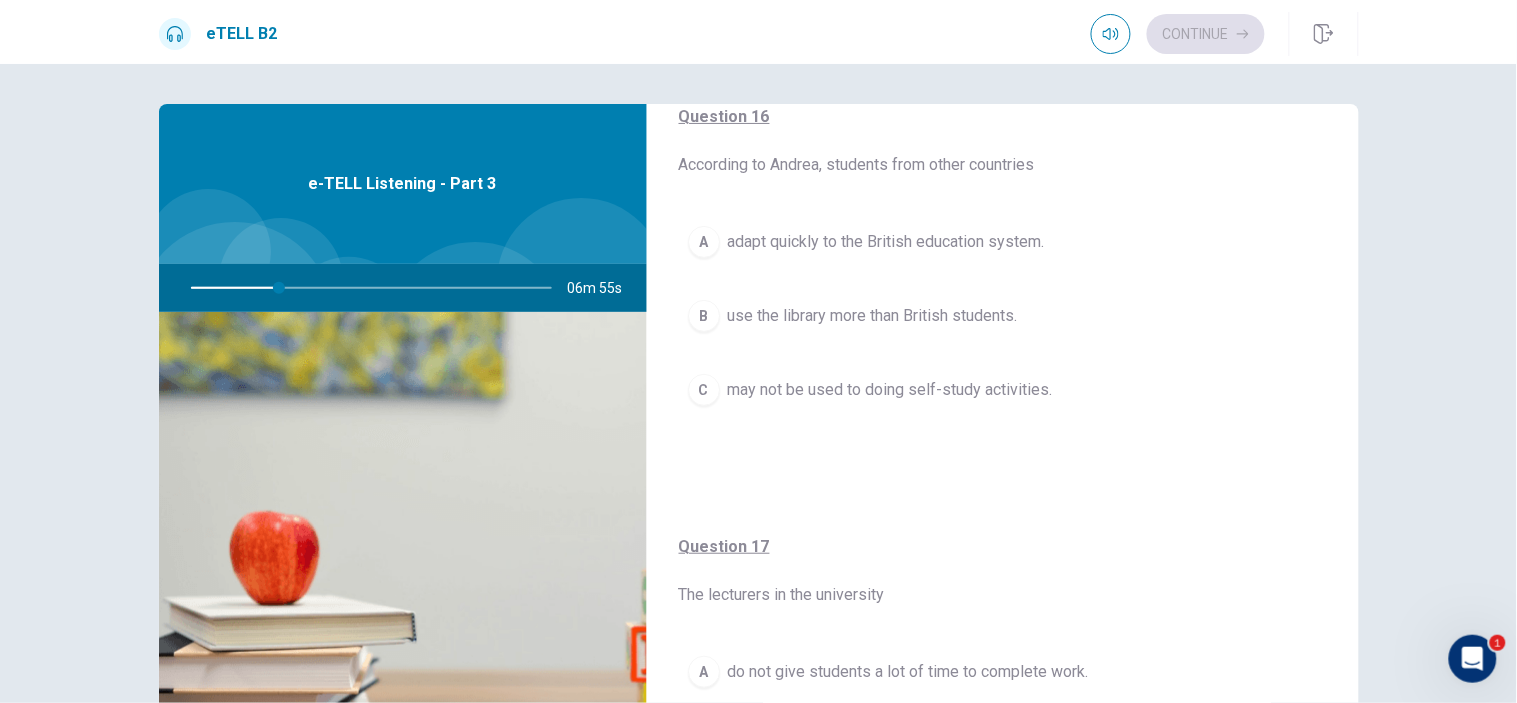 type 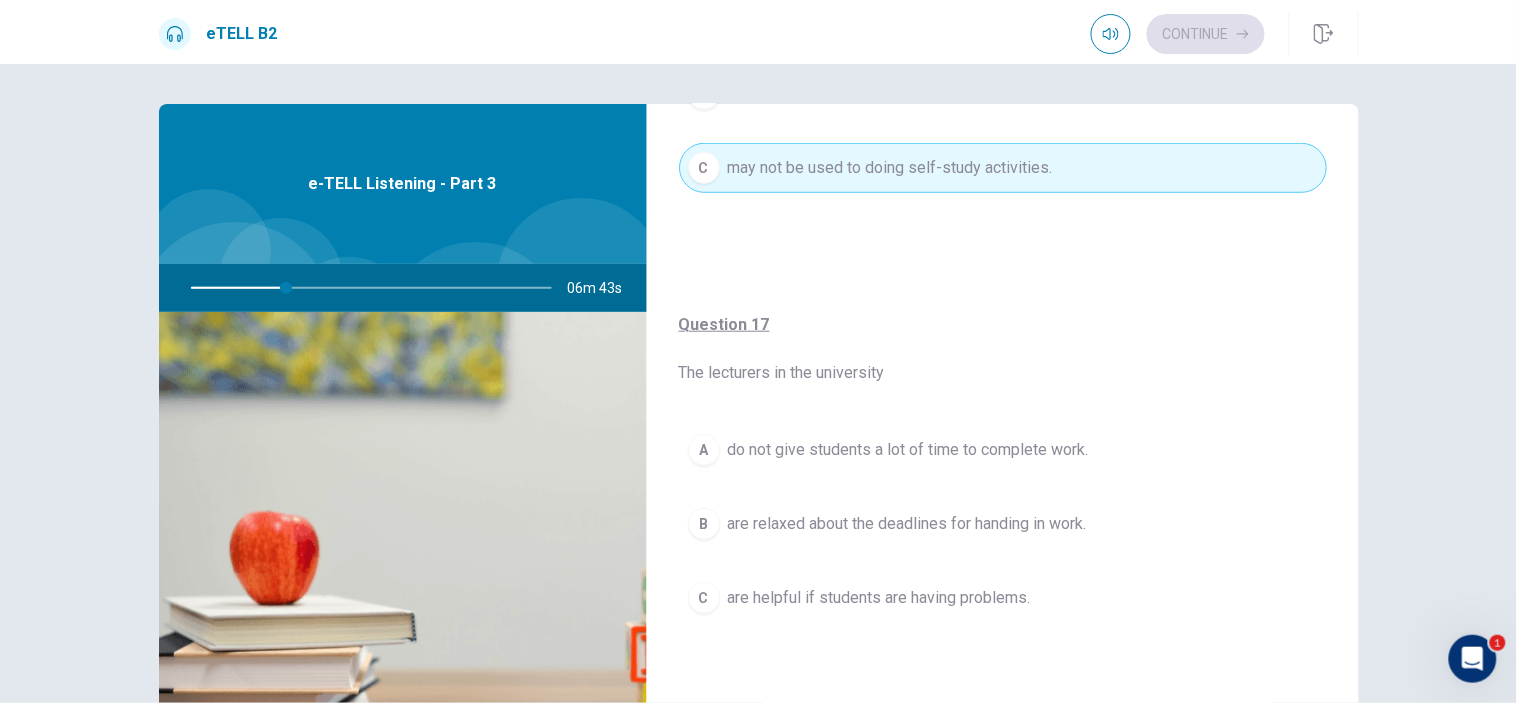 scroll, scrollTop: 555, scrollLeft: 0, axis: vertical 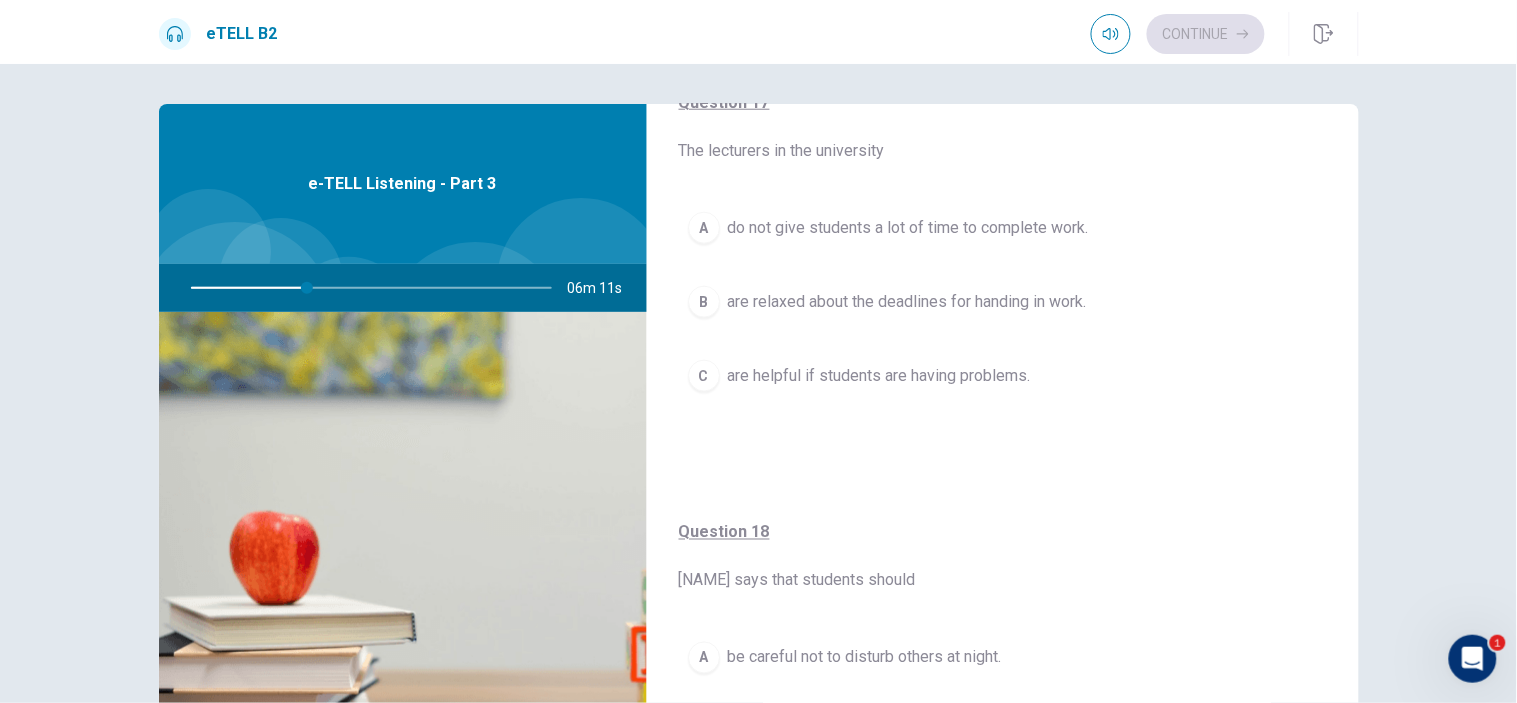 type on "**" 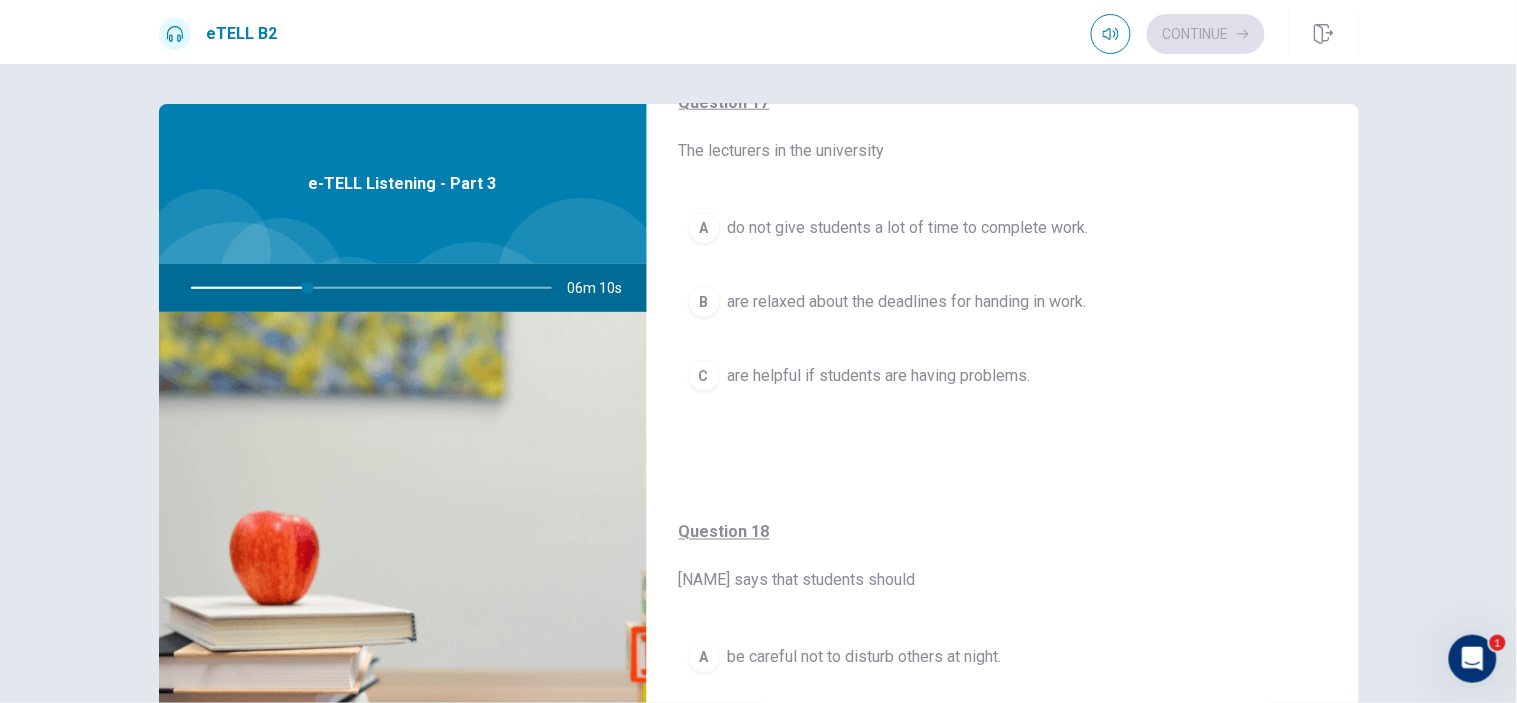 type 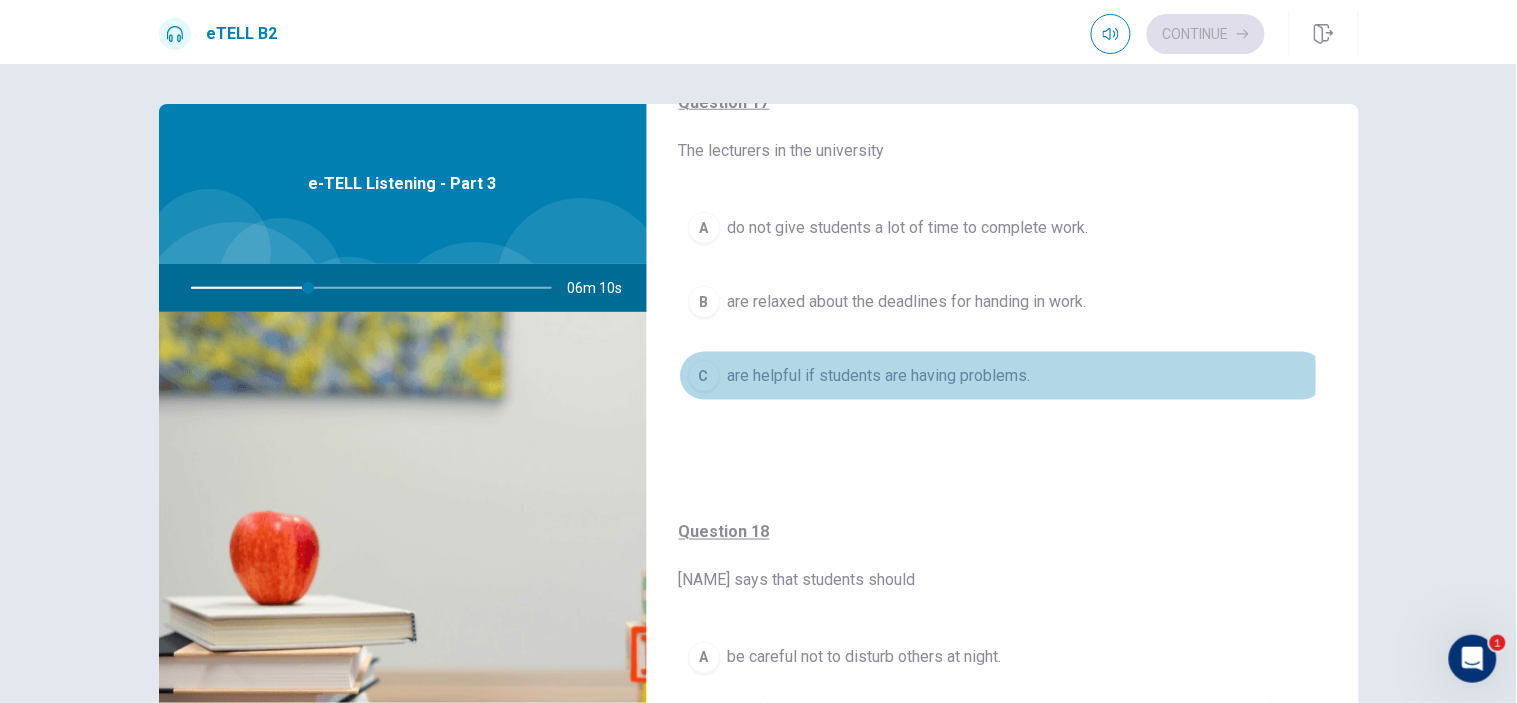 click on "are helpful if students are having problems." at bounding box center [879, 376] 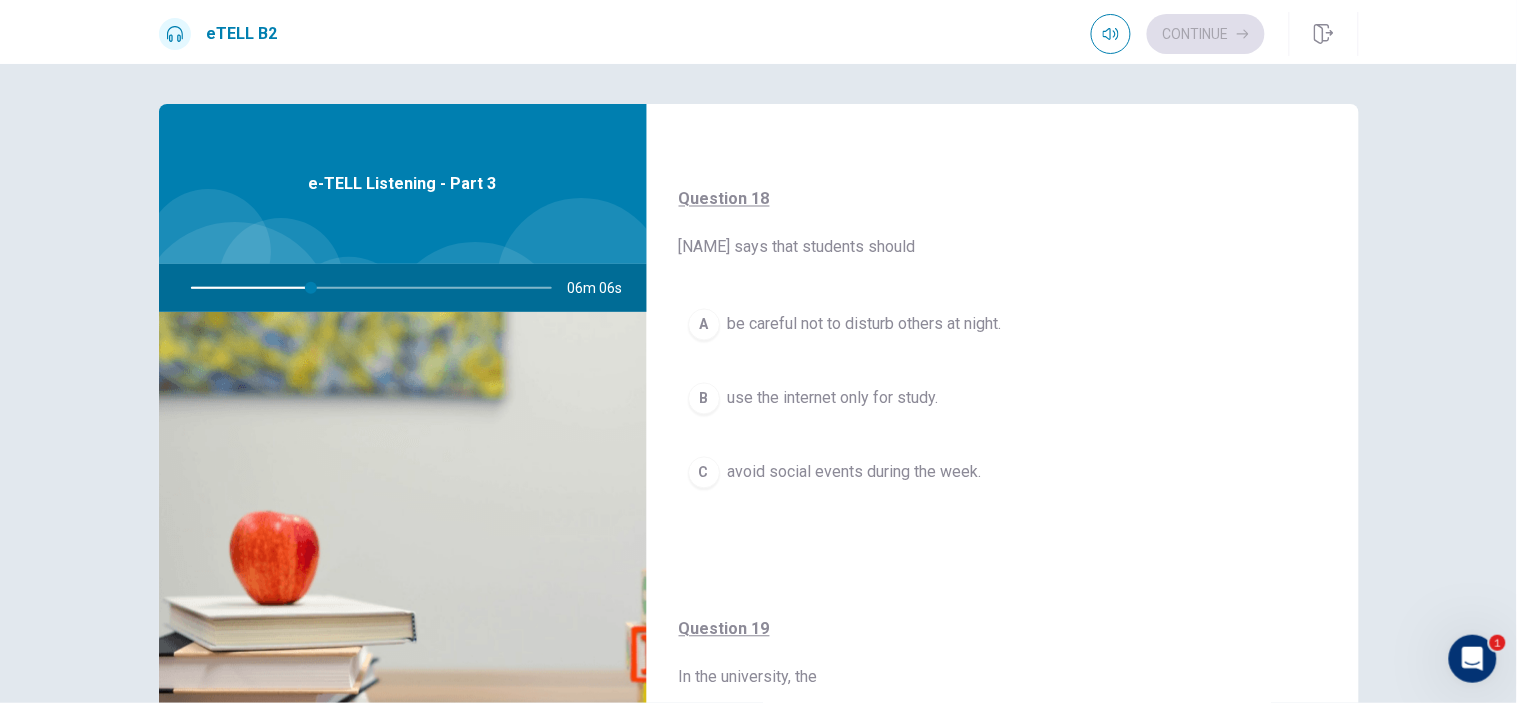 scroll, scrollTop: 1000, scrollLeft: 0, axis: vertical 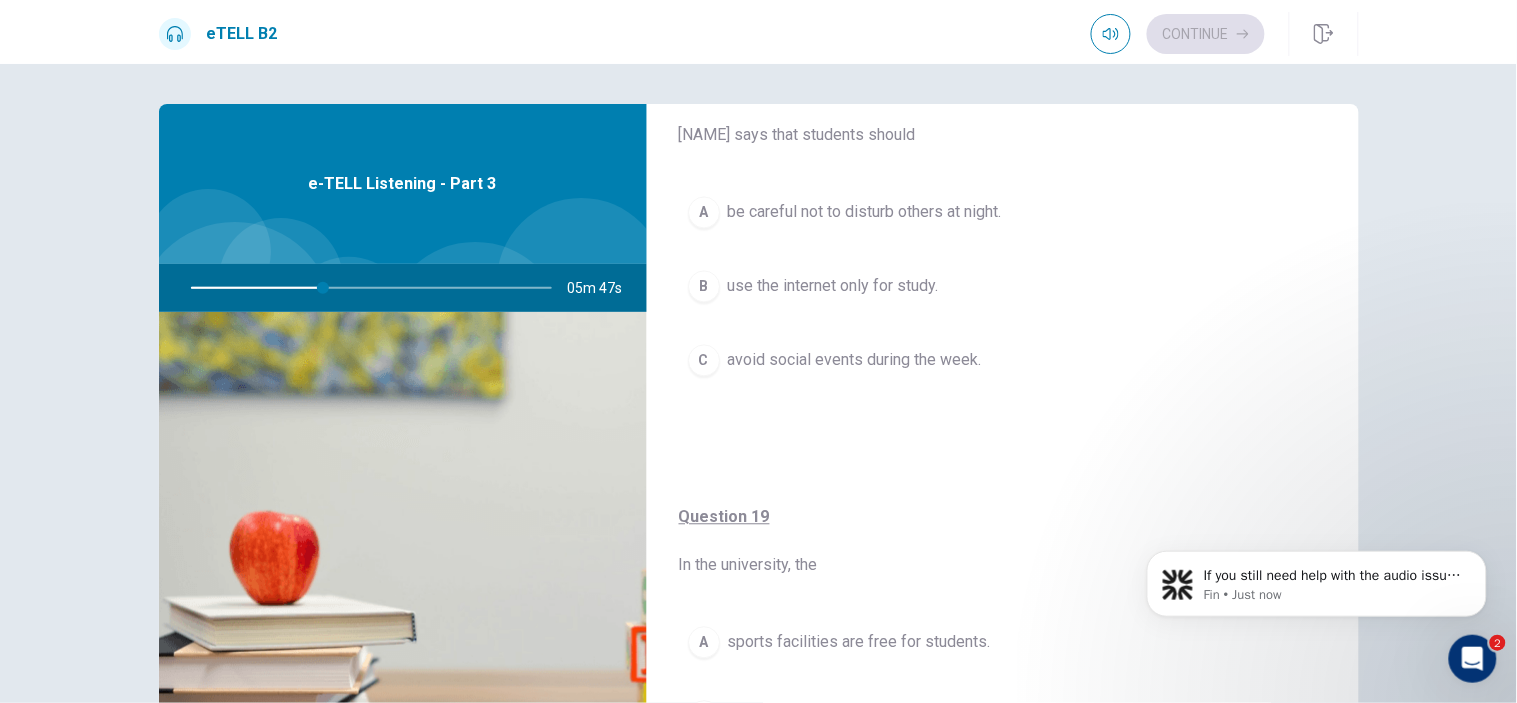type on "**" 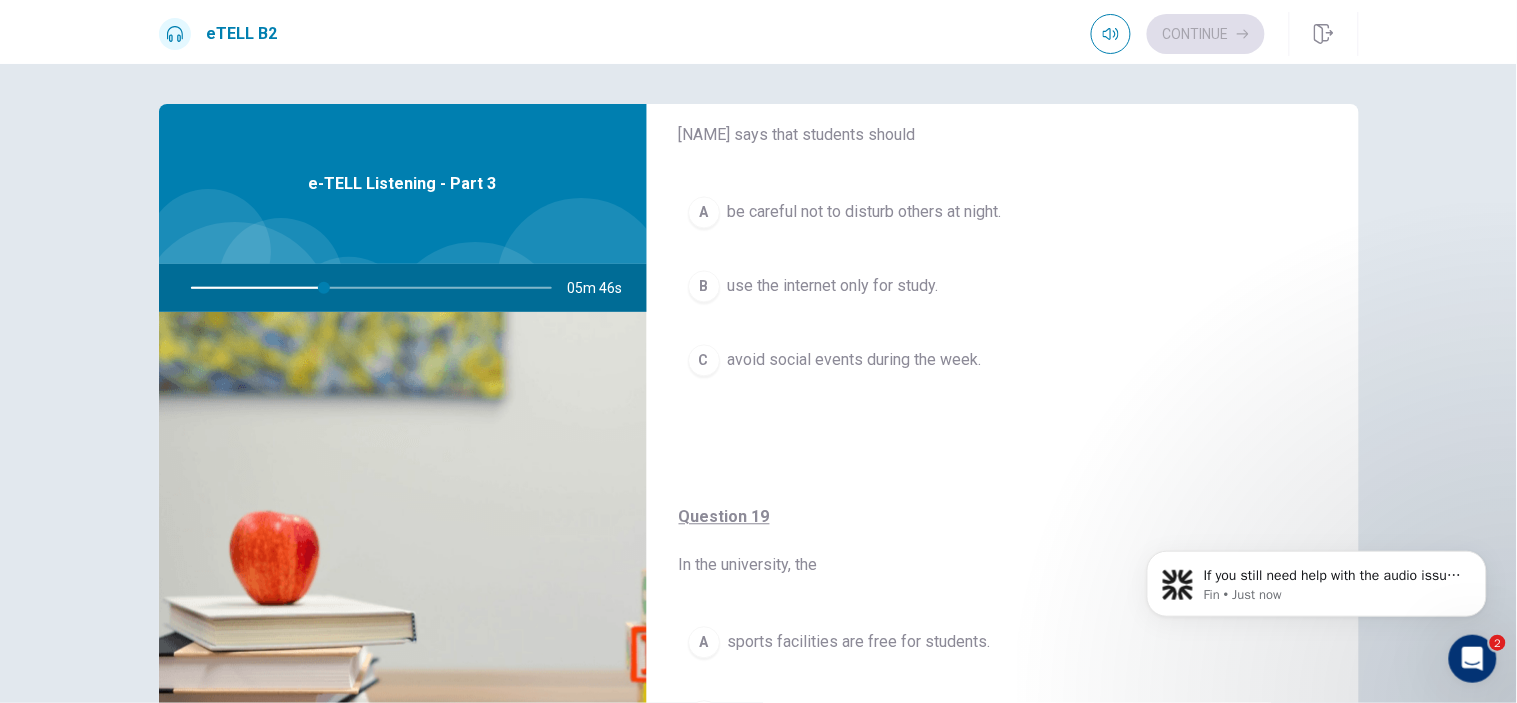 type 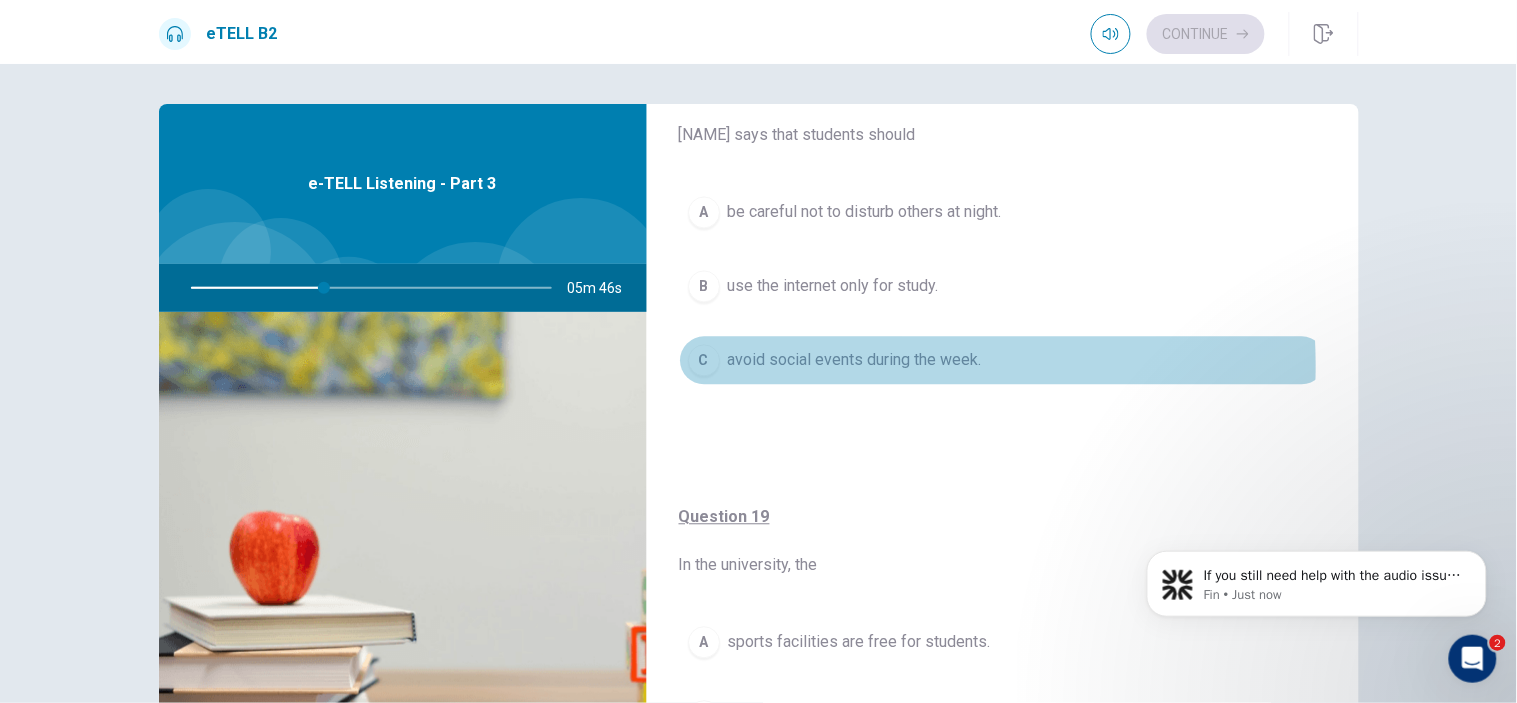 click on "avoid social events during the week." at bounding box center [855, 361] 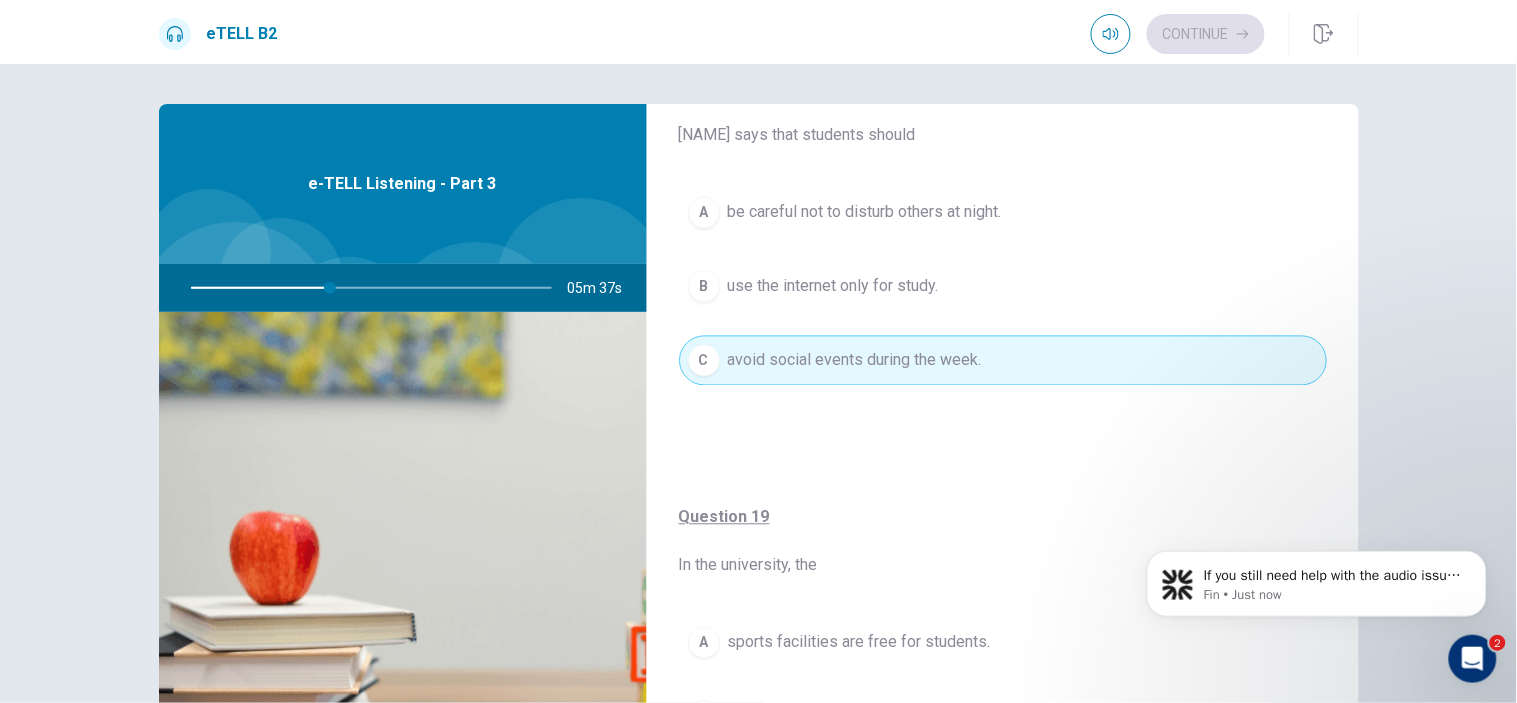 type on "**" 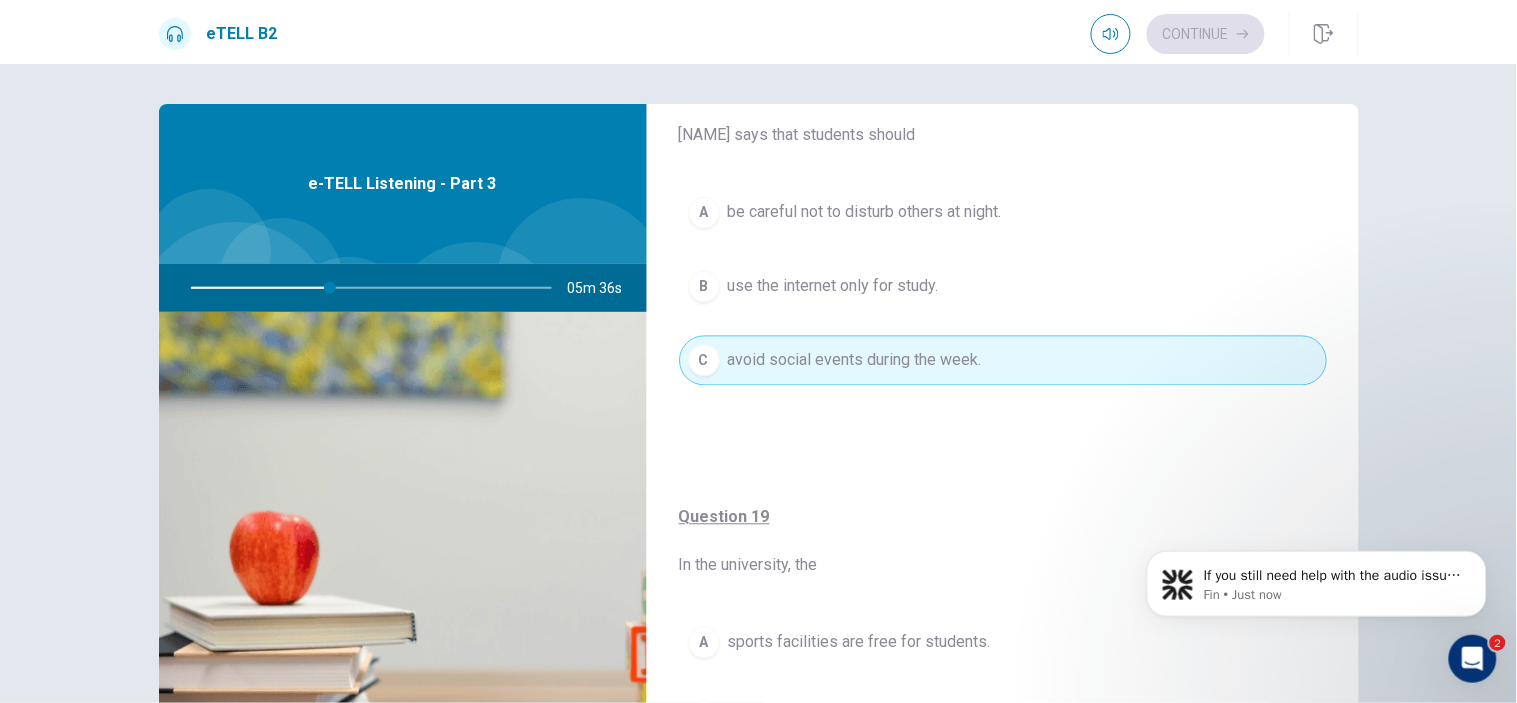 type 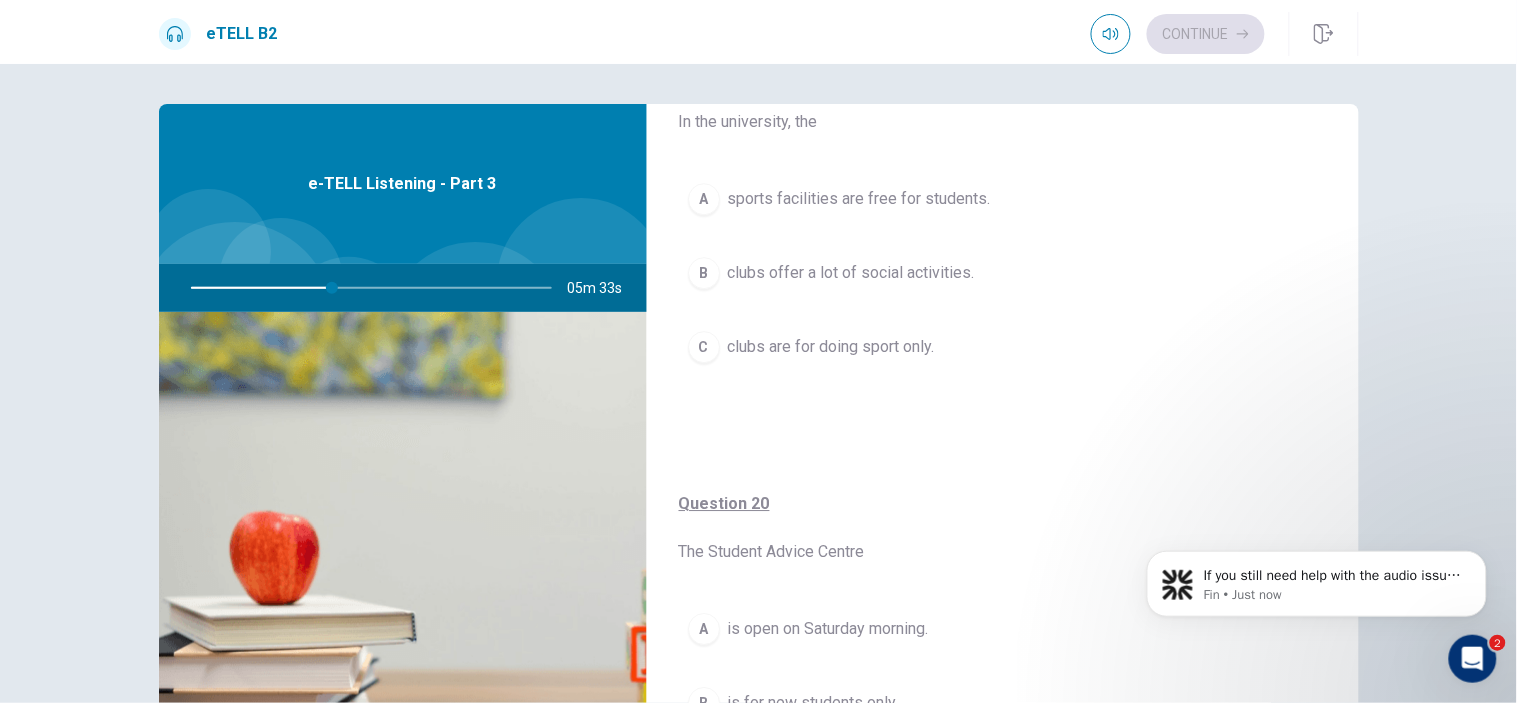 scroll, scrollTop: 1333, scrollLeft: 0, axis: vertical 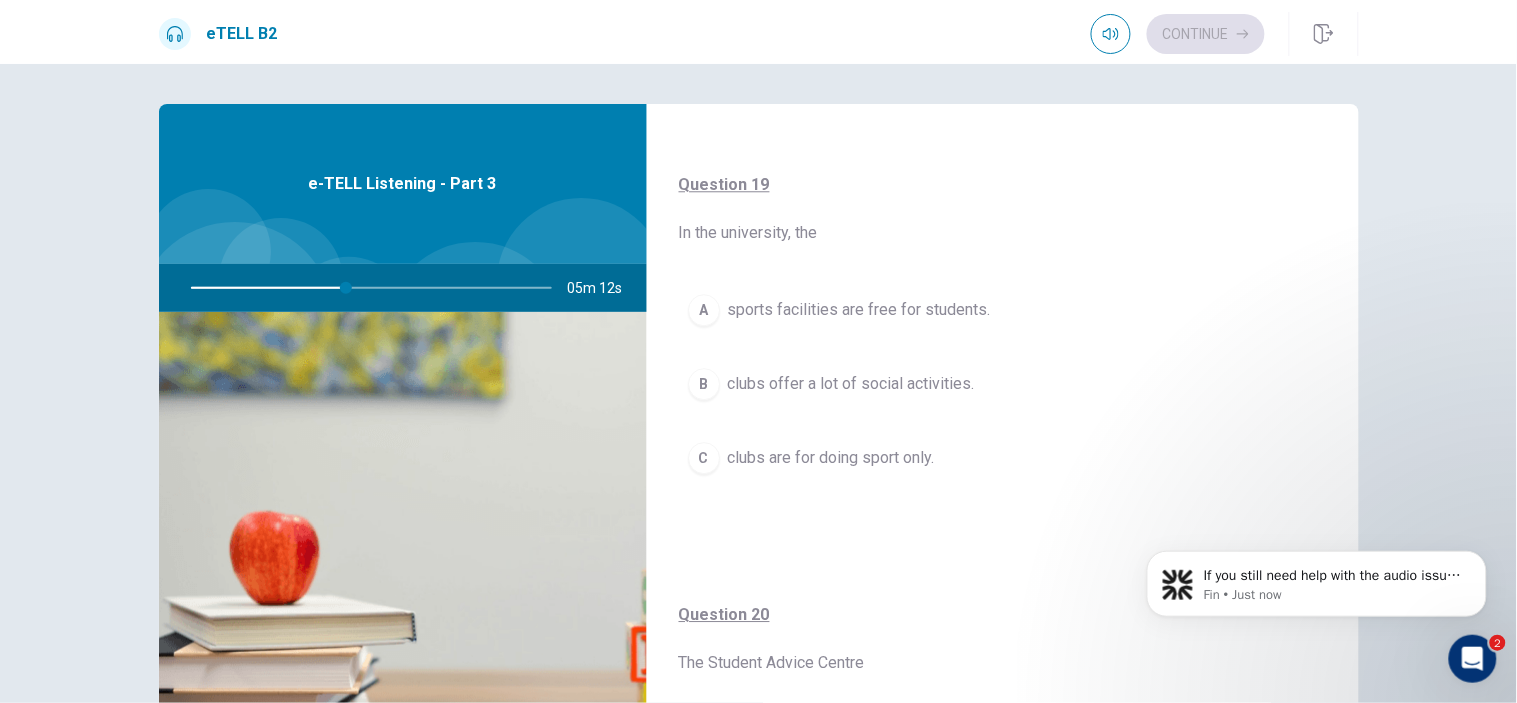 type on "**" 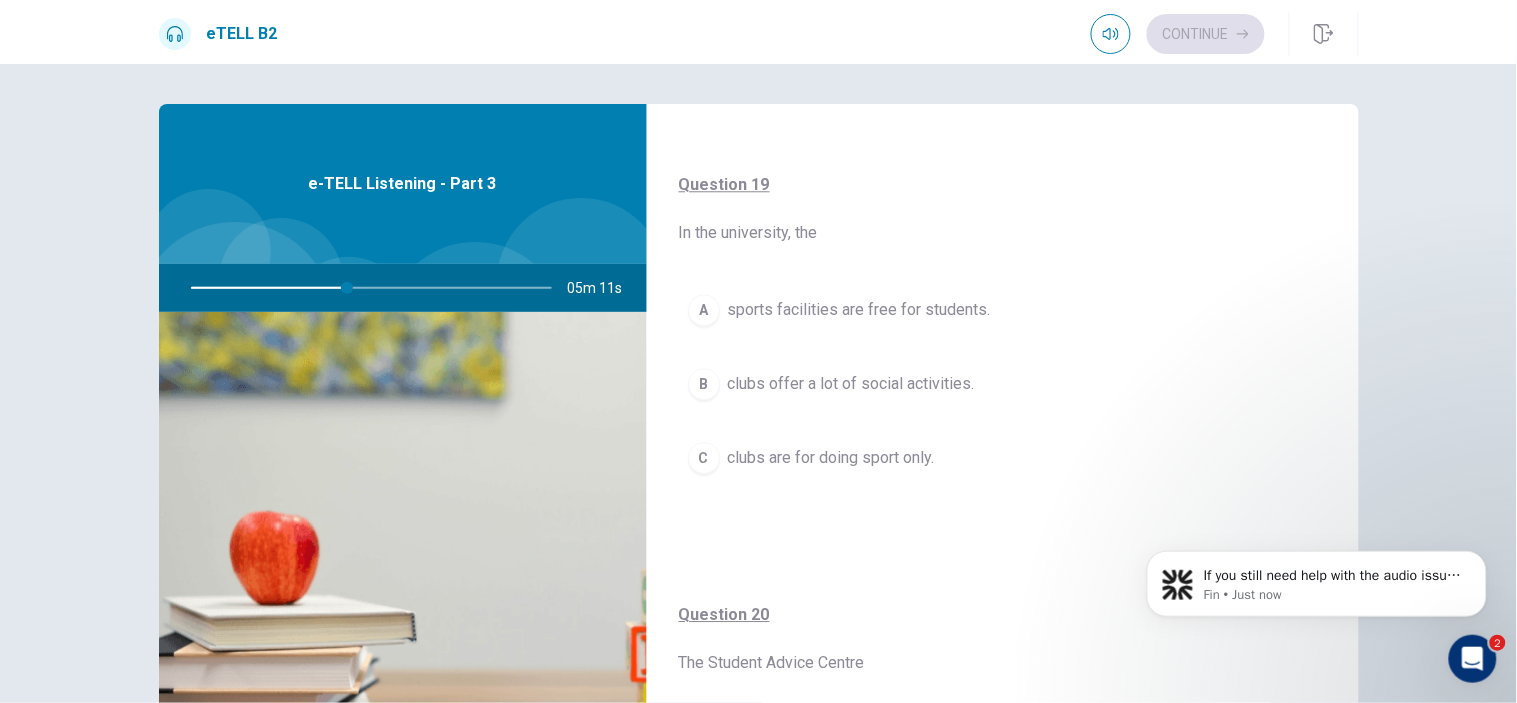 type 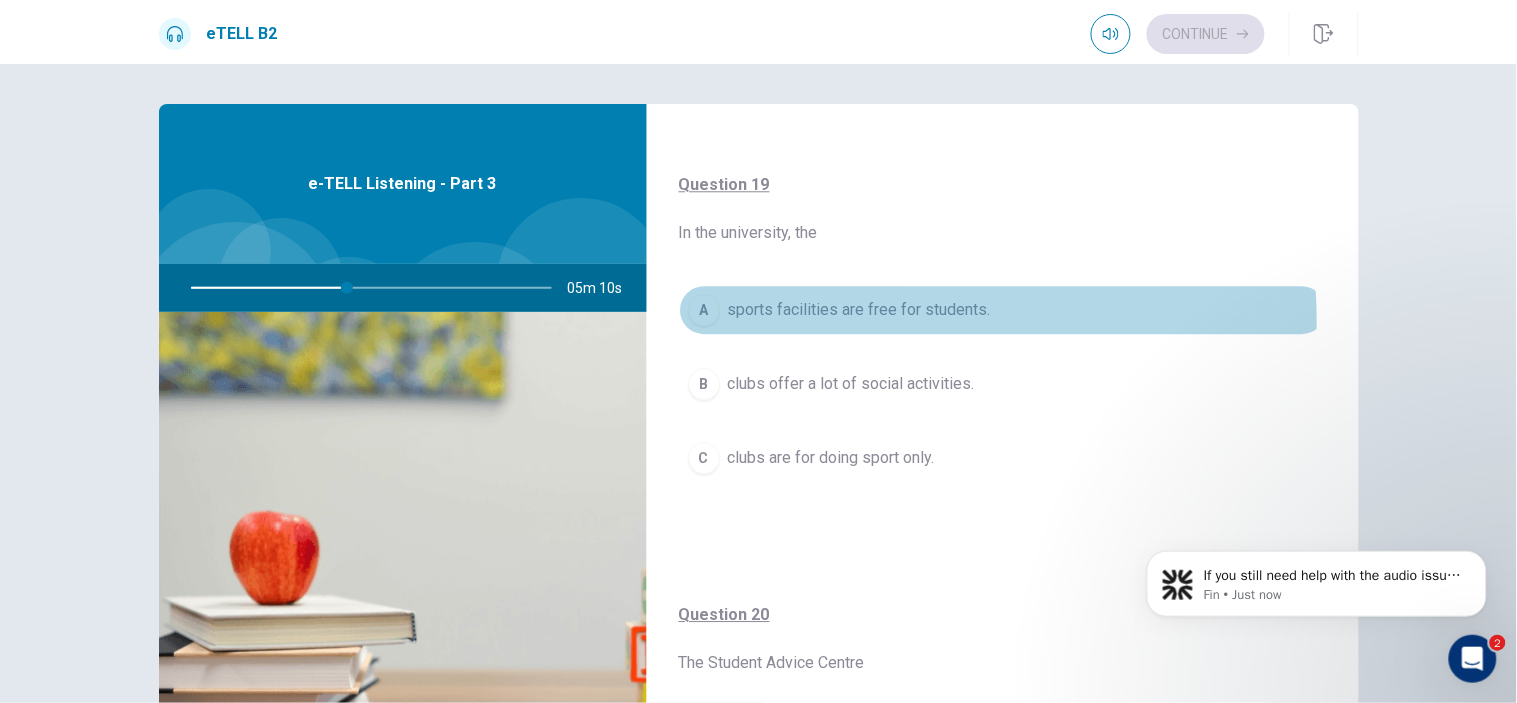 click on "sports facilities are free for students." at bounding box center (859, 310) 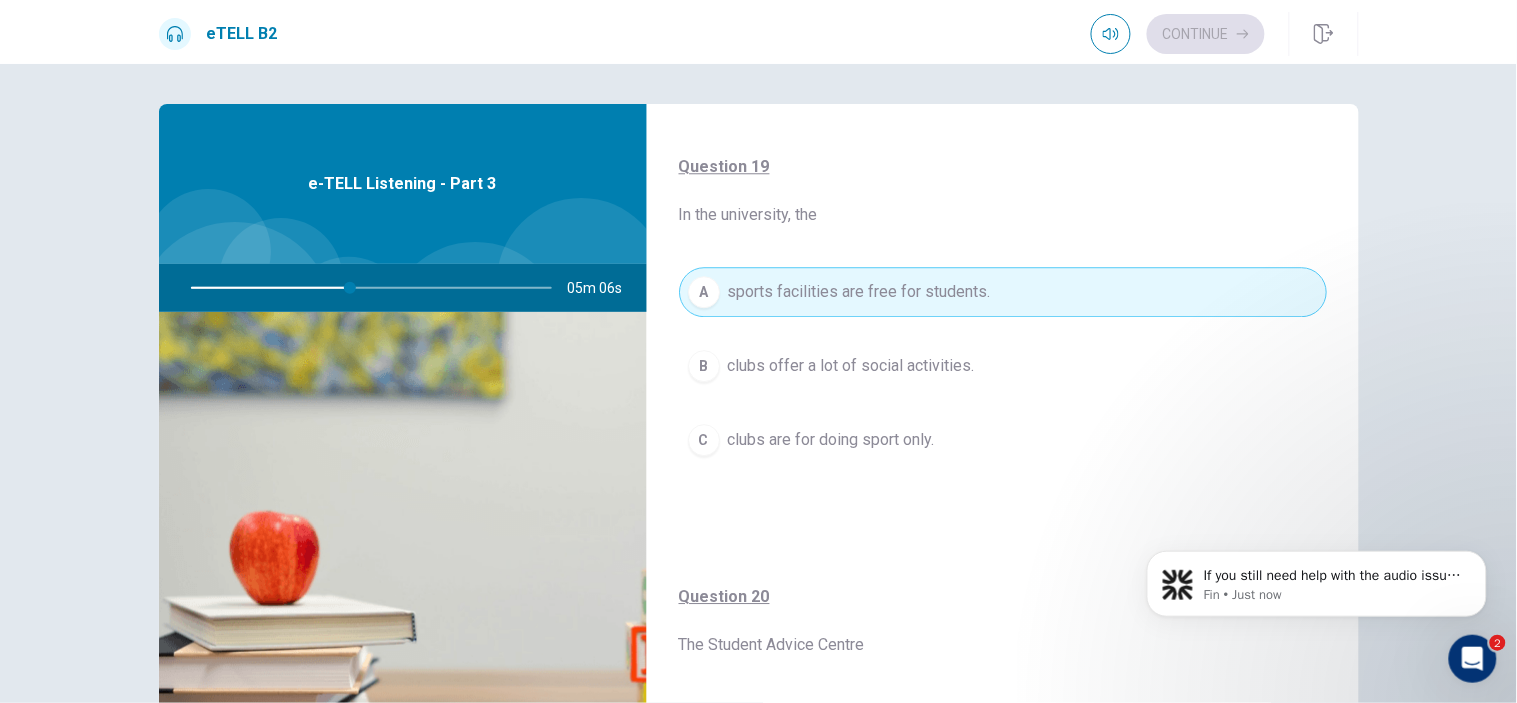 scroll, scrollTop: 1306, scrollLeft: 0, axis: vertical 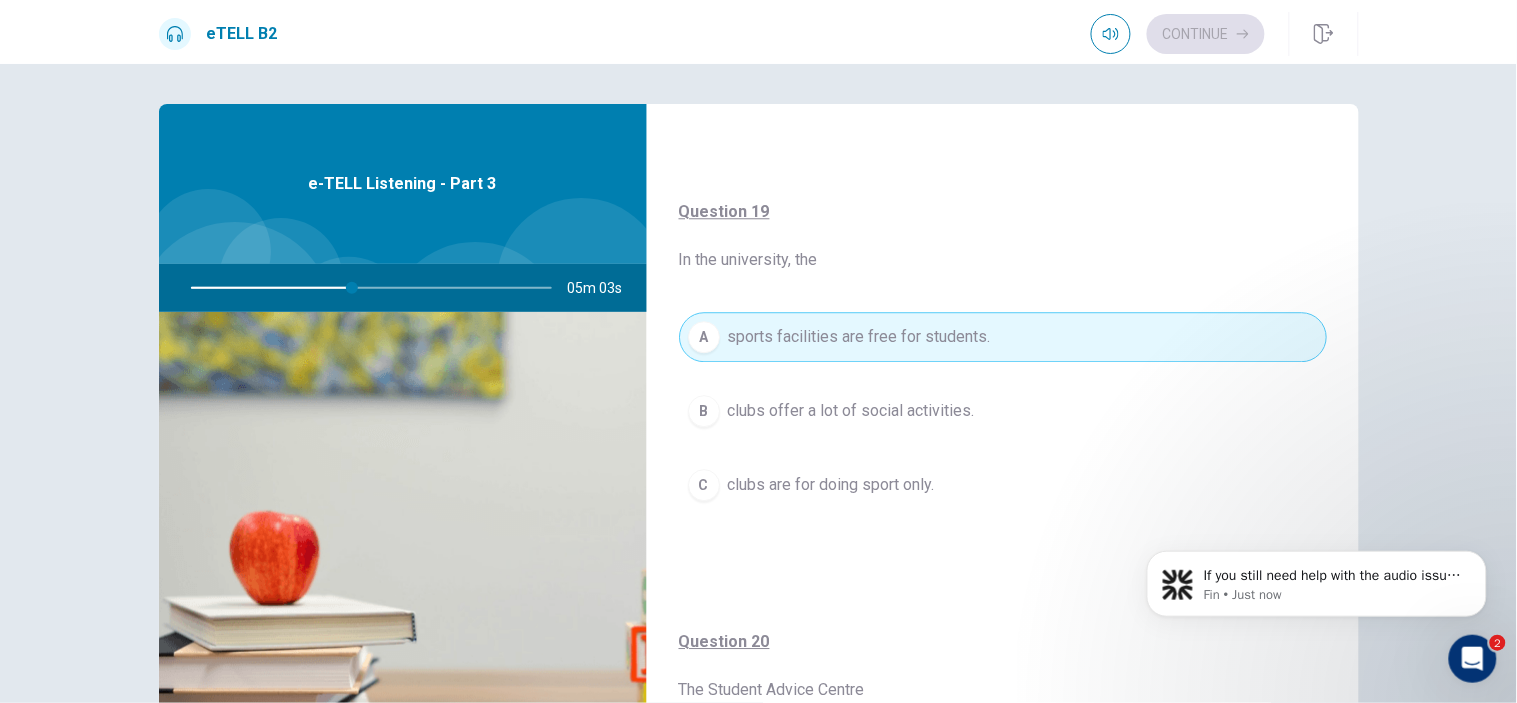 type on "**" 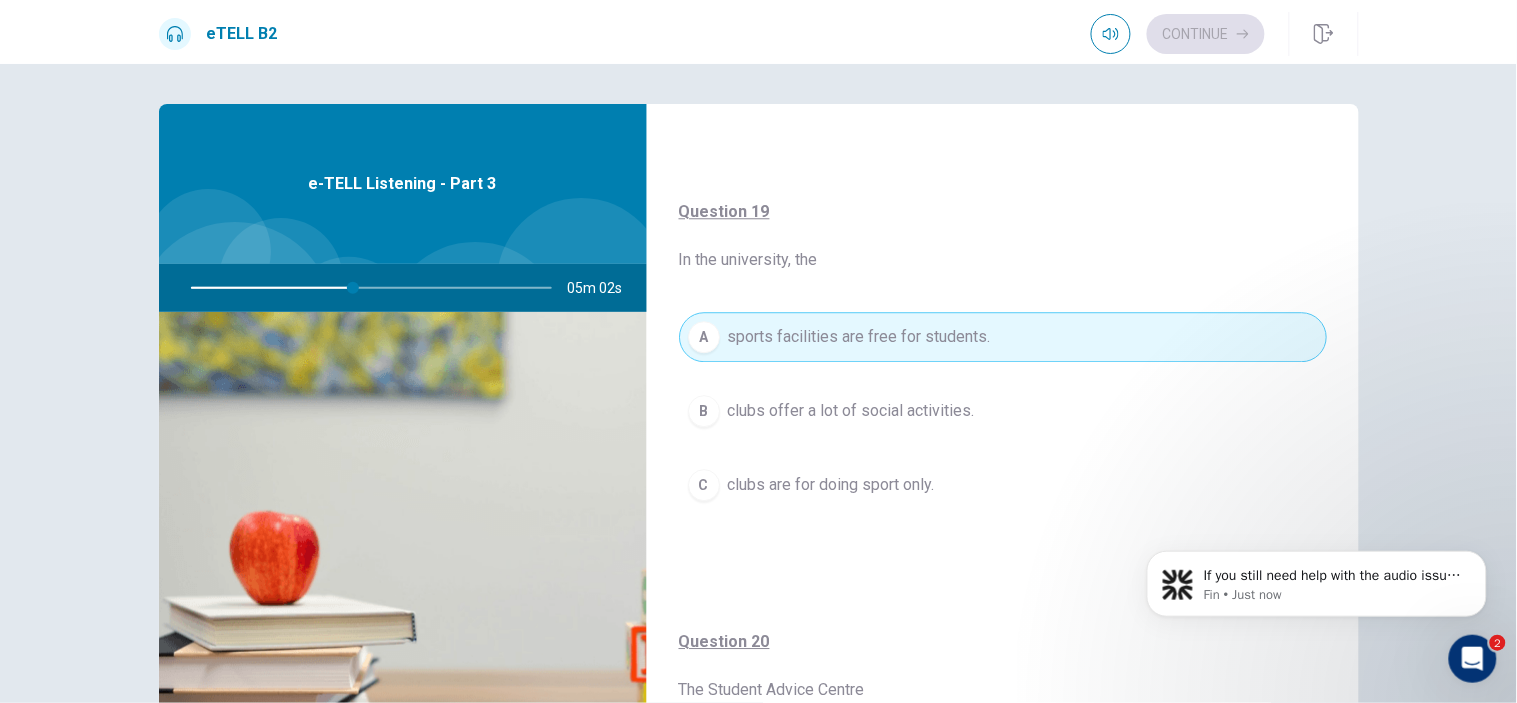 type 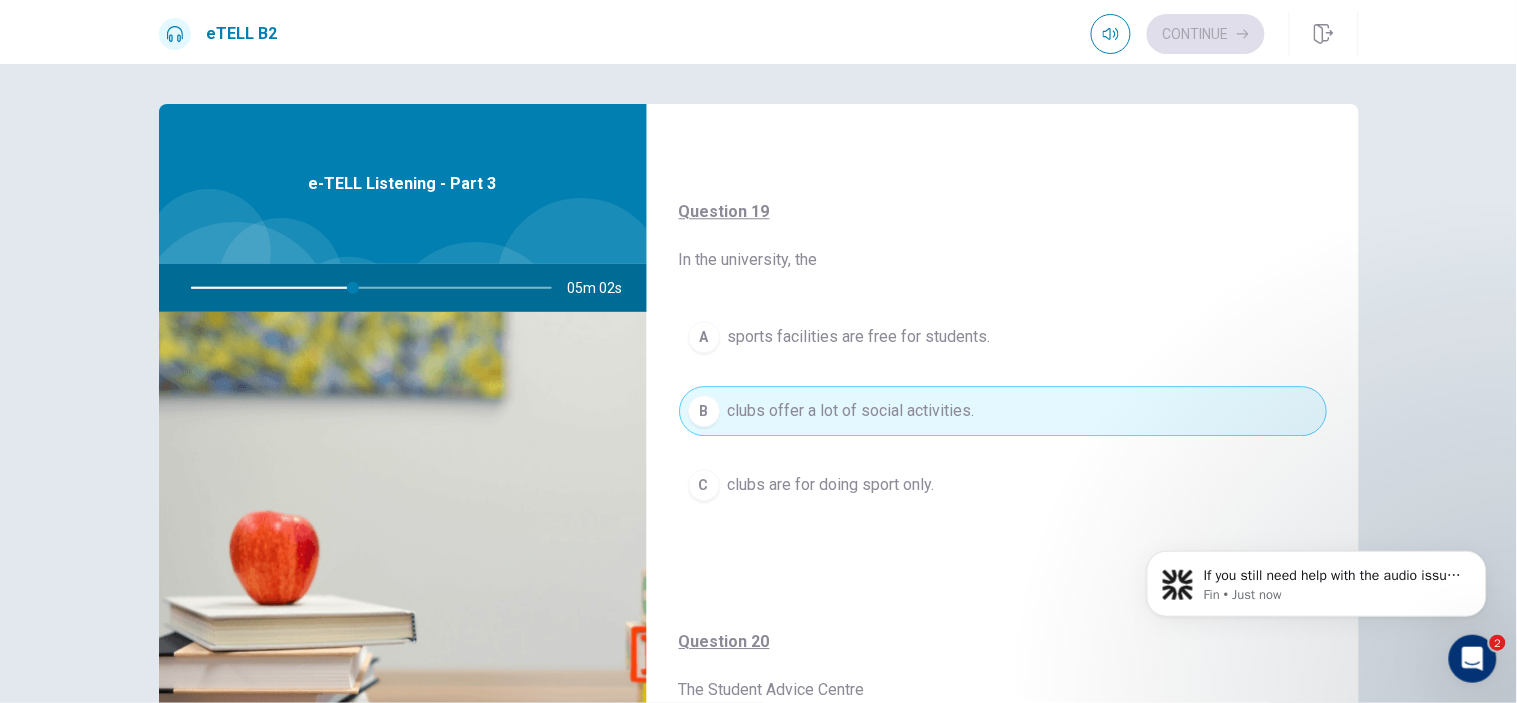 scroll, scrollTop: 1528, scrollLeft: 0, axis: vertical 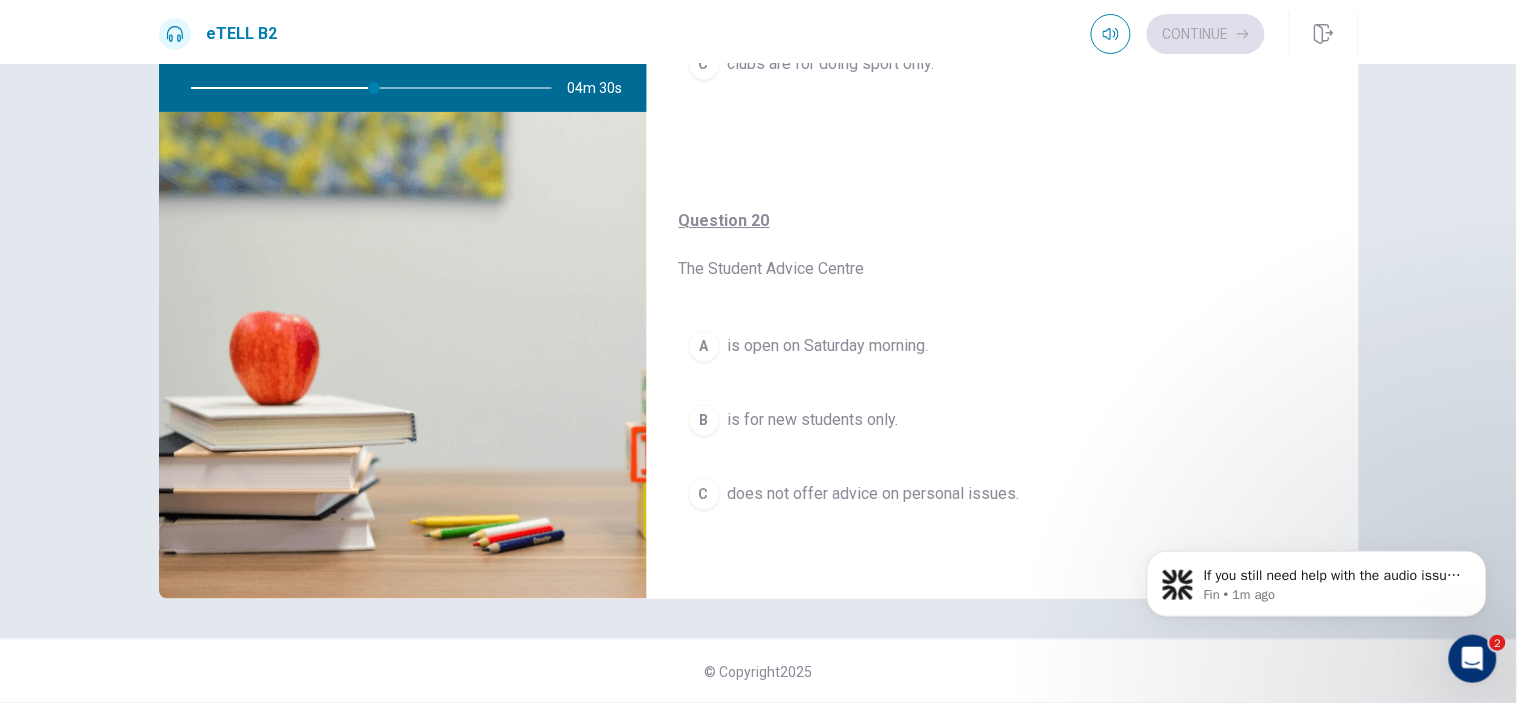 type on "**" 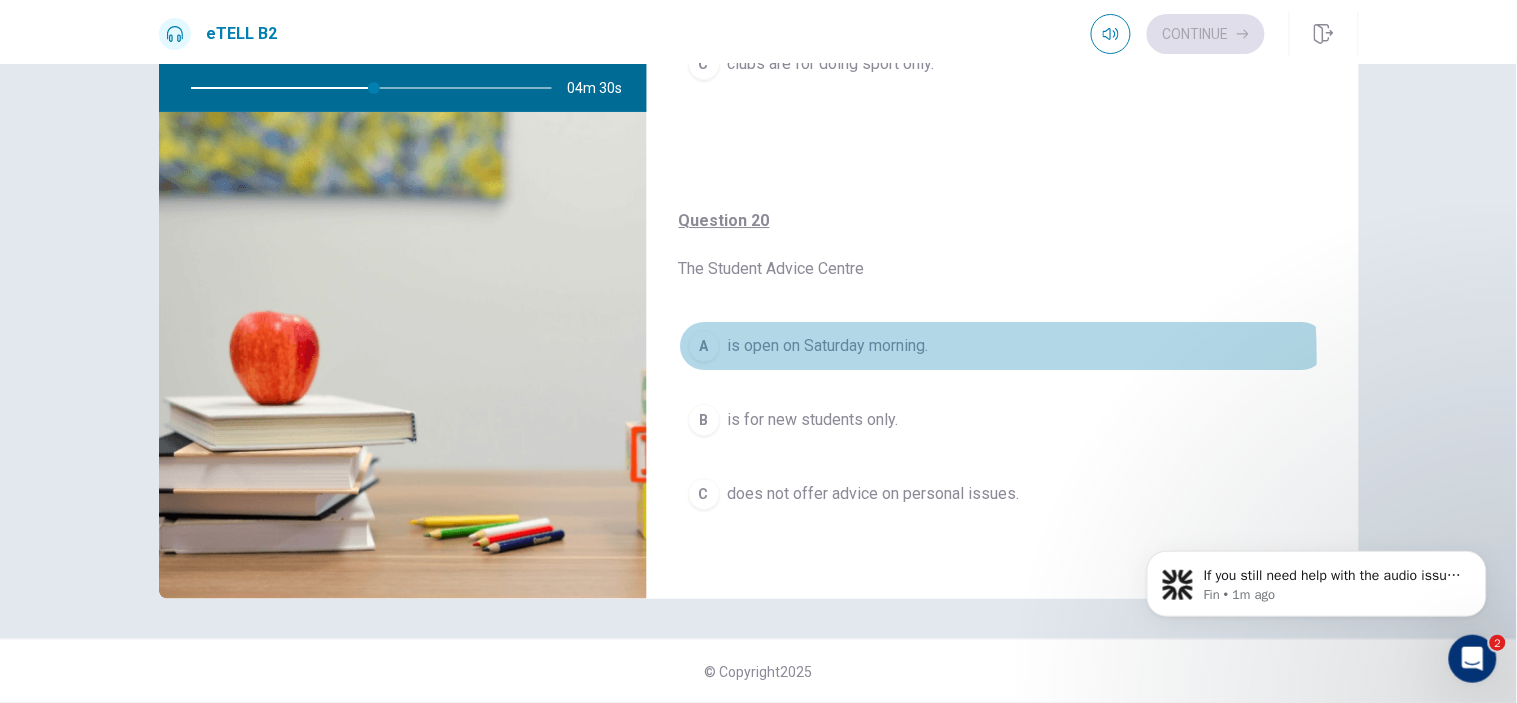 click on "is open on Saturday morning." at bounding box center [828, 346] 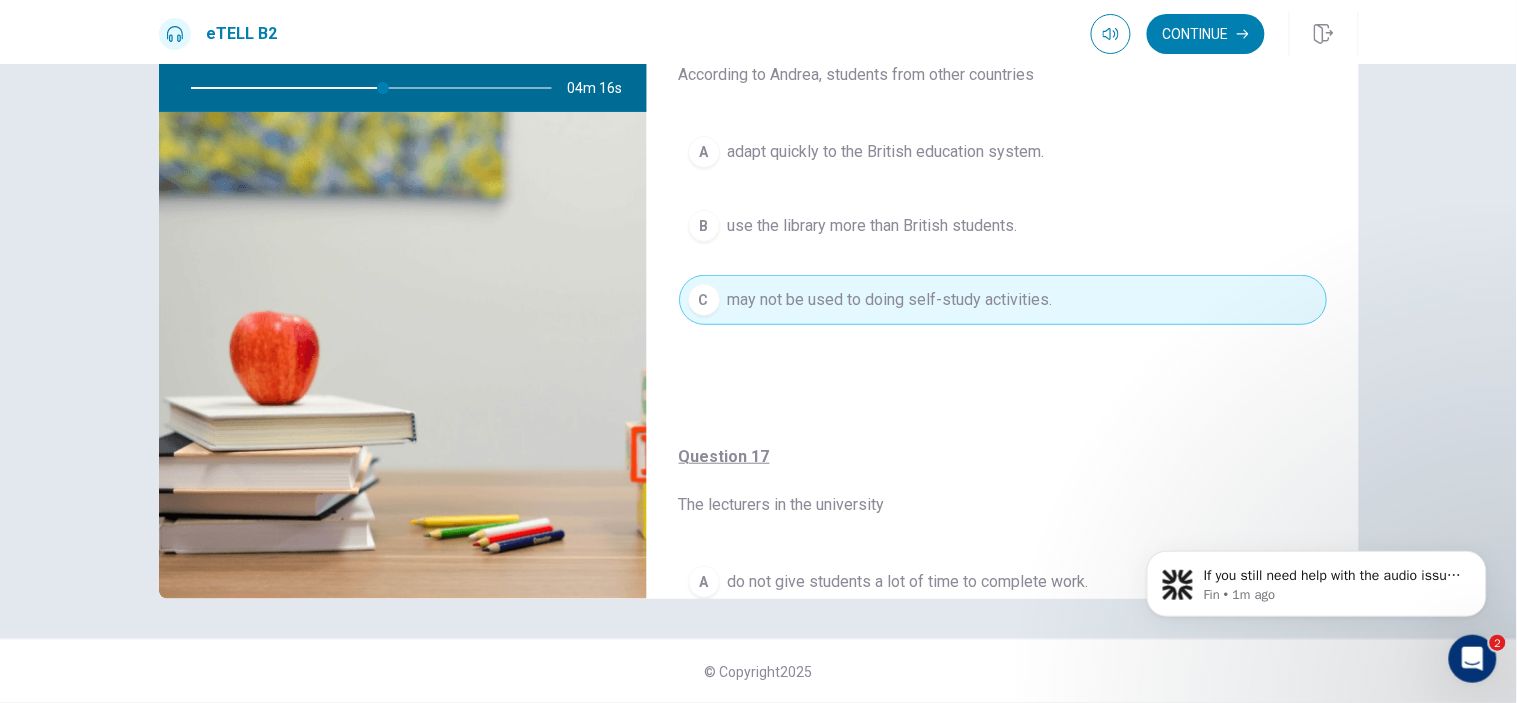 scroll, scrollTop: 0, scrollLeft: 0, axis: both 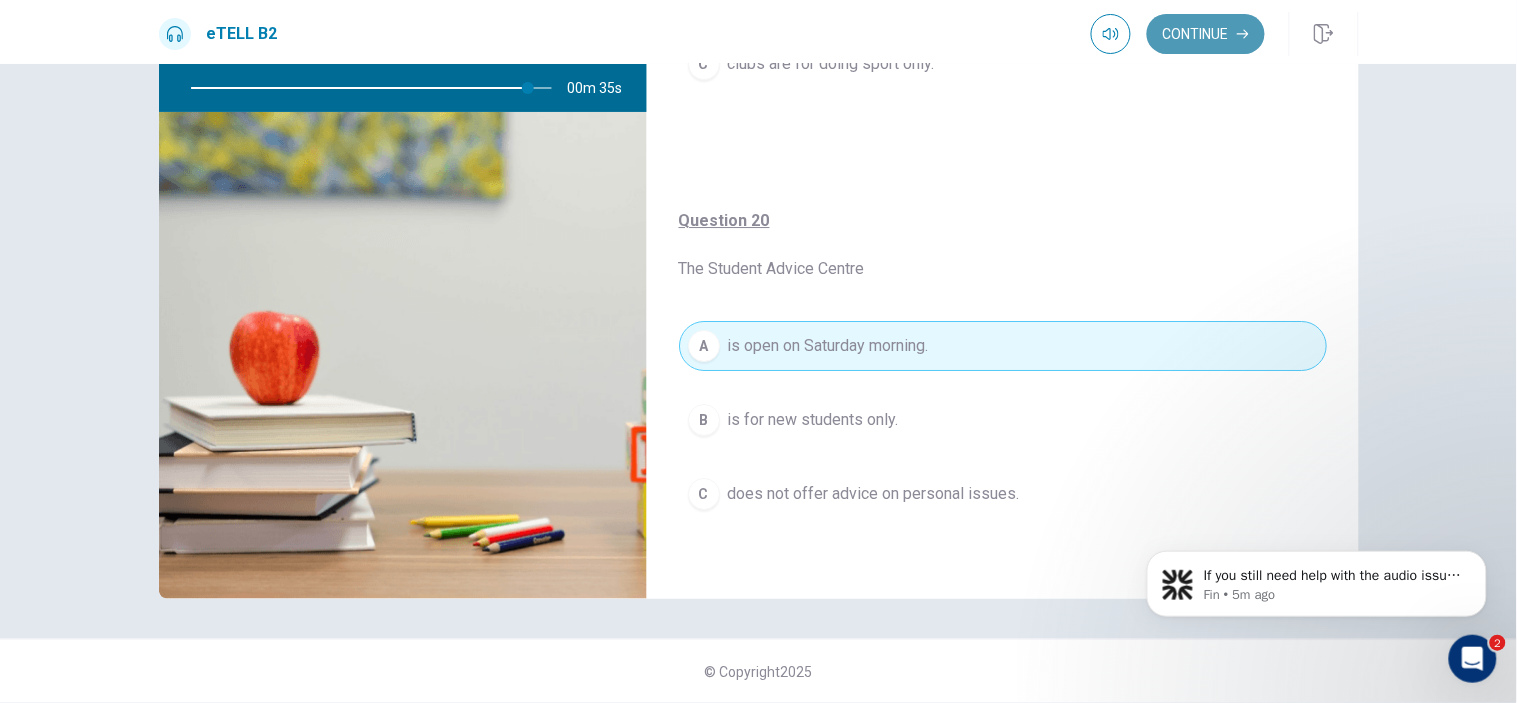 click on "Continue" at bounding box center (1206, 34) 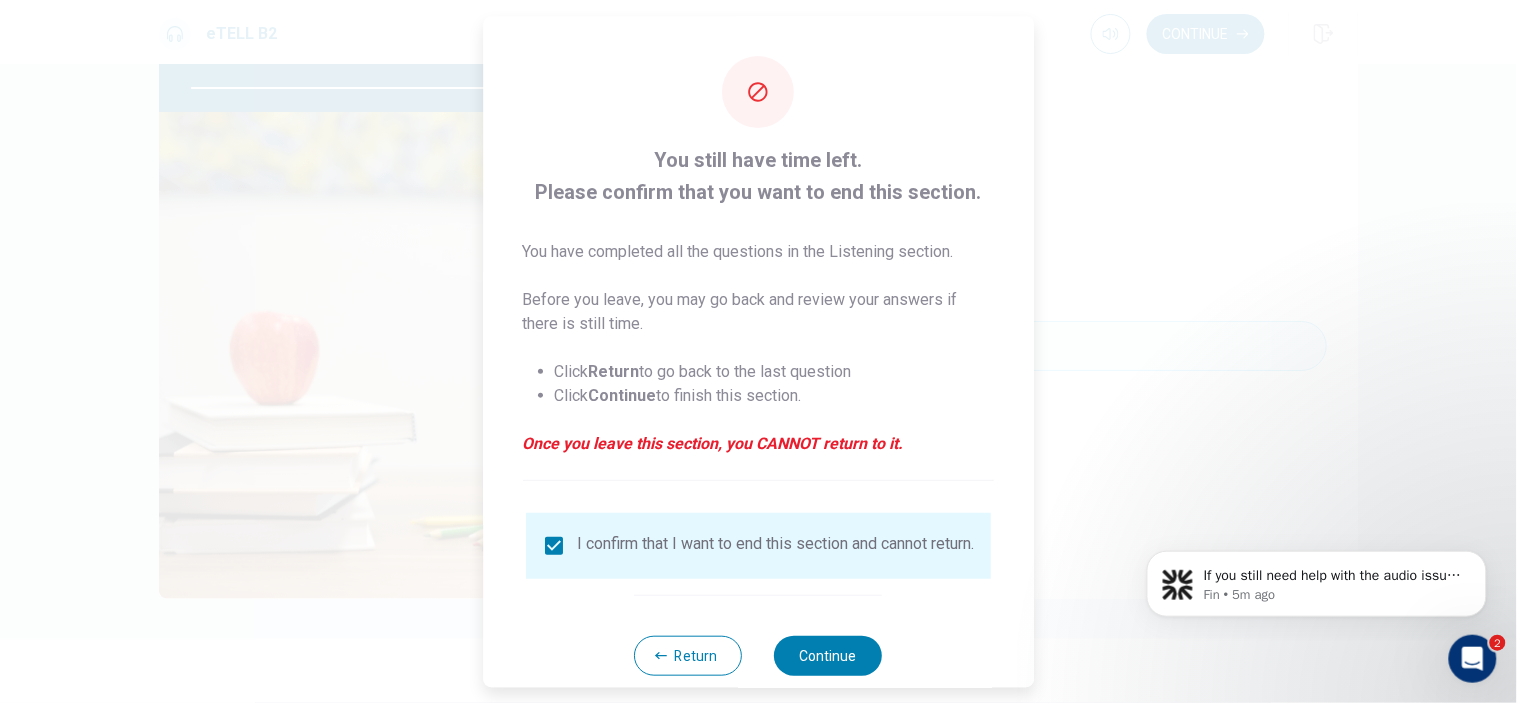 type on "**" 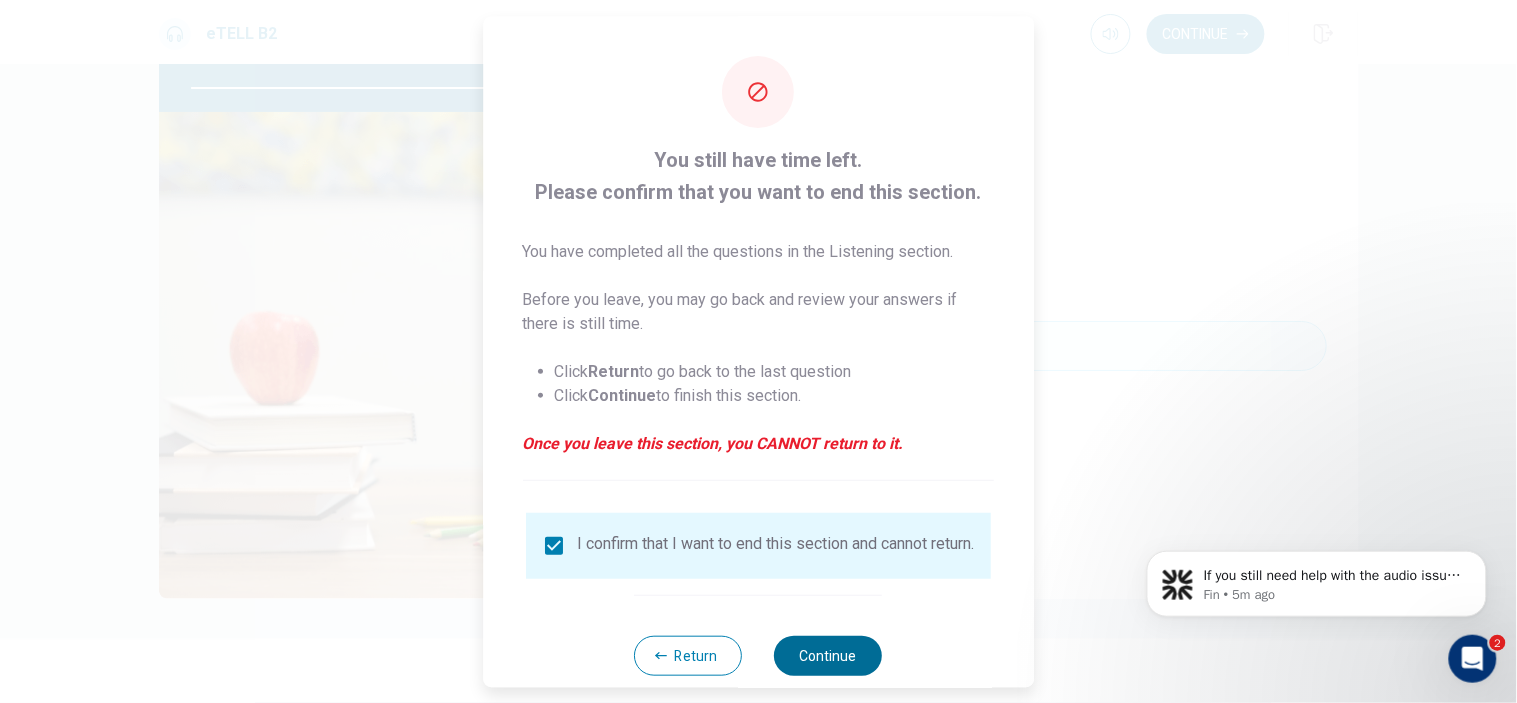 type 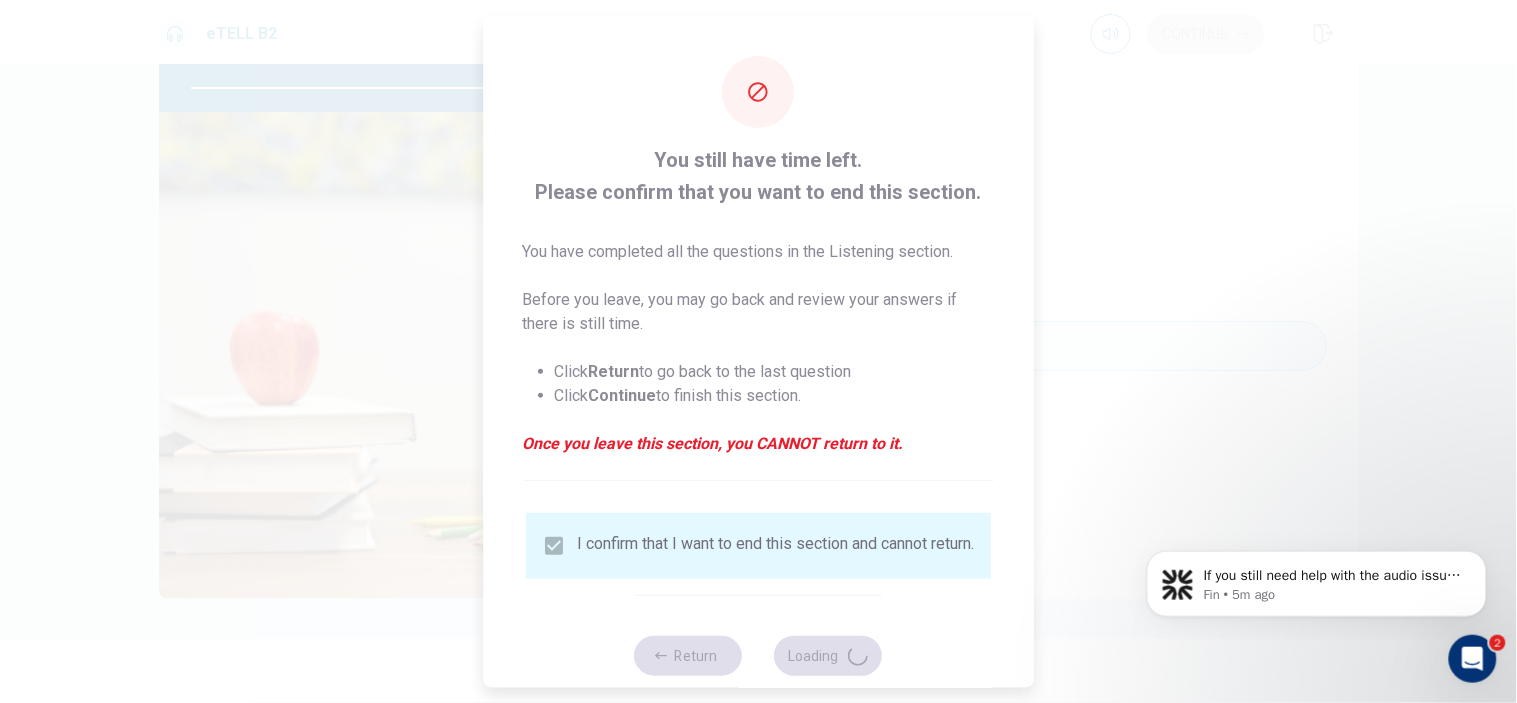 click on "If you still need help with the audio issue, I’m here to assist you further. Would you like to provide more details about what you’re experiencing so we can continue troubleshooting? Fin • 5m ago" at bounding box center [1316, 491] 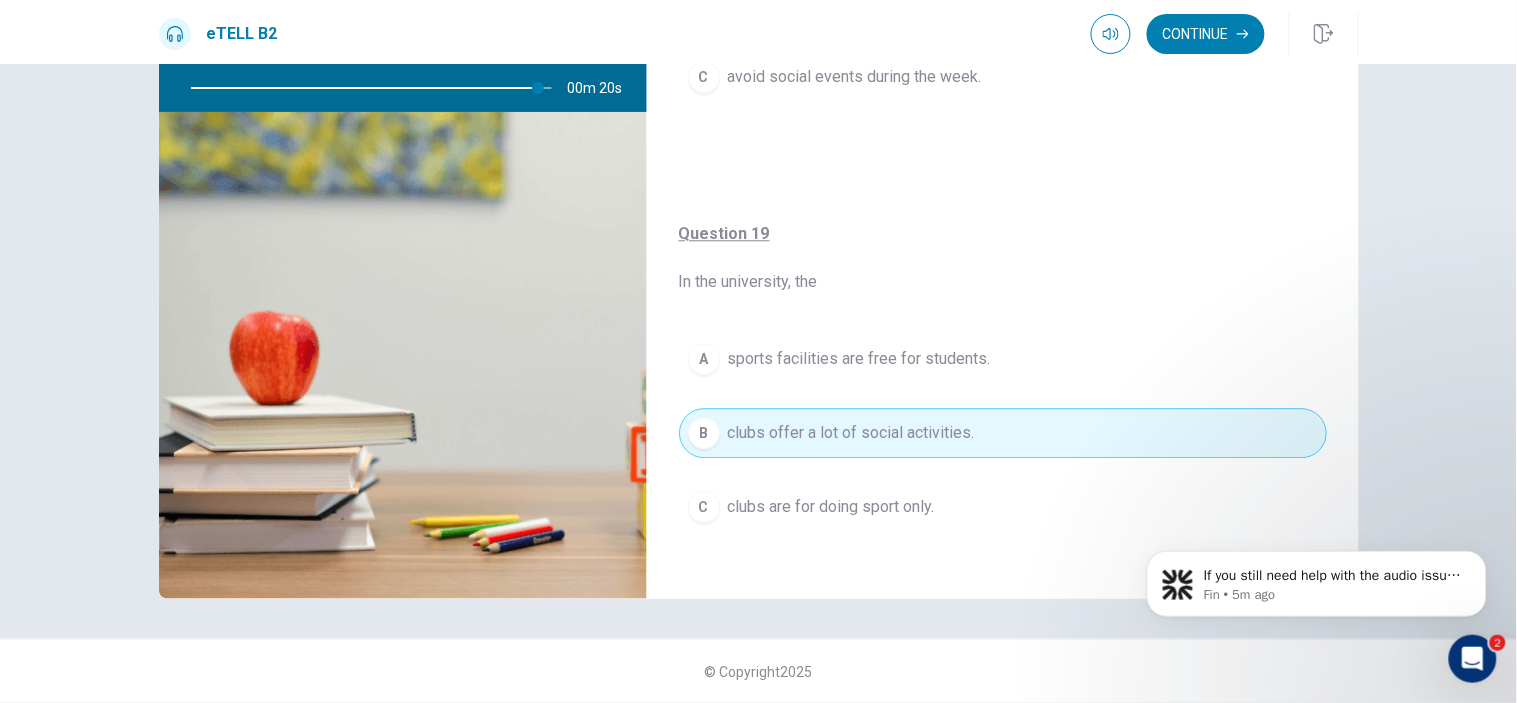 scroll, scrollTop: 1417, scrollLeft: 0, axis: vertical 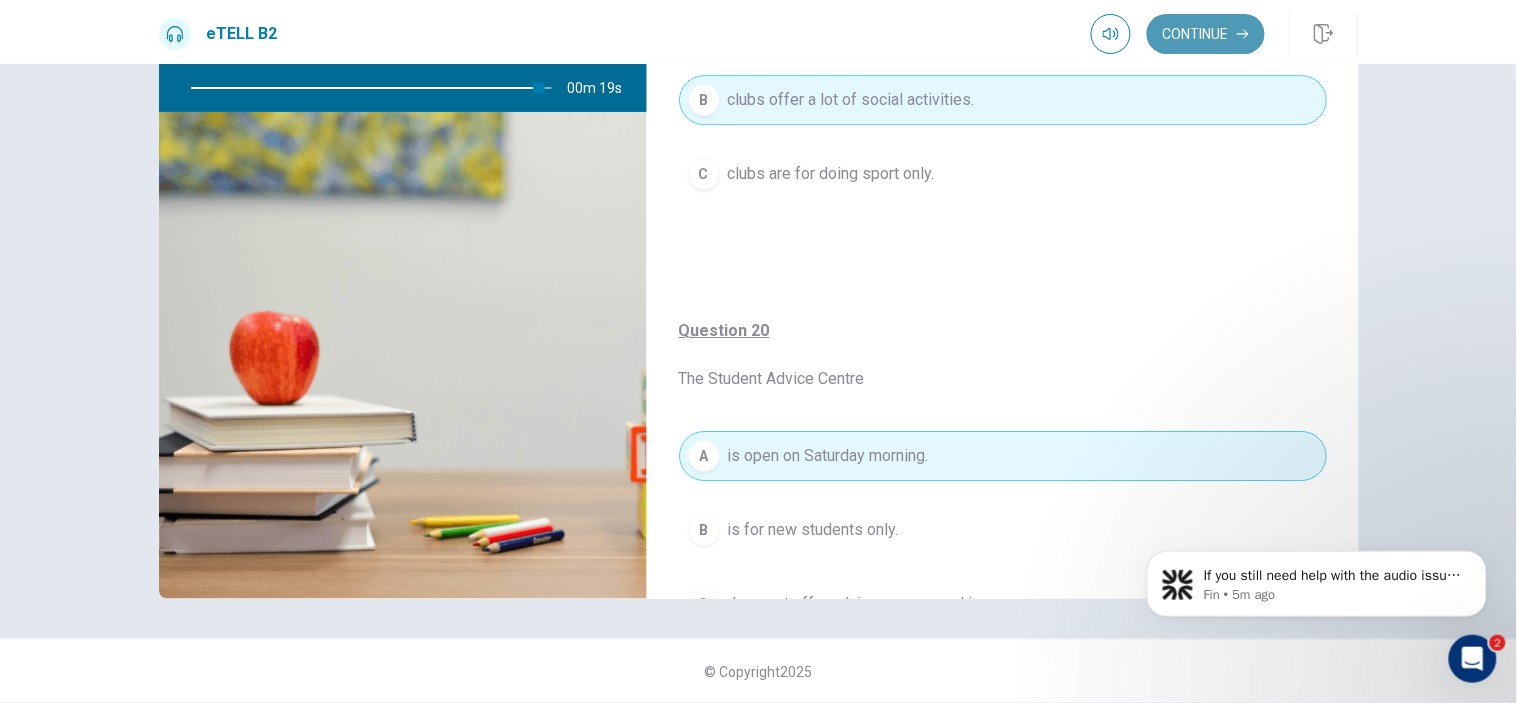 click on "Continue" at bounding box center [1206, 34] 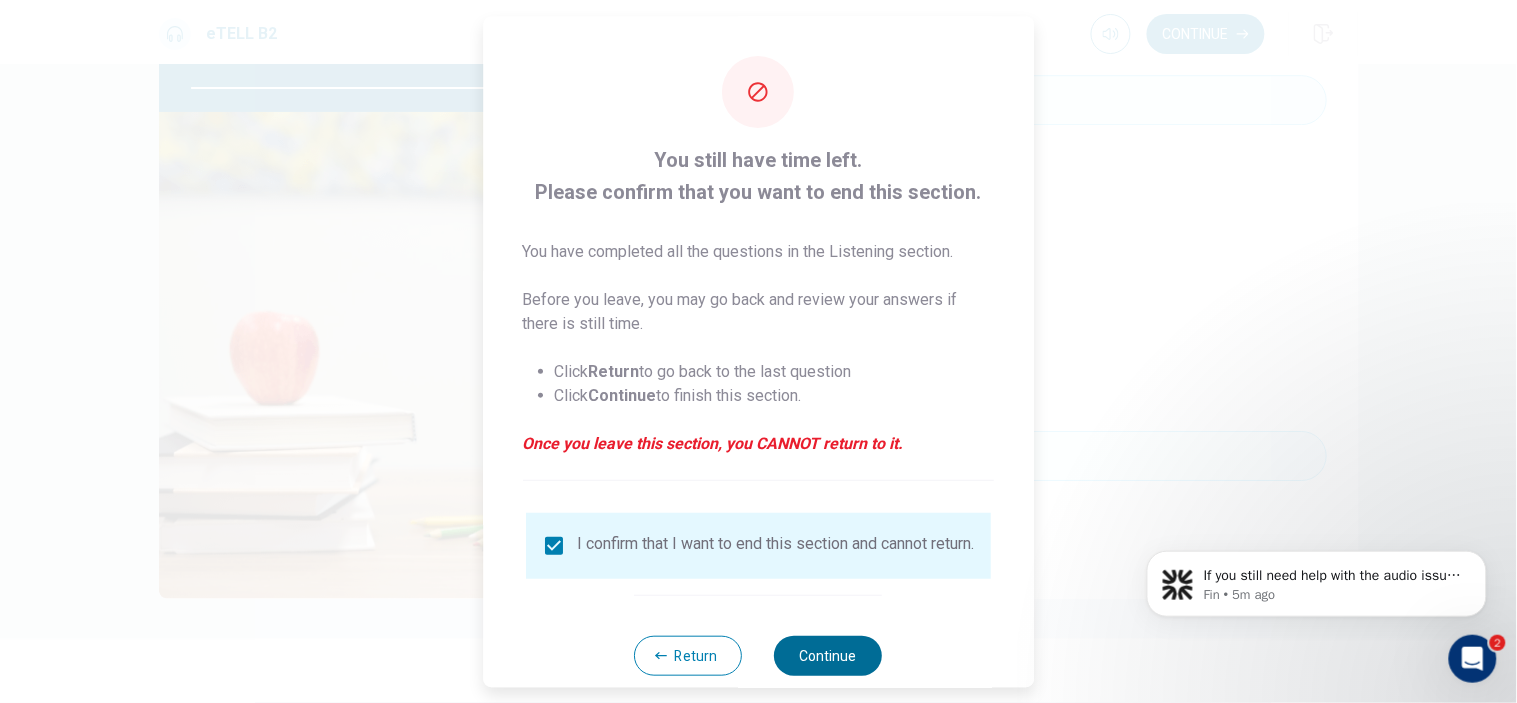type on "**" 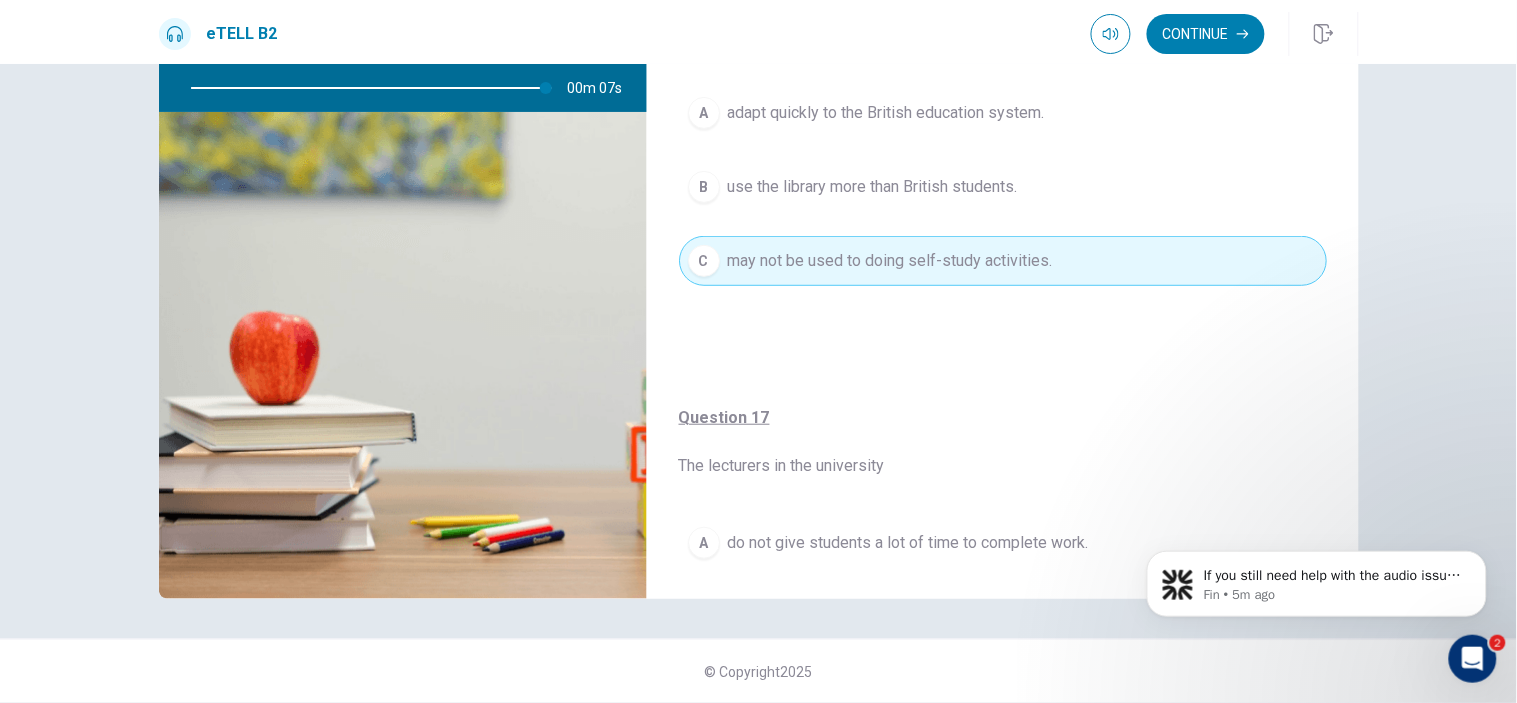 scroll, scrollTop: 0, scrollLeft: 0, axis: both 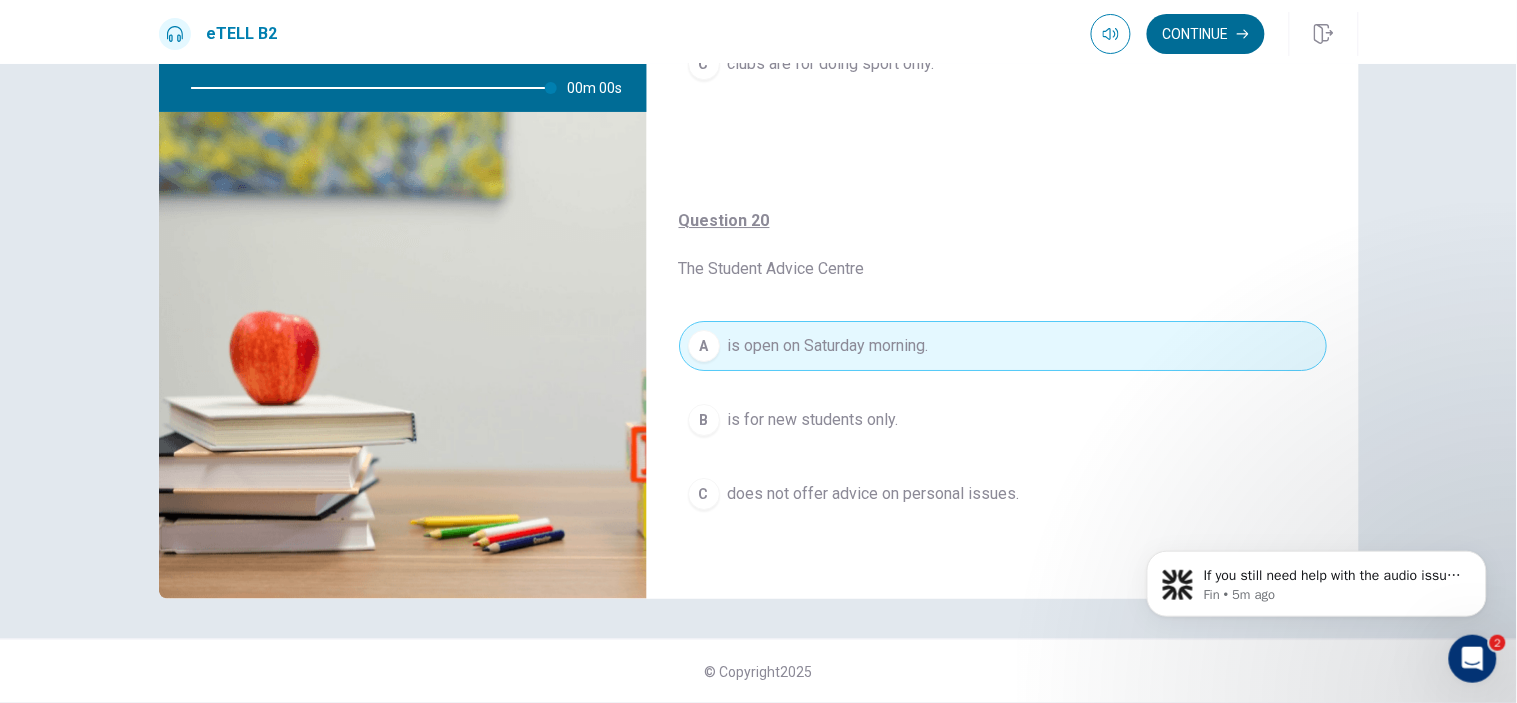 type on "*" 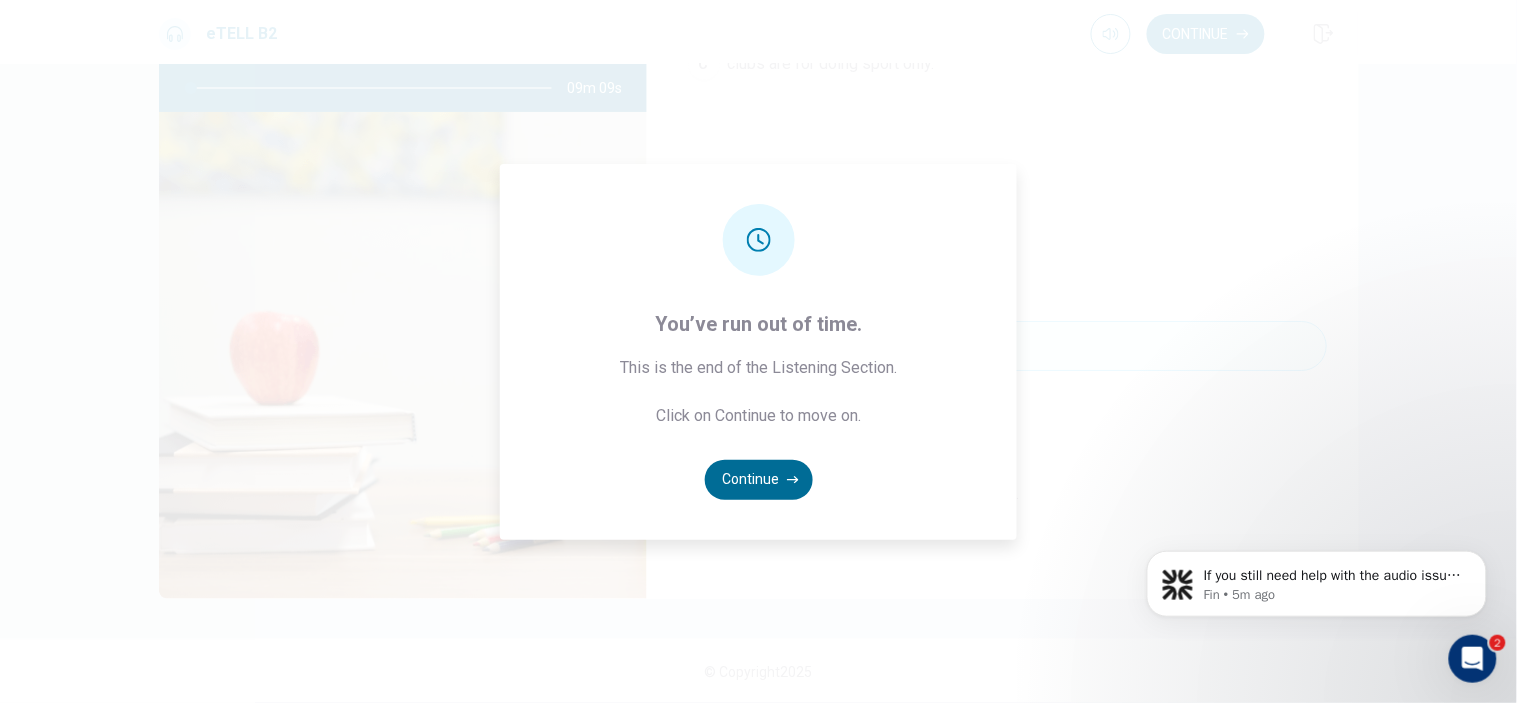 type 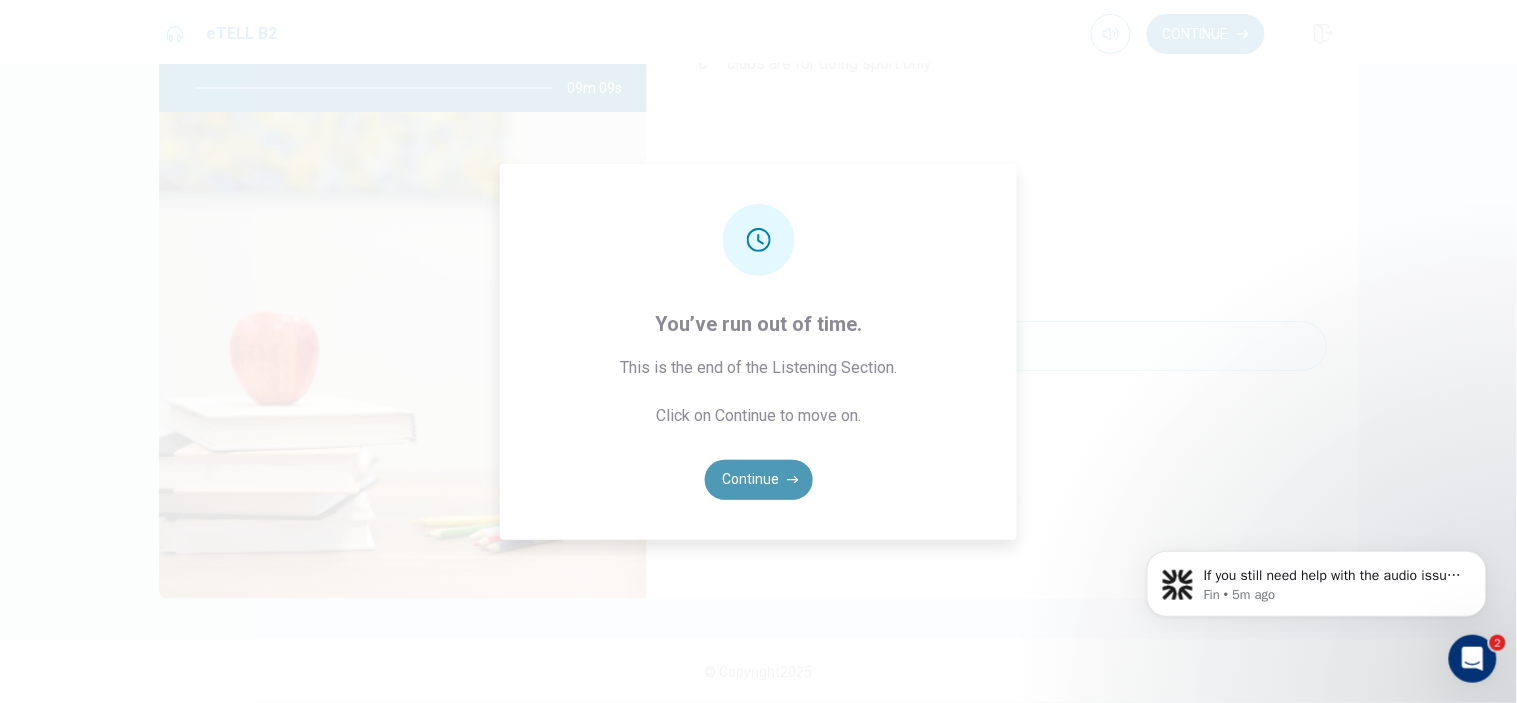 click on "Continue" at bounding box center (759, 480) 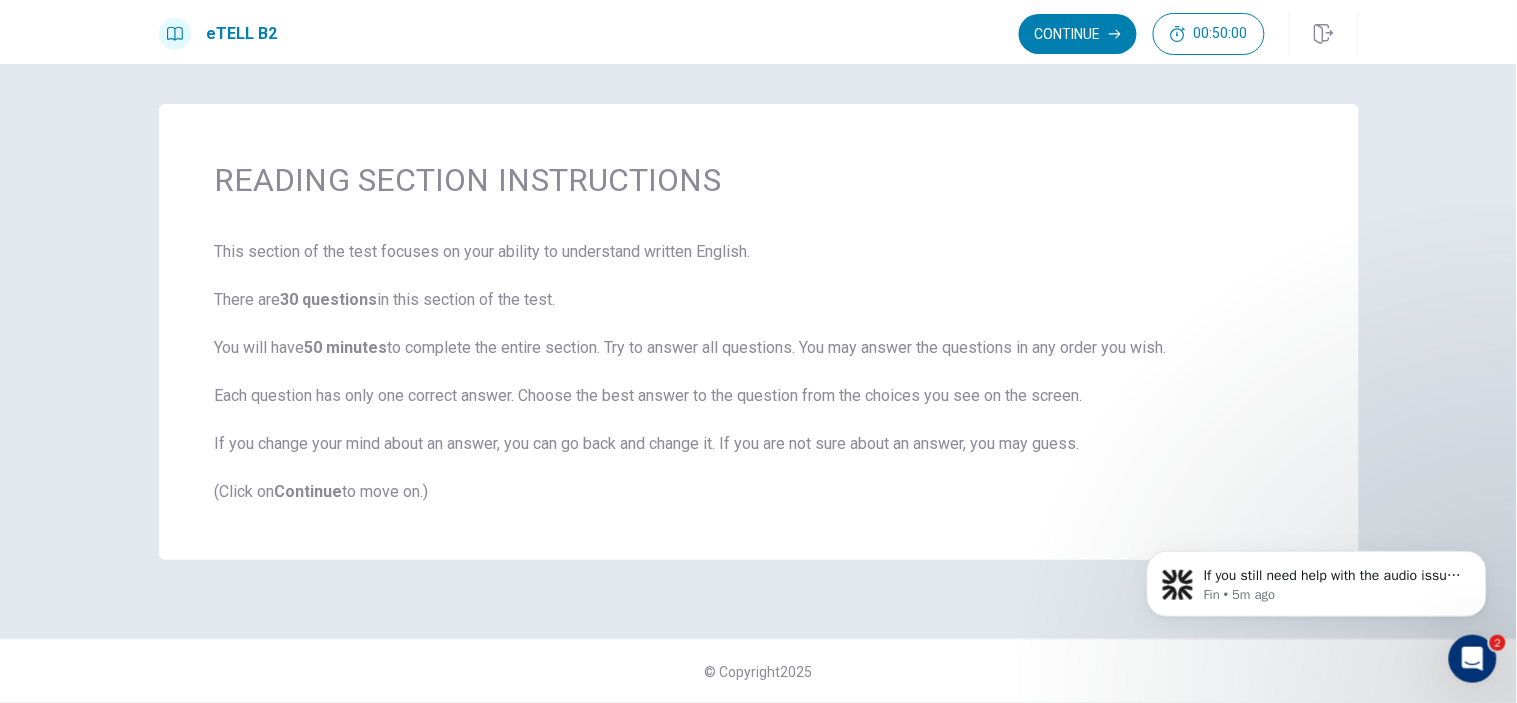 scroll, scrollTop: 0, scrollLeft: 0, axis: both 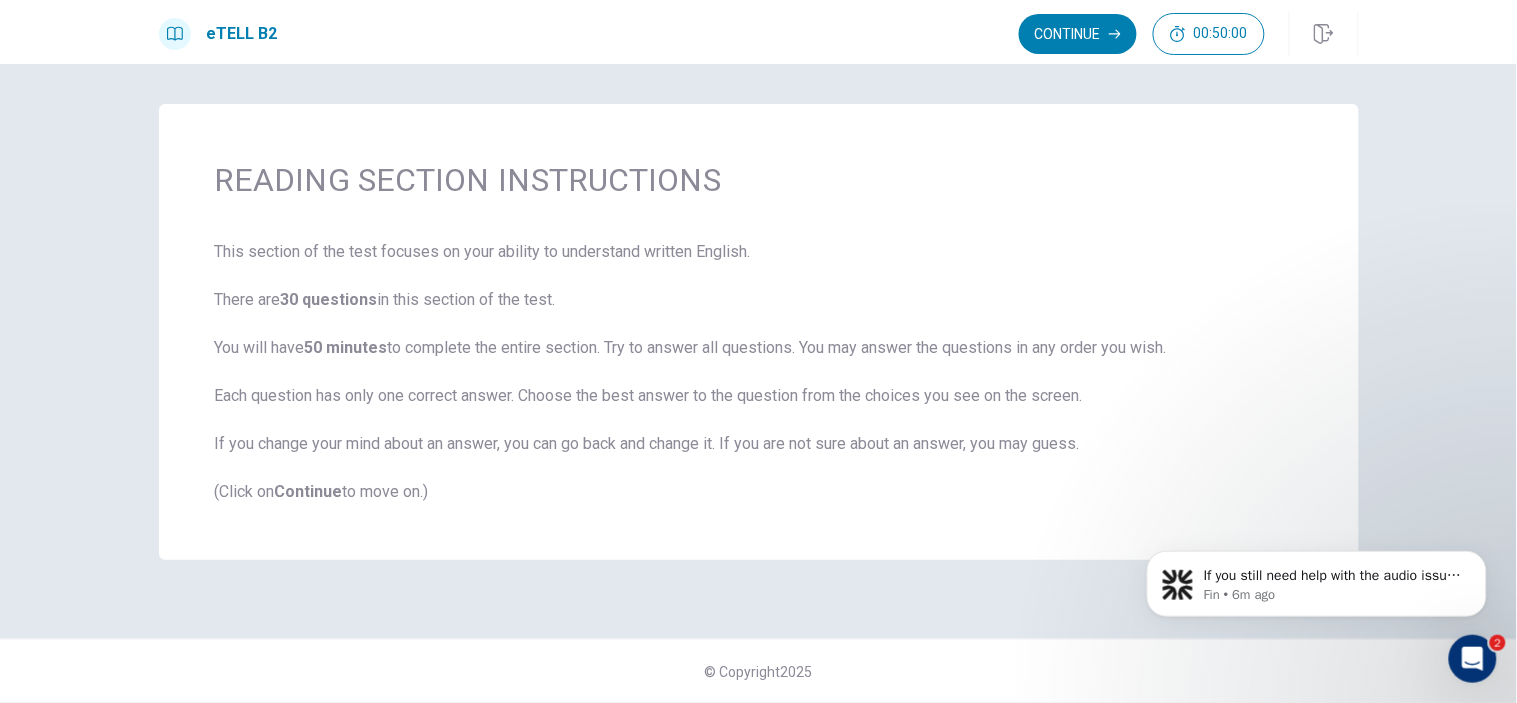click 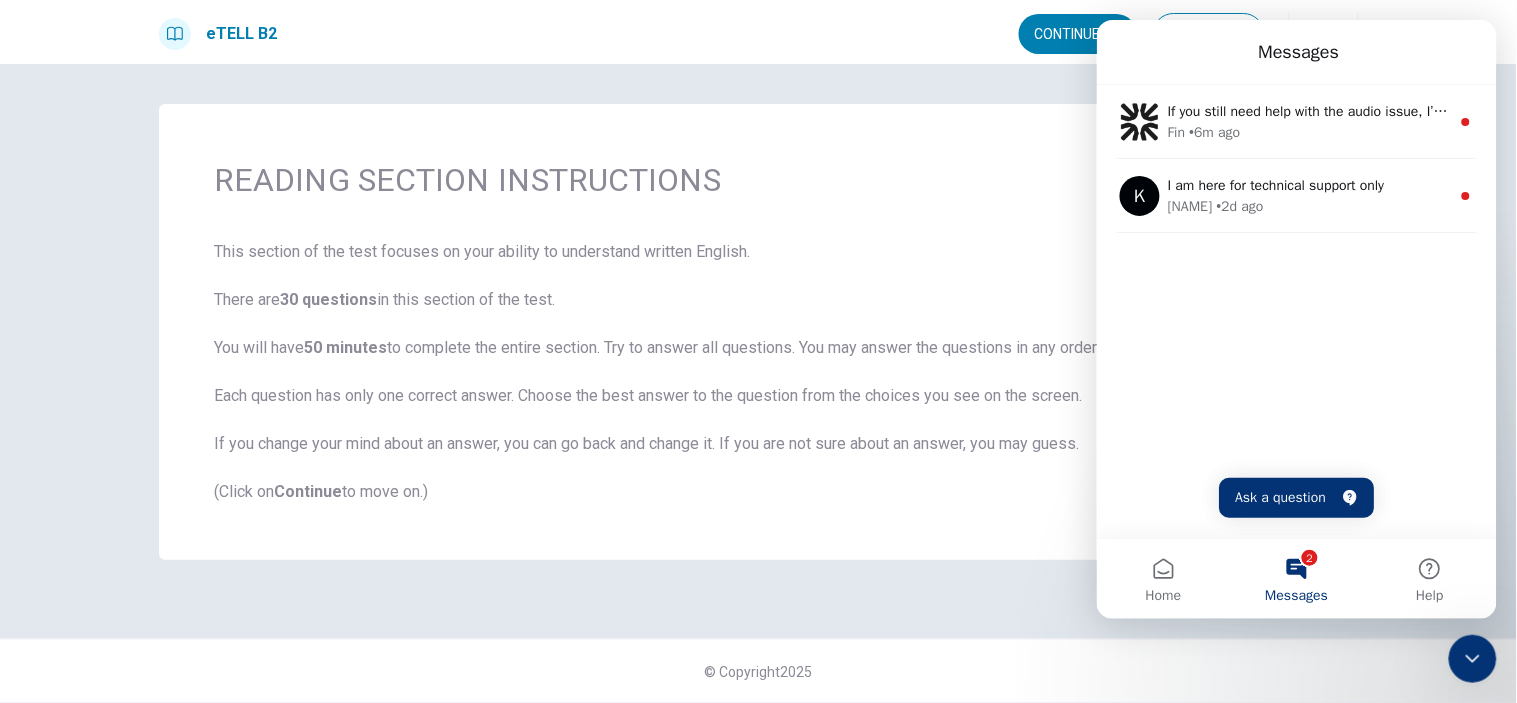 click 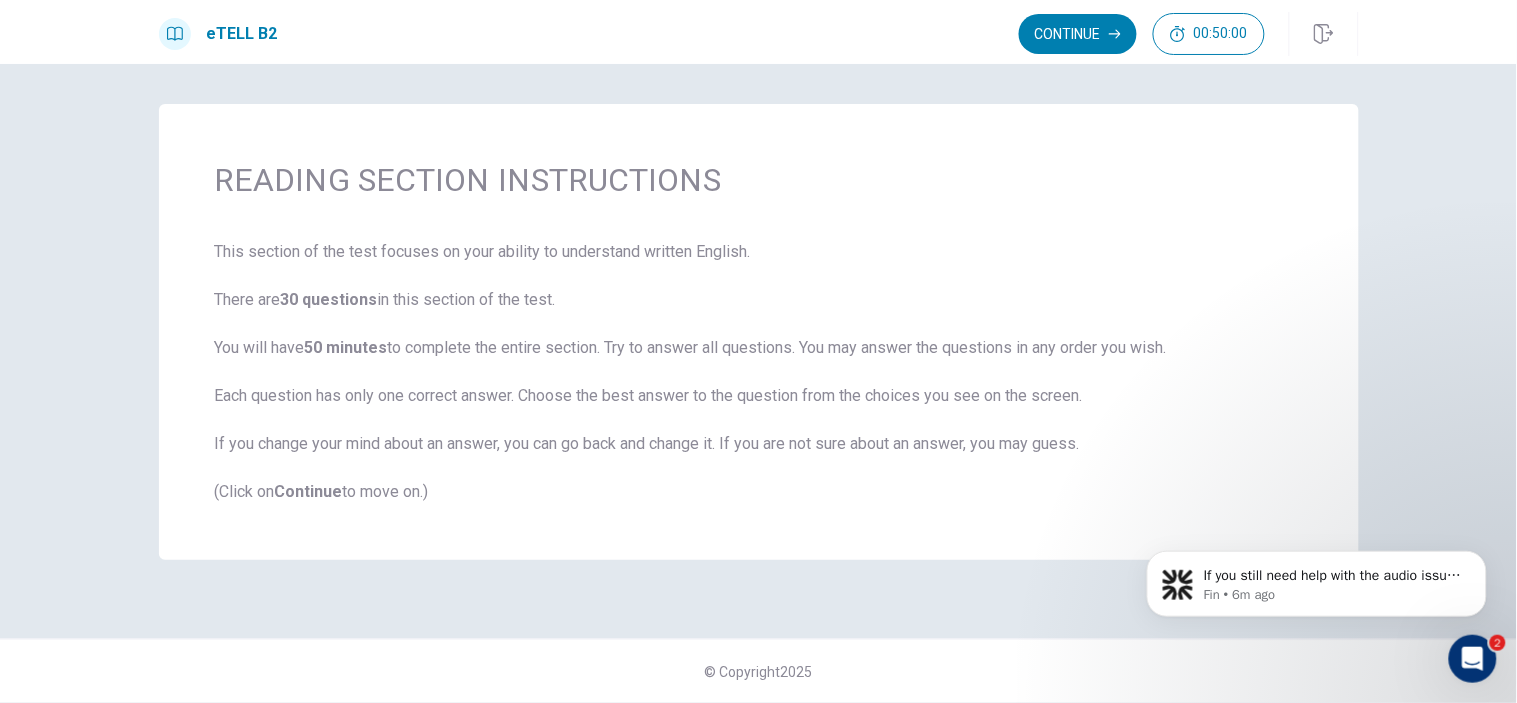 scroll, scrollTop: 0, scrollLeft: 0, axis: both 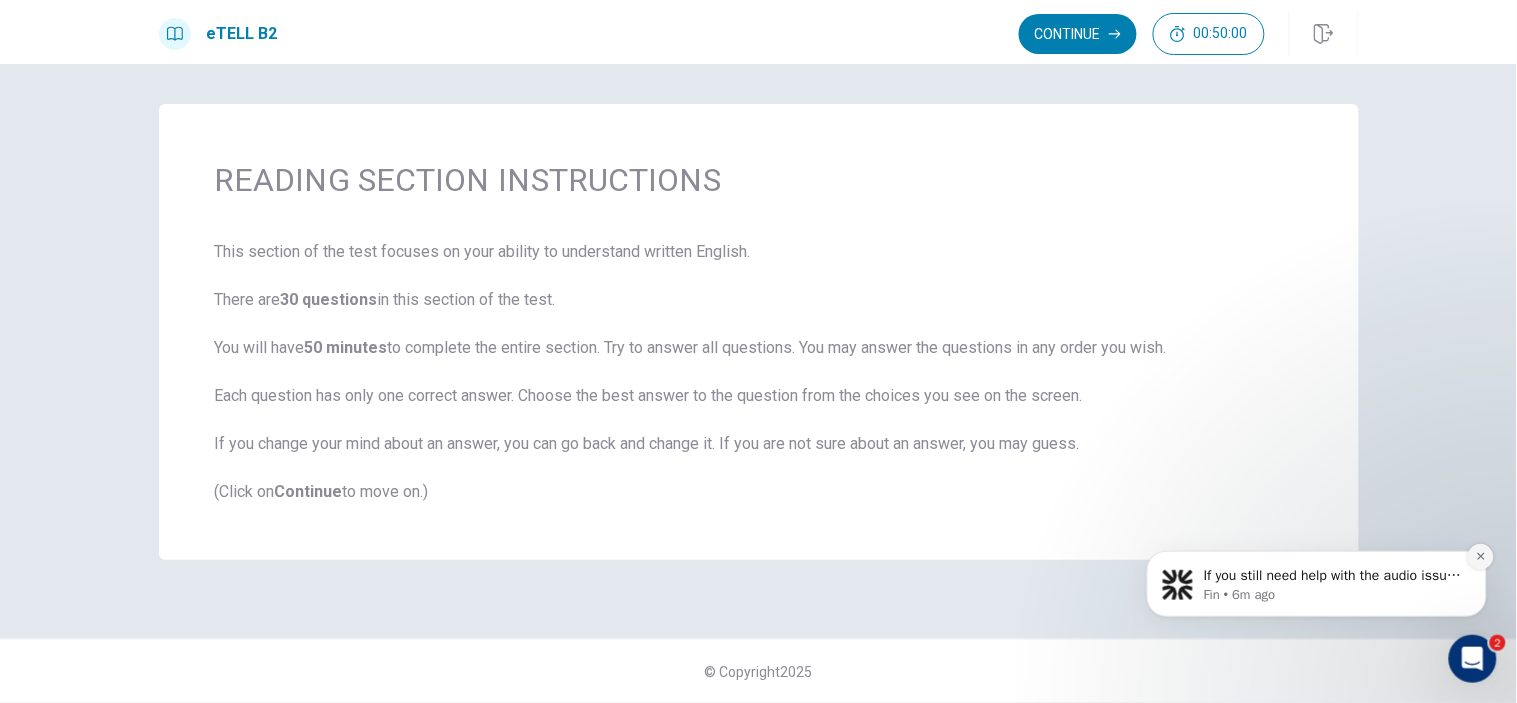 type 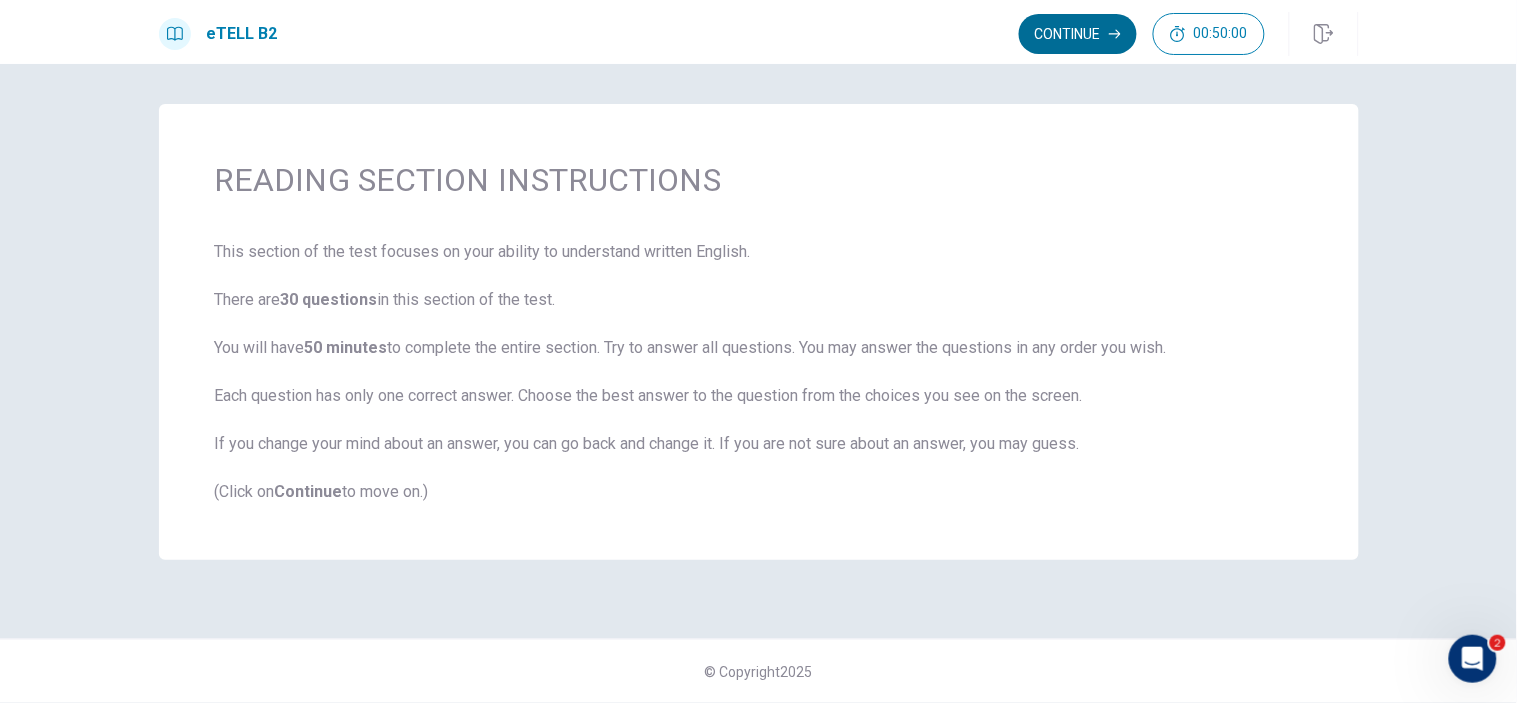 click on "Continue" at bounding box center [1078, 34] 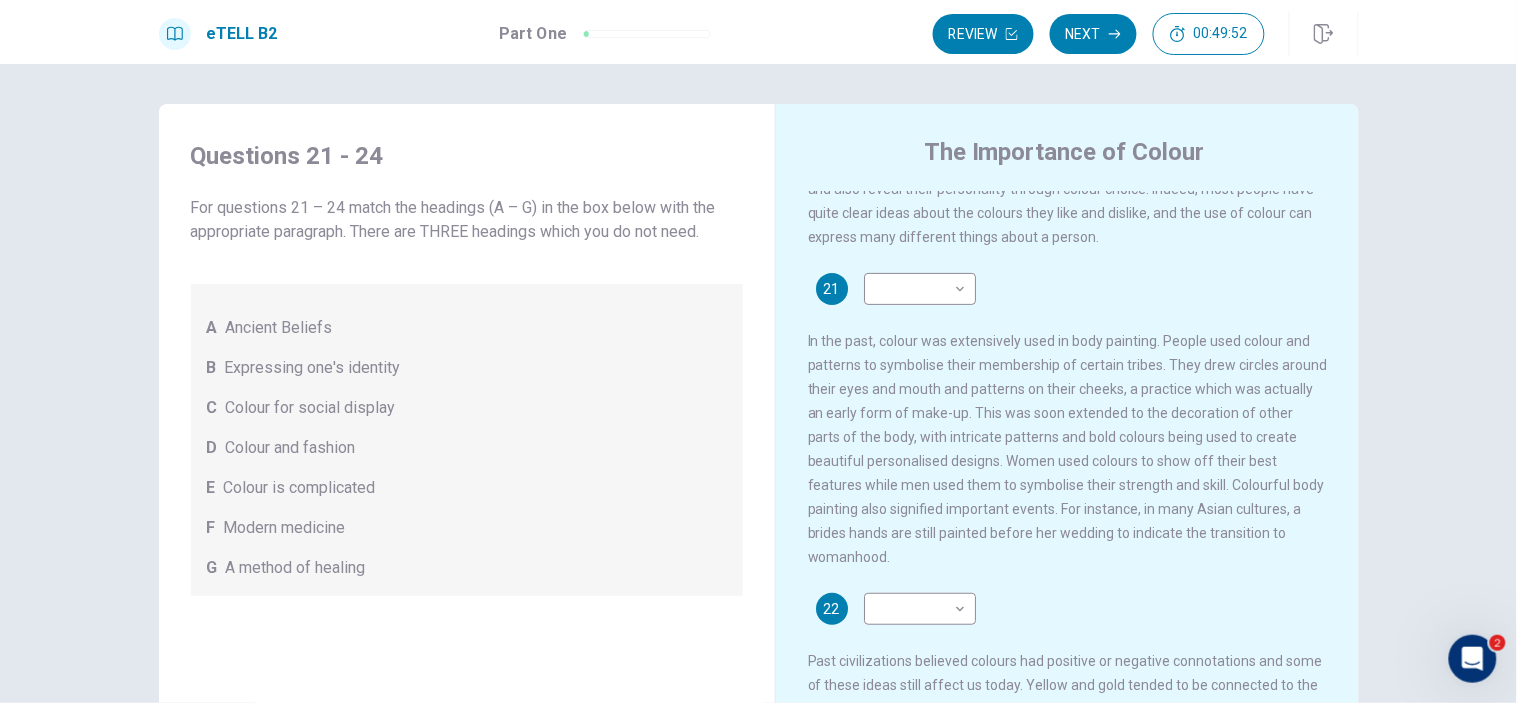 scroll, scrollTop: 0, scrollLeft: 0, axis: both 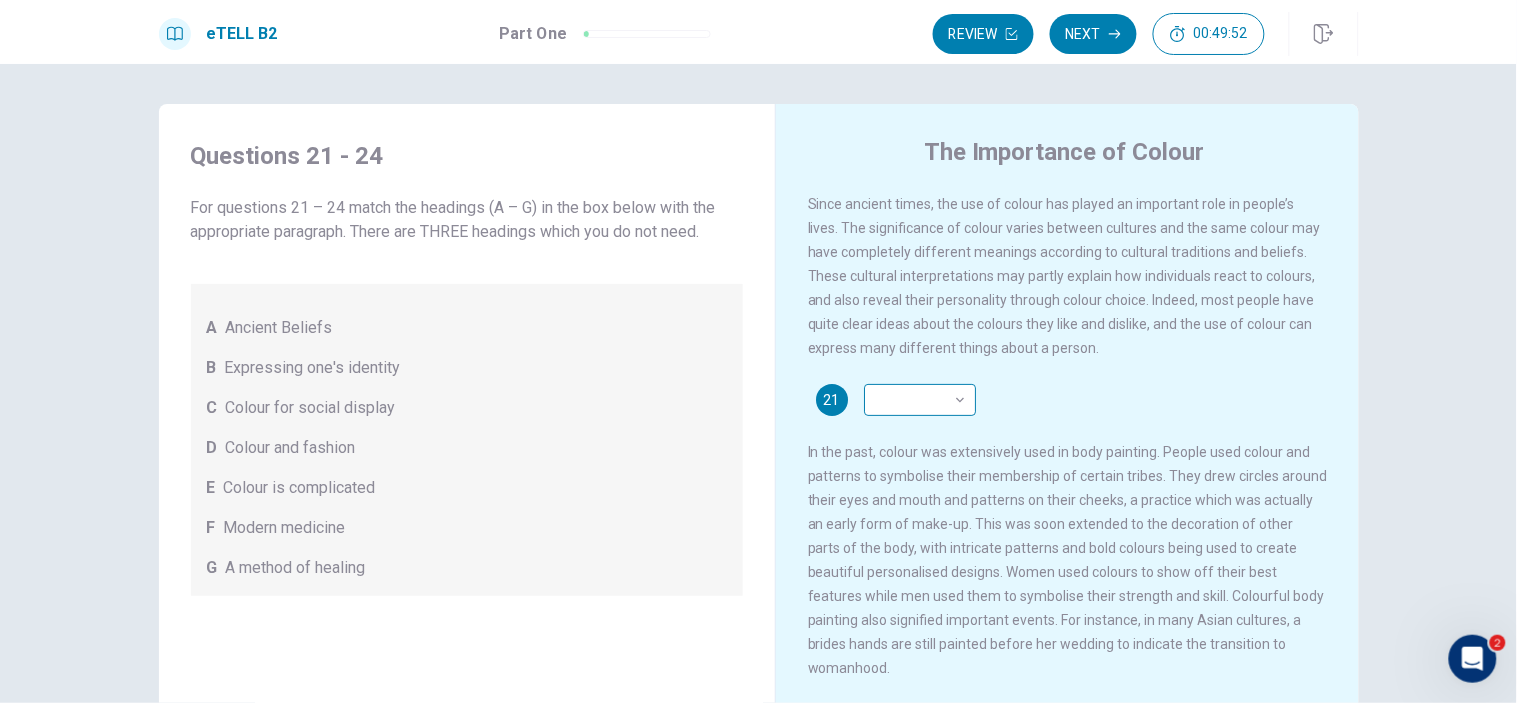click on "Questions 21 – 24 For questions 21 – 24 match the headings (A – G) in the box below with the appropriate paragraph. There are THREE headings which you do not need. A Ancient Beliefs B Expressing one's identity C Colour for social display D Colour and fashion E Colour is complicated F Modern medicine G A method of healing The Importance of Colour 21 ​ ​ 22 ​ ​ 23 ​ ​ 24 ​ ​ © Copyright  2025 Going somewhere? You are not allowed to open other tabs/pages or switch windows during a test. Doing this will be reported as cheating to the Administrators. Are you sure you want to leave this page? Please continue until you finish your test. It looks like there is a problem with your internet connection. You have 9 minutes to reconnect." at bounding box center [758, 351] 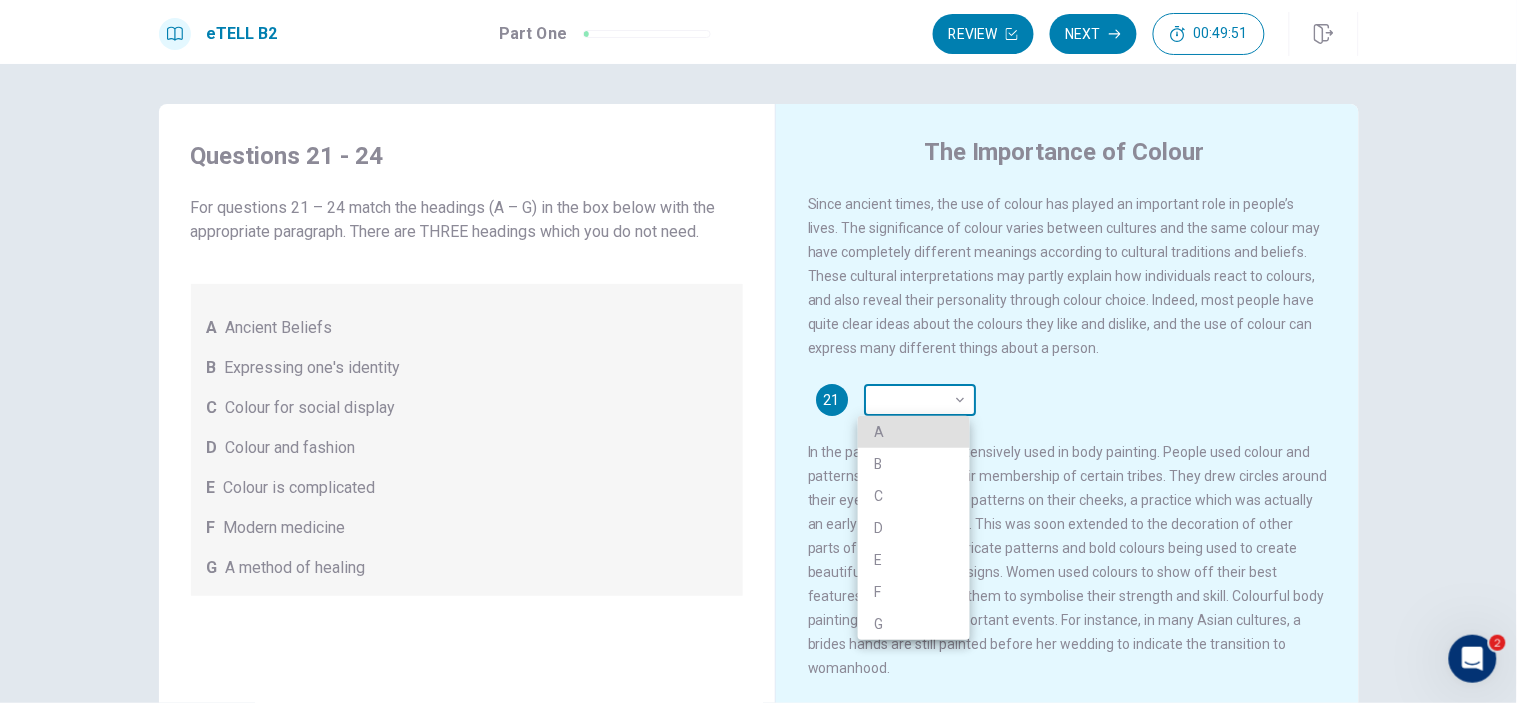 type 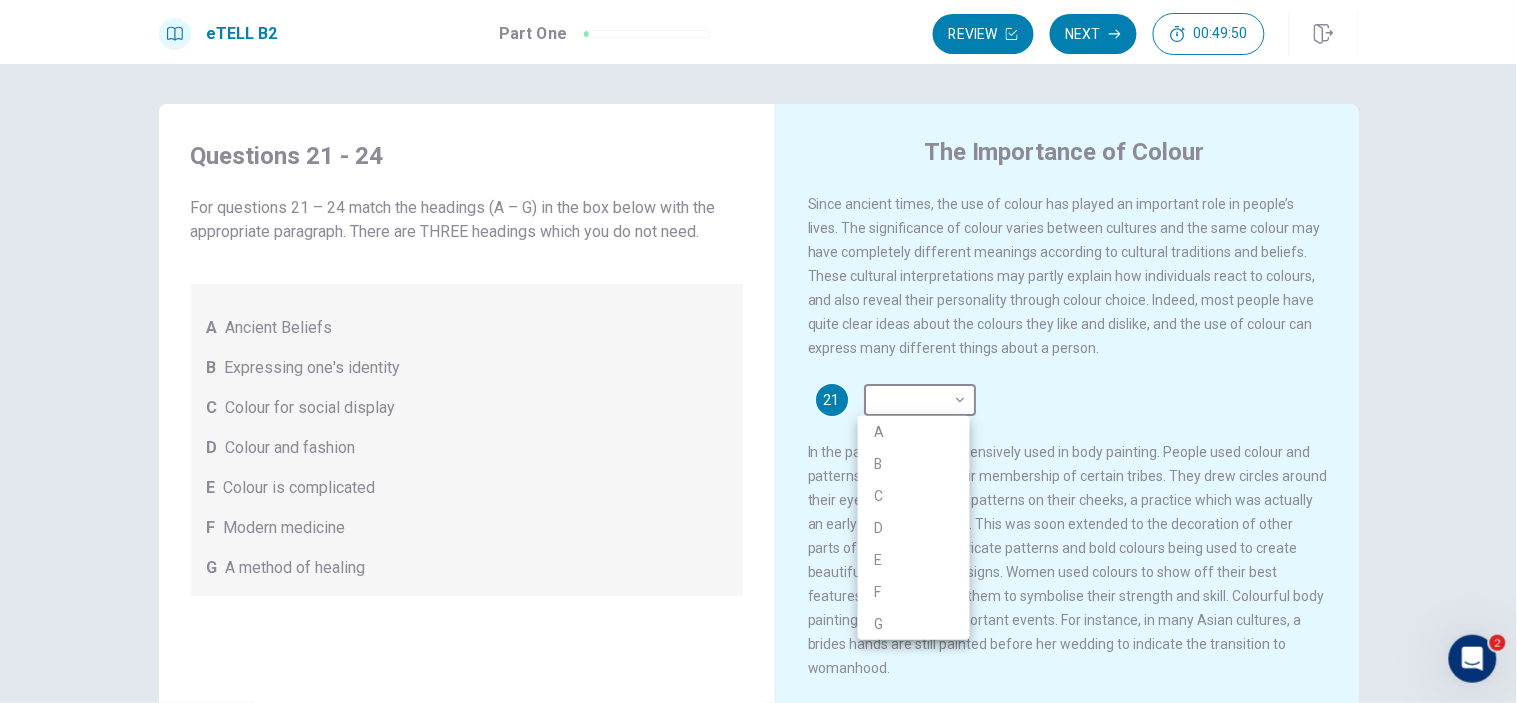 click at bounding box center (758, 351) 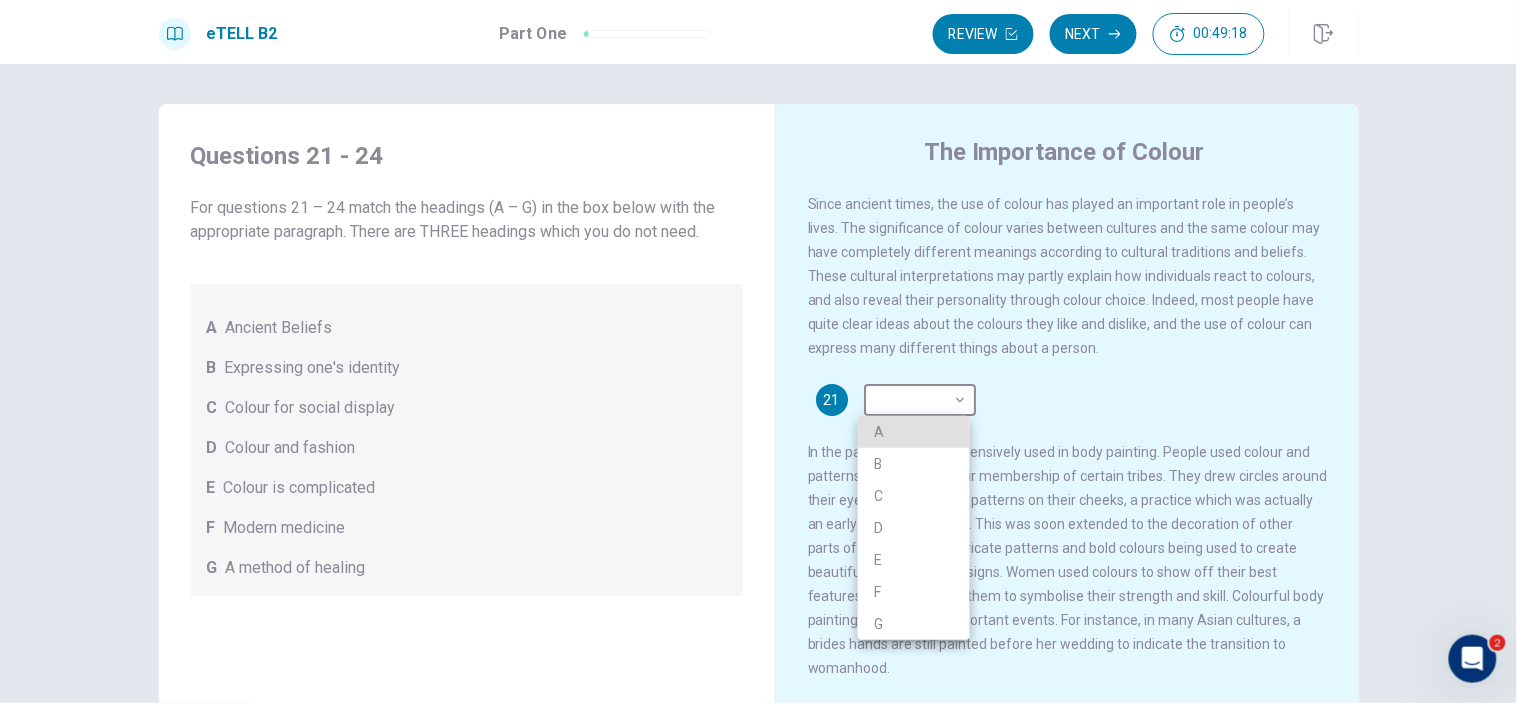type 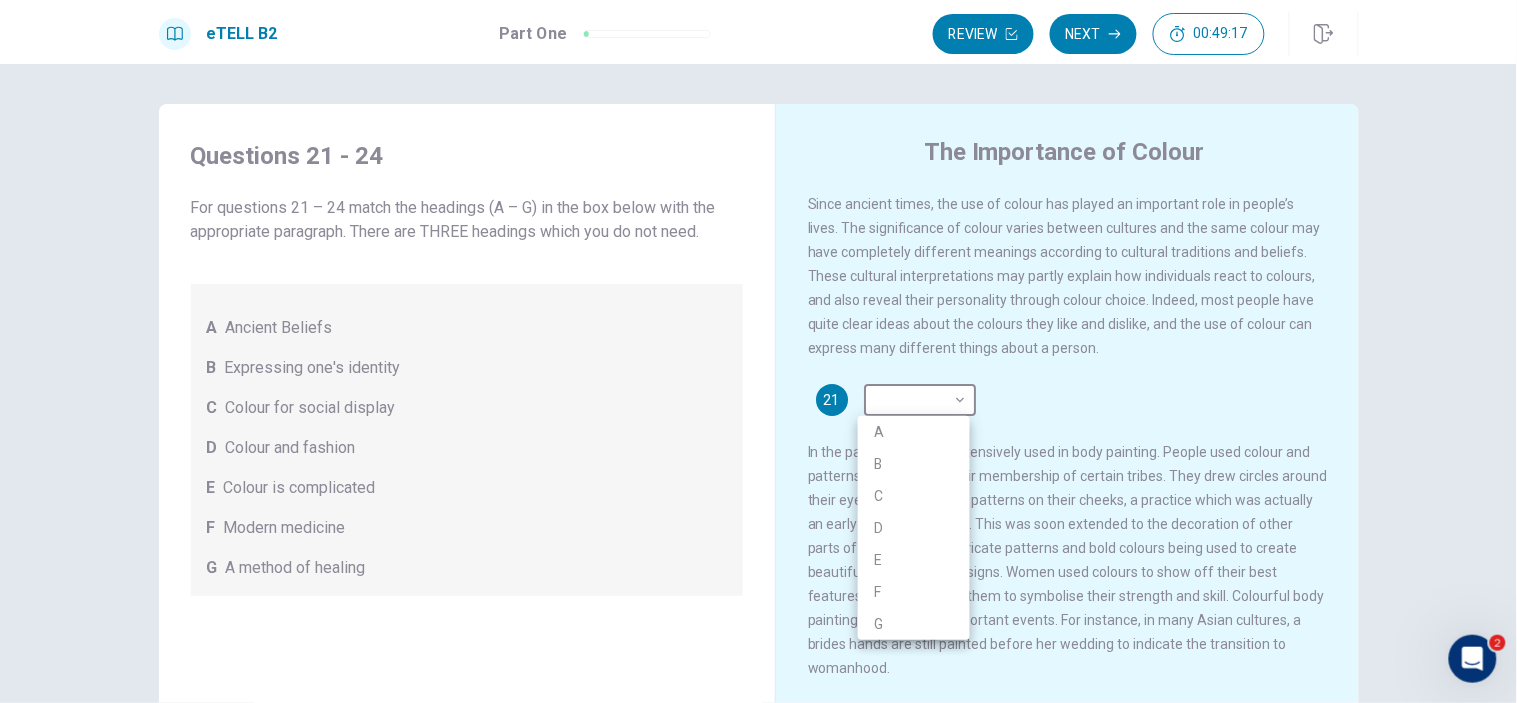 click at bounding box center [758, 351] 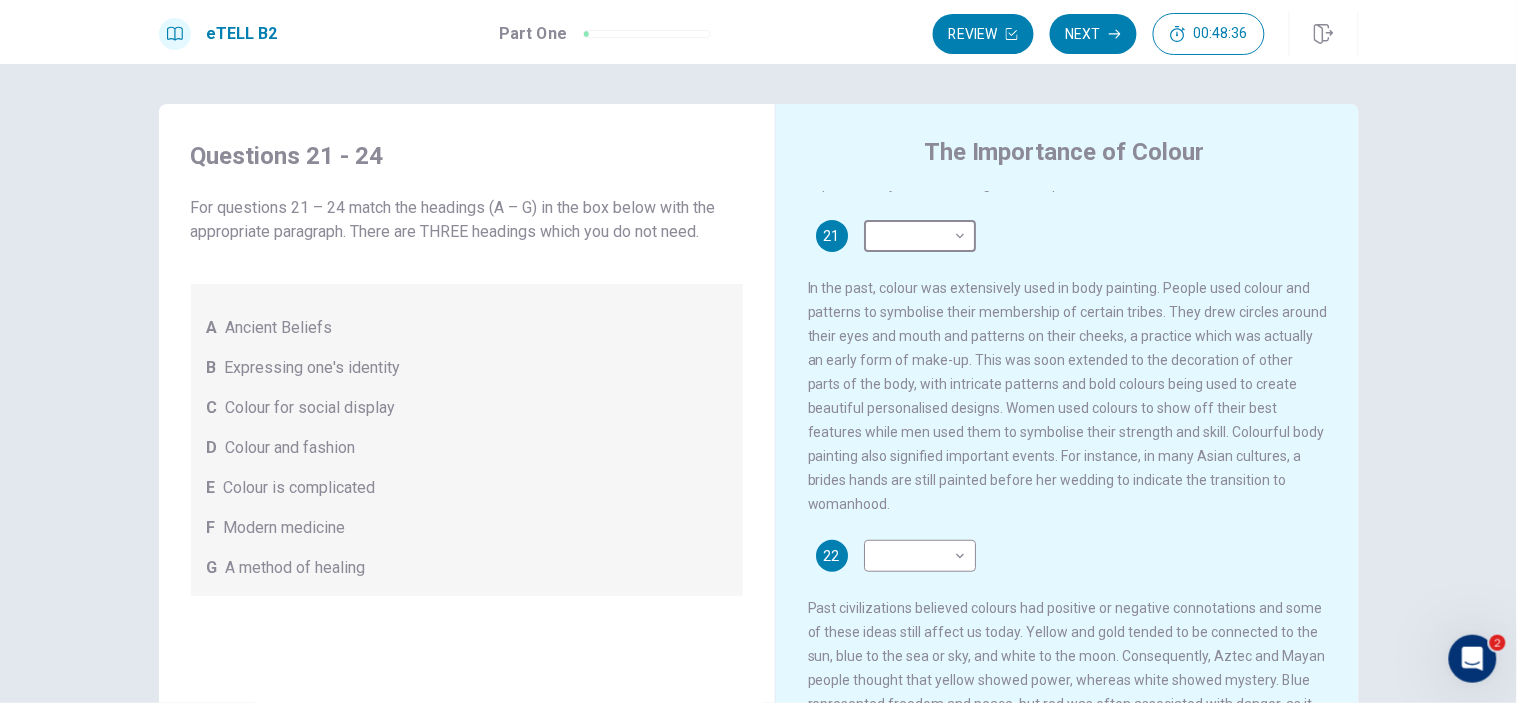 scroll, scrollTop: 111, scrollLeft: 0, axis: vertical 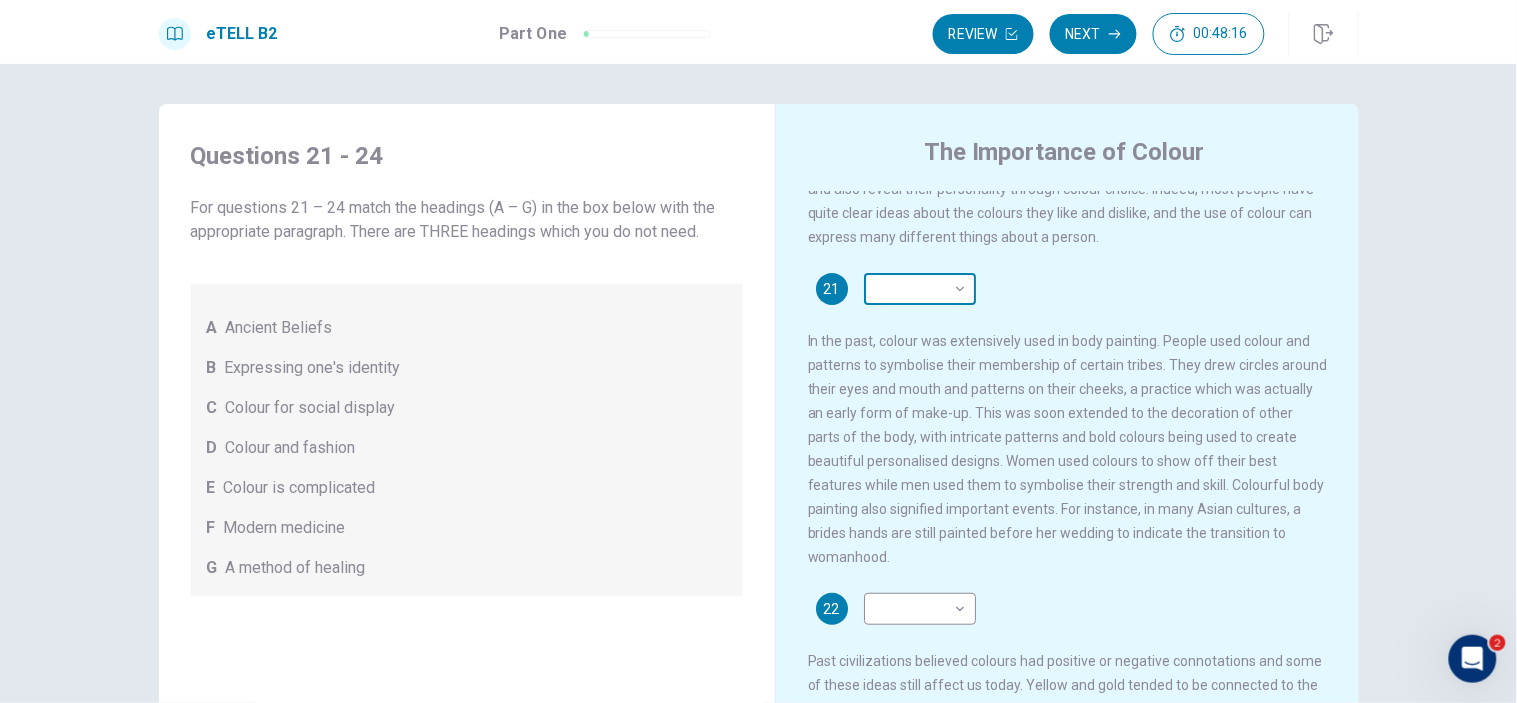click on "This site uses cookies, as explained in our  Privacy Policy . If you agree to the use of cookies, please click the Accept button and continue to browse our site.   Privacy Policy Accept   eTELL B2 Part One Review Next [TIME] Question 1 - 4 of 30 [TIME] Review Next Questions 21 - 24 For questions 21 – 24 match the headings (A – G) in the box below with the appropriate paragraph. There are THREE headings which you do not need. A Ancient Beliefs B Expressing one's identity C Colour for social display D Colour and fashion E Colour is complicated F Modern medicine G A method of healing The Importance of Colour 21 ​ ​ 22 ​ ​ 23 ​ ​ 24 ​ ​ © Copyright  [YEAR] Going somewhere? You are not allowed to open other tabs/pages or switch windows during a test. Doing this will be reported as cheating to the Administrators. Are you sure you want to leave this page? Please continue until you finish your test. It looks like there is a problem with your internet connection. You have 9 minutes to reconnect." at bounding box center [758, 351] 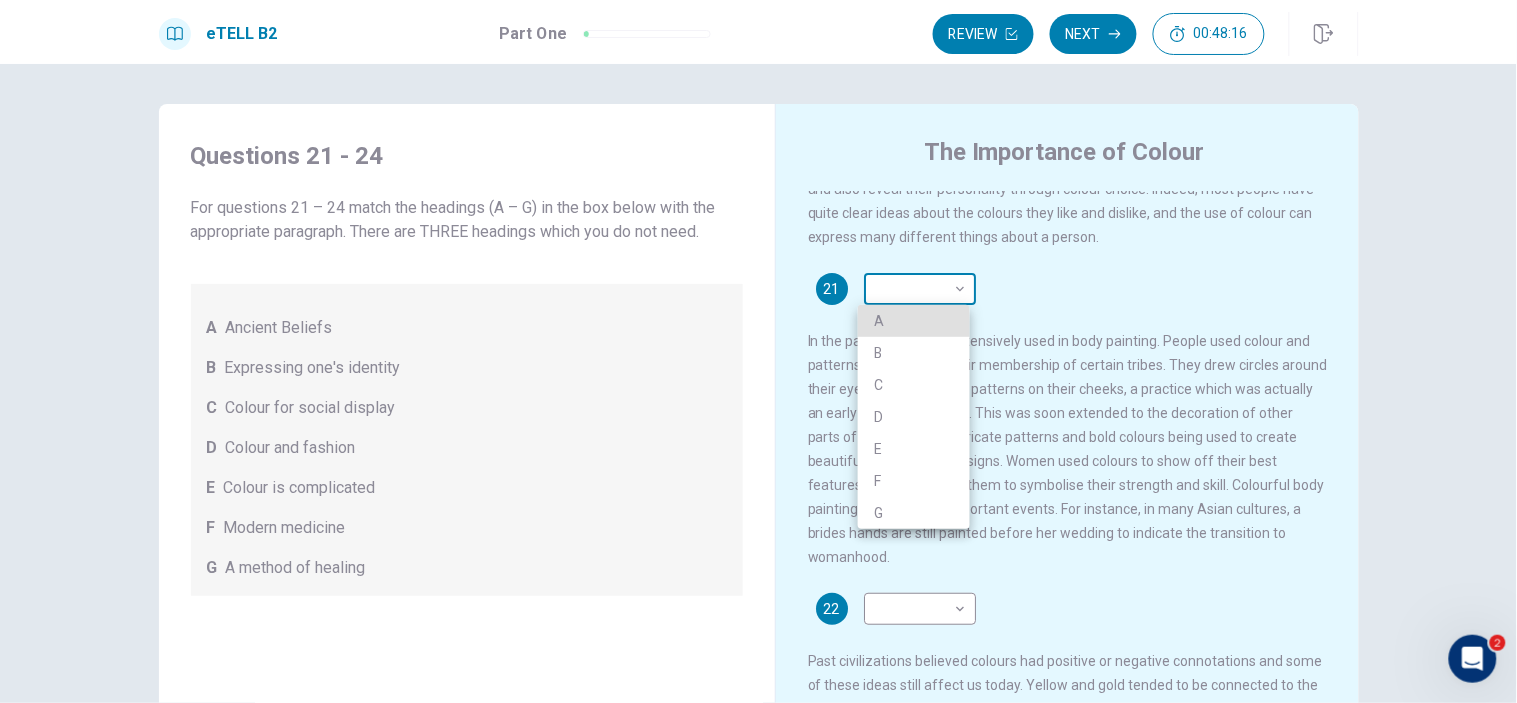 type 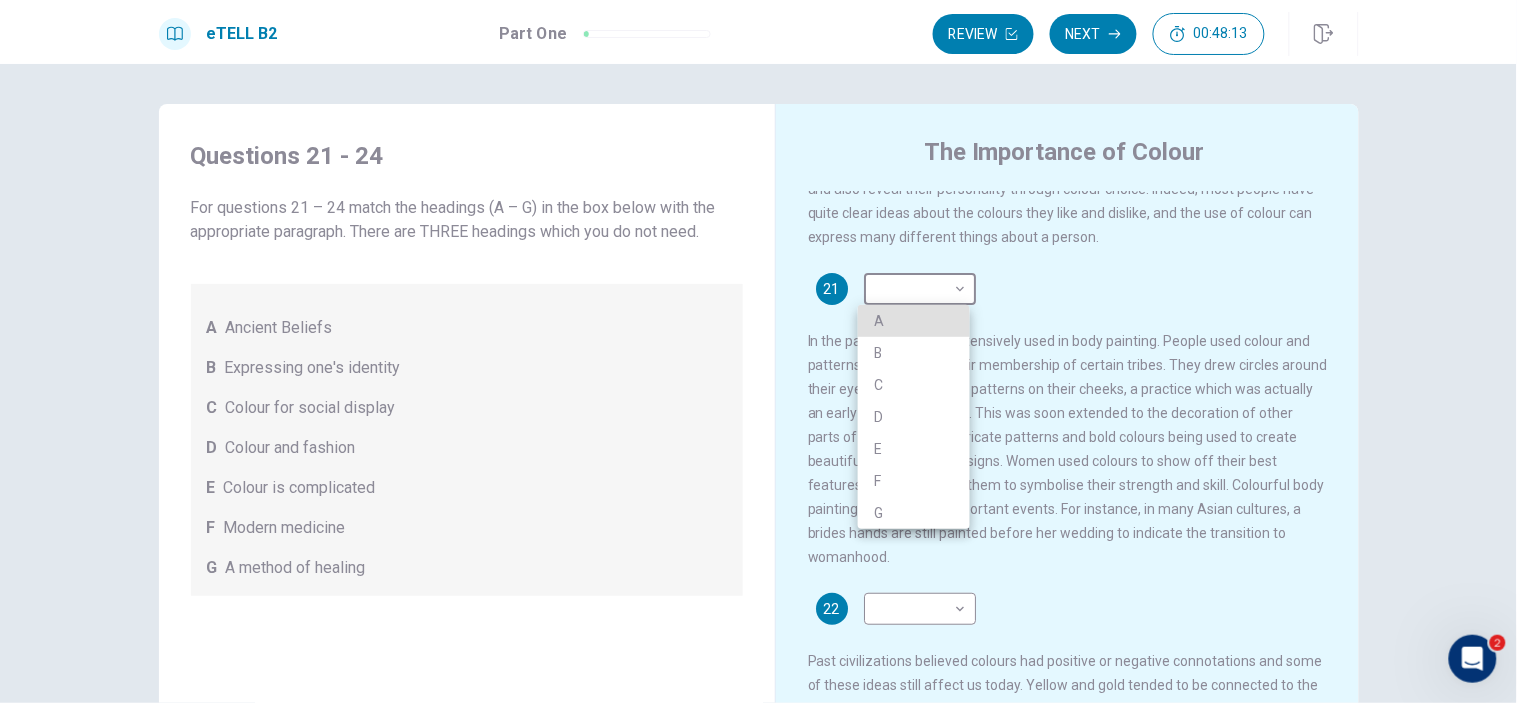 type 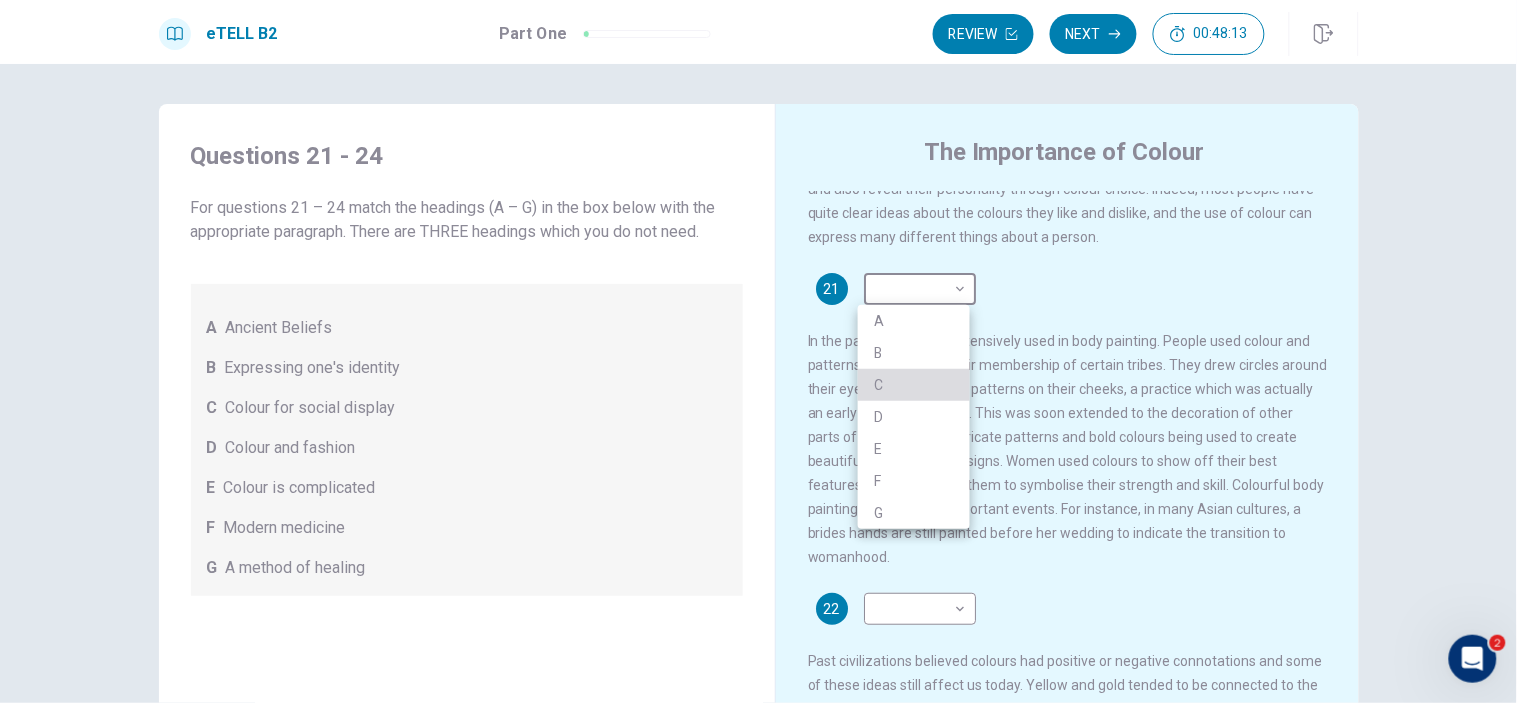 click on "C" at bounding box center [914, 385] 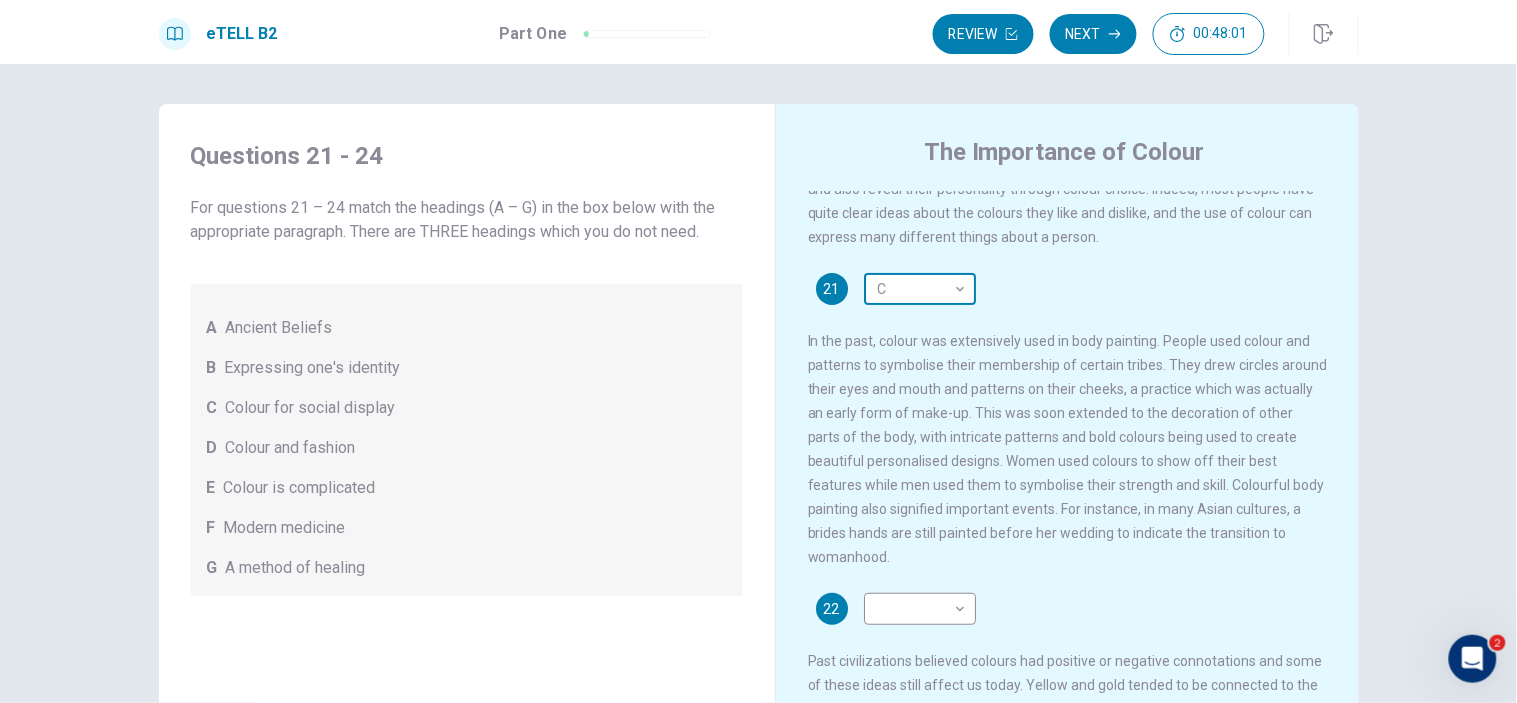 click on "This site uses cookies, as explained in our  Privacy Policy . If you agree to the use of cookies, please click the Accept button and continue to browse our site.   Privacy Policy Accept   eTELL B2 Part One Review Next 00:48:01 Question 1 - 4 of 30 00:48:01 Review Next Questions 21 - 24 For questions 21 – 24 match the headings (A – G) in the box below with the appropriate paragraph. There are THREE headings which you do not need. A Ancient Beliefs B Expressing one's identity C Colour for social display D Colour and fashion E Colour is complicated F Modern medicine G A method of healing The Importance of Colour 21 C * ​ 22 ​ ​ 23 ​ ​ 24 ​ ​ © Copyright  2025 Going somewhere? You are not allowed to open other tabs/pages or switch windows during a test. Doing this will be reported as cheating to the Administrators. Are you sure you want to leave this page? Please continue until you finish your test. It looks like there is a problem with your internet connection. You have 9 minutes to reconnect." at bounding box center [758, 351] 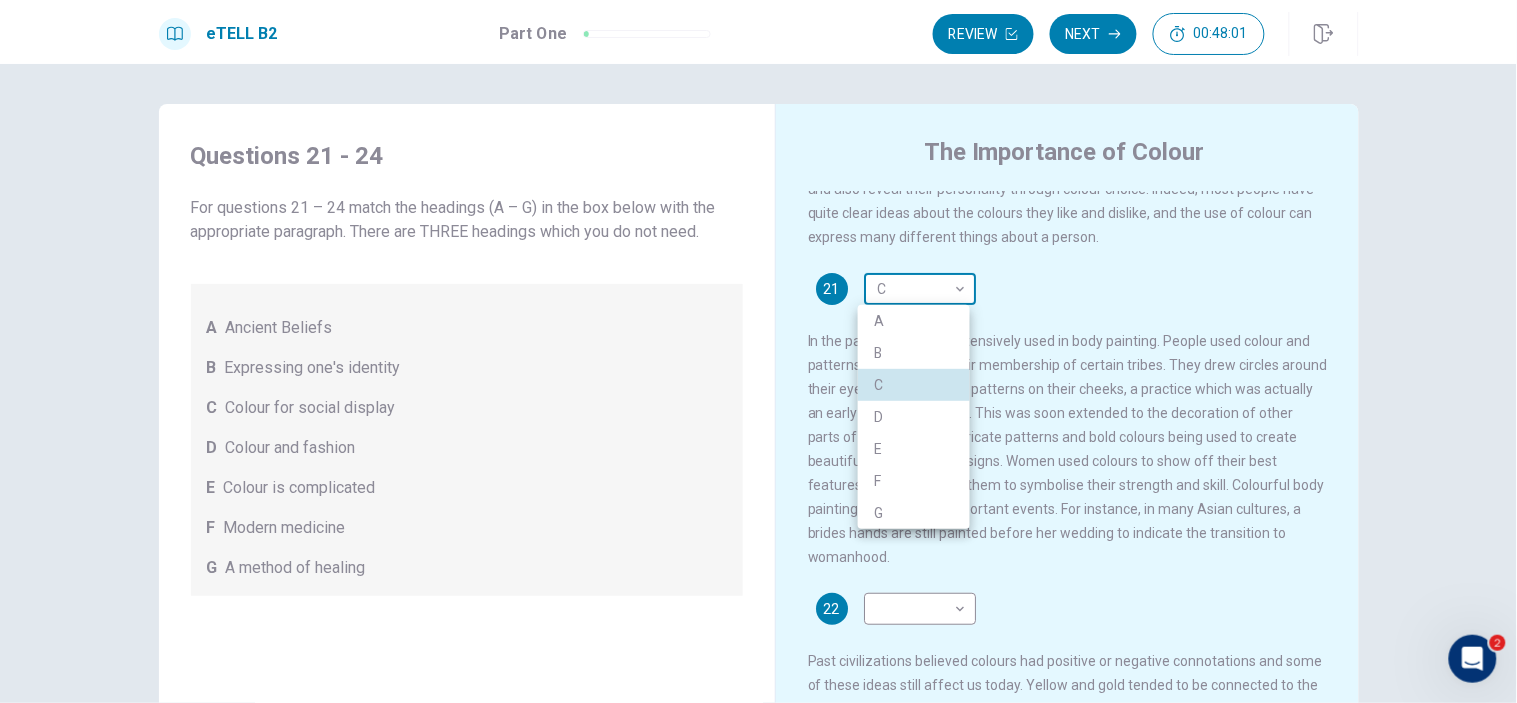 type 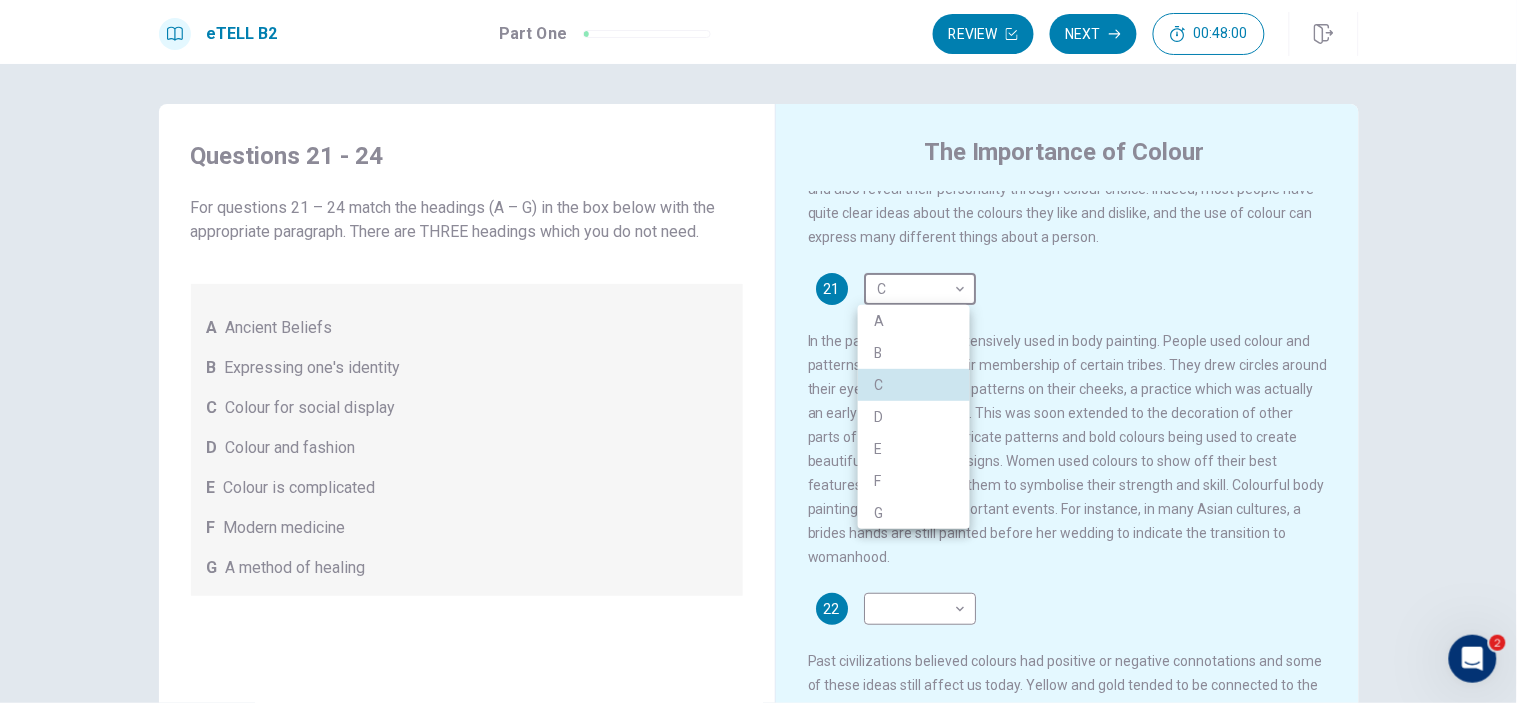 type 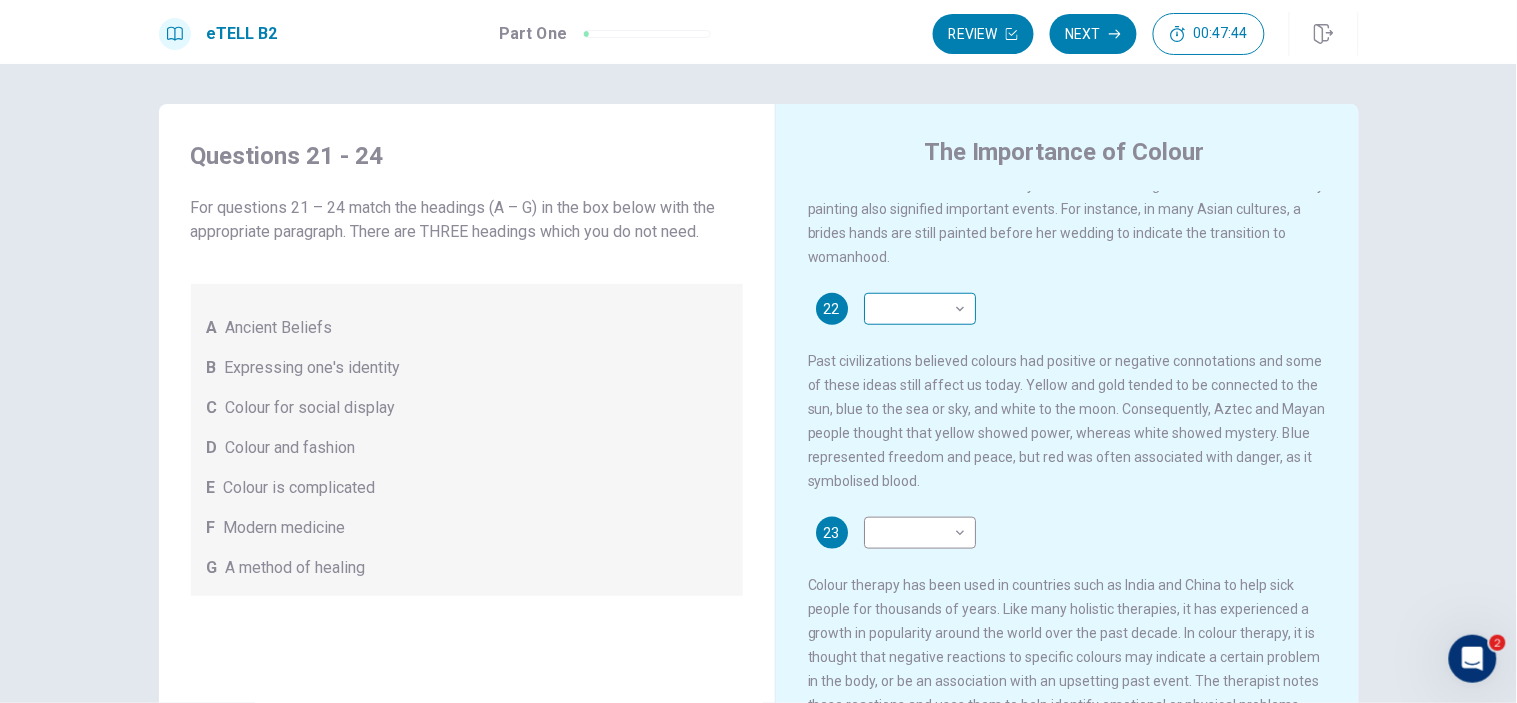 scroll, scrollTop: 444, scrollLeft: 0, axis: vertical 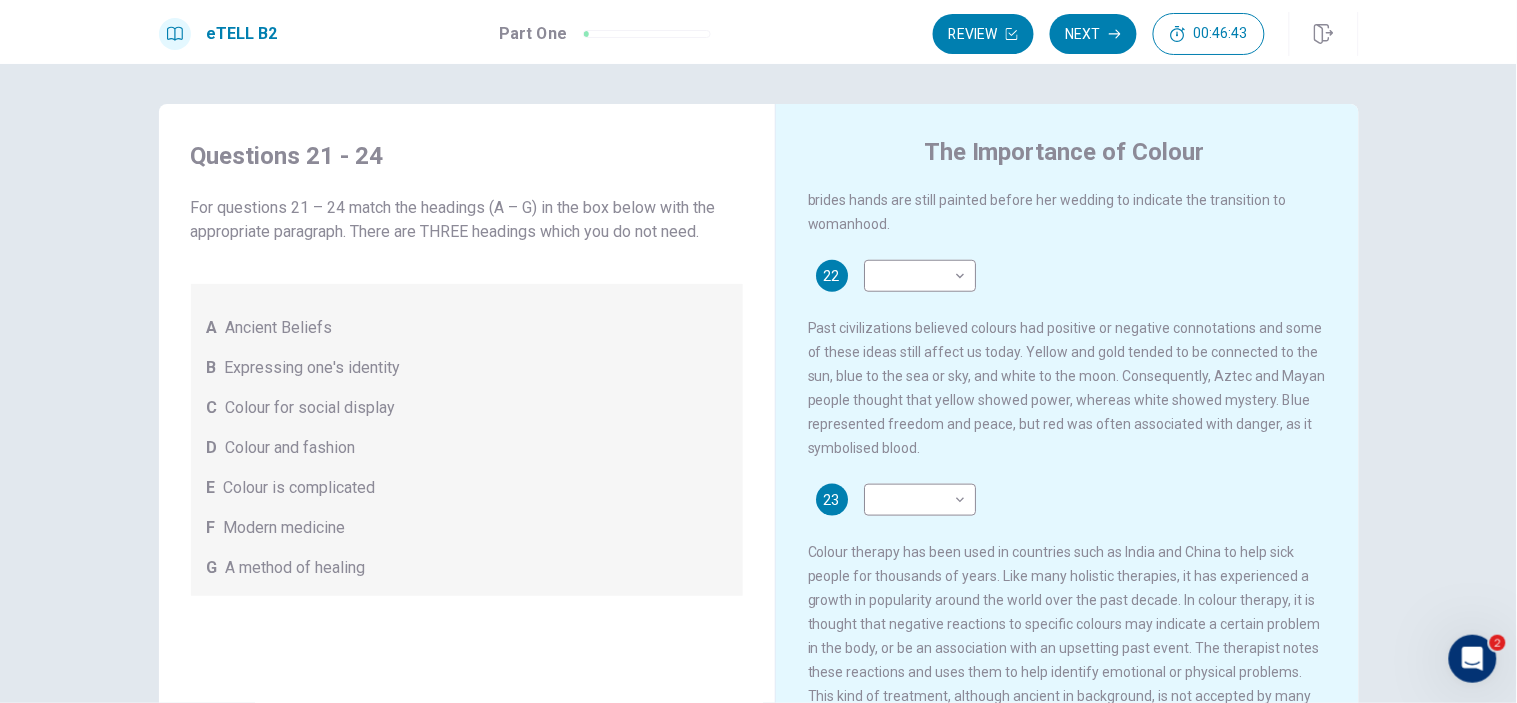 click on "Colour is complicated" at bounding box center [300, 488] 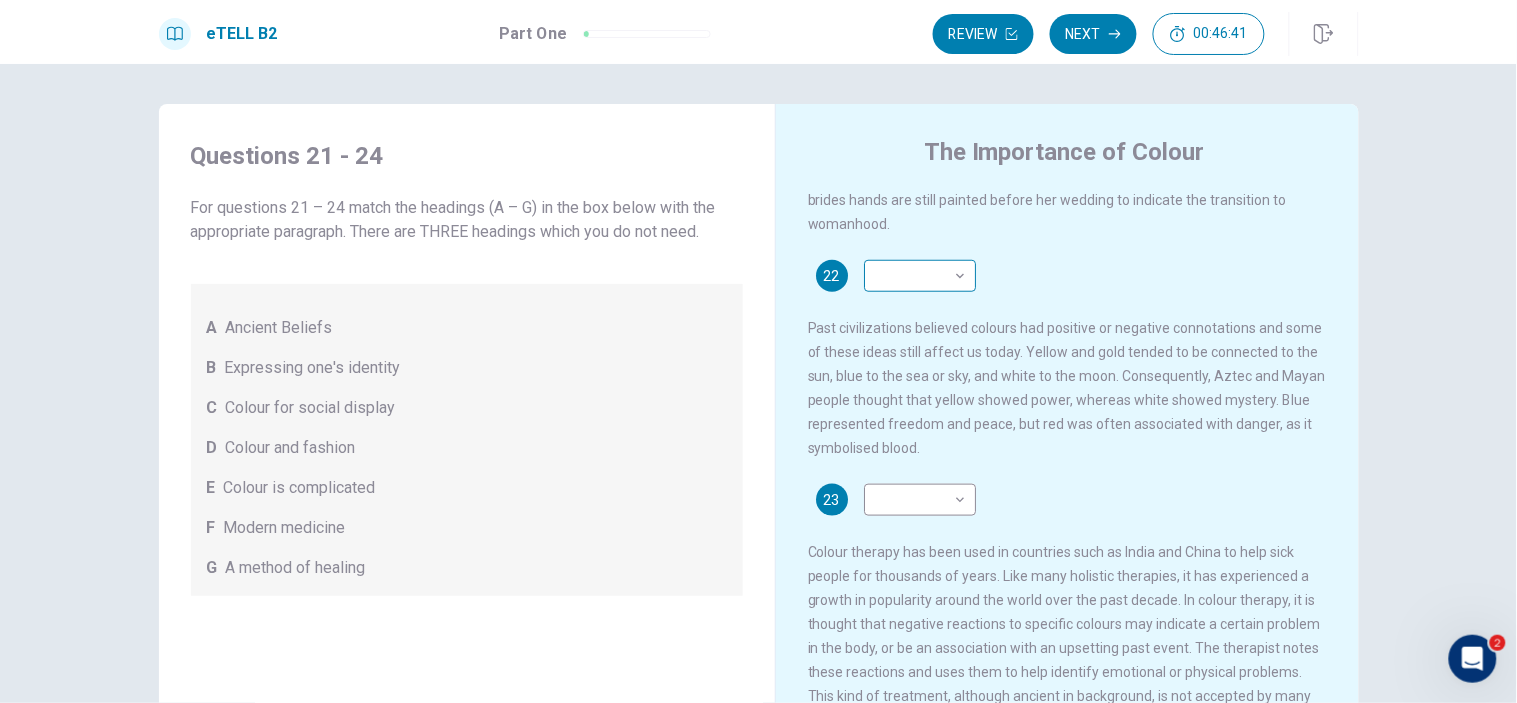 click on "This site uses cookies, as explained in our  Privacy Policy . If you agree to the use of cookies, please click the Accept button and continue to browse our site.   Privacy Policy Accept   eTELL B2 Part One Review Next [TIME] Question 1 - 4 of 30 [TIME] Review Next Questions 21 - 24 For questions 21 – 24 match the headings (A – G) in the box below with the appropriate paragraph. There are THREE headings which you do not need. A Ancient Beliefs B Expressing one's identity C Colour for social display D Colour and fashion E Colour is complicated F Modern medicine G A method of healing The Importance of Colour 21 D * ​ 22 ​ ​ 23 ​ ​ 24 ​ ​ © Copyright  [YEAR] Going somewhere? You are not allowed to open other tabs/pages or switch windows during a test. Doing this will be reported as cheating to the Administrators. Are you sure you want to leave this page? Please continue until you finish your test. It looks like there is a problem with your internet connection. You have 9 minutes to reconnect." at bounding box center (758, 351) 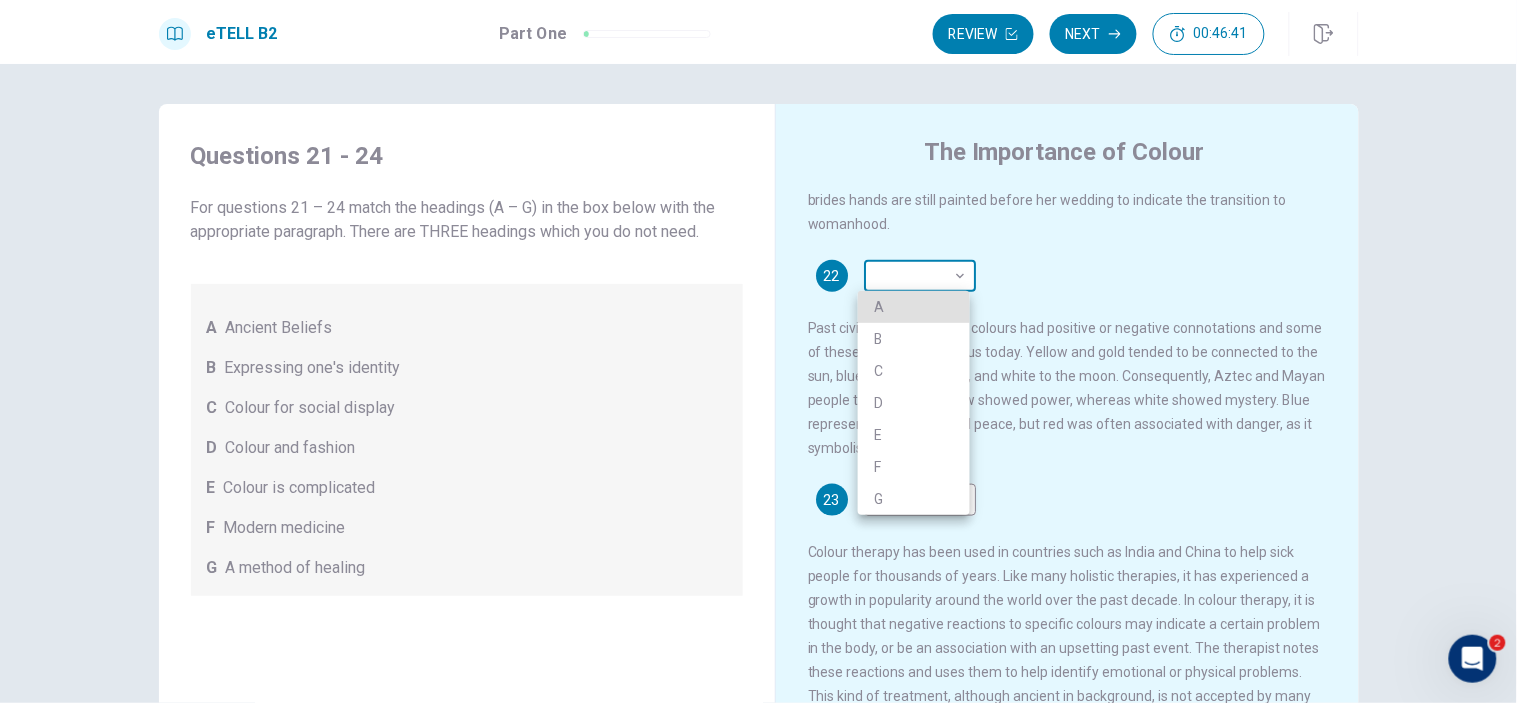 type 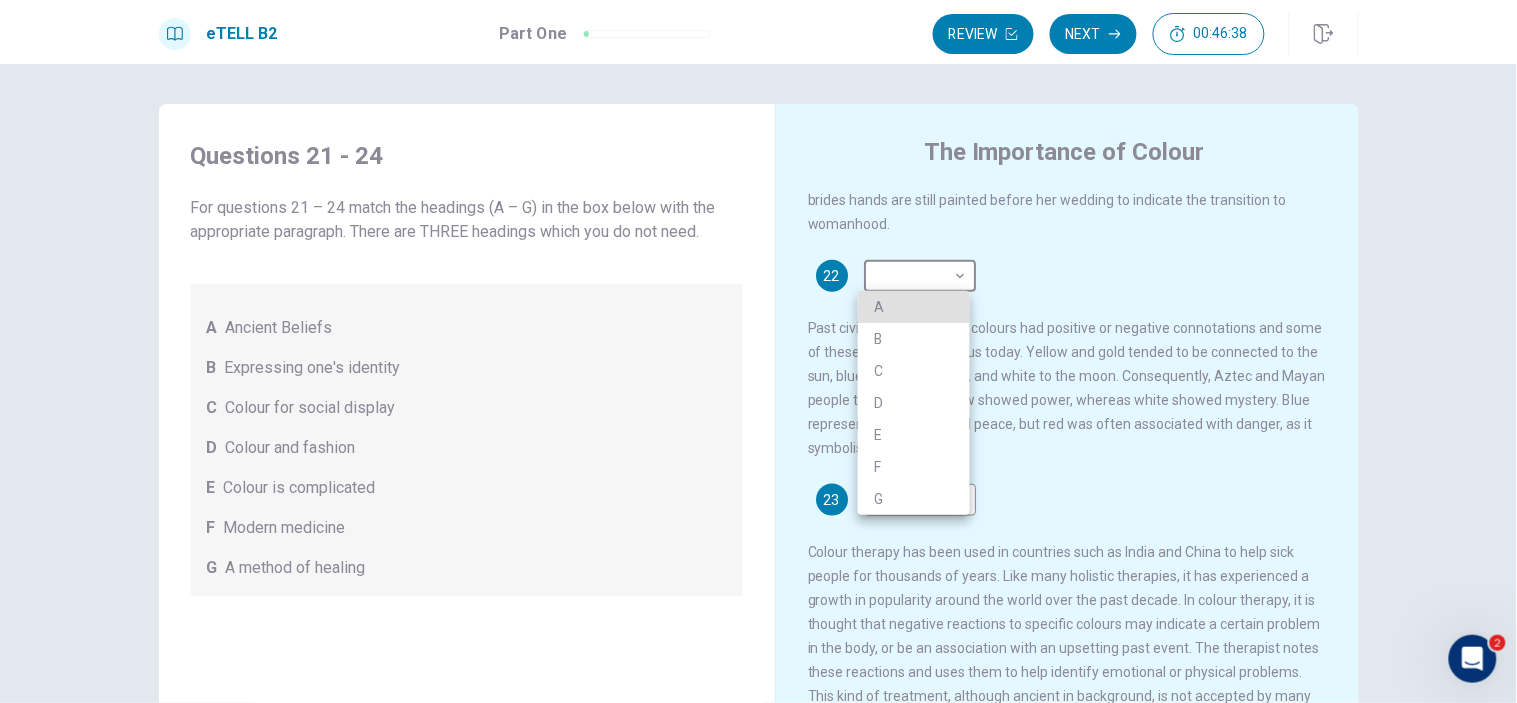 type 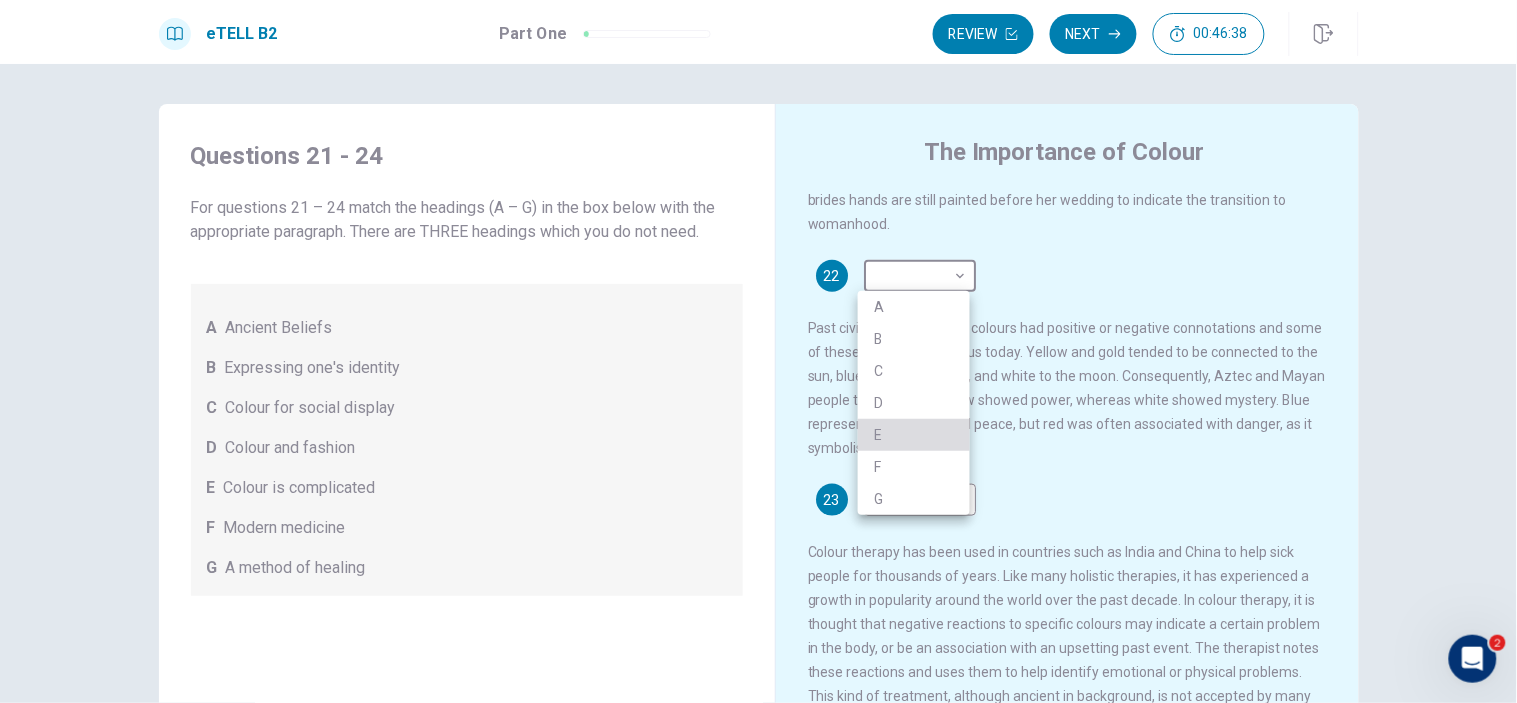 click on "E" at bounding box center (914, 435) 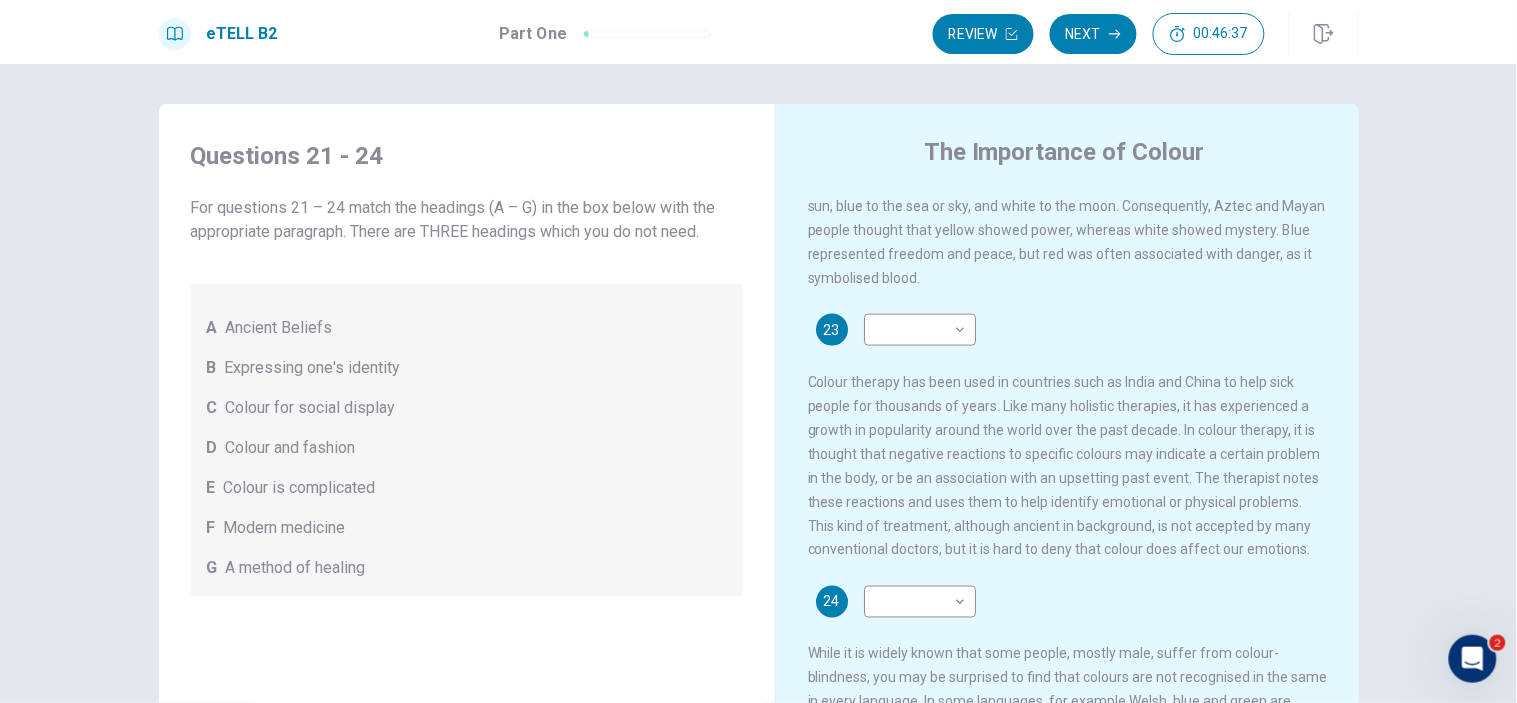 scroll, scrollTop: 624, scrollLeft: 0, axis: vertical 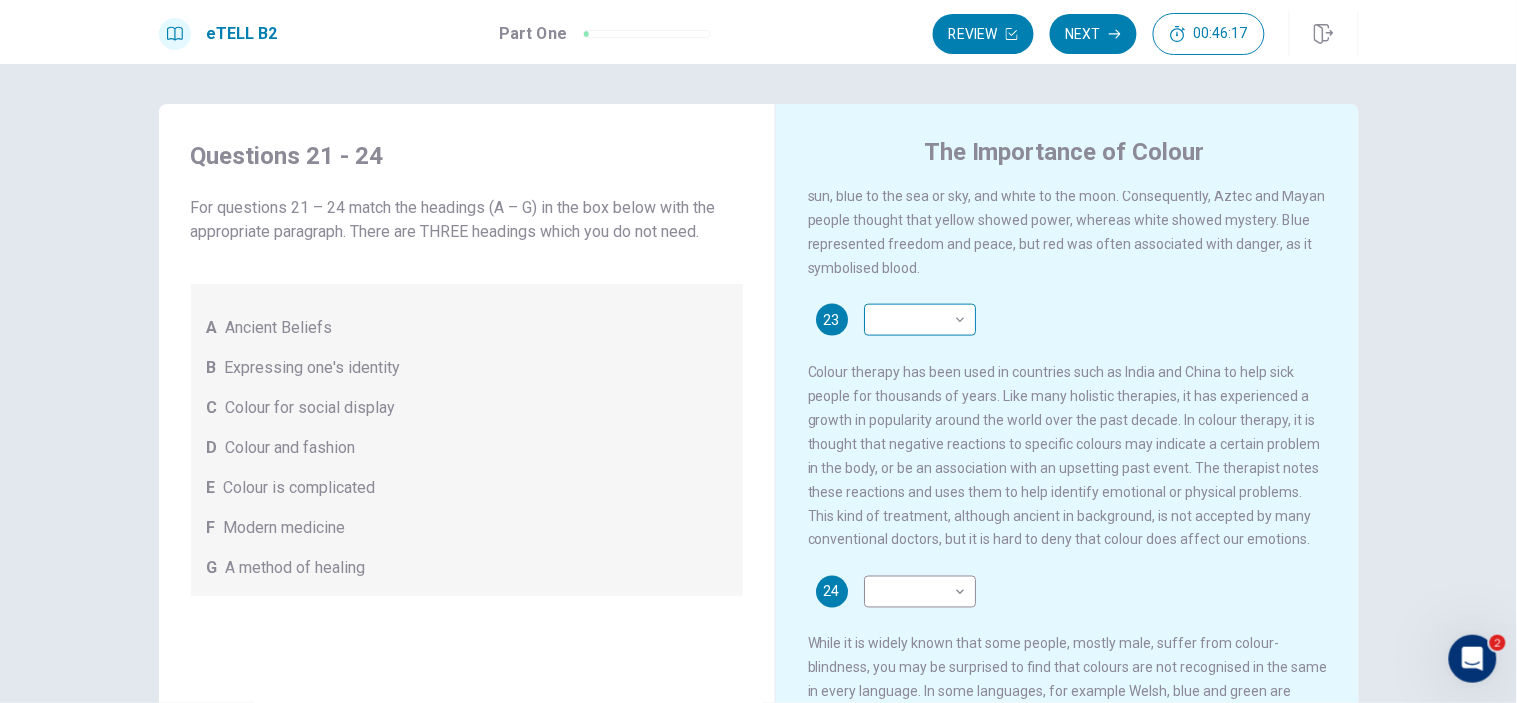 click on "This site uses cookies, as explained in our  Privacy Policy . If you agree to the use of cookies, please click the Accept button and continue to browse our site.   Privacy Policy Accept   eTELL B2 Part One Review Next [TIME] Question 1 - 4 of 30 [TIME] Review Next Questions 21 - 24 For questions 21 – 24 match the headings (A – G) in the box below with the appropriate paragraph. There are THREE headings which you do not need. A Ancient Beliefs B Expressing one's identity C Colour for social display D Colour and fashion E Colour is complicated F Modern medicine G A method of healing The Importance of Colour 21 D * ​ 22 E * ​ 23 ​ ​ 24 ​ ​ © Copyright  [YEAR] Going somewhere? You are not allowed to open other tabs/pages or switch windows during a test. Doing this will be reported as cheating to the Administrators. Are you sure you want to leave this page? Please continue until you finish your test. It looks like there is a problem with your internet connection. You have 9 minutes to reconnect." at bounding box center (758, 351) 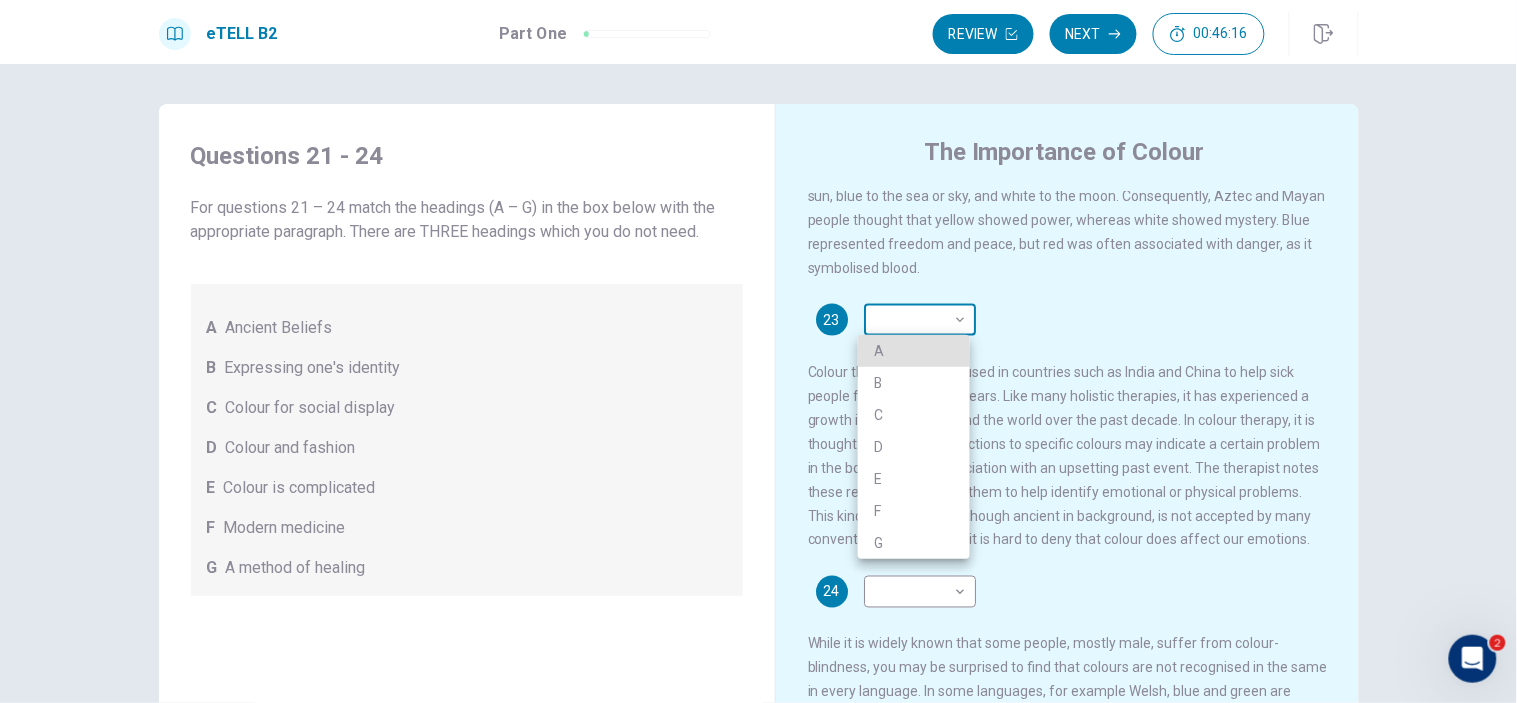 type 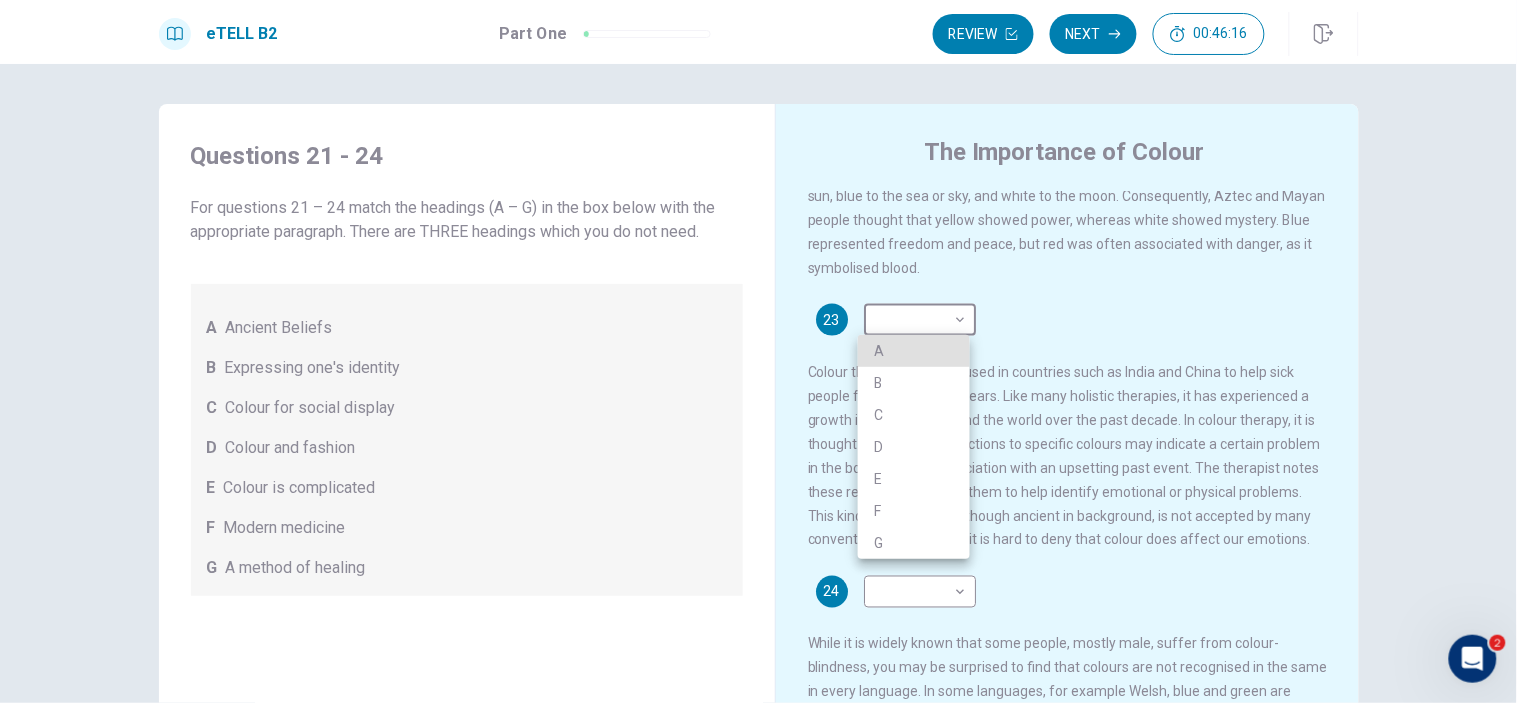 type 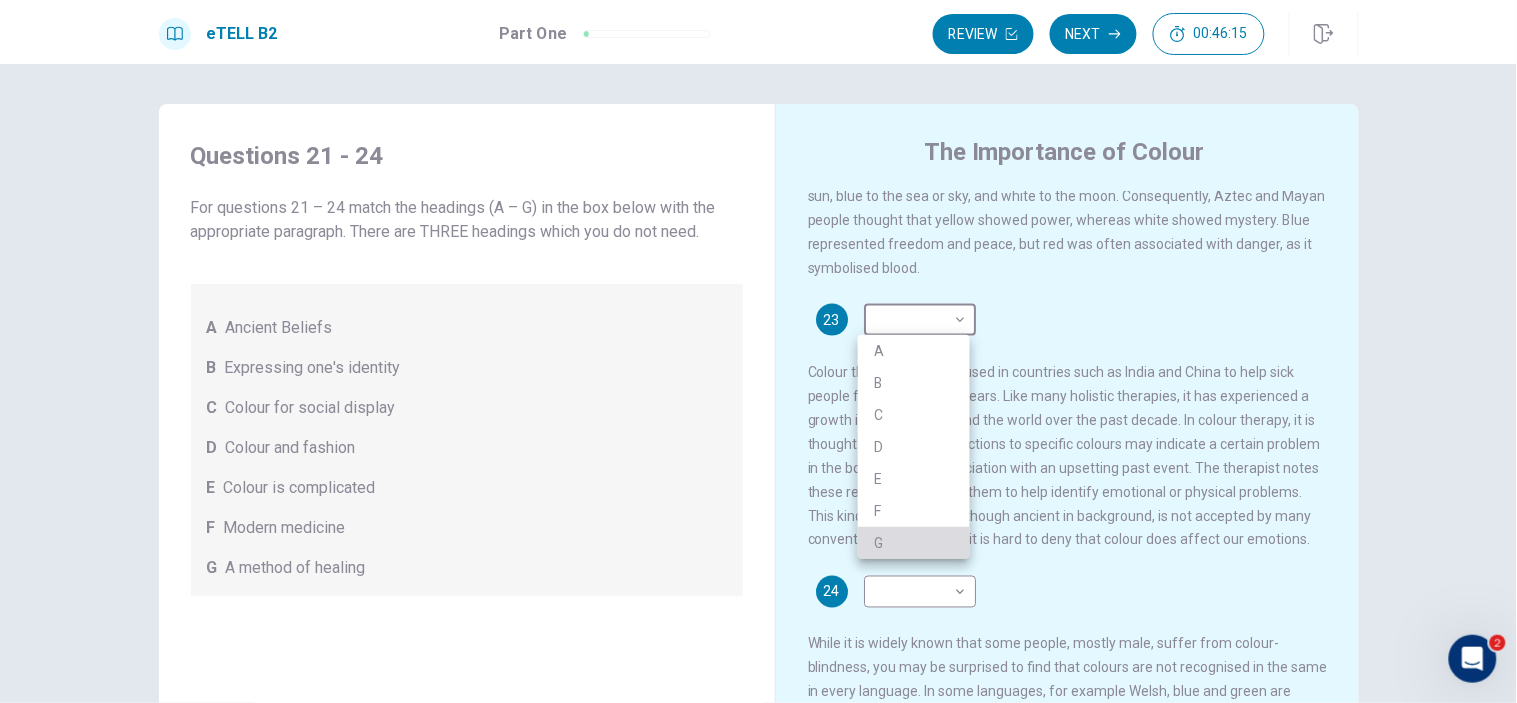 click on "G" at bounding box center [914, 543] 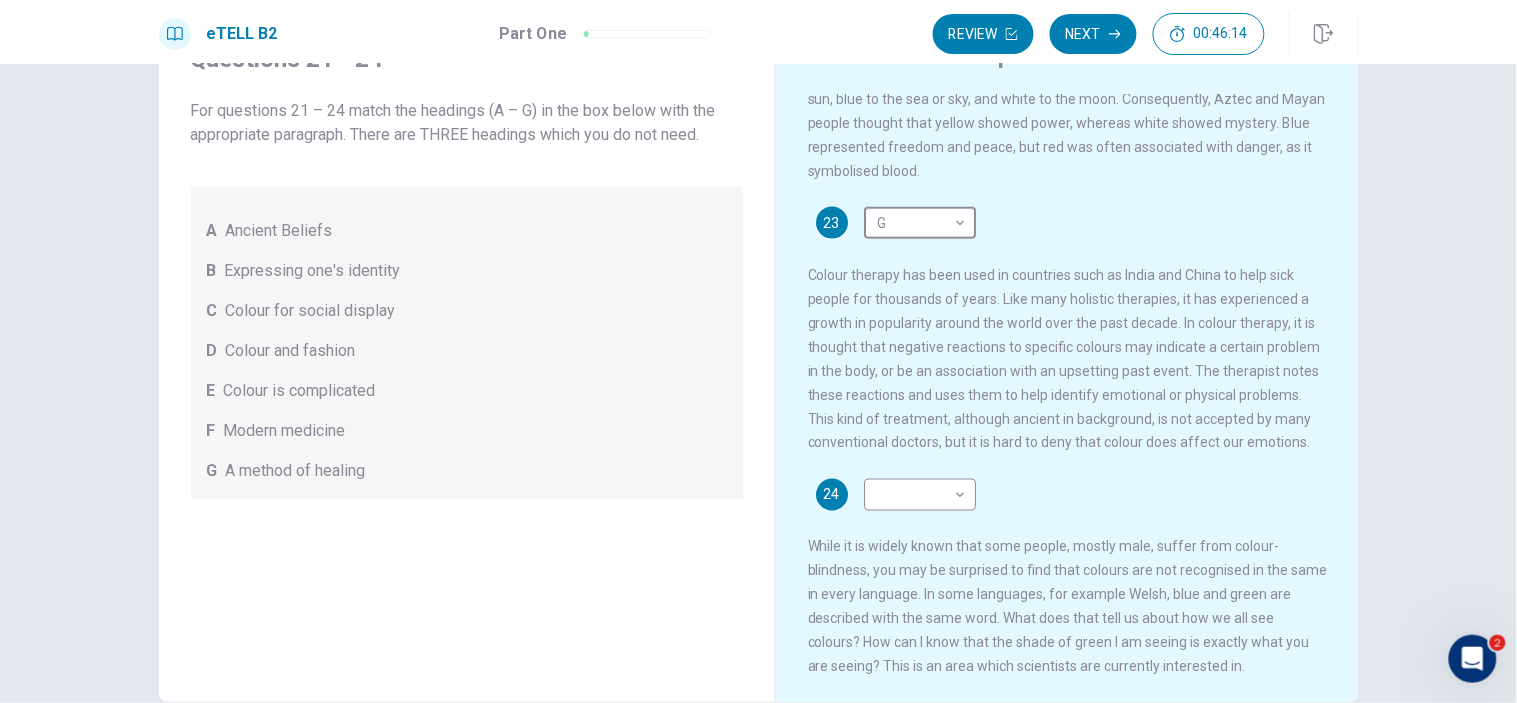 scroll, scrollTop: 200, scrollLeft: 0, axis: vertical 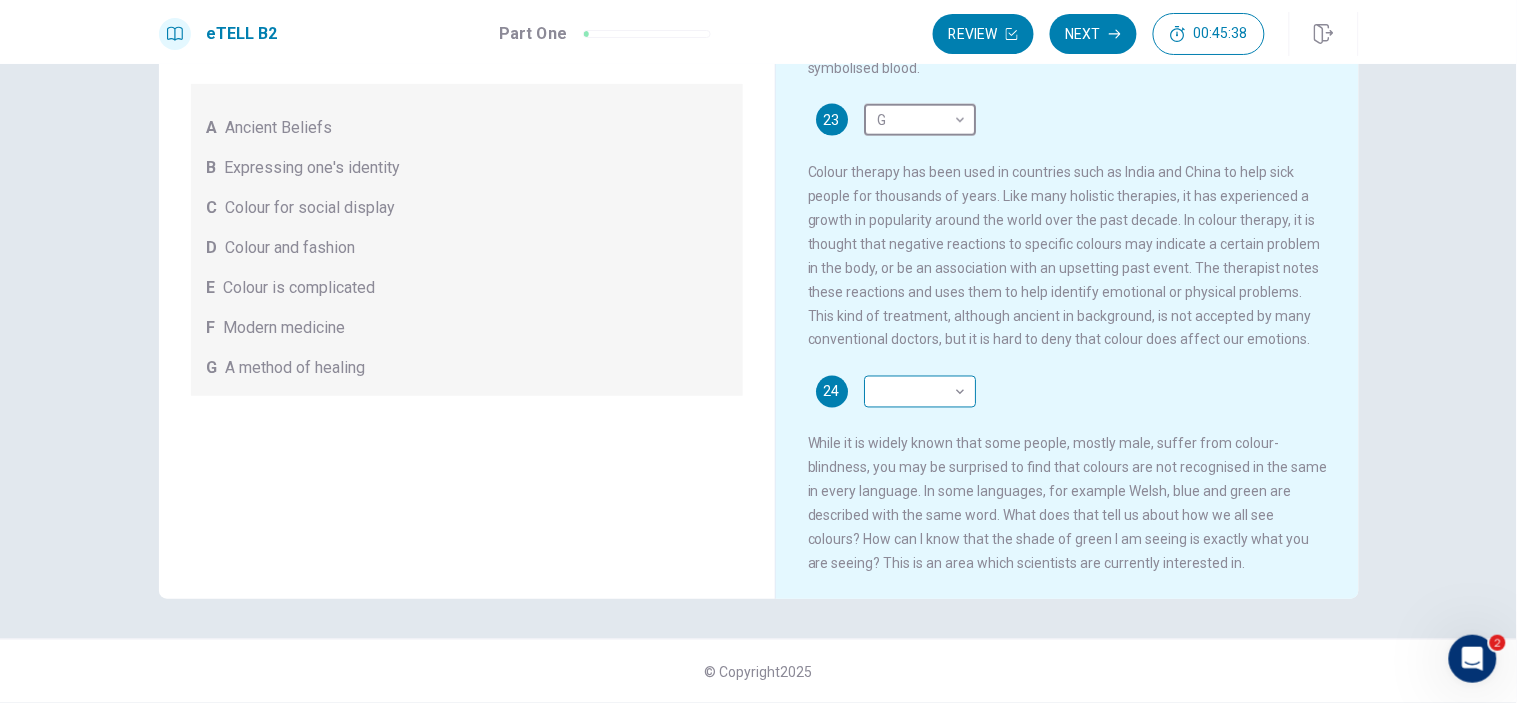 click on "Questions 21 – 24 For questions 21 – 24 match the headings (A – G) in the box below with the appropriate paragraph. There are THREE headings which you do not need. A Ancient Beliefs B Expressing one's identity C Colour for social display D Colour and fashion E Colour is complicated F Modern medicine G A method of healing The Importance of Colour 21 D * ​ 22 E * ​ 23 G * ​ 24 ​ ​ © Copyright  2025 Going somewhere? You are not allowed to open other tabs/pages or switch windows during a test. Doing this will be reported as cheating to the Administrators. Are you sure you want to leave this page? Please continue until you finish your test. It looks like there is a problem with your internet connection. You have 9 minutes to reconnect." at bounding box center (758, 351) 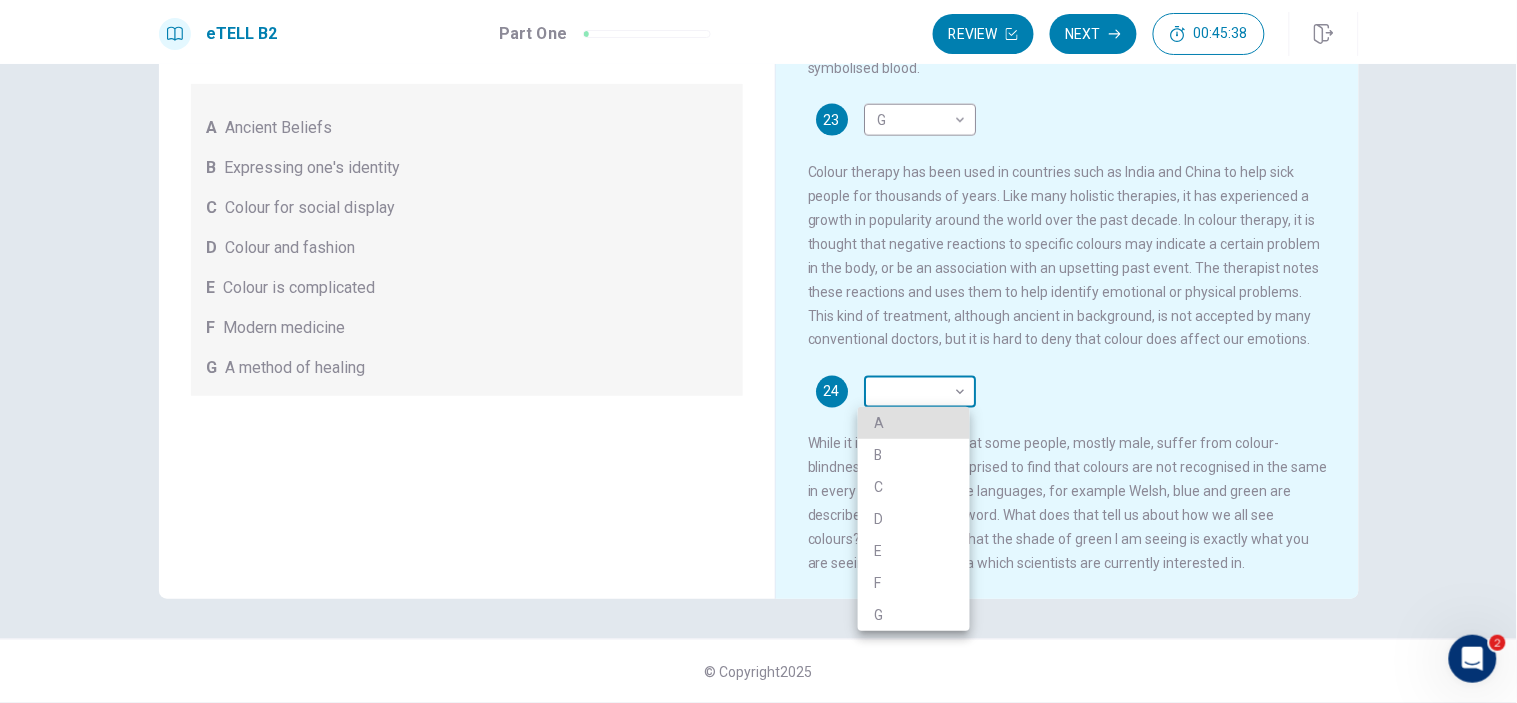 type 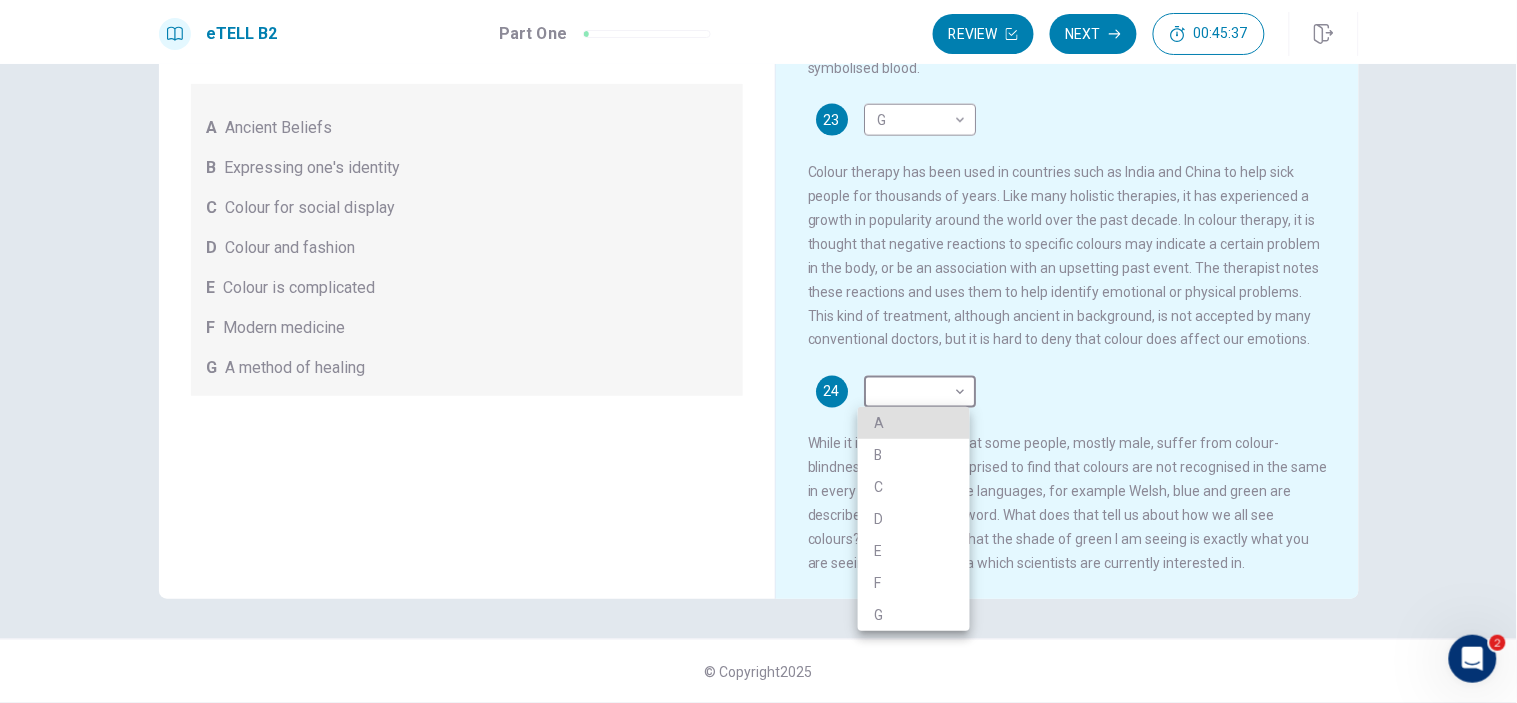 type 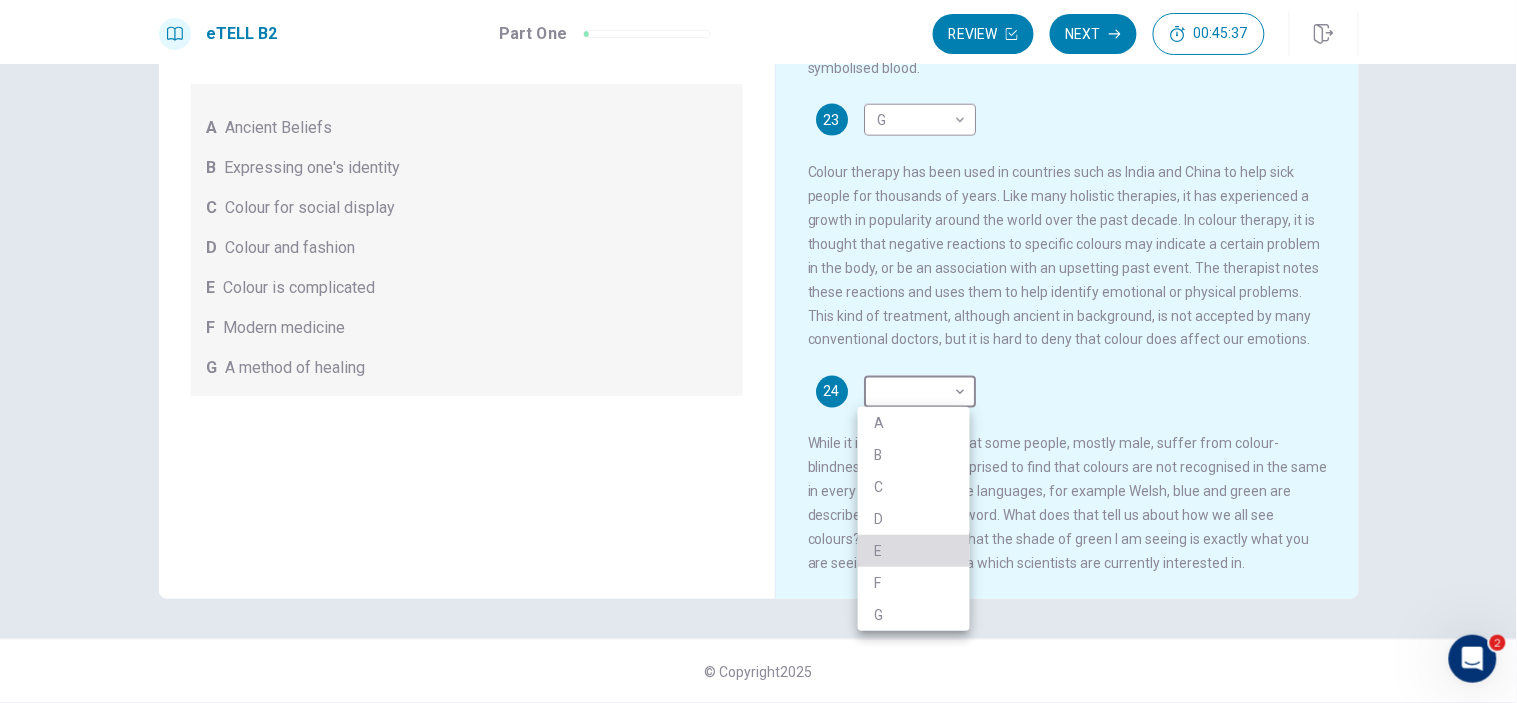 click on "E" at bounding box center [914, 551] 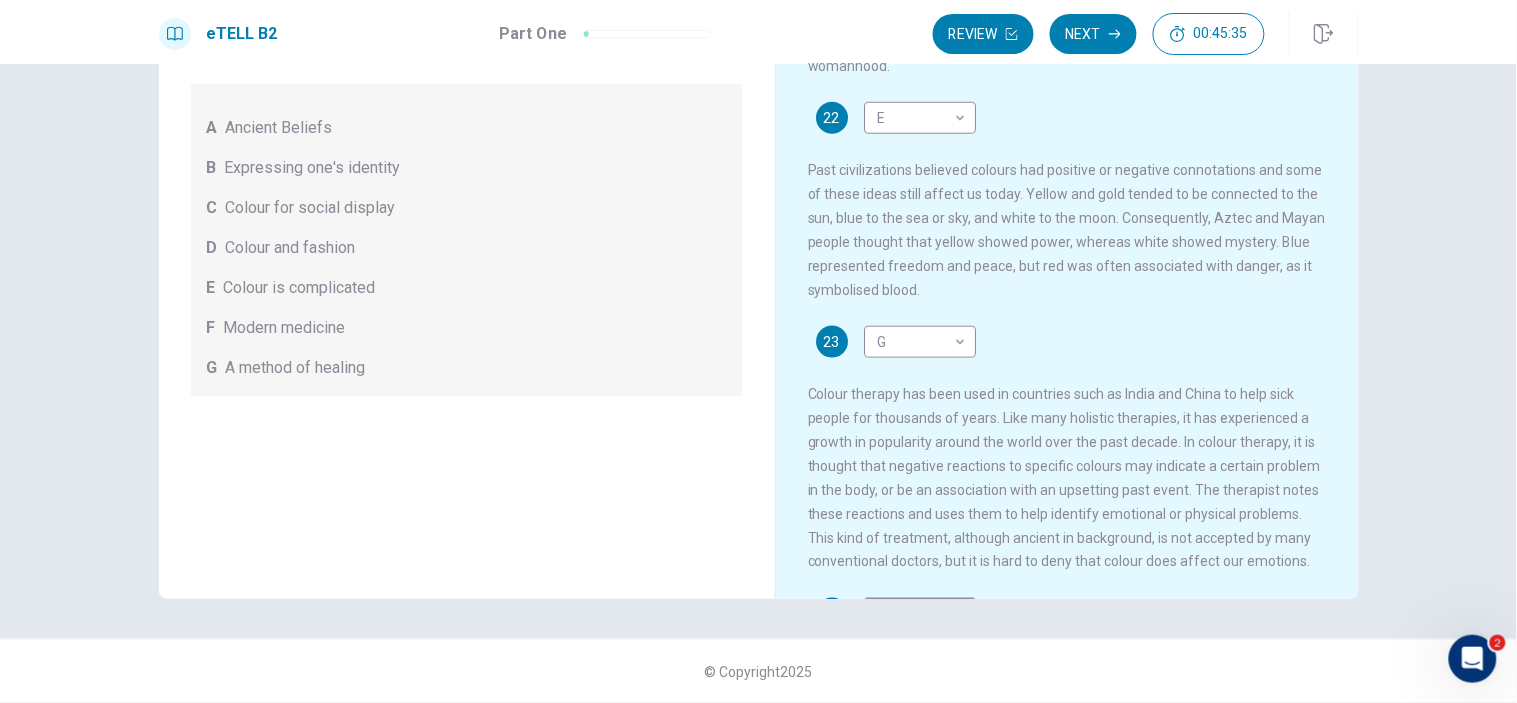 scroll, scrollTop: 291, scrollLeft: 0, axis: vertical 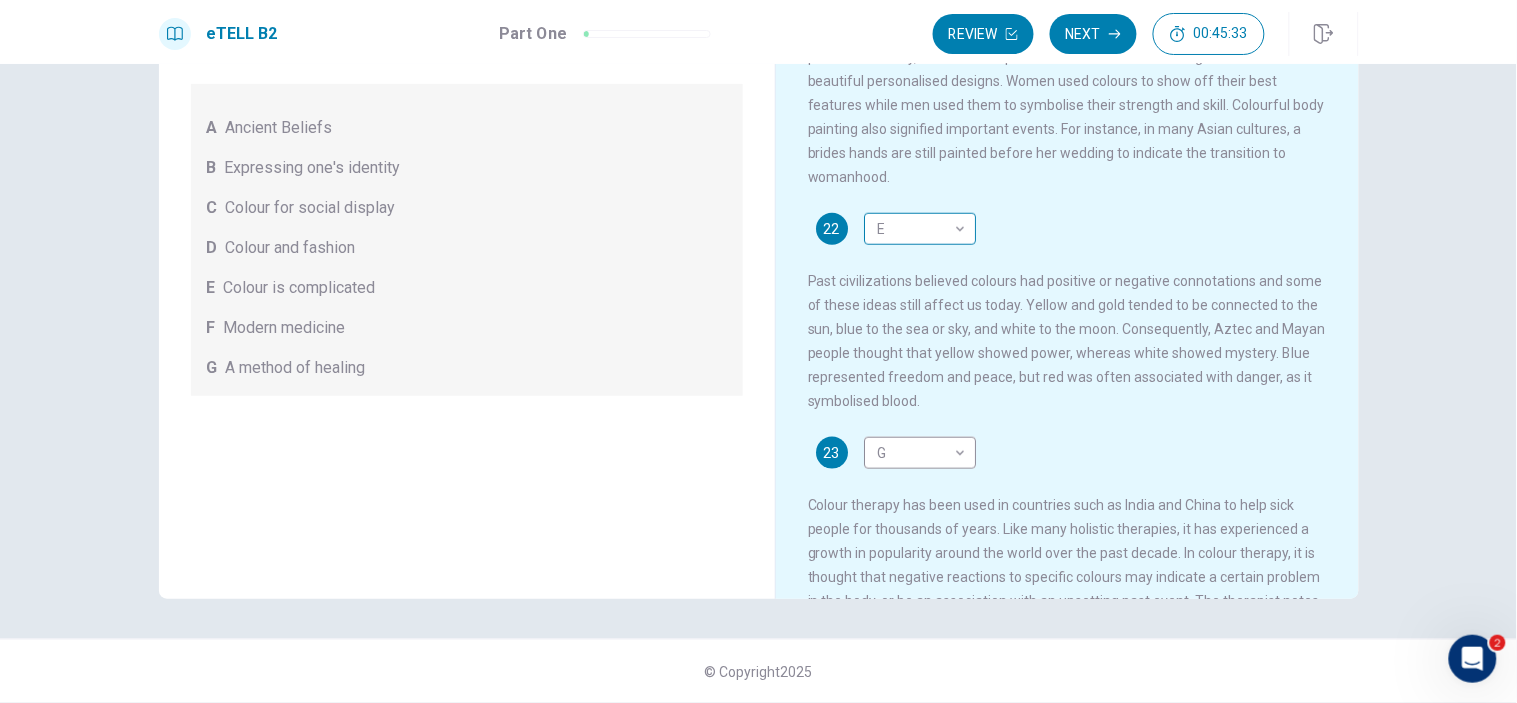 click on "This site uses cookies, as explained in our  Privacy Policy . If you agree to the use of cookies, please click the Accept button and continue to browse our site.   Privacy Policy Accept   eTELL B2 Part One Review Next [TIME] Question 1 - 4 of 30 [TIME] Review Next Questions 21 - 24 For questions 21 – 24 match the headings (A – G) in the box below with the appropriate paragraph. There are THREE headings which you do not need. A Ancient Beliefs B Expressing one's identity C Colour for social display D Colour and fashion E Colour is complicated F Modern medicine G A method of healing The Importance of Colour 21 D * ​ 22 E * ​ 23 G * ​ 24 E * ​ © Copyright  [YEAR] Going somewhere? You are not allowed to open other tabs/pages or switch windows during a test. Doing this will be reported as cheating to the Administrators. Are you sure you want to leave this page? Please continue until you finish your test. It looks like there is a problem with your internet connection. You have 9 minutes to reconnect." at bounding box center (758, 351) 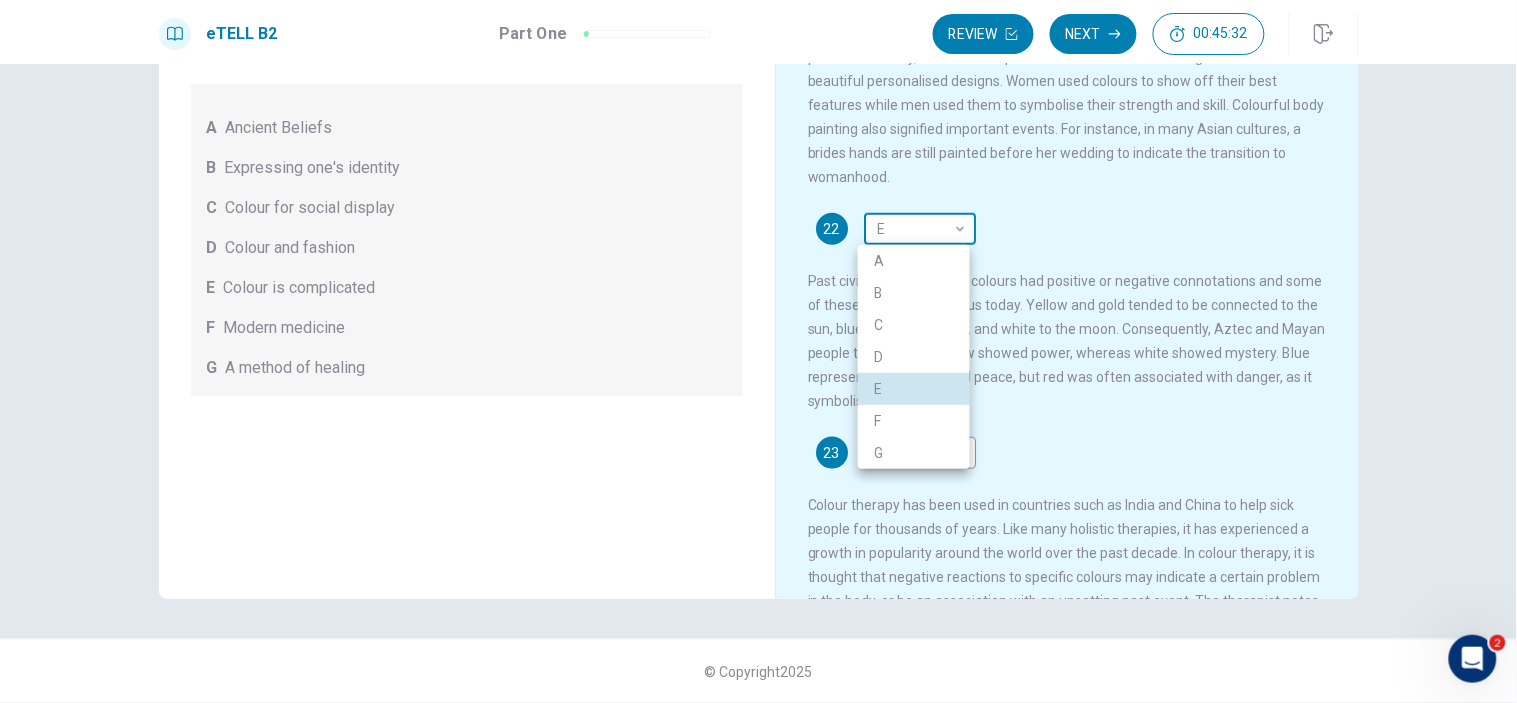type 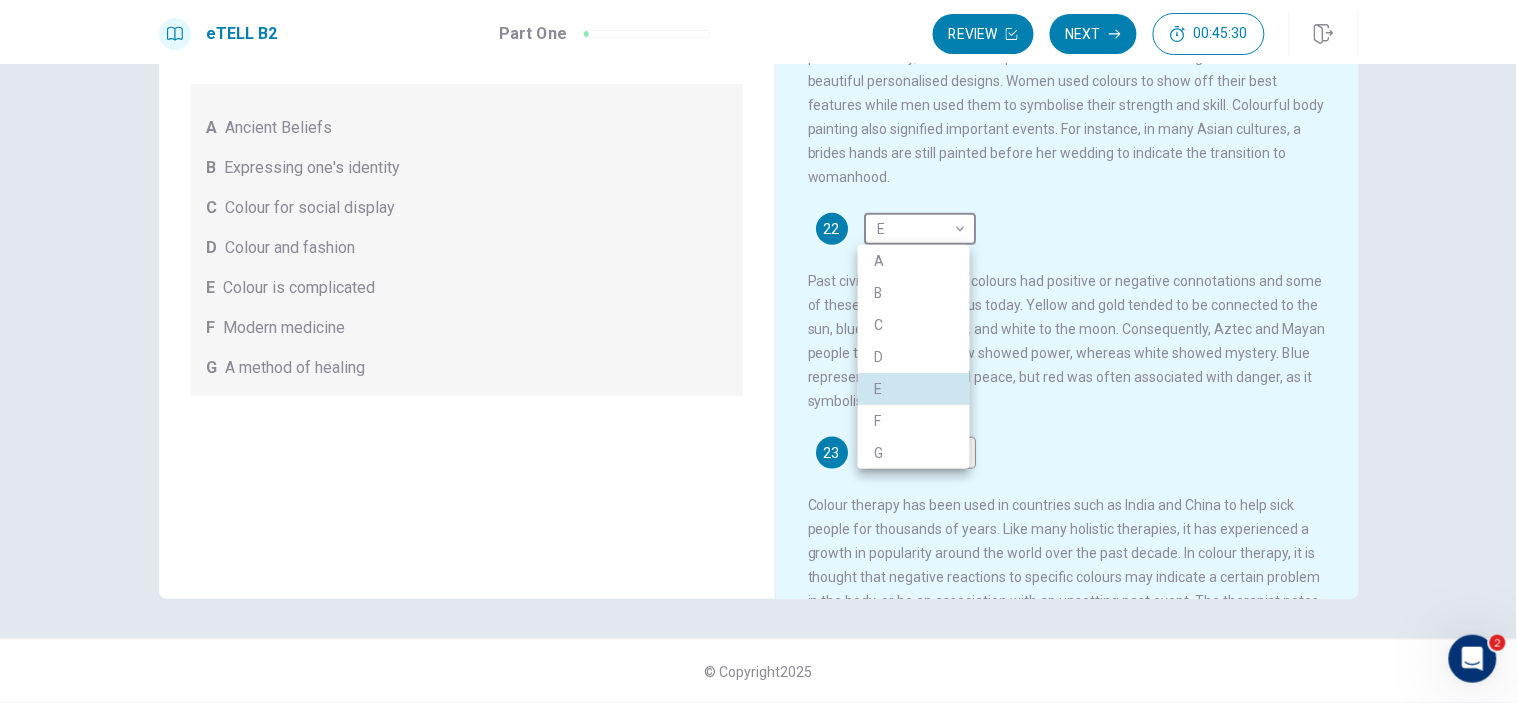 type 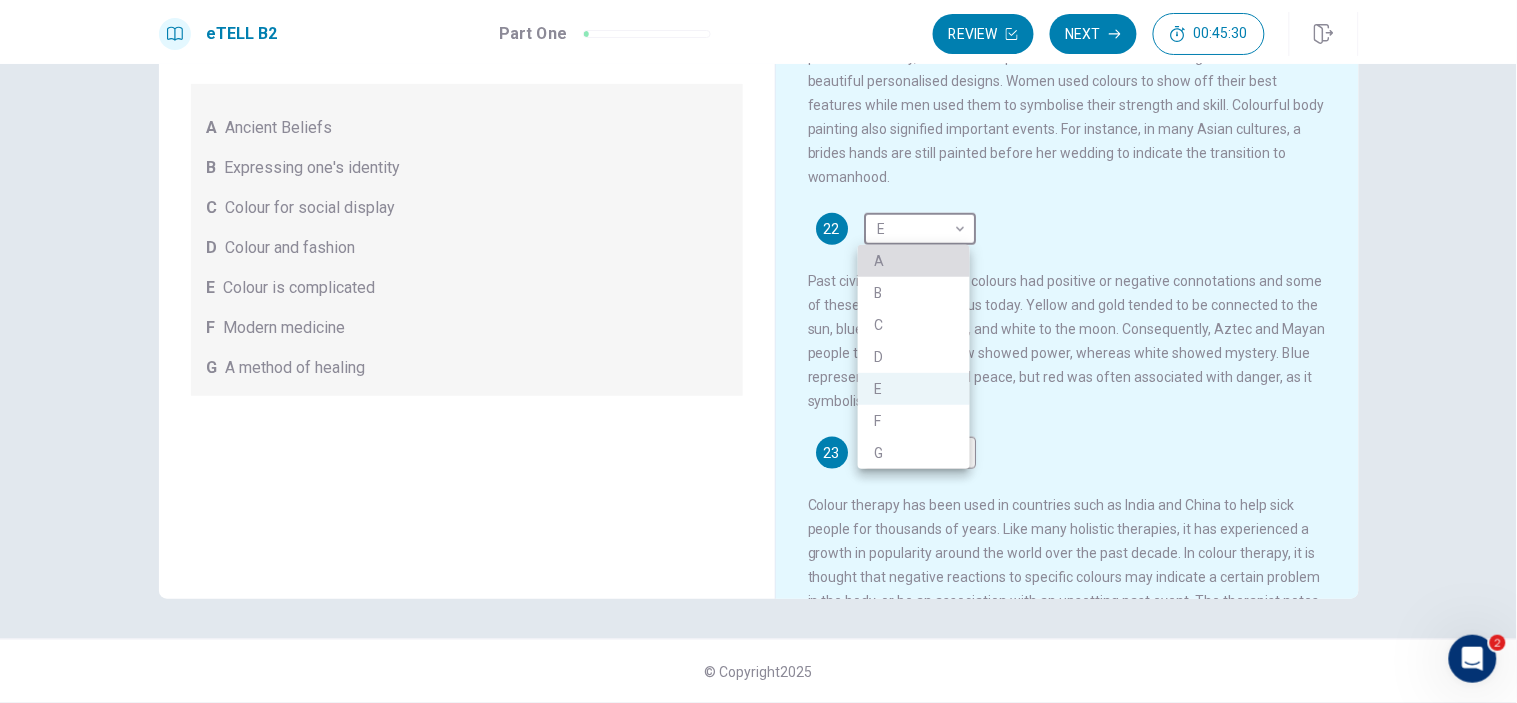 click on "A" at bounding box center (914, 261) 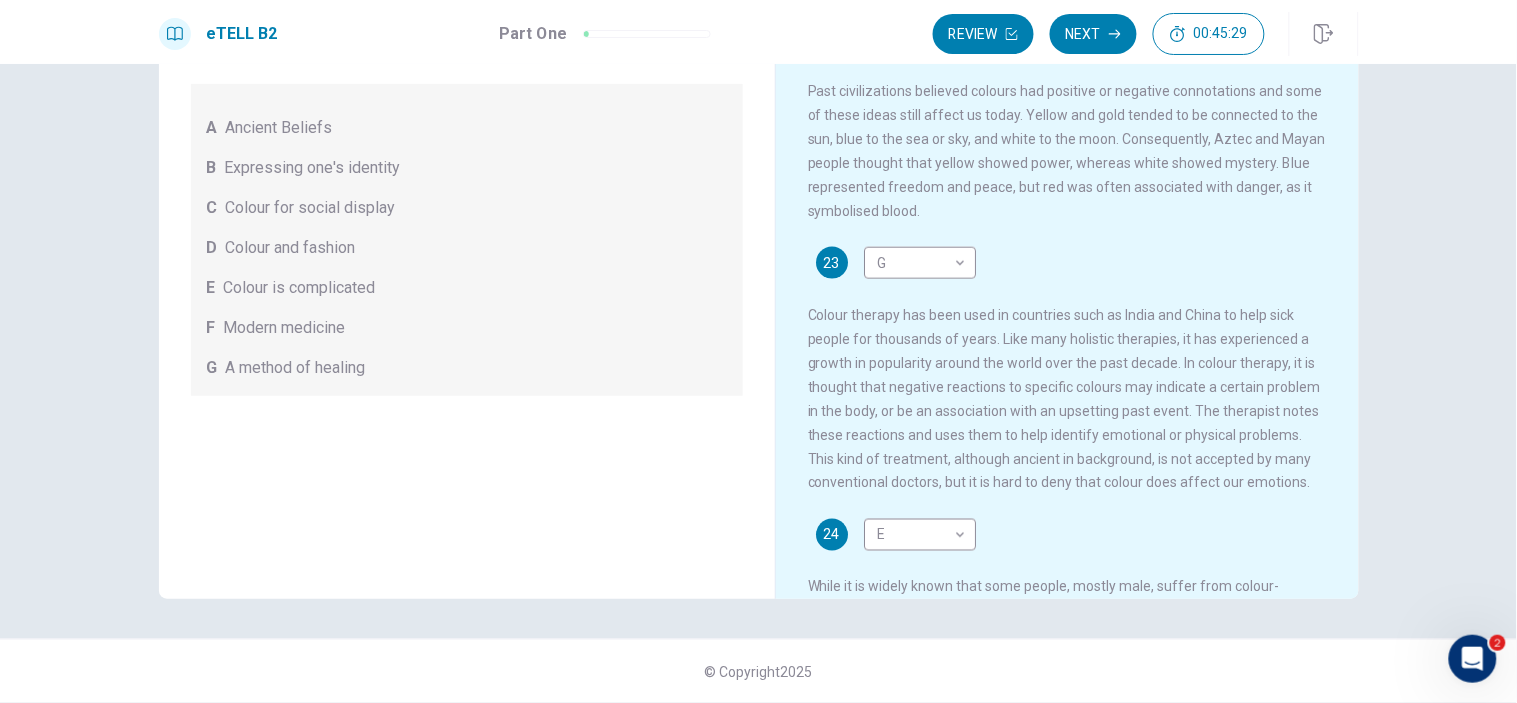 scroll, scrollTop: 624, scrollLeft: 0, axis: vertical 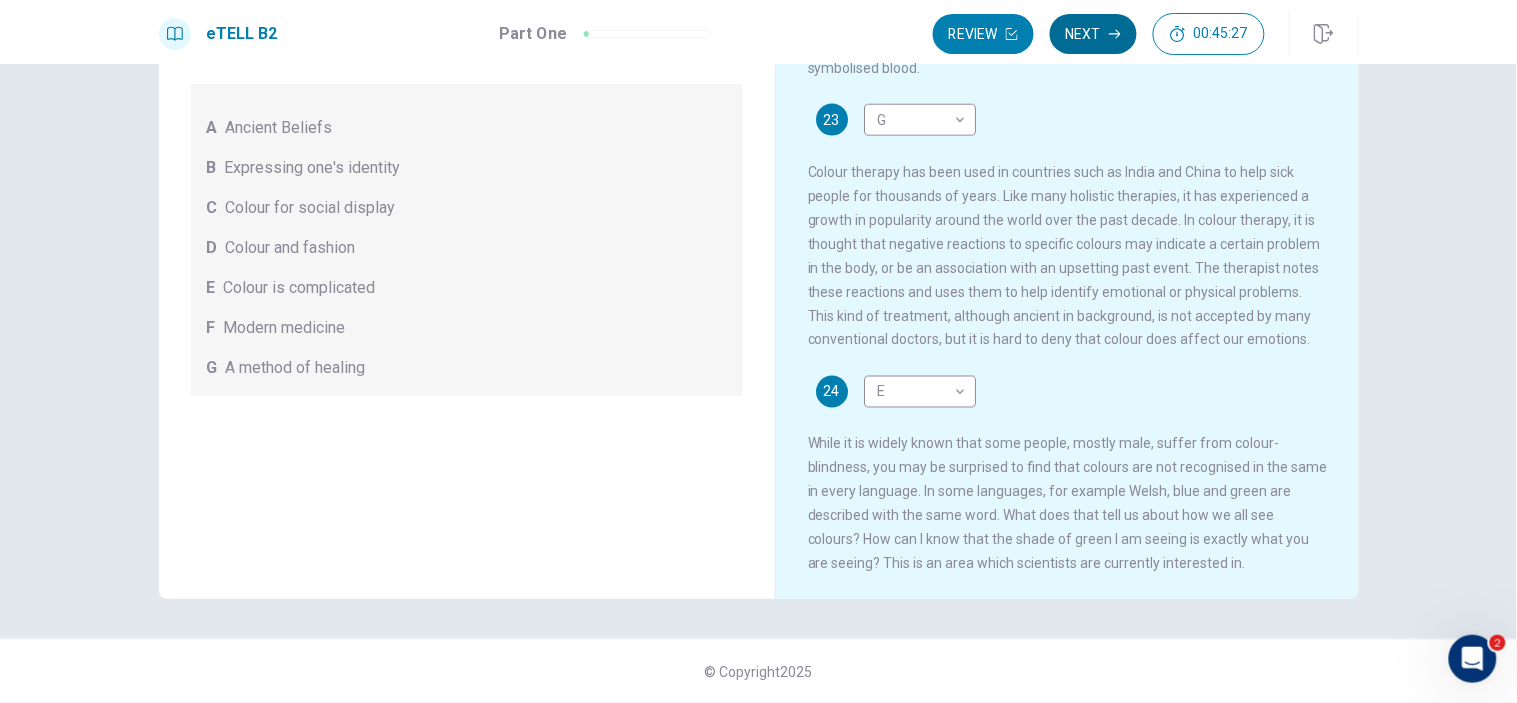 type 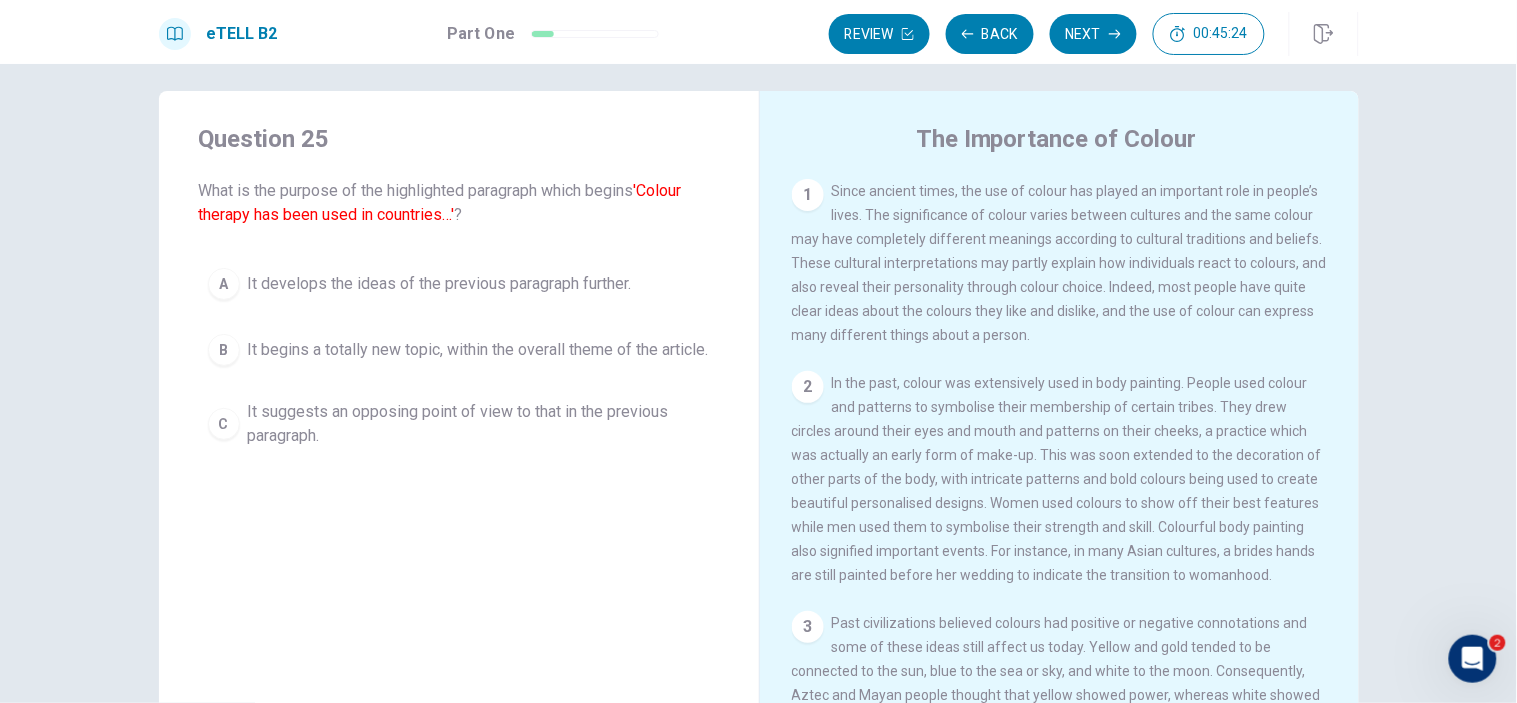 scroll, scrollTop: 0, scrollLeft: 0, axis: both 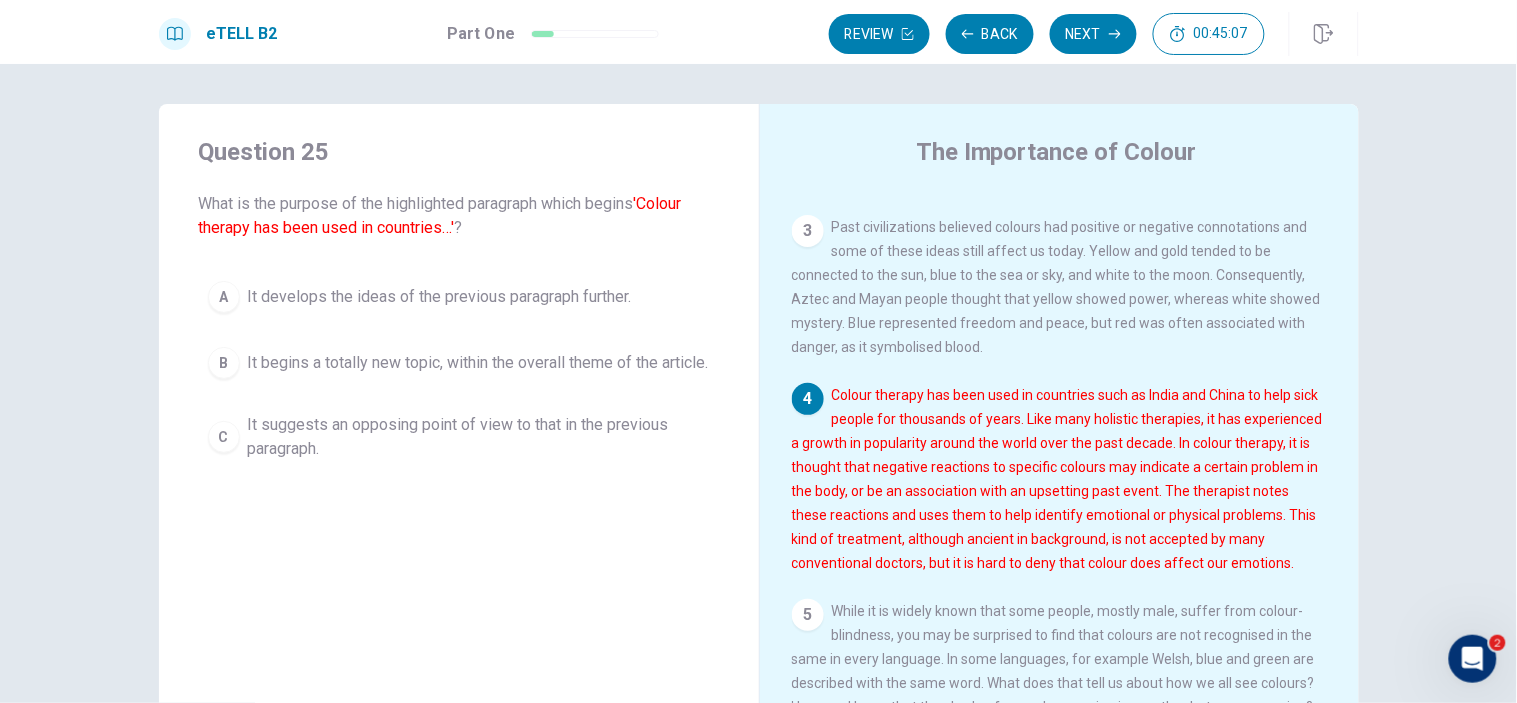 type 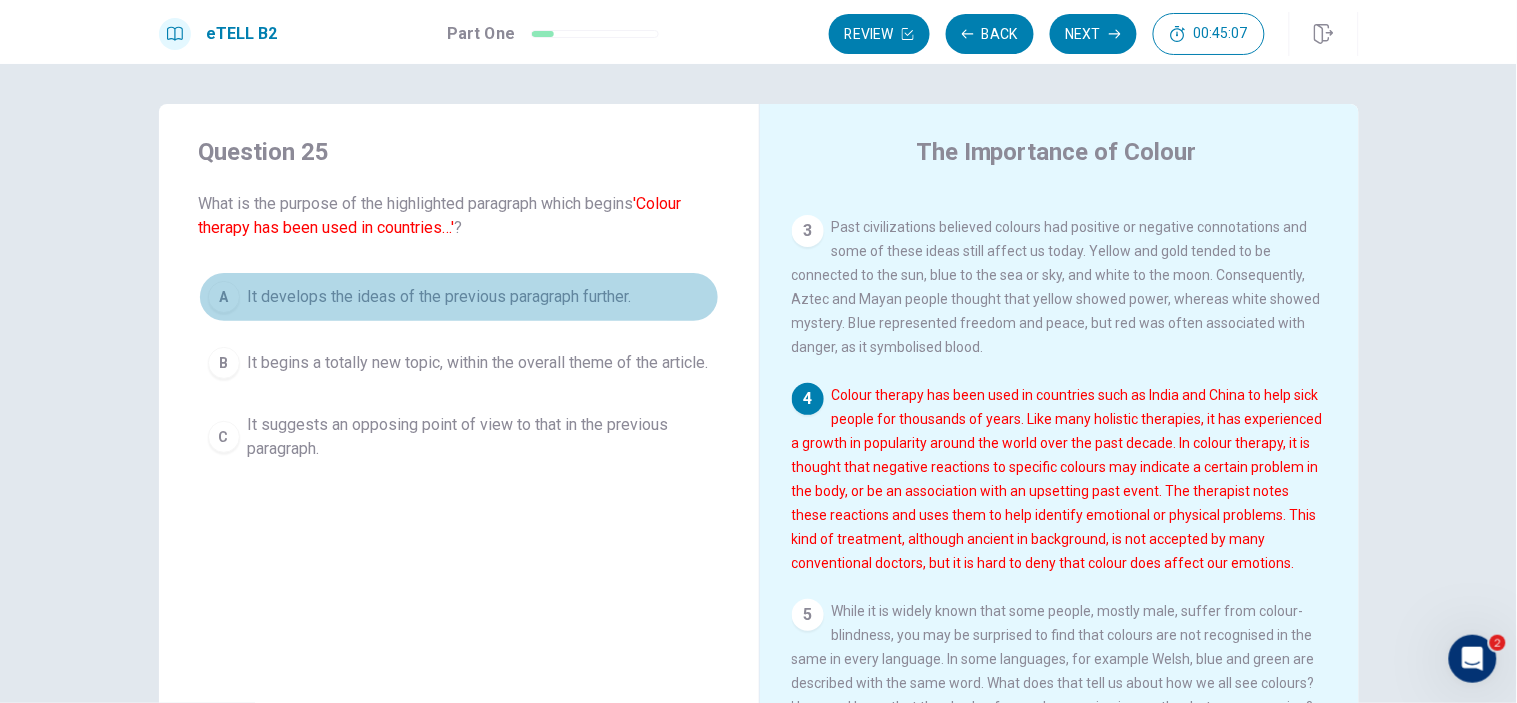 click on "A It develops the ideas of the previous paragraph further." at bounding box center [459, 297] 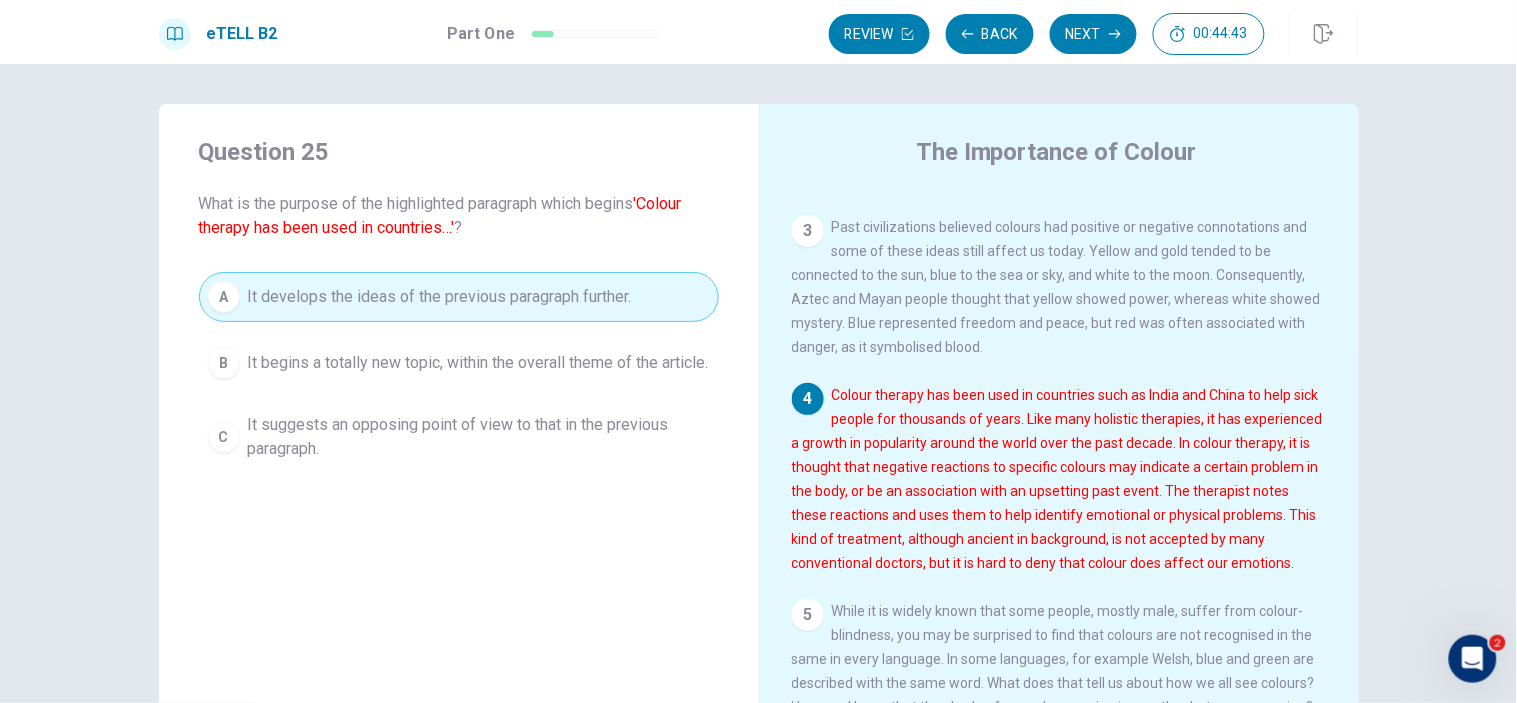 type 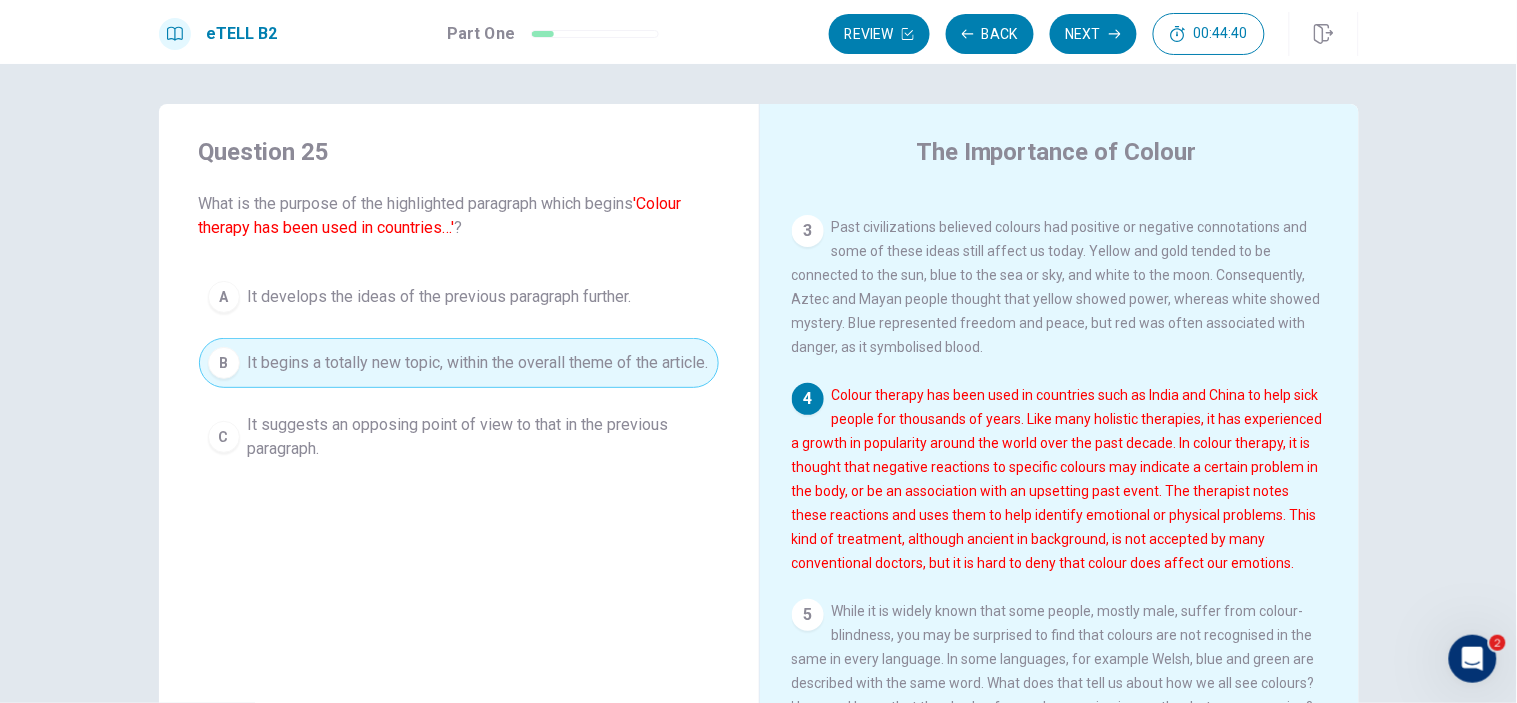 type 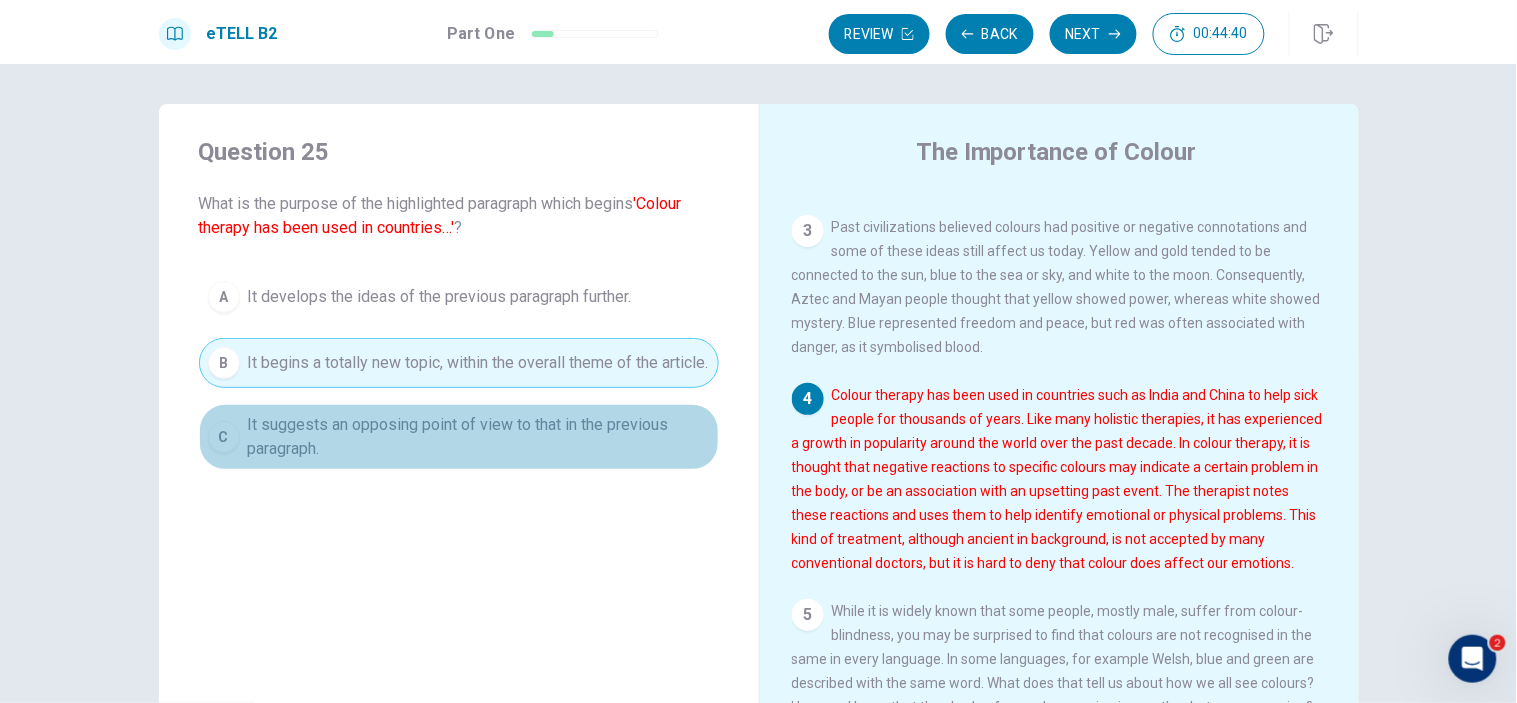 click on "It suggests an opposing point of view to that in the previous paragraph." at bounding box center [479, 437] 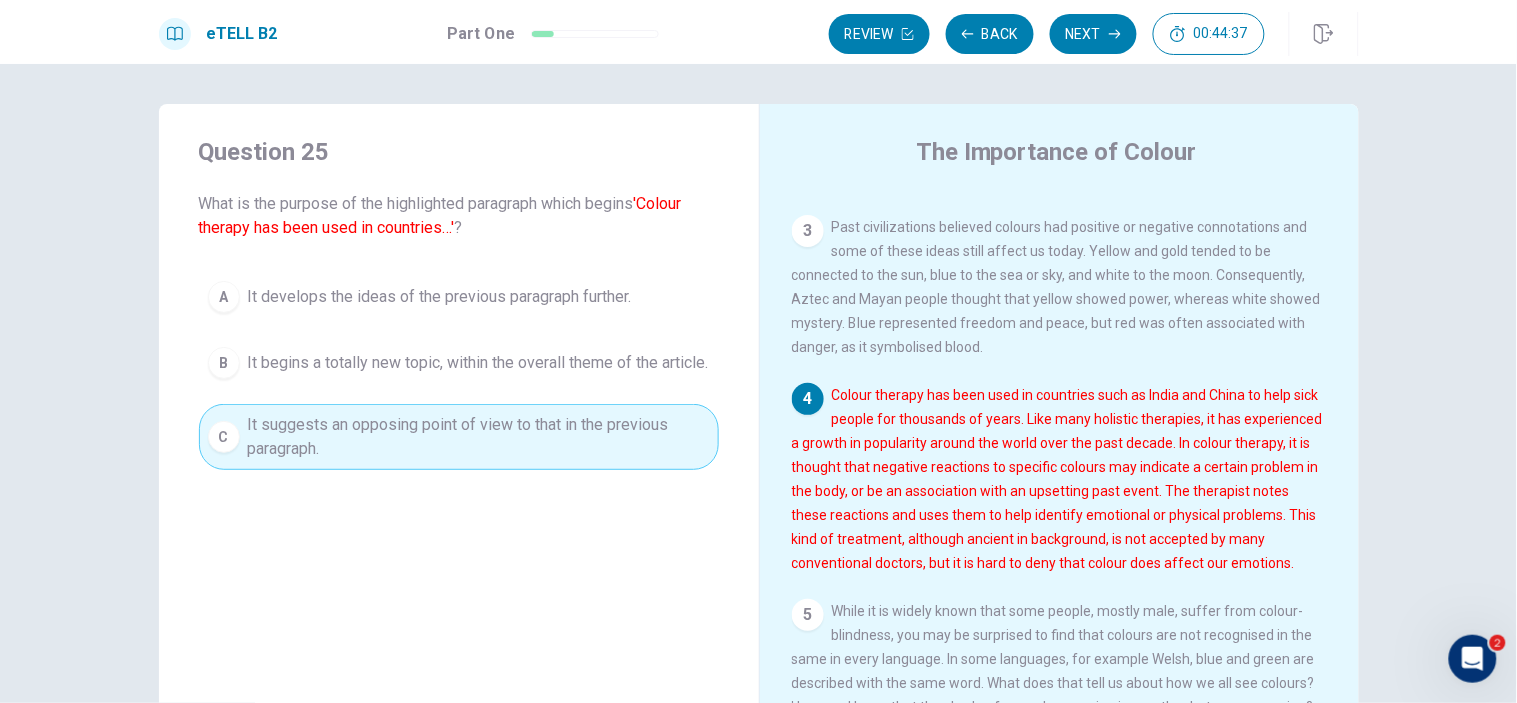 click on "It develops the ideas of the previous paragraph further." at bounding box center [440, 297] 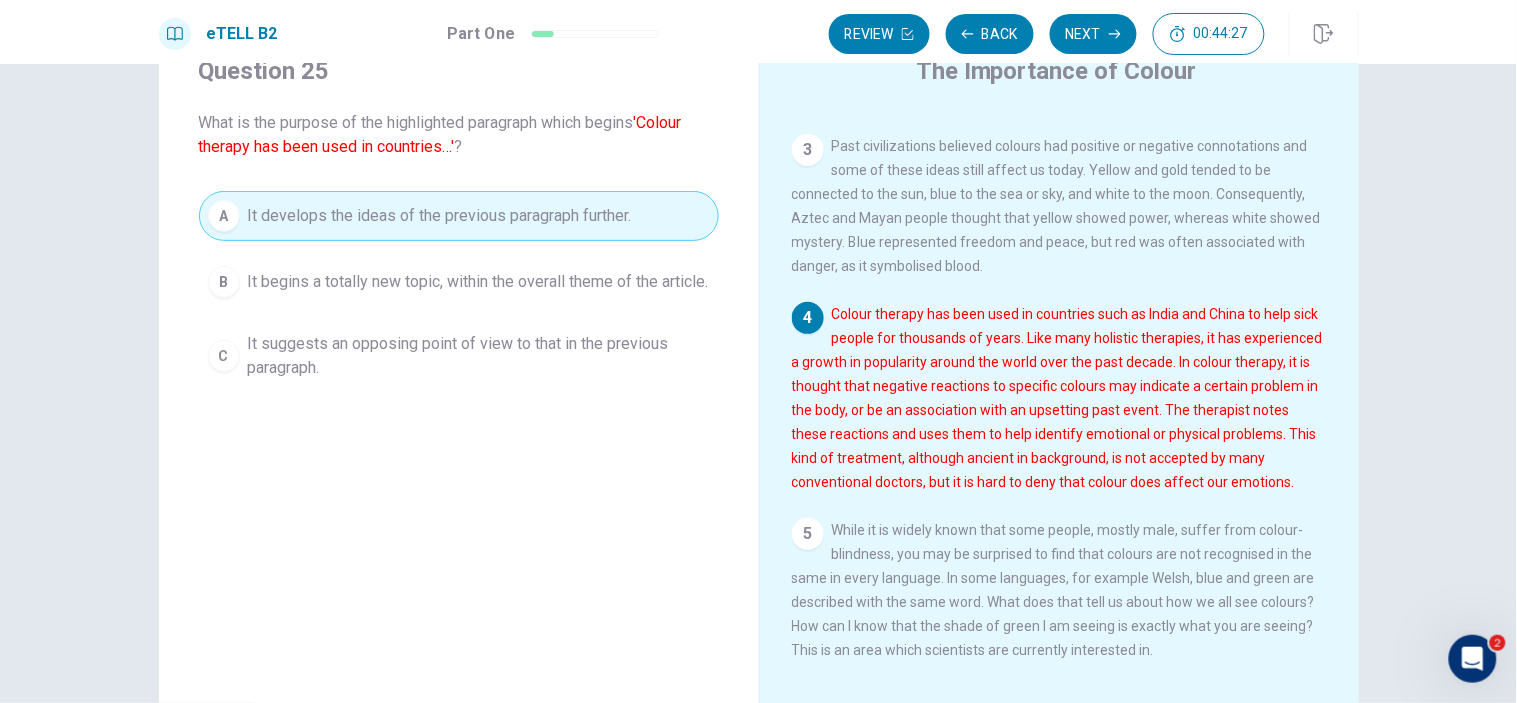 scroll, scrollTop: 200, scrollLeft: 0, axis: vertical 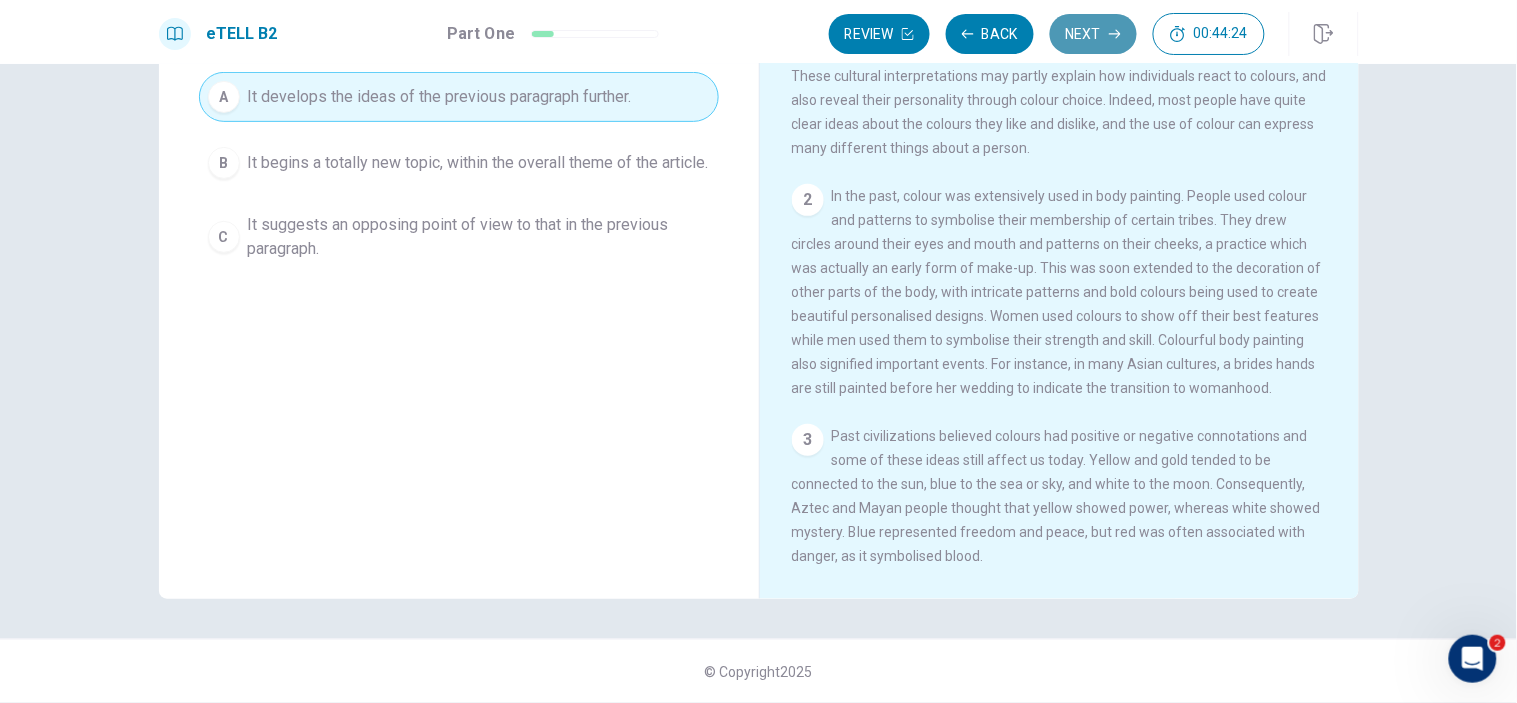 click on "Next" at bounding box center (1093, 34) 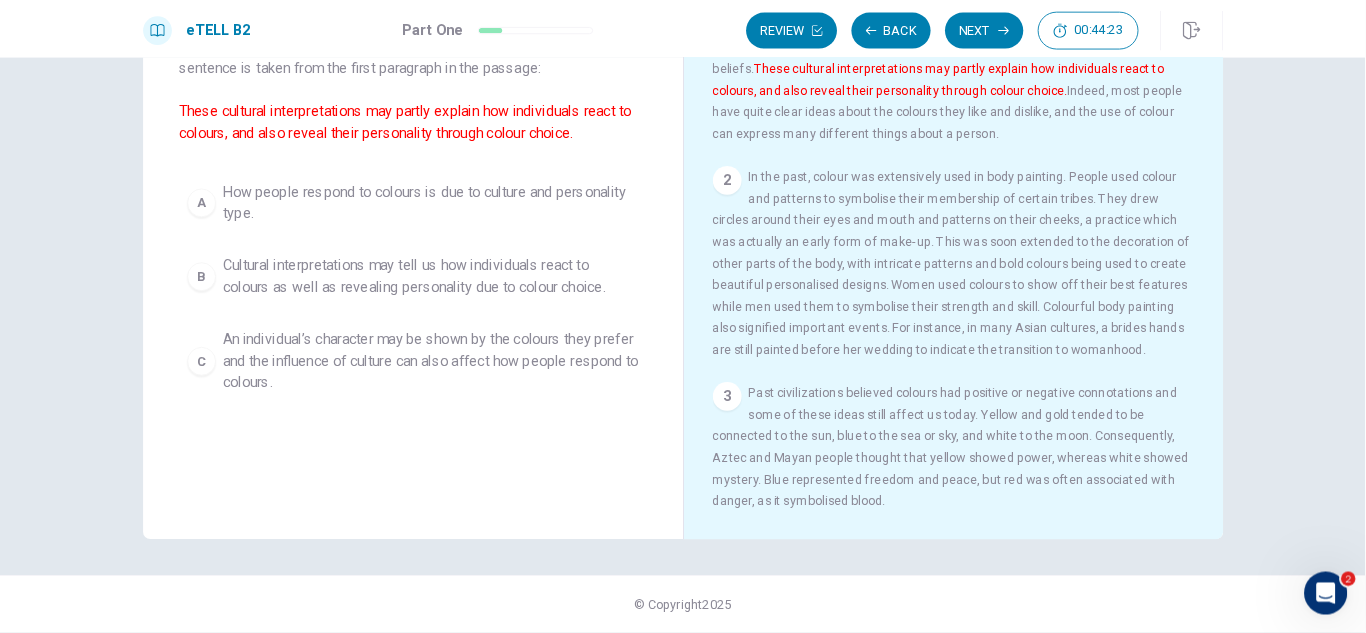scroll, scrollTop: 0, scrollLeft: 0, axis: both 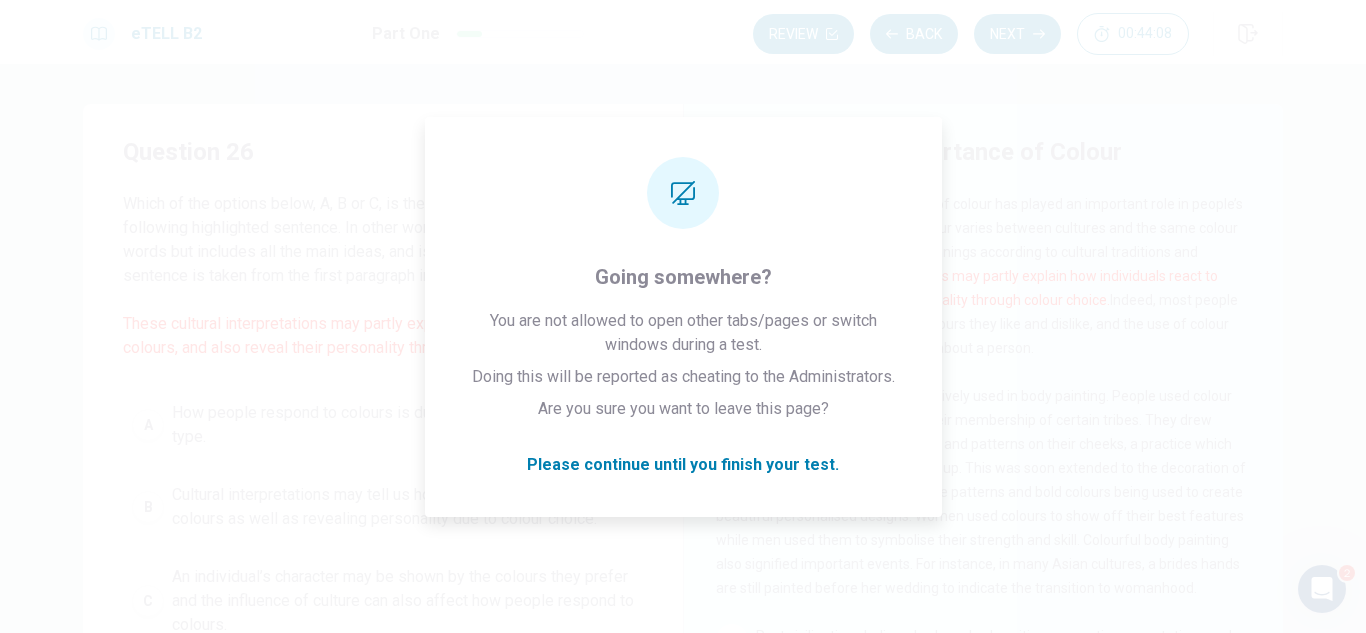 drag, startPoint x: 1428, startPoint y: 3, endPoint x: 404, endPoint y: 257, distance: 1055.0317 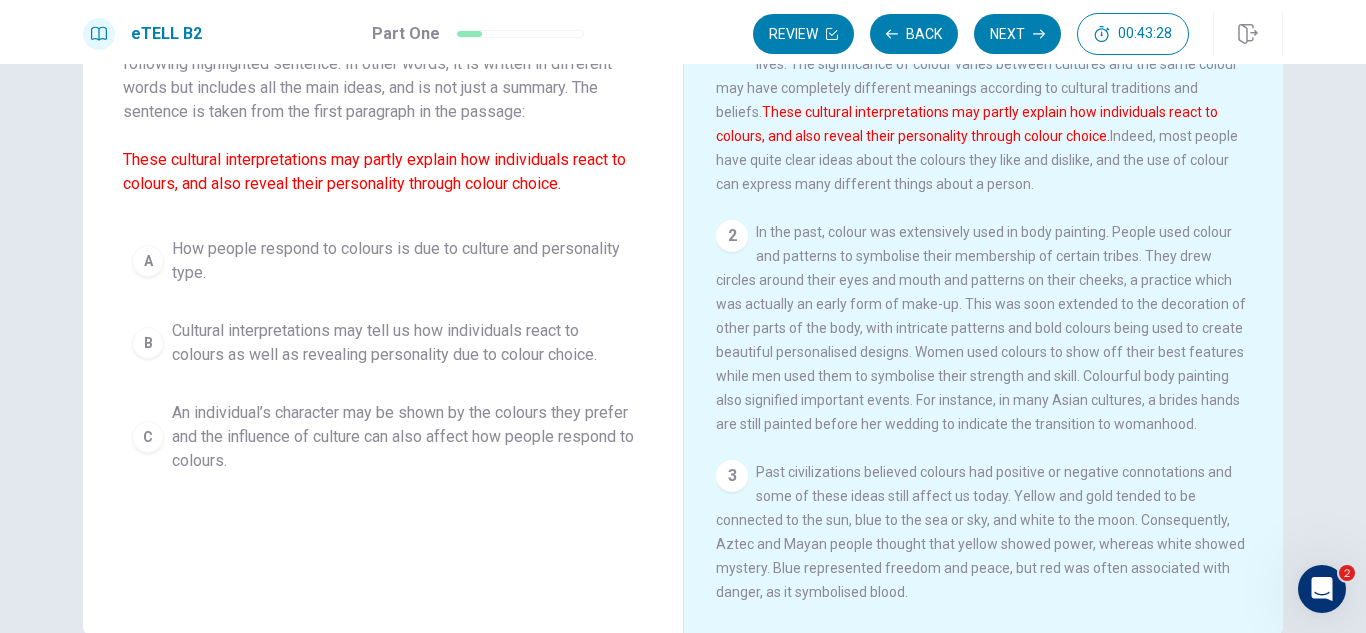 scroll, scrollTop: 200, scrollLeft: 0, axis: vertical 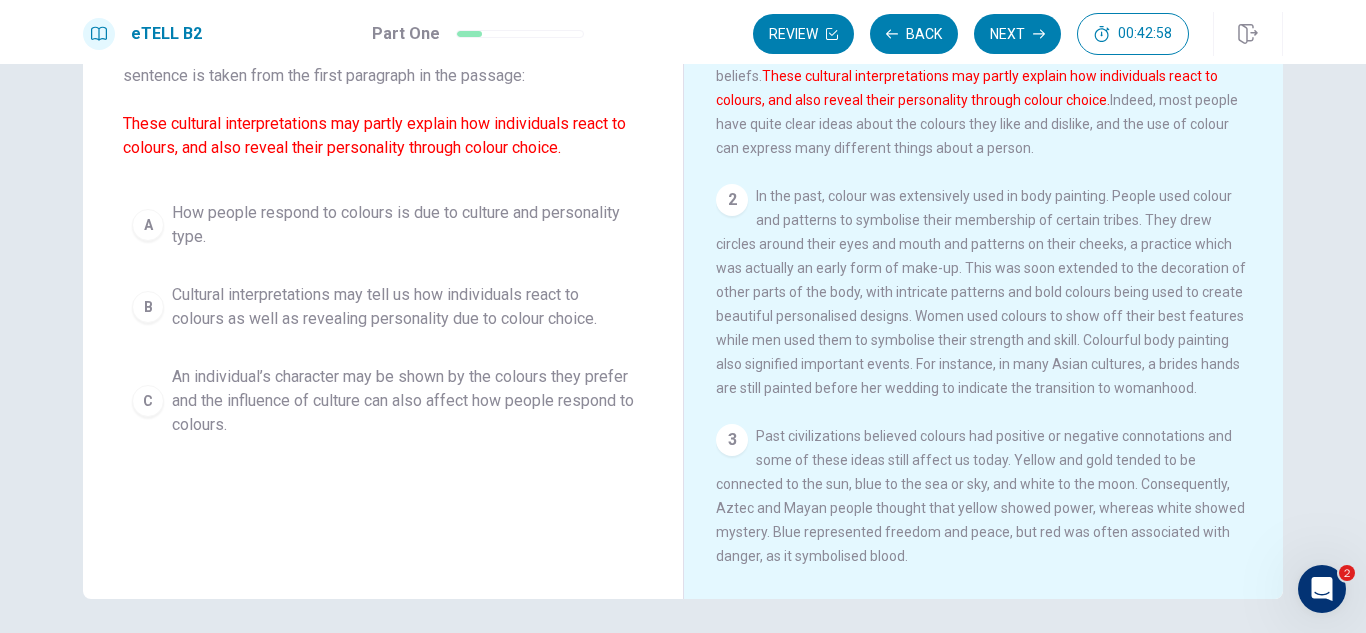 type 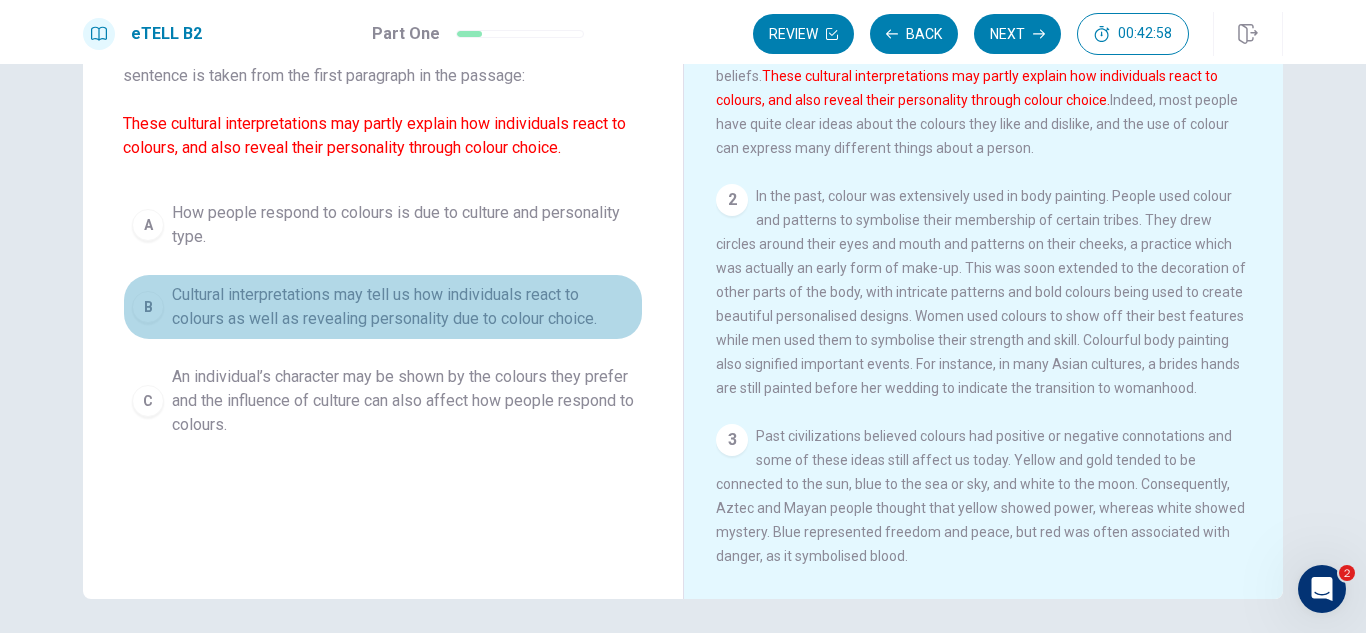 click on "Cultural interpretations may tell us how individuals react to colours as well as revealing personality due to colour choice." at bounding box center [403, 307] 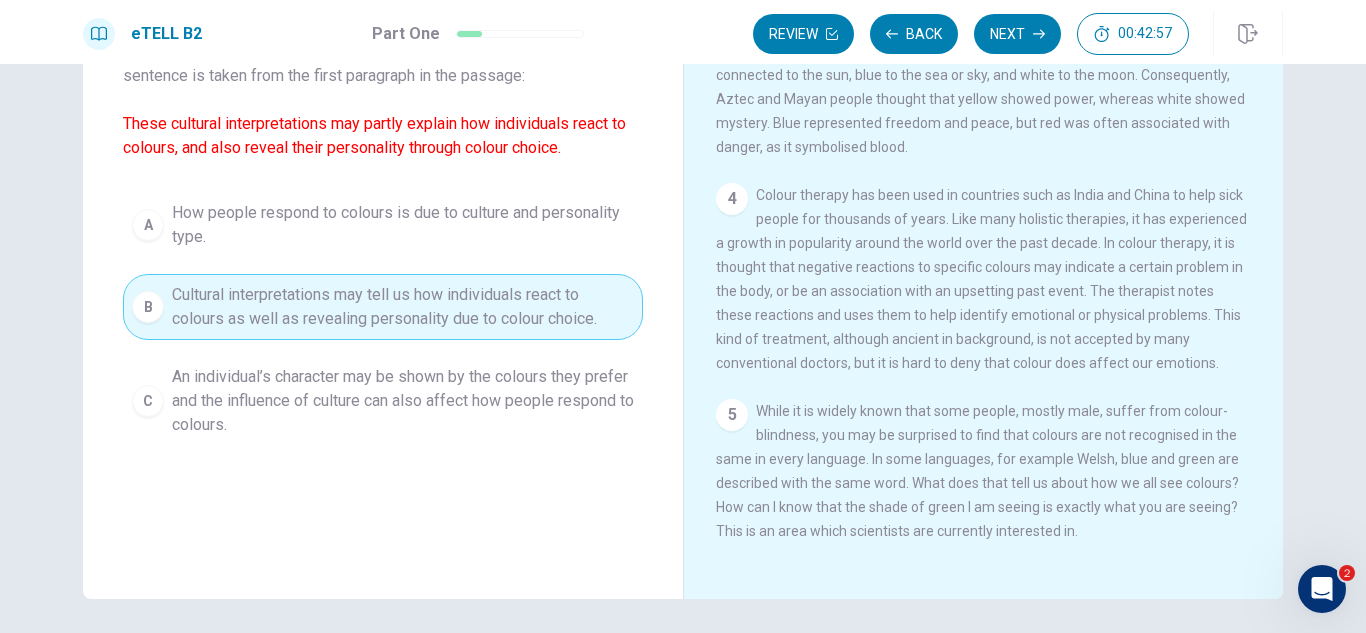 scroll, scrollTop: 470, scrollLeft: 0, axis: vertical 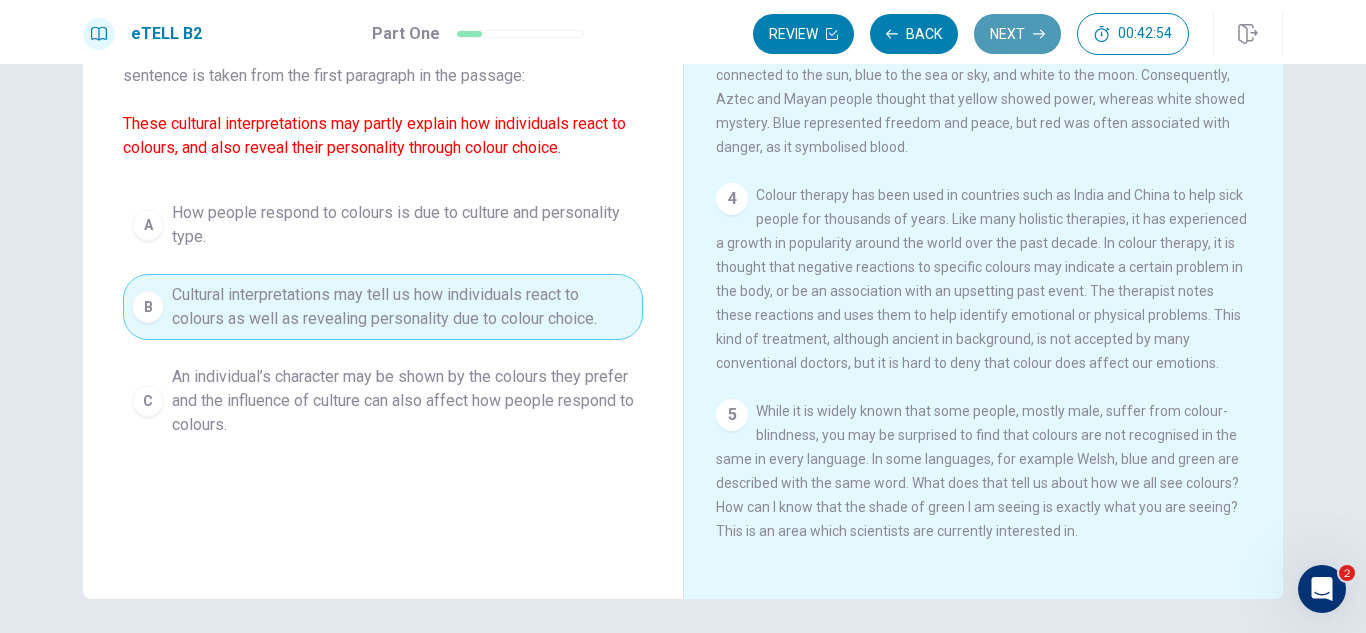 click on "Next" at bounding box center [1017, 34] 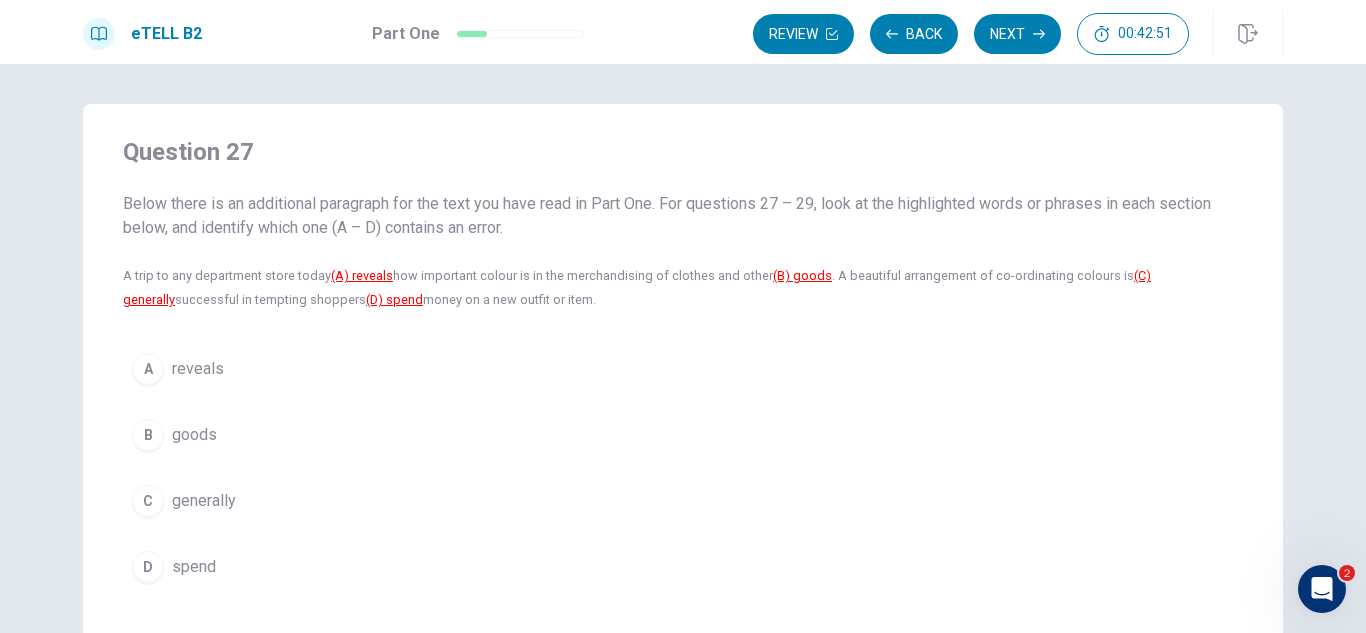 scroll, scrollTop: 100, scrollLeft: 0, axis: vertical 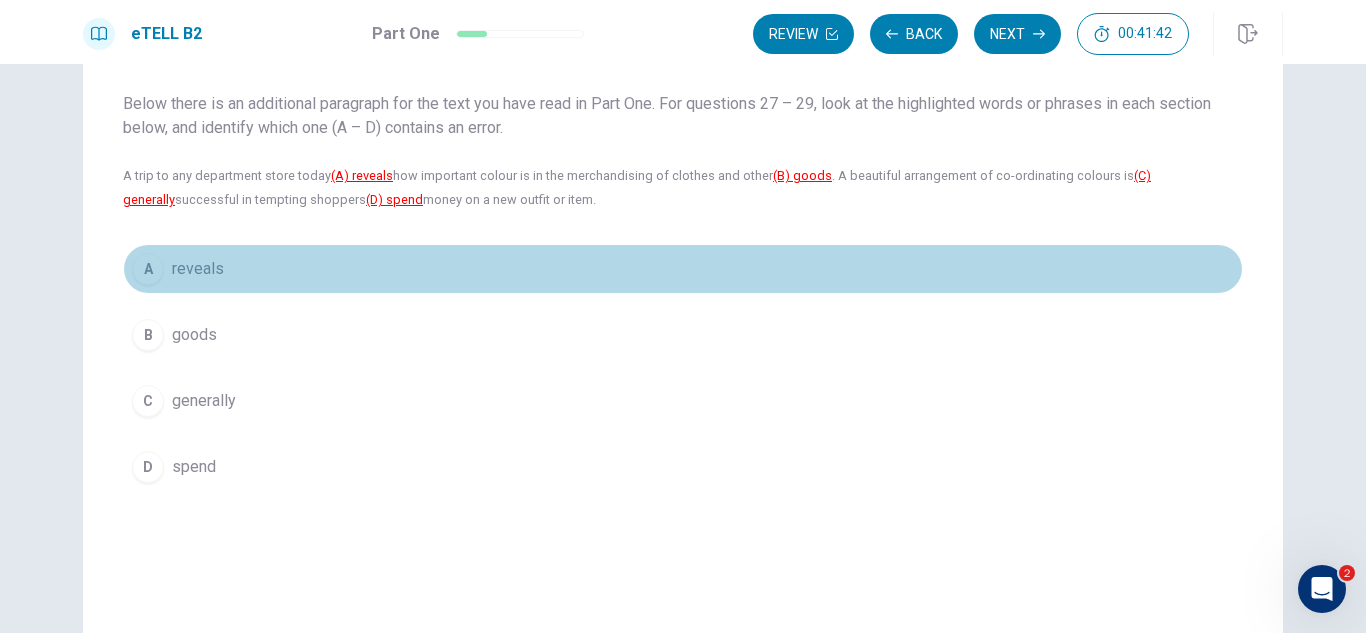 click on "A reveals" at bounding box center (683, 269) 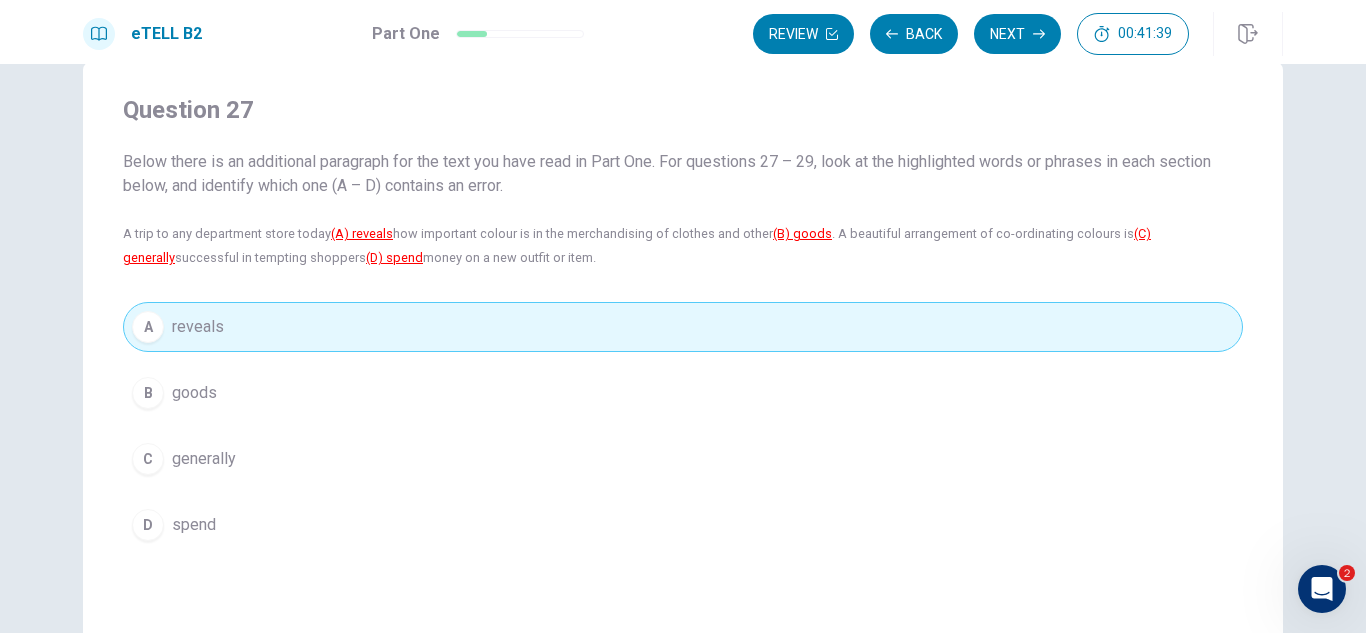 scroll, scrollTop: 0, scrollLeft: 0, axis: both 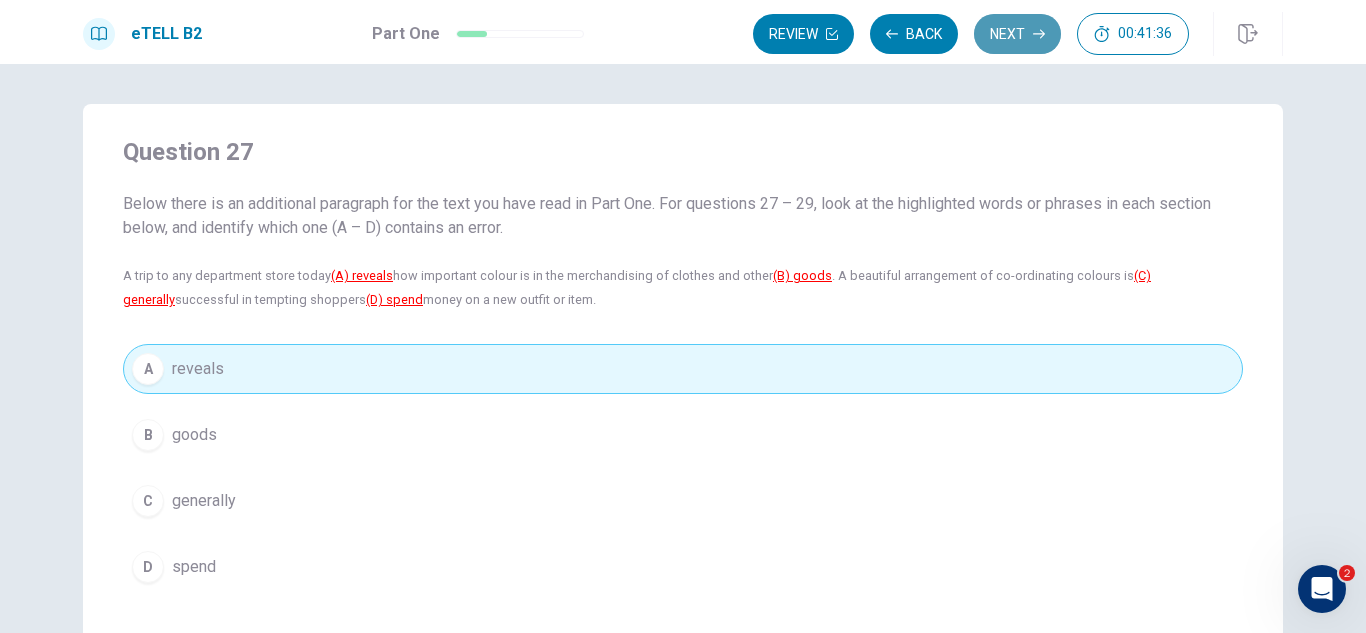 click on "Next" at bounding box center [1017, 34] 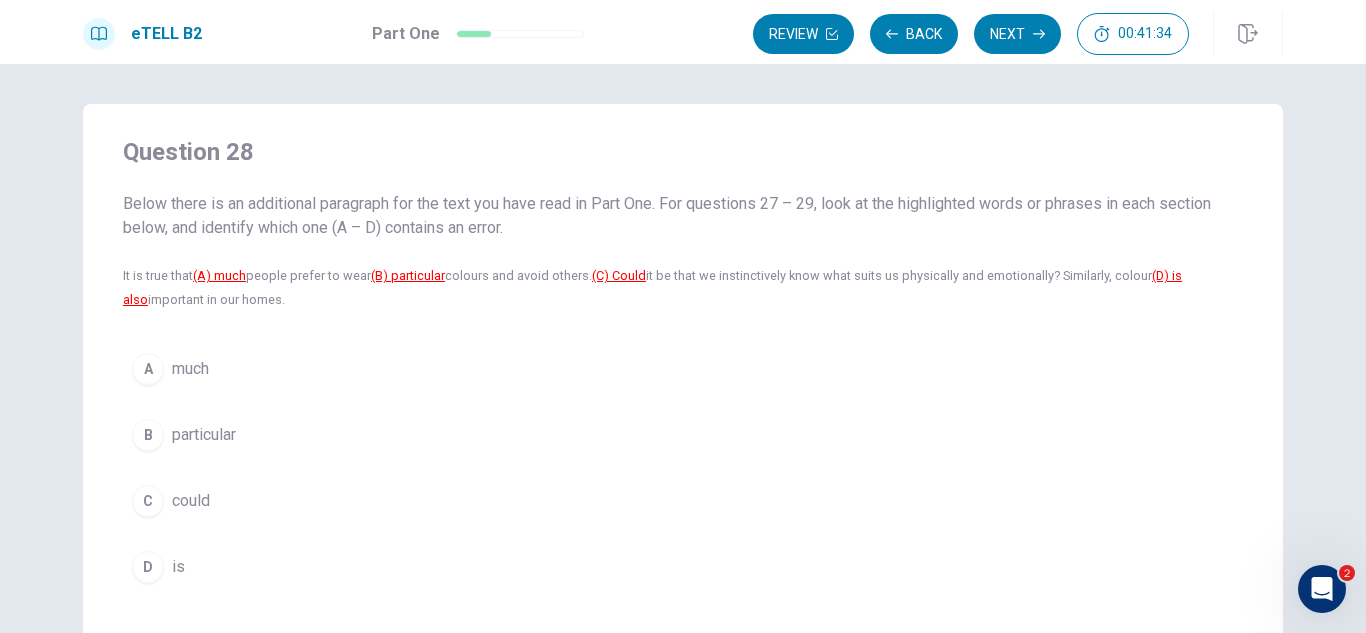 scroll, scrollTop: 100, scrollLeft: 0, axis: vertical 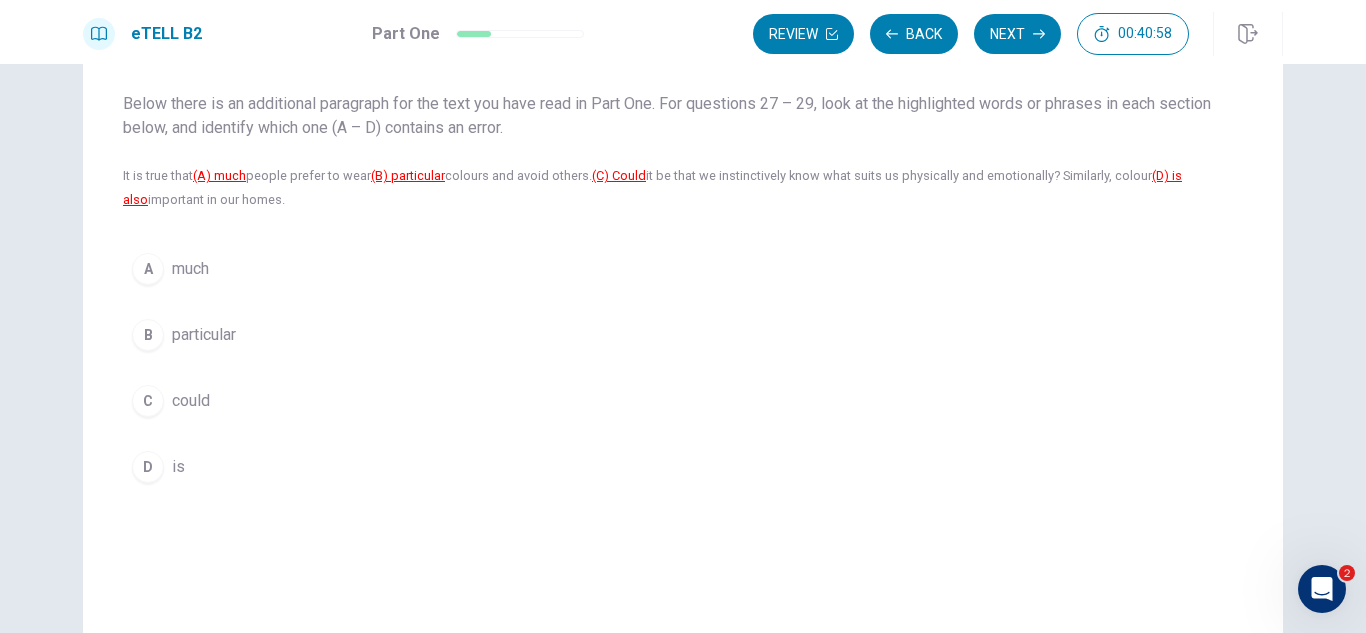 click on "particular" at bounding box center [204, 335] 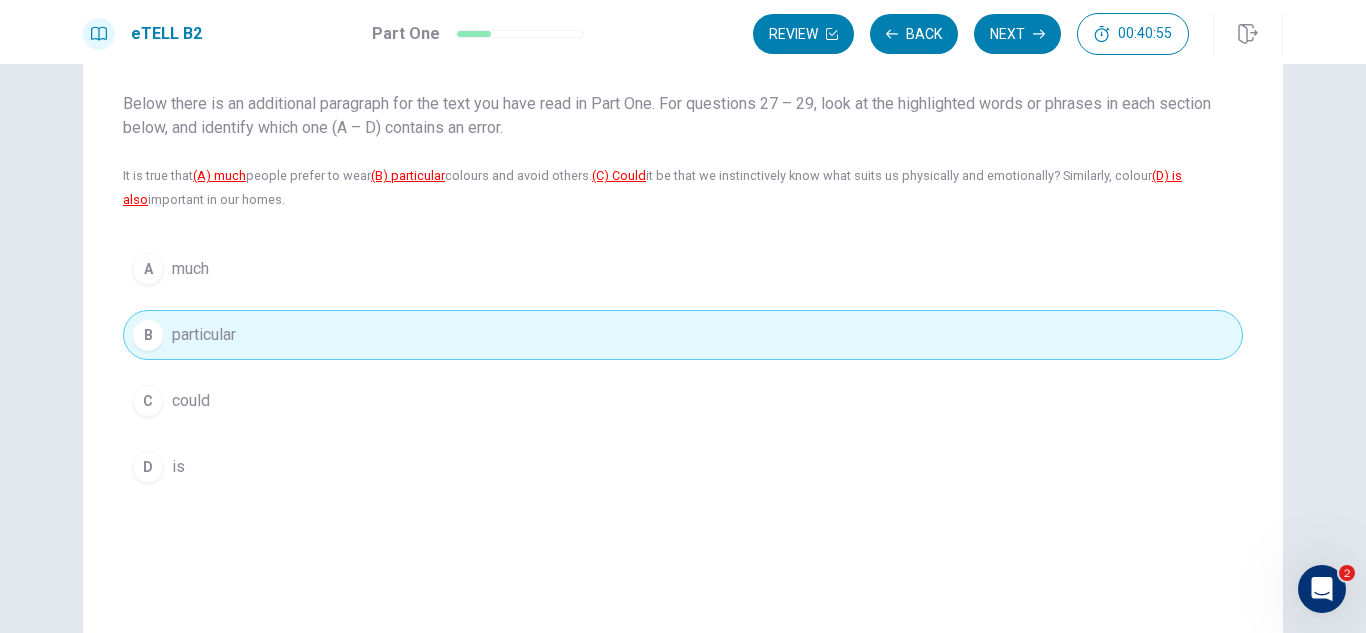 type 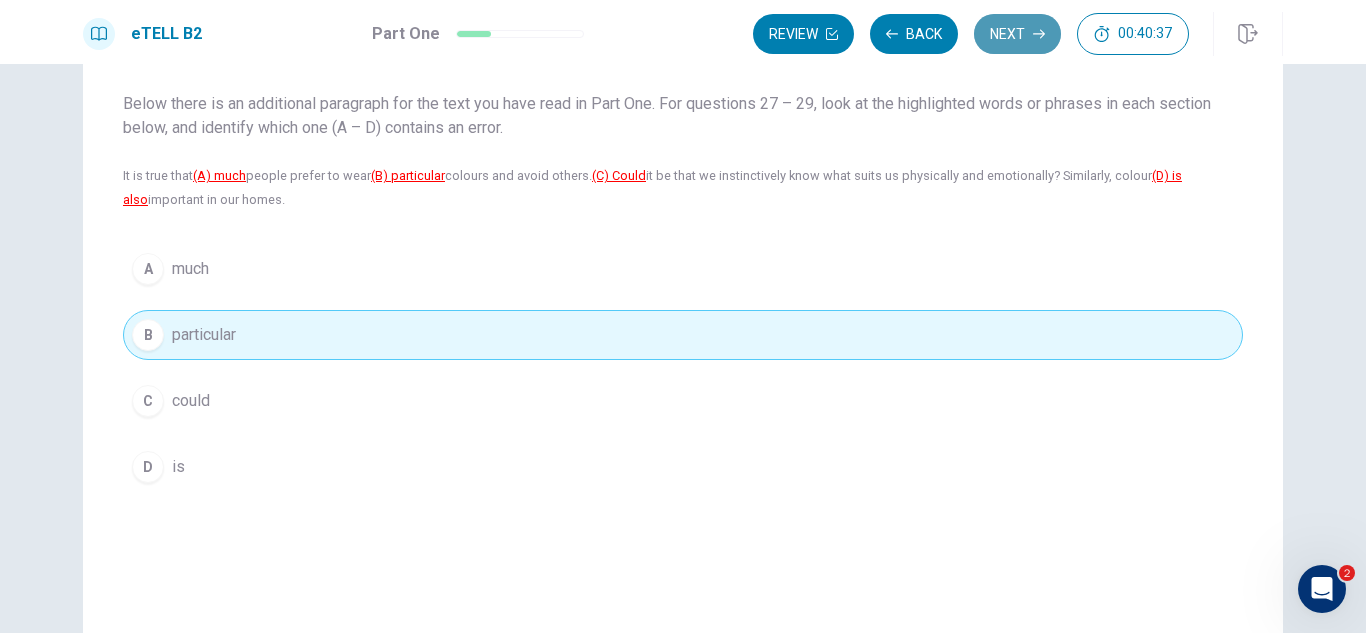 click on "Next" at bounding box center (1017, 34) 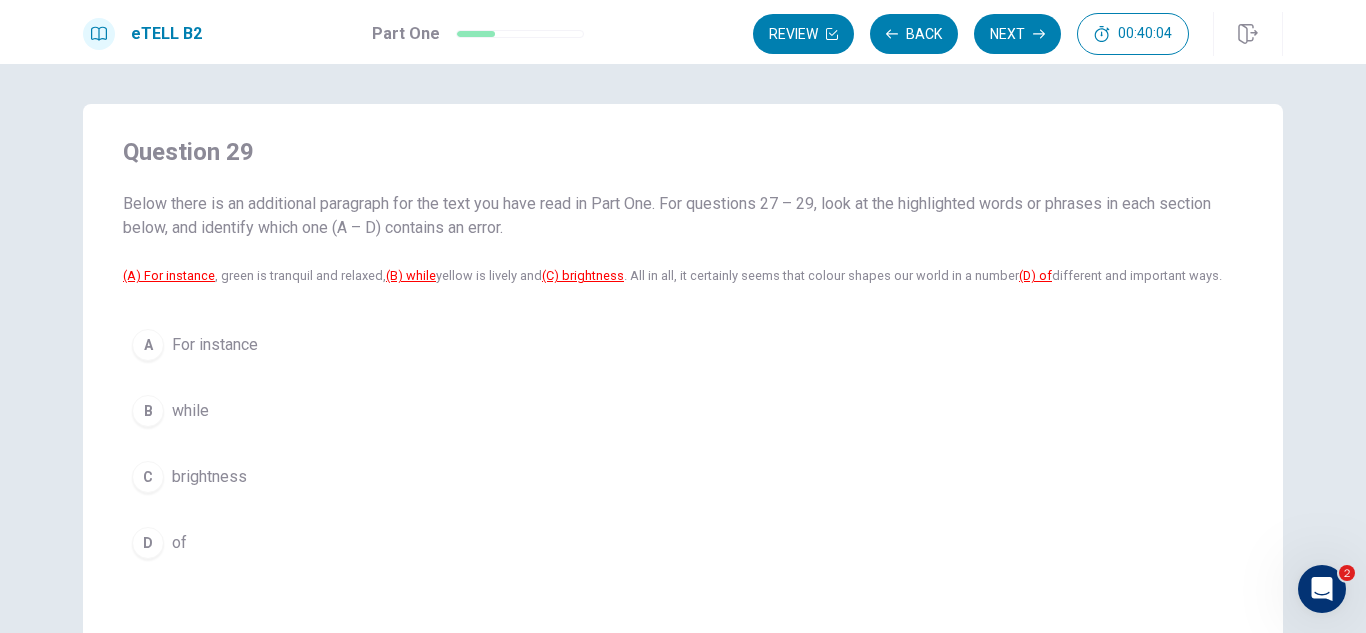 scroll, scrollTop: 100, scrollLeft: 0, axis: vertical 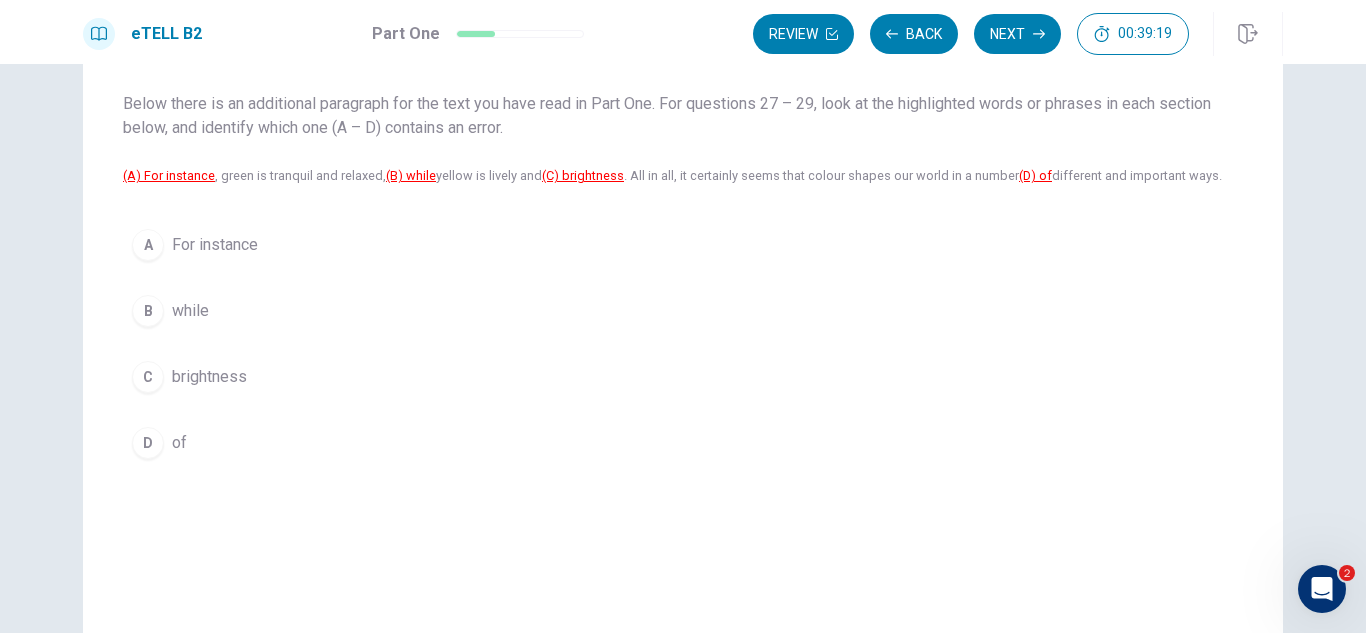 type 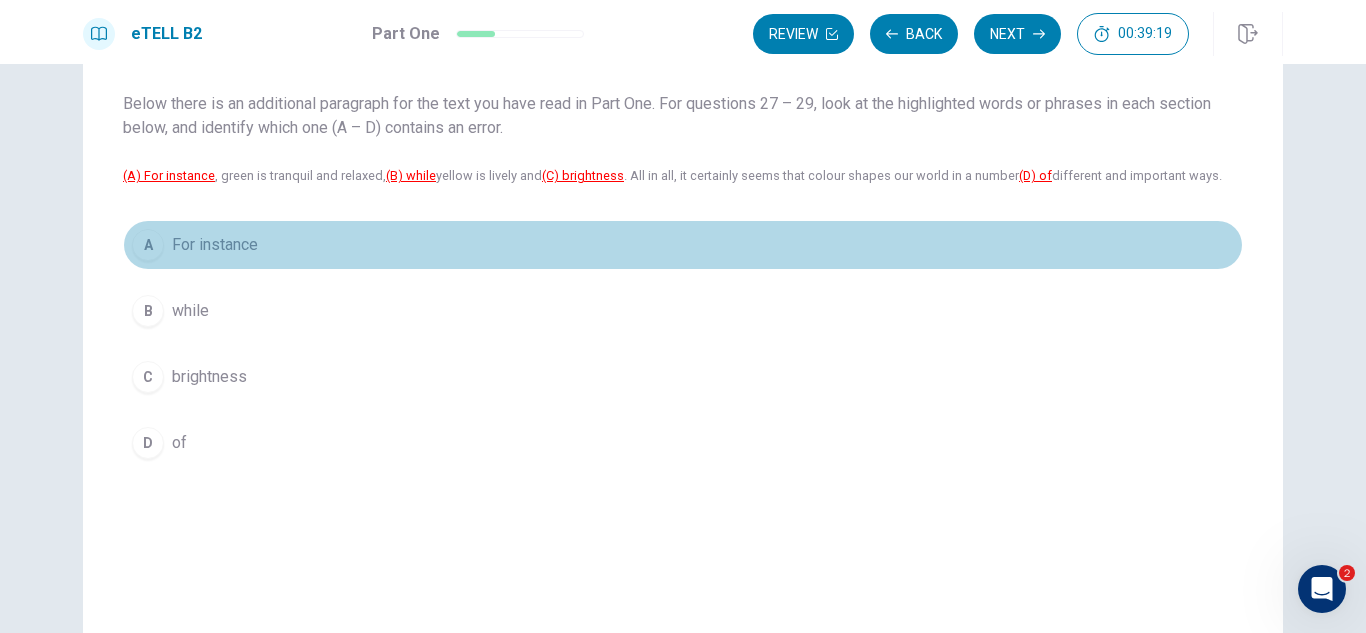 click on "For instance" at bounding box center (215, 245) 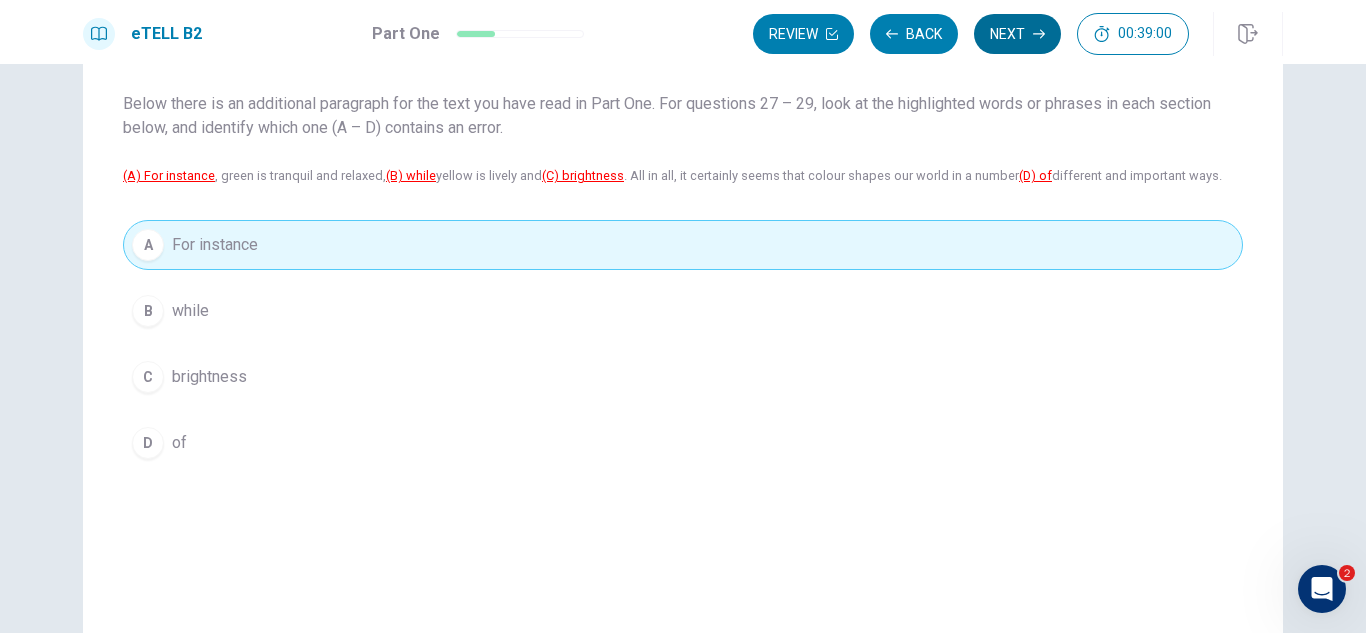 click on "Next" at bounding box center (1017, 34) 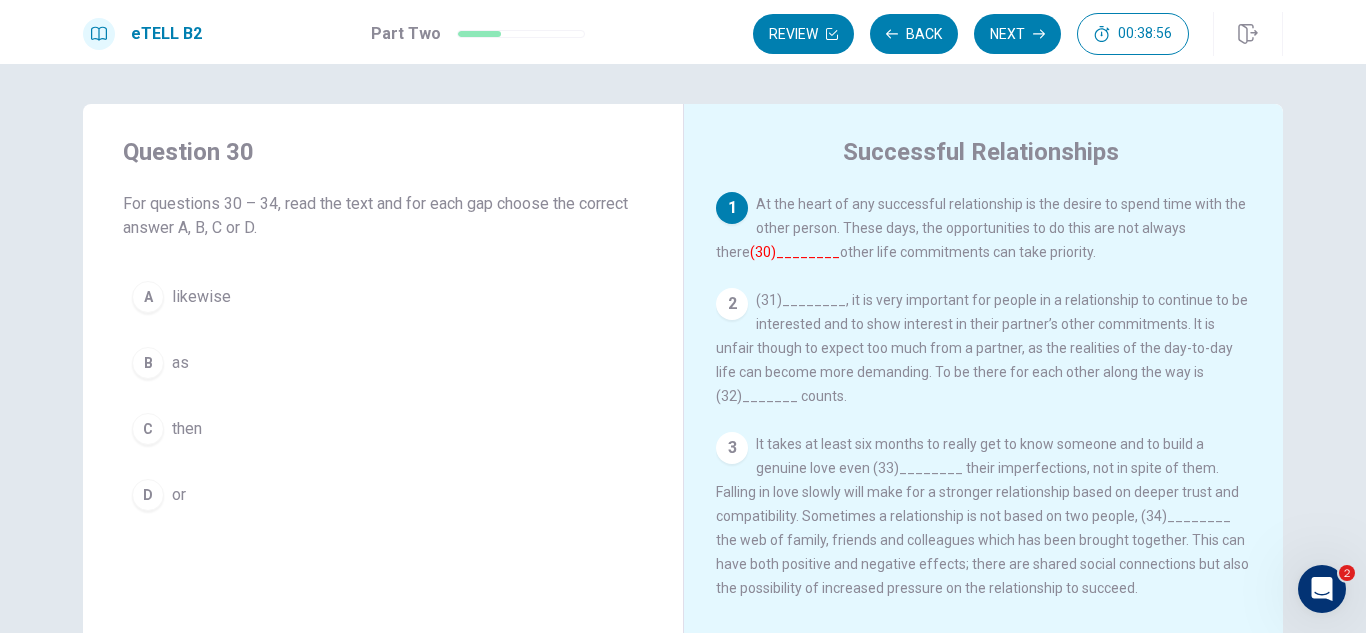 scroll, scrollTop: 100, scrollLeft: 0, axis: vertical 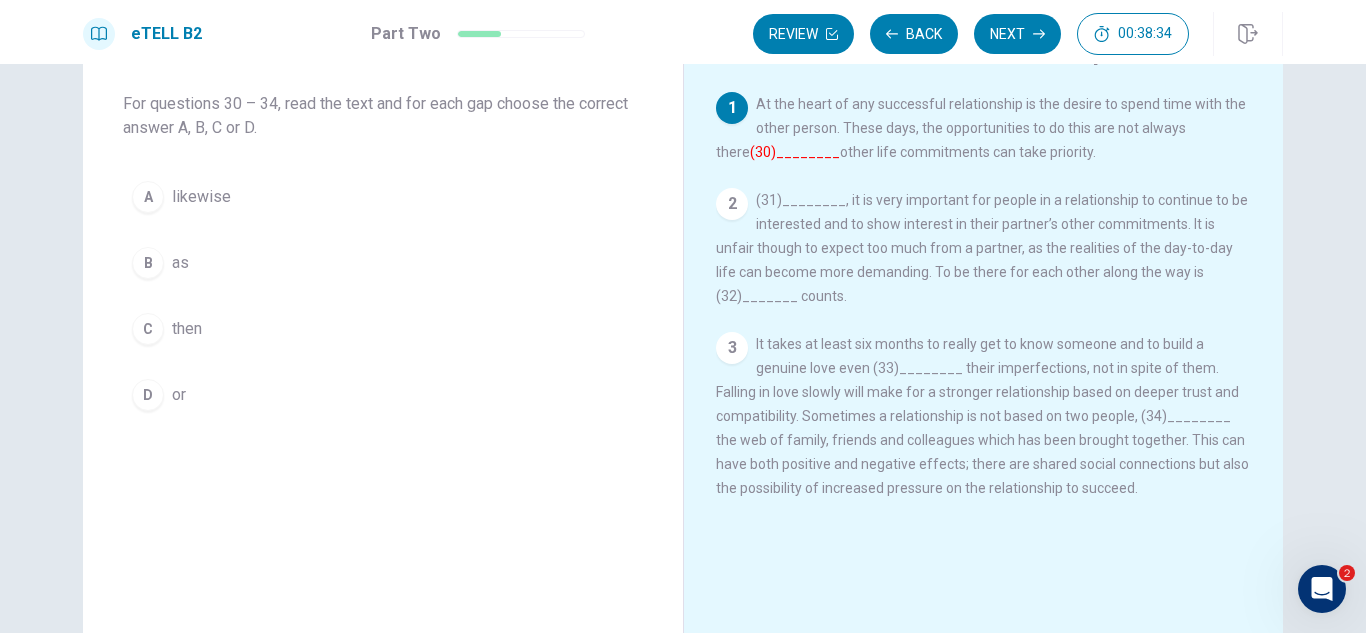 type 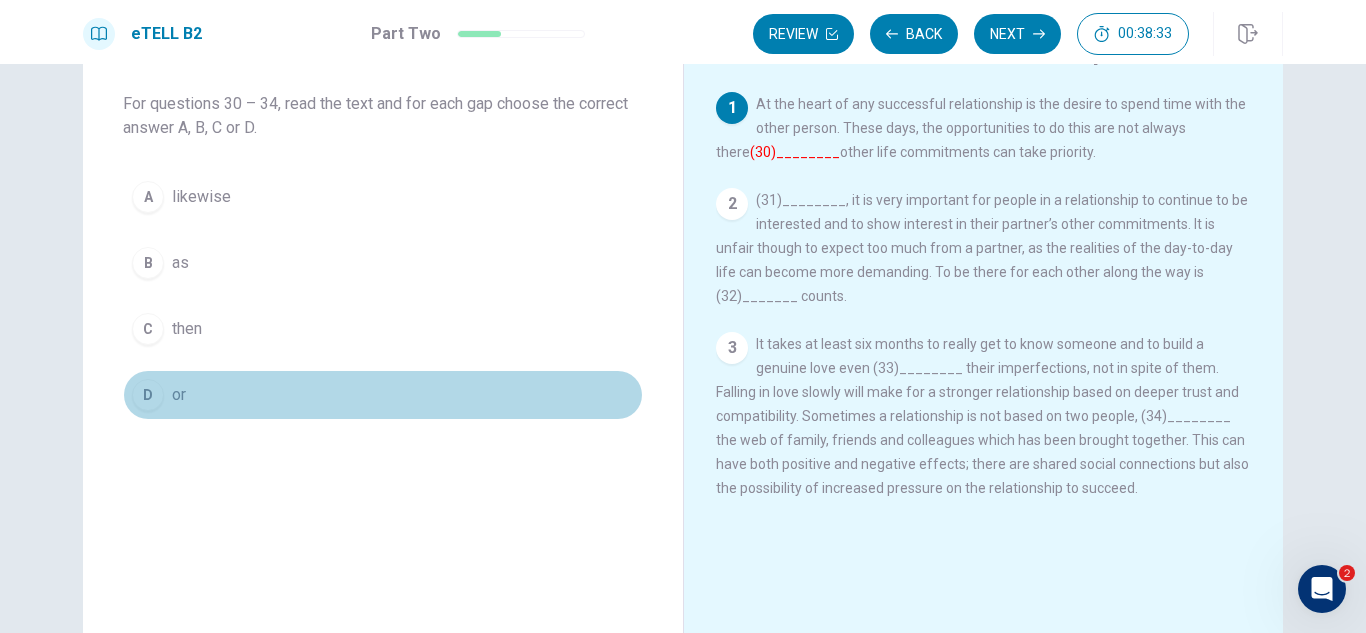 click on "D or" at bounding box center [383, 395] 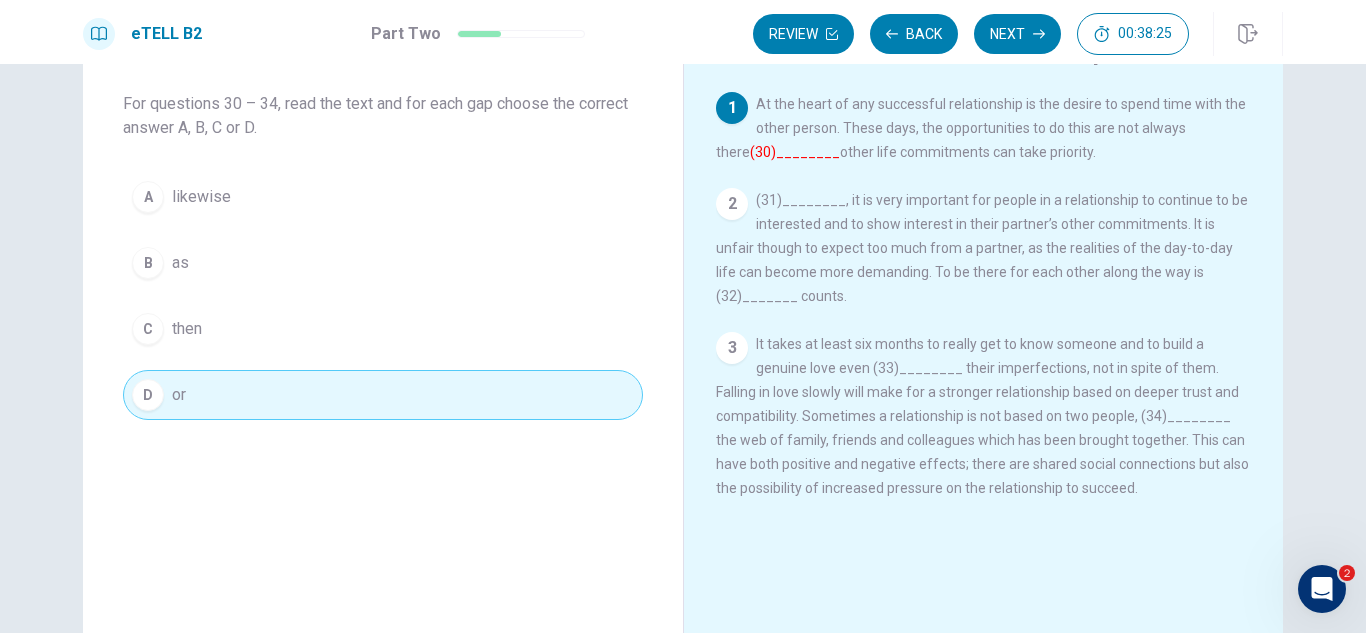 type 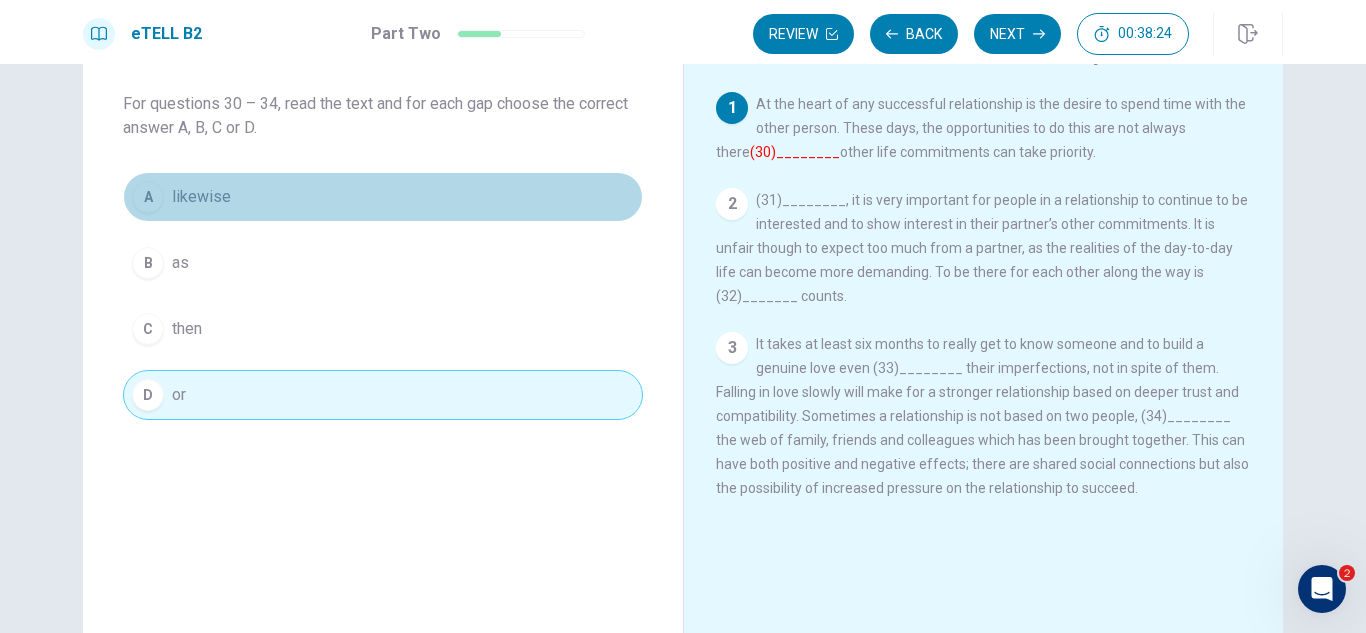 click on "A likewise" at bounding box center [383, 197] 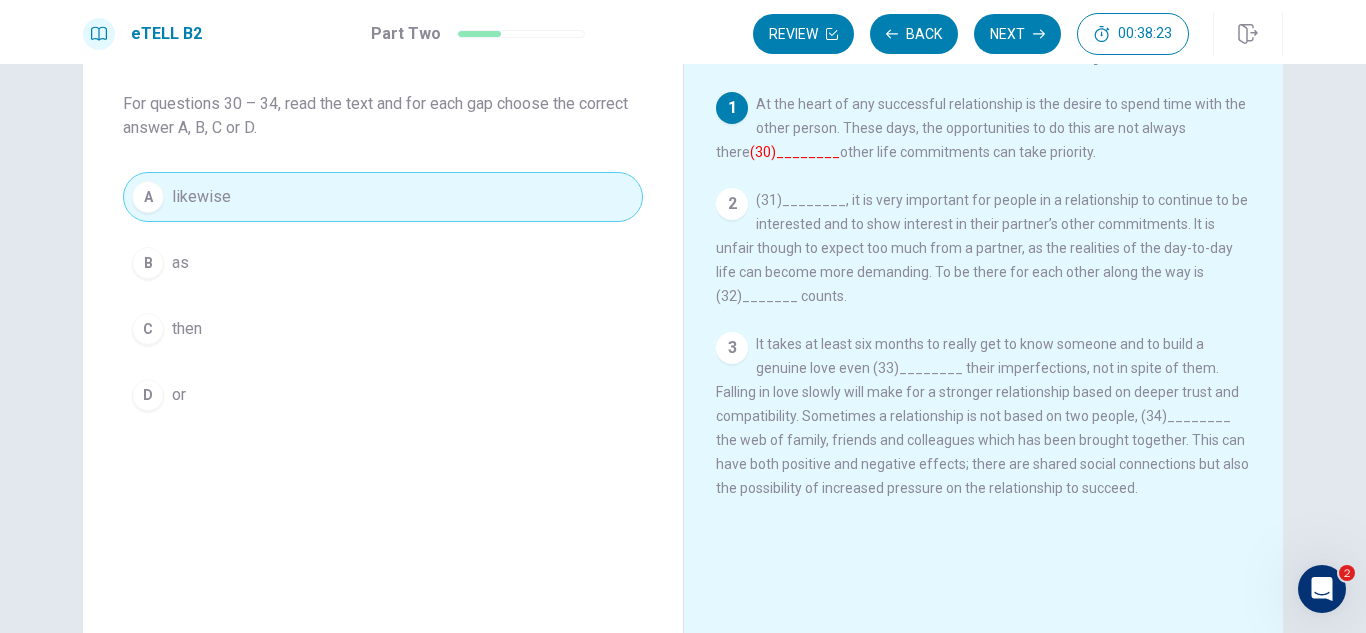 click on "2 [BLANK], it is very important for people in a relationship to continue to be interested and to show interest in their partner’s other commitments. It is unfair though to expect too much from a partner, as the realities of the day-to-day life can become more demanding. To be there for each other along the way is [BLANK] counts." at bounding box center (984, 248) 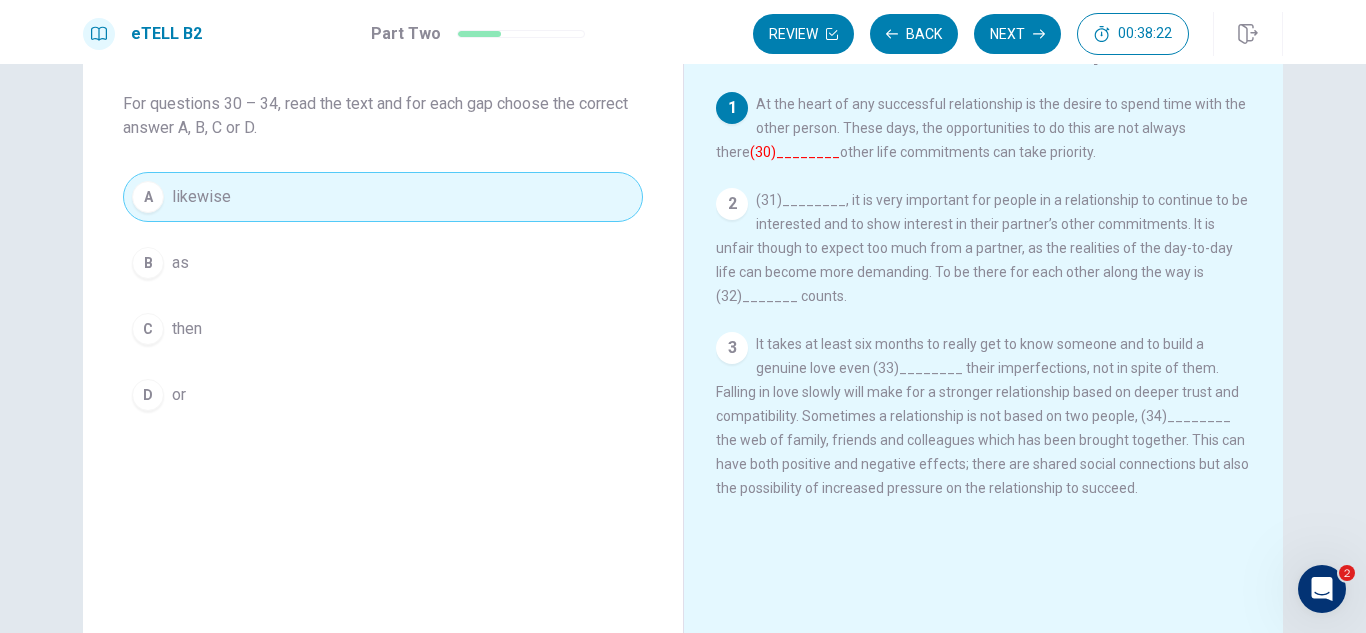 click on "1 At the heart of any successful relationship is the desire to spend time with the other person. These days, the opportunities to do this are not always there  [BLANK] other life commitments can take priority. 2 [BLANK], it is very important for people in a relationship to continue to be interested and to show interest in their partner’s other commitments. It is unfair though to expect too much from a partner, as the realities of the day-to-day life can become more demanding. To be there for each other along the way is [BLANK] counts. 3" at bounding box center [997, 308] 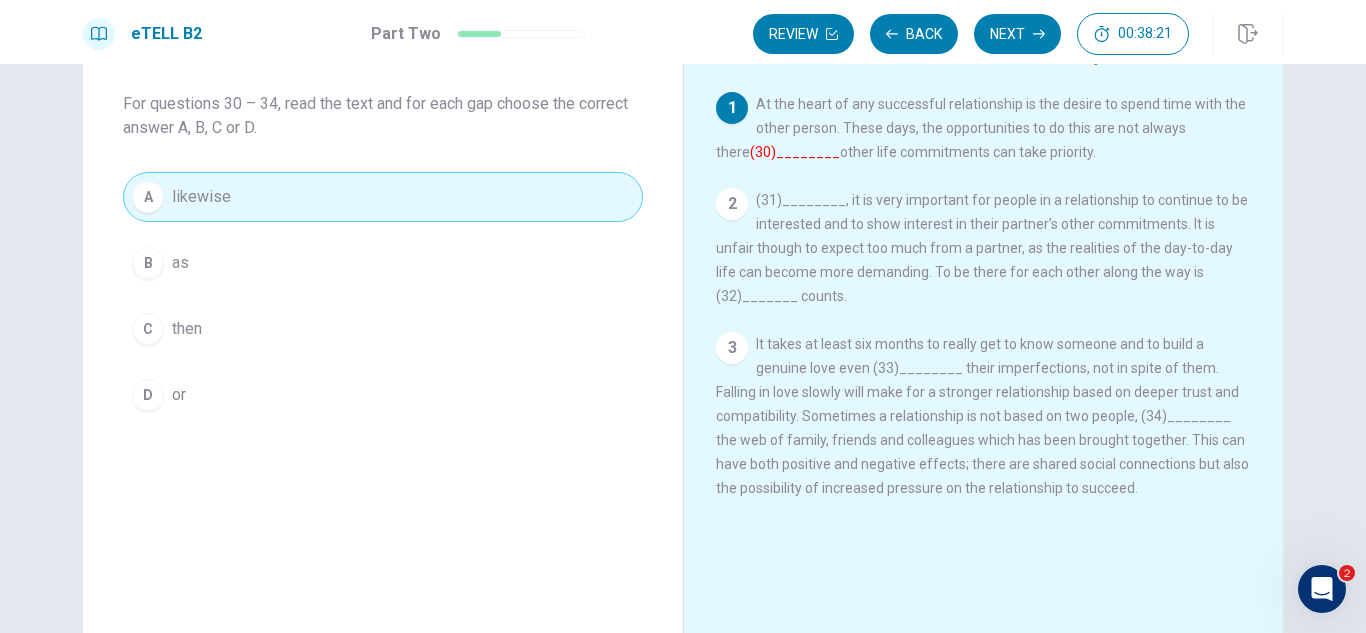 click on "(30)________" at bounding box center [795, 152] 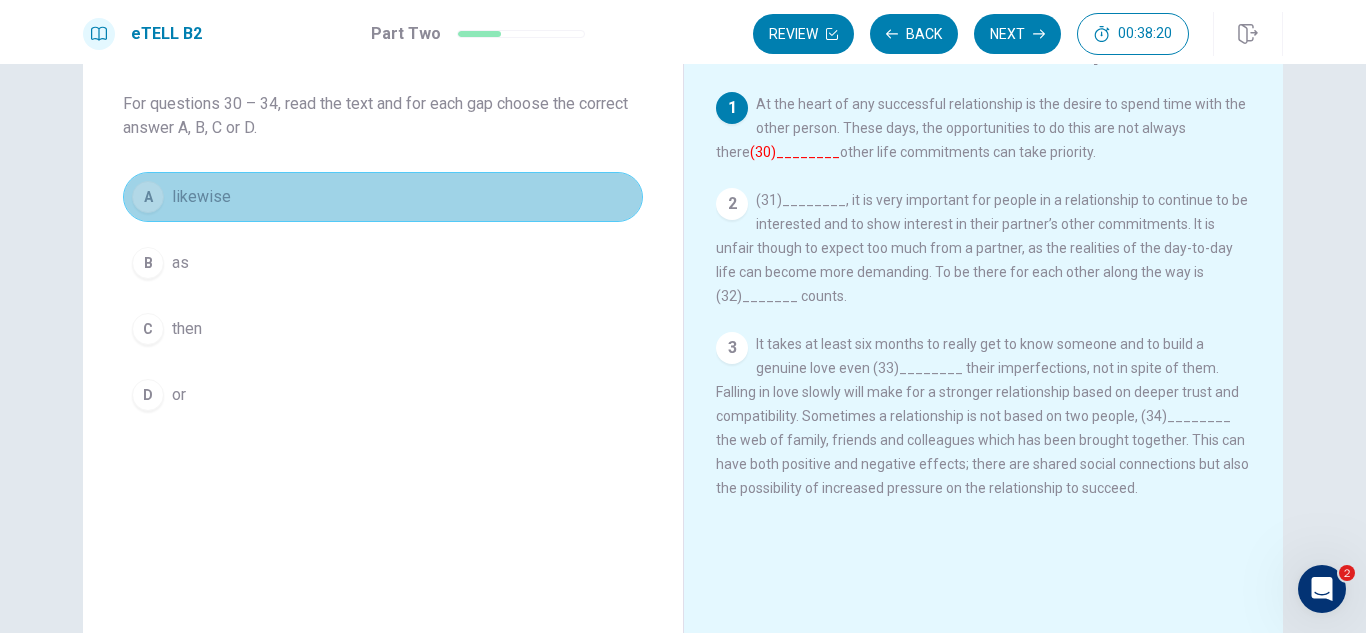 click on "A likewise" at bounding box center [383, 197] 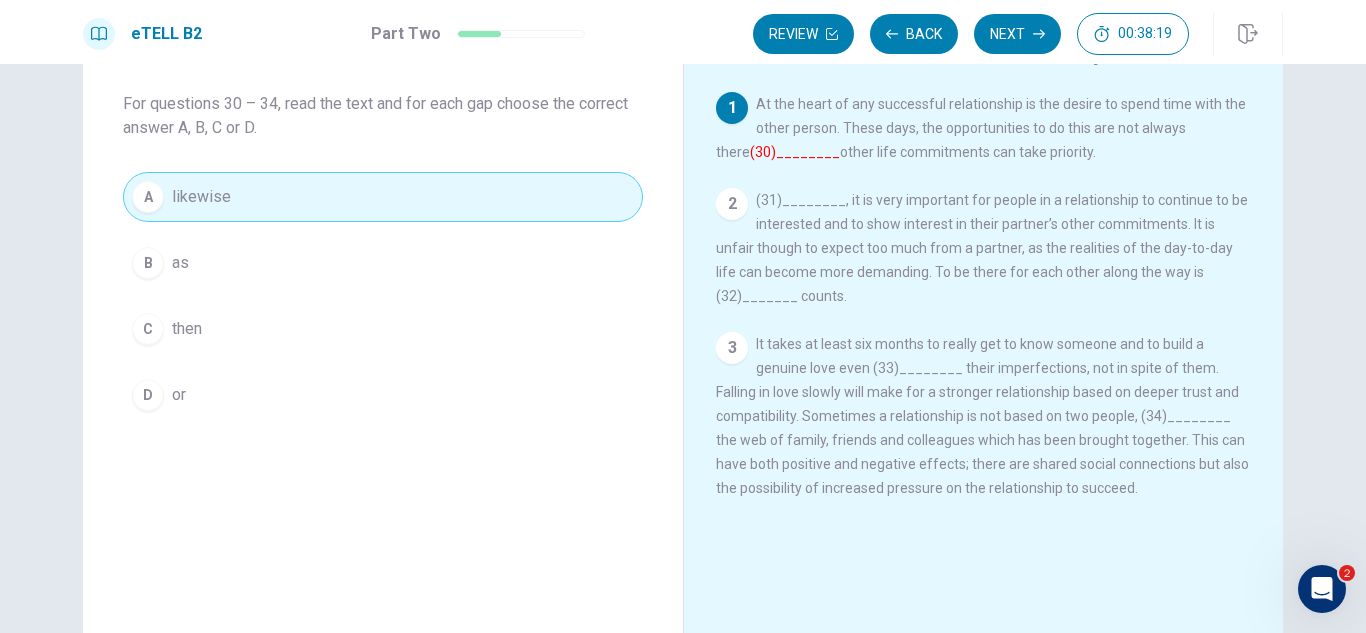 click on "(30)________" at bounding box center [795, 152] 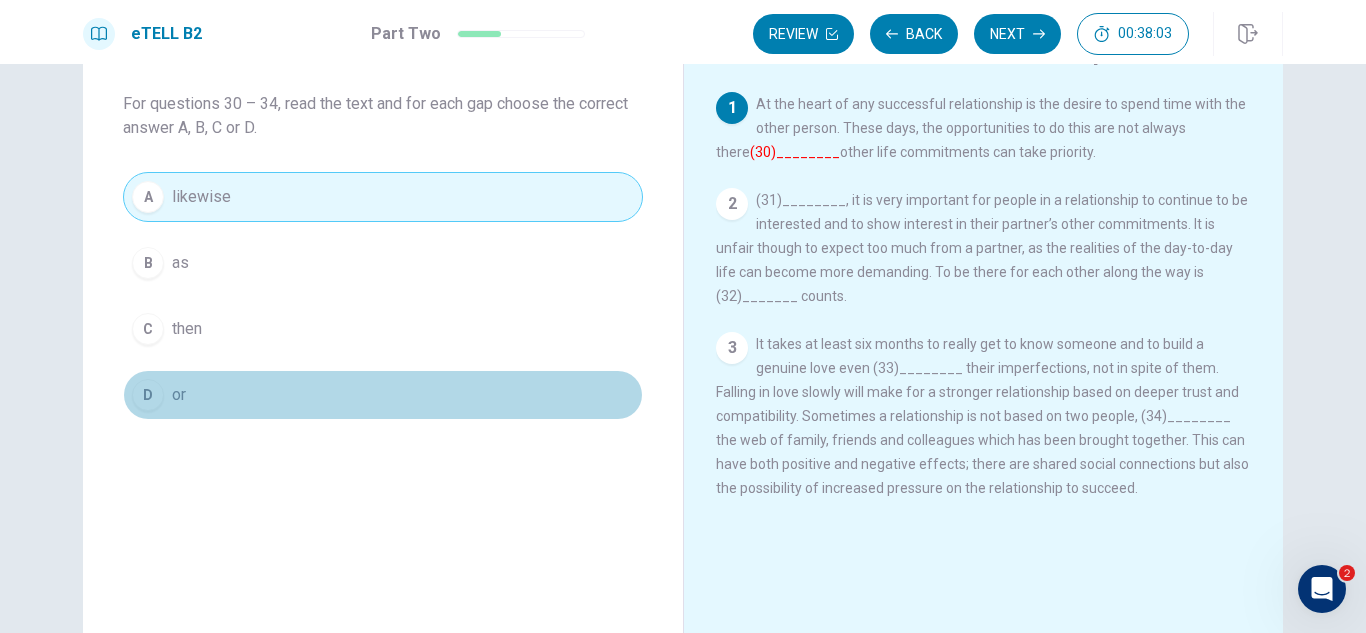 click on "or" at bounding box center (179, 395) 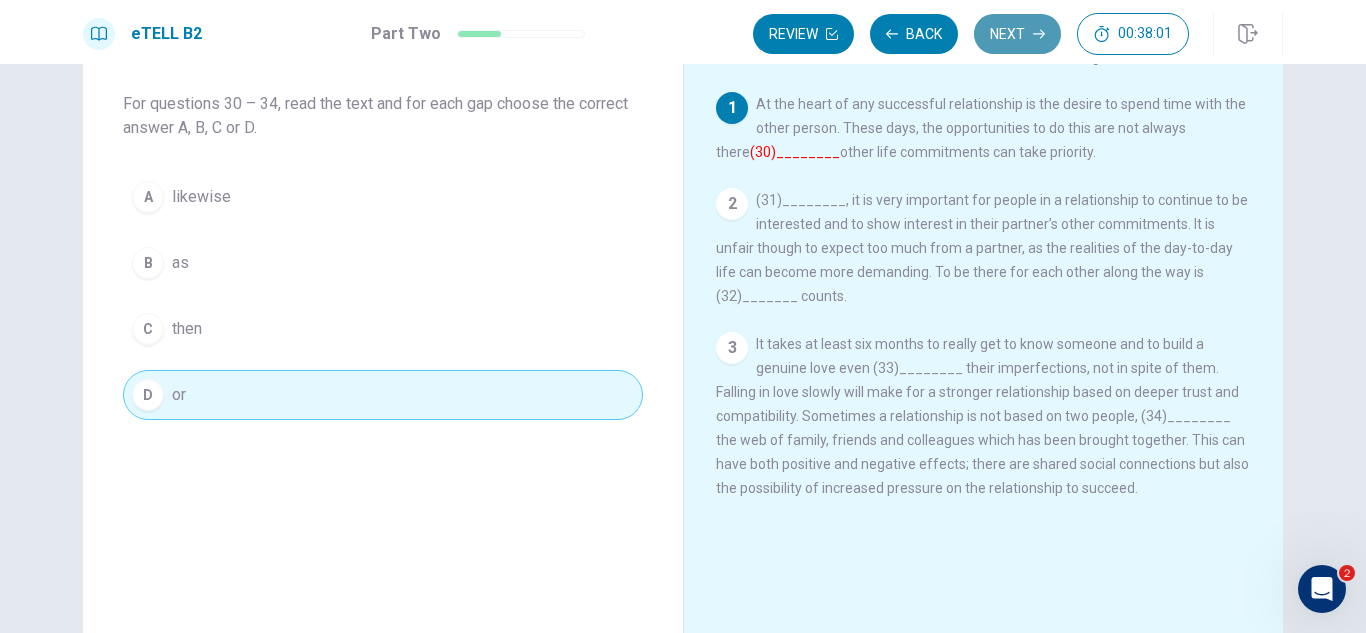 click on "Next" at bounding box center [1017, 34] 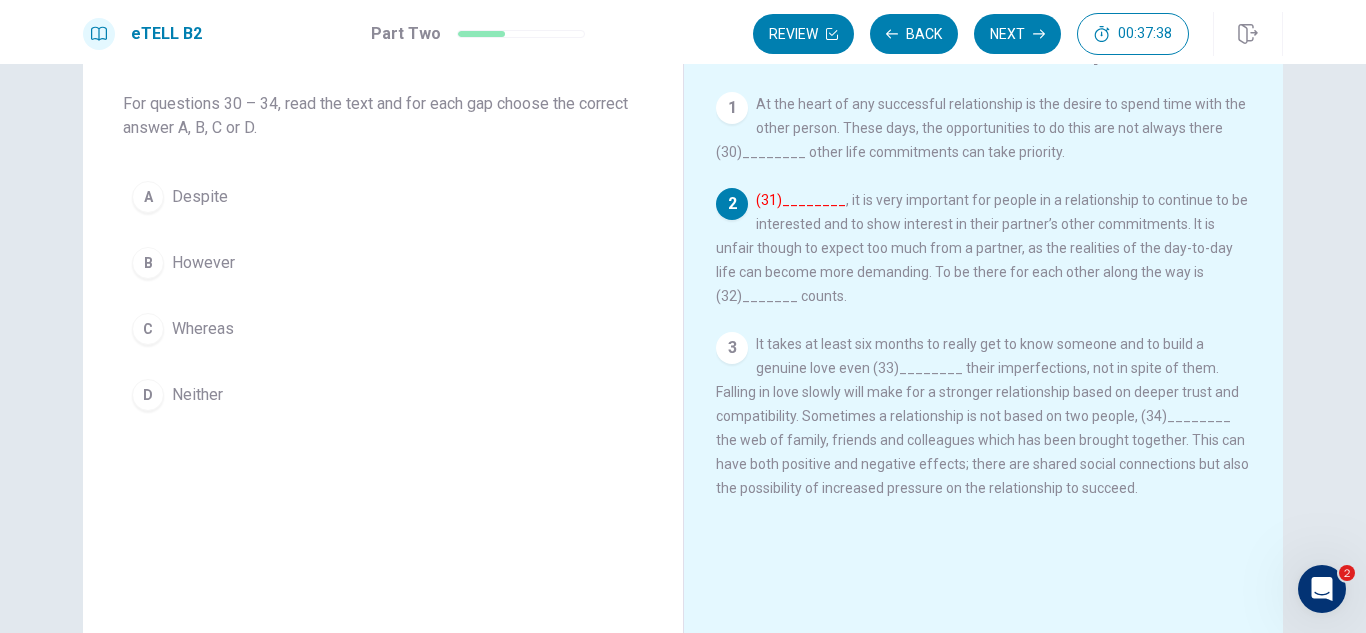 type 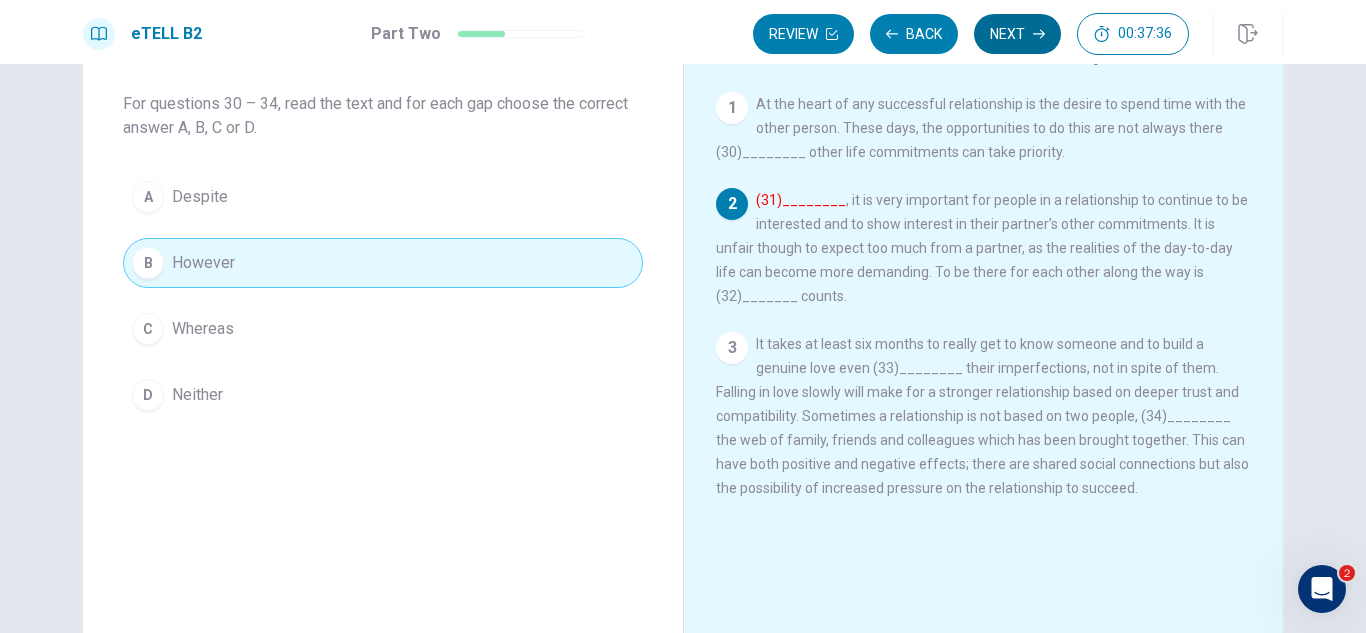 click on "Next" at bounding box center (1017, 34) 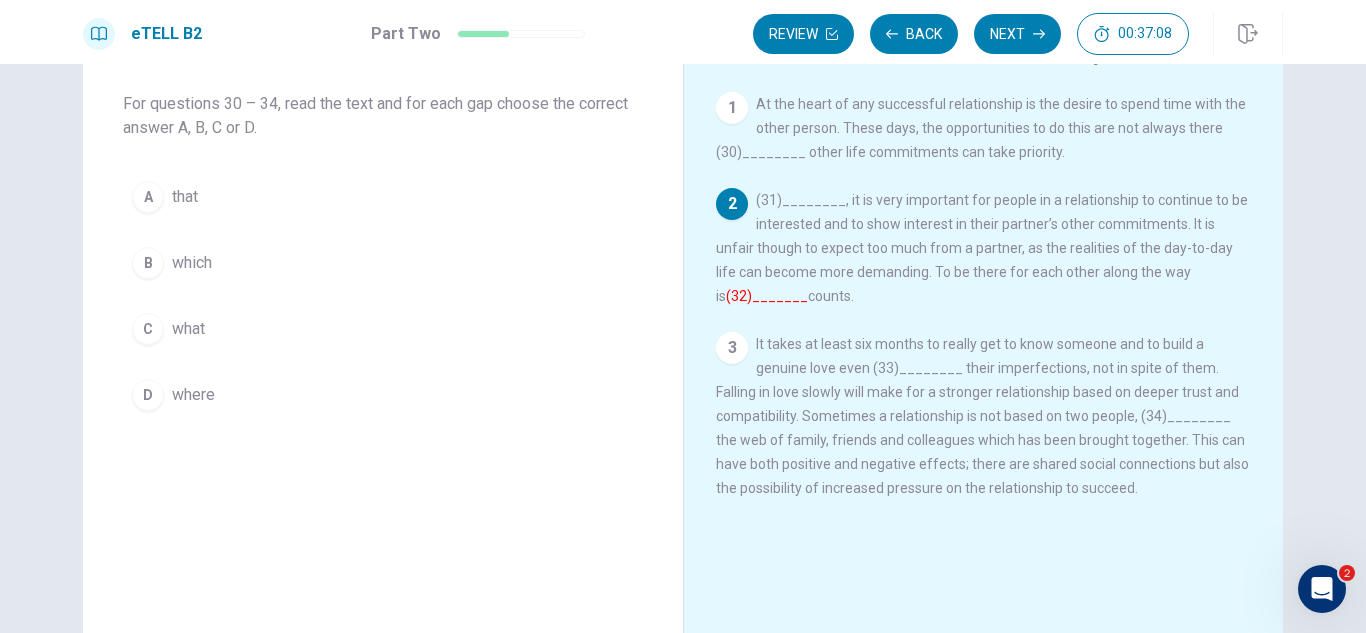 type 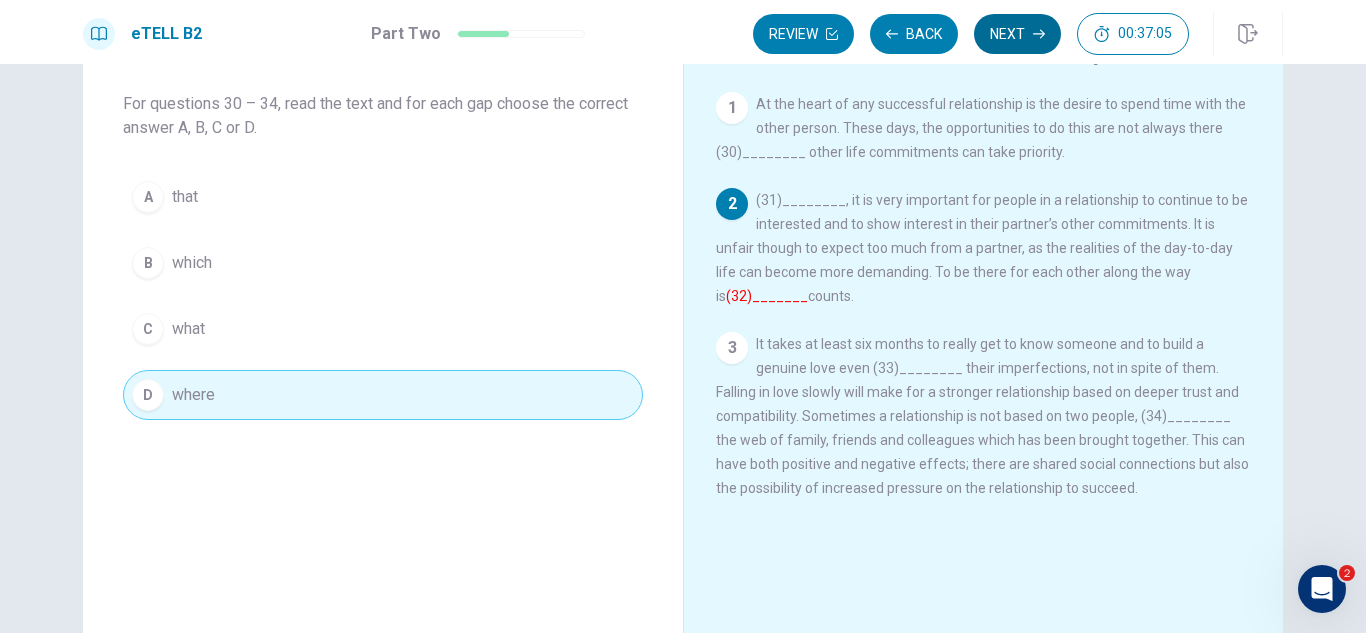 click on "Next" at bounding box center (1017, 34) 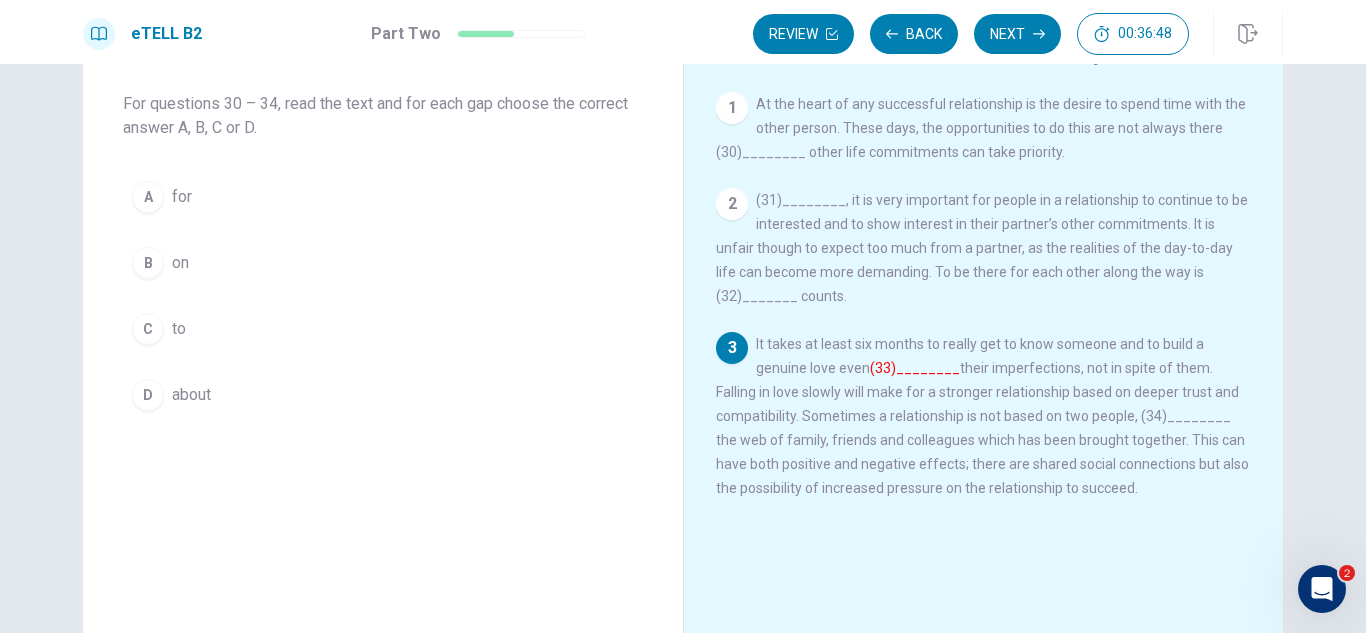 type 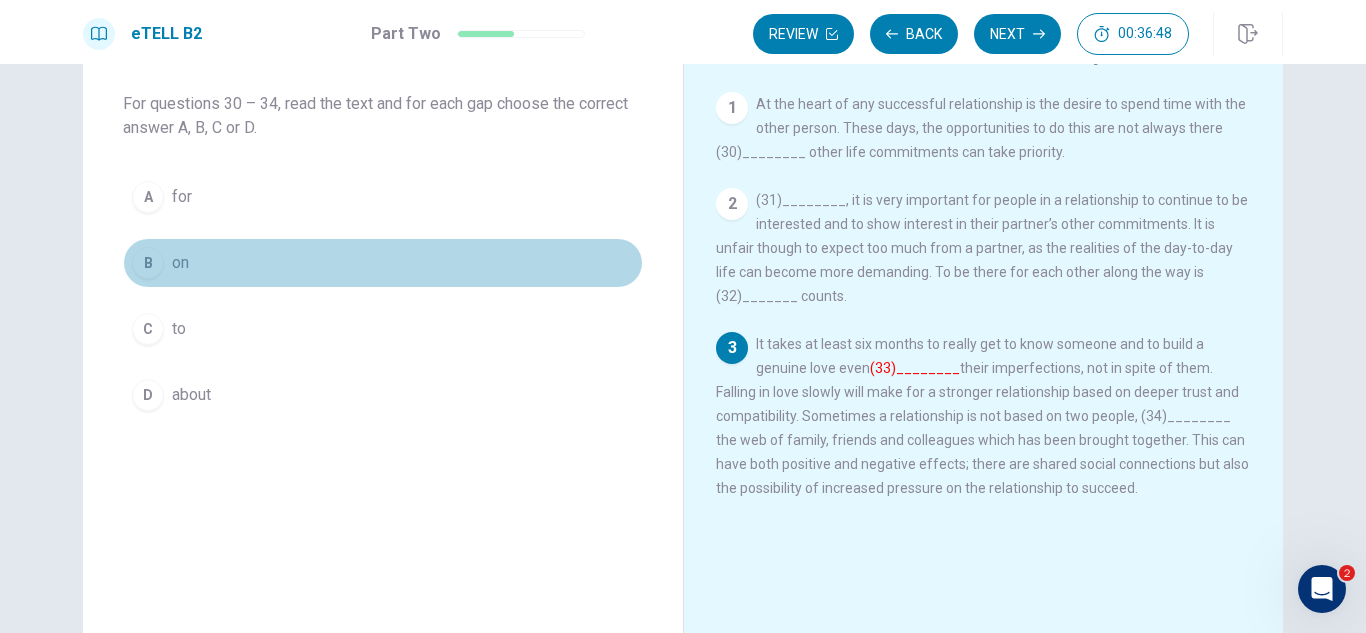 click on "on" at bounding box center [180, 263] 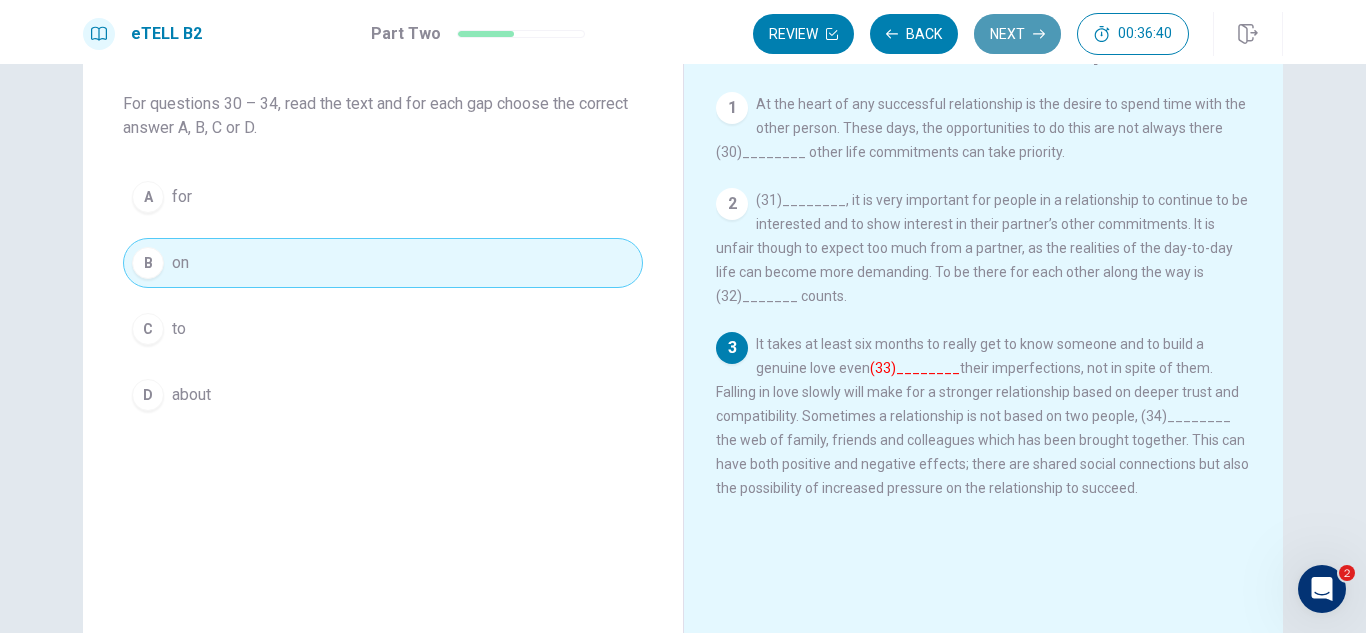 click on "Next" at bounding box center (1017, 34) 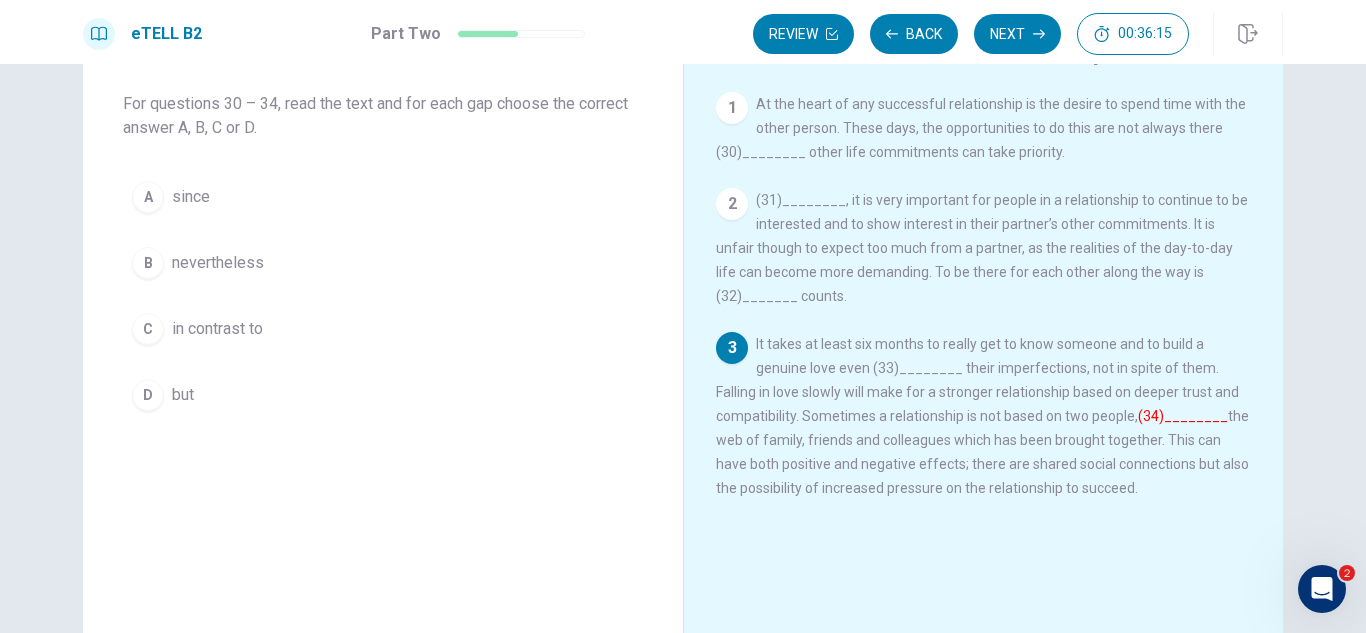 type 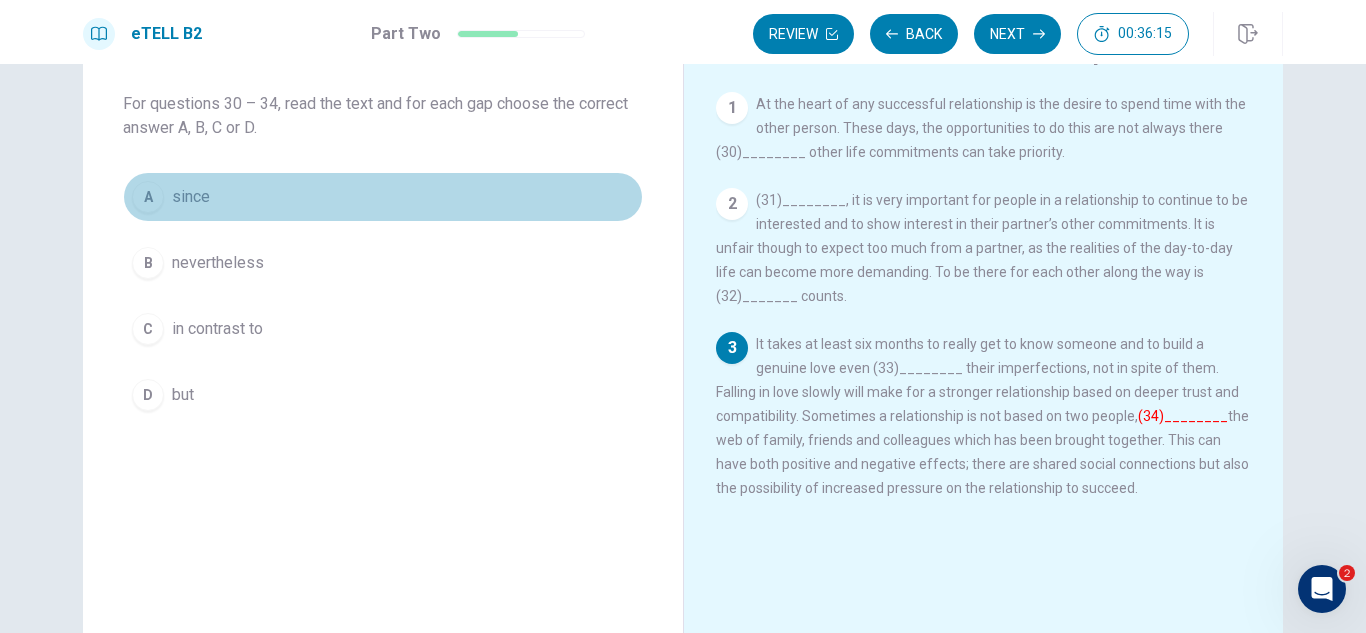 click on "since" at bounding box center (191, 197) 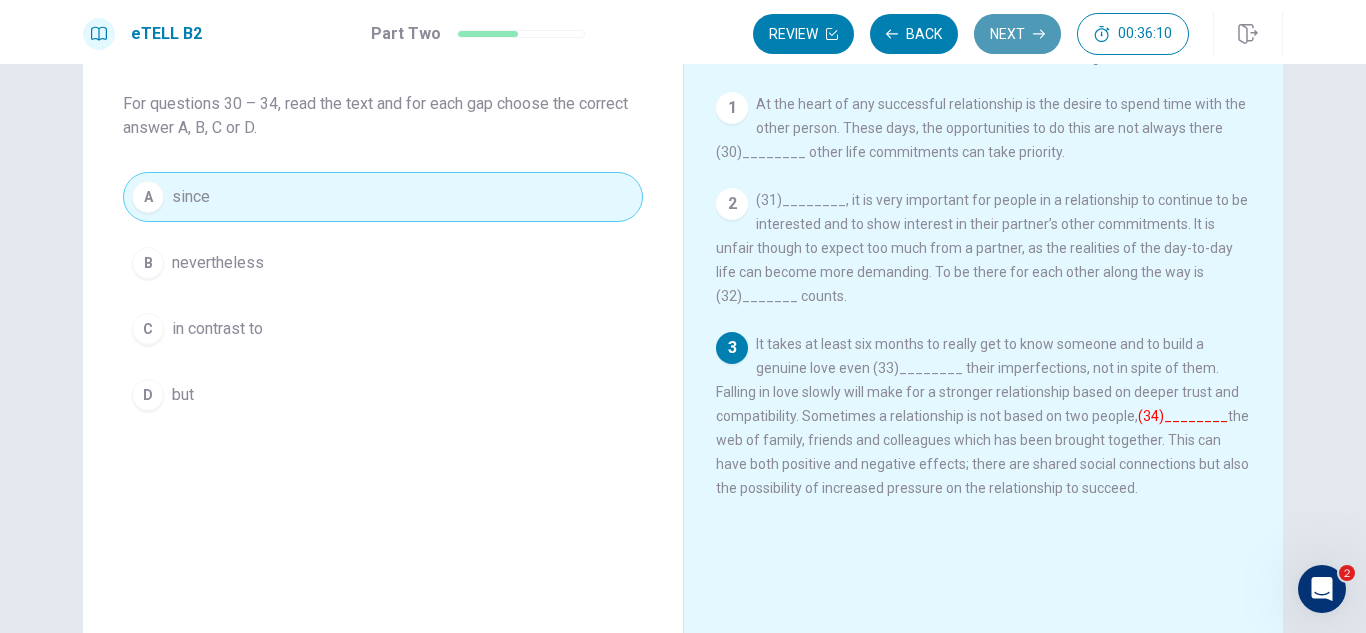 click on "Next" at bounding box center [1017, 34] 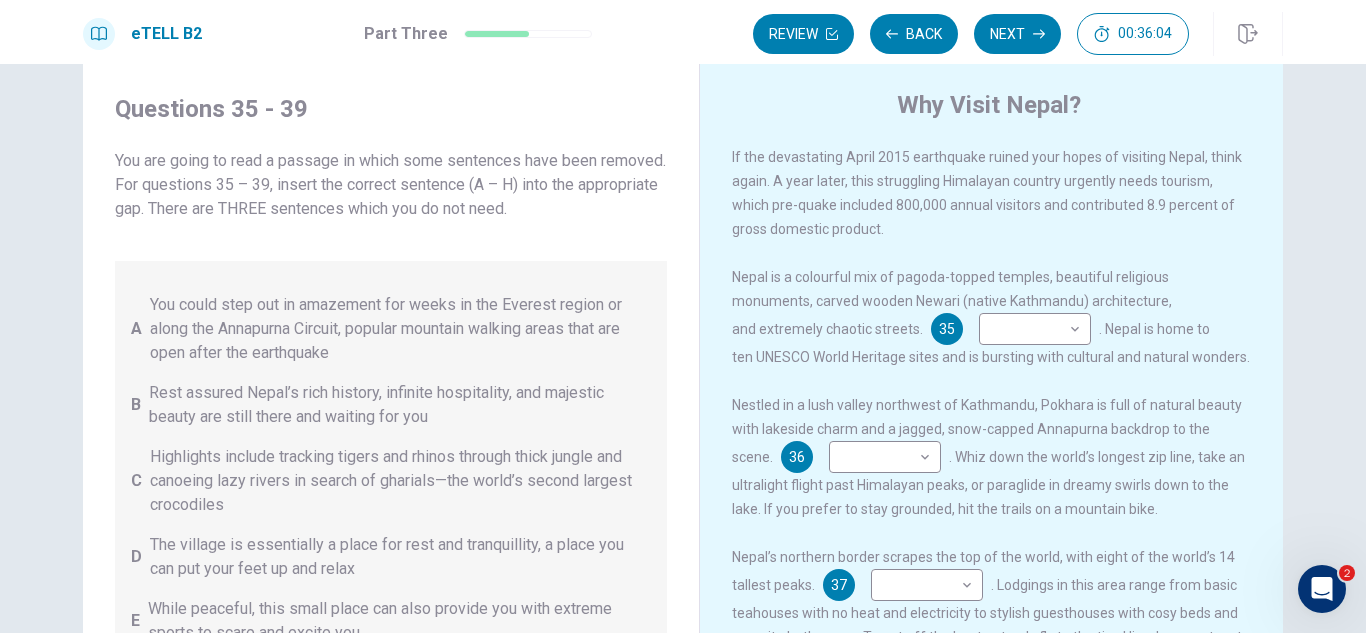 scroll, scrollTop: 0, scrollLeft: 0, axis: both 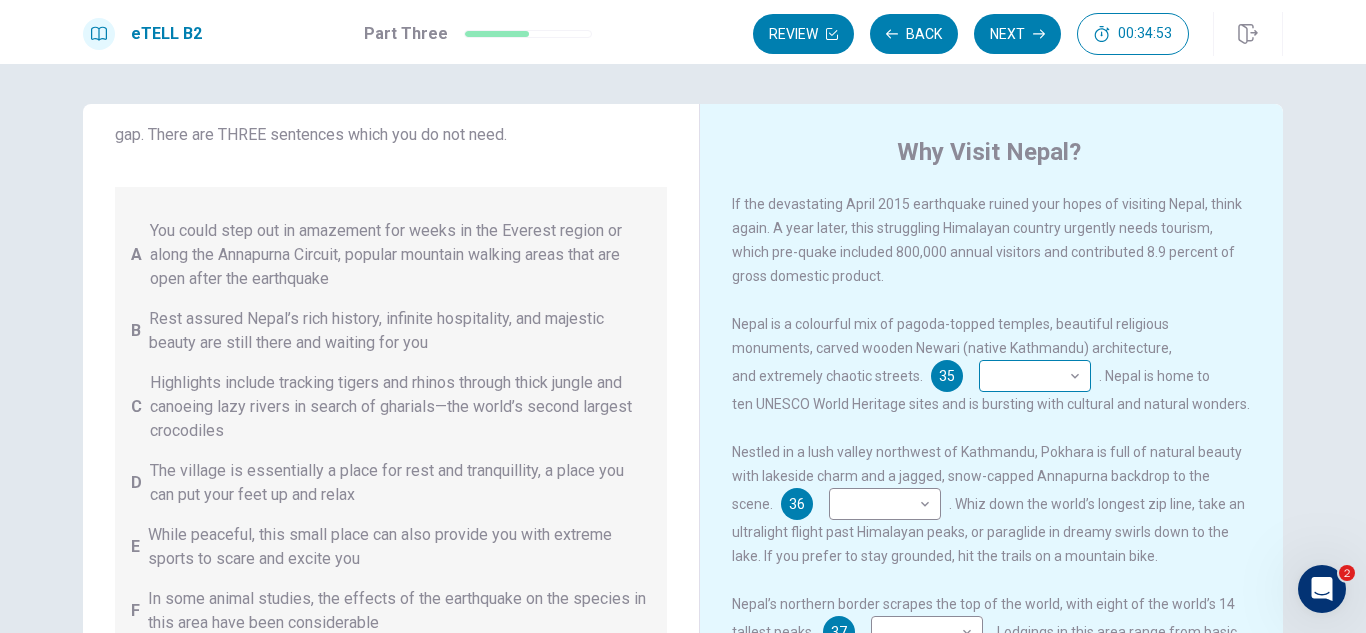 click on "This site uses cookies, as explained in our  Privacy Policy  . If you agree to the use of cookies, please click the Accept button and continue to browse our site.   Privacy Policy Accept   eTELL B2 Part Three Review Back Next 00:34:53 Question 15 - 19 of 30 00:34:53 Review Back Next Questions 35 - 39 You are going to read a passage in which some sentences have been  removed. For questions 35 – 39, insert the correct sentence (A – H) into the  appropriate gap. There are THREE sentences which you do not need. A You could step out in amazement for weeks in the Everest region or along the Annapurna Circuit, popular mountain walking areas that are open after the earthquake B Rest assured Nepal’s rich history, infinite hospitality, and majestic beauty are still there and waiting for you C Highlights include tracking tigers and rhinos through thick jungle and canoeing lazy rivers in search of gharials—the world’s second largest crocodiles D E F G H Why Visit Nepal? 35    36    37    38   2" at bounding box center (683, 316) 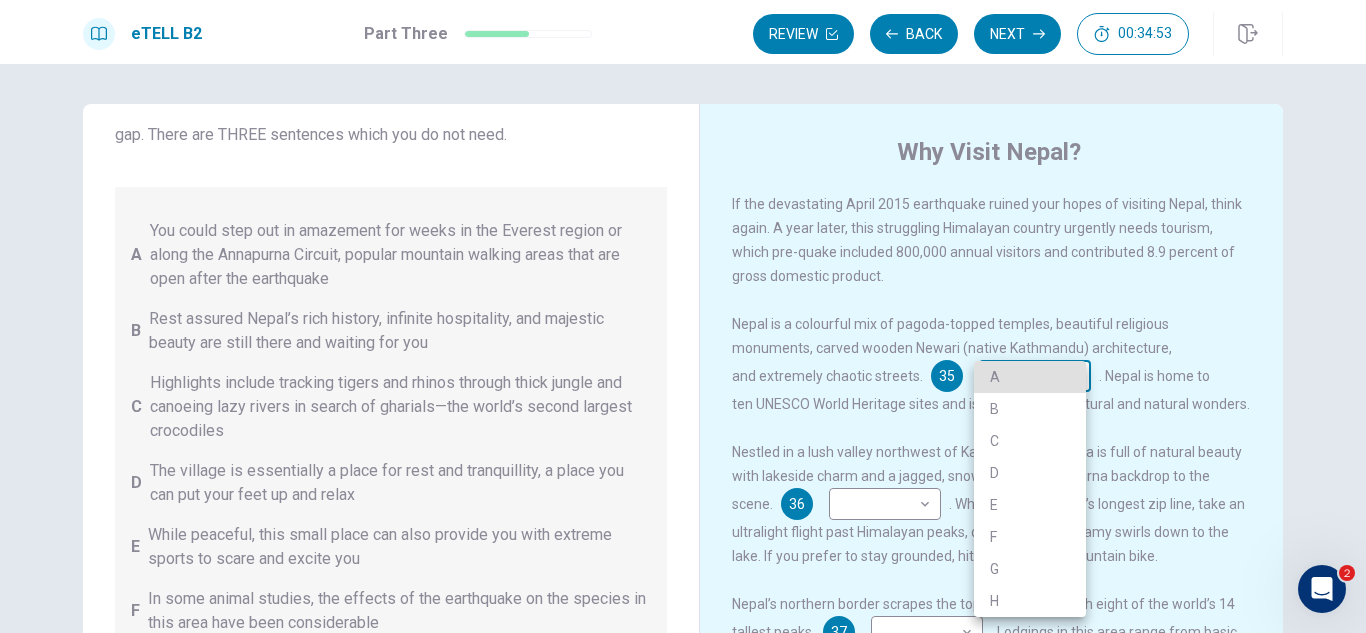 type 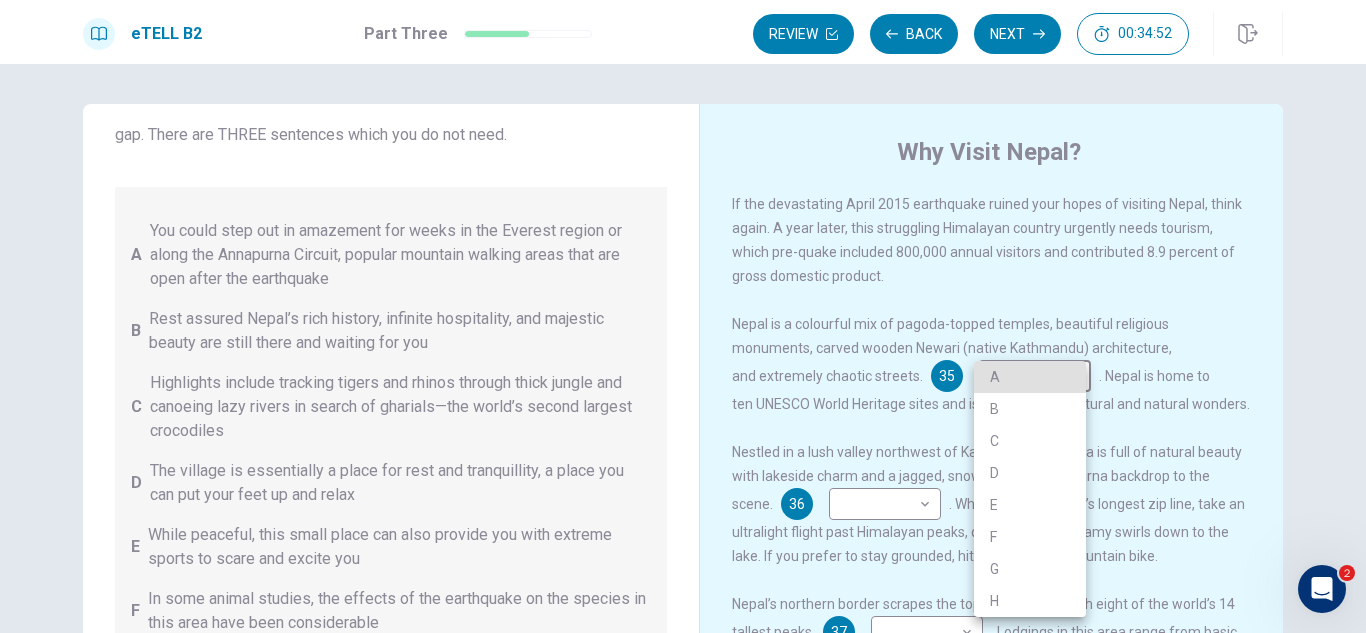 type 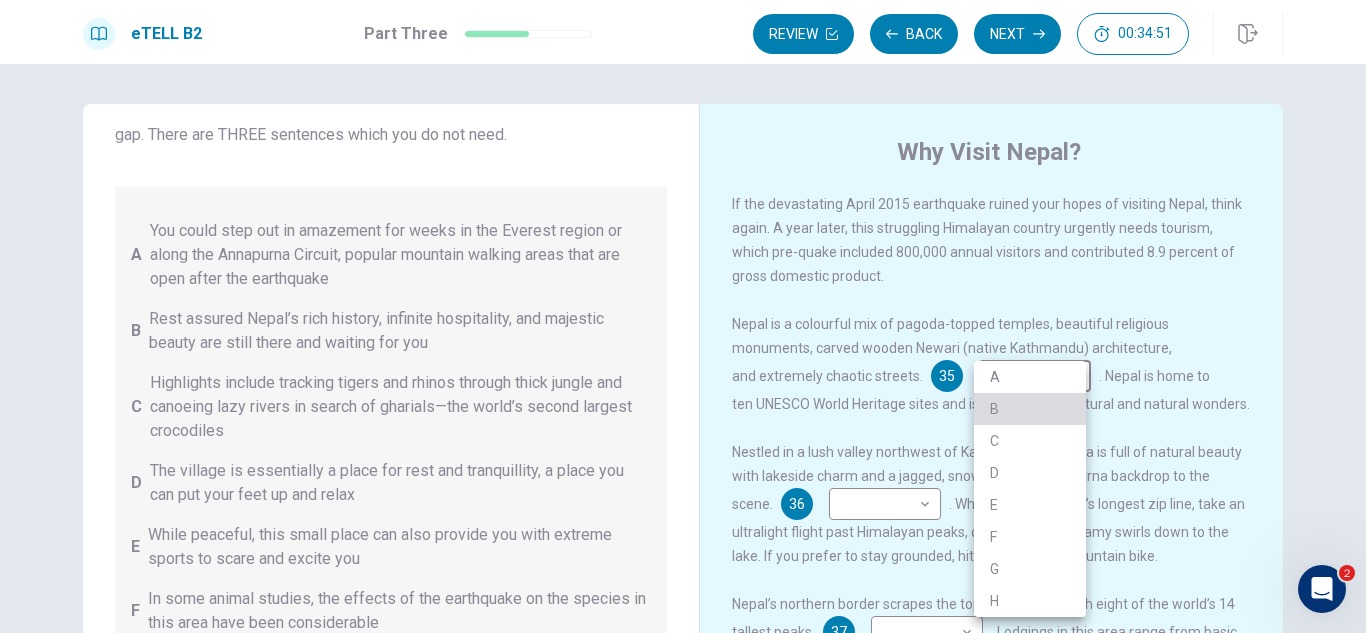 click on "B" at bounding box center (1030, 409) 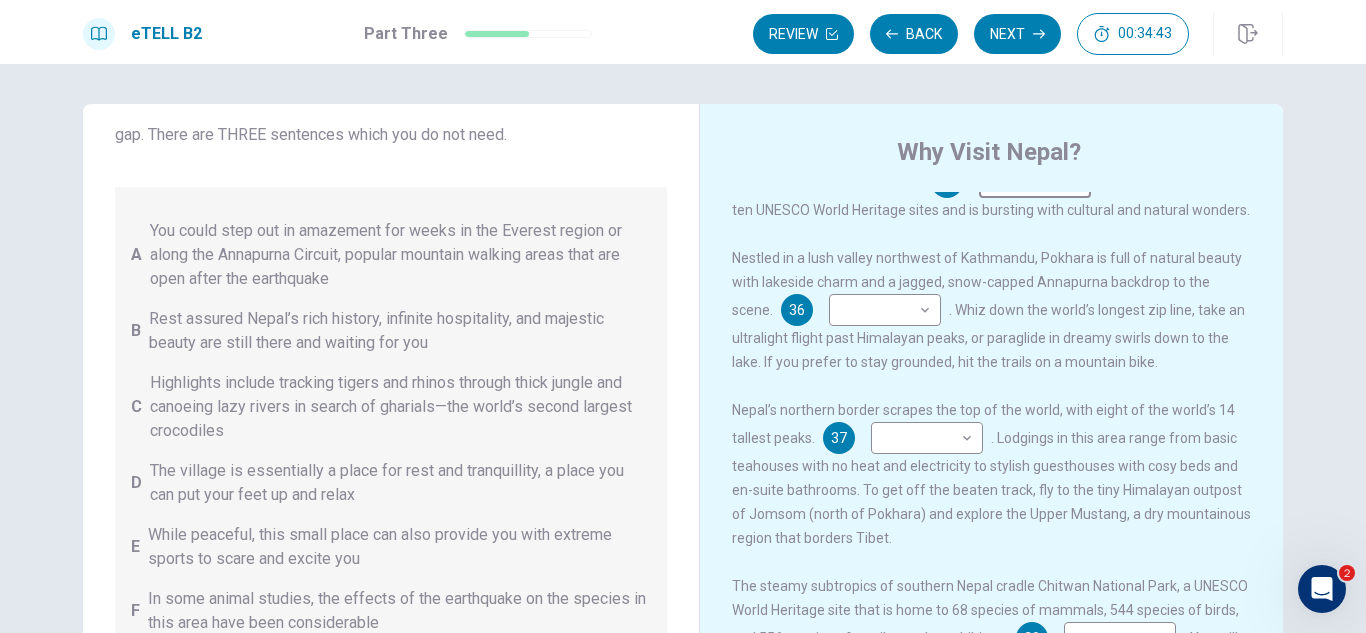 scroll, scrollTop: 200, scrollLeft: 0, axis: vertical 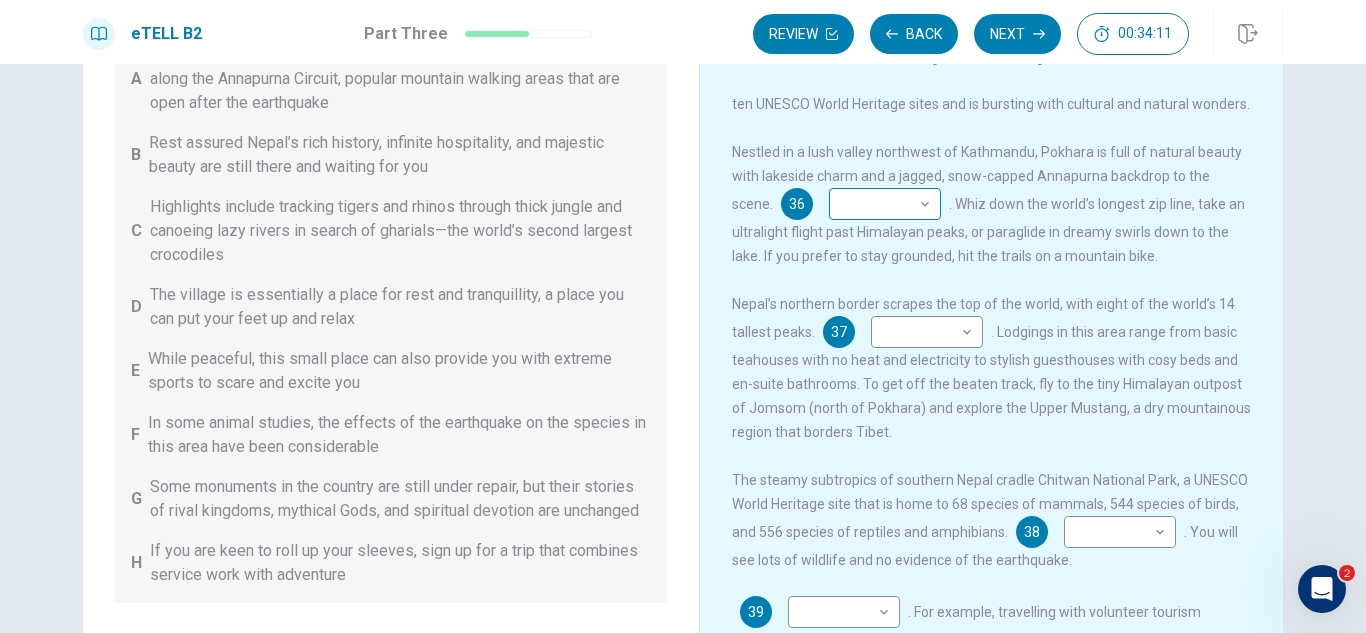 click on "​ ​" at bounding box center [885, 204] 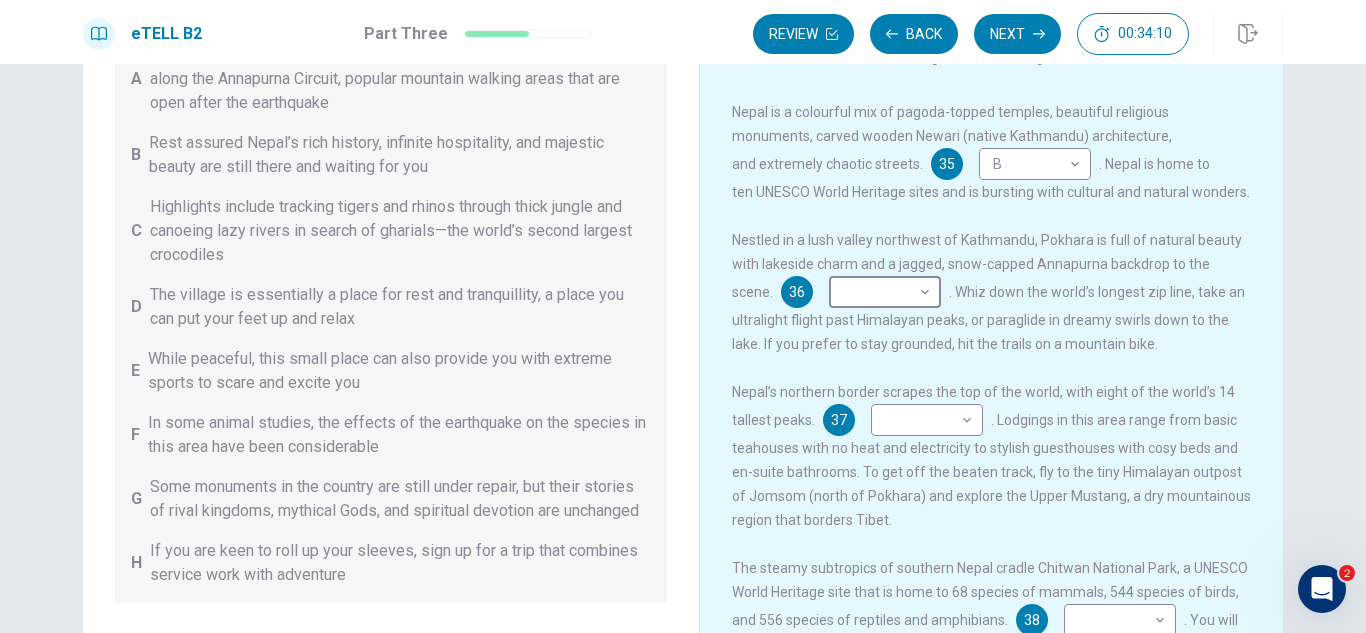 scroll, scrollTop: 0, scrollLeft: 0, axis: both 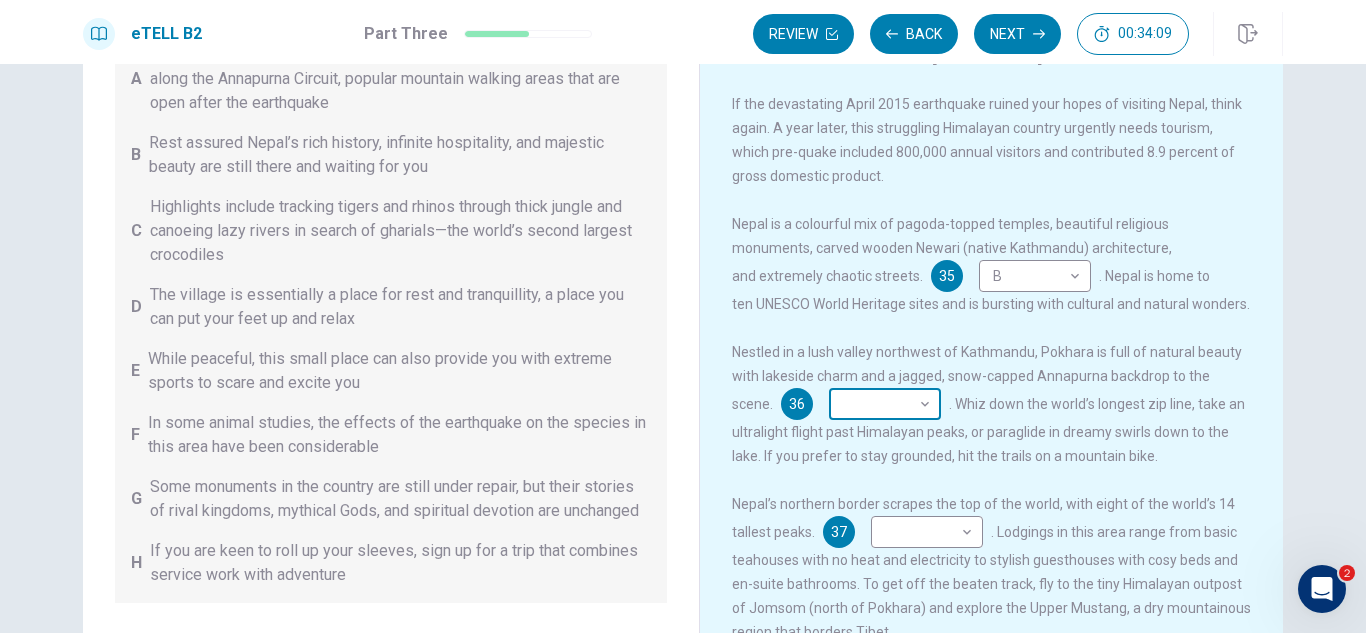 click on "Why Visit Nepal? 35 B * ​ 36 ​ ​ 37 ​ ​ 38 ​ 2" at bounding box center (683, 316) 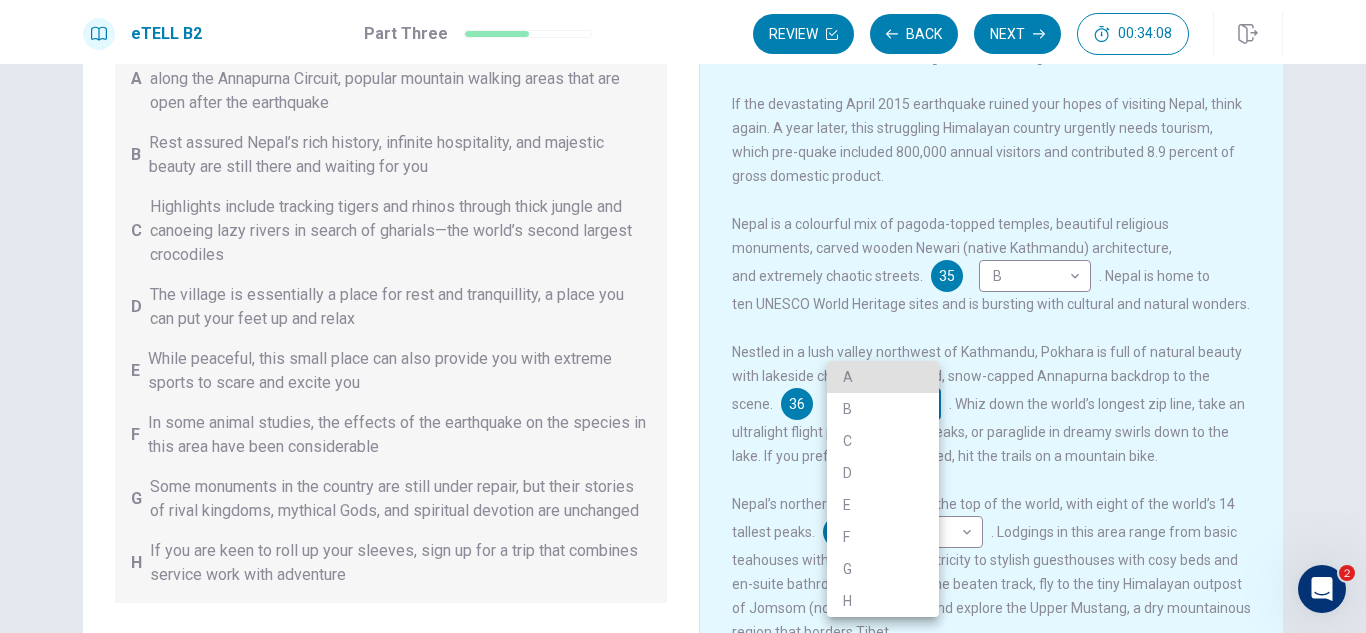 type 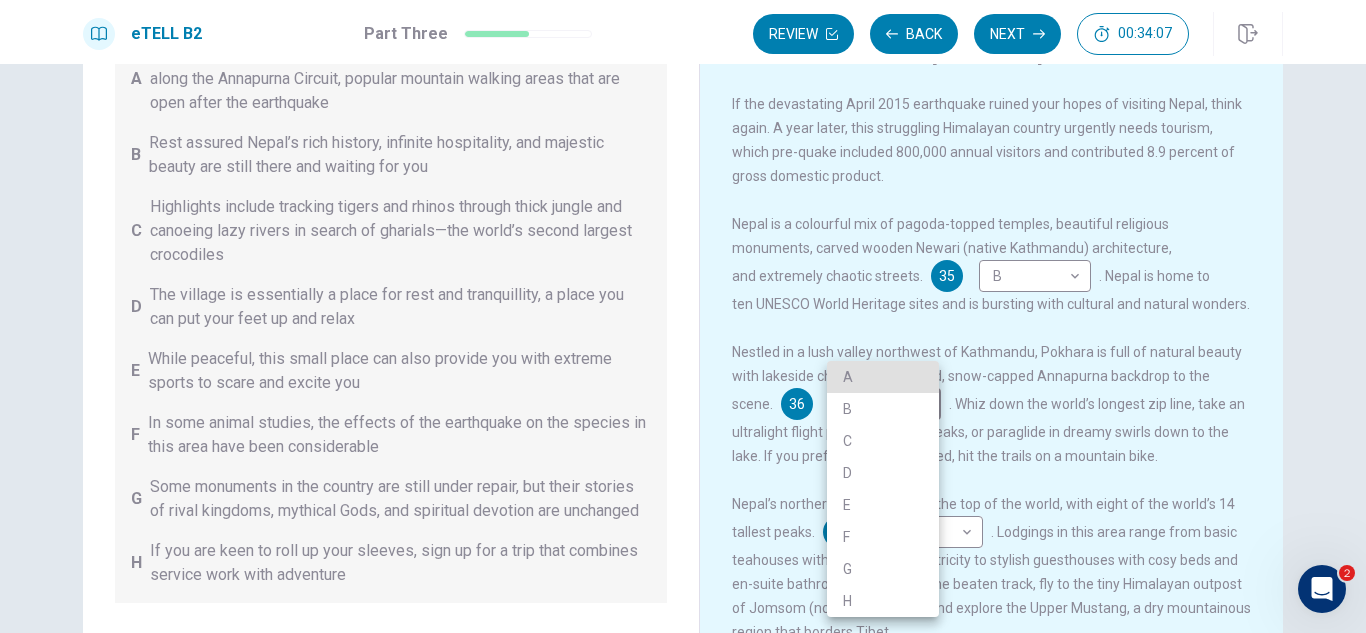 type 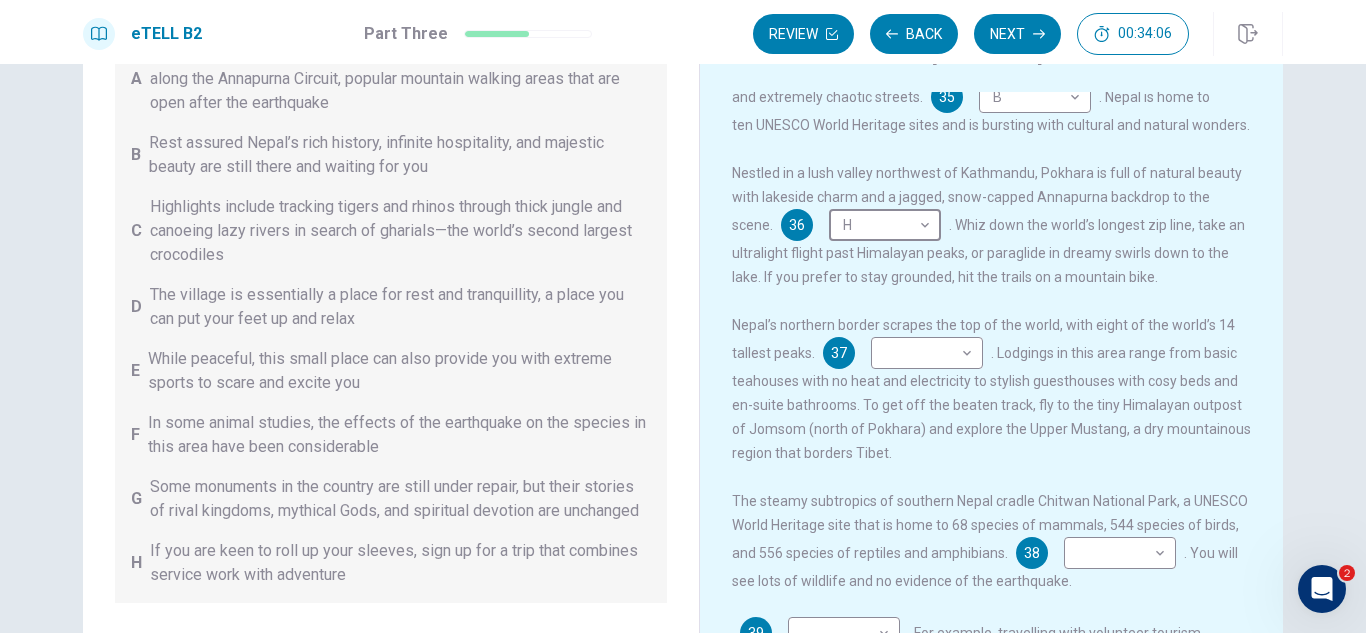 scroll, scrollTop: 200, scrollLeft: 0, axis: vertical 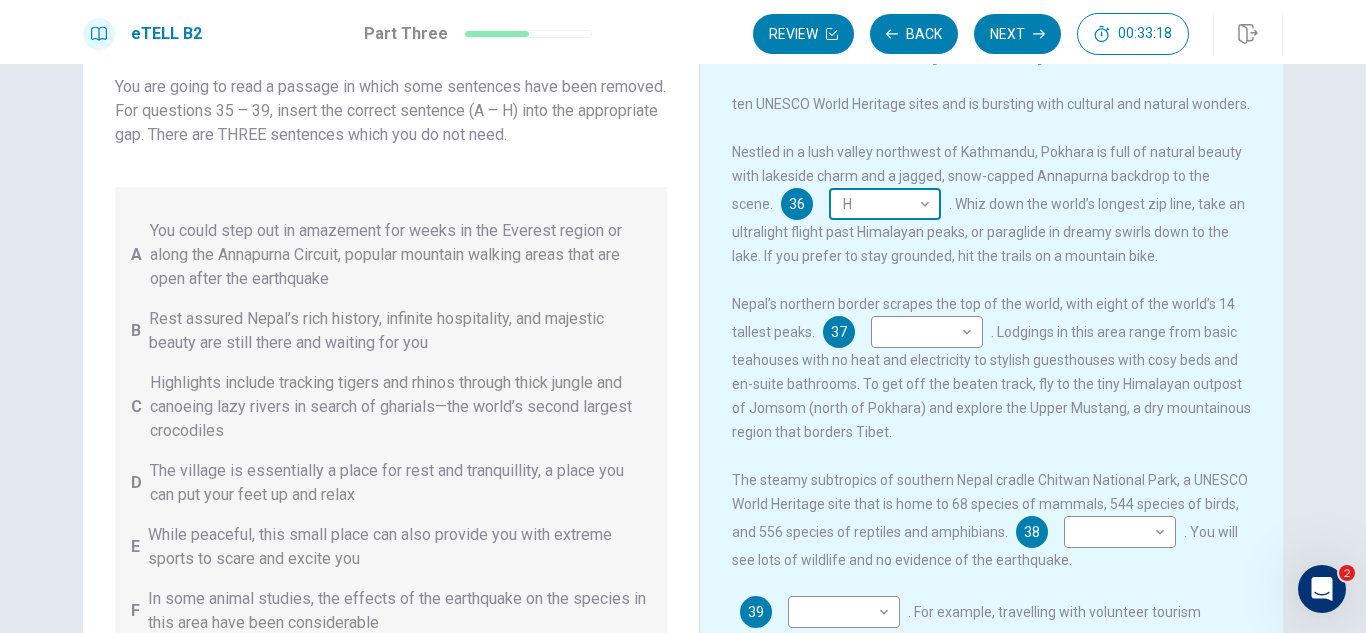 click on "Questions 35 - 39 You are going to read a passage in which some sentences have been  removed. For questions 35 – 39, insert the correct sentence (A – H) into the  appropriate gap. There are THREE sentences which you do not need. A You could step out in amazement for weeks in the Everest region or along the Annapurna Circuit, popular mountain walking areas that are open after the earthquake B Rest assured Nepal’s rich history, infinite hospitality, and majestic beauty are still there and waiting for you C Highlights include tracking tigers and rhinos through thick jungle and canoeing lazy rivers in search of gharials—the world’s second largest crocodiles D E F G H Why Visit Nepal? 35 B * ​ 36 H * ​ 37 ​ ​ 38 ​ 2" at bounding box center (683, 316) 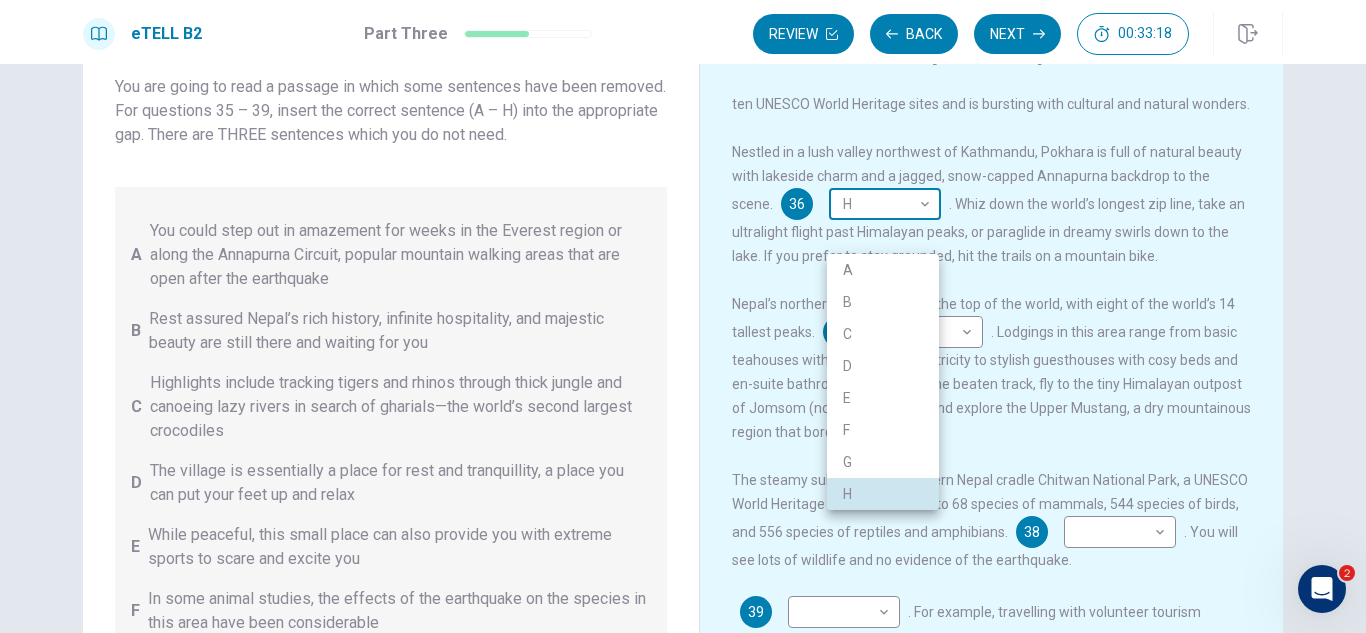 type 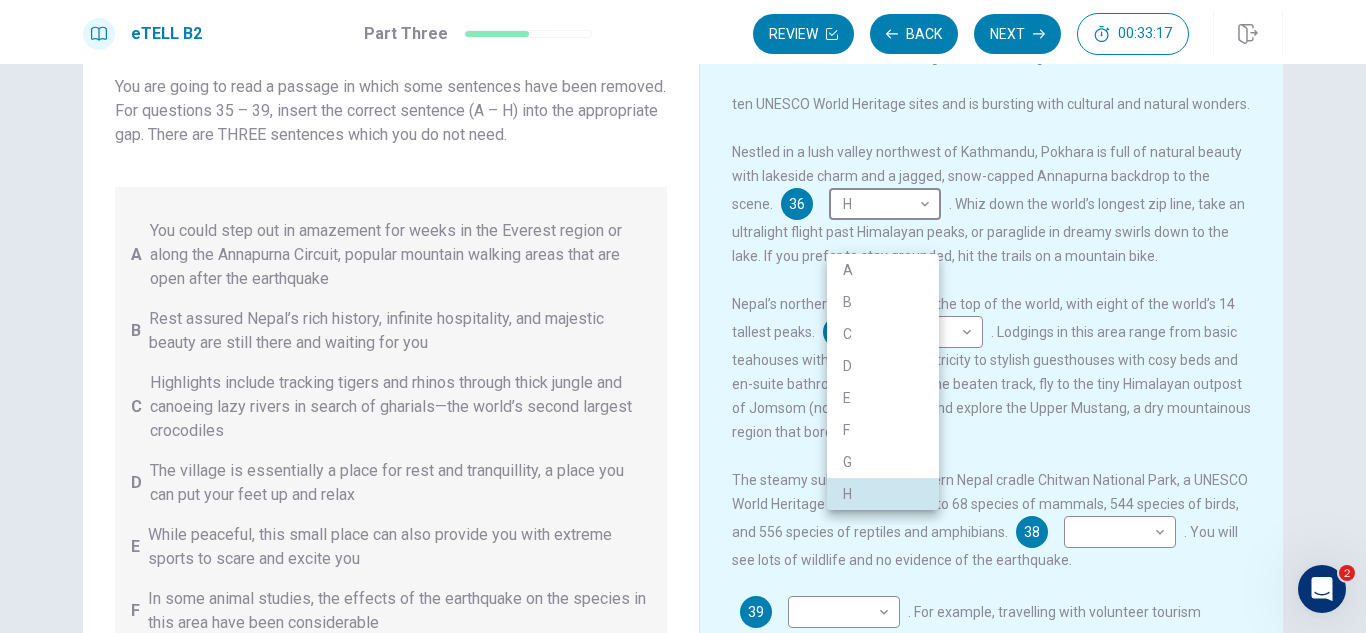 type 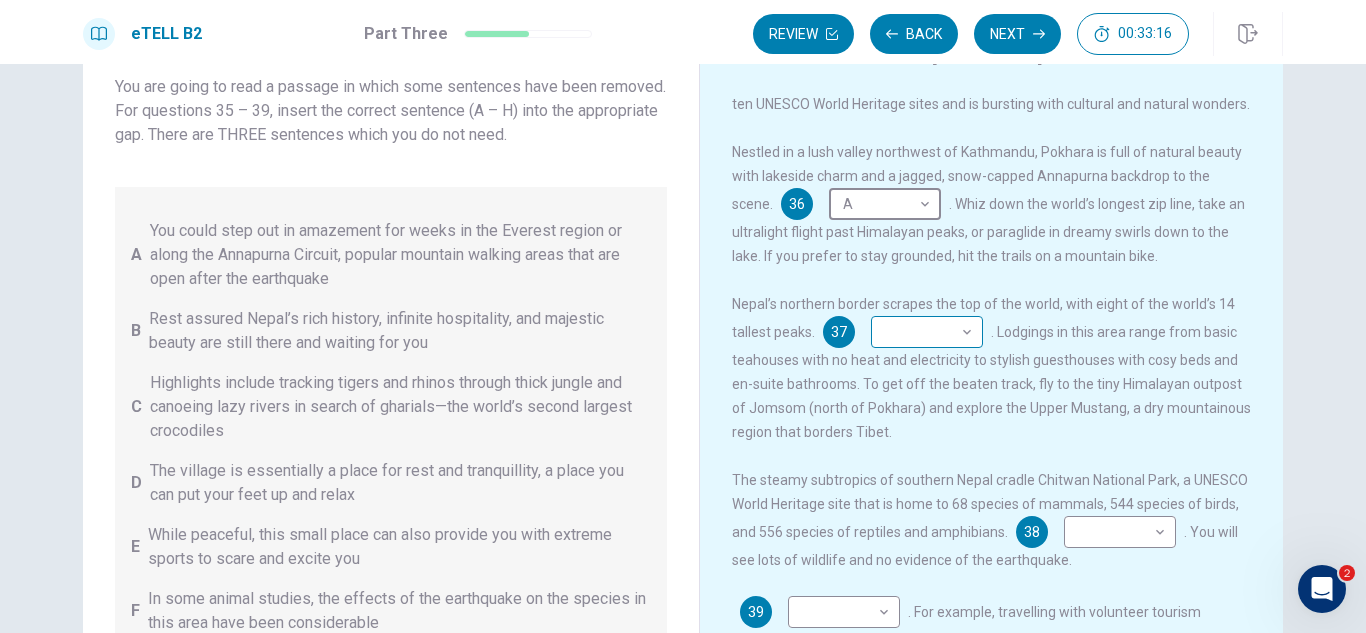 click on "Questions 35 - 39 You are going to read a passage in which some sentences have been  removed. For questions 35 – 39, insert the correct sentence (A – H) into the  appropriate gap. There are THREE sentences which you do not need. A You could step out in amazement for weeks in the Everest region or along the Annapurna Circuit, popular mountain walking areas that are open after the earthquake B Rest assured Nepal’s rich history, infinite hospitality, and majestic beauty are still there and waiting for you C Highlights include tracking tigers and rhinos through thick jungle and canoeing lazy rivers in search of gharials—the world’s second largest crocodiles D E F G H Why Visit Nepal? 35 B * ​ 36 A * ​ 37 ​ ​ 38 ​ 2" at bounding box center [683, 316] 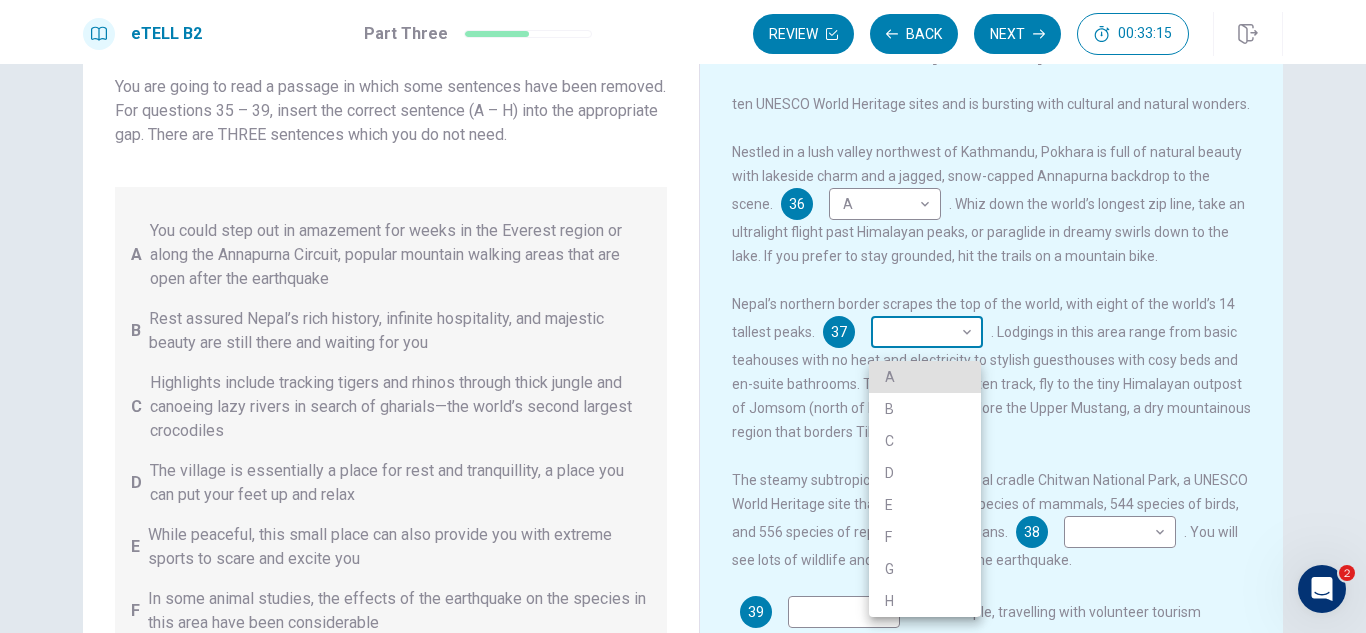 type 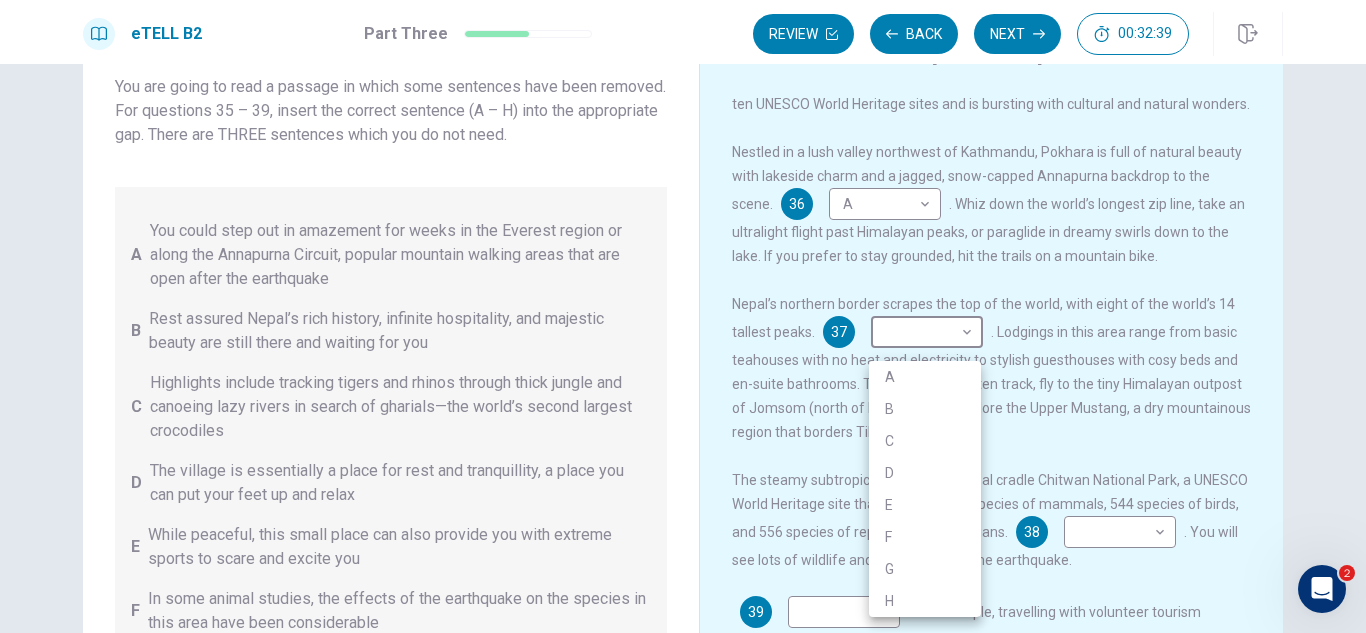 drag, startPoint x: 666, startPoint y: 173, endPoint x: 671, endPoint y: 245, distance: 72.1734 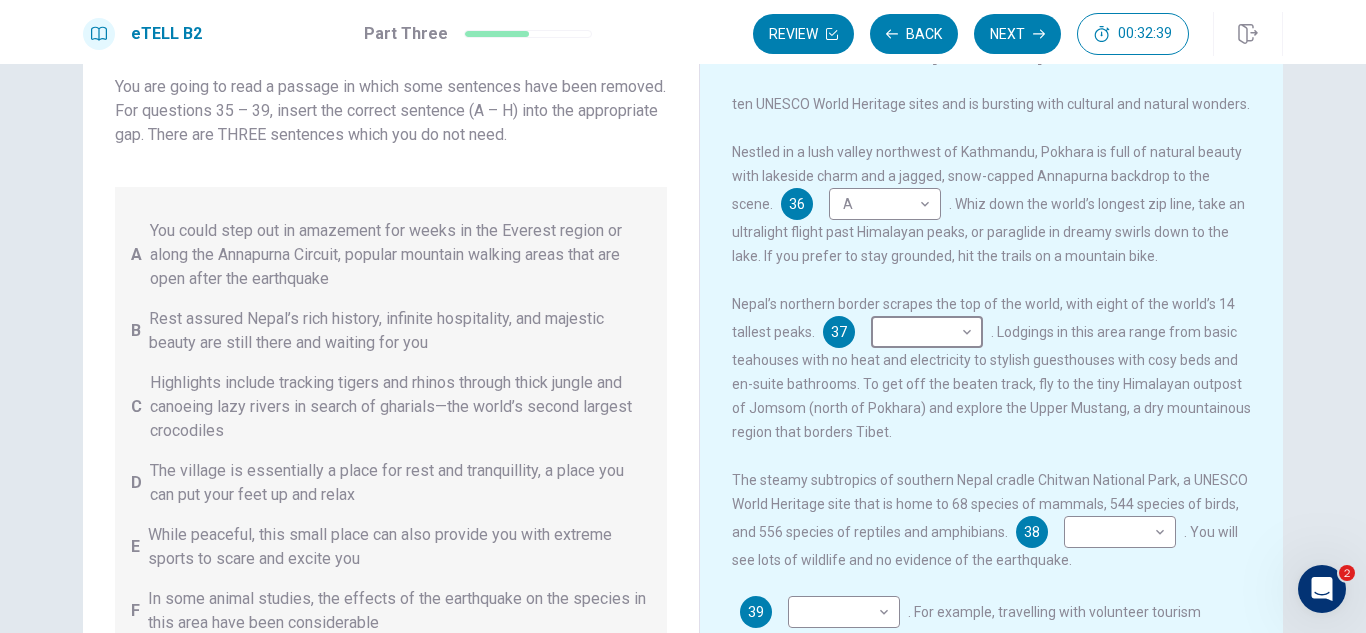 click on "A B C D E F G H" at bounding box center [683, 316] 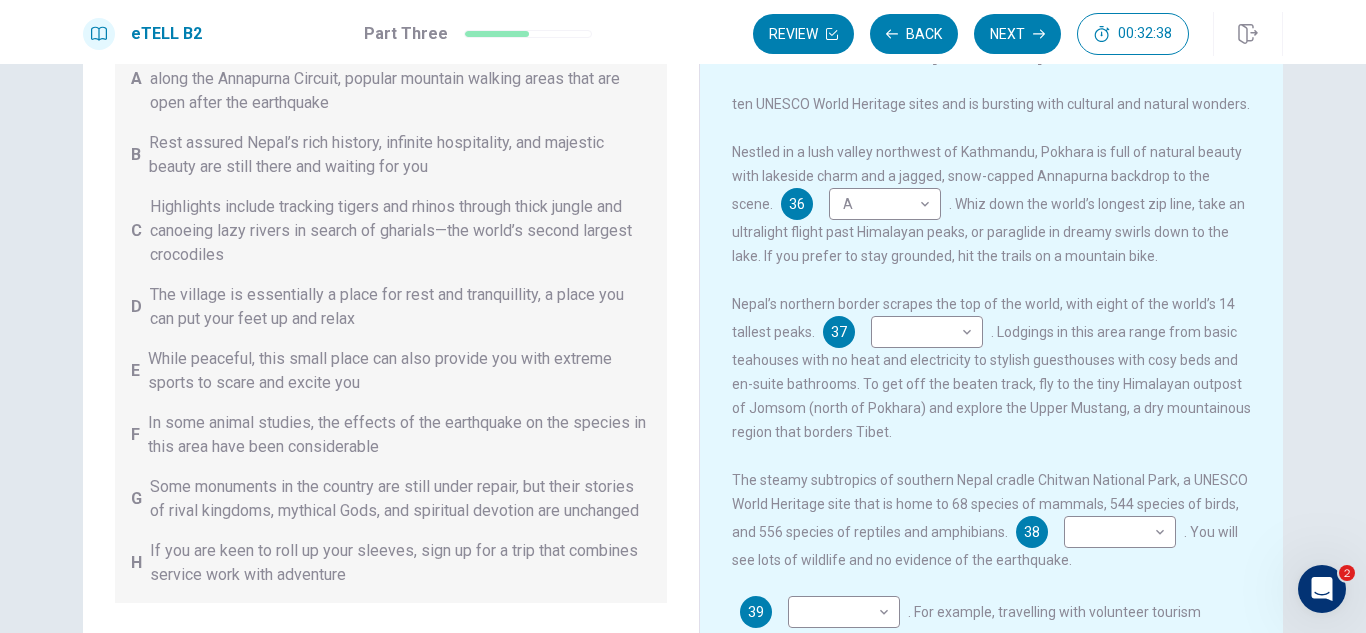 scroll, scrollTop: 221, scrollLeft: 0, axis: vertical 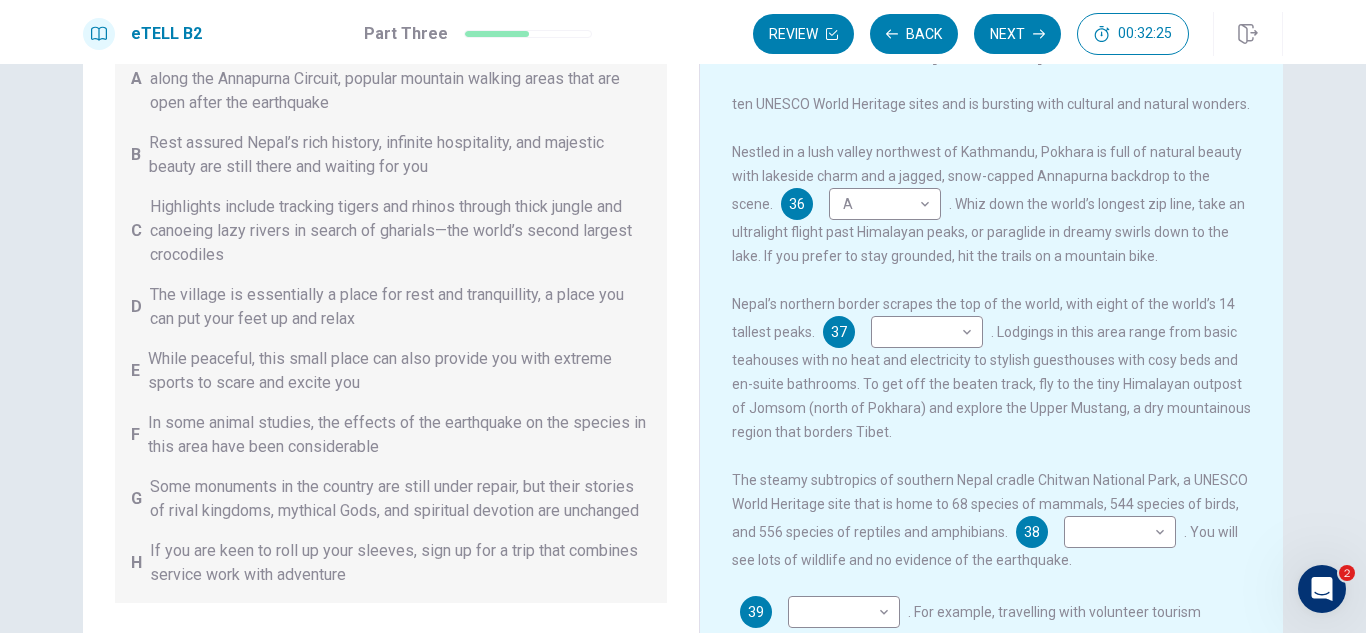 click on "Some monuments in the country are still under repair, but their stories of rival kingdoms, mythical Gods, and spiritual devotion are unchanged" at bounding box center [400, 499] 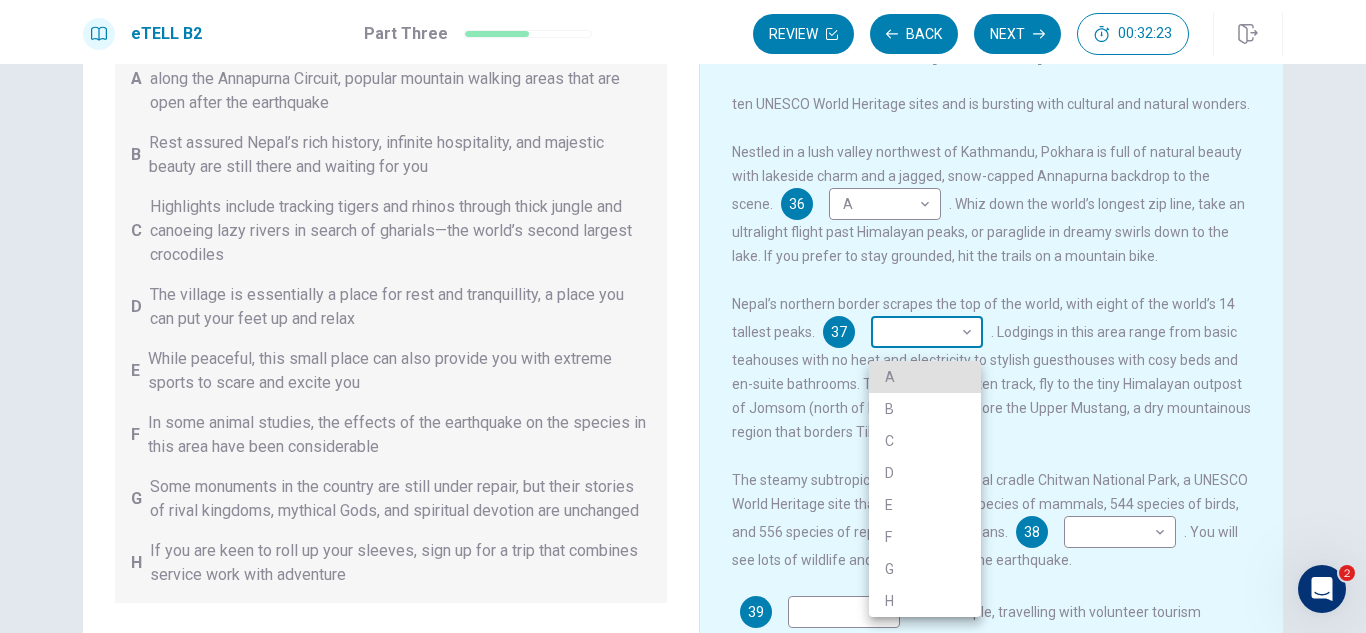 type 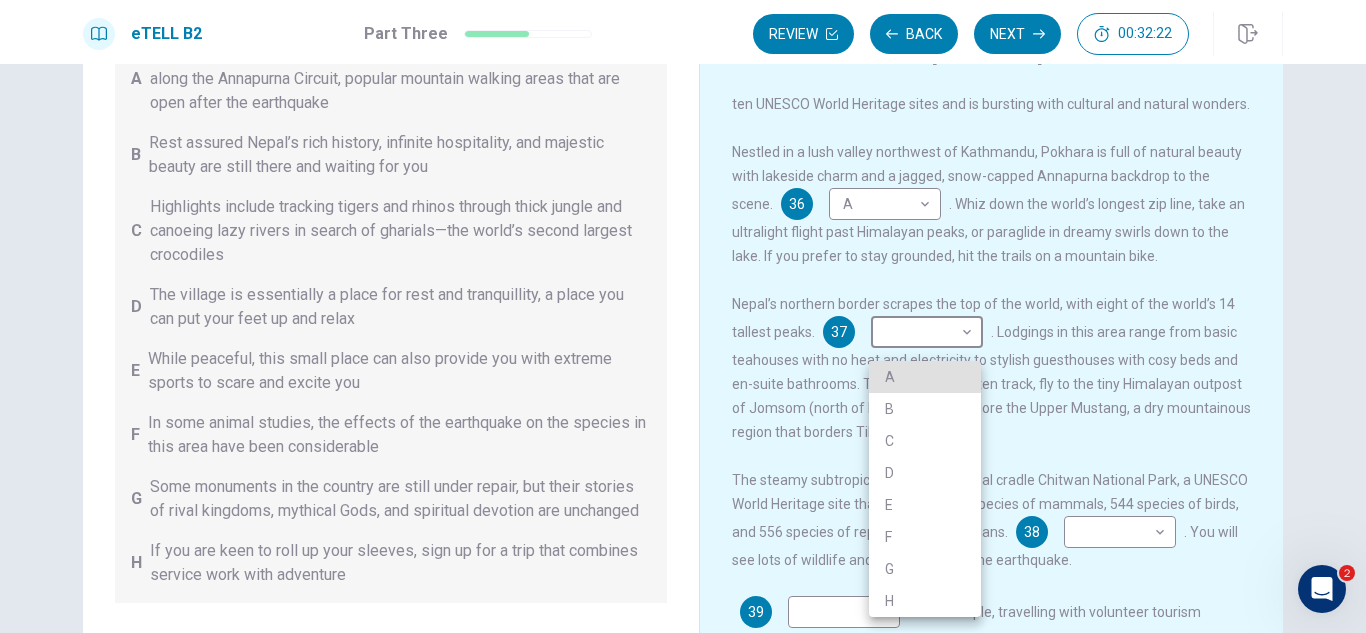 type 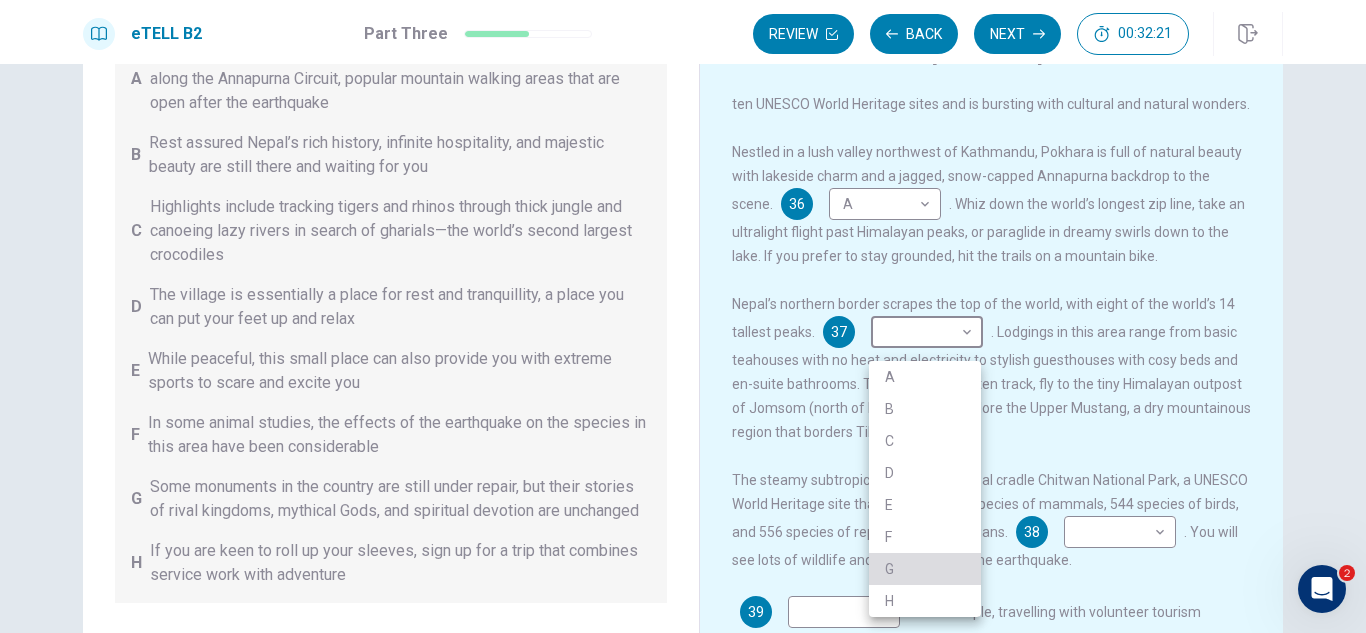 click on "G" at bounding box center (925, 569) 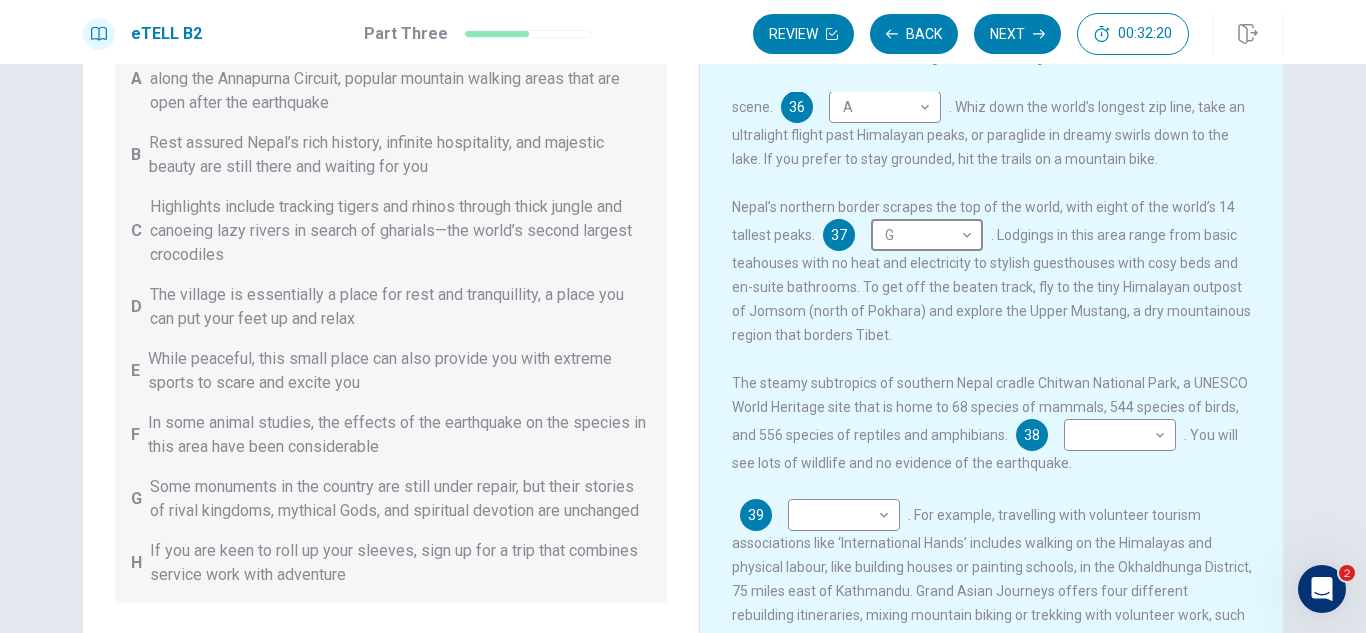 scroll, scrollTop: 347, scrollLeft: 0, axis: vertical 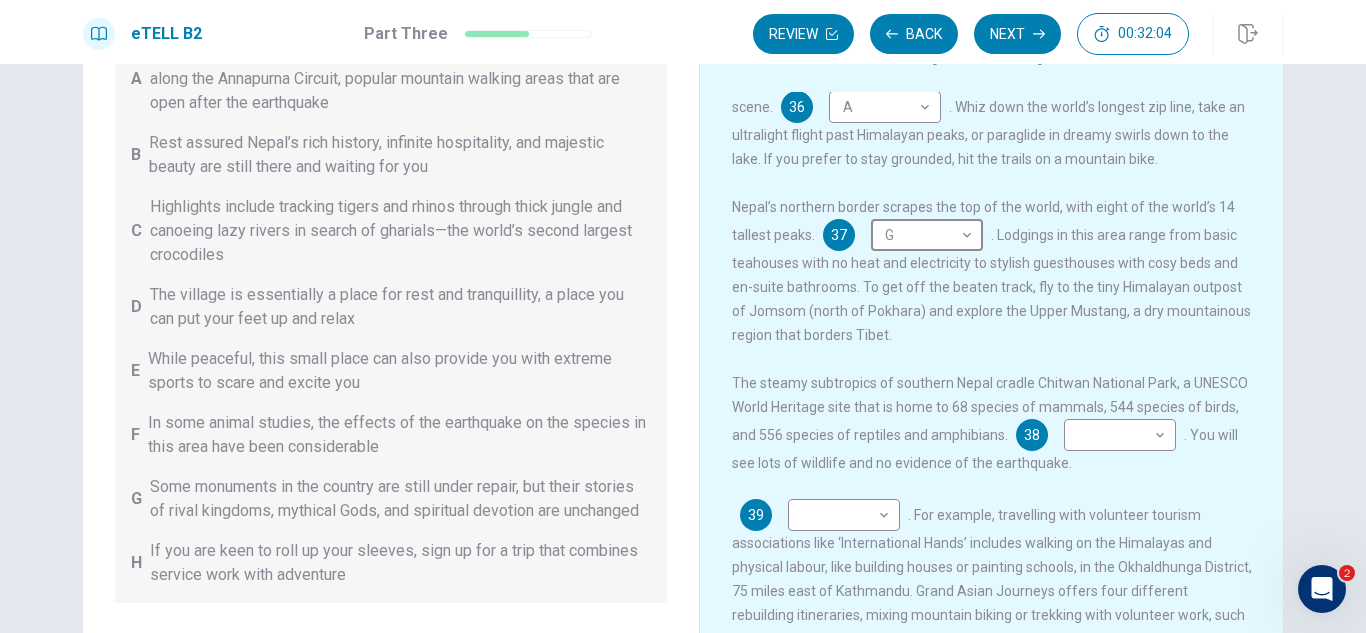 click on "Highlights include tracking tigers and rhinos through thick jungle and canoeing lazy rivers in search of gharials—the world’s second largest crocodiles" at bounding box center (400, 231) 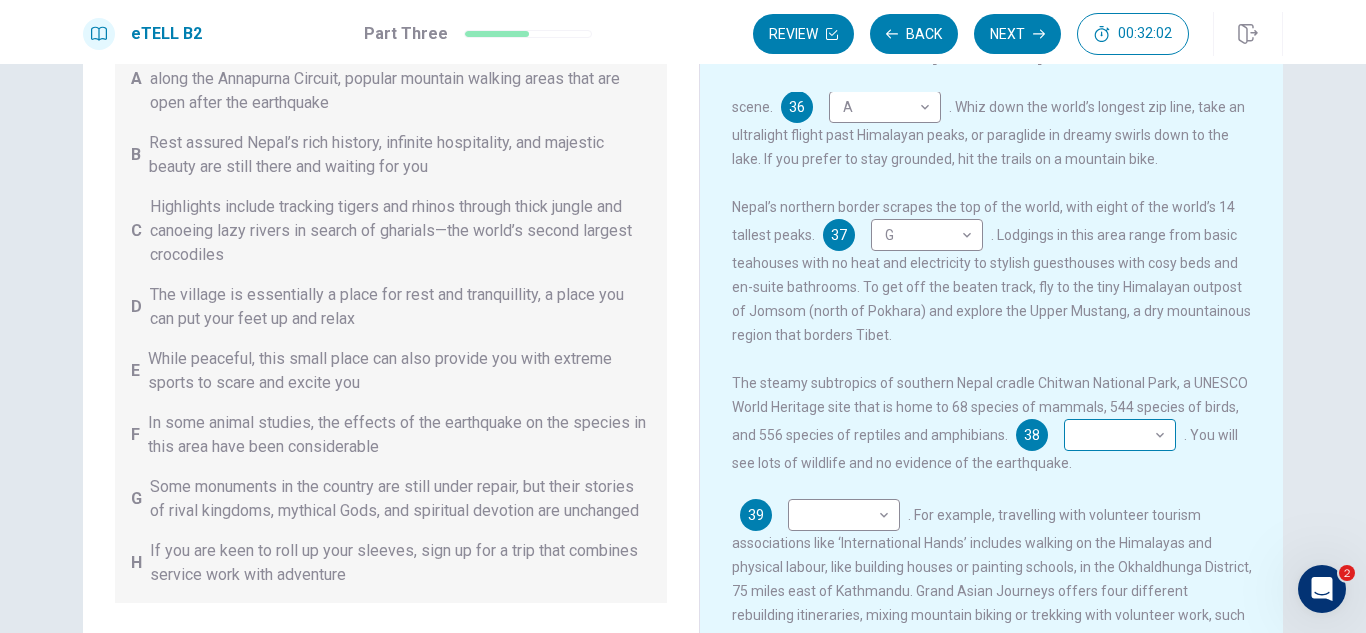 click on "Questions 35 - 39 You are going to read a passage in which some sentences have been  removed. For questions 35 – 39, insert the correct sentence (A – H) into the  appropriate gap. There are THREE sentences which you do not need. A You could step out in amazement for weeks in the Everest region or along the Annapurna Circuit, popular mountain walking areas that are open after the earthquake B Rest assured Nepal’s rich history, infinite hospitality, and majestic beauty are still there and waiting for you C Highlights include tracking tigers and rhinos through thick jungle and canoeing lazy rivers in search of gharials—the world’s second largest crocodiles D E F G H Why Visit Nepal? 35 B * ​ 36 A * ​ 37 G * ​ 38 ​ 2" at bounding box center [683, 316] 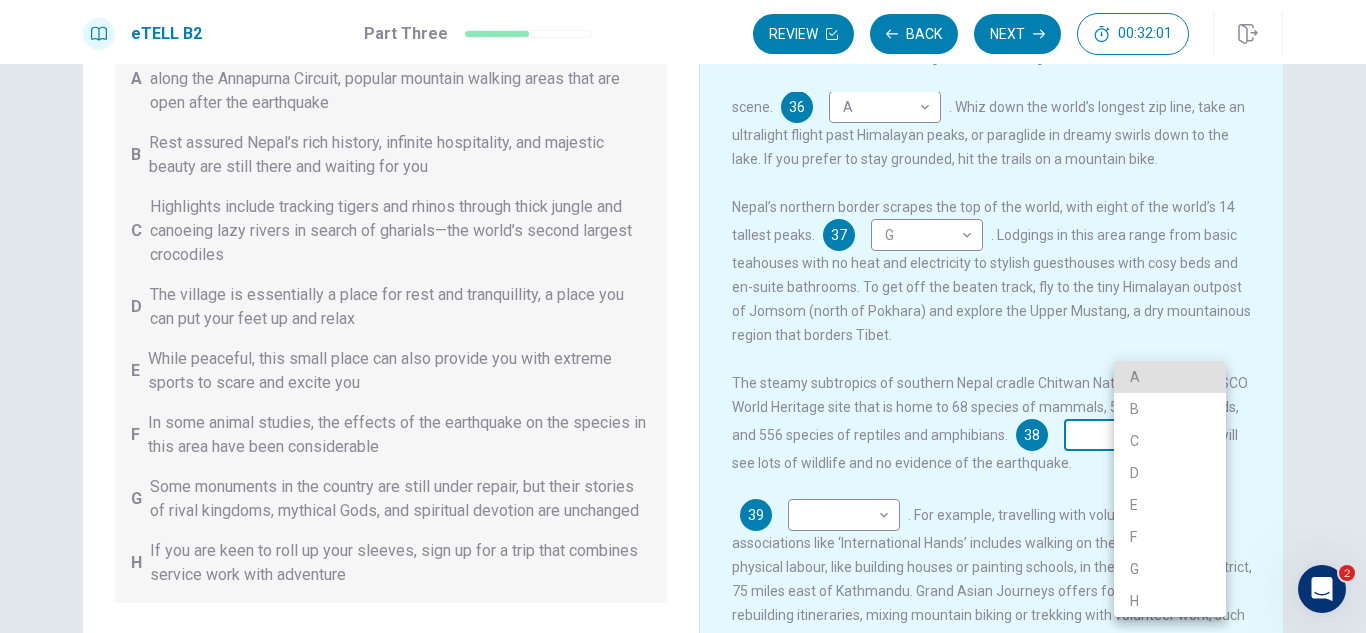 type 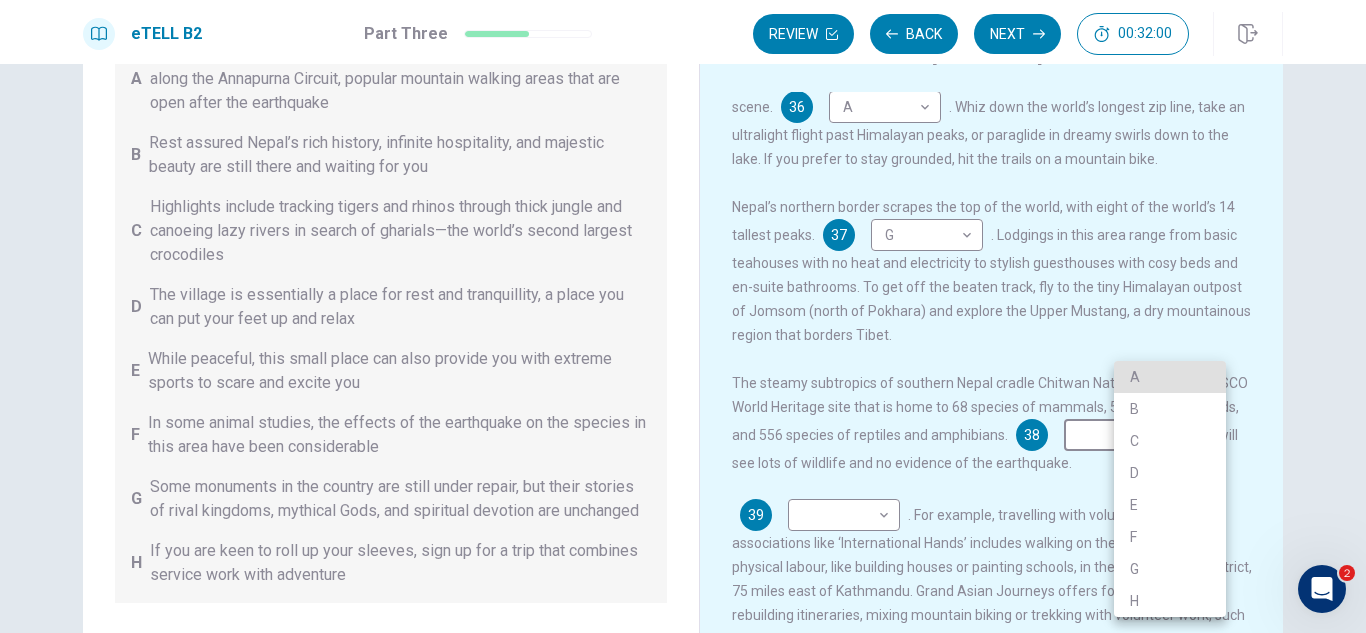 type 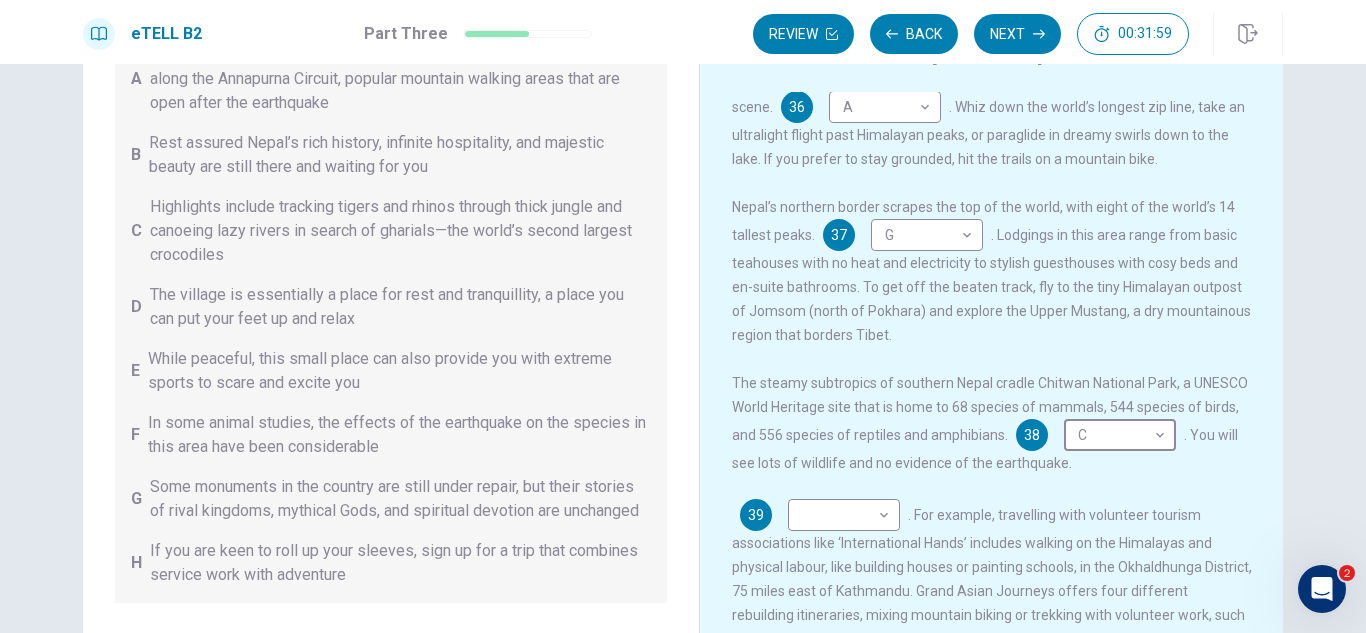 scroll, scrollTop: 270, scrollLeft: 0, axis: vertical 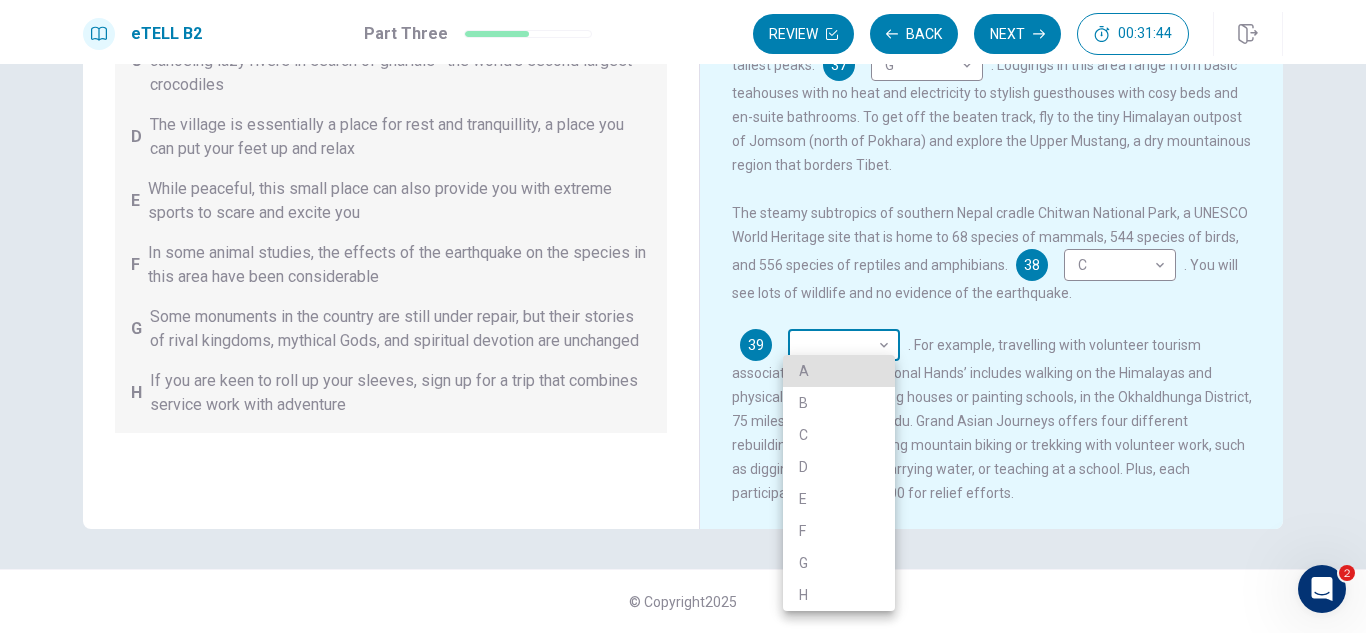 type 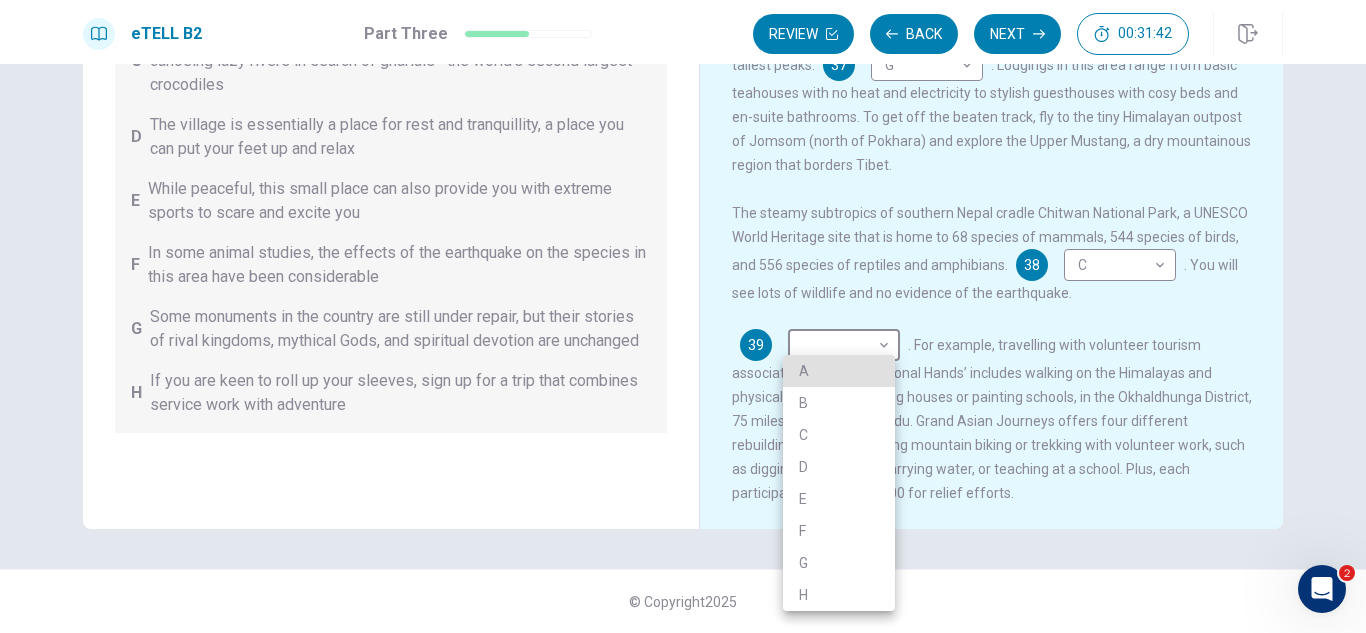 type 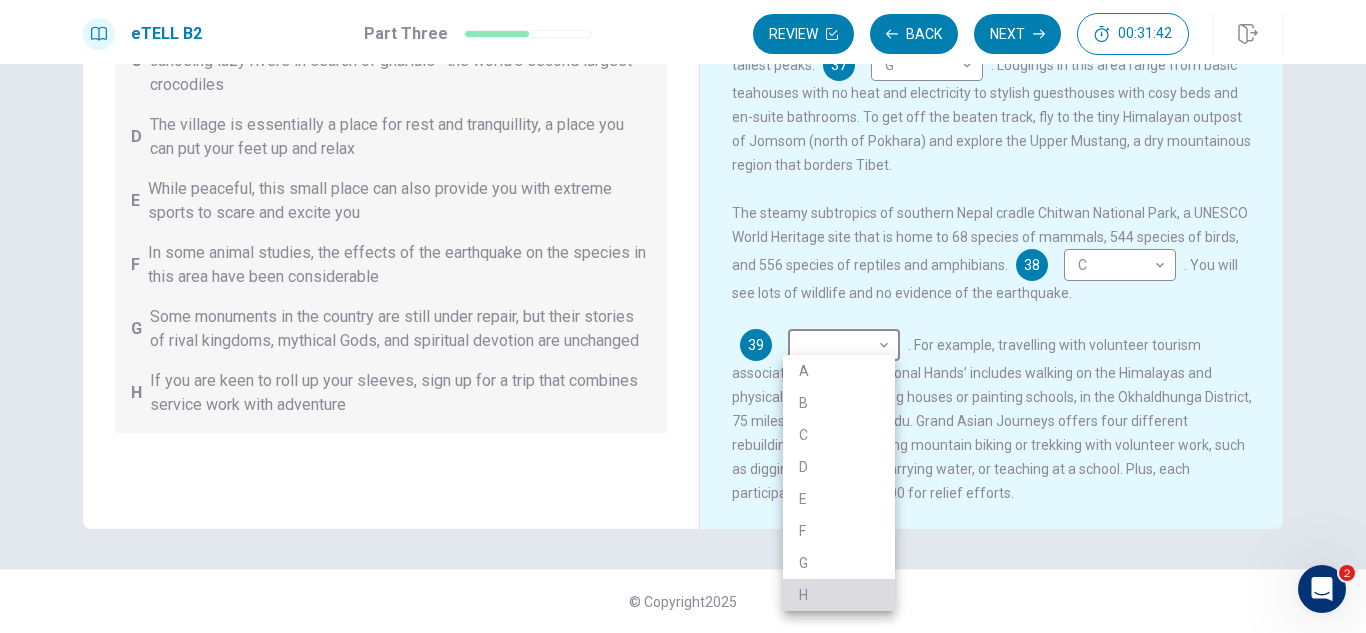 click on "H" at bounding box center (839, 595) 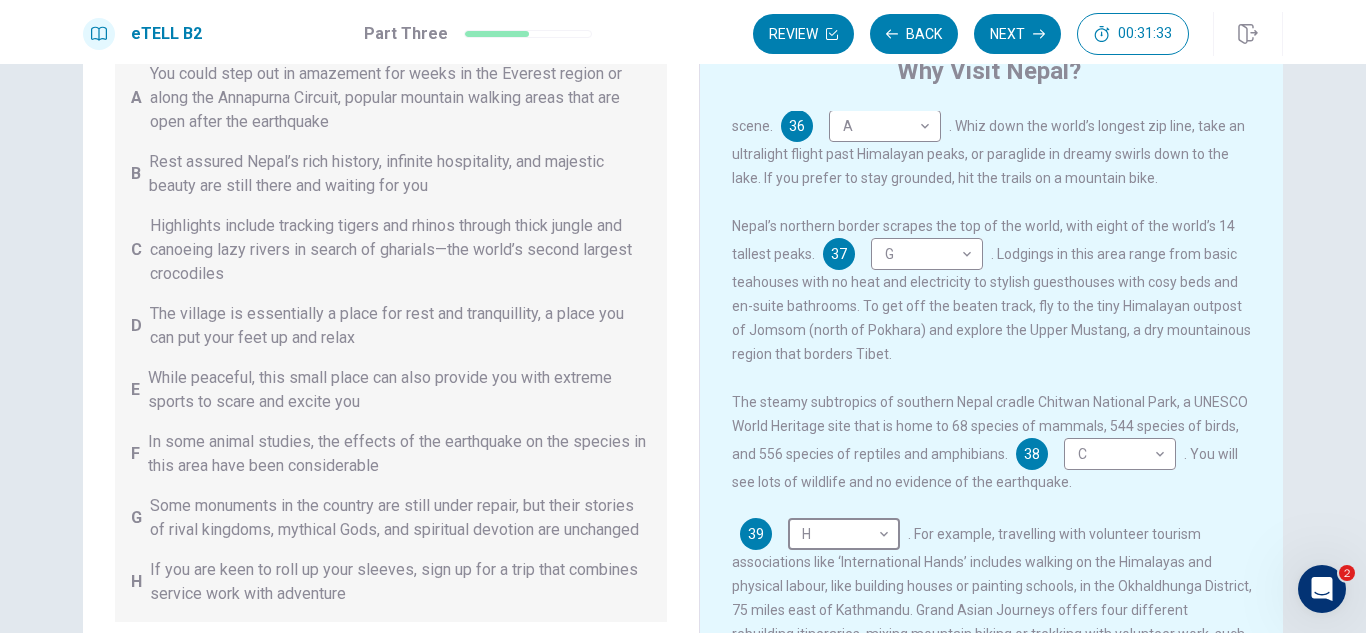 scroll, scrollTop: 0, scrollLeft: 0, axis: both 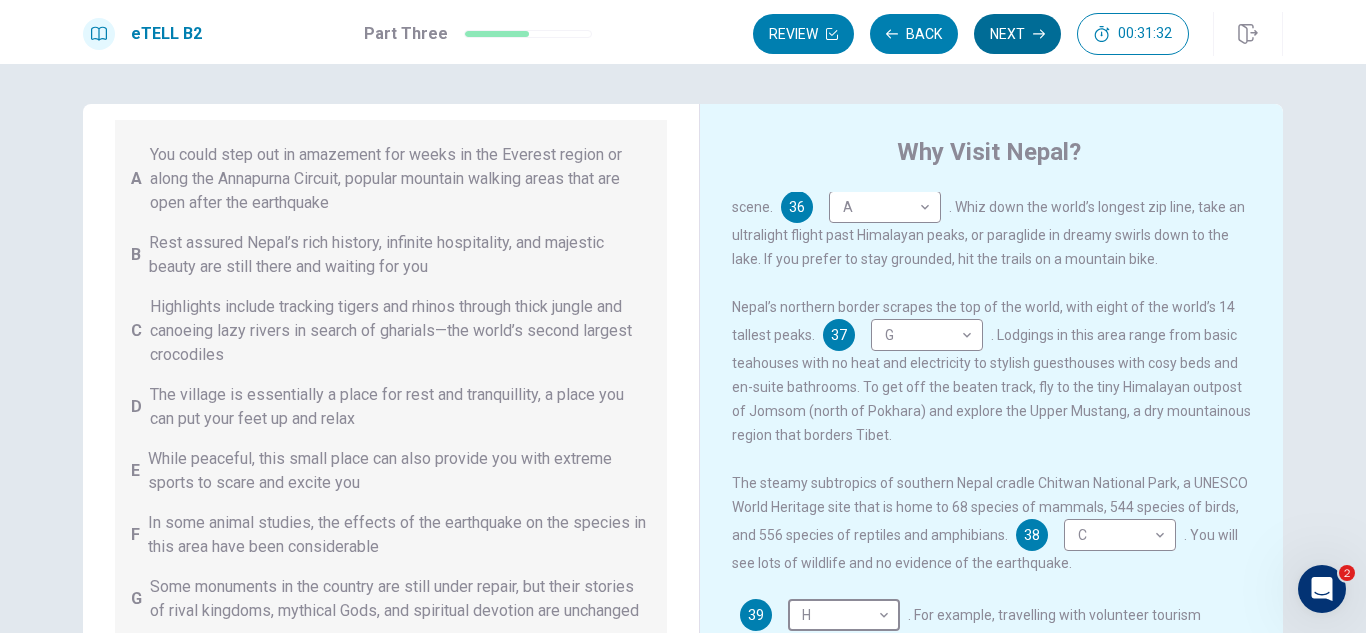 click on "Next" at bounding box center (1017, 34) 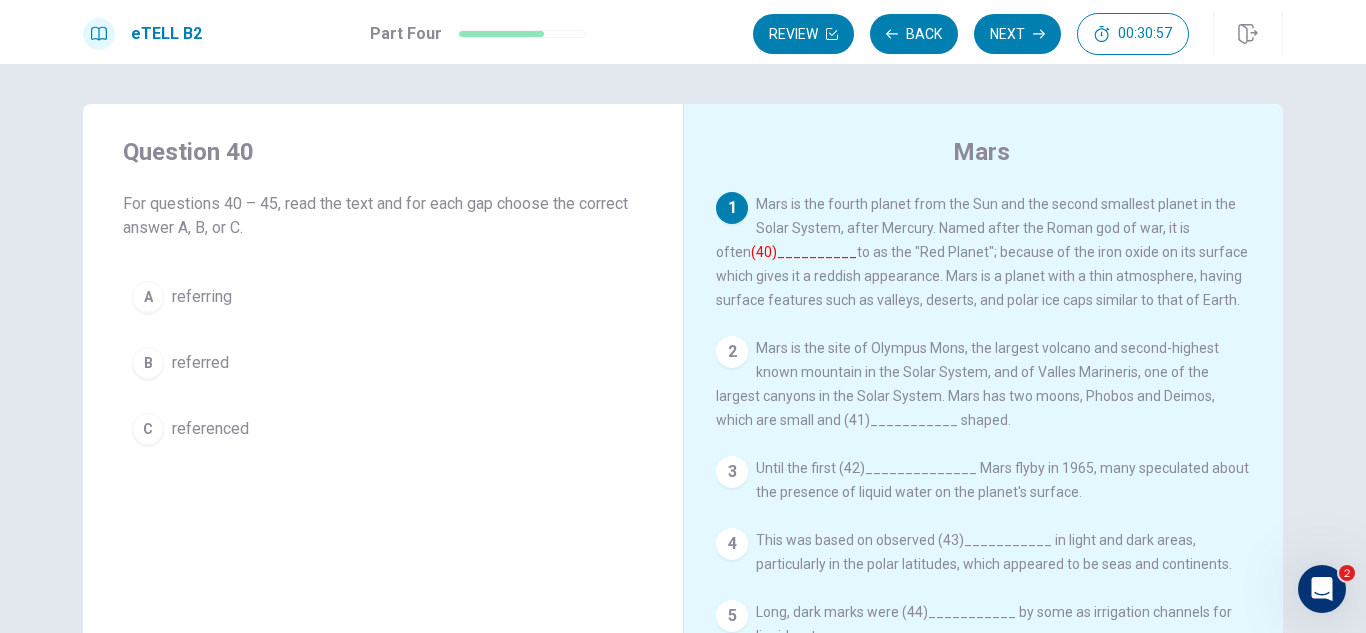 type 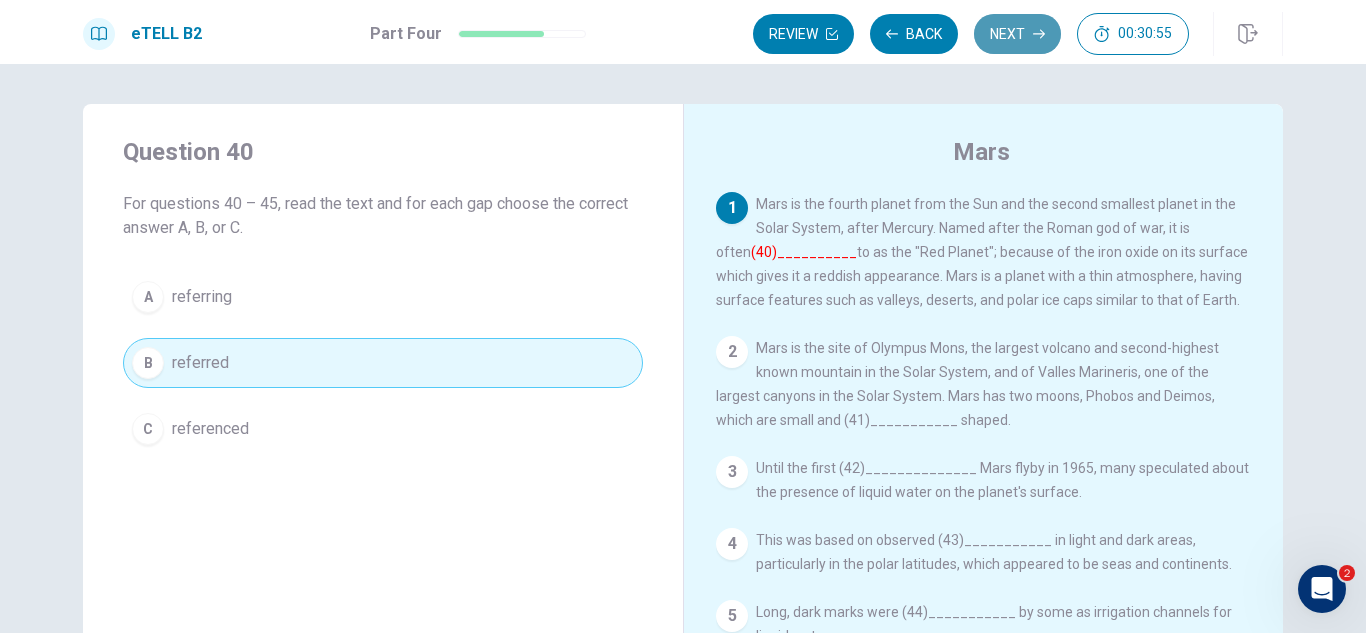 click on "Next" at bounding box center [1017, 34] 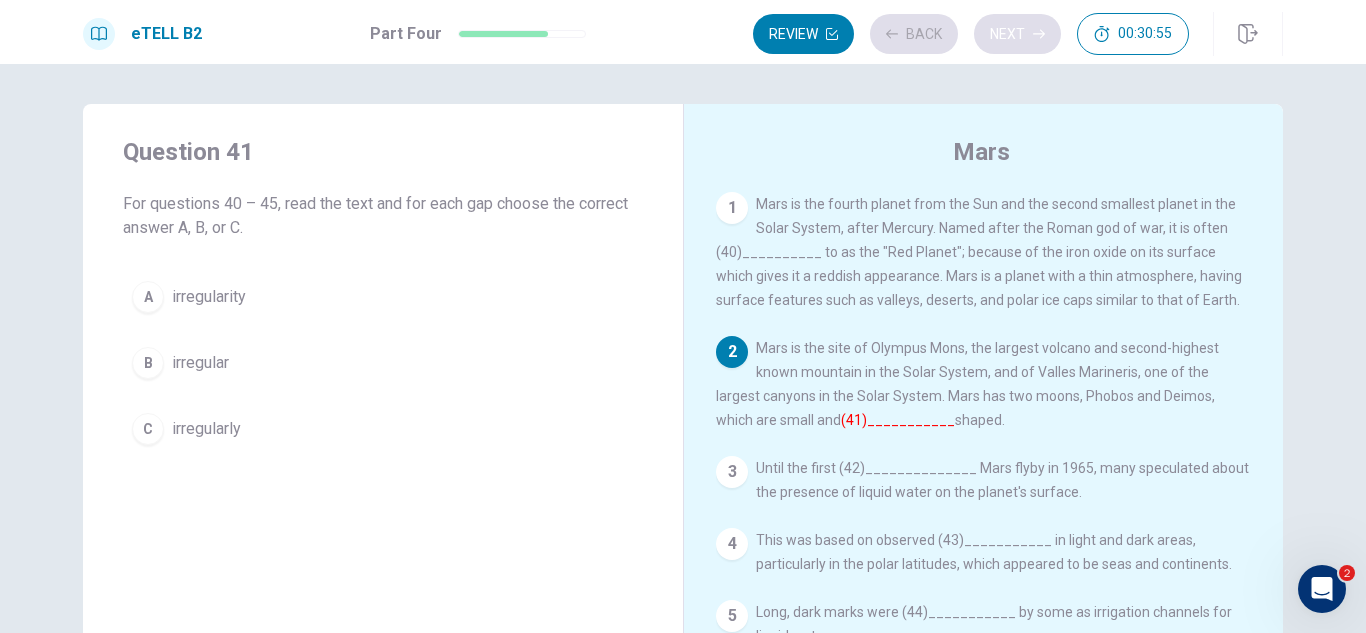 scroll, scrollTop: 94, scrollLeft: 0, axis: vertical 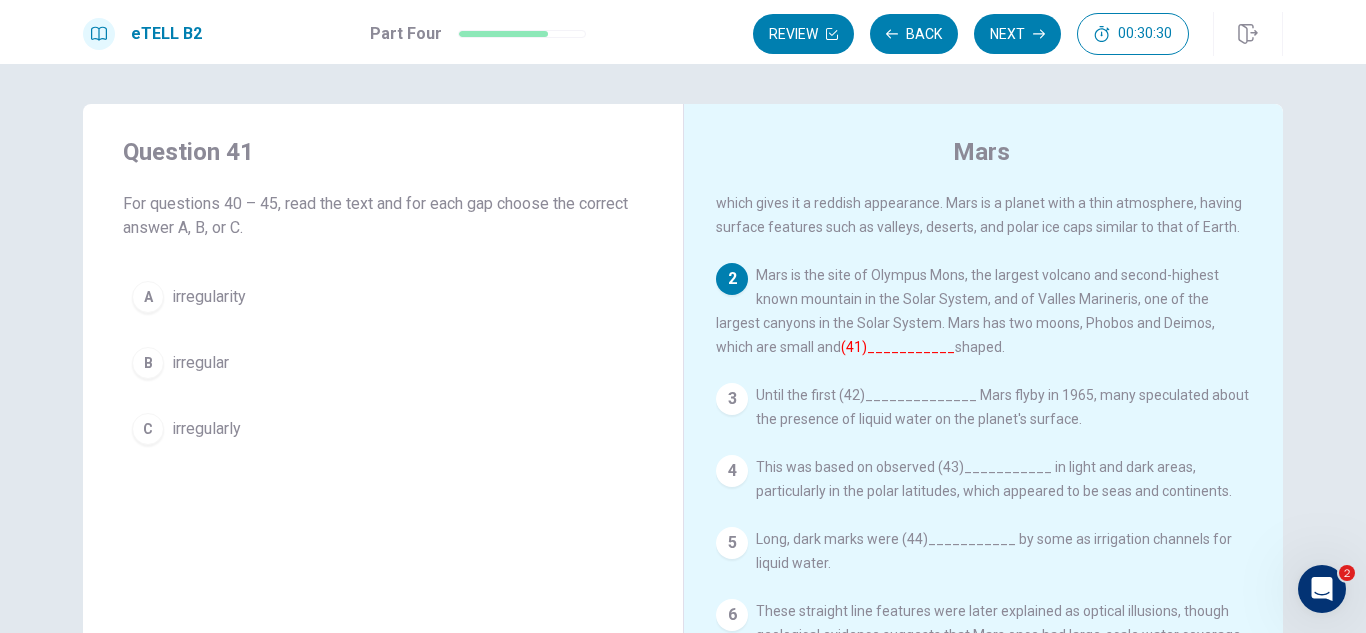 type 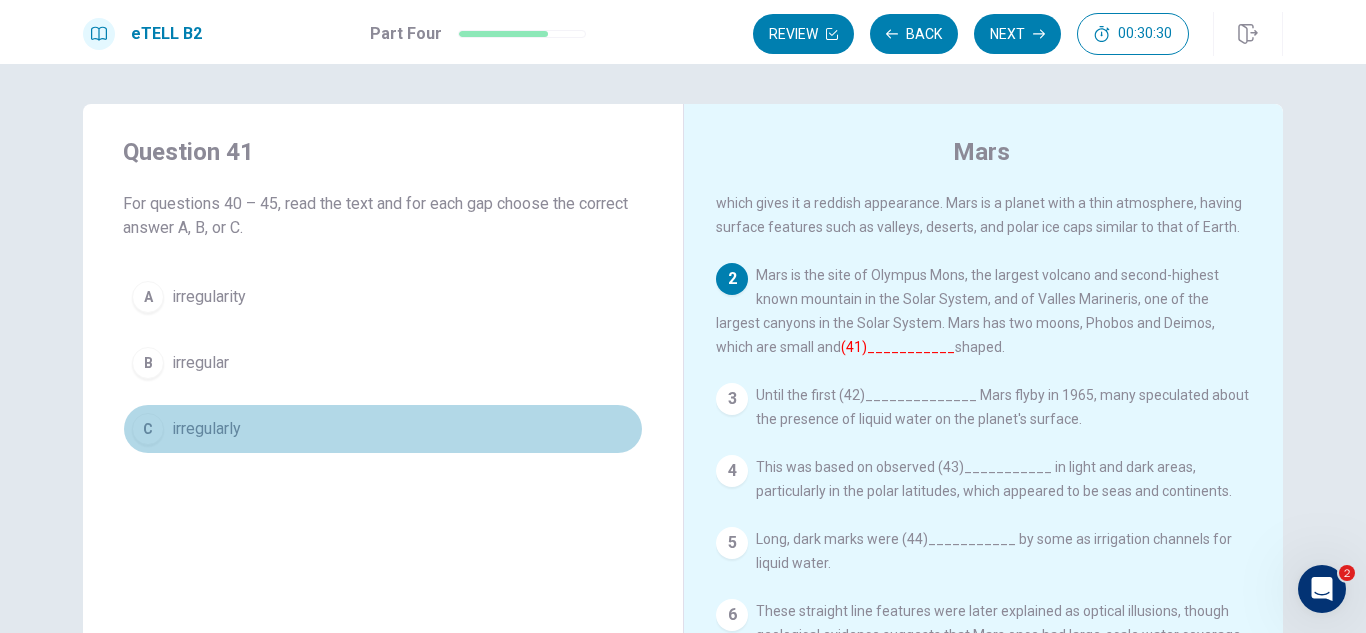 click on "irregularly" at bounding box center (206, 429) 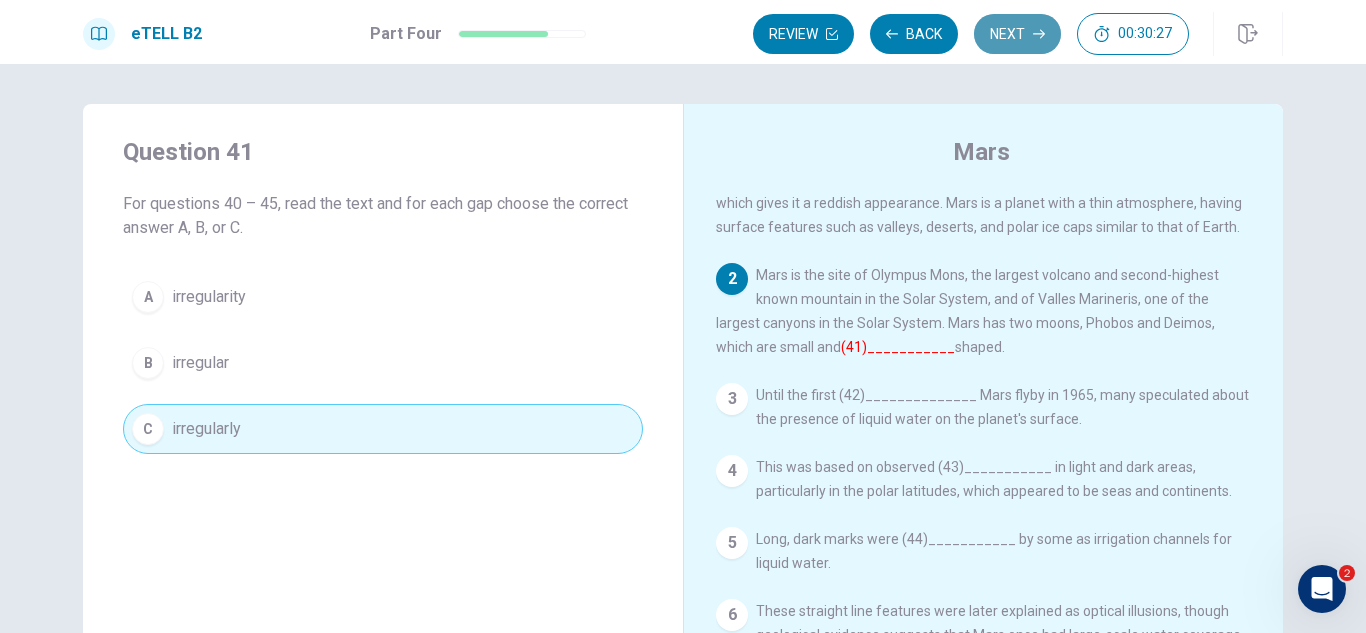 click on "Next" at bounding box center [1017, 34] 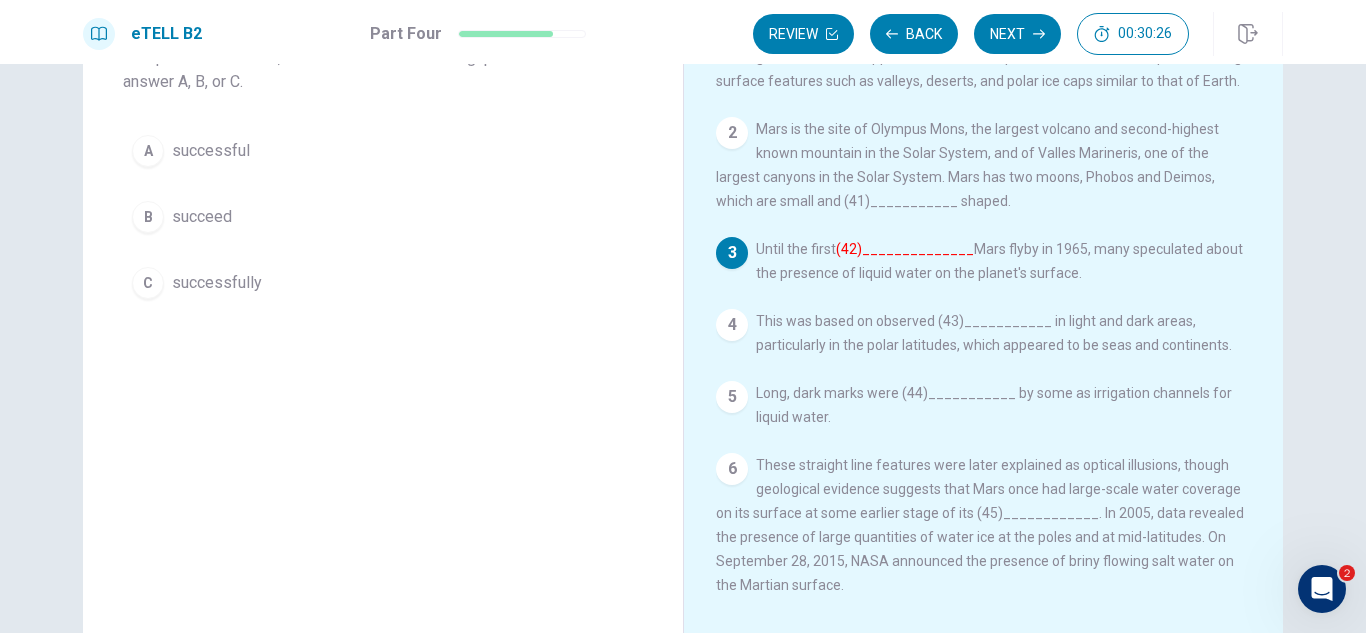 scroll, scrollTop: 200, scrollLeft: 0, axis: vertical 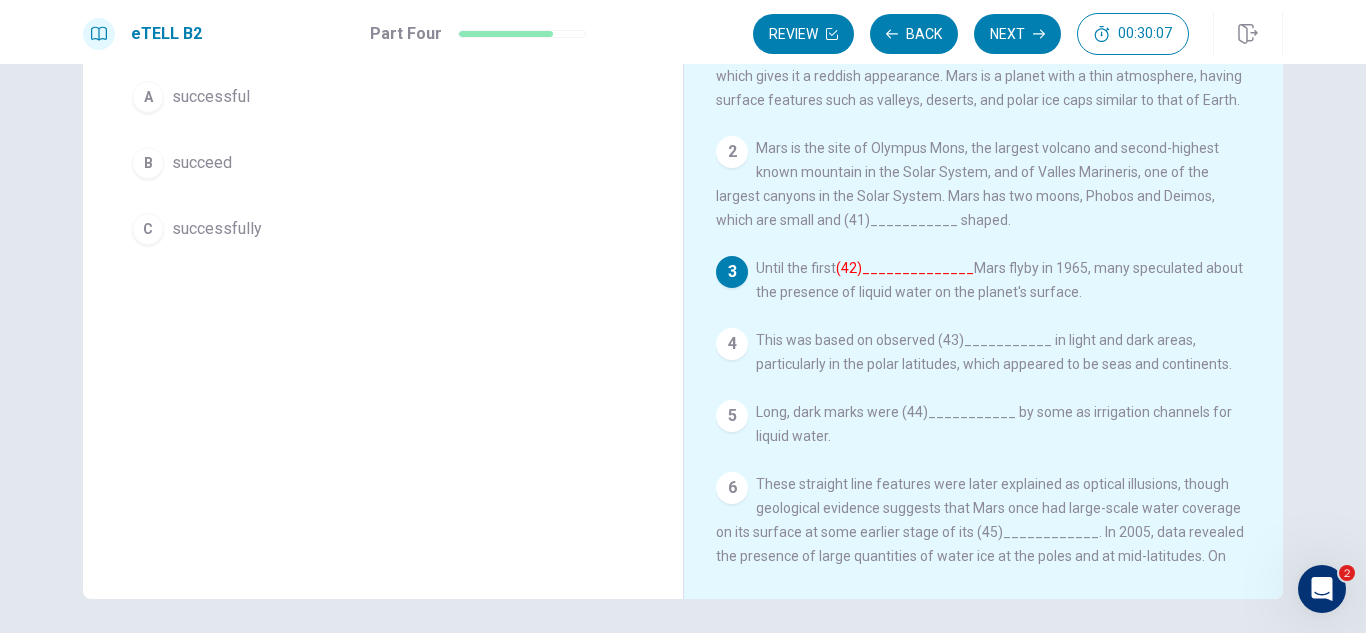 type 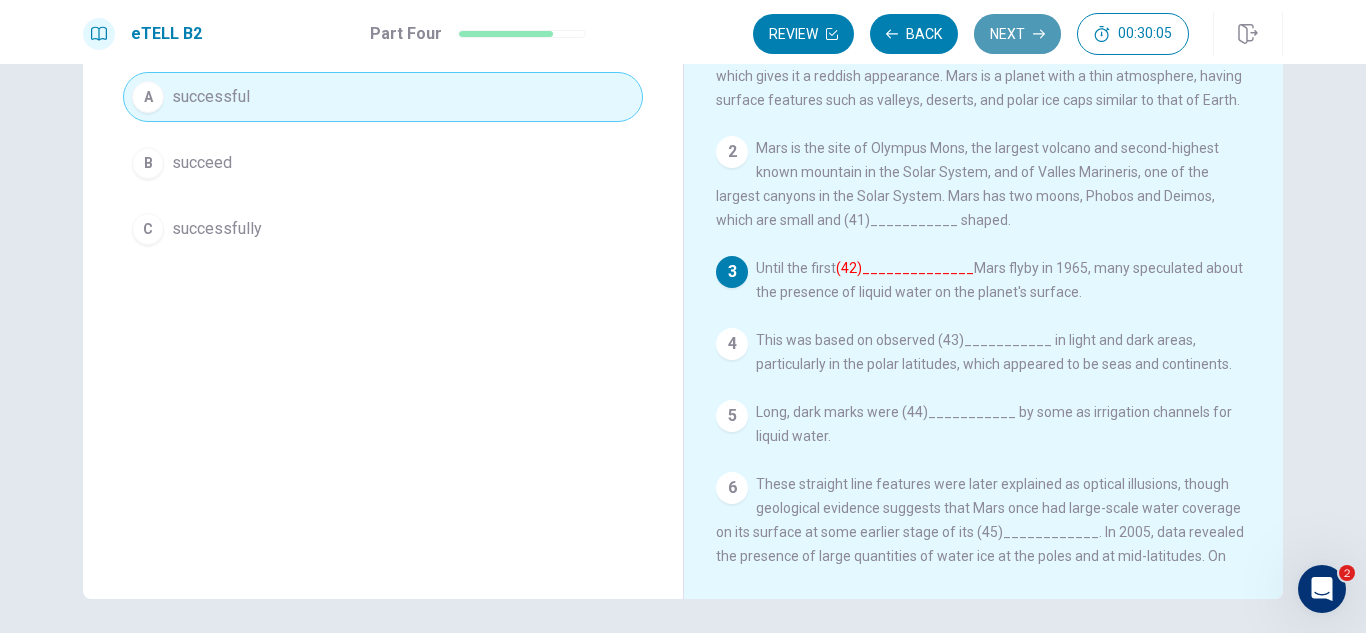 click on "Next" at bounding box center [1017, 34] 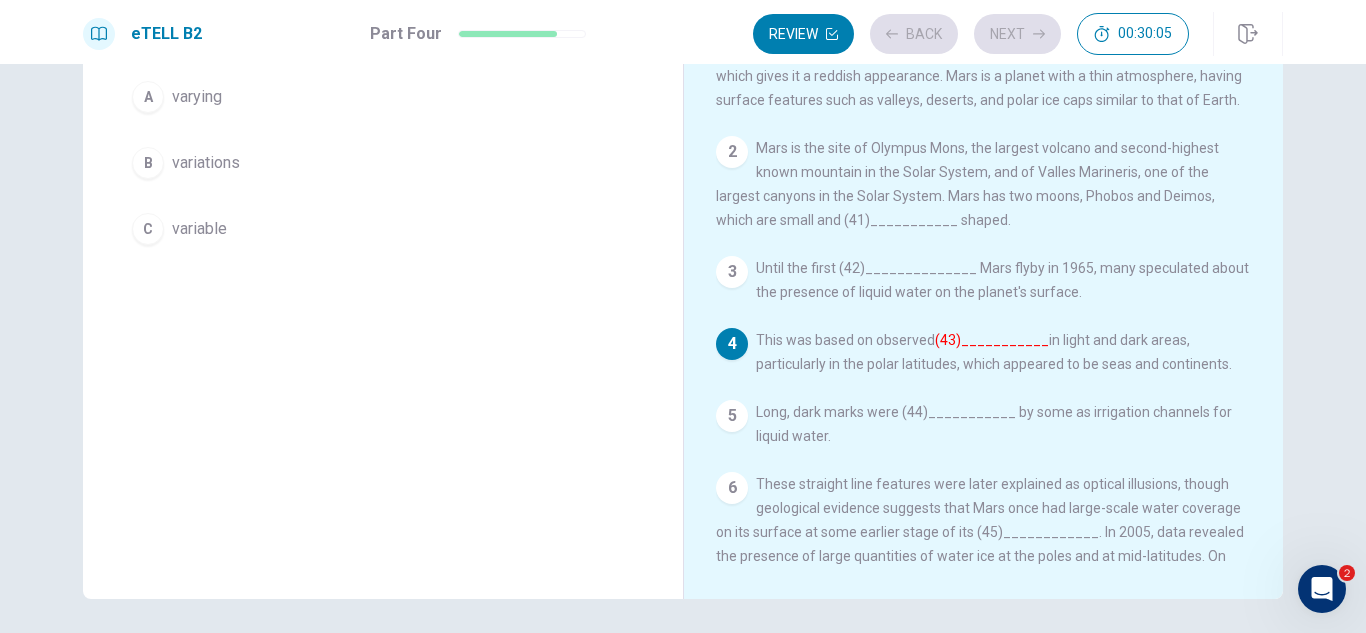 scroll, scrollTop: 22, scrollLeft: 0, axis: vertical 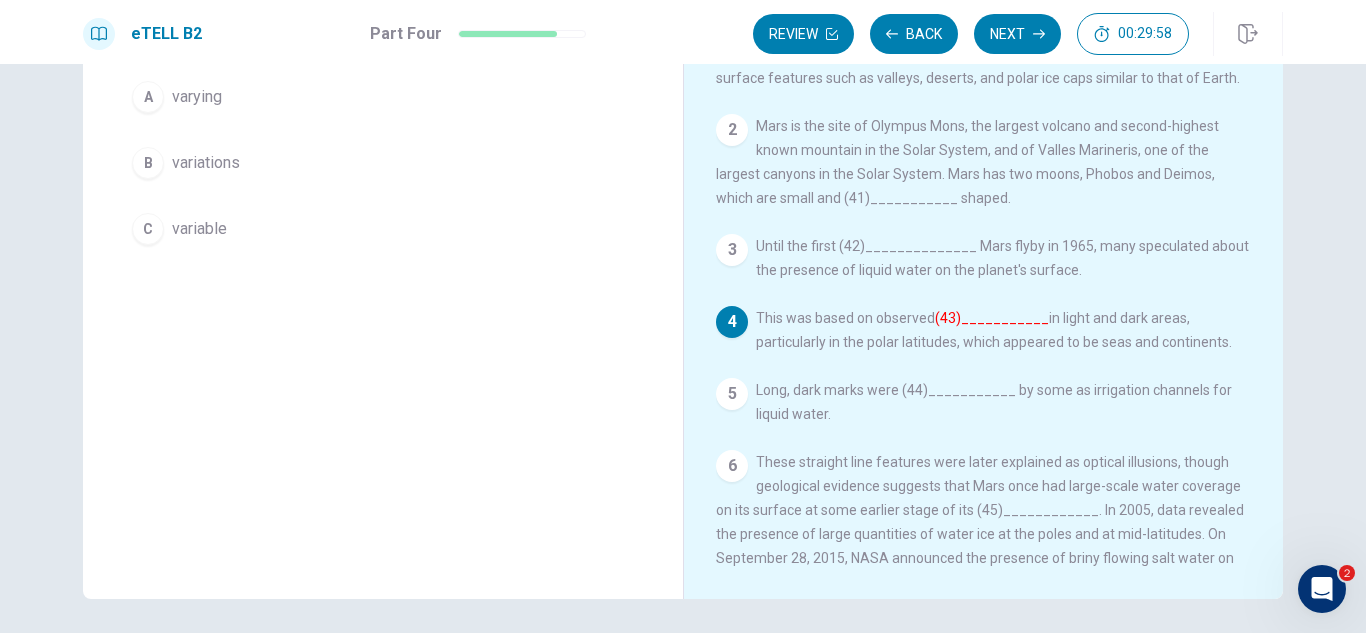 type 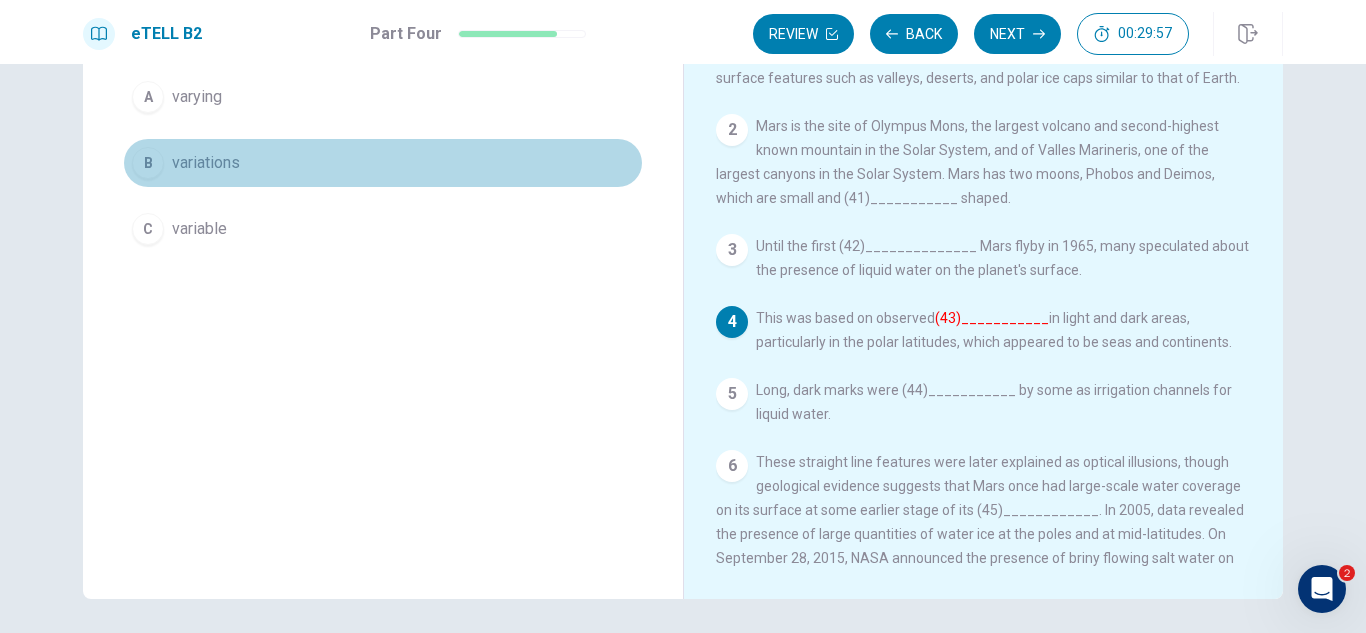 click on "variations" at bounding box center [206, 163] 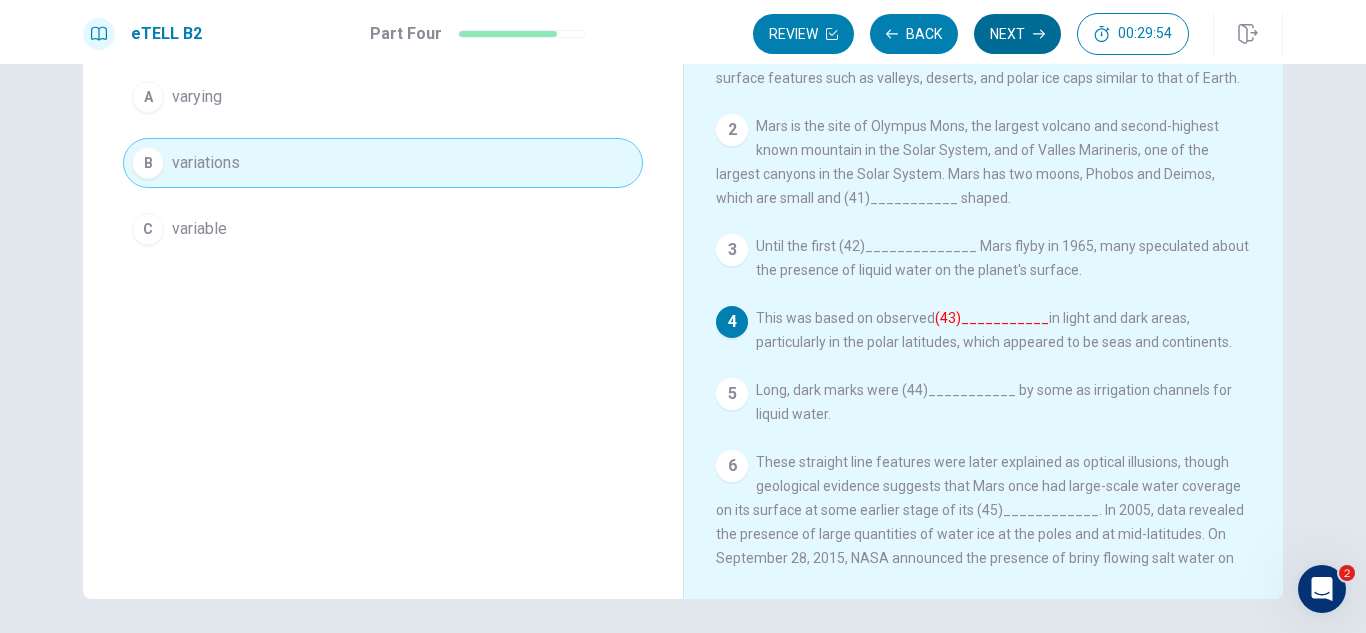 click on "Next" at bounding box center [1017, 34] 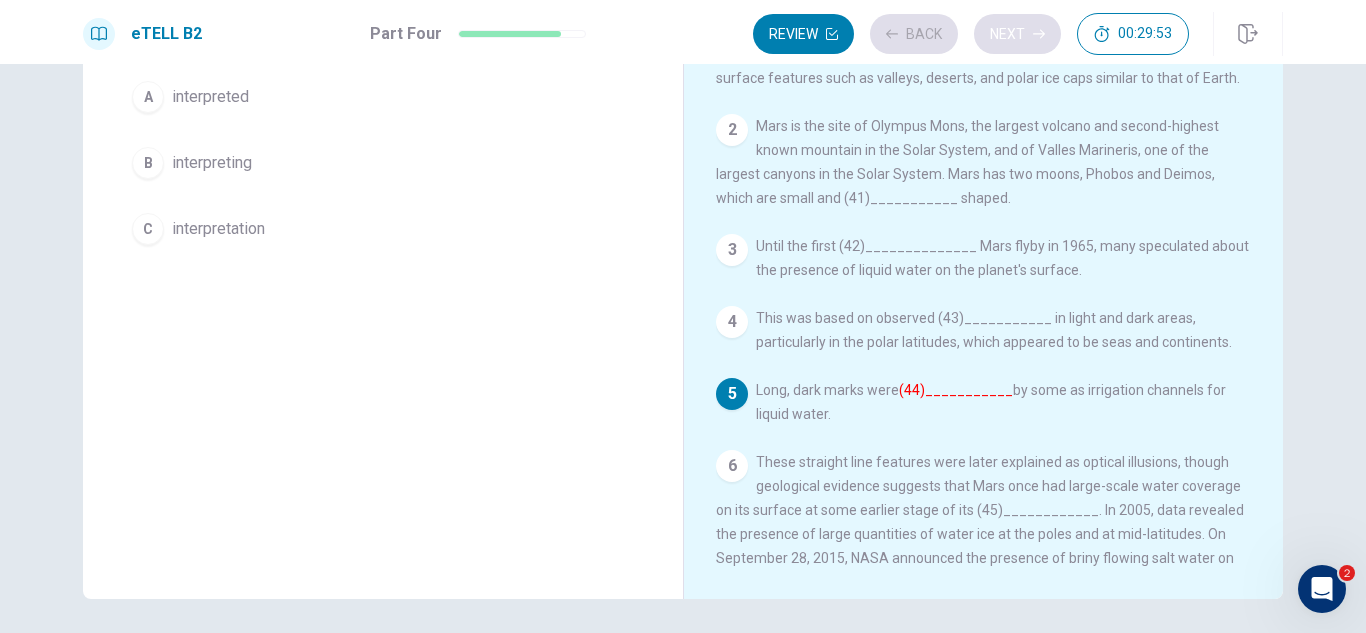 scroll, scrollTop: 94, scrollLeft: 0, axis: vertical 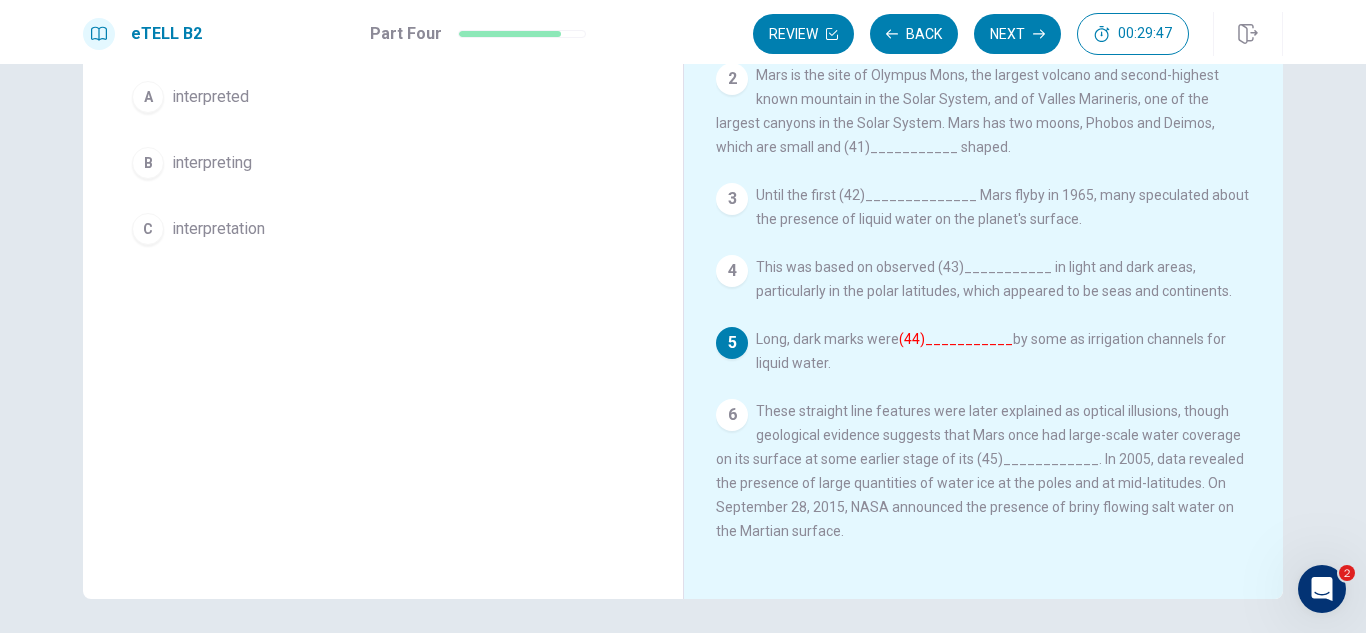 type 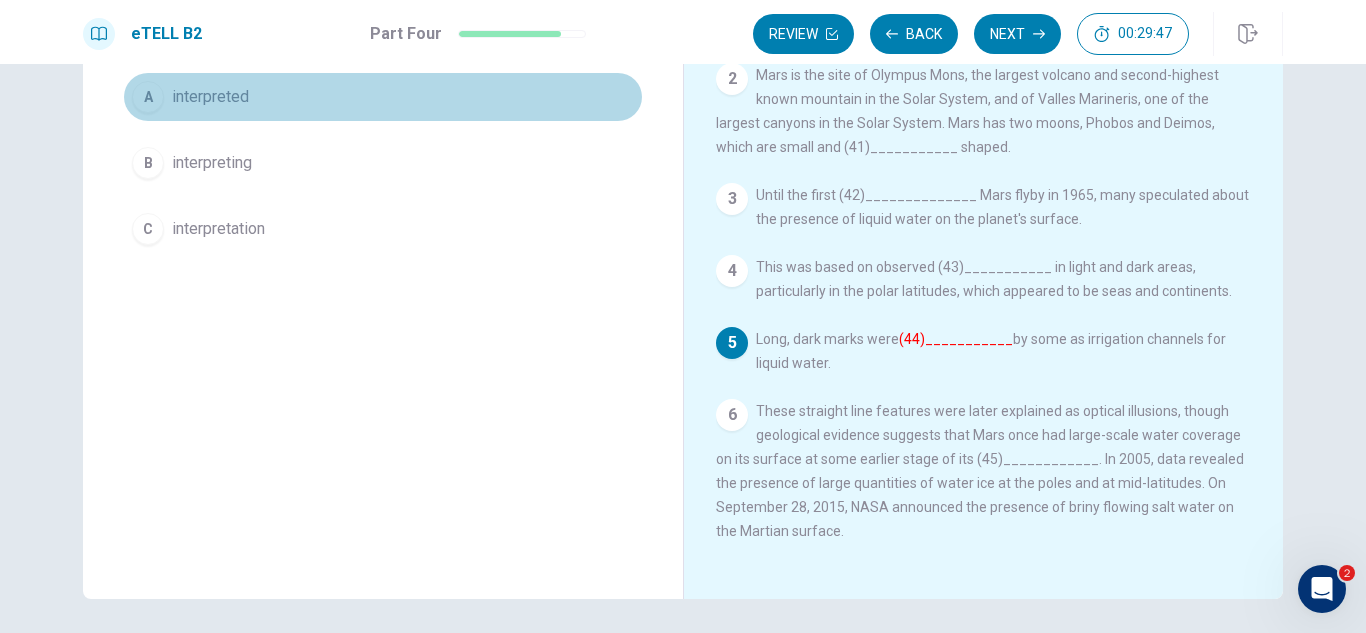 click on "interpreted" at bounding box center (210, 97) 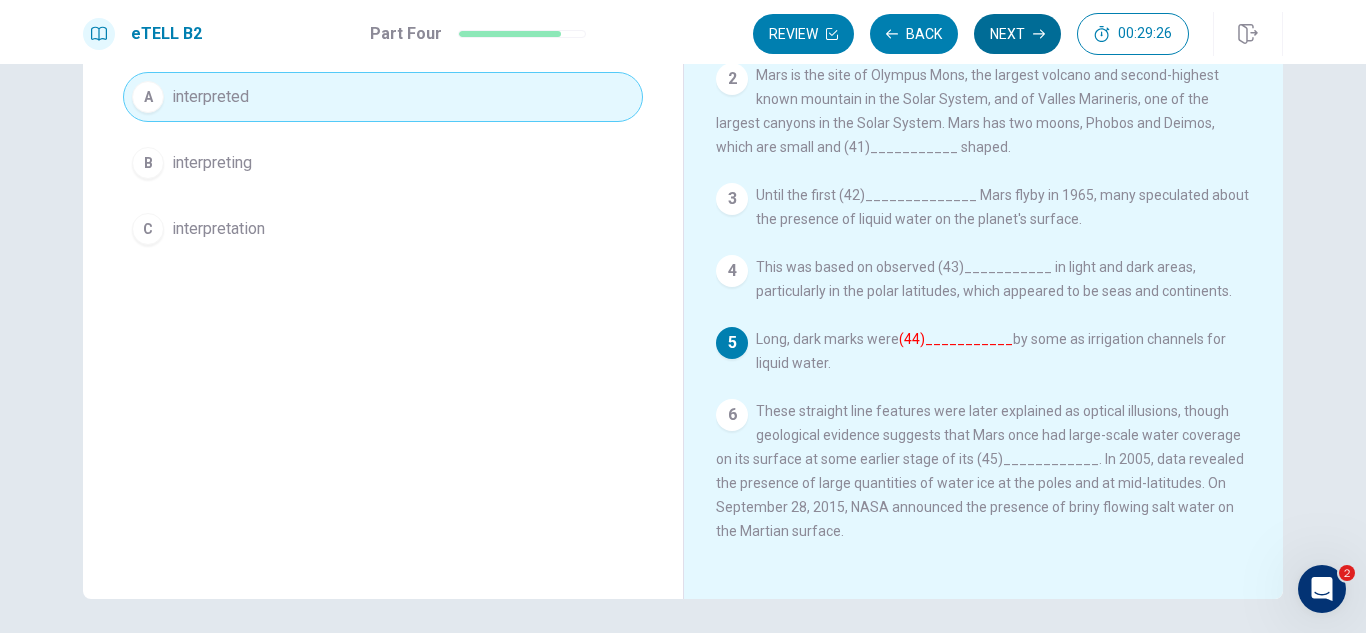 click on "Next" at bounding box center (1017, 34) 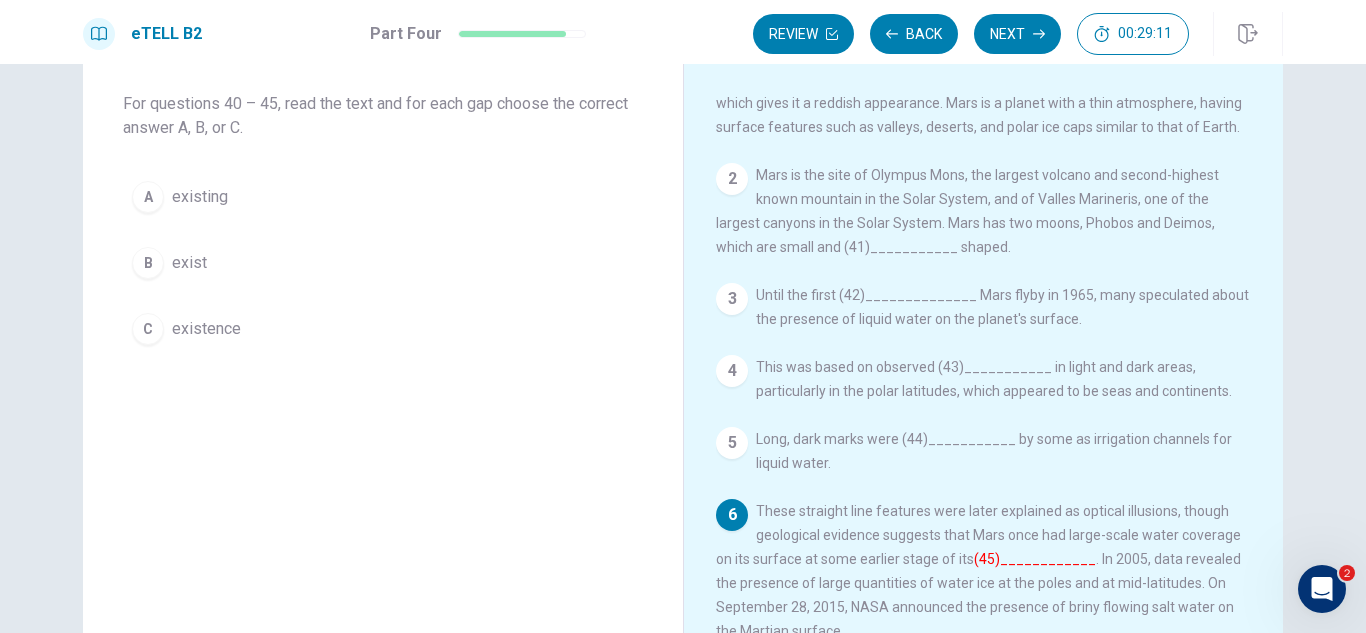 scroll, scrollTop: 70, scrollLeft: 0, axis: vertical 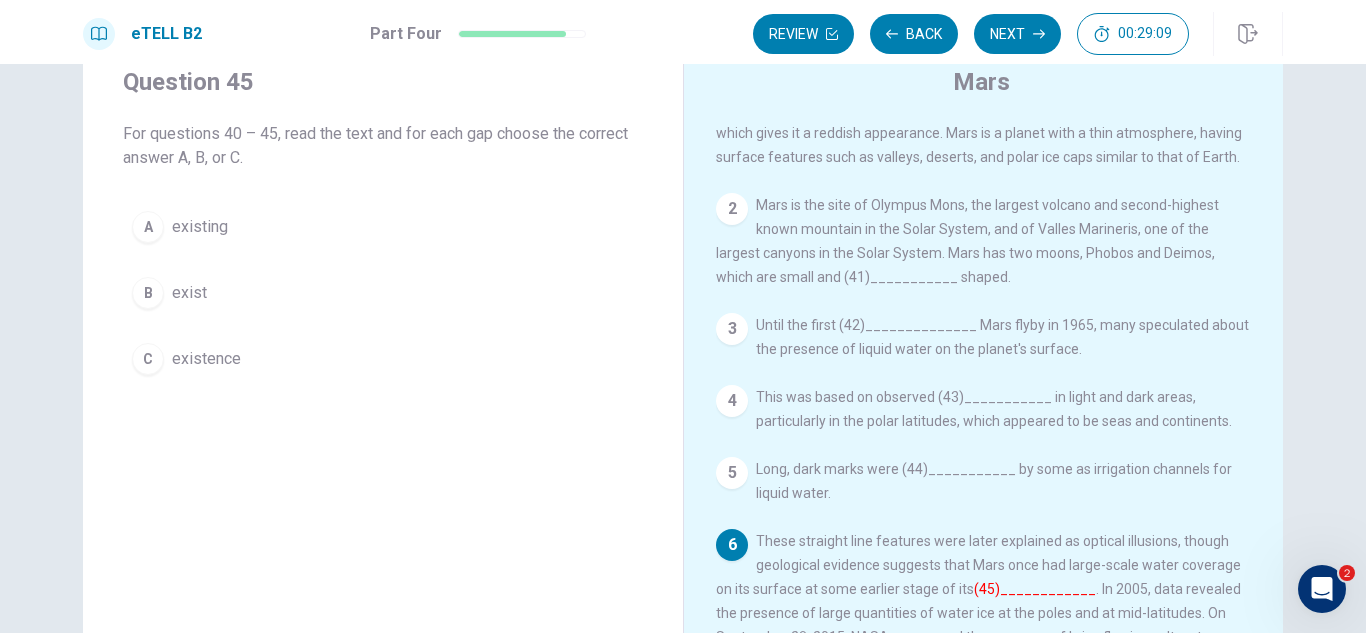 type 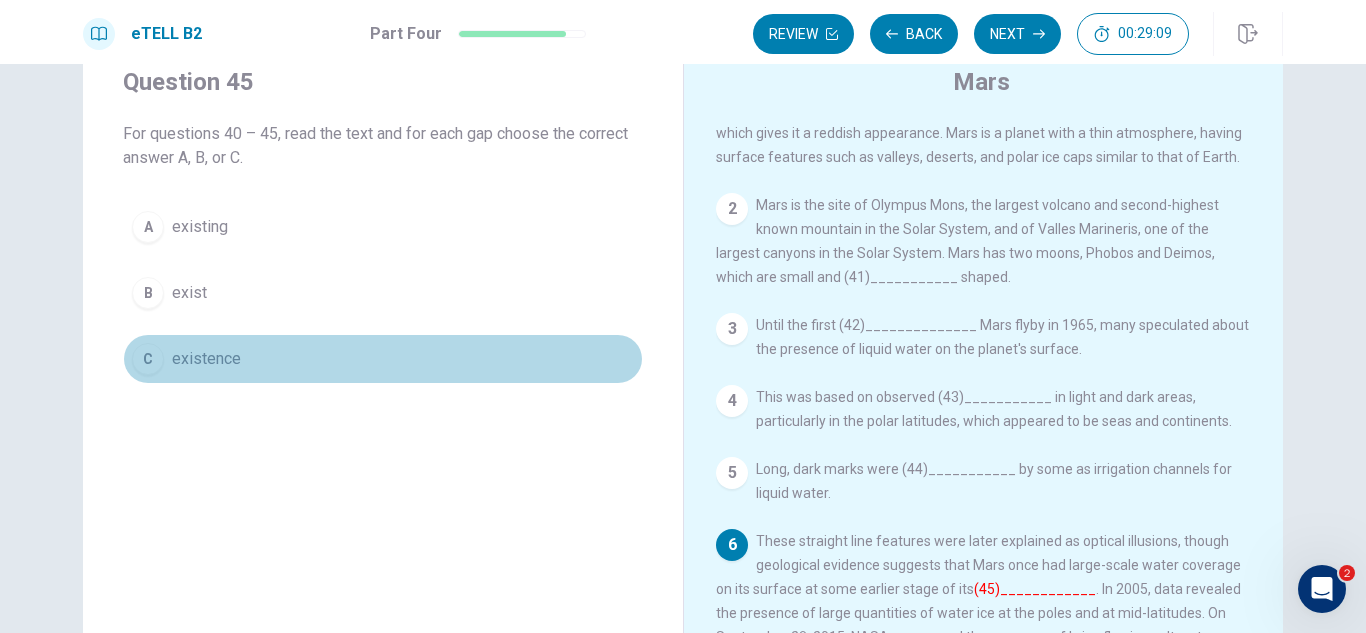 click on "existence" at bounding box center (206, 359) 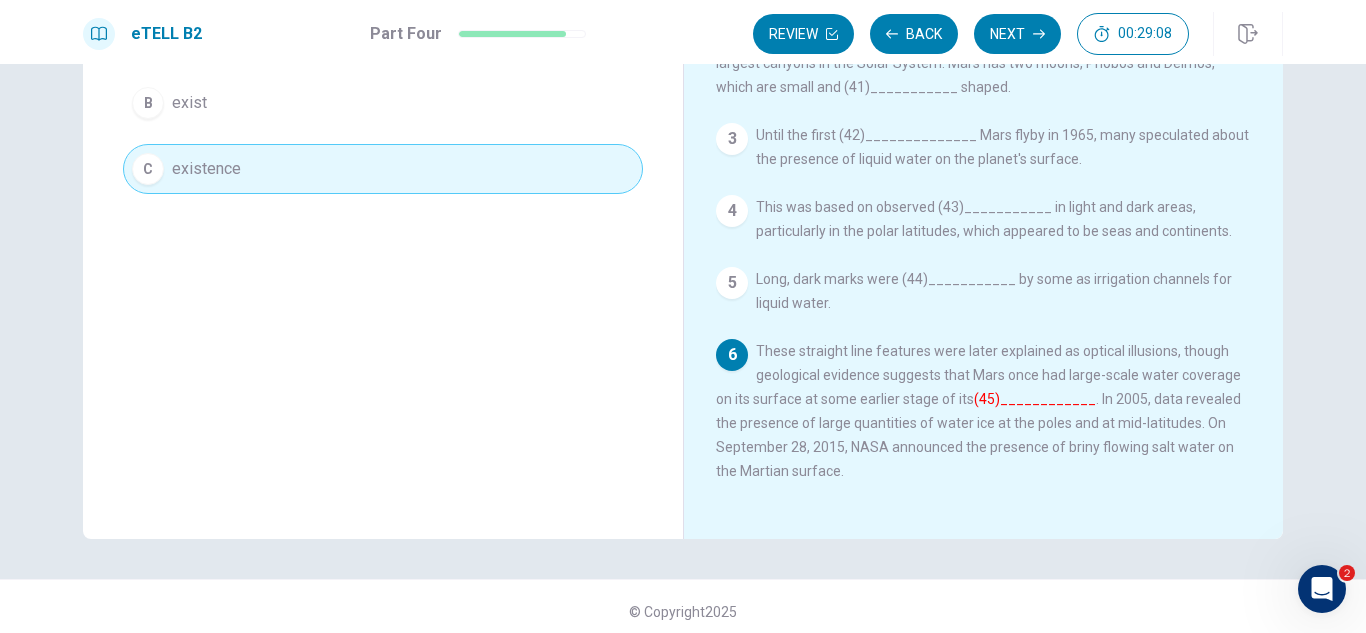 scroll, scrollTop: 270, scrollLeft: 0, axis: vertical 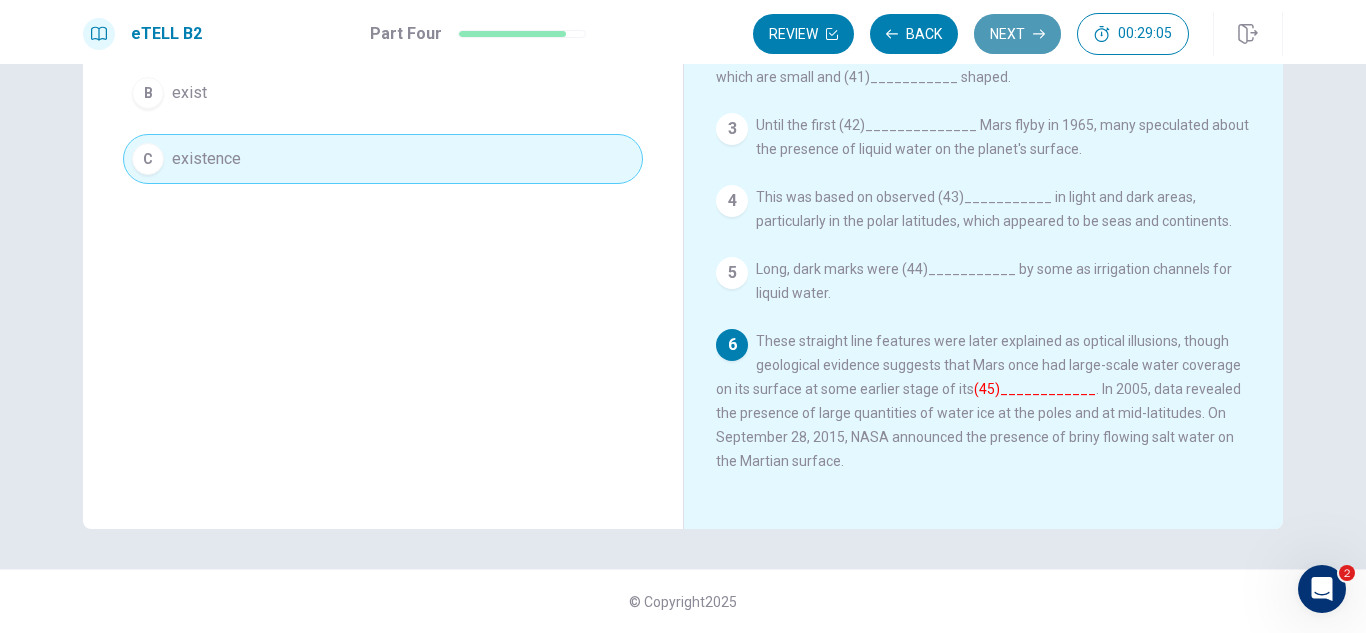 click on "Next" at bounding box center [1017, 34] 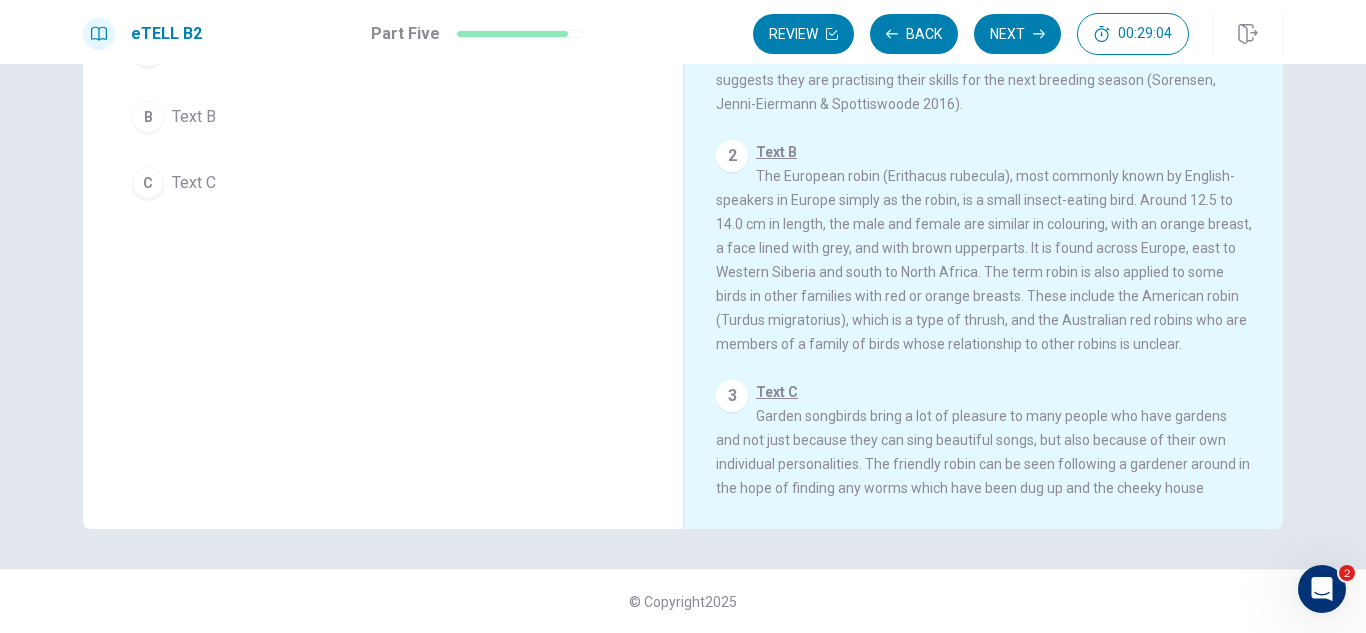 scroll, scrollTop: 0, scrollLeft: 0, axis: both 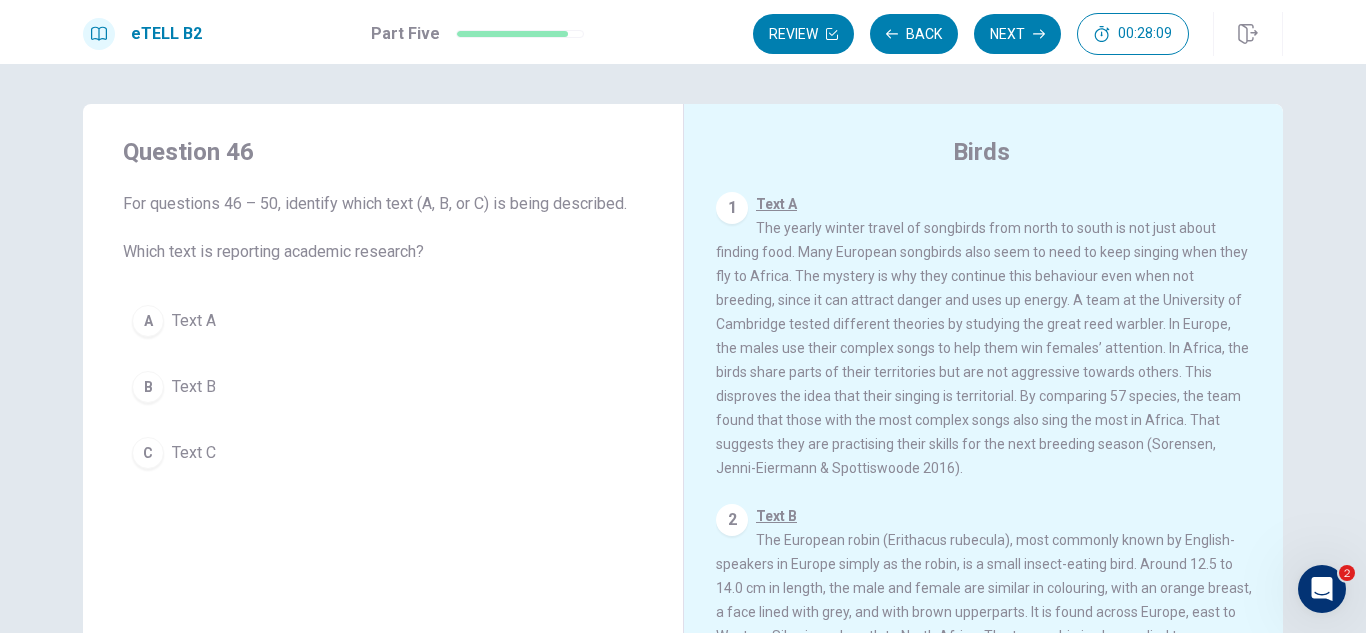 type 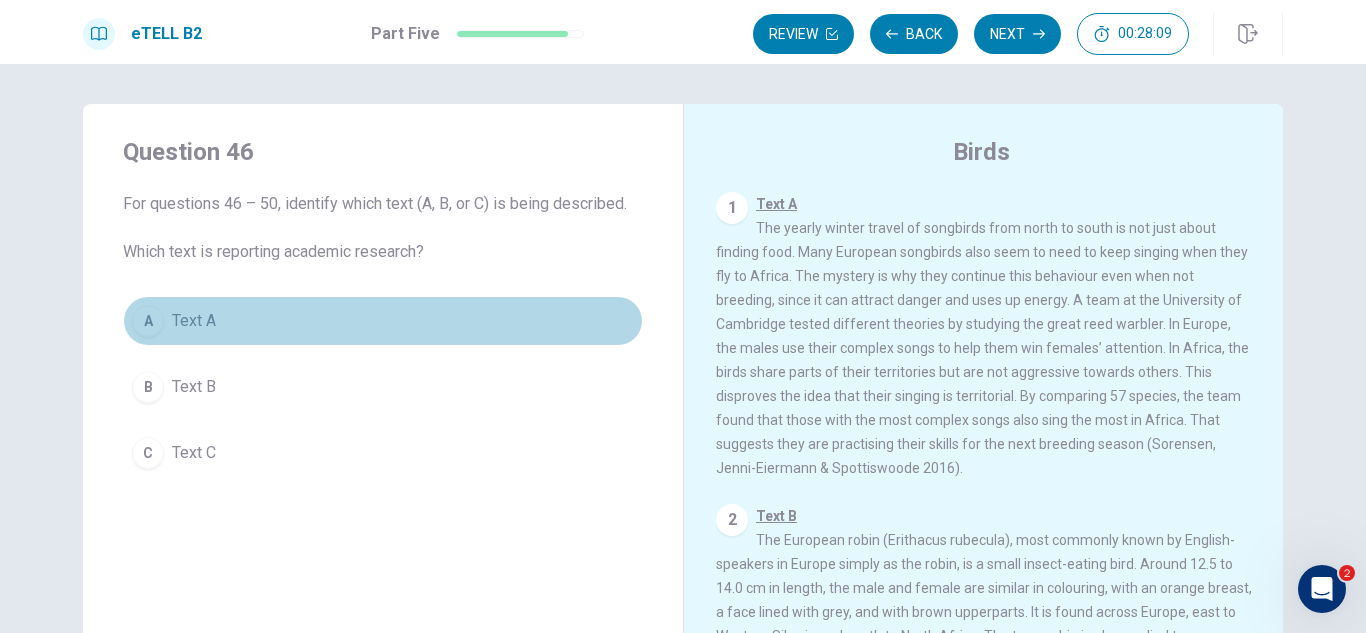 click on "A Text A" at bounding box center [383, 321] 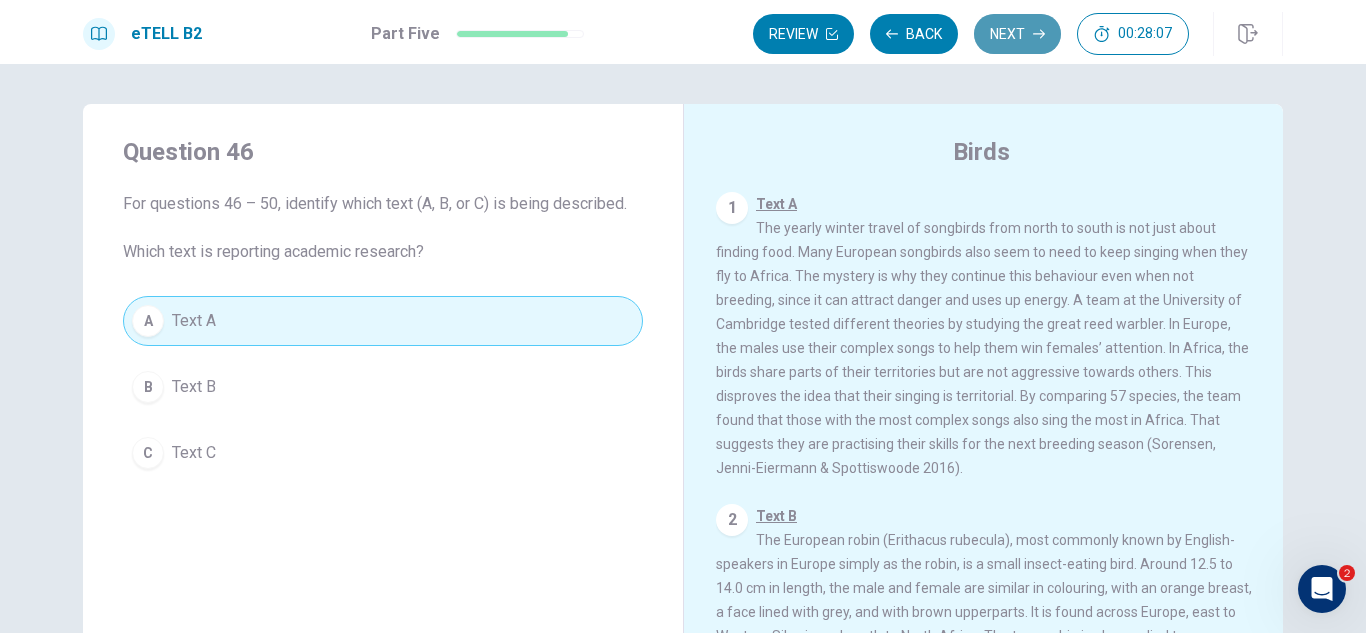 click on "Next" at bounding box center (1017, 34) 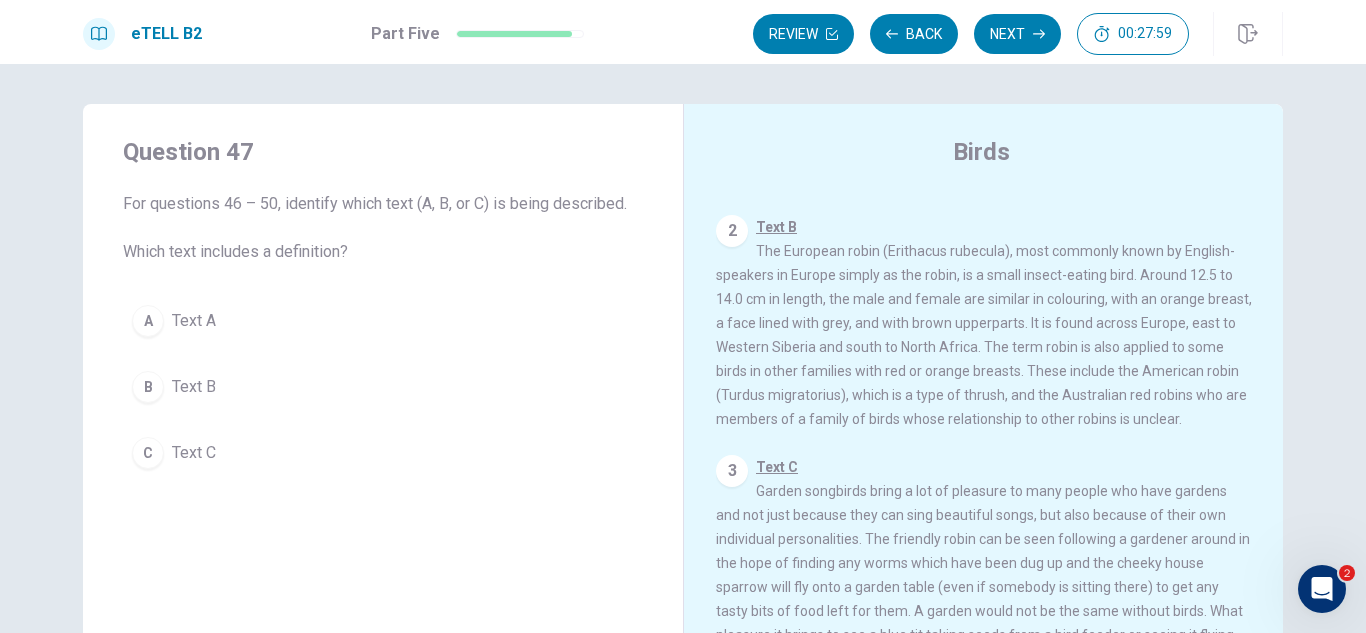 scroll, scrollTop: 322, scrollLeft: 0, axis: vertical 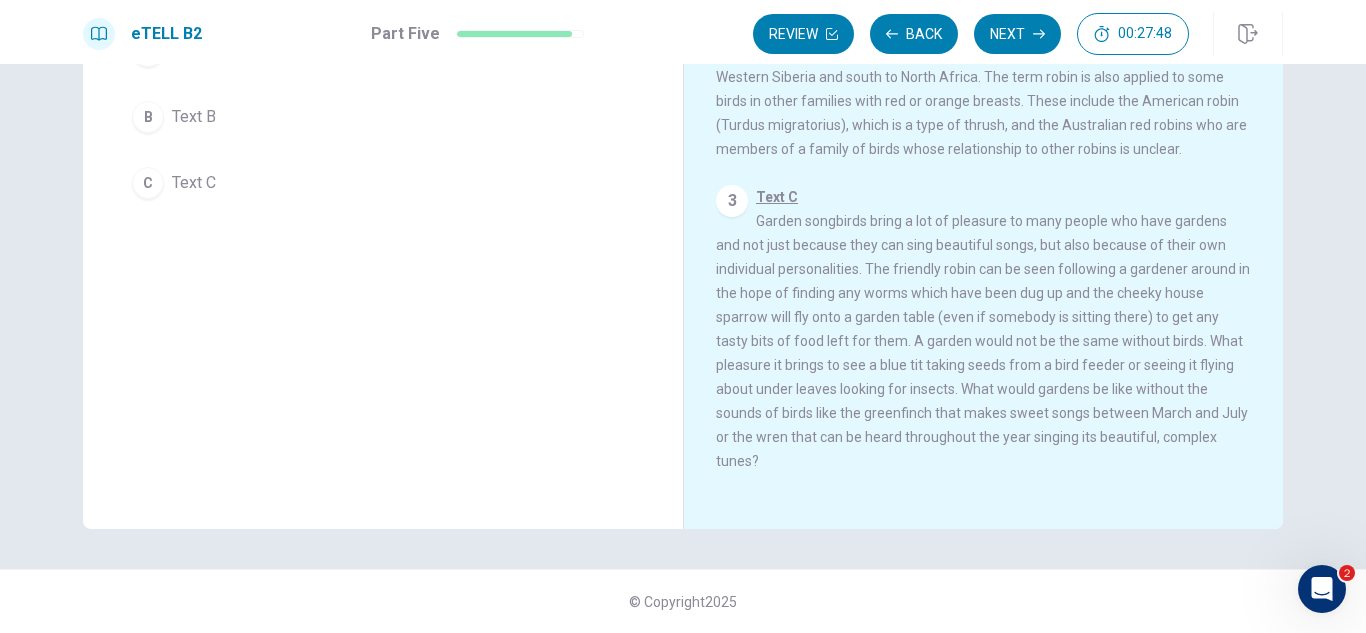 type 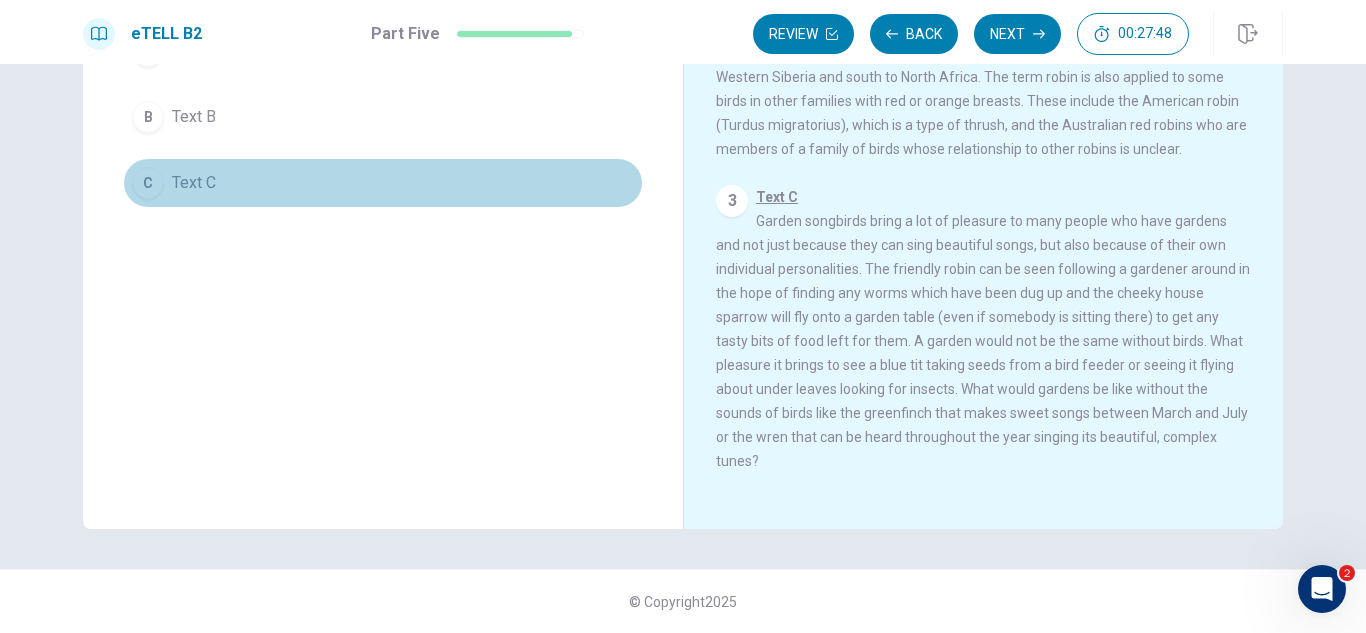click on "Text C" at bounding box center (194, 183) 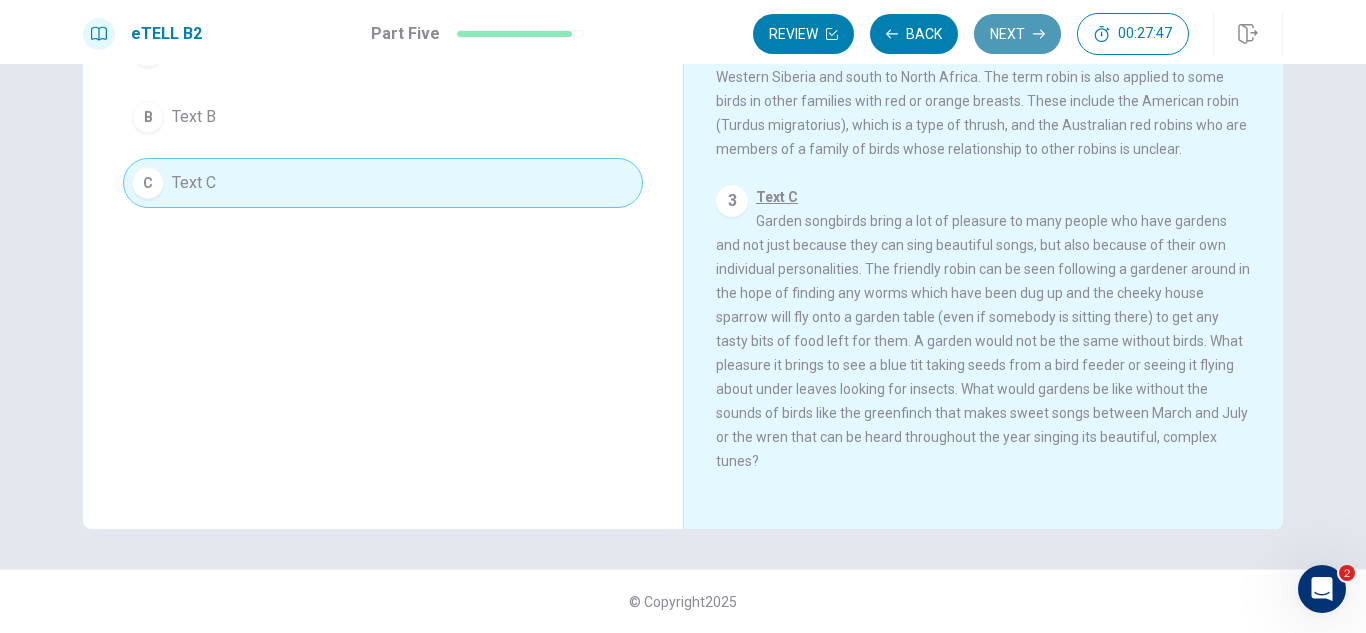 click on "Next" at bounding box center [1017, 34] 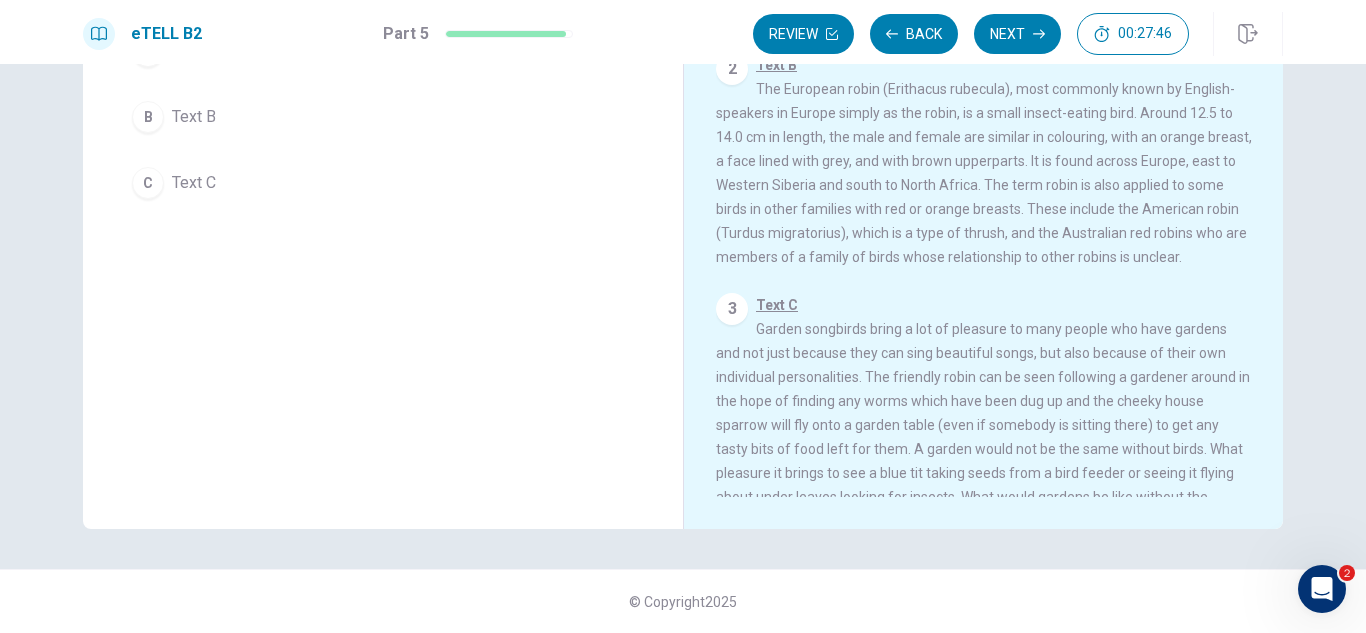 scroll, scrollTop: 122, scrollLeft: 0, axis: vertical 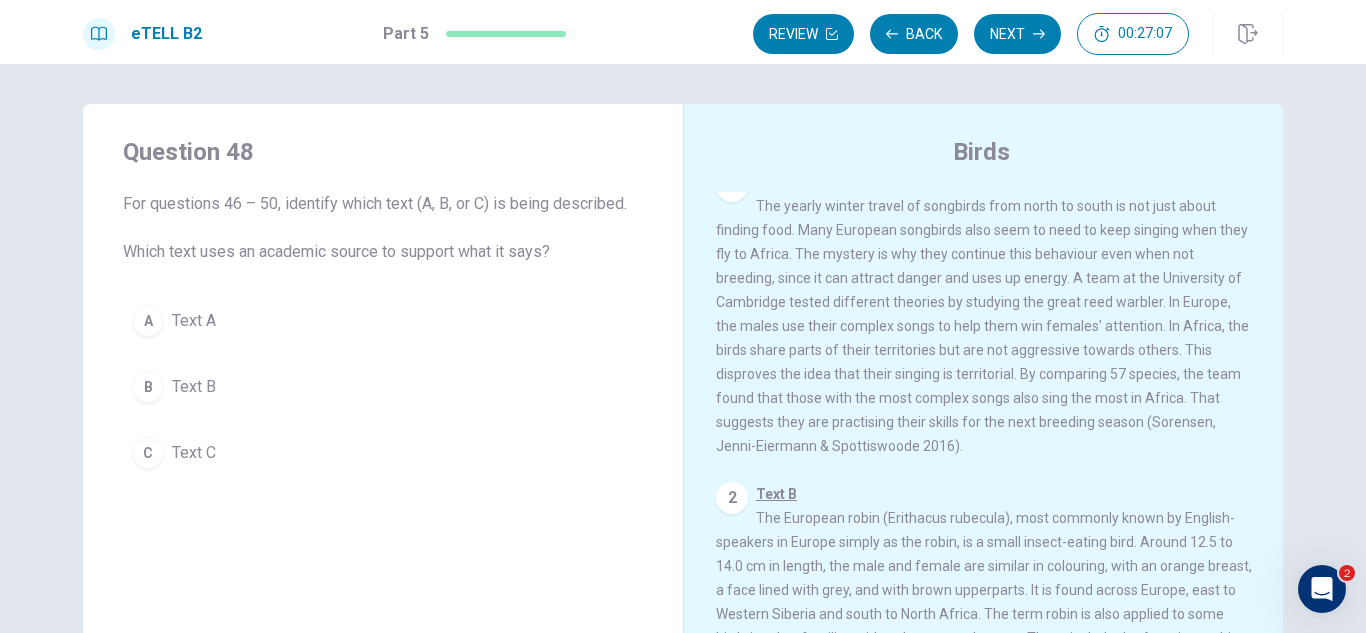 type 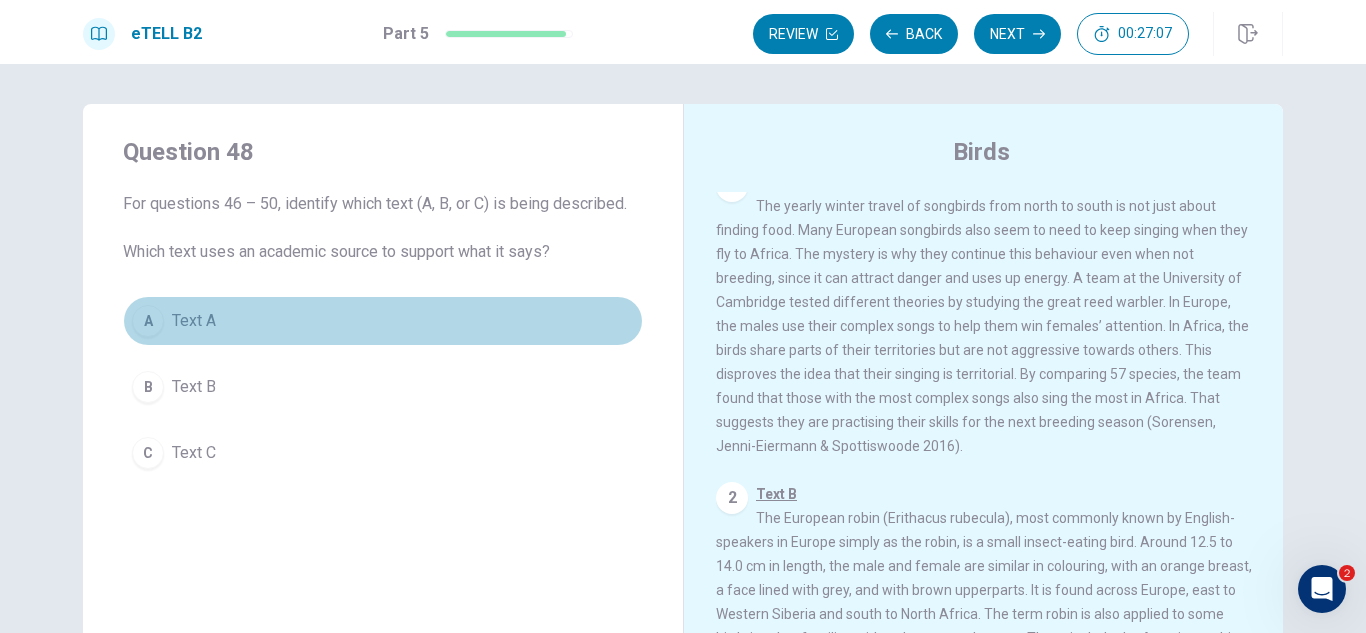 click on "A Text A" at bounding box center (383, 321) 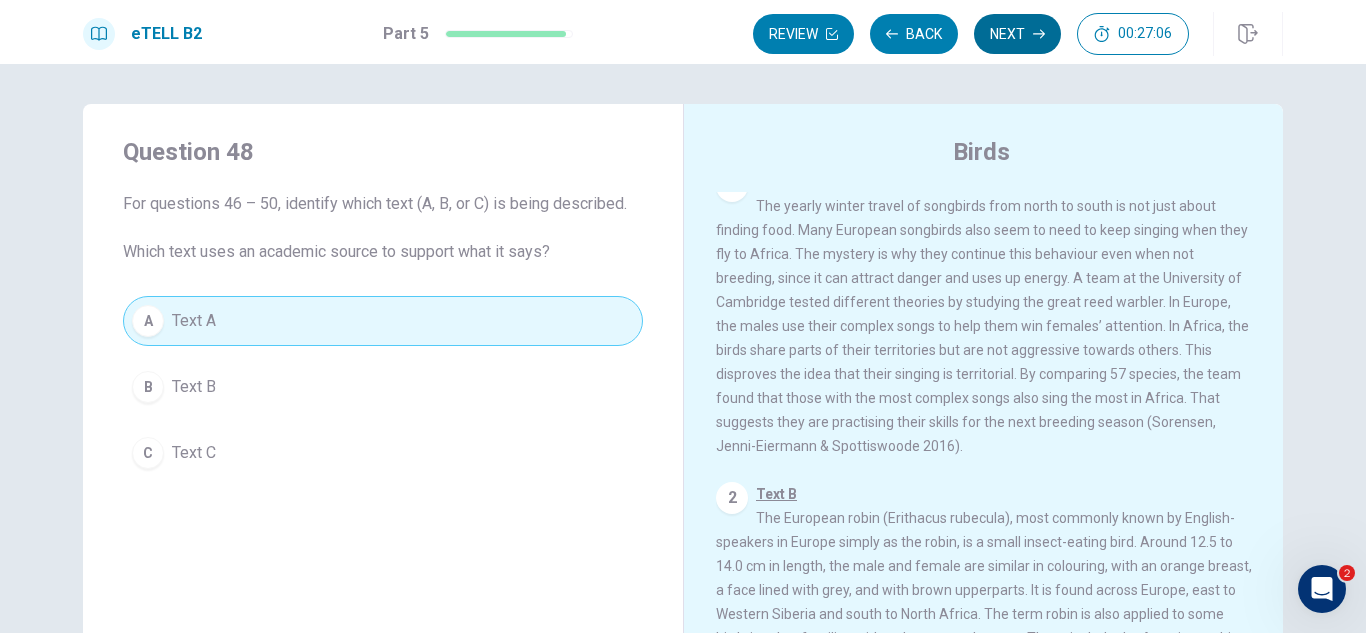 click on "Next" at bounding box center (1017, 34) 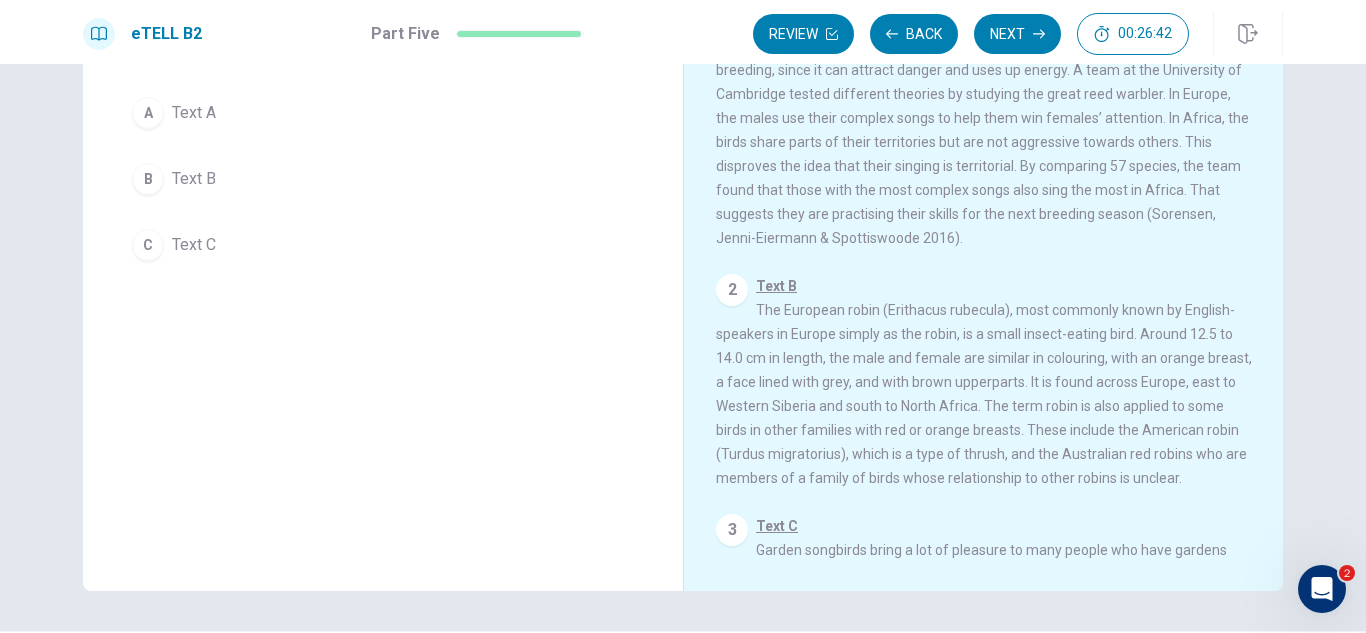 scroll, scrollTop: 270, scrollLeft: 0, axis: vertical 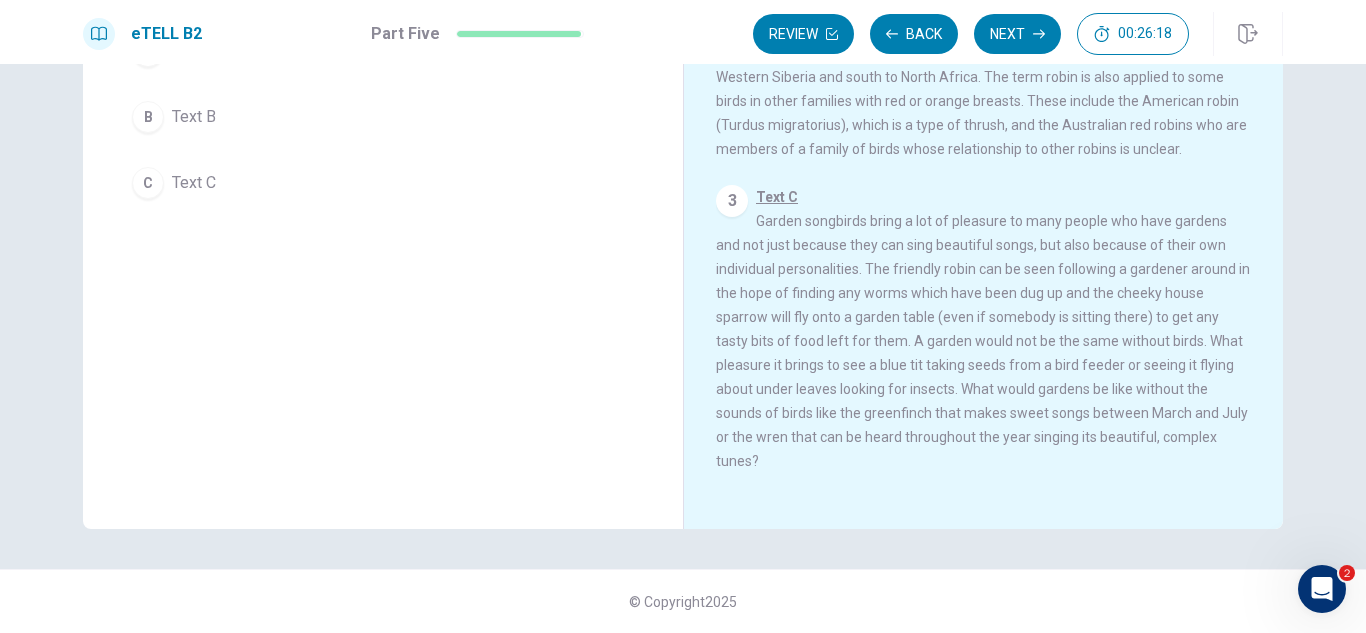 type 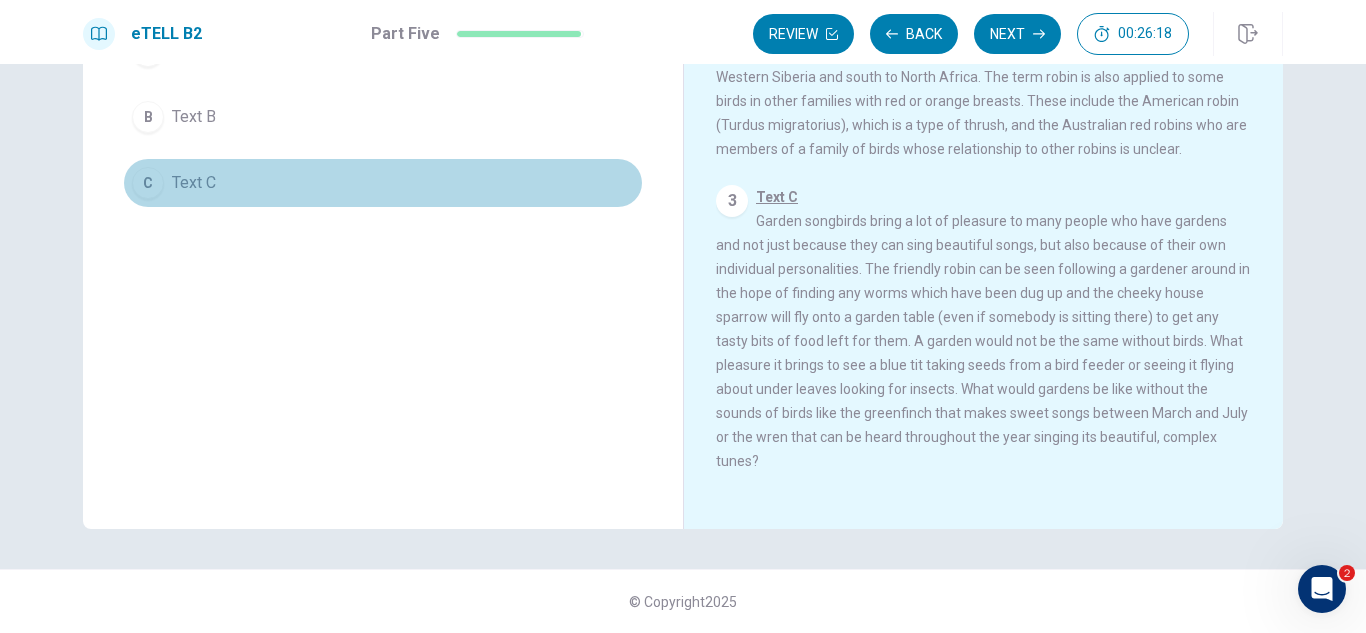 click on "Text C" at bounding box center (194, 183) 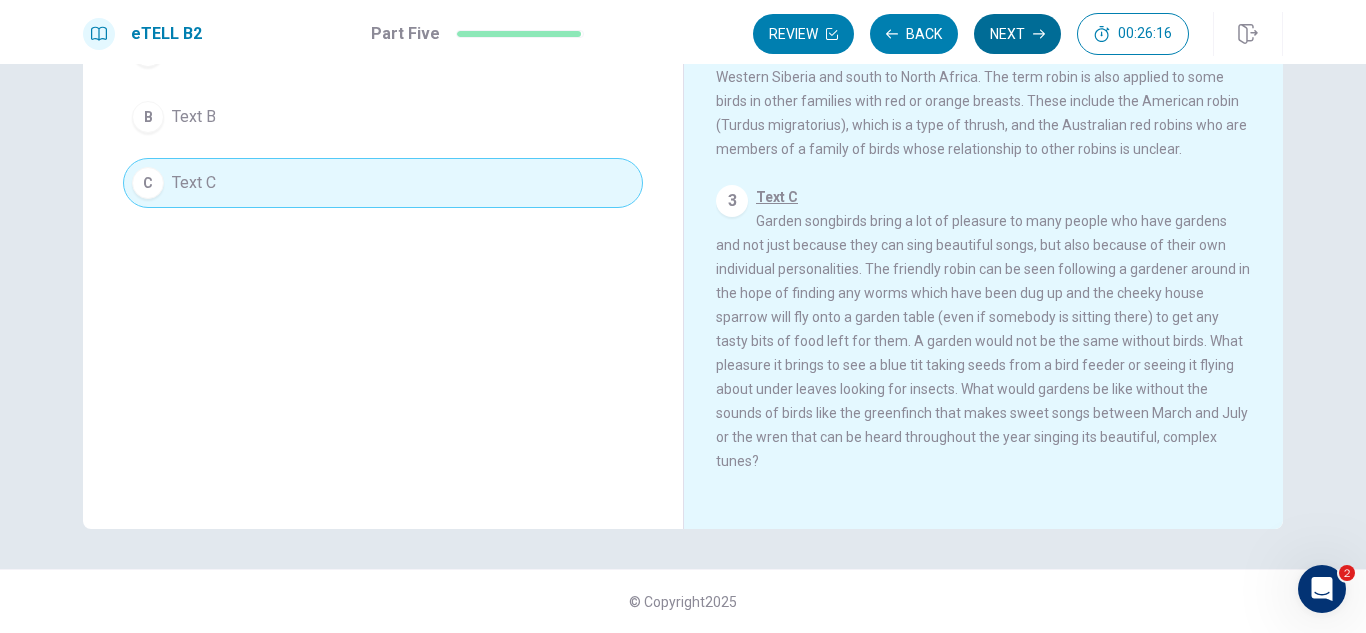 click 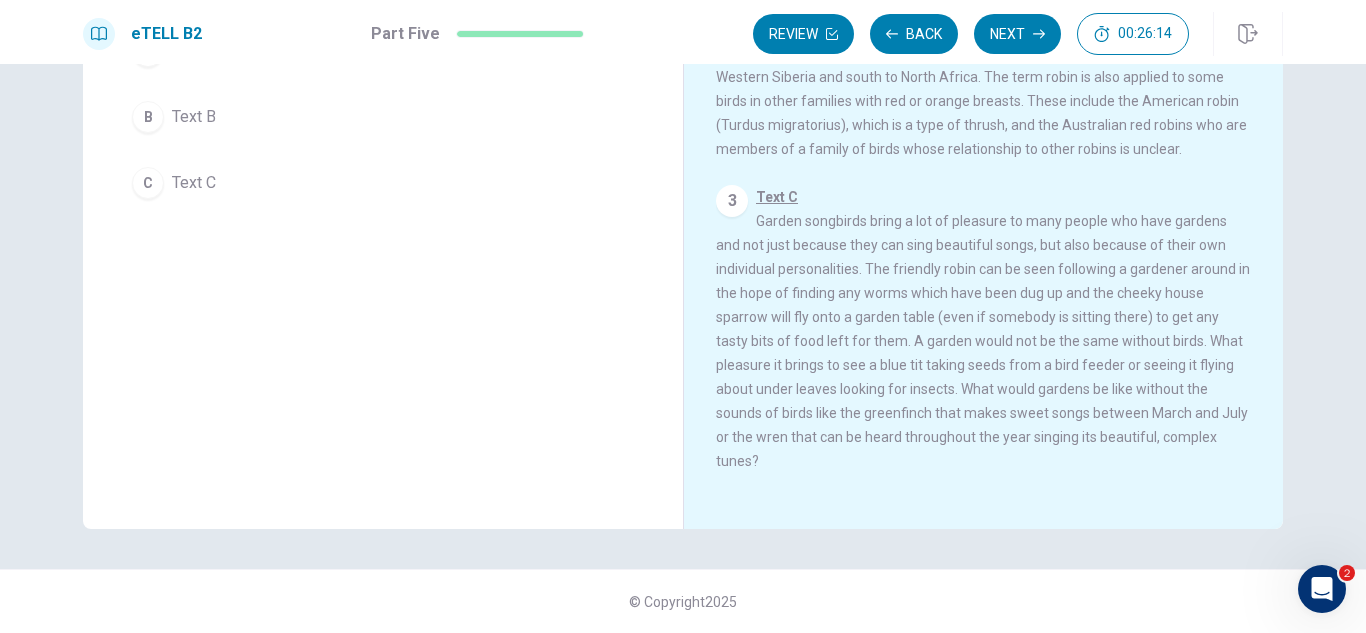 scroll, scrollTop: 0, scrollLeft: 0, axis: both 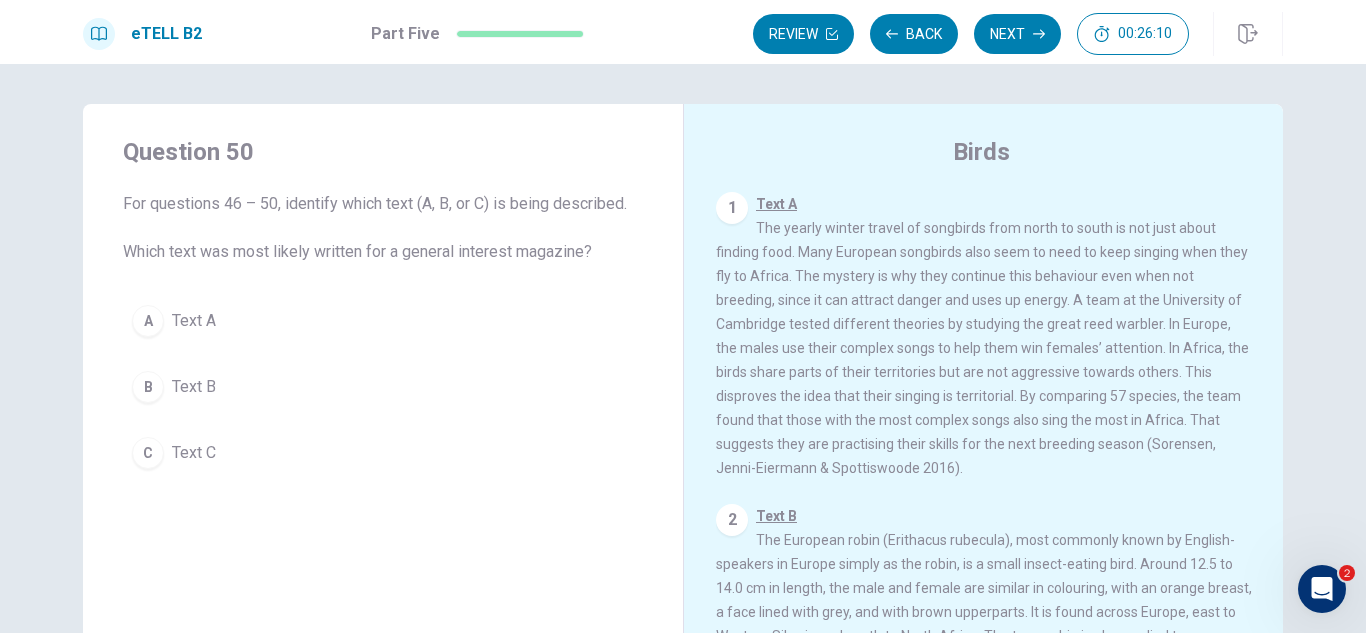 type 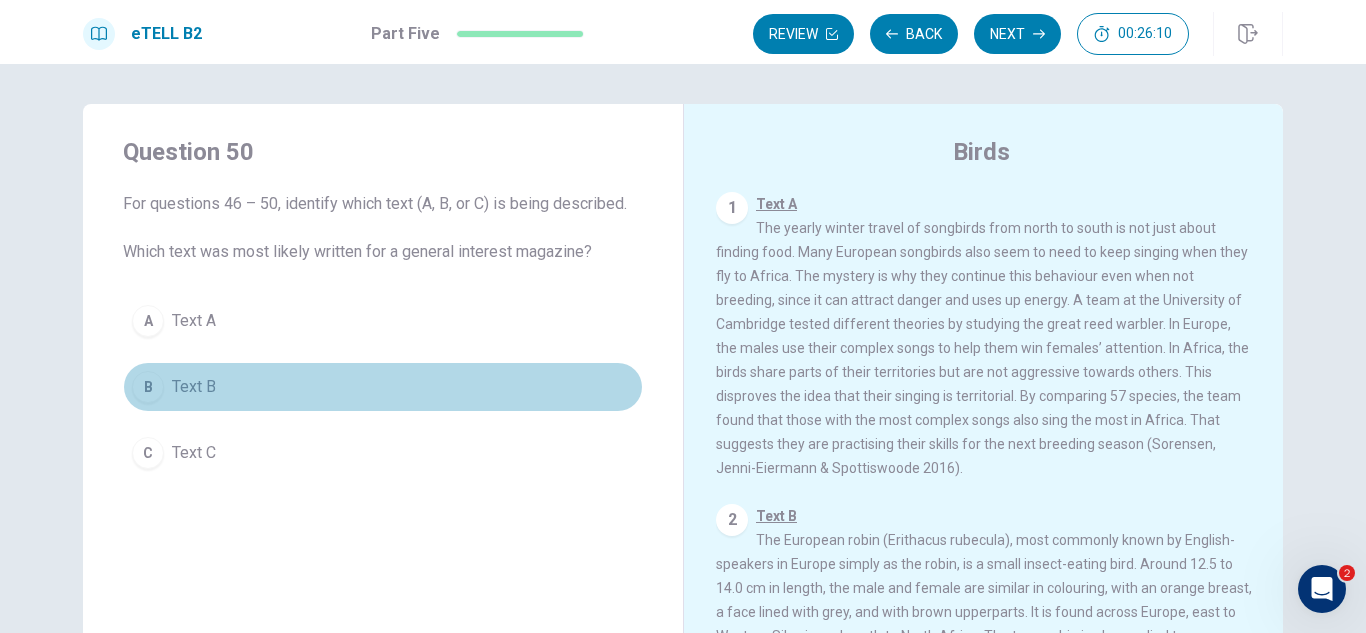 click on "B Text B" at bounding box center (383, 387) 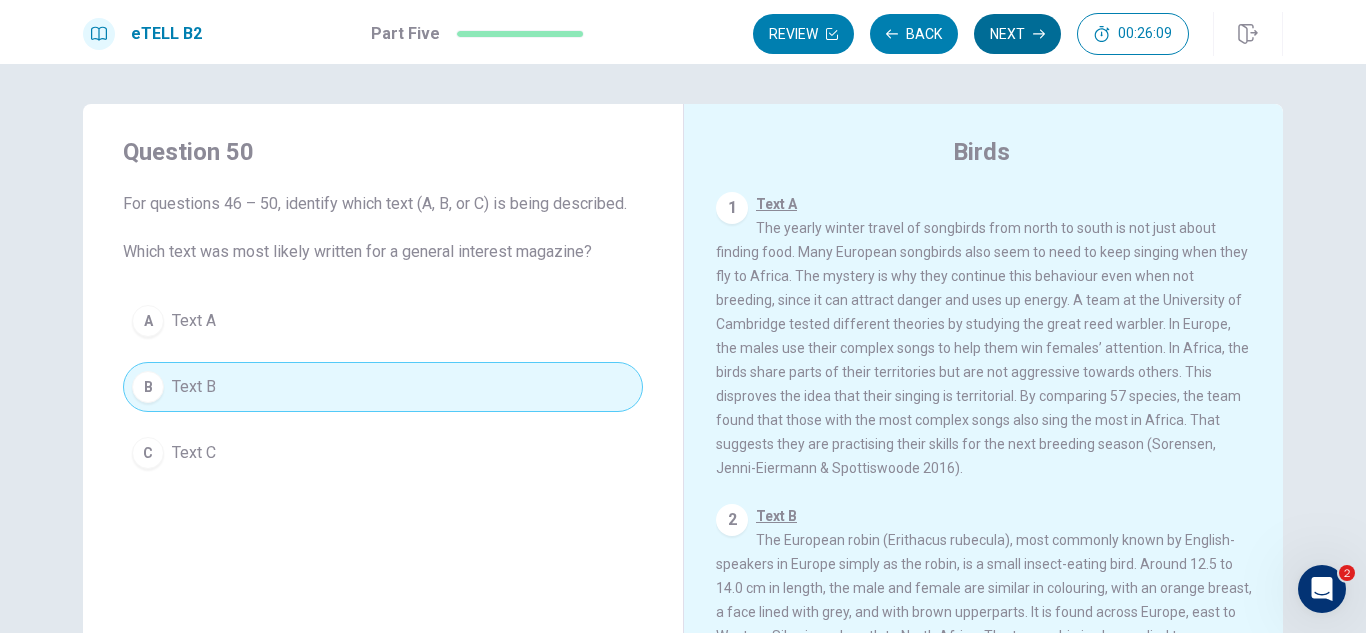 click on "Next" at bounding box center [1017, 34] 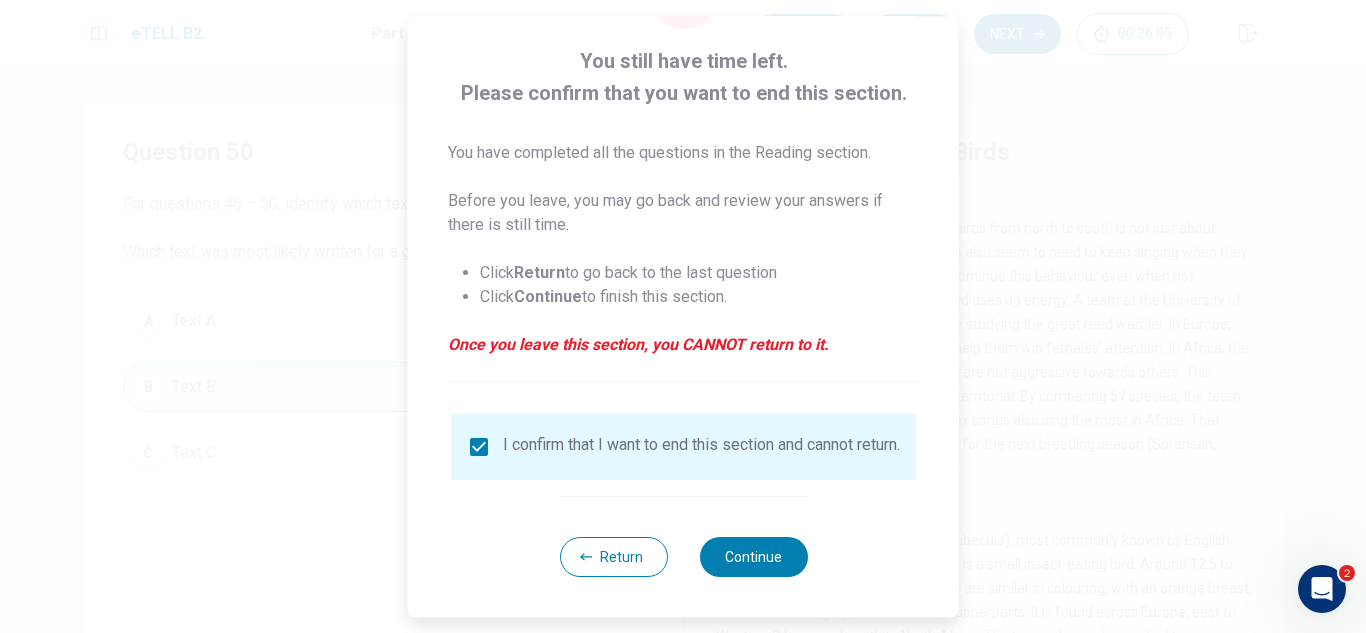 scroll, scrollTop: 113, scrollLeft: 0, axis: vertical 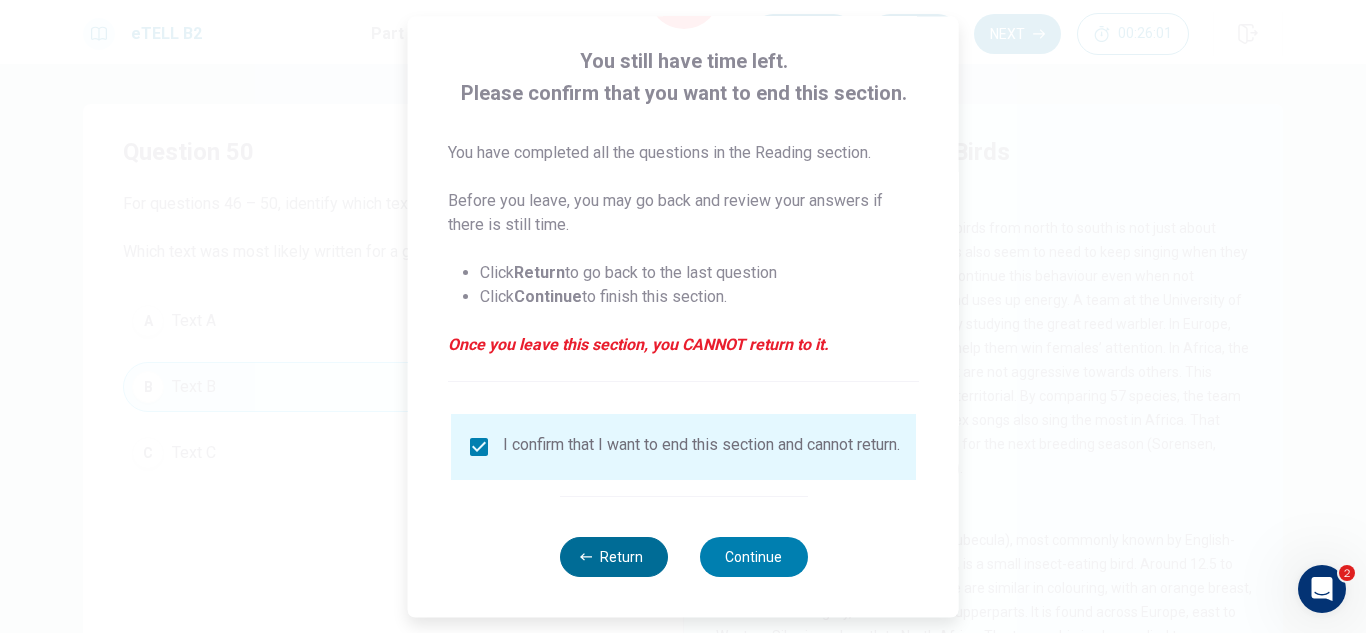 type 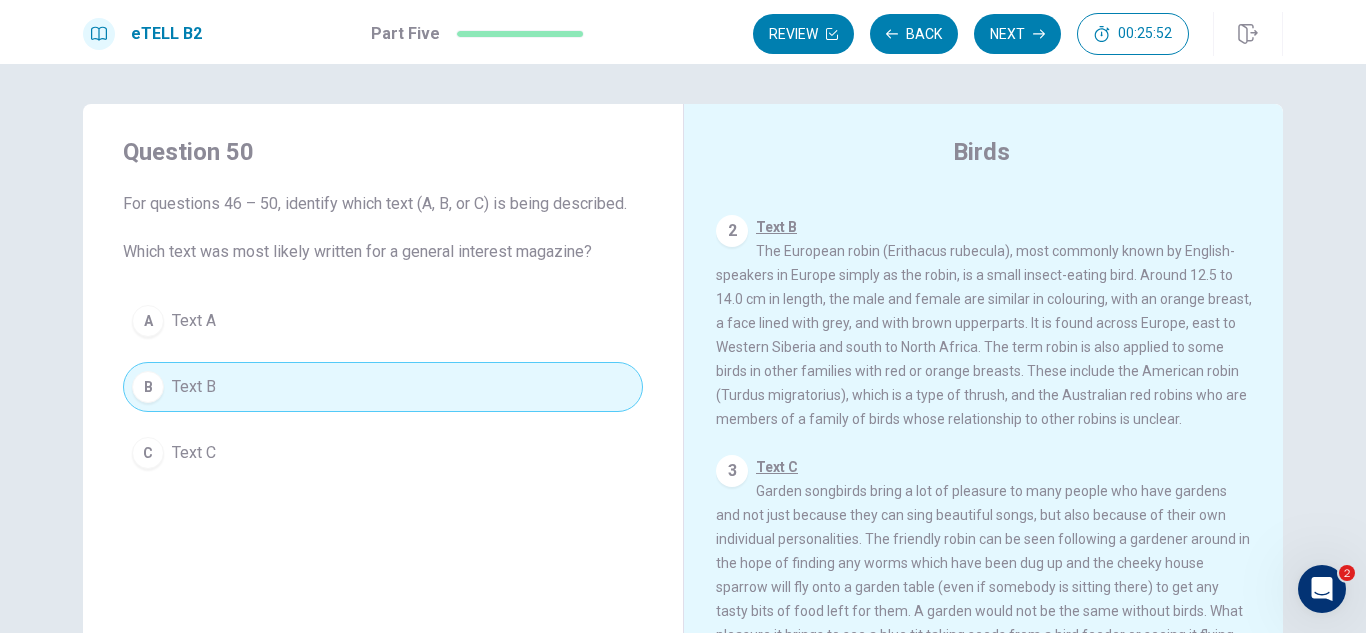 scroll, scrollTop: 322, scrollLeft: 0, axis: vertical 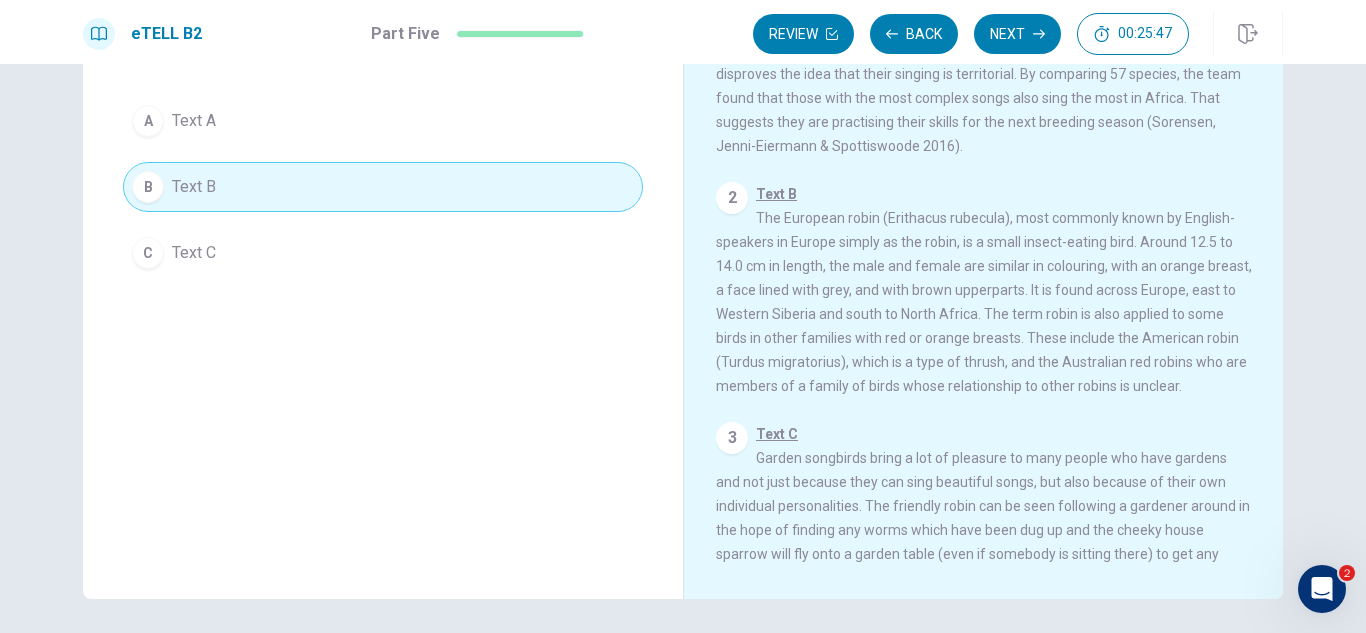 click on "B Text B" at bounding box center (383, 187) 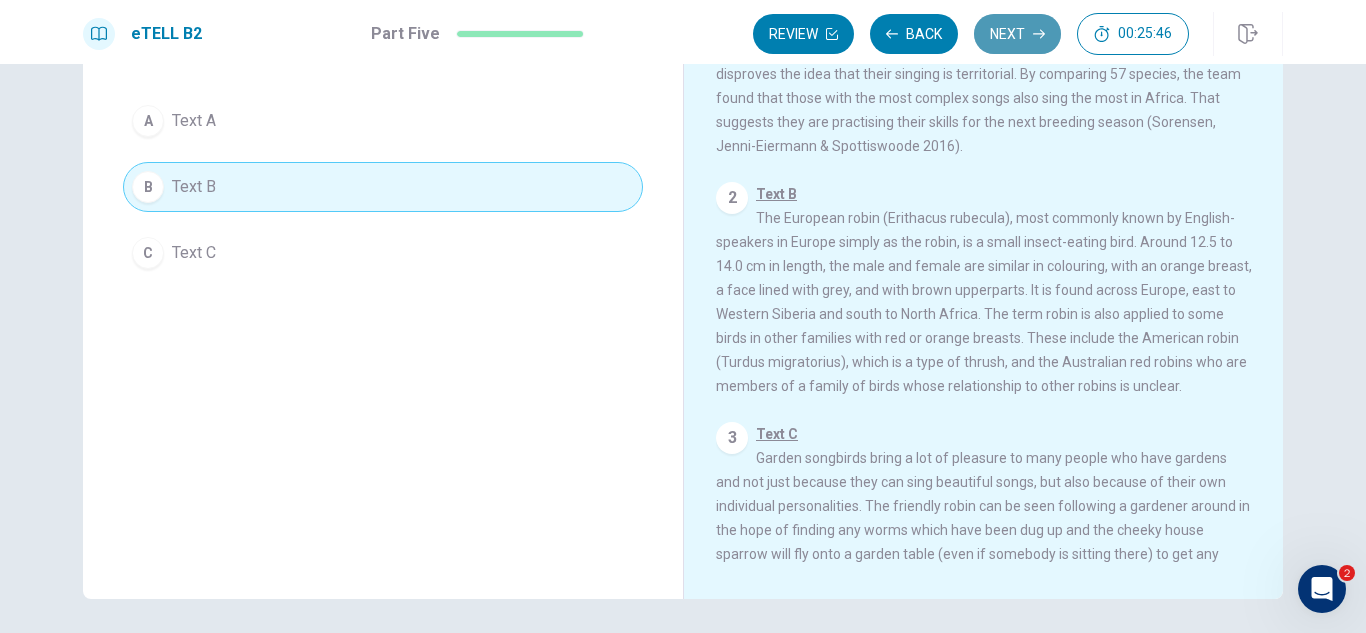 click on "Next" at bounding box center (1017, 34) 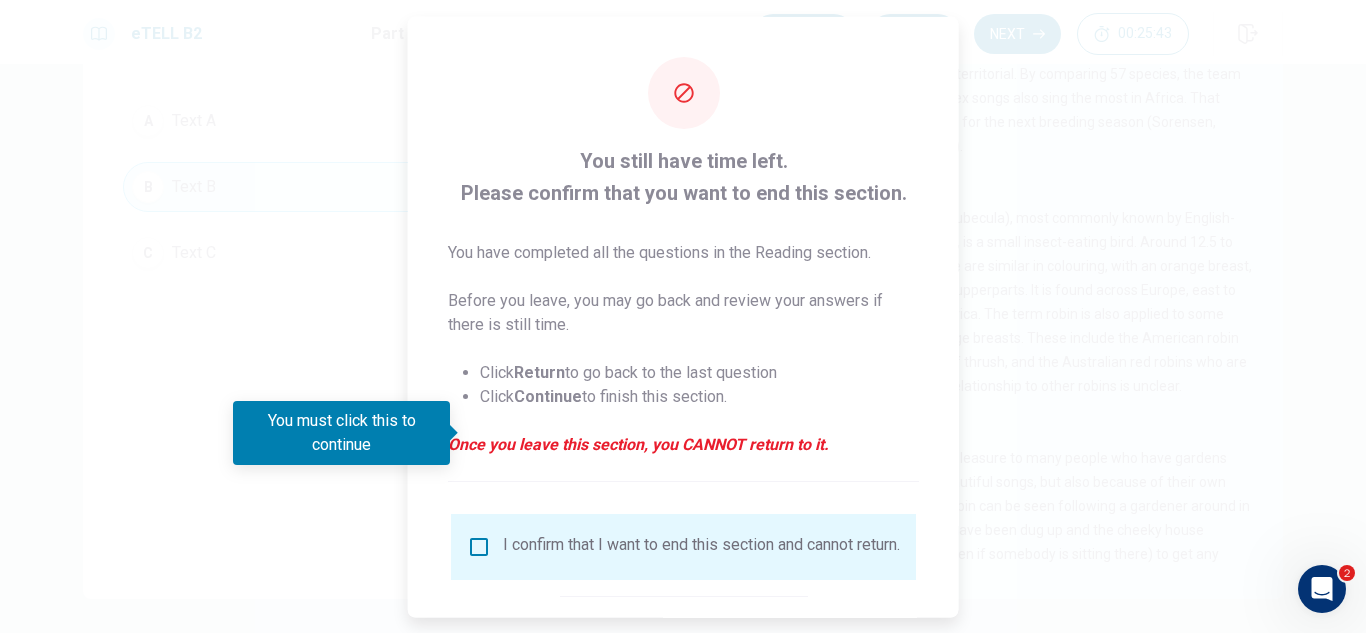 scroll, scrollTop: 113, scrollLeft: 0, axis: vertical 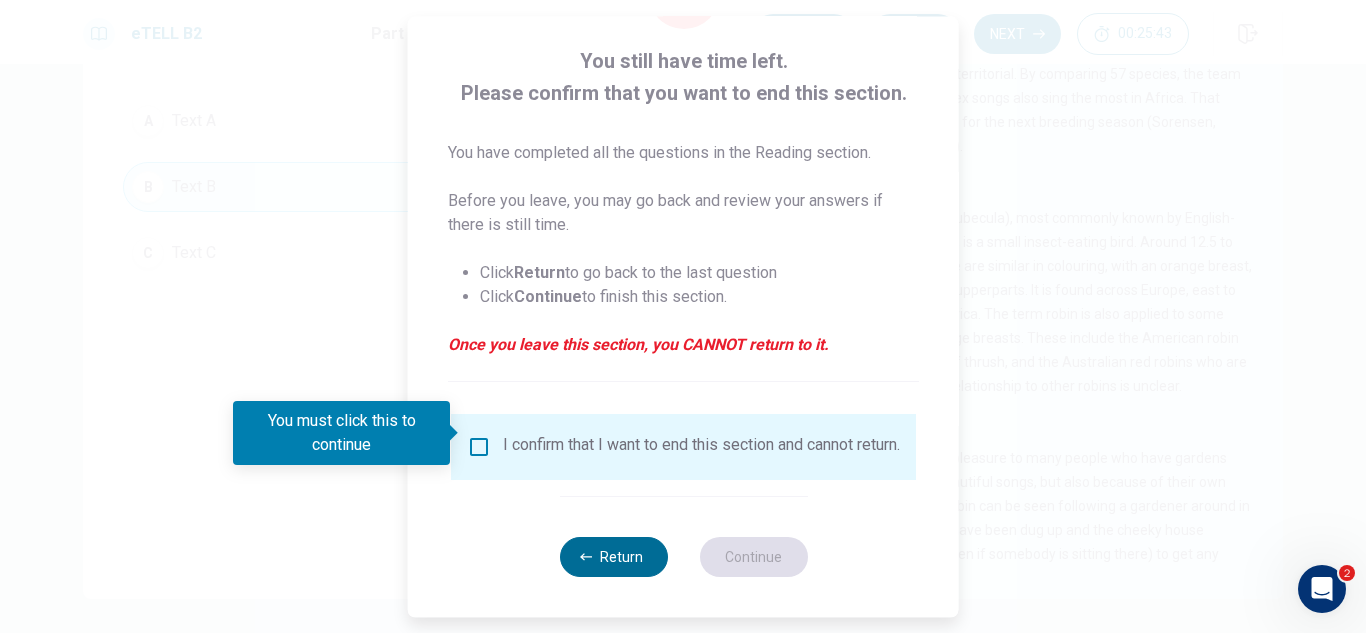type 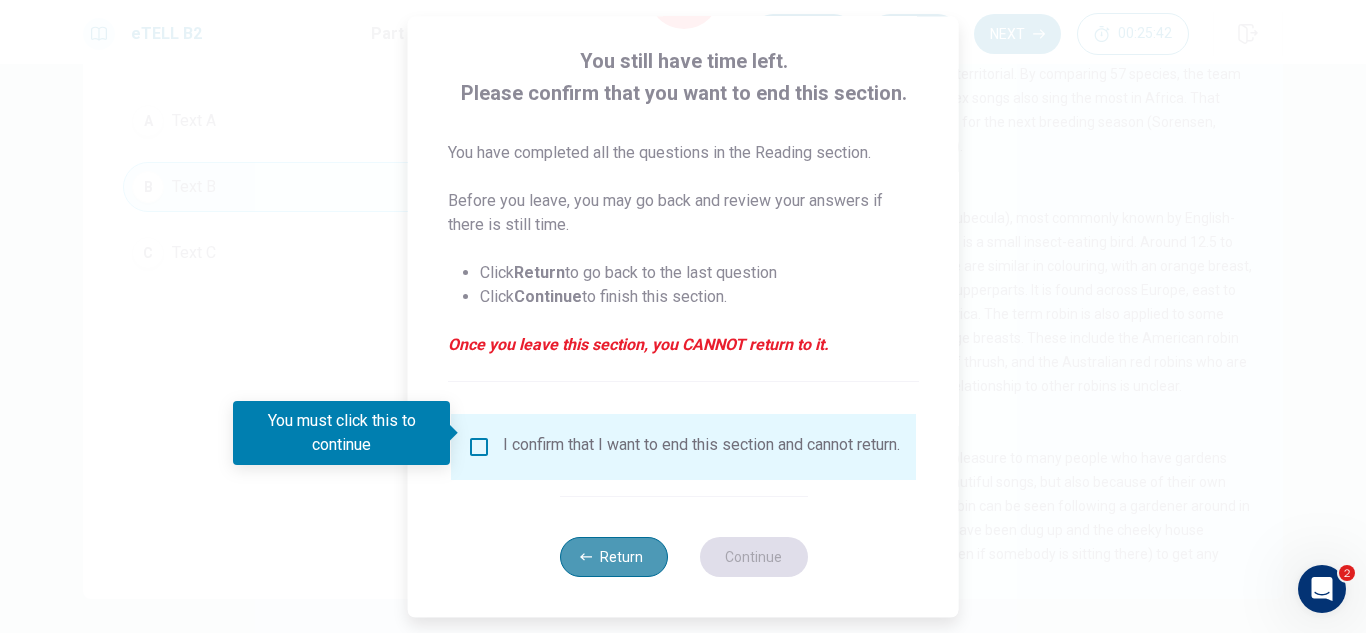 click 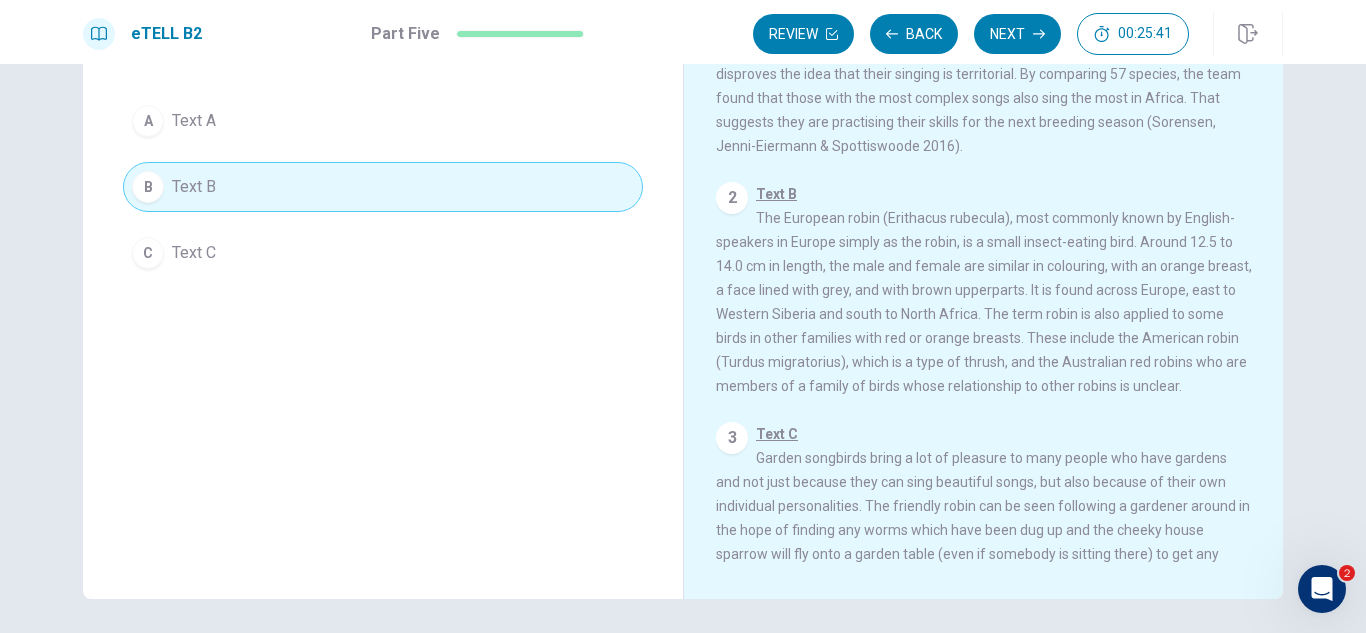 scroll, scrollTop: 0, scrollLeft: 0, axis: both 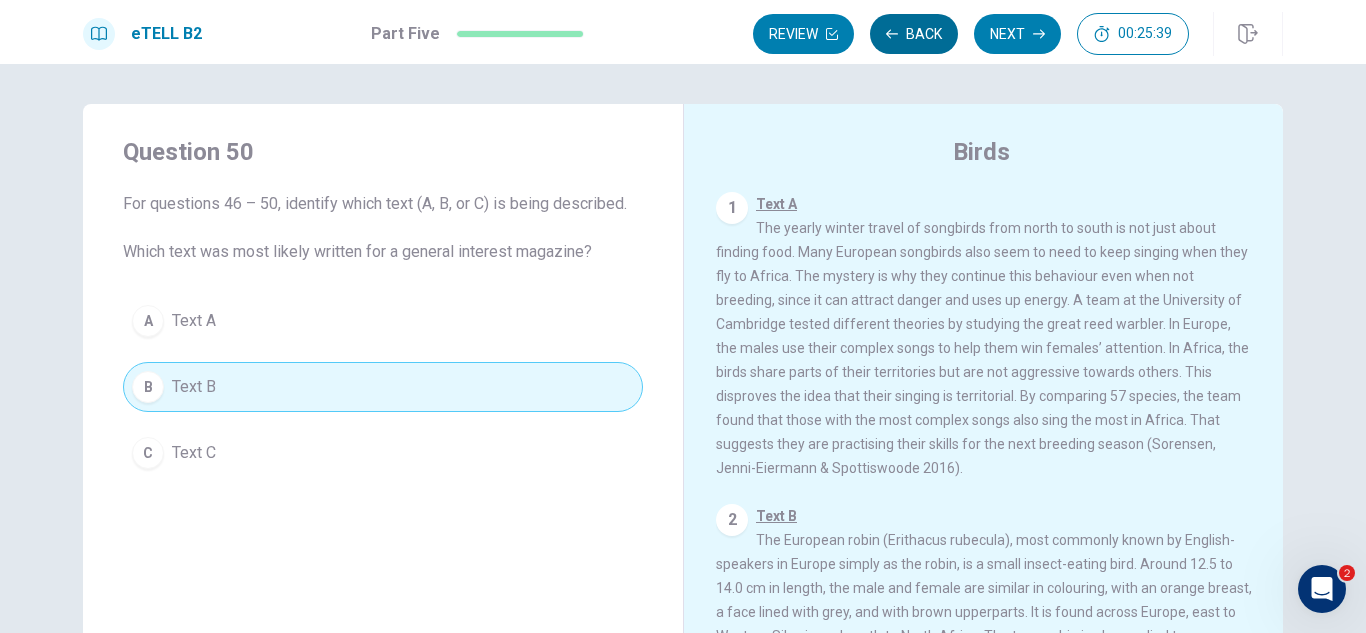 type 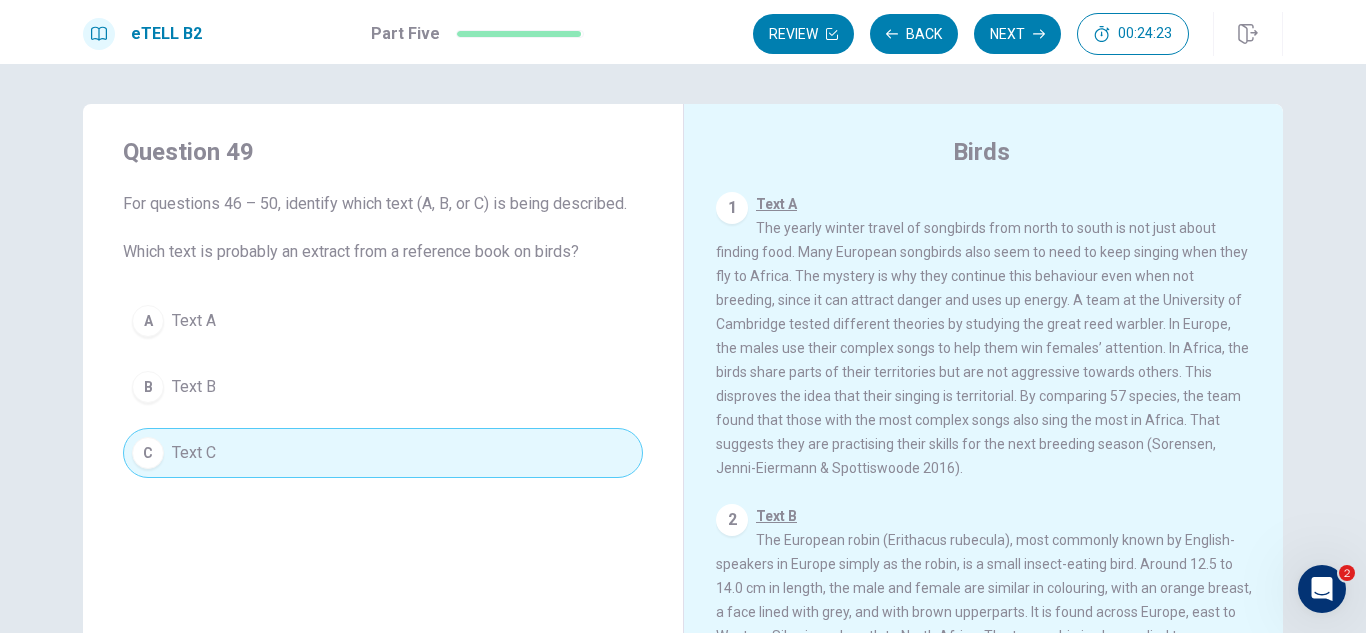 scroll, scrollTop: 100, scrollLeft: 0, axis: vertical 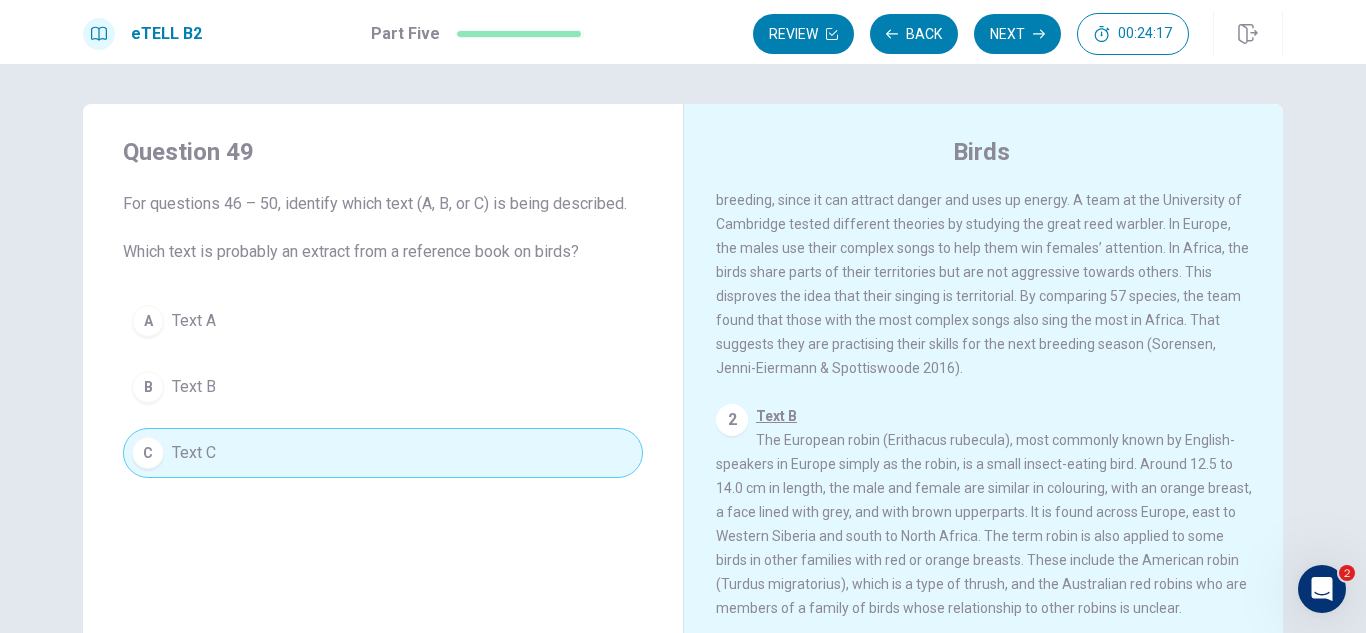 click on "Text A
The yearly winter travel of songbirds from north to south is not just about finding food. Many European songbirds also seem to need to keep singing when they fly to Africa. The mystery is why they continue this behaviour even when not breeding, since it can attract danger and uses up energy. A team at the University of Cambridge tested different theories by studying the great reed warbler. In Europe, the males use their complex songs to help them win females’ attention. In Africa, the birds share parts of their territories but are not aggressive towards others. This disproves the idea that their singing is territorial. By comparing 57 species, the team found that those with the most complex songs also sing the most in Africa. That suggests they are practising their skills for the next breeding season (Sorensen, Jenni-Eiermann & Spottiswoode 2016)." at bounding box center [982, 236] 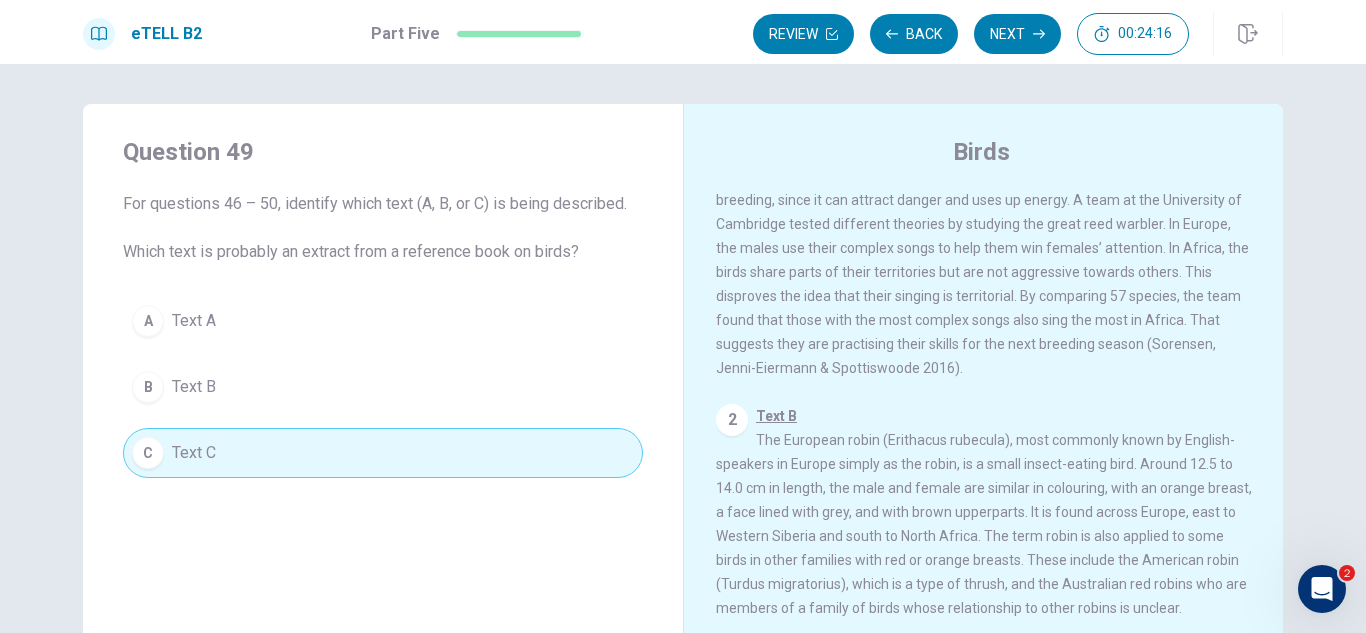 type 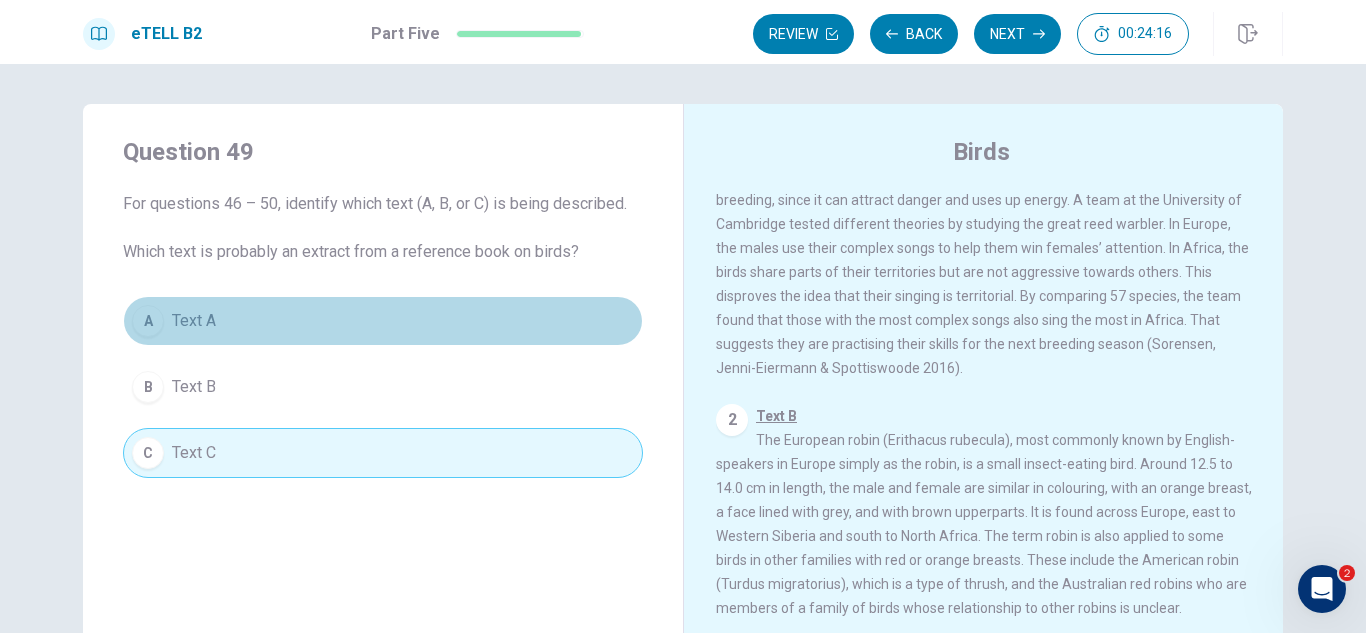 click on "A Text A" at bounding box center (383, 321) 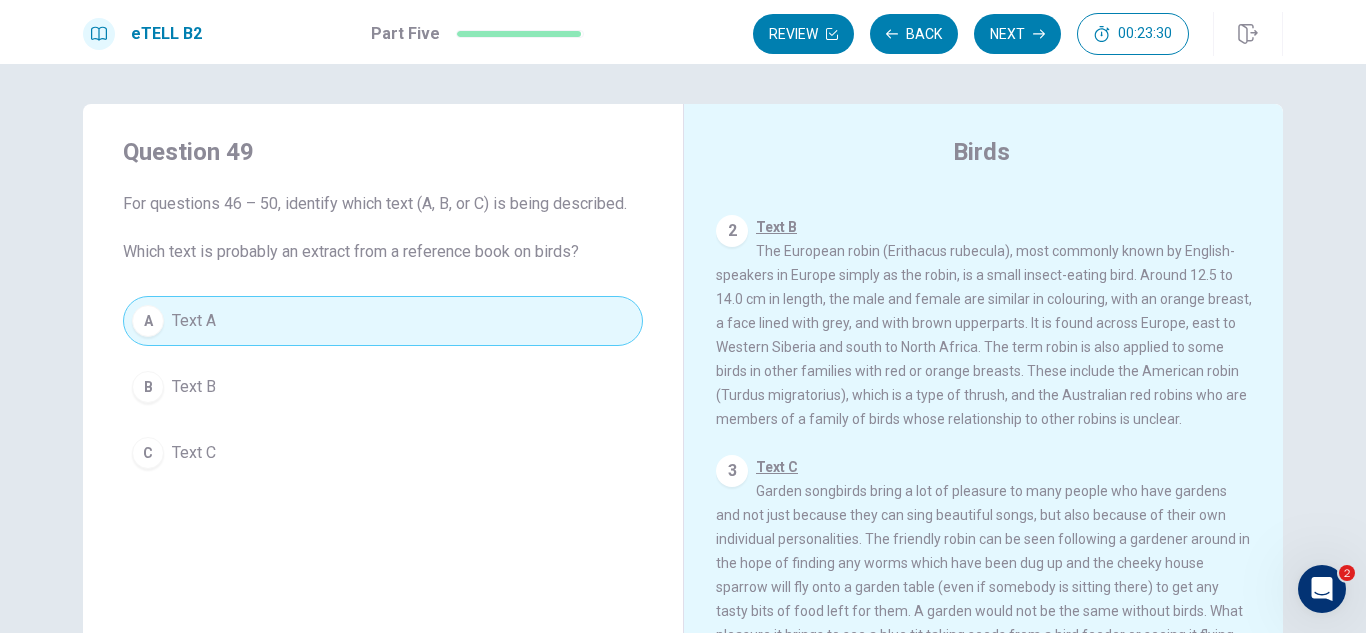 scroll, scrollTop: 322, scrollLeft: 0, axis: vertical 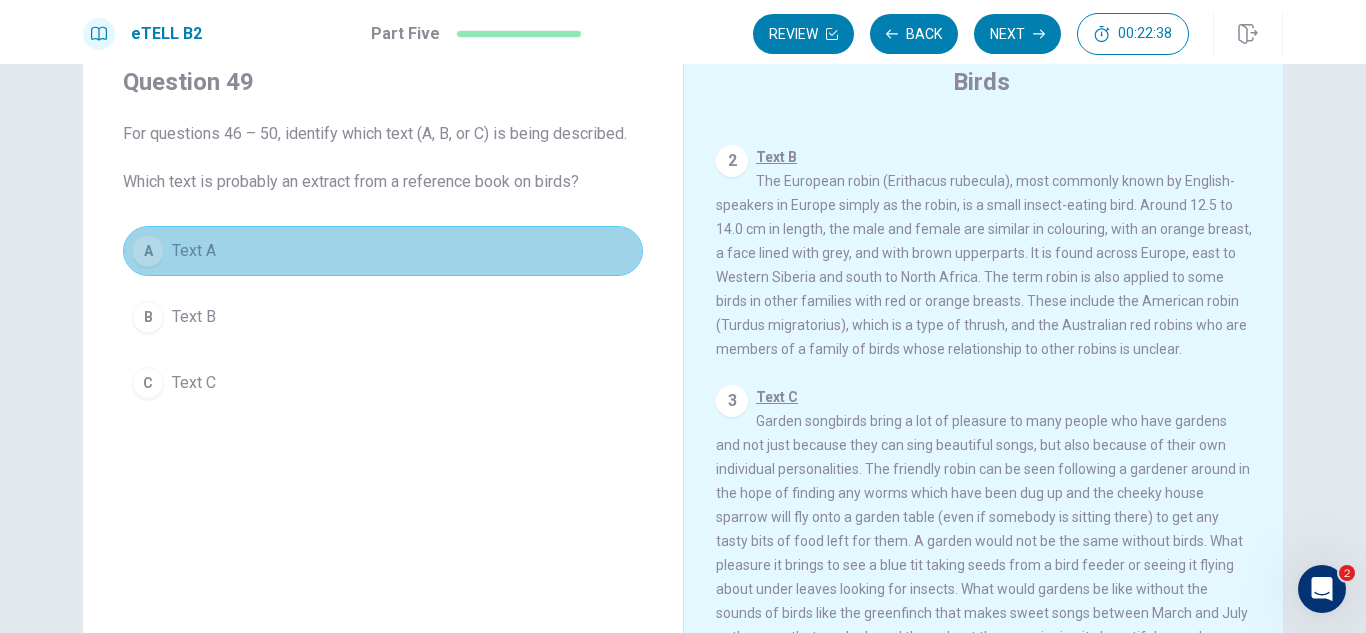click on "A Text A" at bounding box center (383, 251) 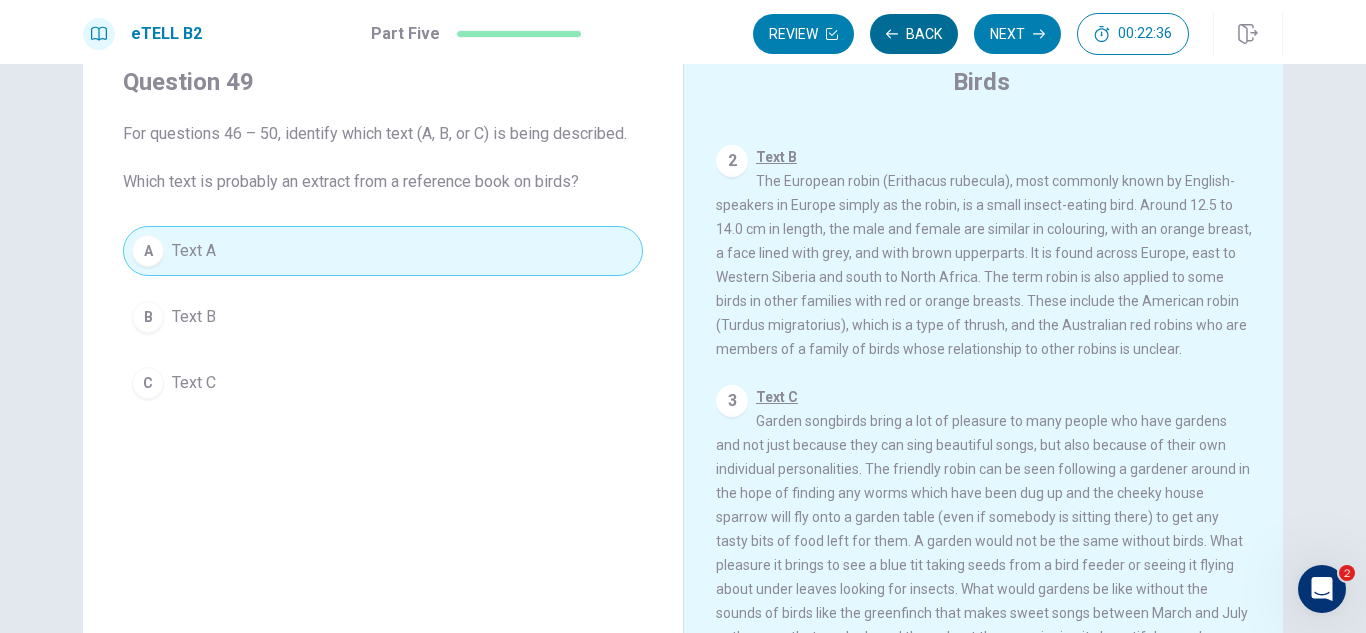 click on "Back" at bounding box center [914, 34] 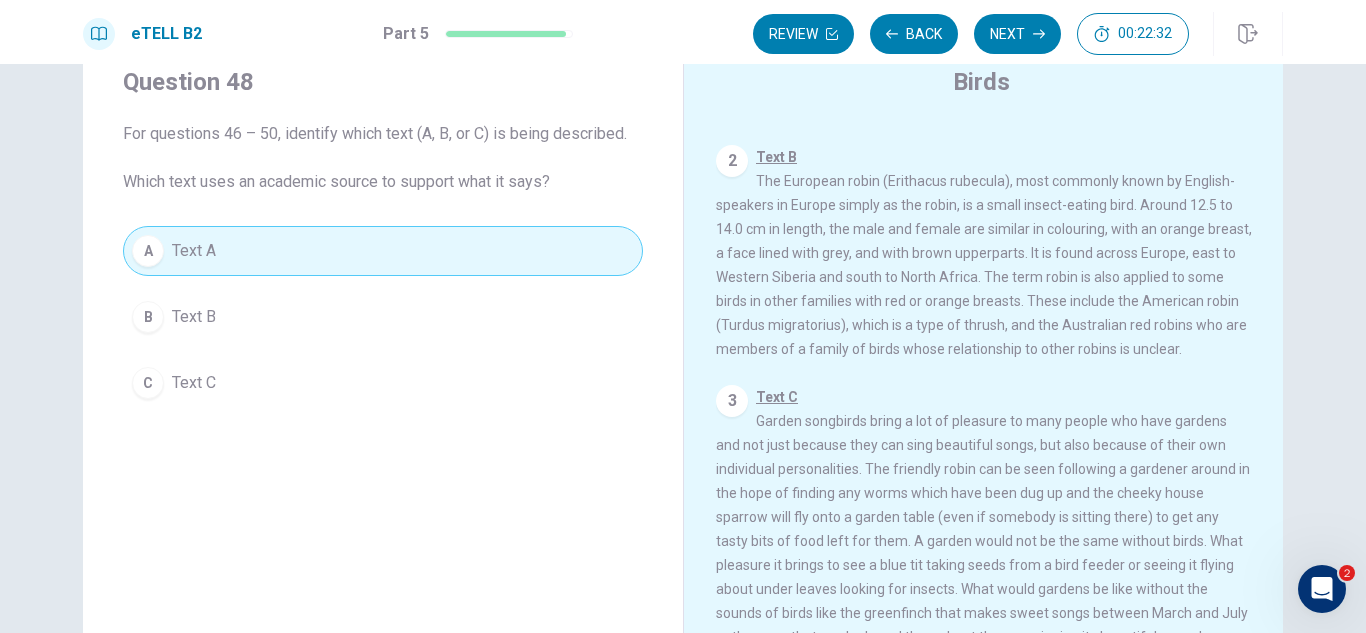 type 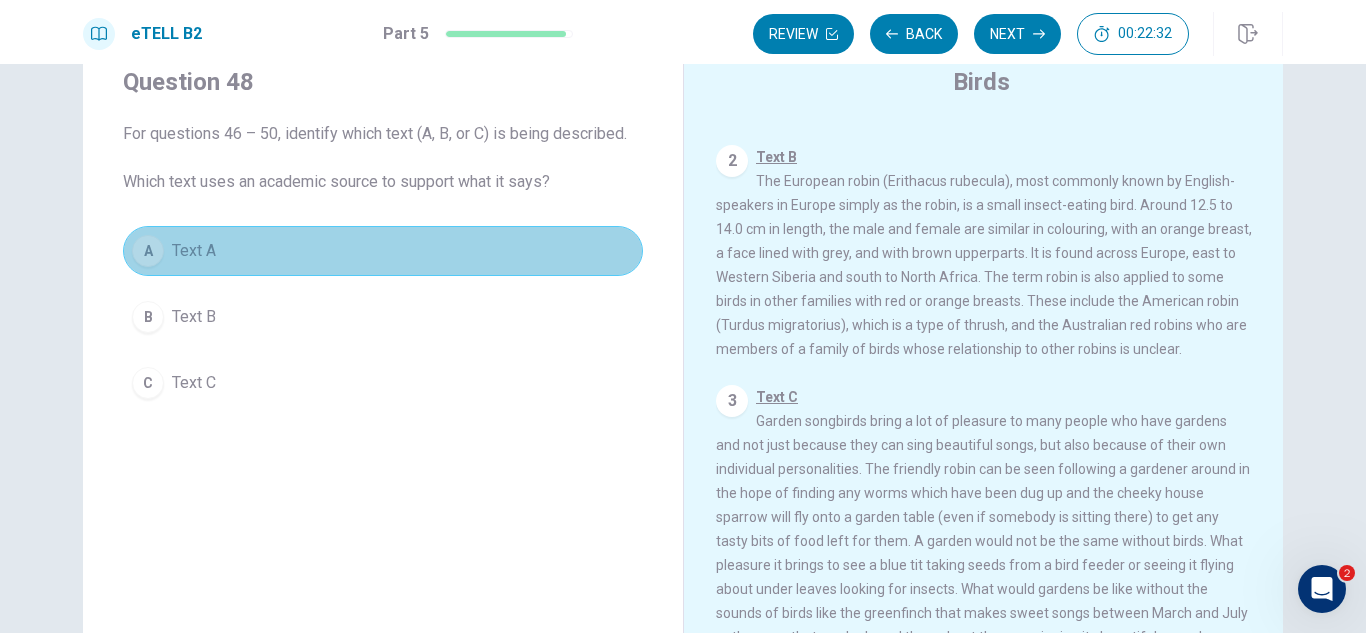 click on "A Text A" at bounding box center (383, 251) 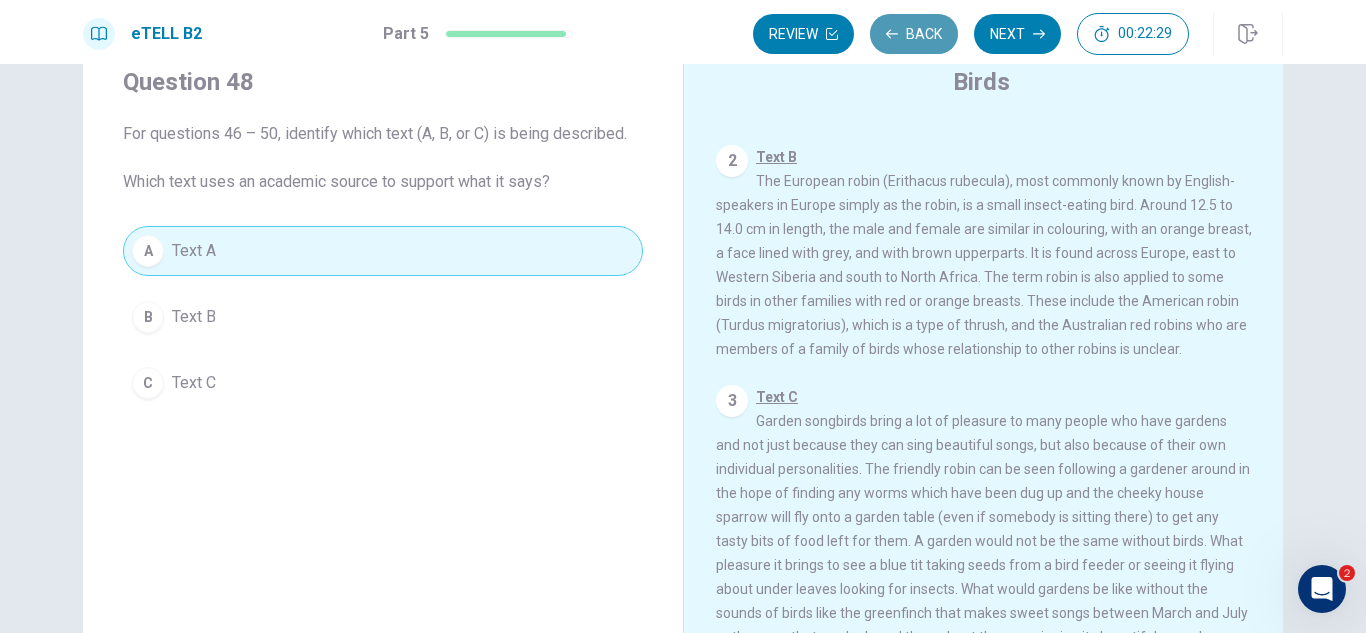 click on "Back" at bounding box center (914, 34) 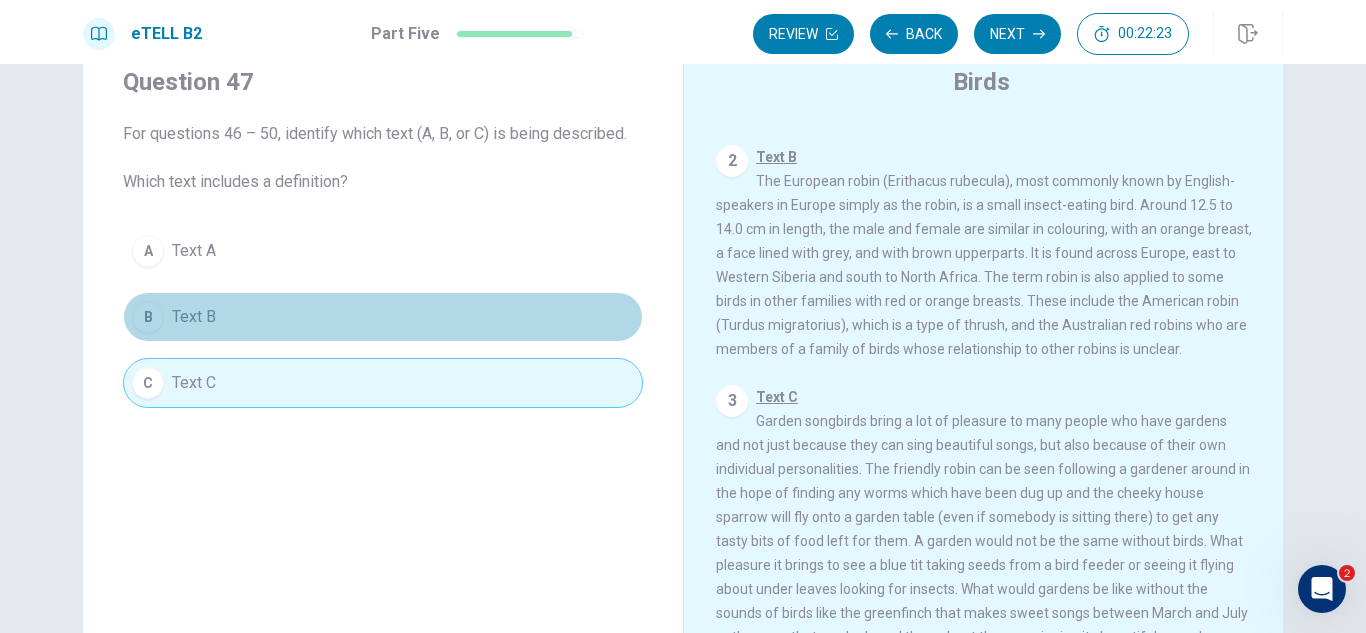 type 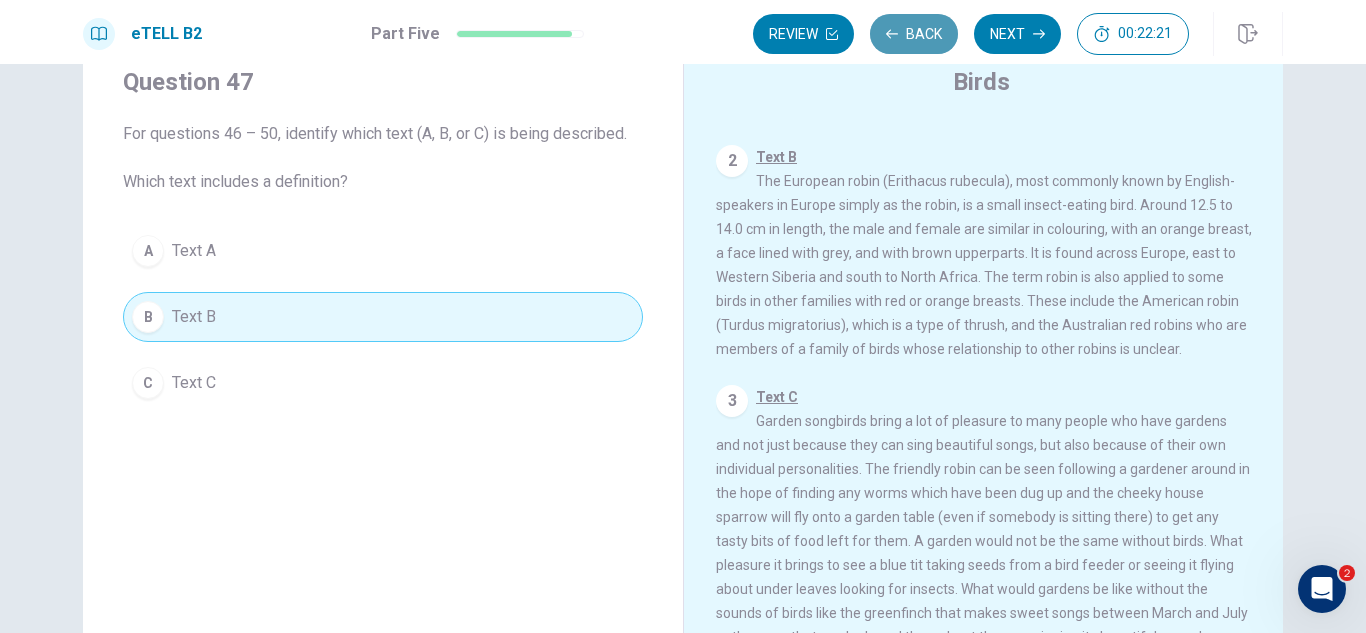 click on "Back" at bounding box center [914, 34] 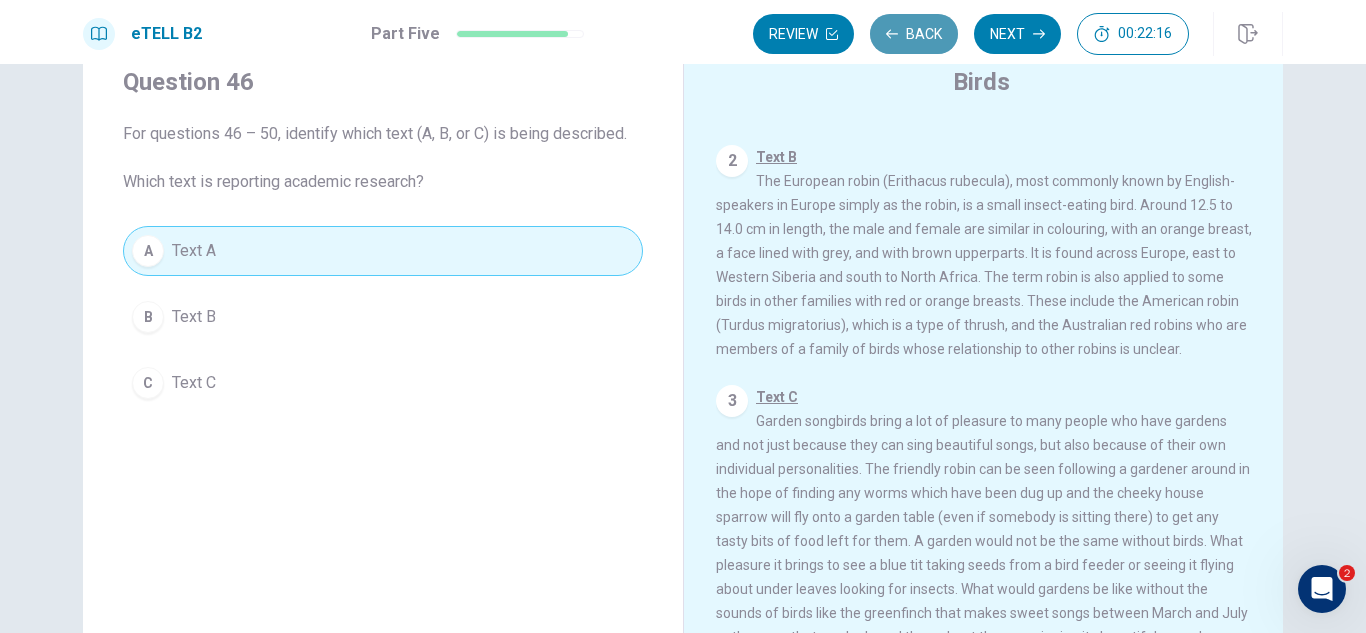 click 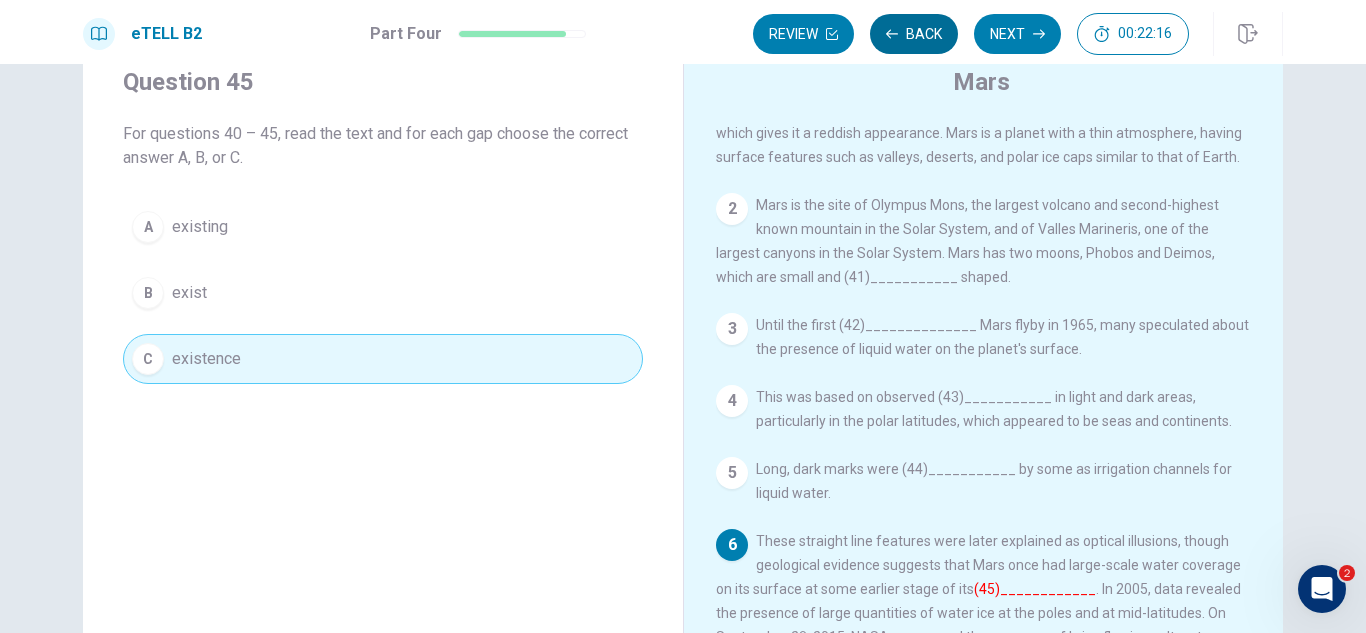 scroll, scrollTop: 94, scrollLeft: 0, axis: vertical 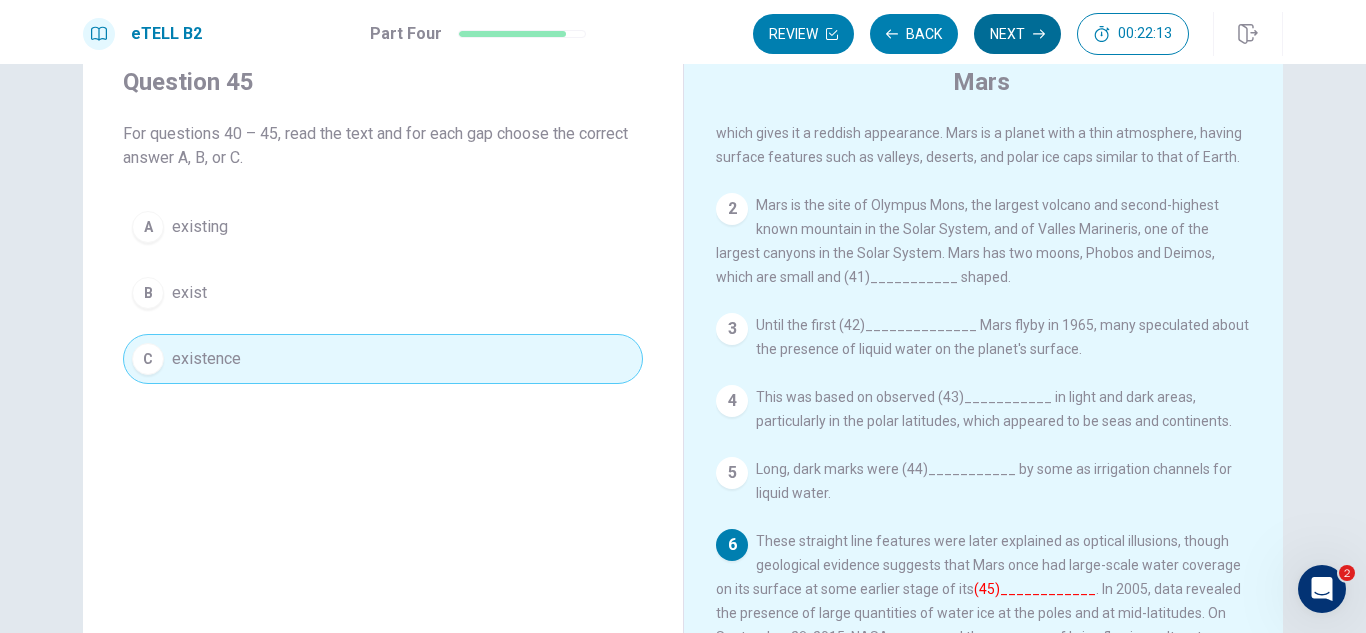 click on "Next" at bounding box center (1017, 34) 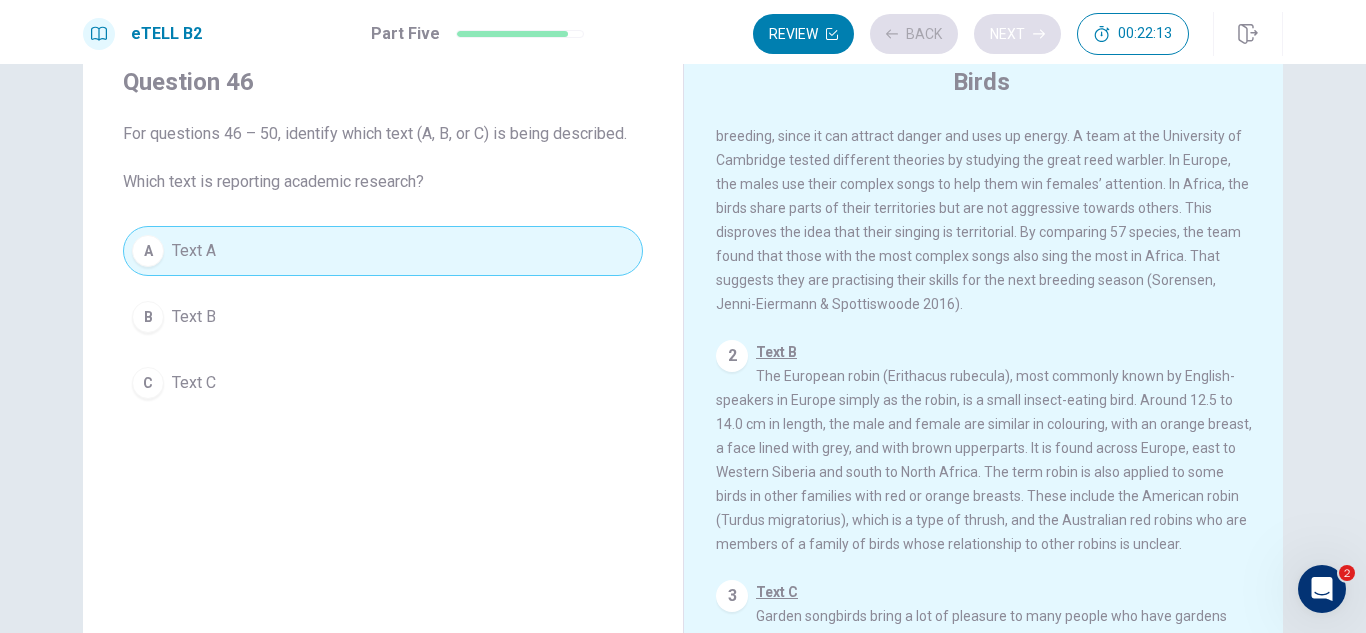 click on "Review Back Next 00:22:13" at bounding box center (971, 34) 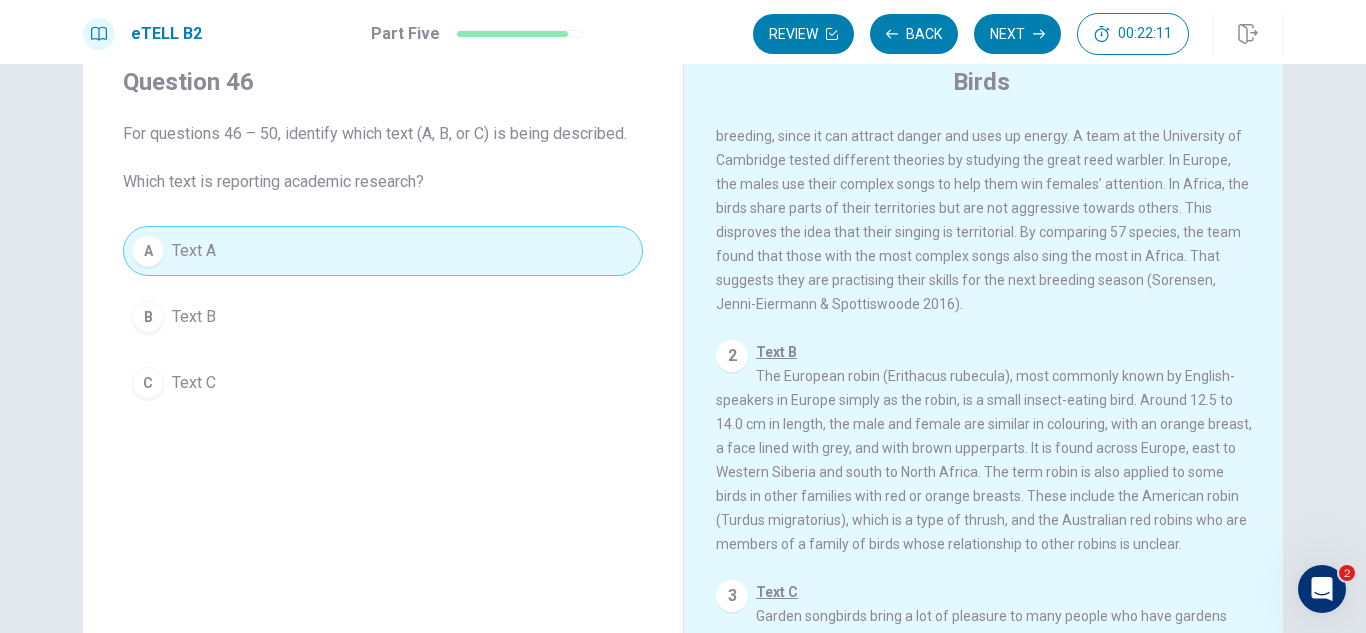 click on "Next" at bounding box center (1017, 34) 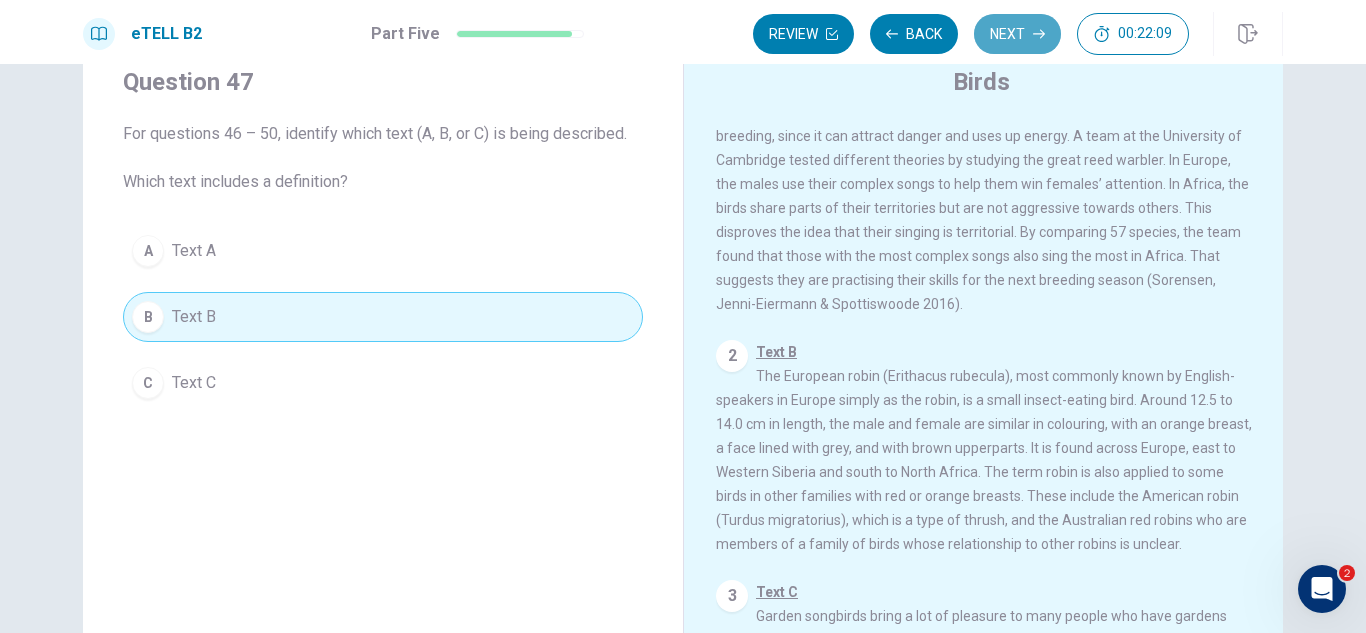 click on "Next" at bounding box center [1017, 34] 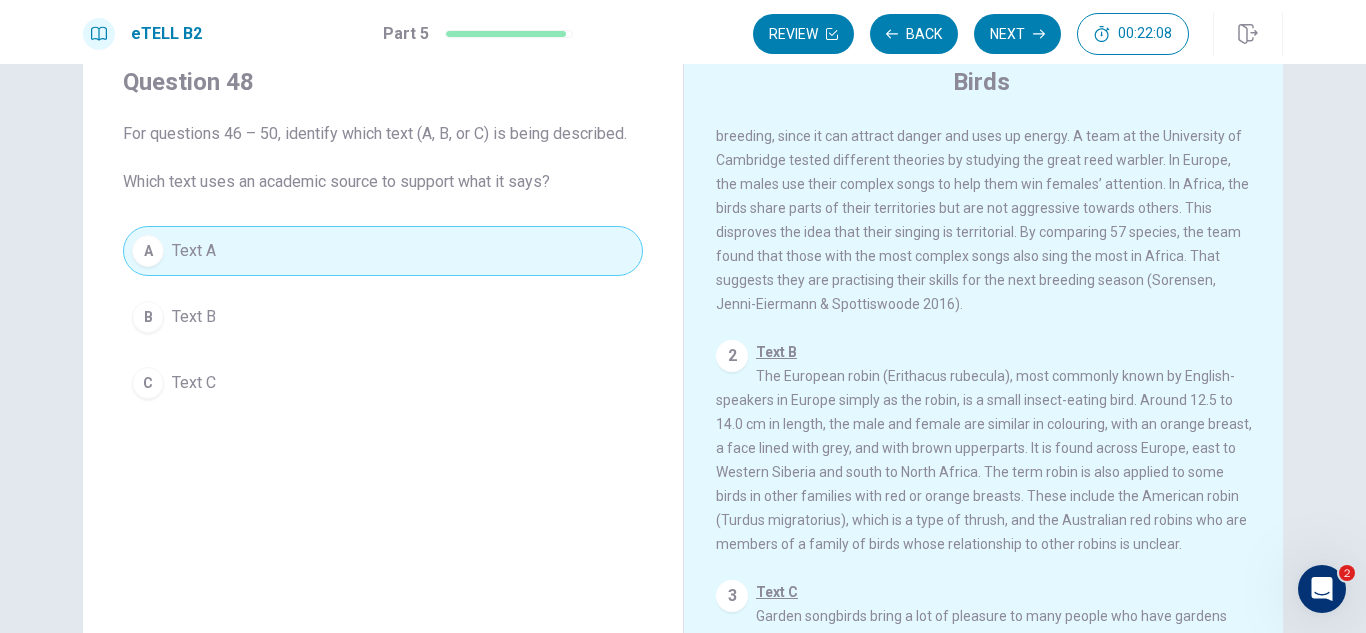 click on "Next" at bounding box center (1017, 34) 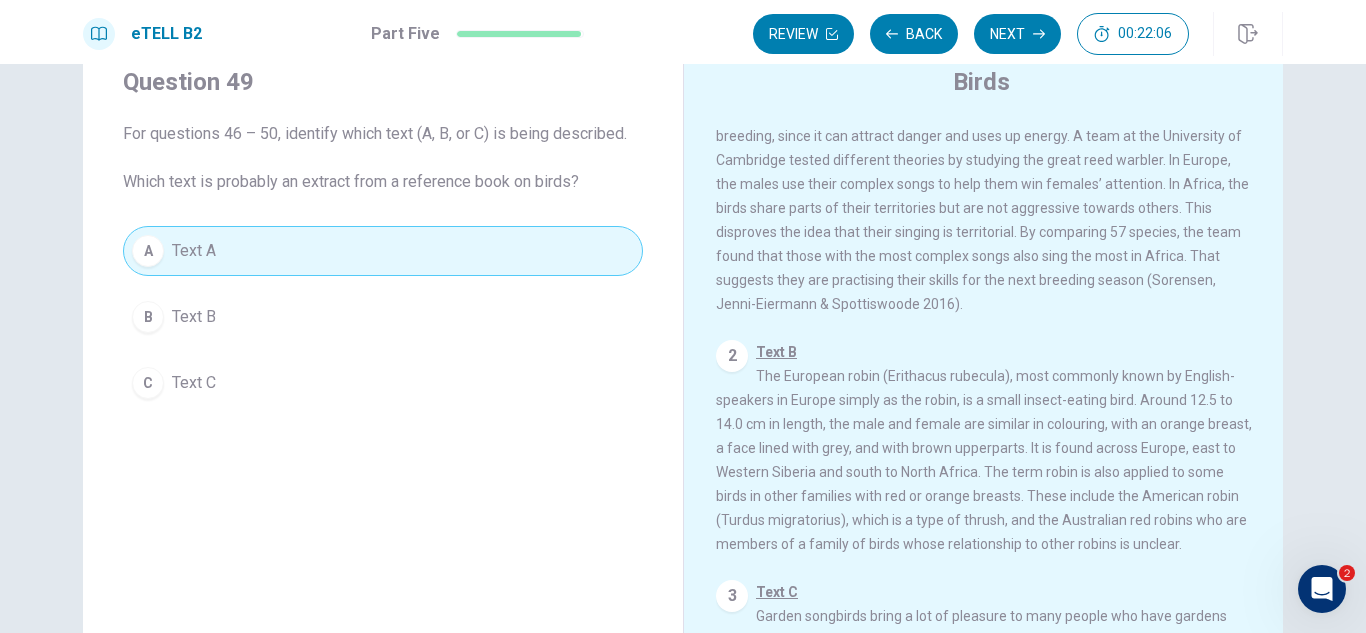click on "Next" at bounding box center [1017, 34] 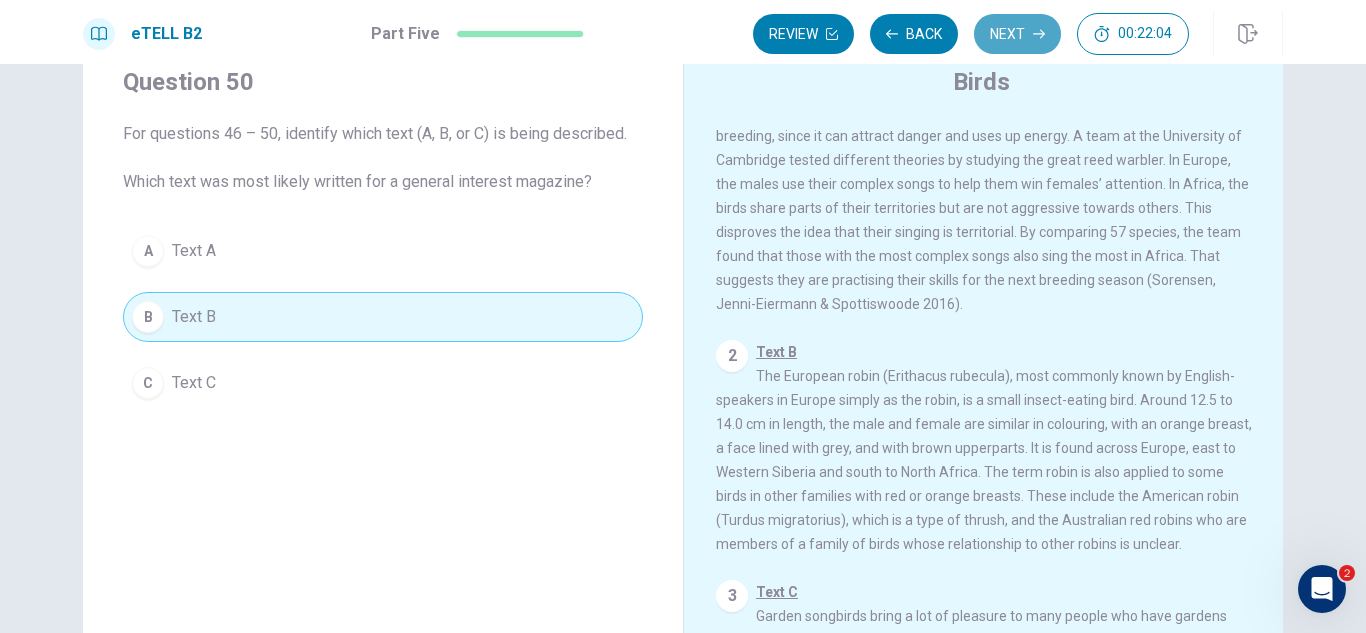 click on "Next" at bounding box center [1017, 34] 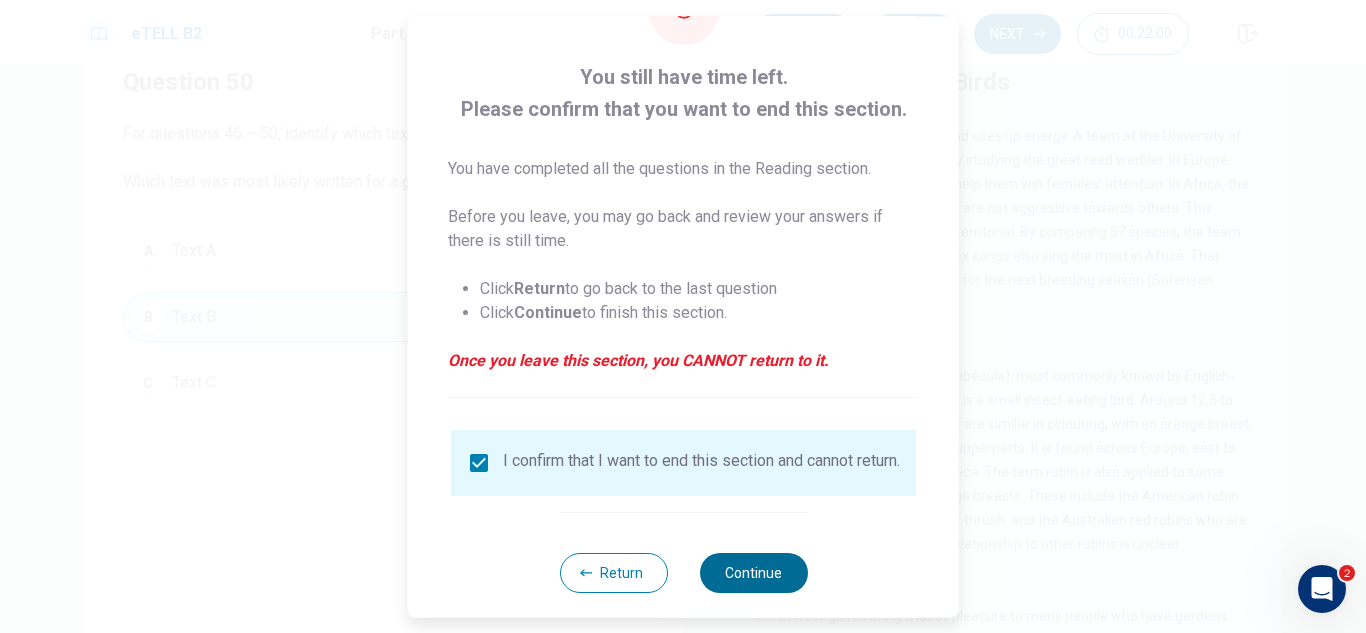 scroll, scrollTop: 113, scrollLeft: 0, axis: vertical 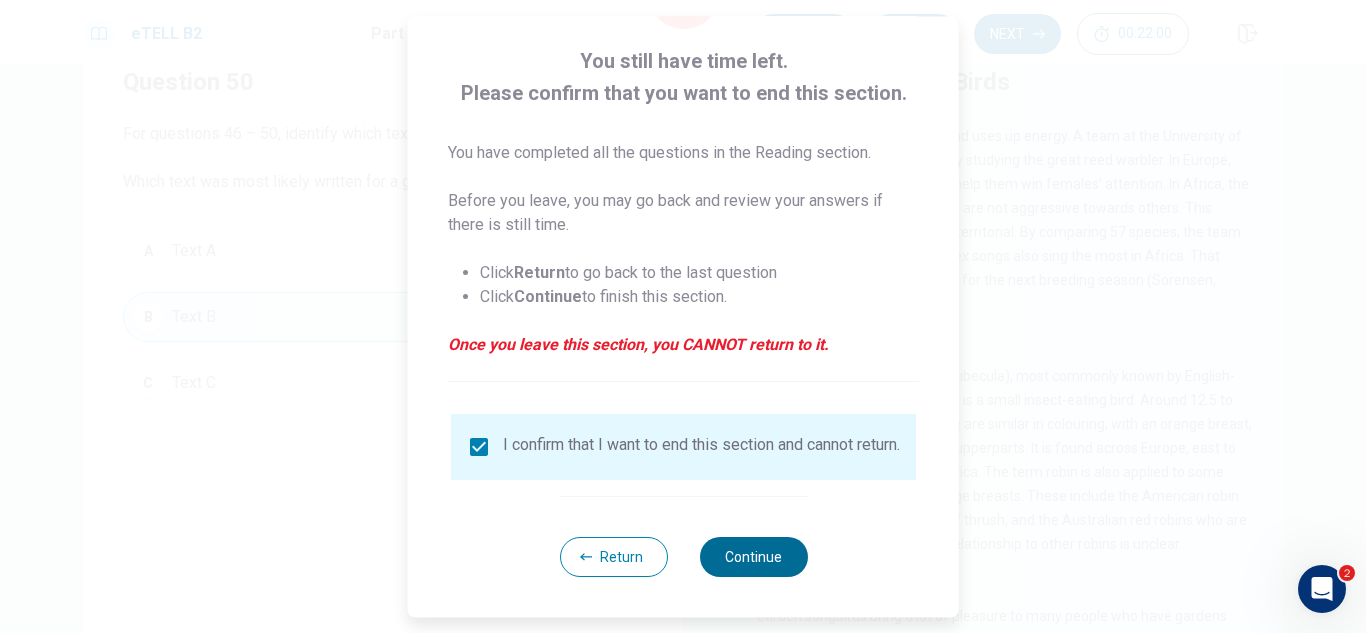 type 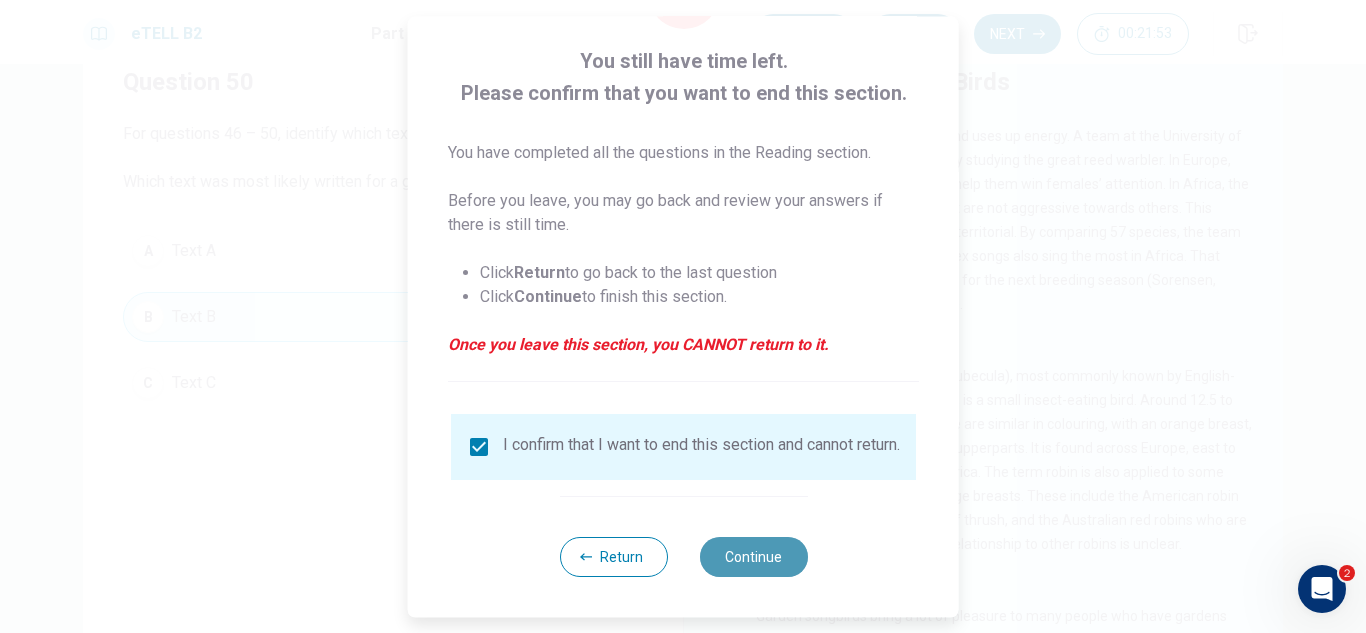 click on "Continue" at bounding box center (753, 557) 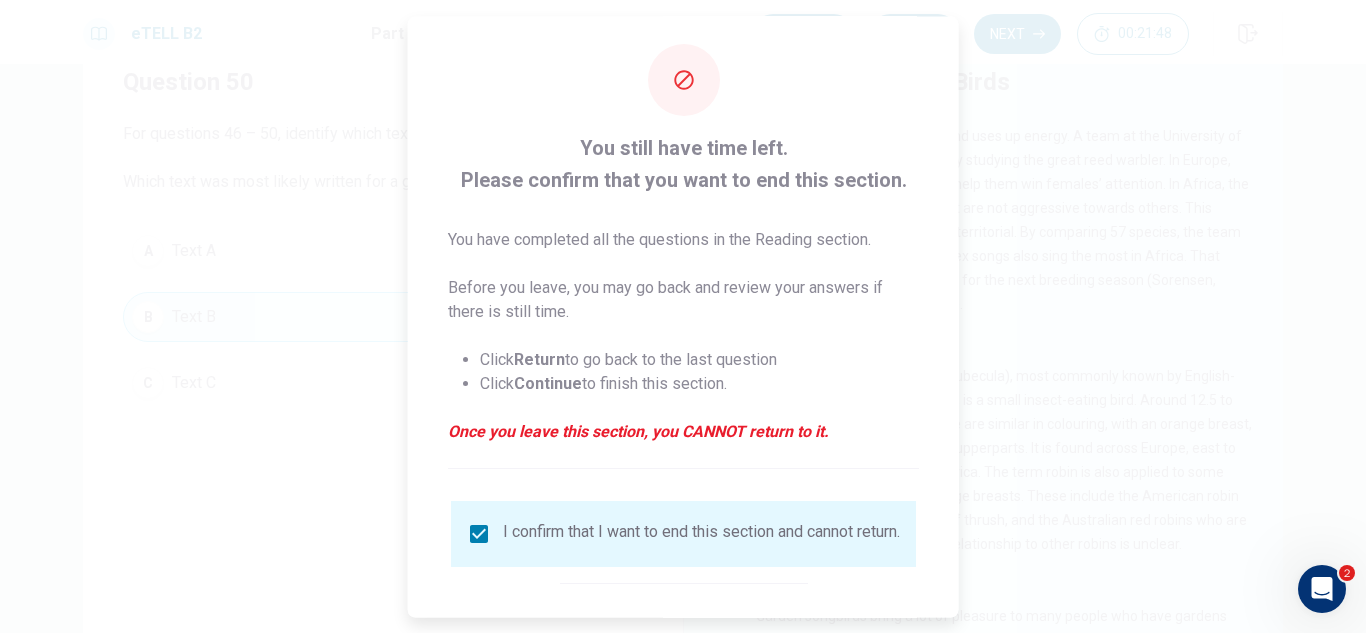 scroll, scrollTop: 113, scrollLeft: 0, axis: vertical 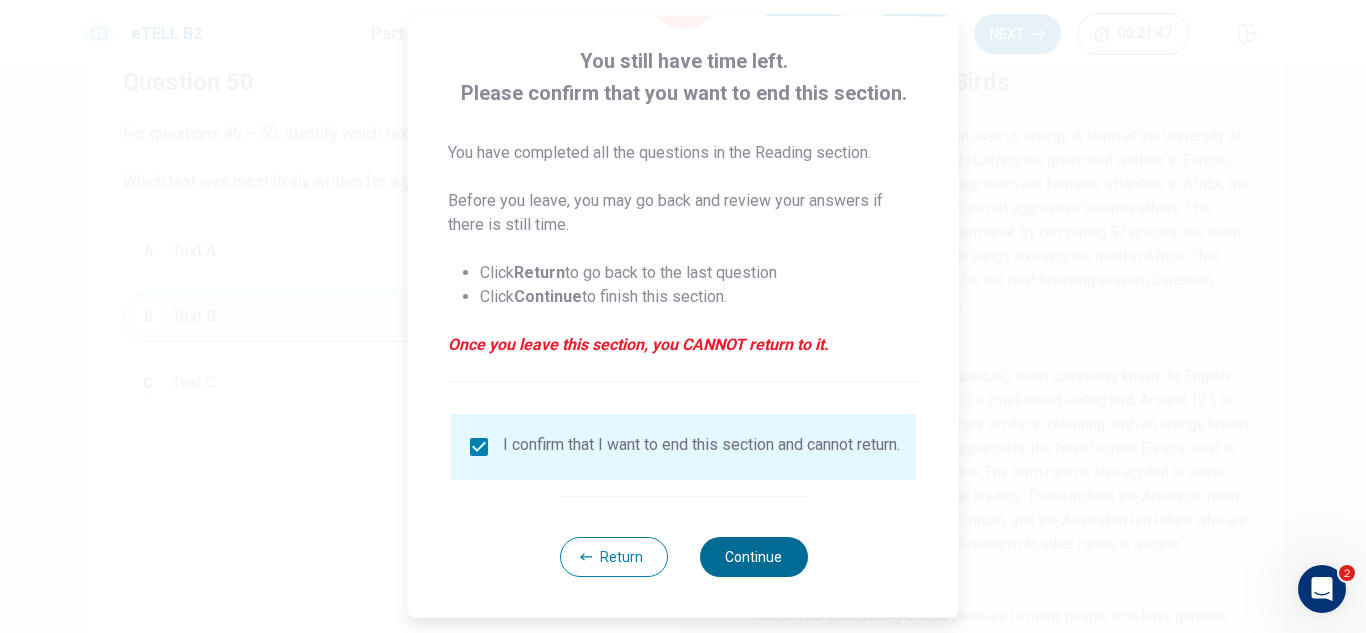 click on "Continue" at bounding box center [753, 557] 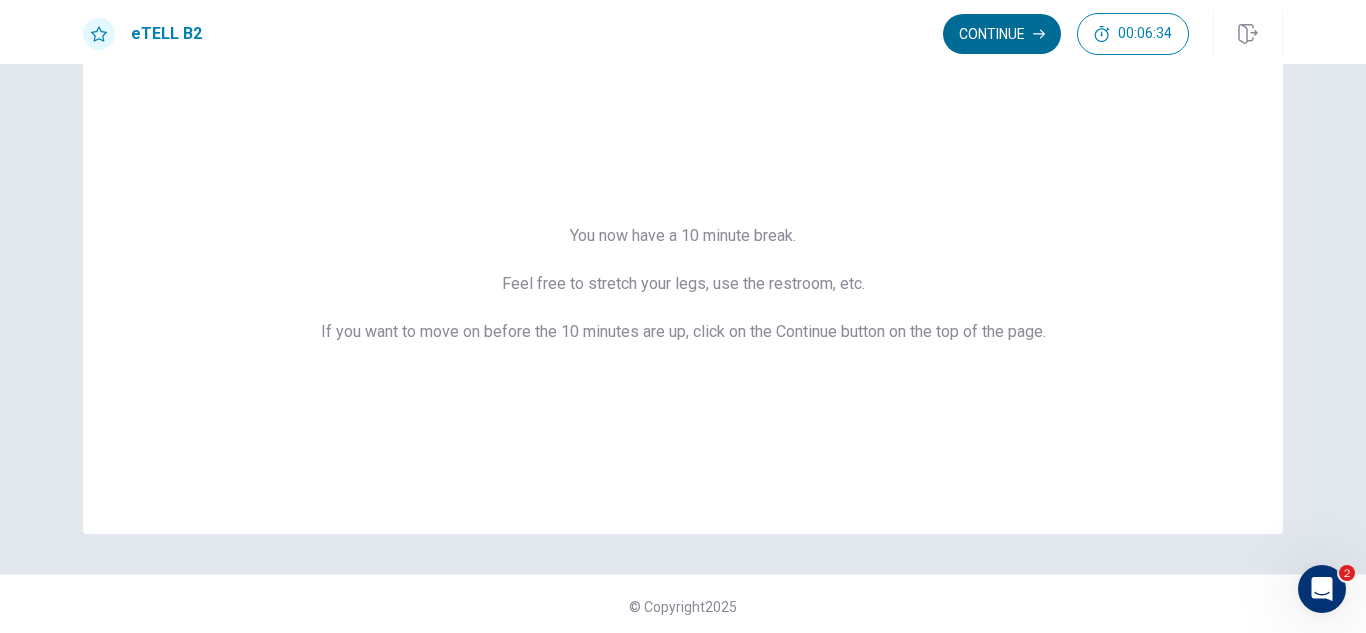 type 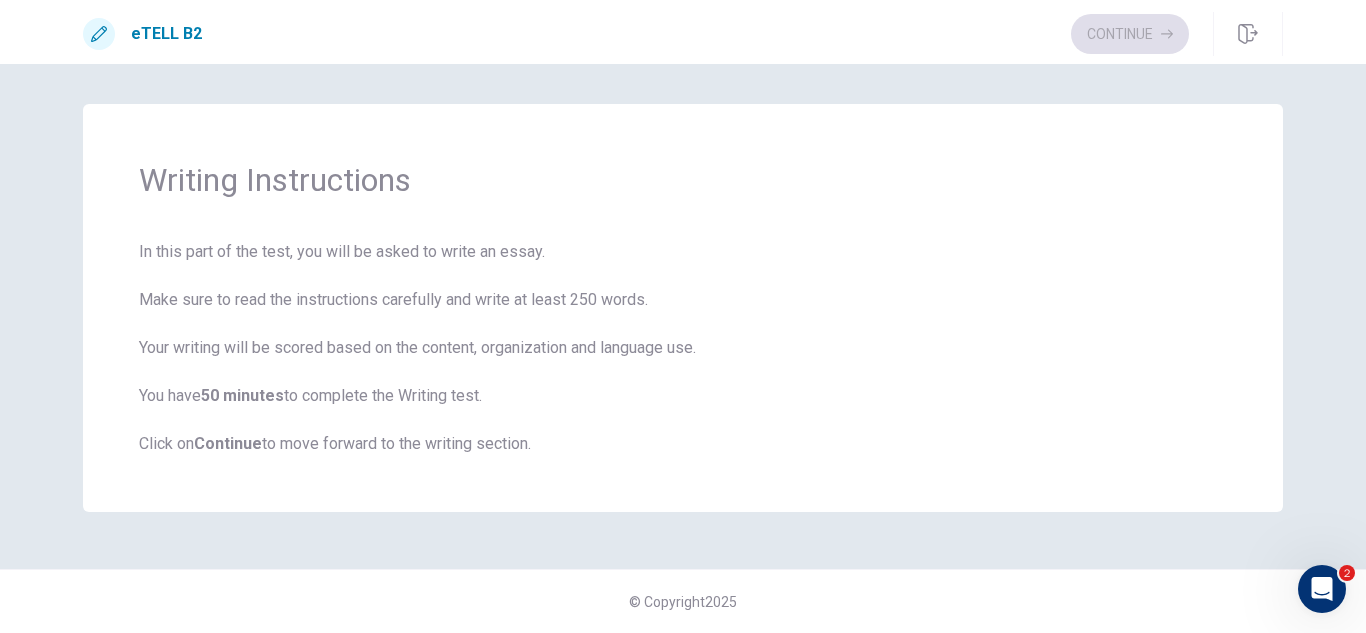 scroll, scrollTop: 0, scrollLeft: 0, axis: both 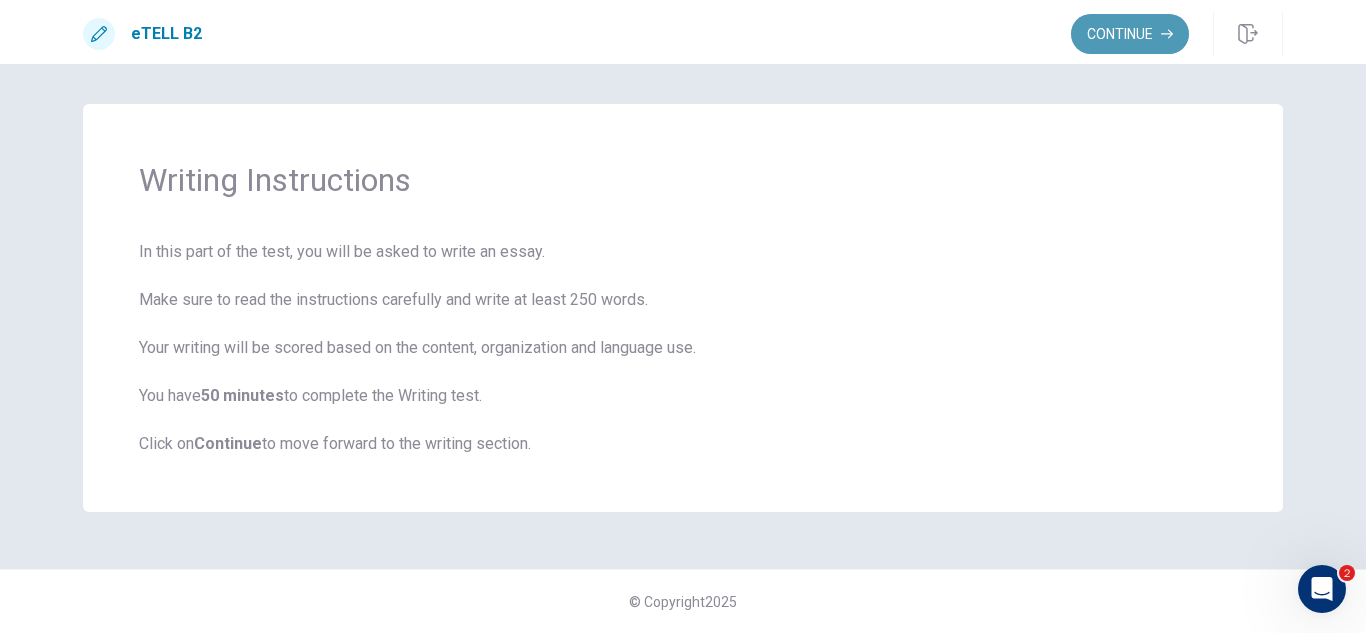 click on "Continue" at bounding box center [1130, 34] 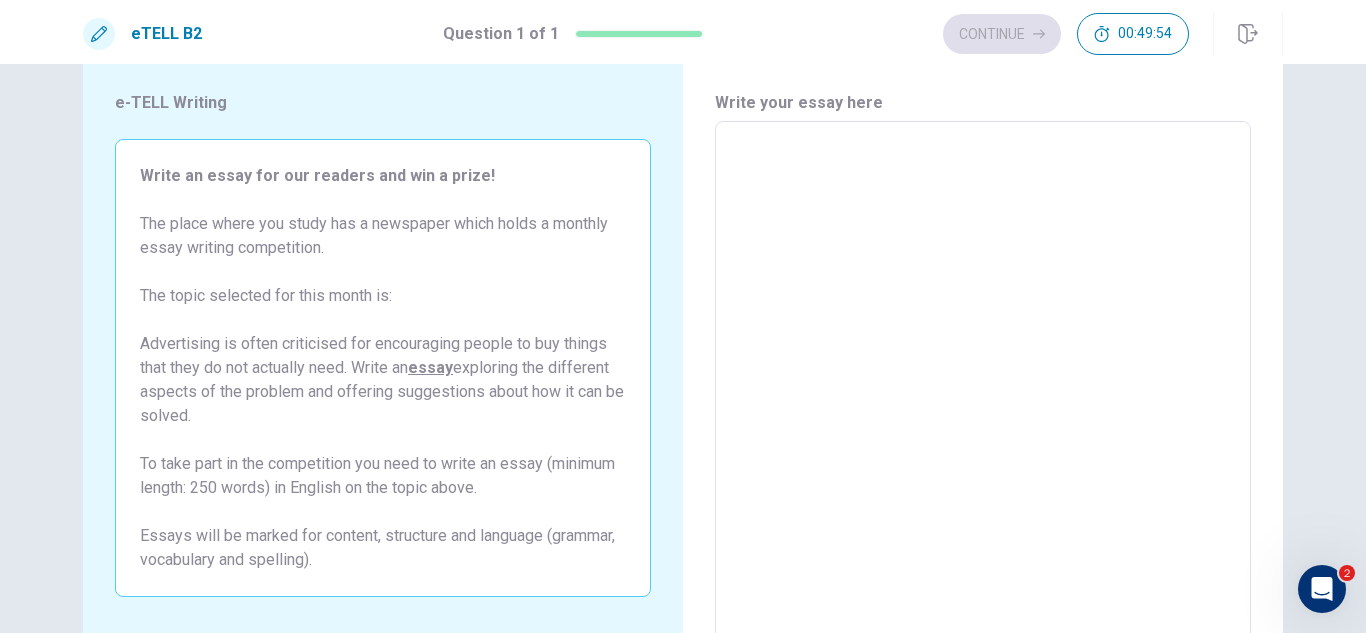 scroll, scrollTop: 100, scrollLeft: 0, axis: vertical 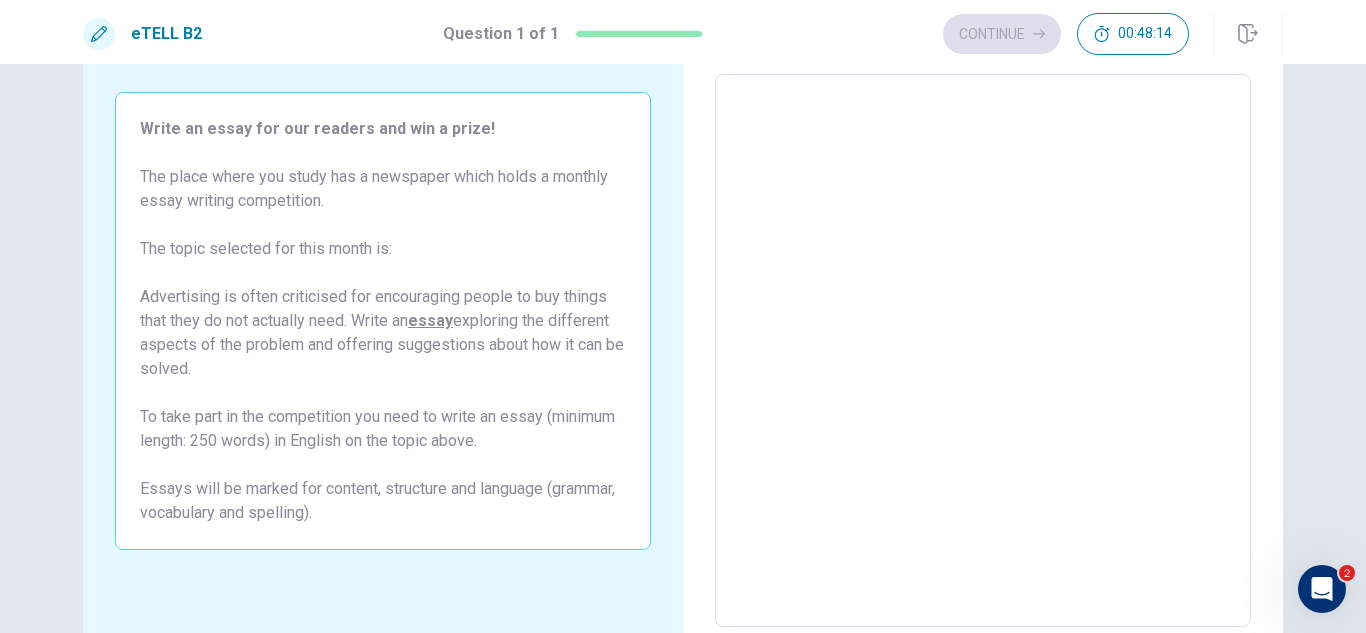 click at bounding box center [983, 351] 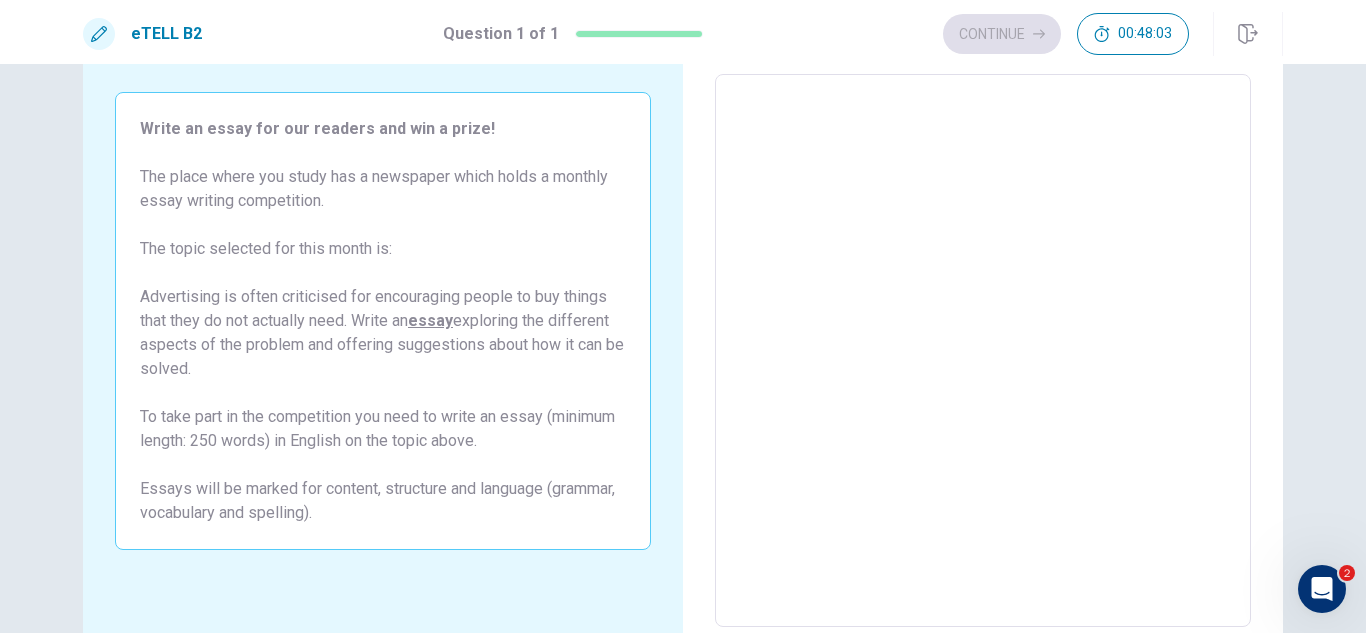 type on "*" 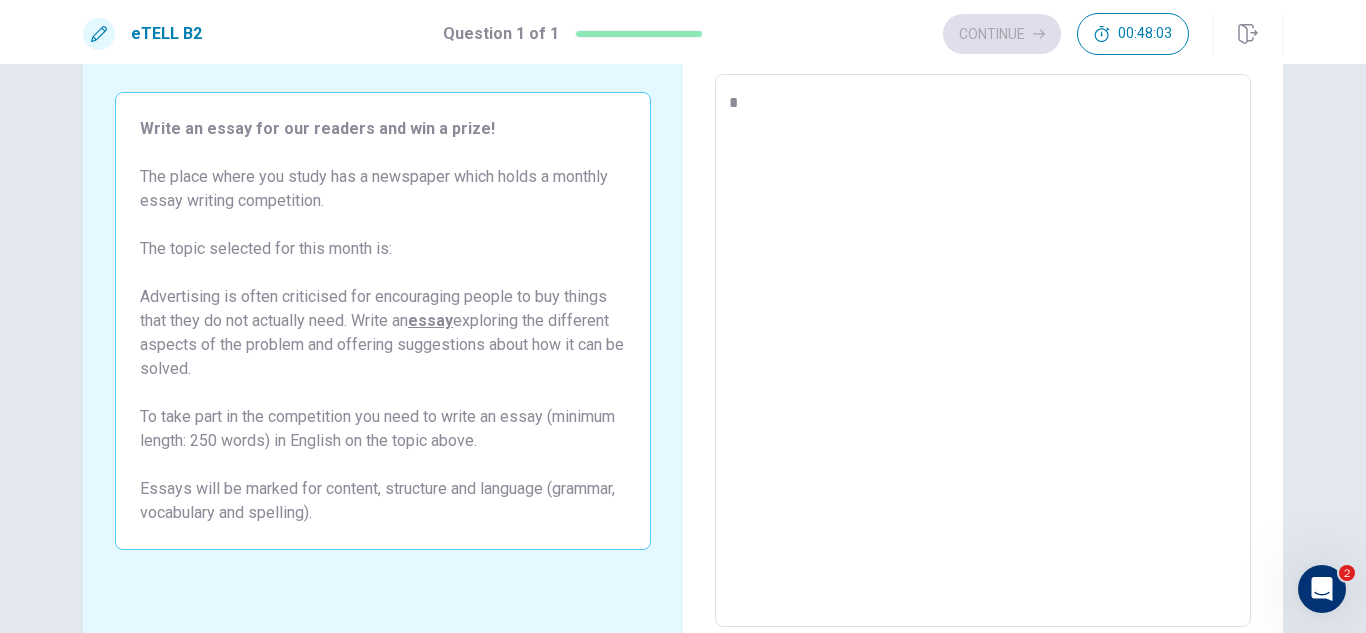 type on "*" 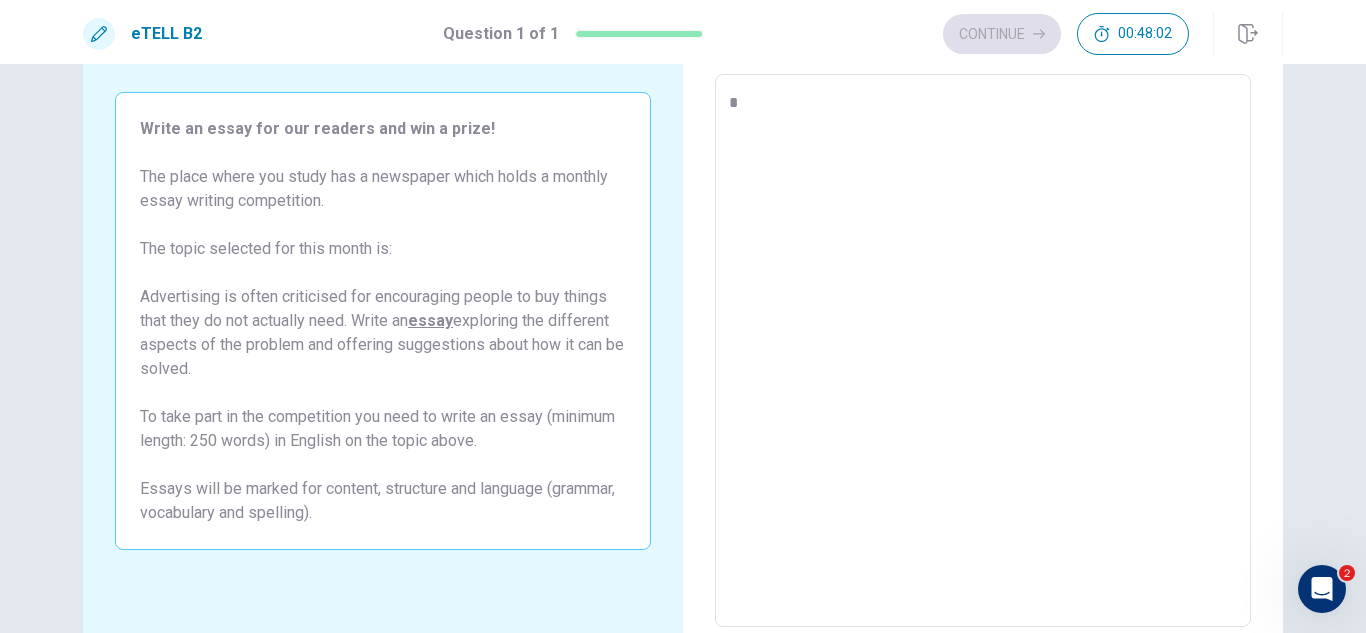 type on "**" 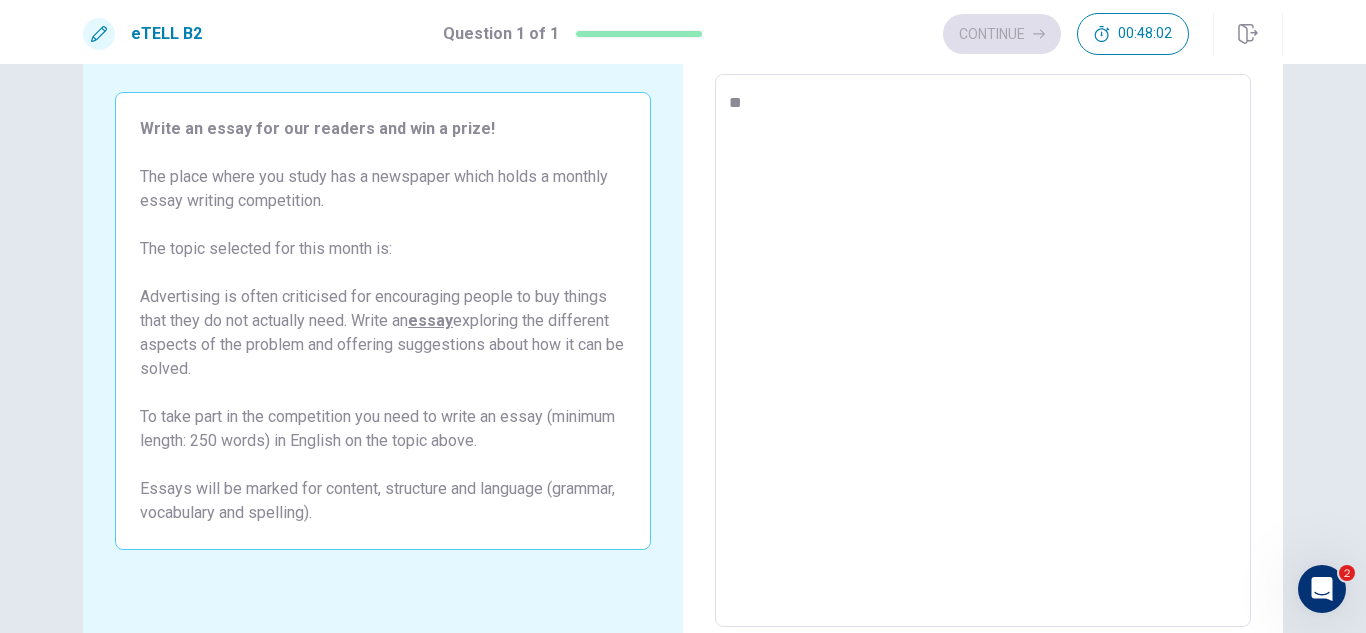 type on "*" 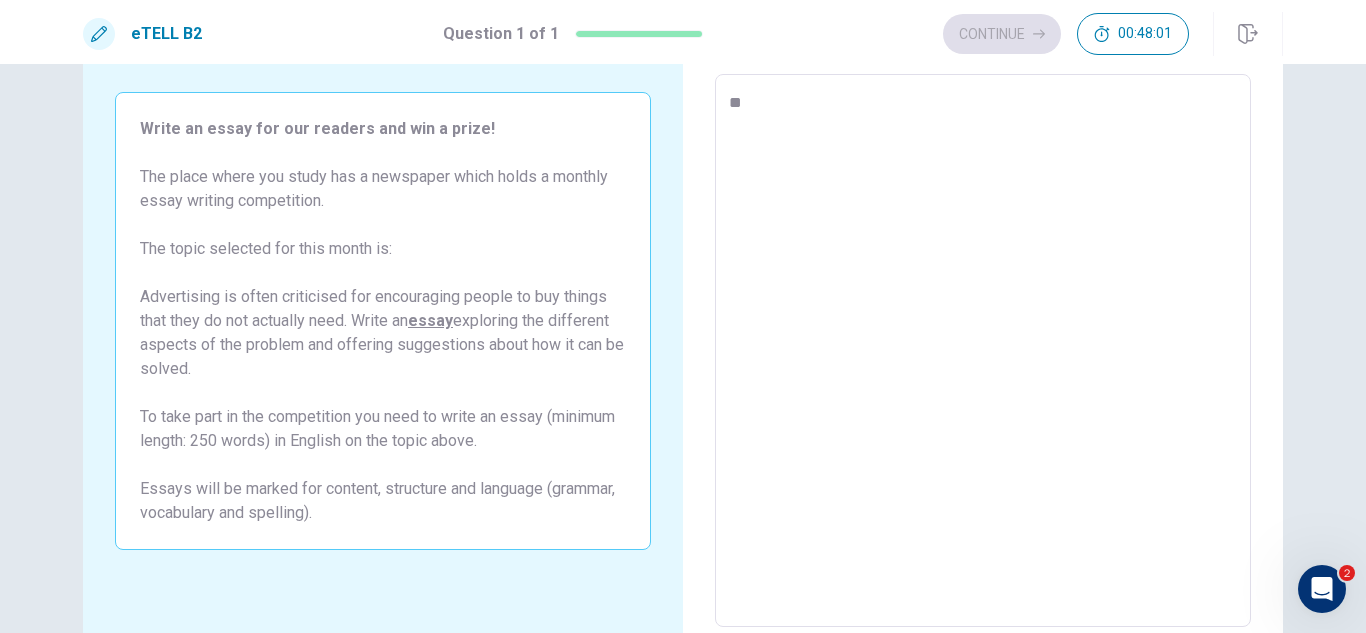 type on "***" 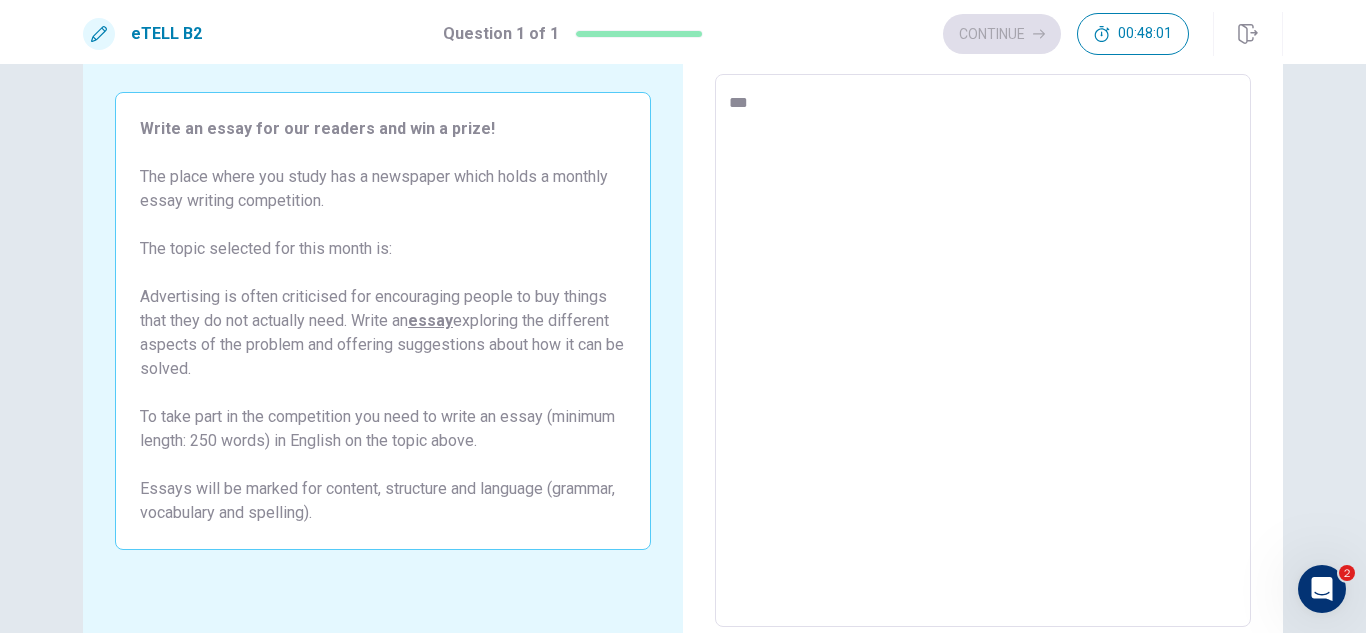 type on "*" 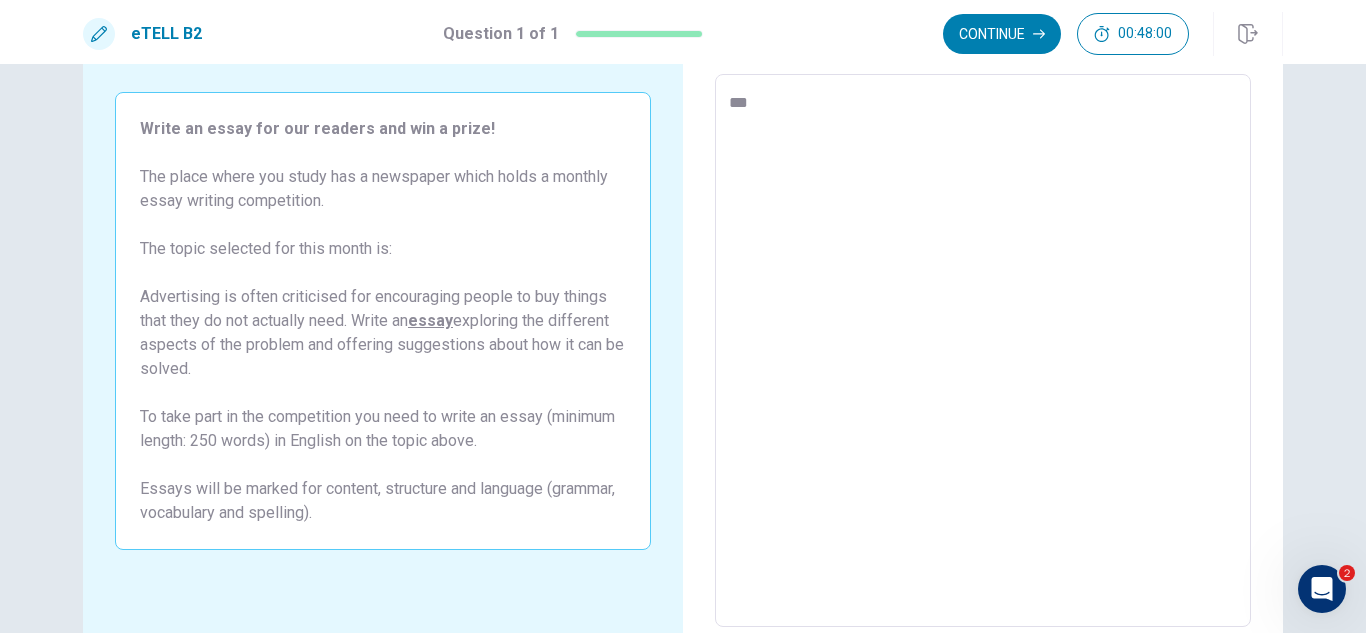 type on "****" 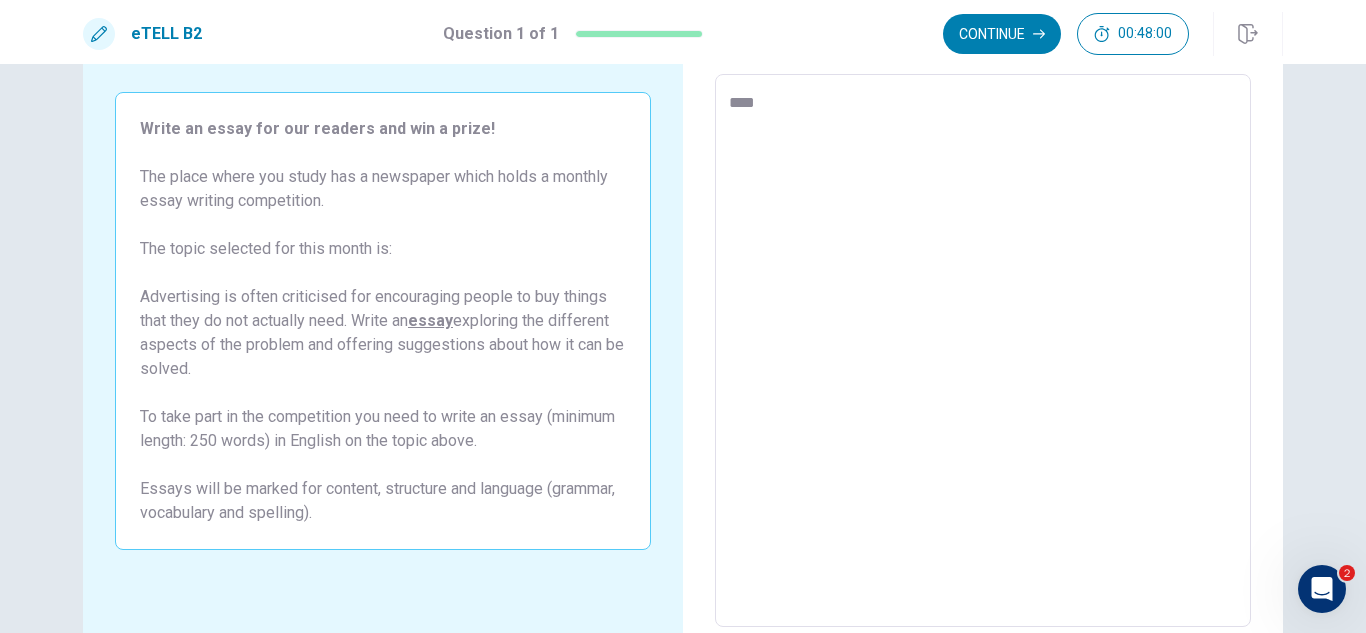 type on "*" 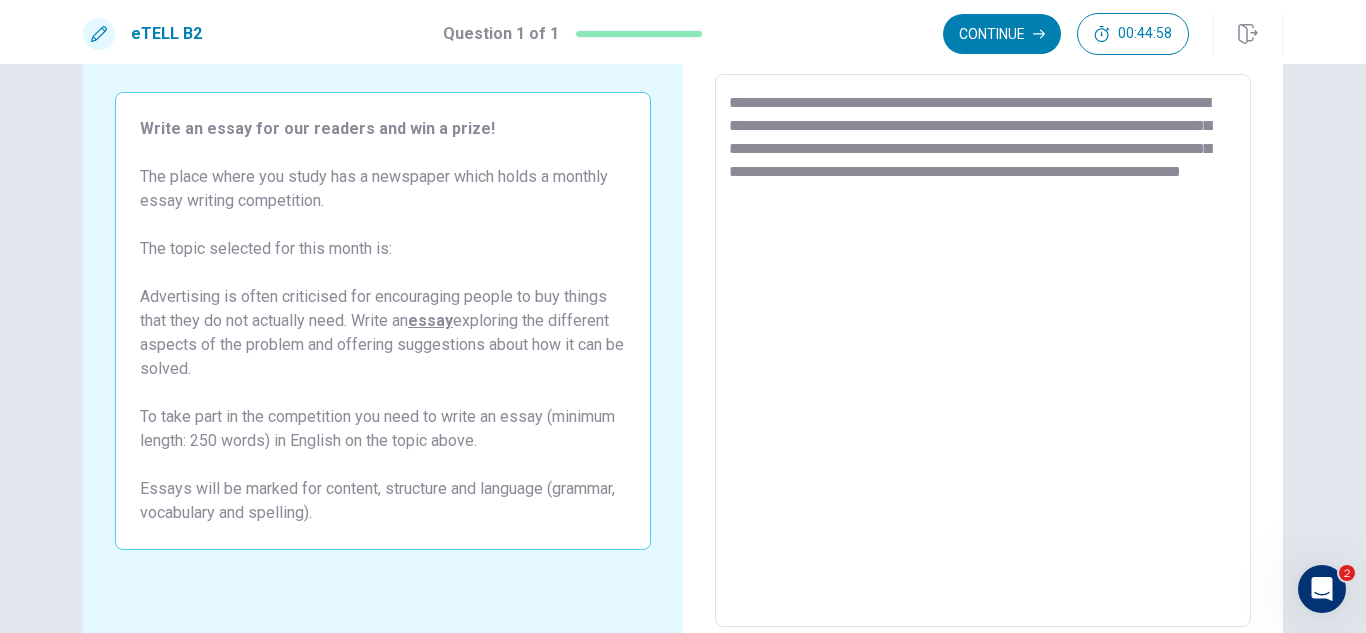 click on "**********" at bounding box center [983, 351] 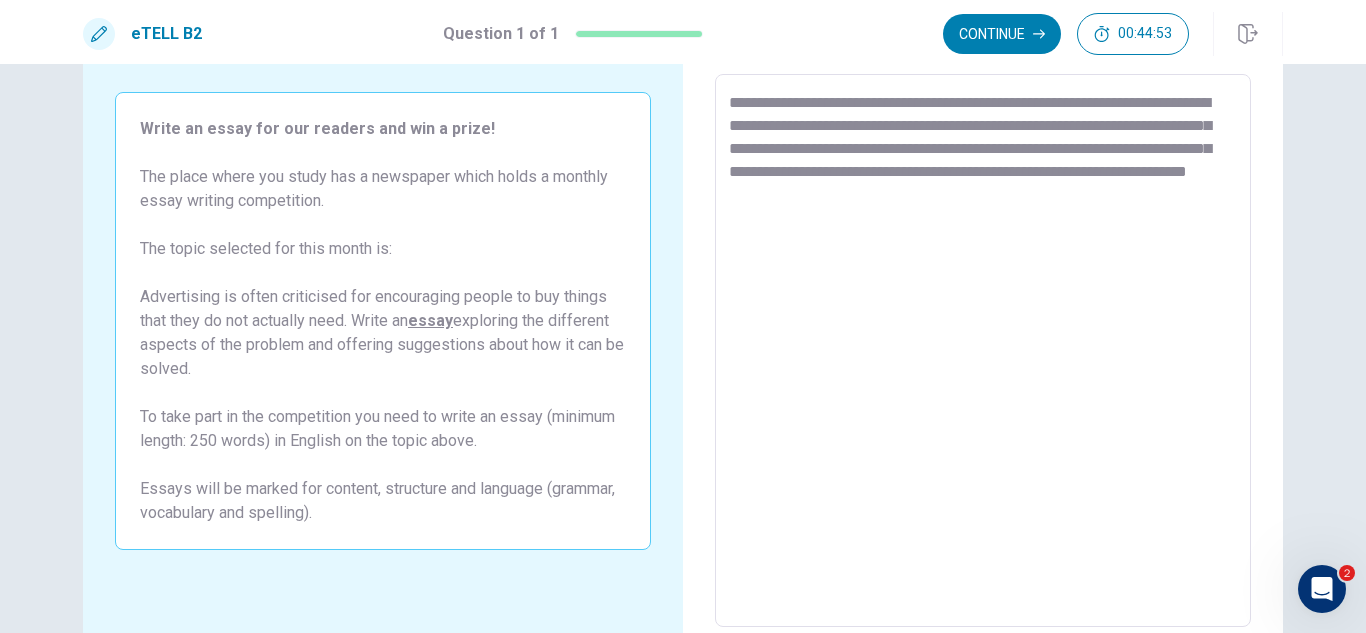click on "**********" at bounding box center [983, 351] 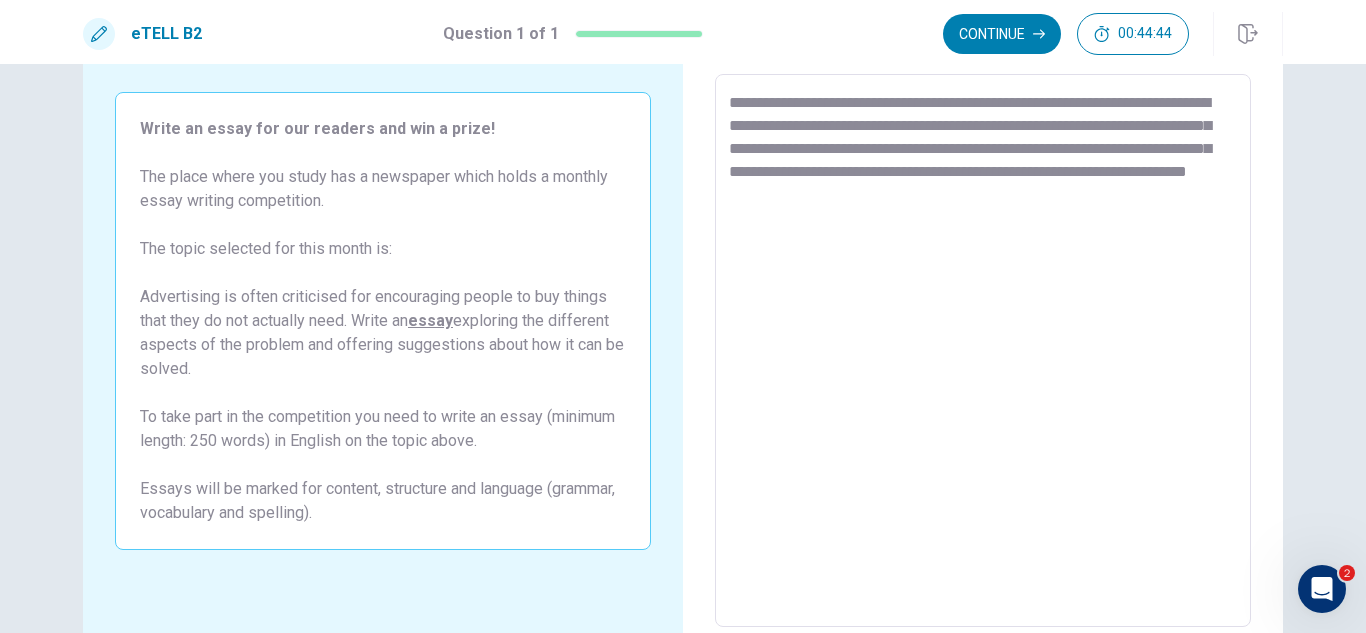 click on "**********" at bounding box center [983, 351] 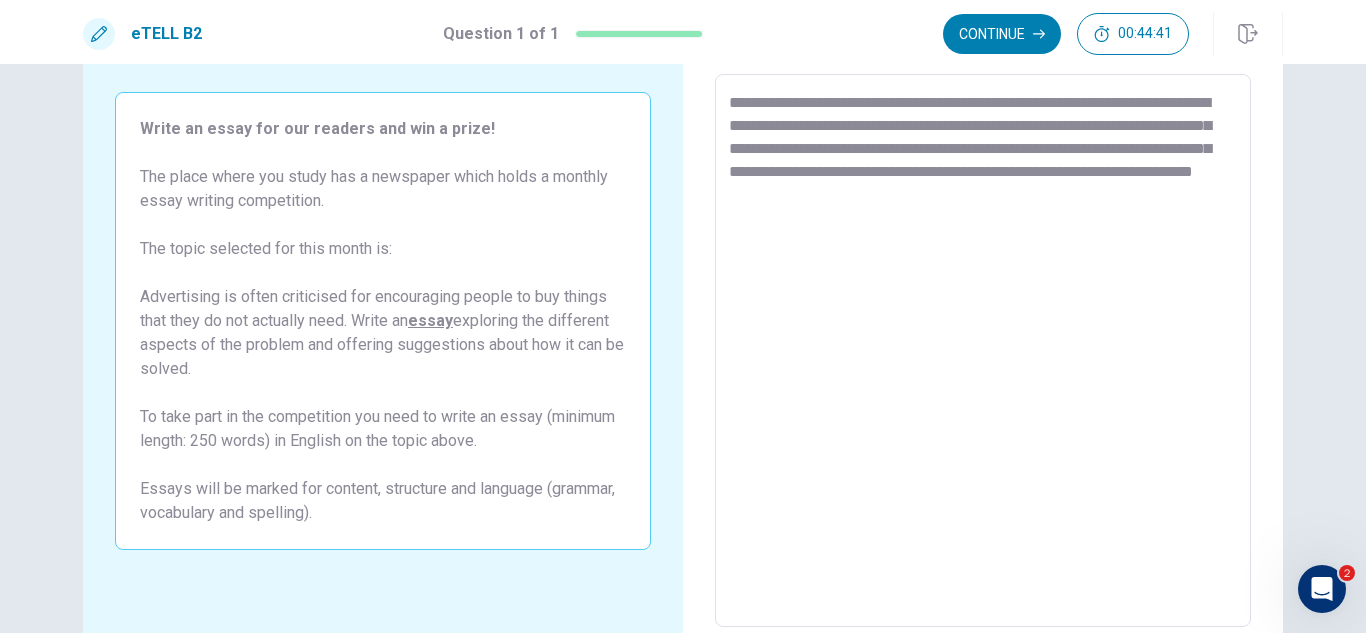click on "**********" at bounding box center (983, 351) 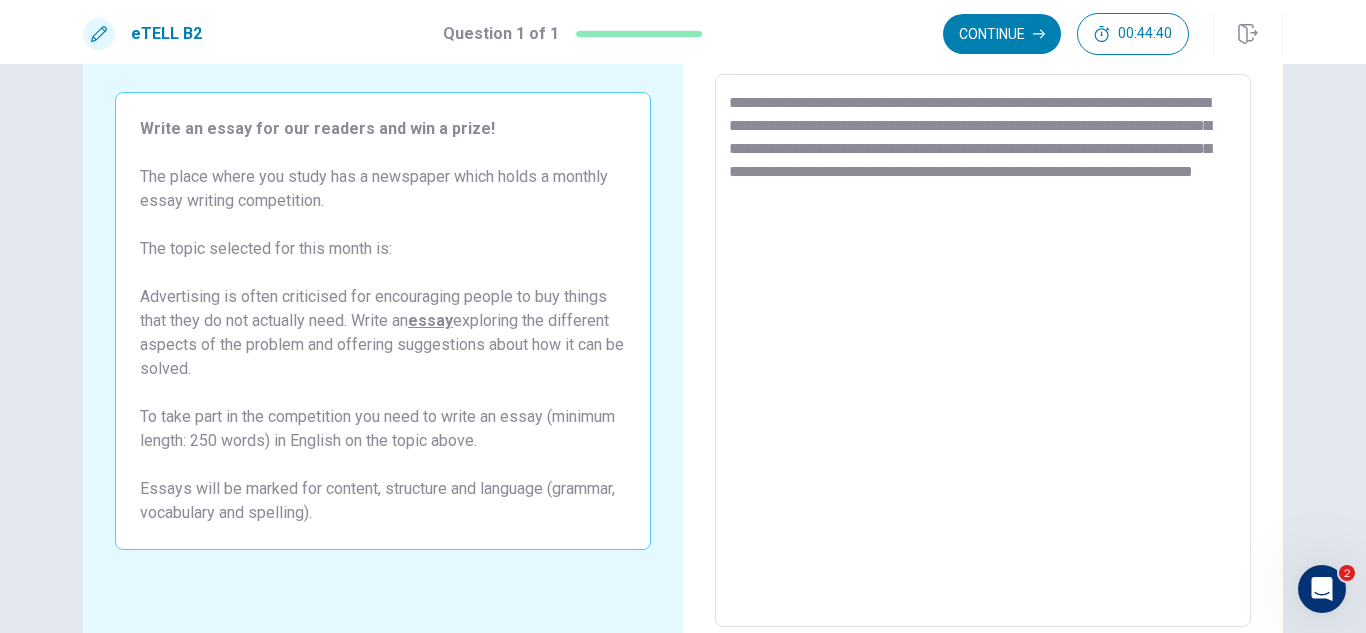 click on "**********" at bounding box center (983, 351) 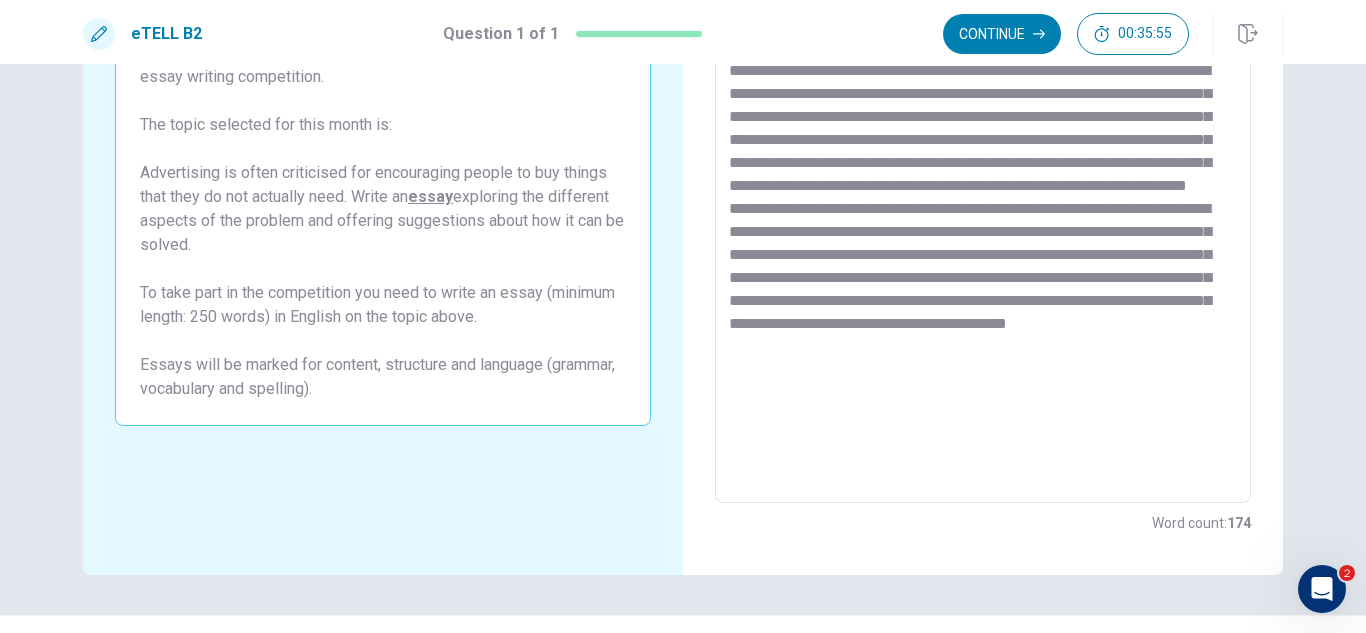 scroll, scrollTop: 270, scrollLeft: 0, axis: vertical 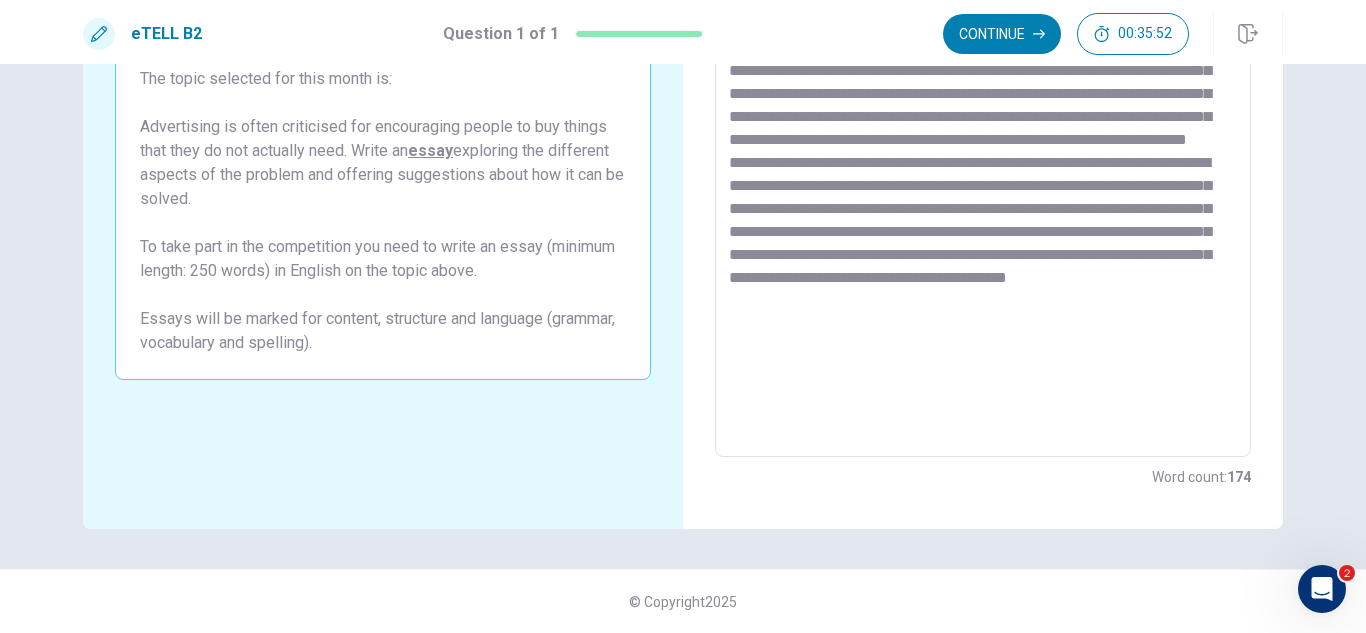 click at bounding box center [983, 181] 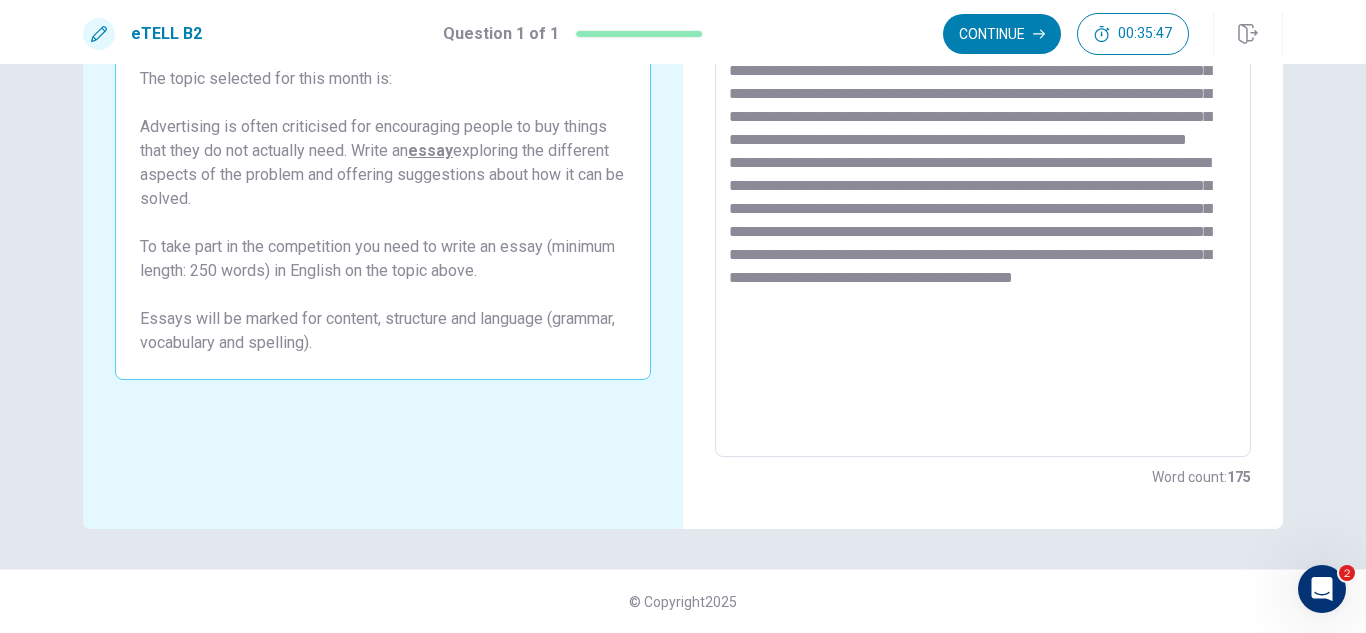 click at bounding box center (983, 181) 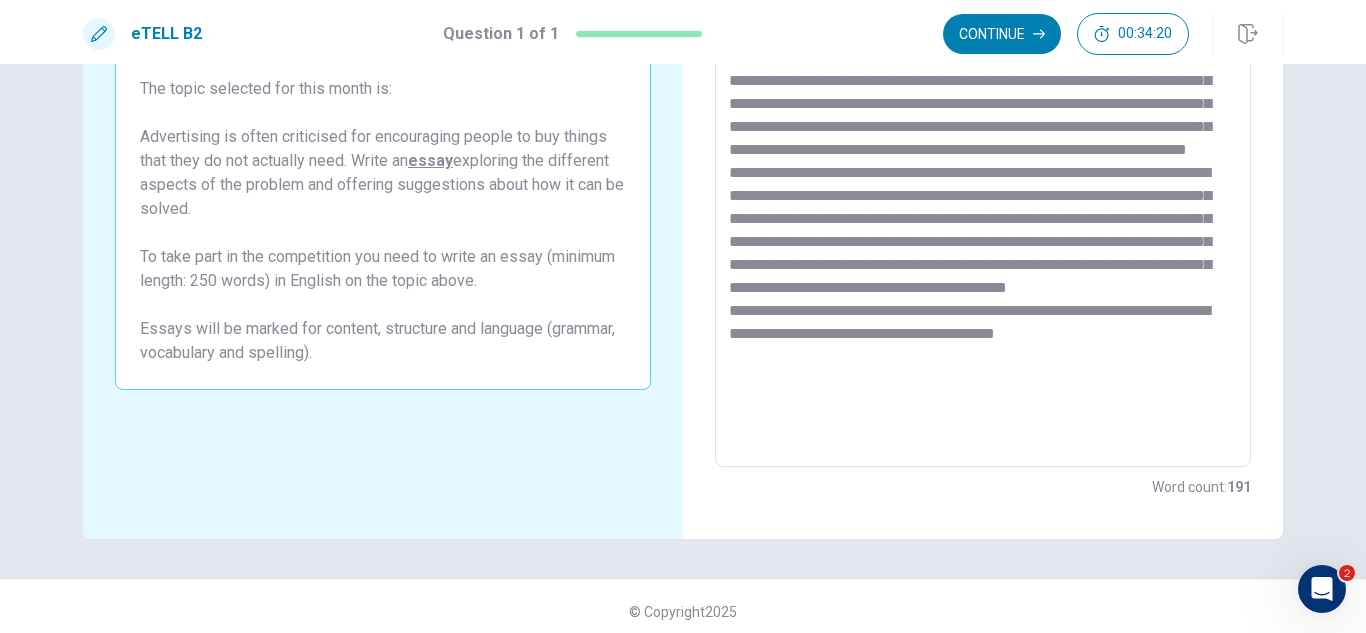 scroll, scrollTop: 270, scrollLeft: 0, axis: vertical 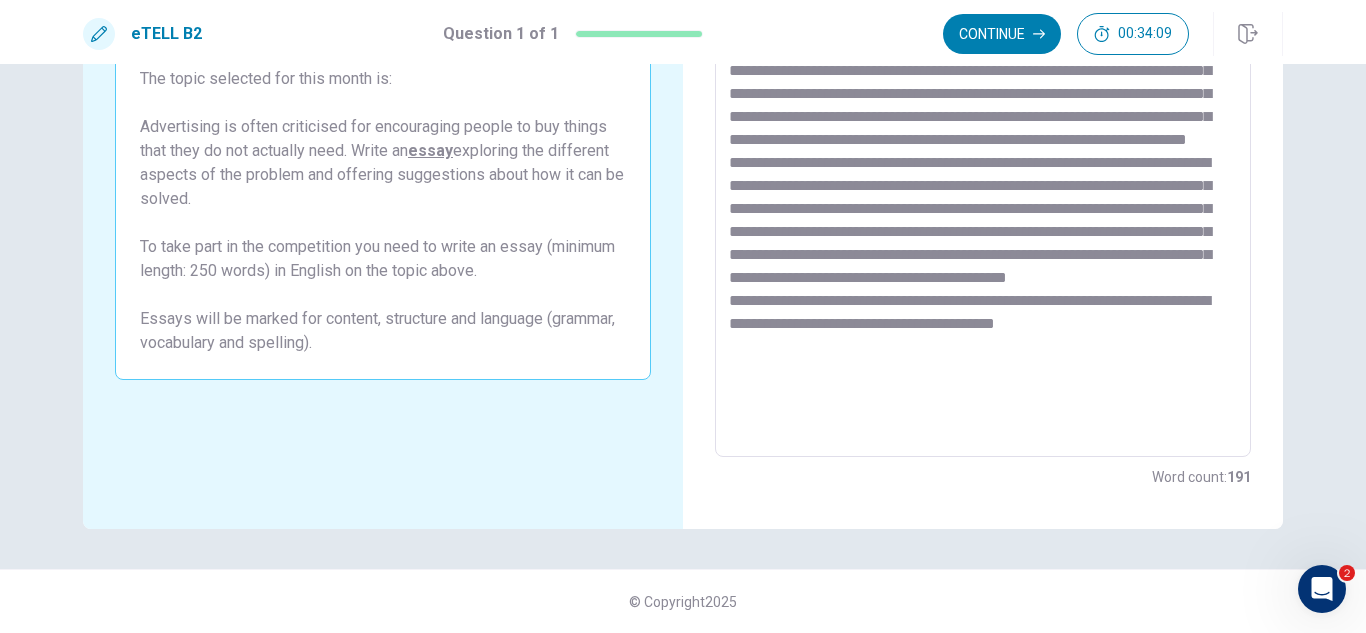 click at bounding box center [983, 181] 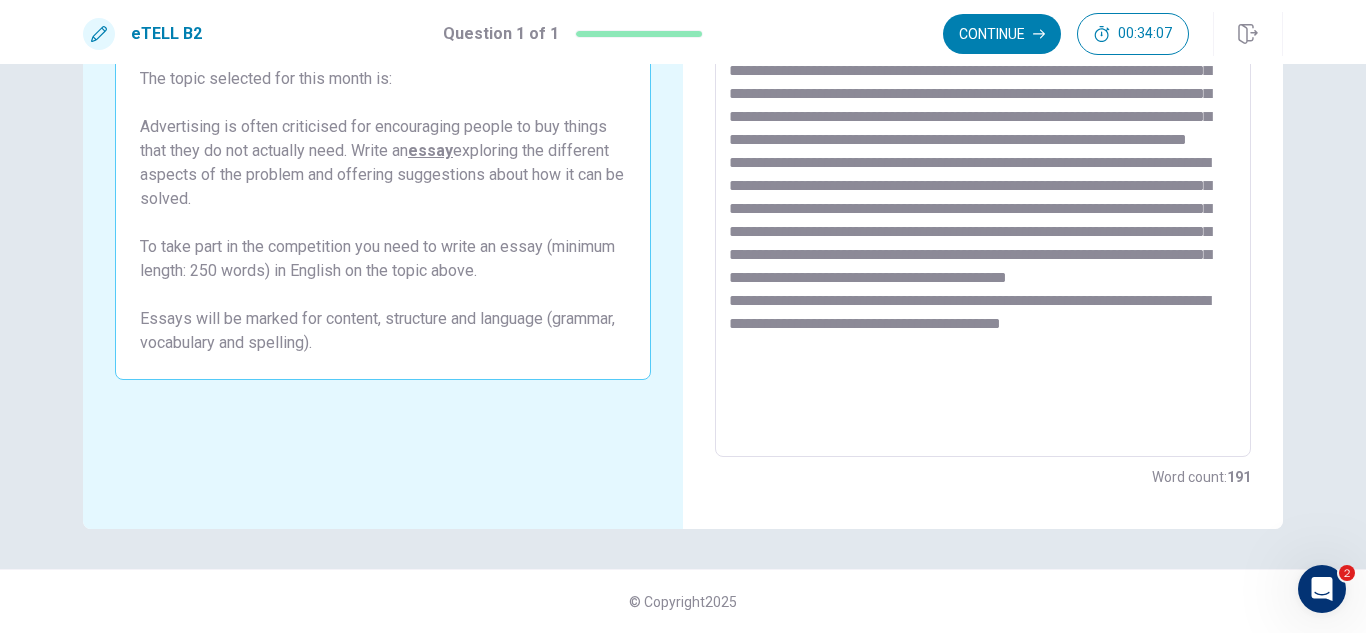 click at bounding box center (983, 181) 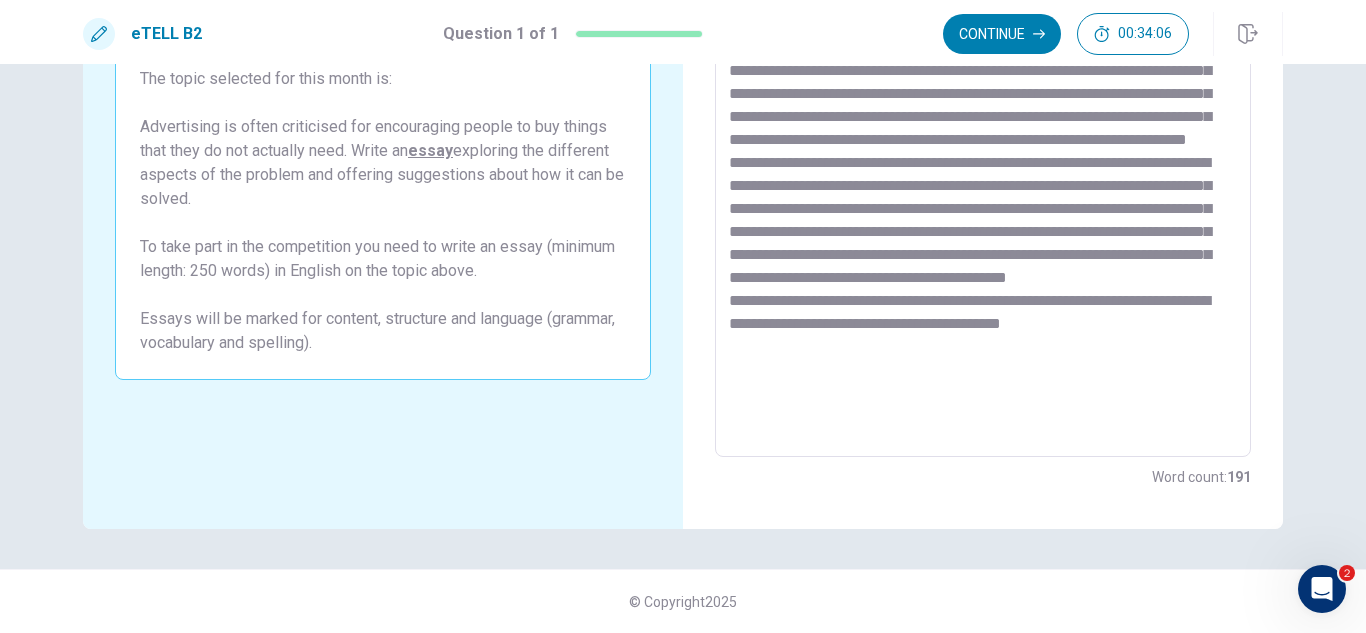 click at bounding box center [983, 181] 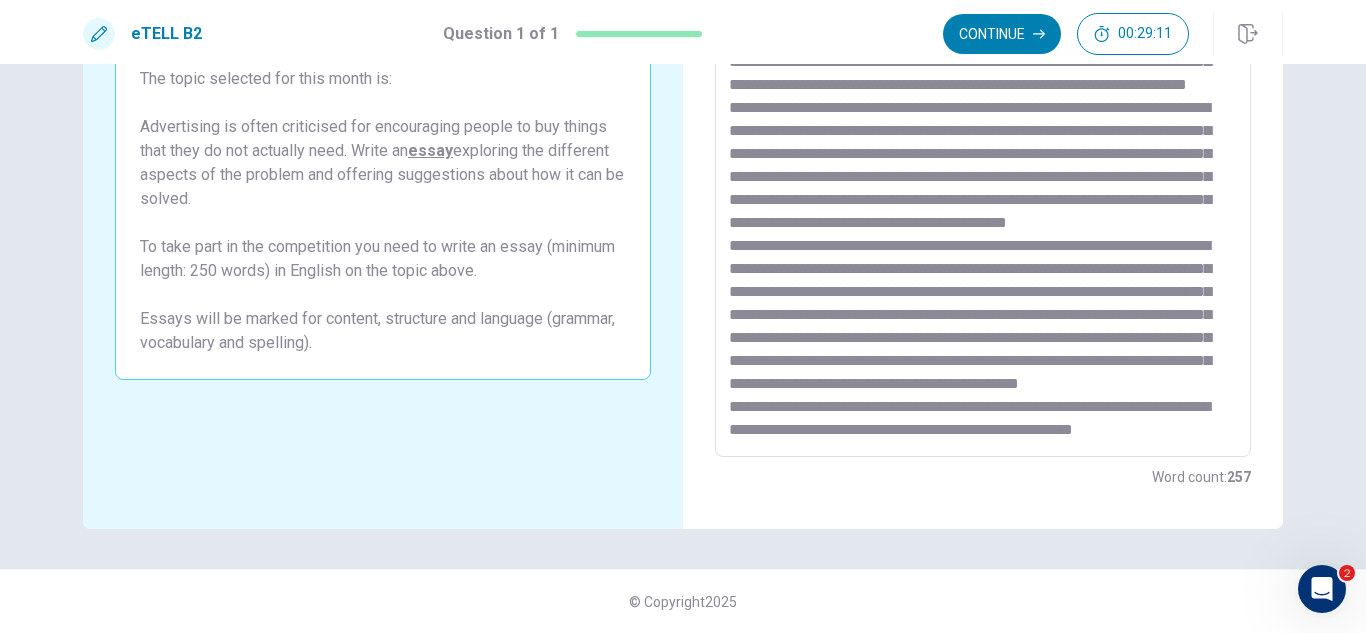 scroll, scrollTop: 215, scrollLeft: 0, axis: vertical 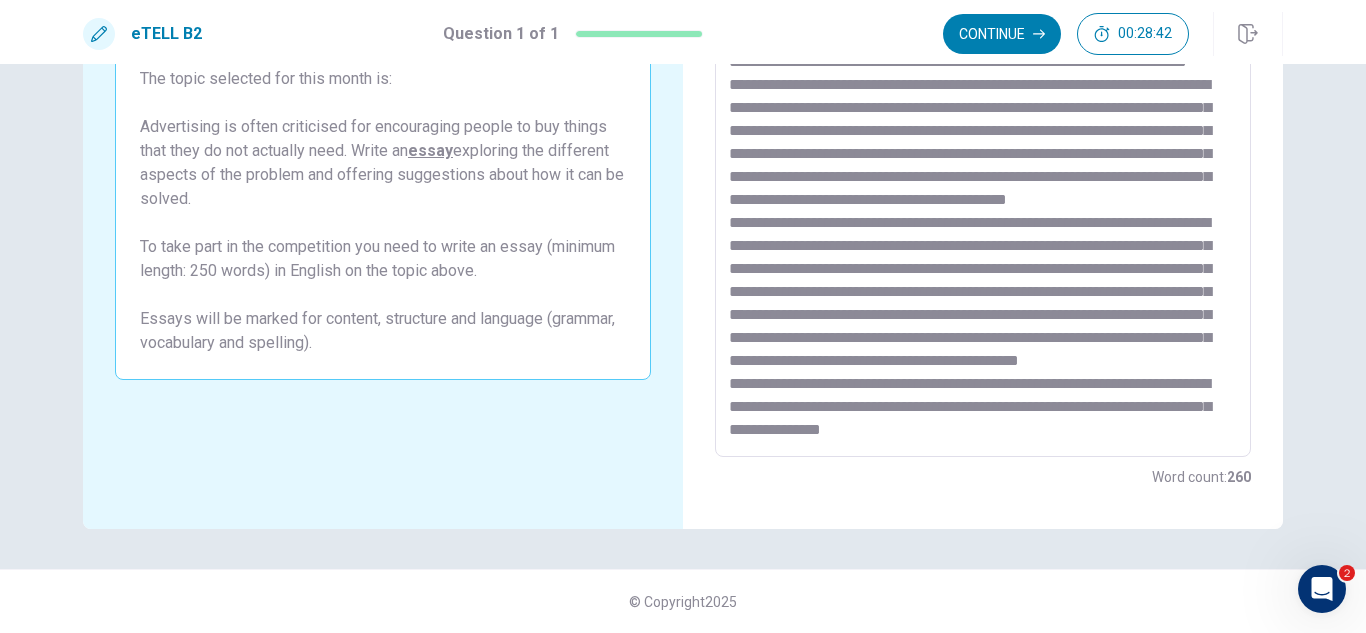 click at bounding box center (983, 181) 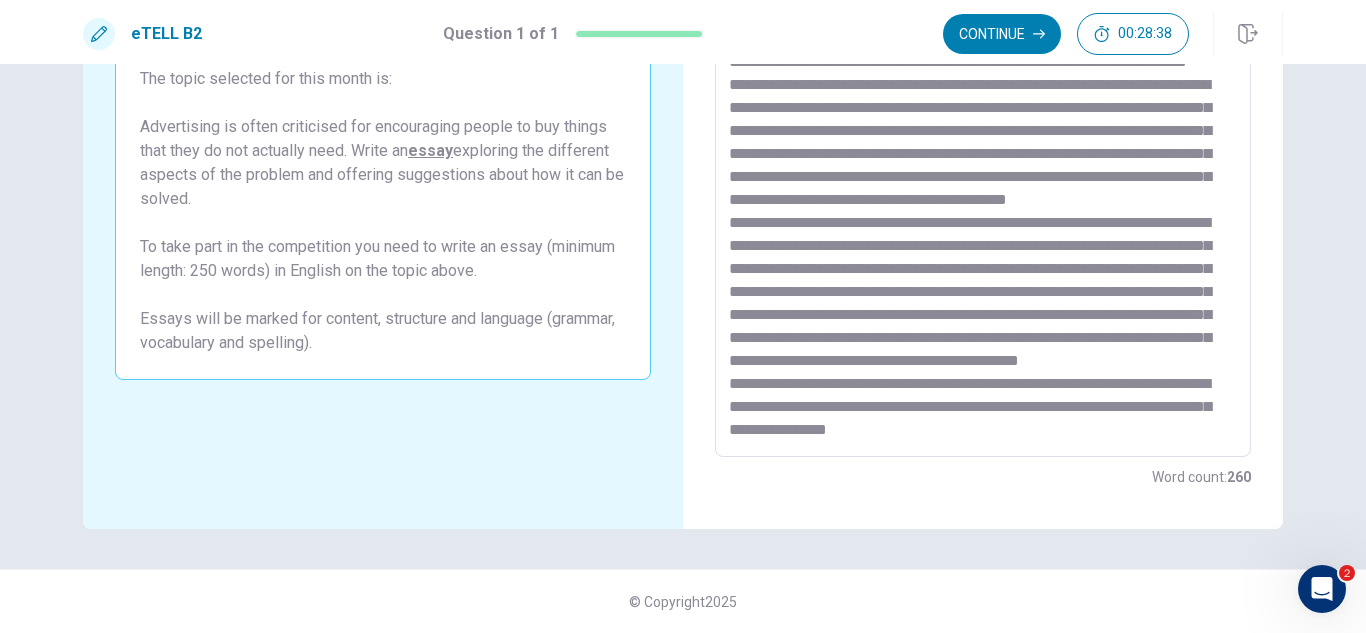 click at bounding box center [983, 181] 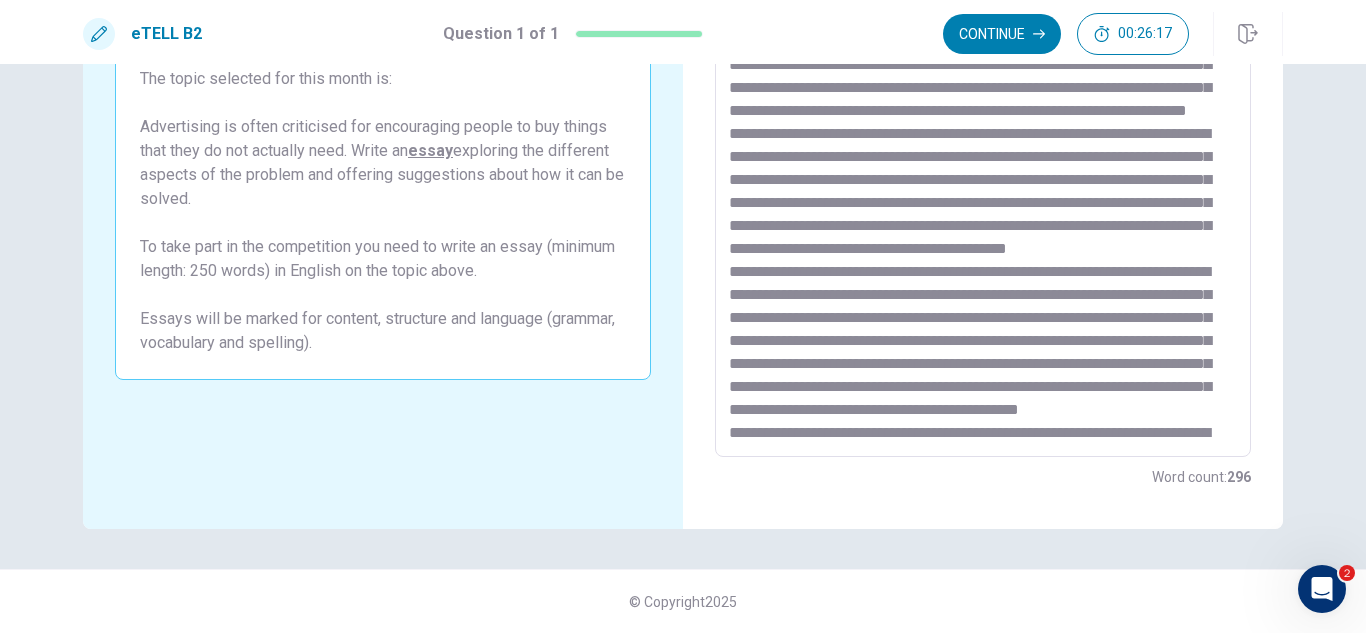 scroll, scrollTop: 0, scrollLeft: 0, axis: both 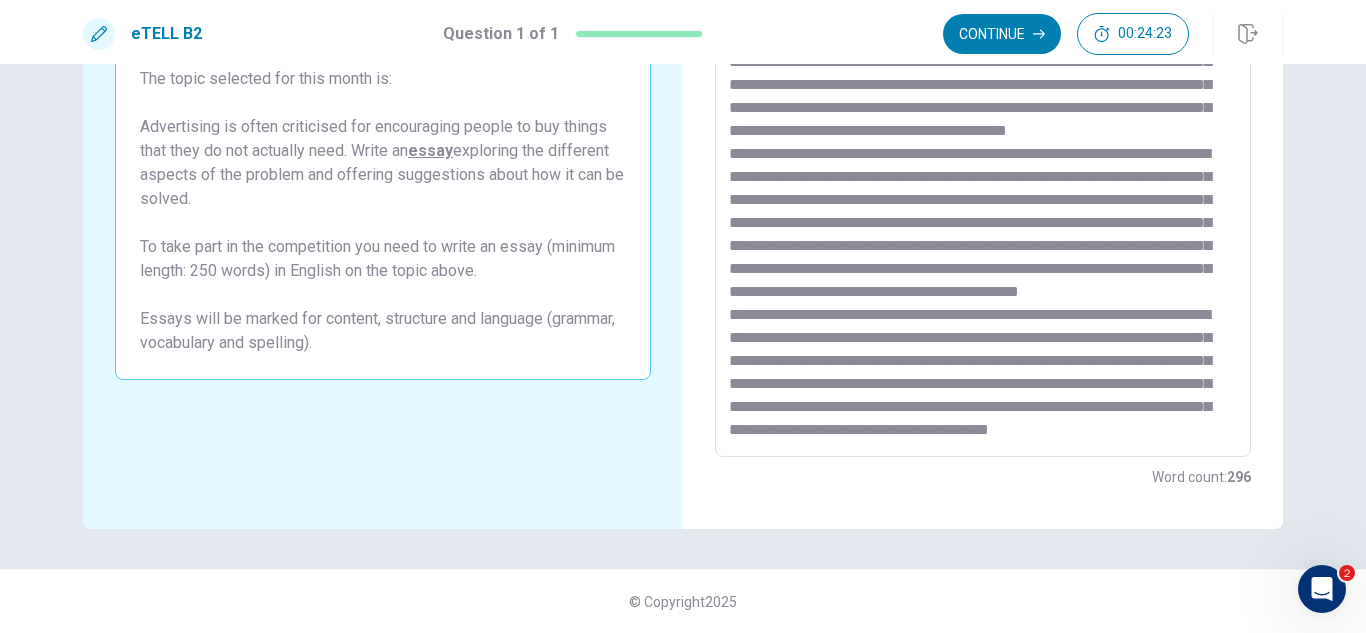 click at bounding box center (983, 181) 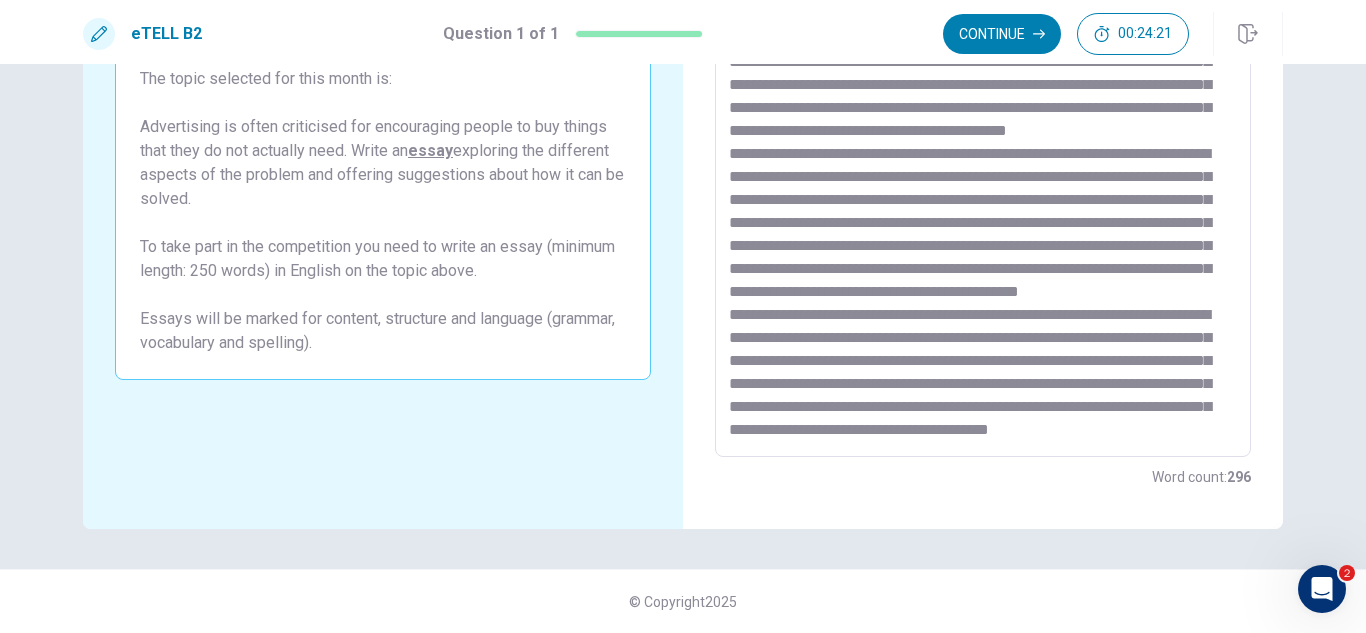 click at bounding box center (983, 181) 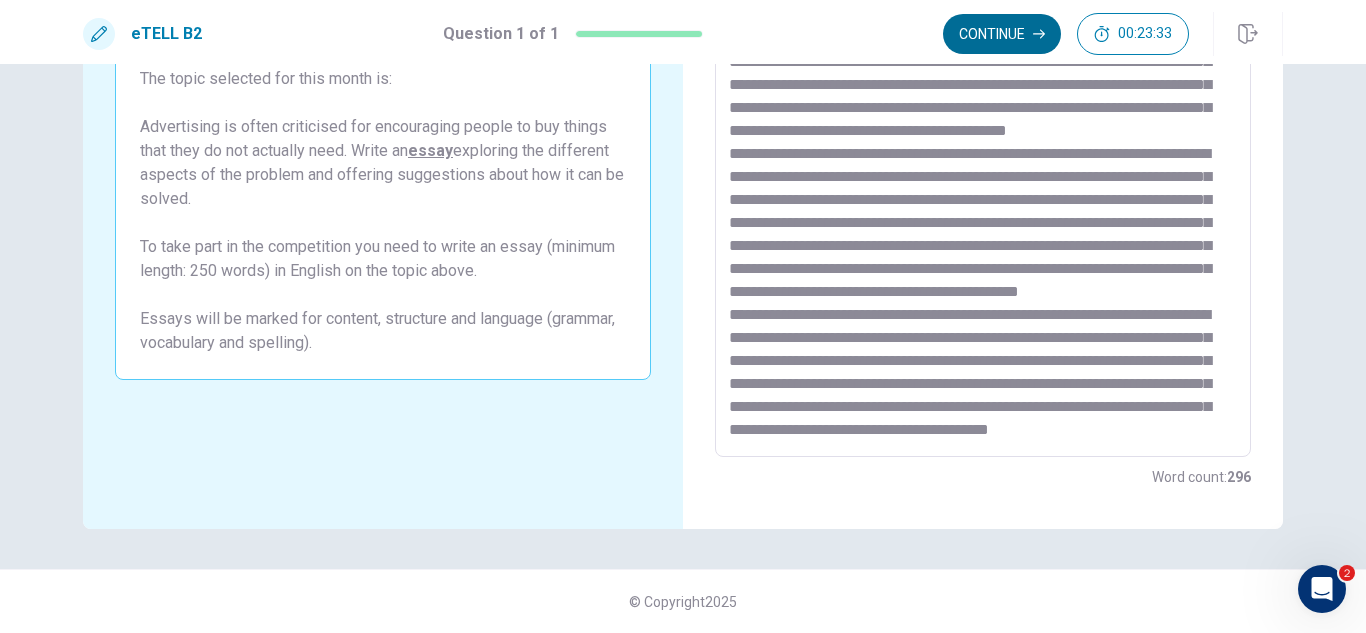 click on "Continue" at bounding box center (1002, 34) 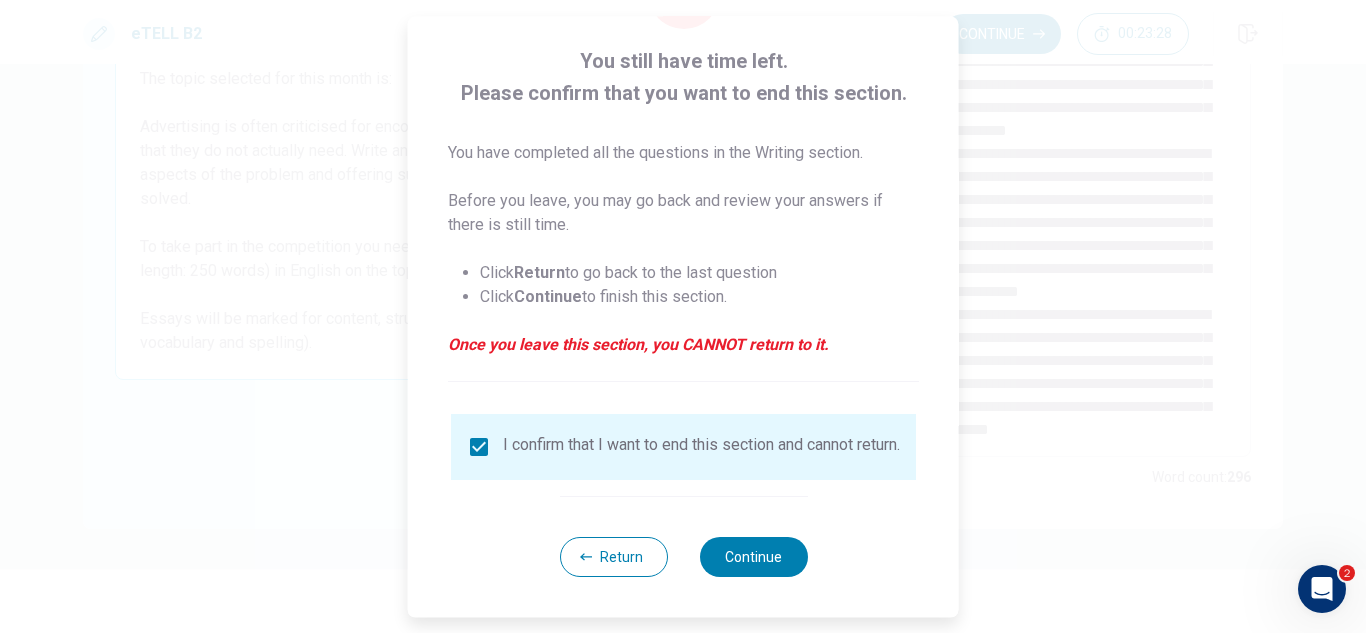 scroll, scrollTop: 113, scrollLeft: 0, axis: vertical 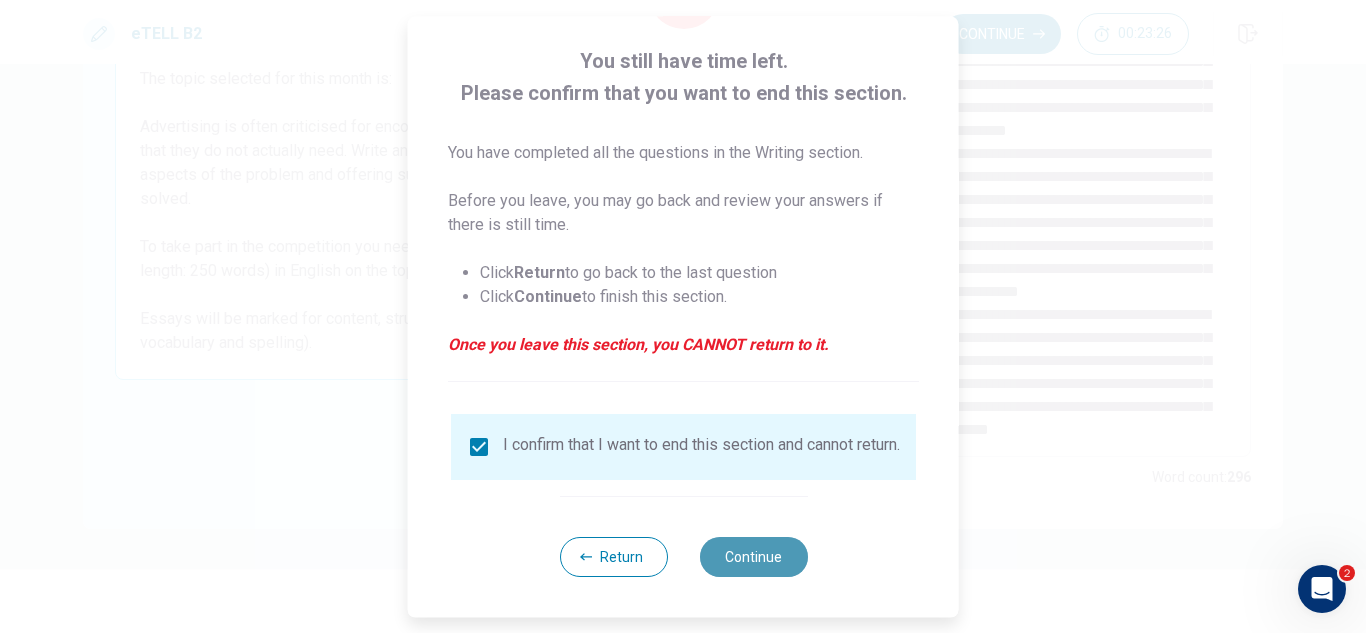 click on "Continue" at bounding box center (753, 557) 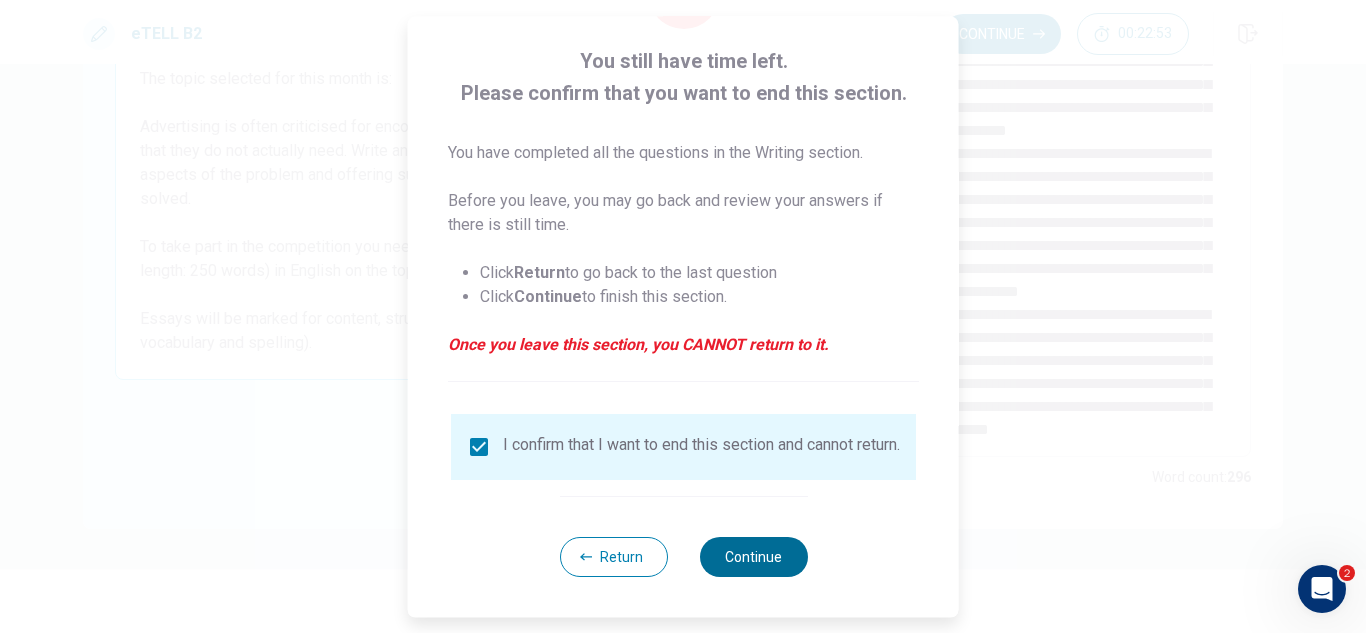 click on "Continue" at bounding box center [753, 557] 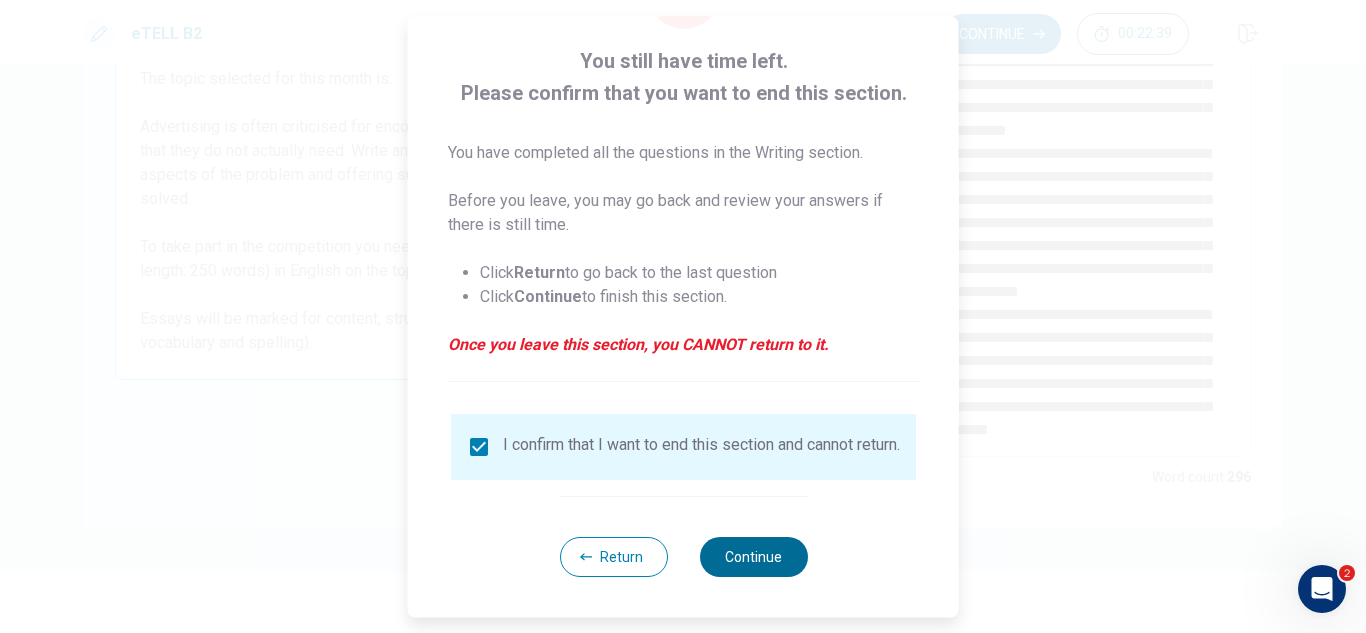 click on "Continue" at bounding box center [753, 557] 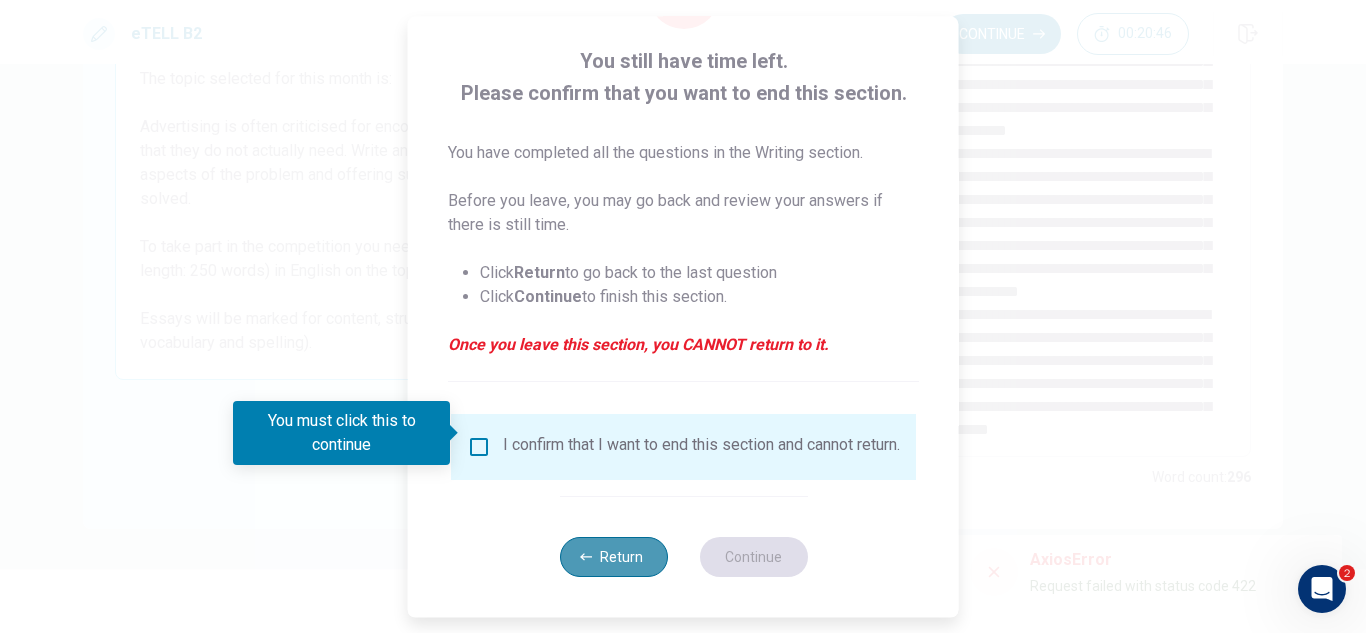 click on "Return" at bounding box center [613, 557] 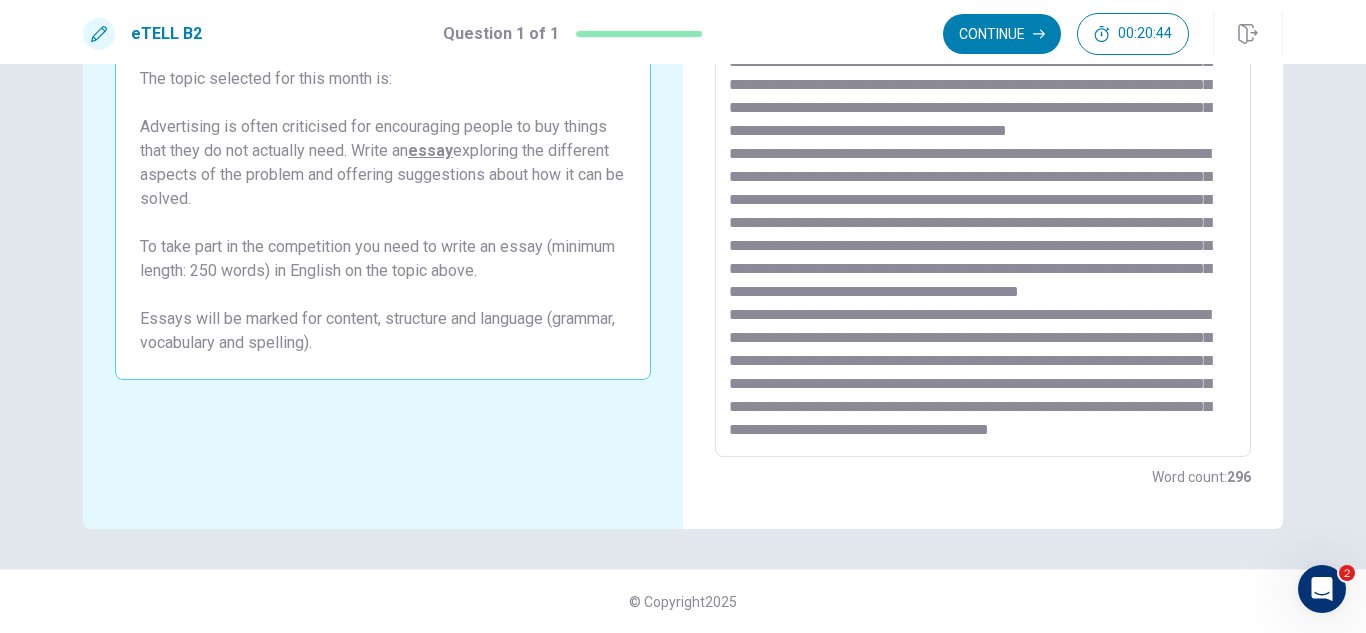 scroll, scrollTop: 231, scrollLeft: 0, axis: vertical 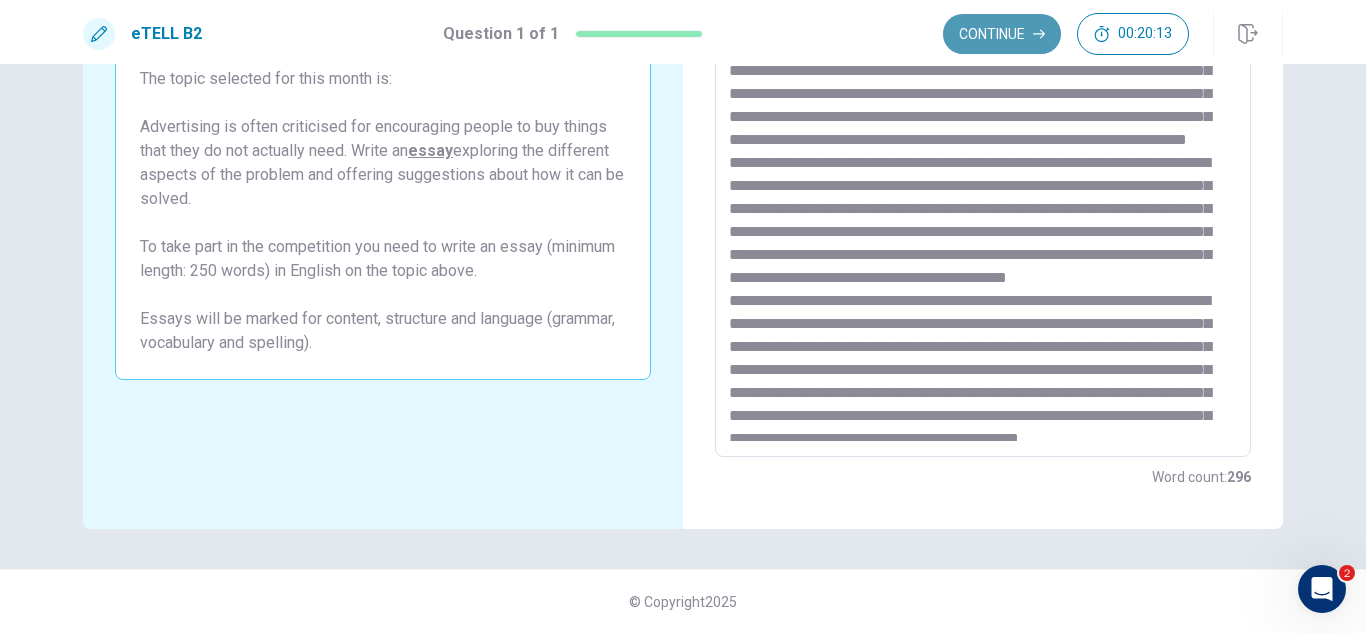 click on "Continue" at bounding box center (1002, 34) 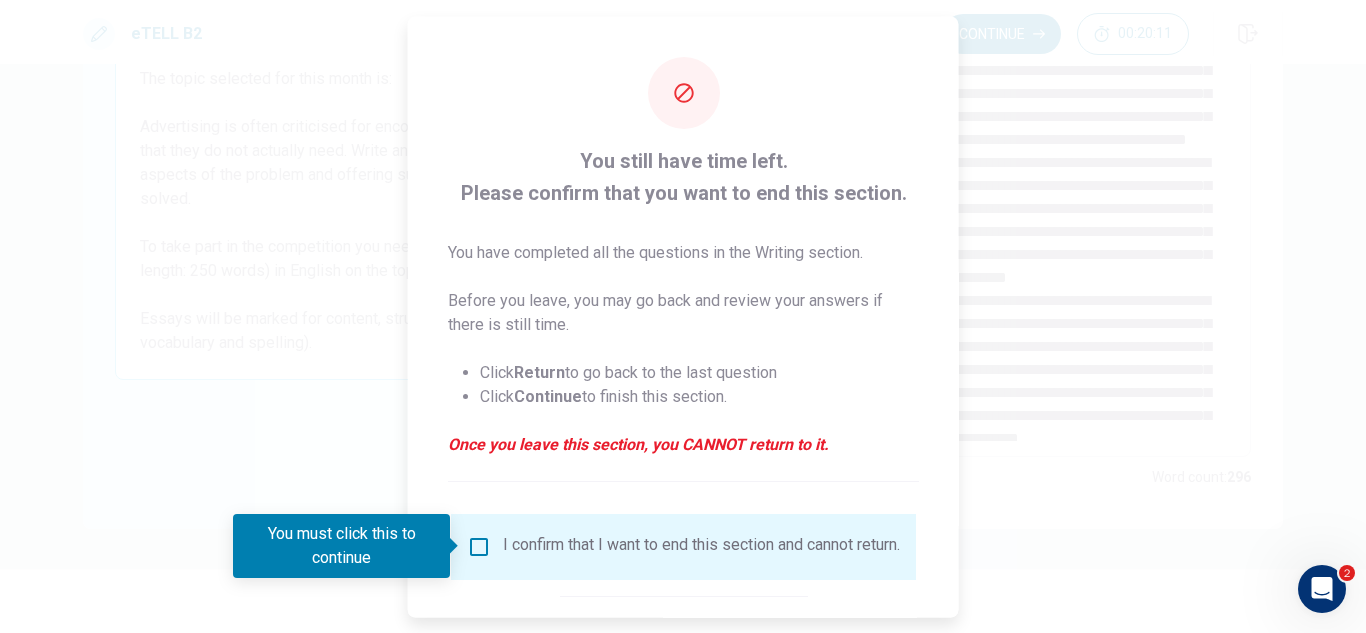 click on "I confirm that I want to end this section and cannot return." at bounding box center [683, 546] 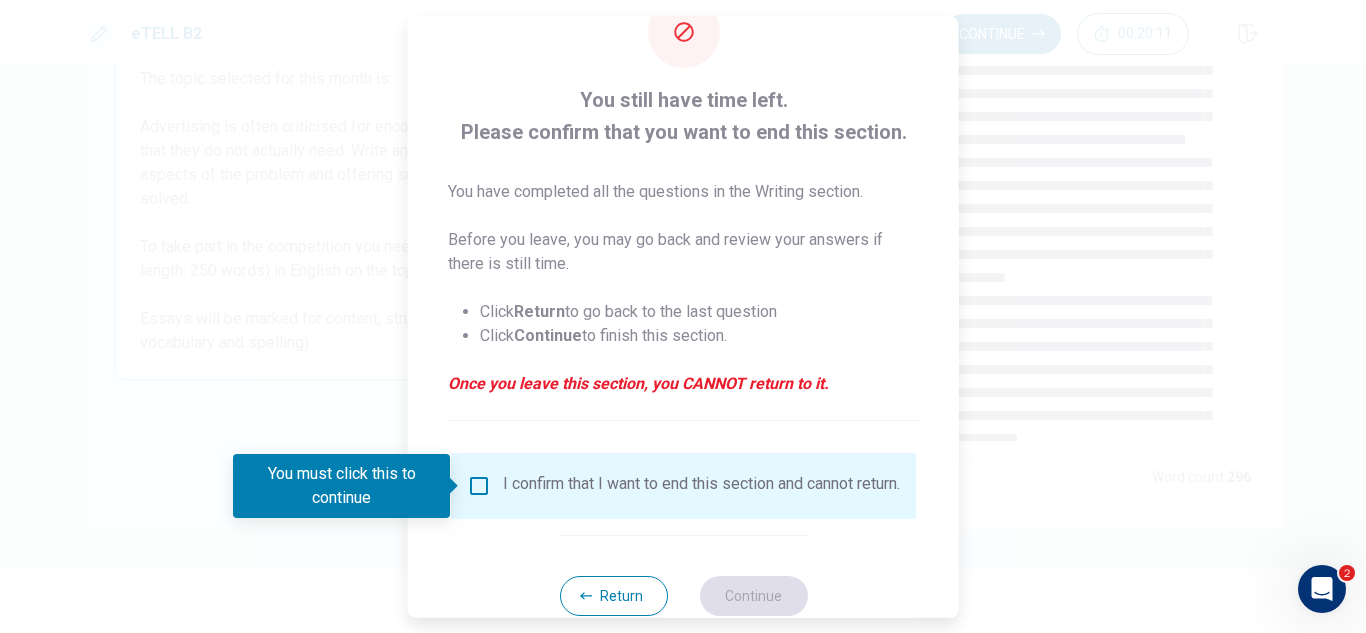 scroll, scrollTop: 113, scrollLeft: 0, axis: vertical 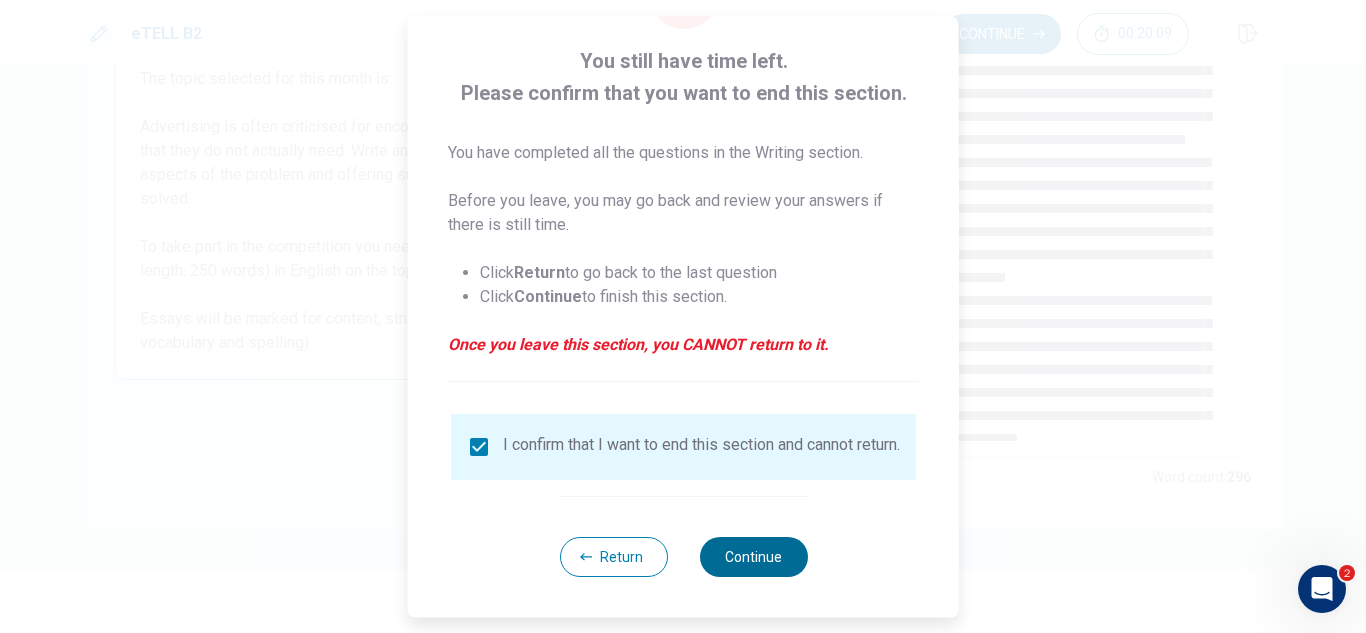 click on "Continue" at bounding box center [753, 557] 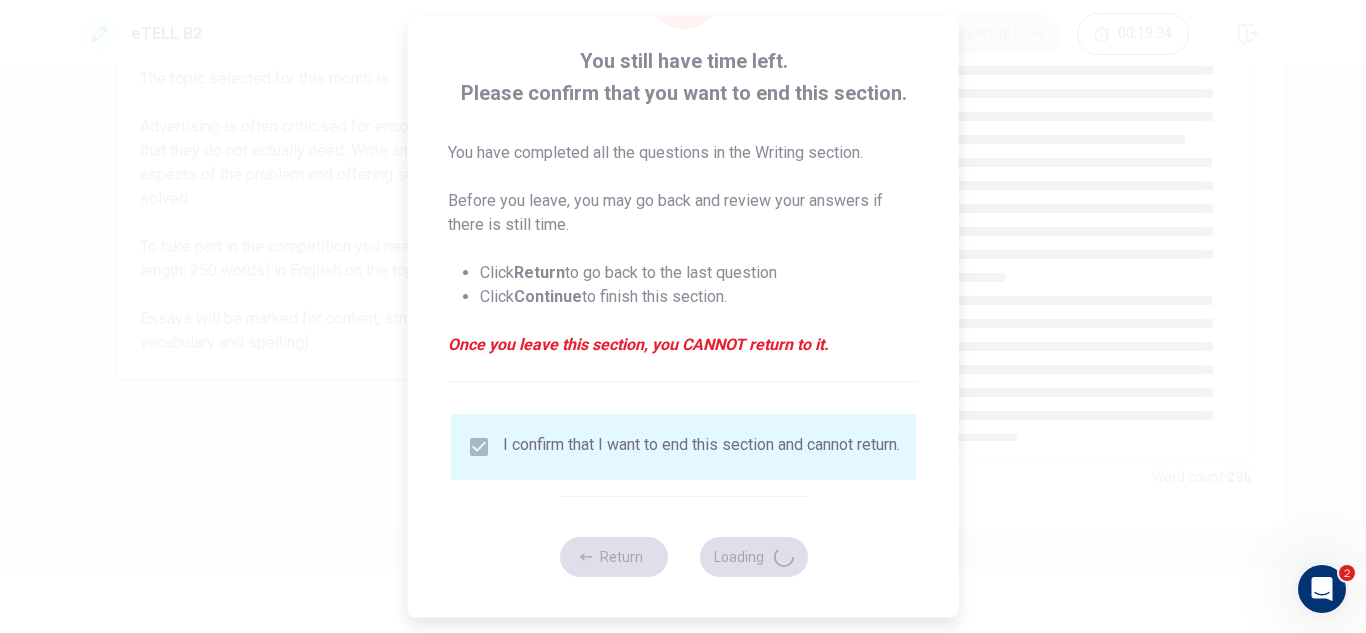 click on "I confirm that I want to end this section and cannot return." at bounding box center [683, 447] 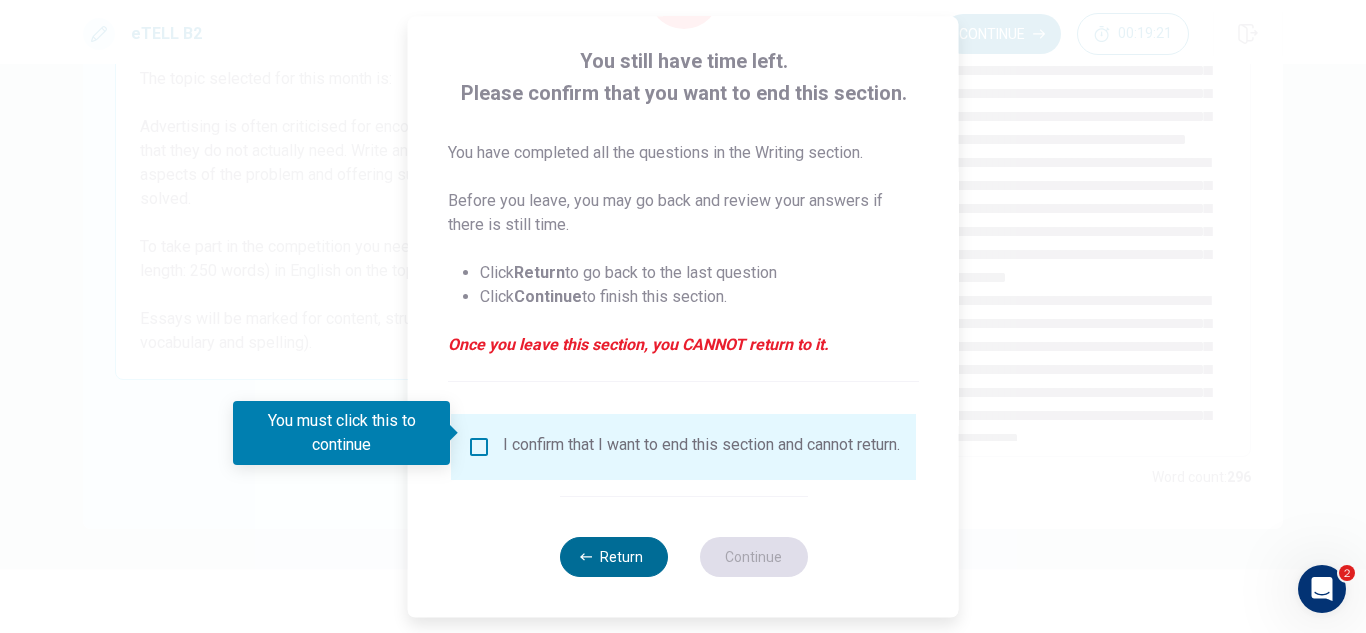 click on "Return" at bounding box center (613, 557) 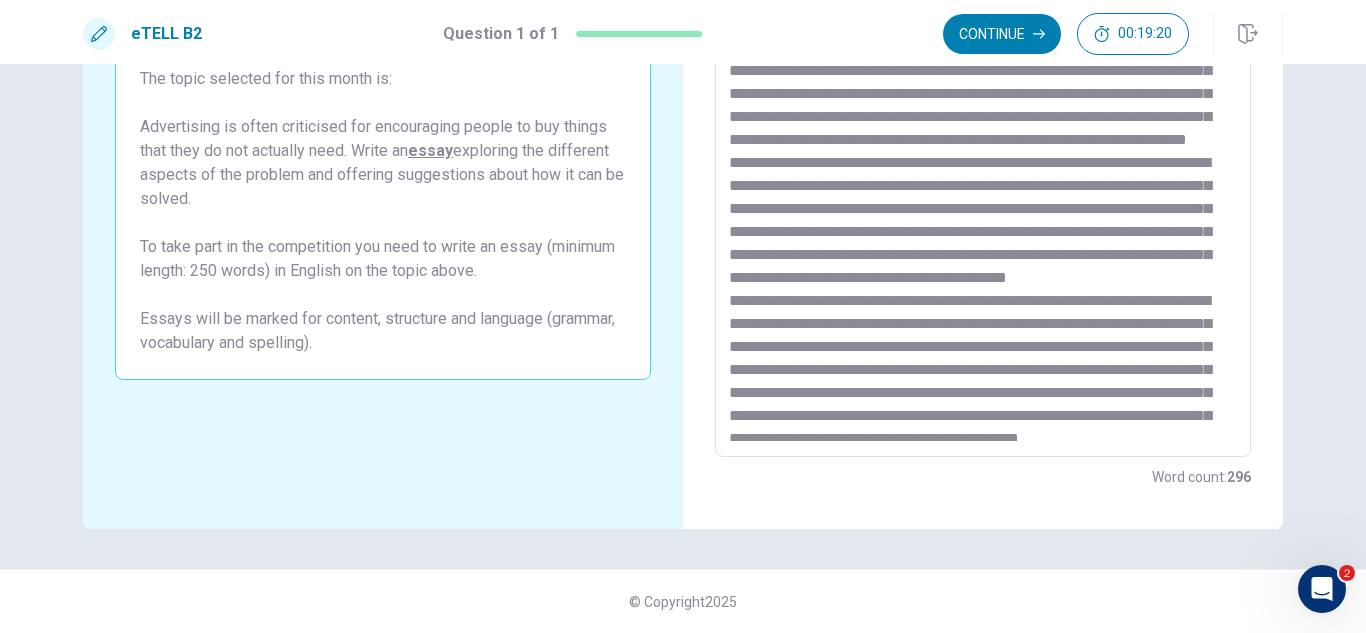 scroll, scrollTop: 0, scrollLeft: 0, axis: both 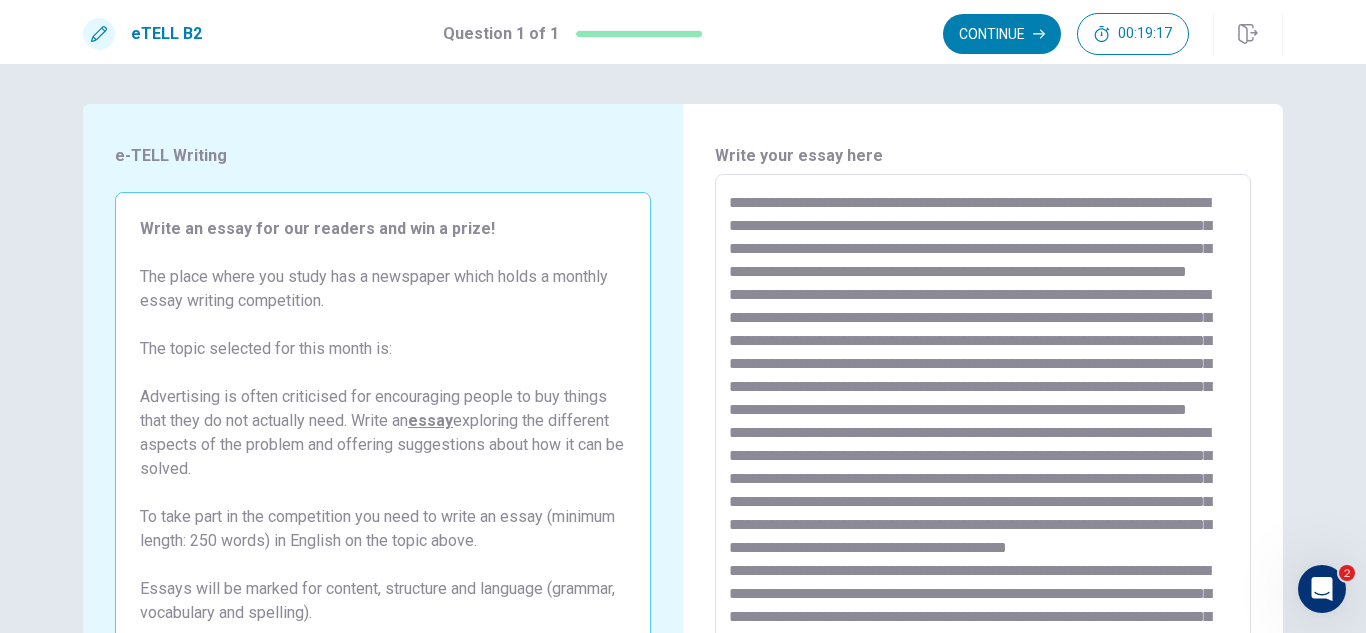 click at bounding box center [983, 451] 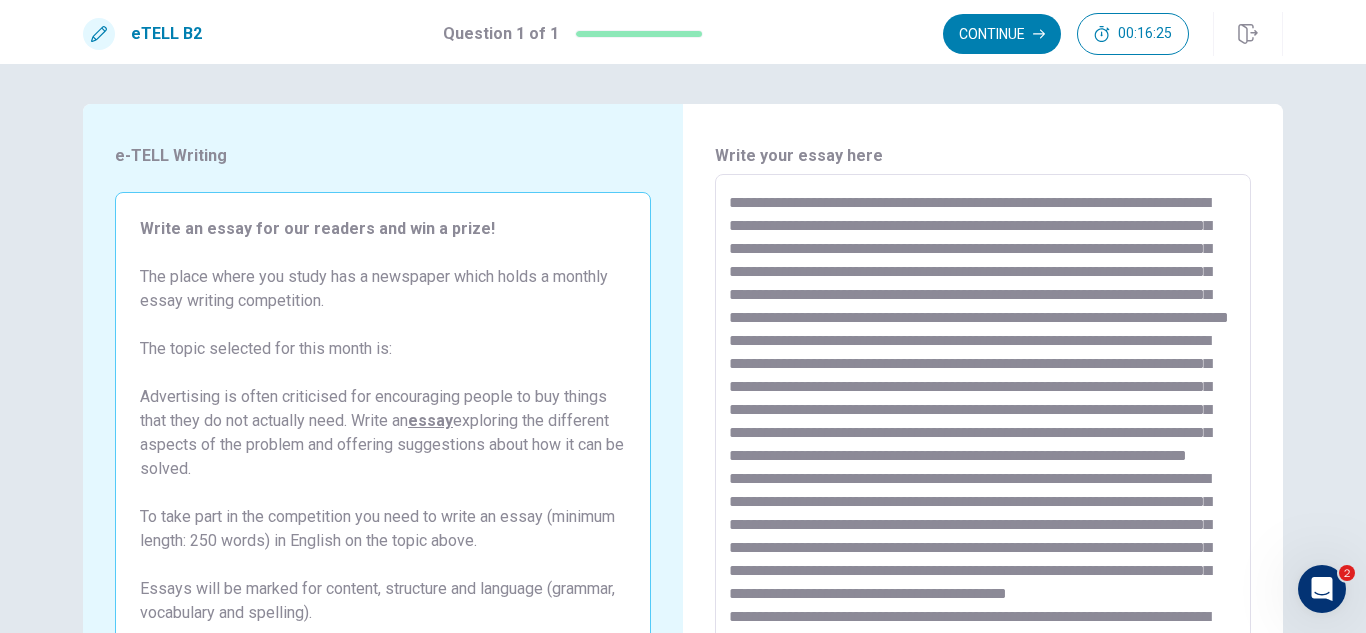 click at bounding box center [983, 451] 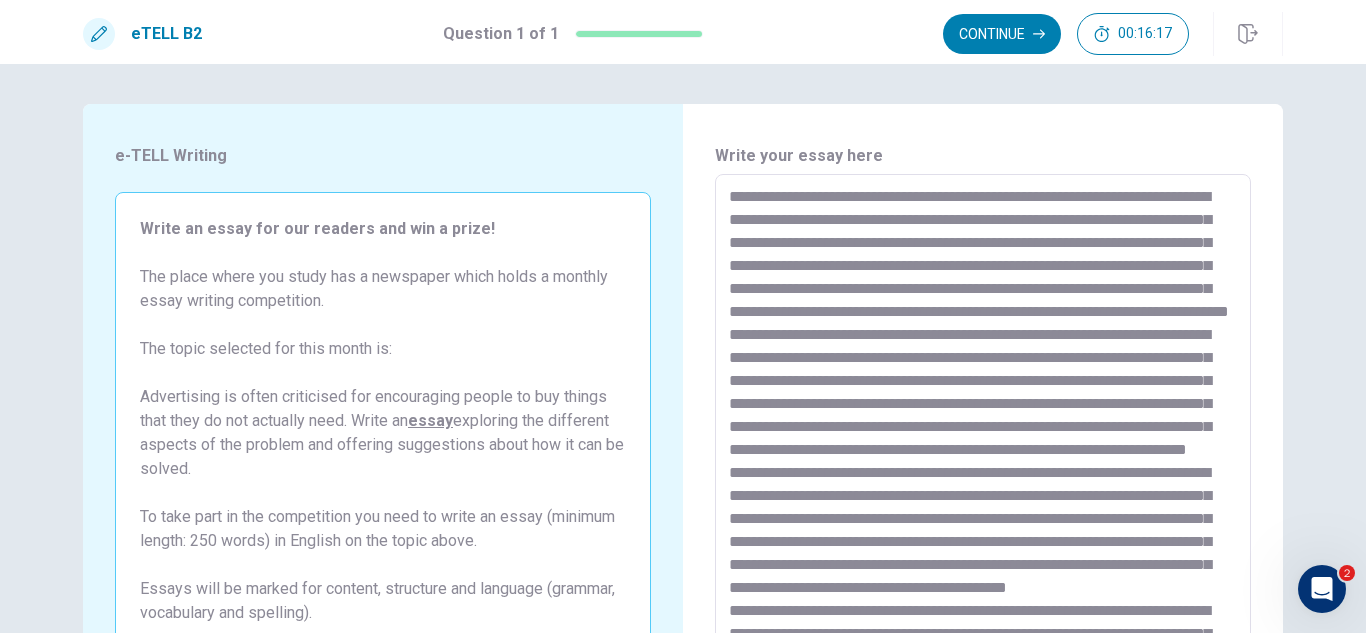 scroll, scrollTop: 0, scrollLeft: 0, axis: both 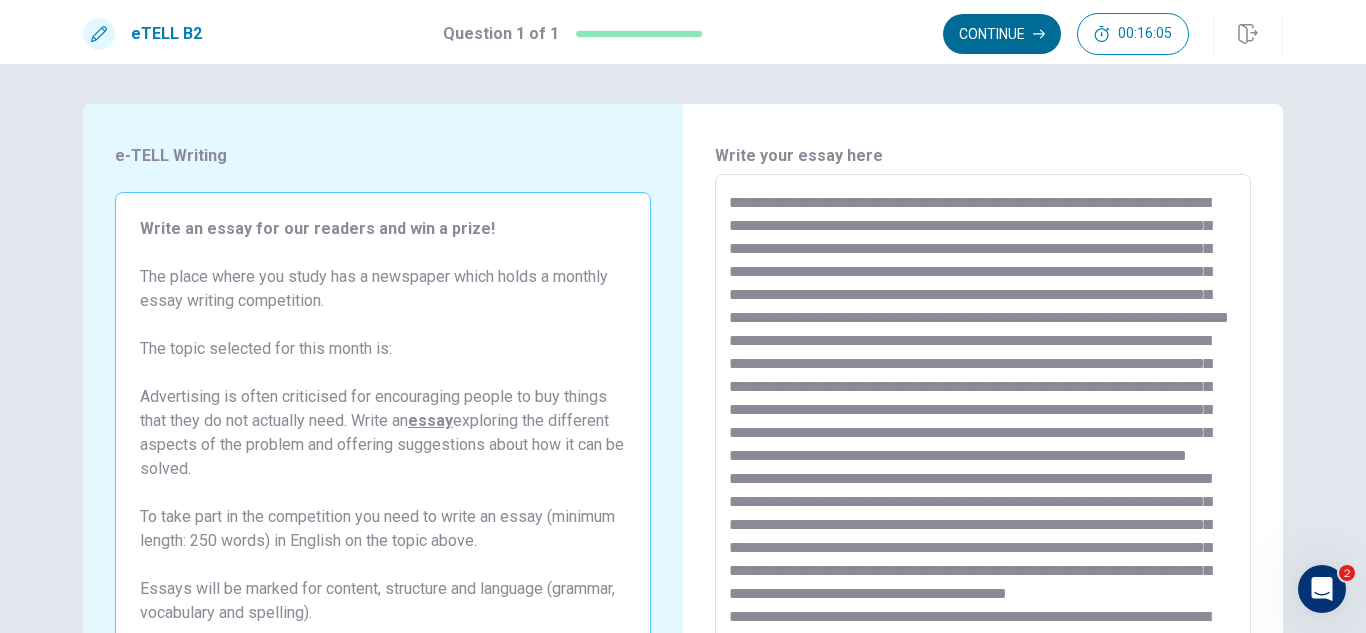 click on "Continue" at bounding box center (1002, 34) 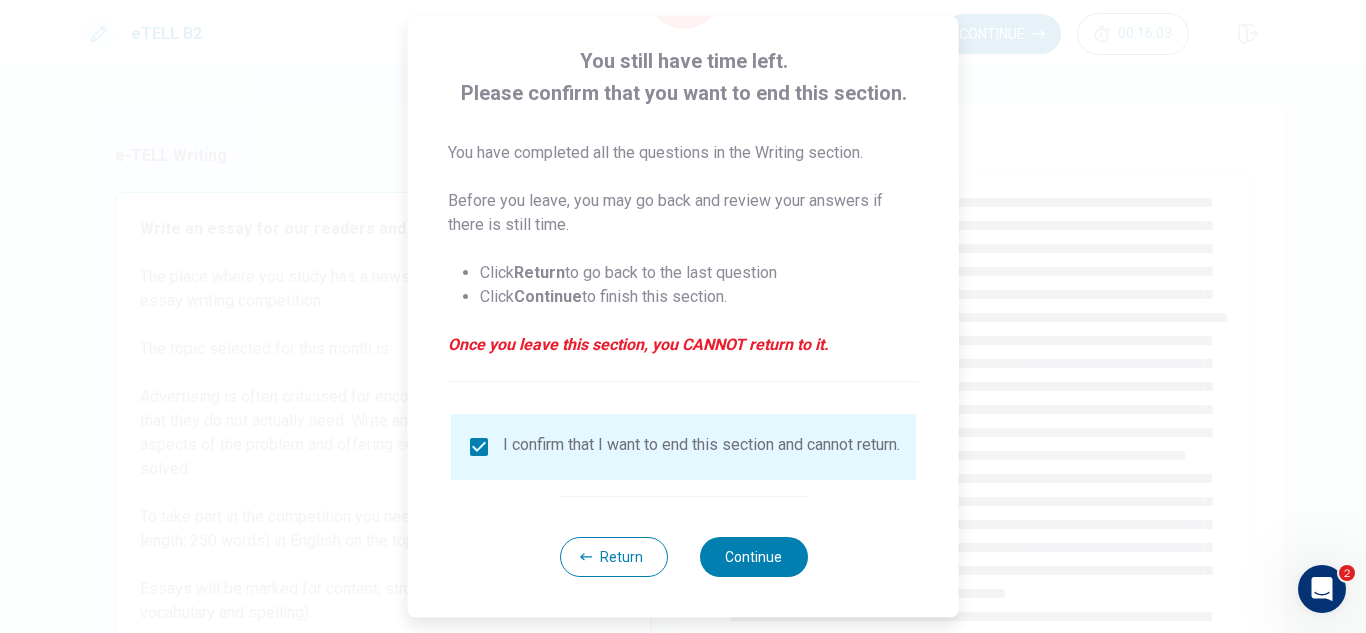 scroll, scrollTop: 113, scrollLeft: 0, axis: vertical 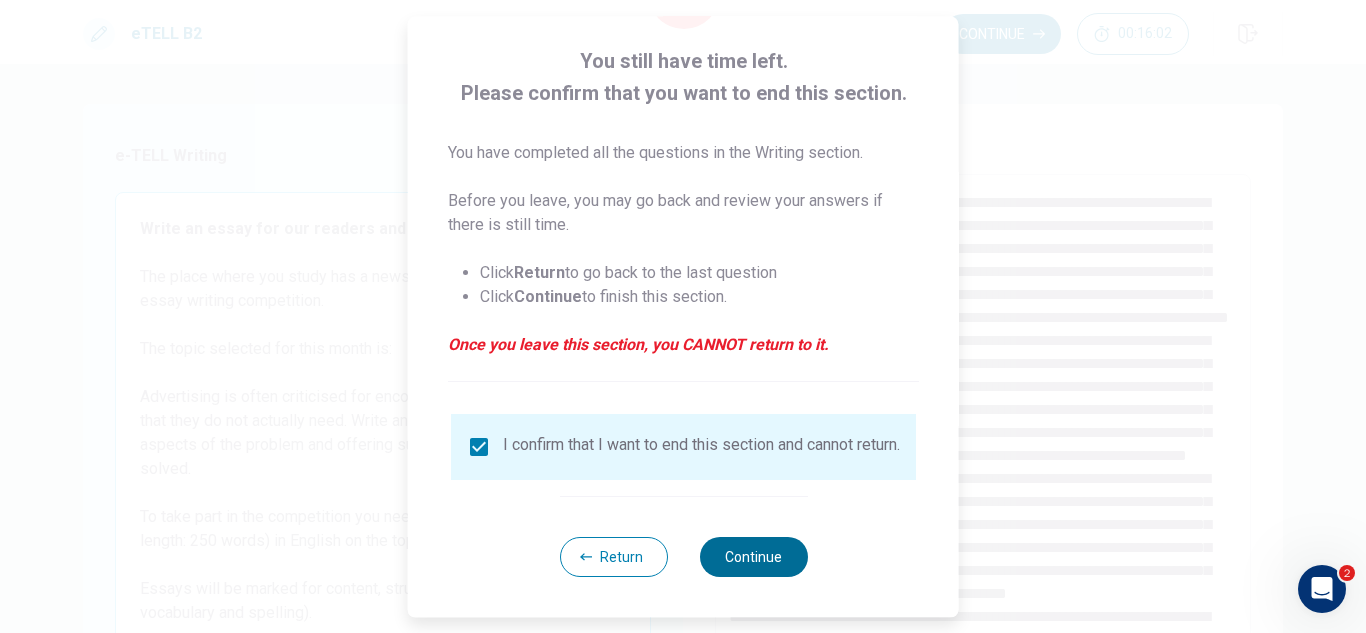 click on "Continue" at bounding box center (753, 557) 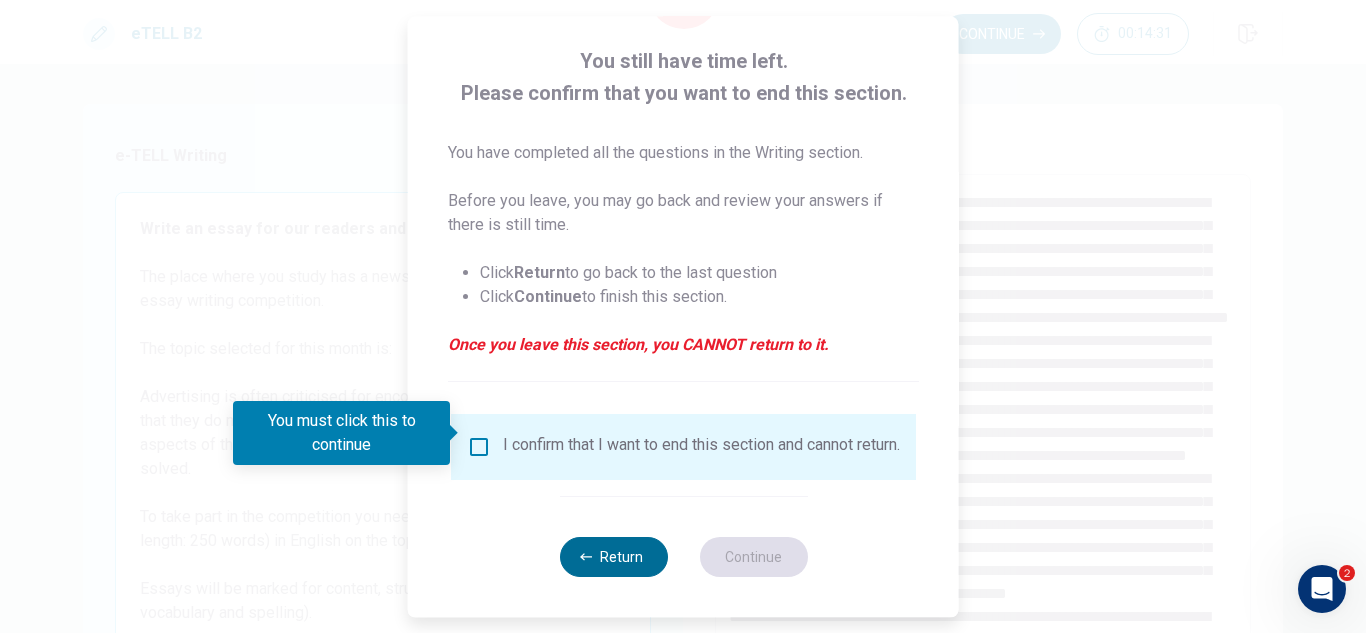 click on "Return" at bounding box center [613, 557] 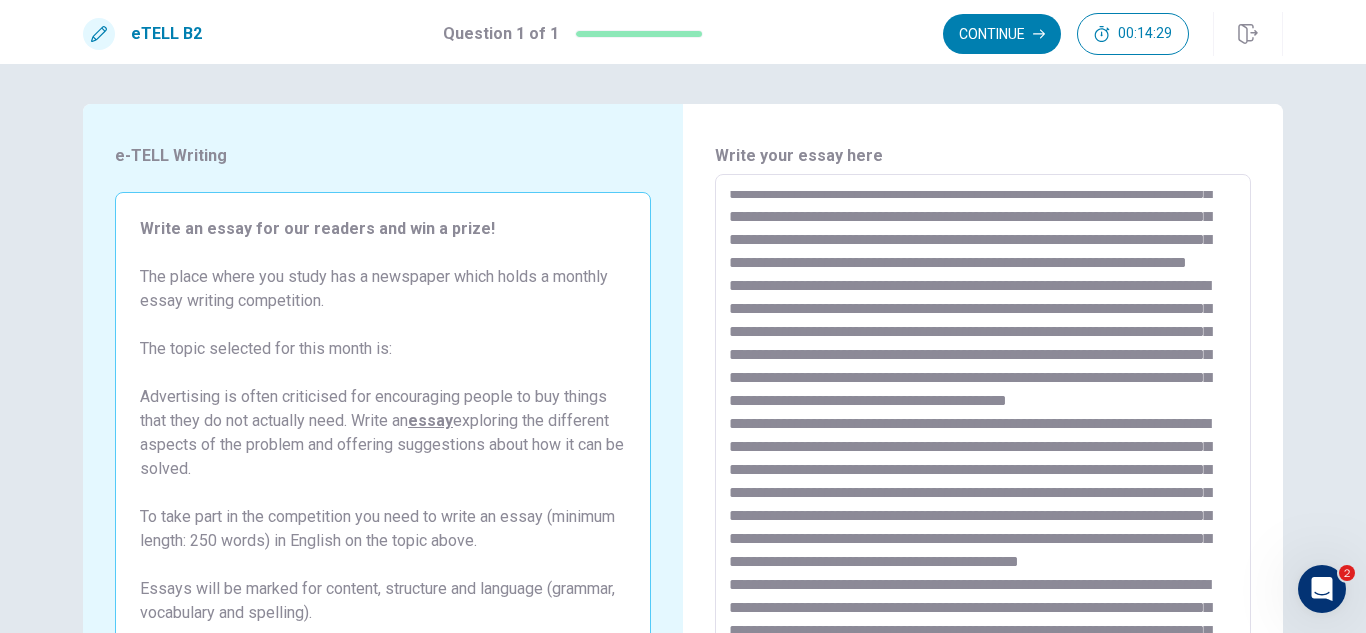 scroll, scrollTop: 400, scrollLeft: 0, axis: vertical 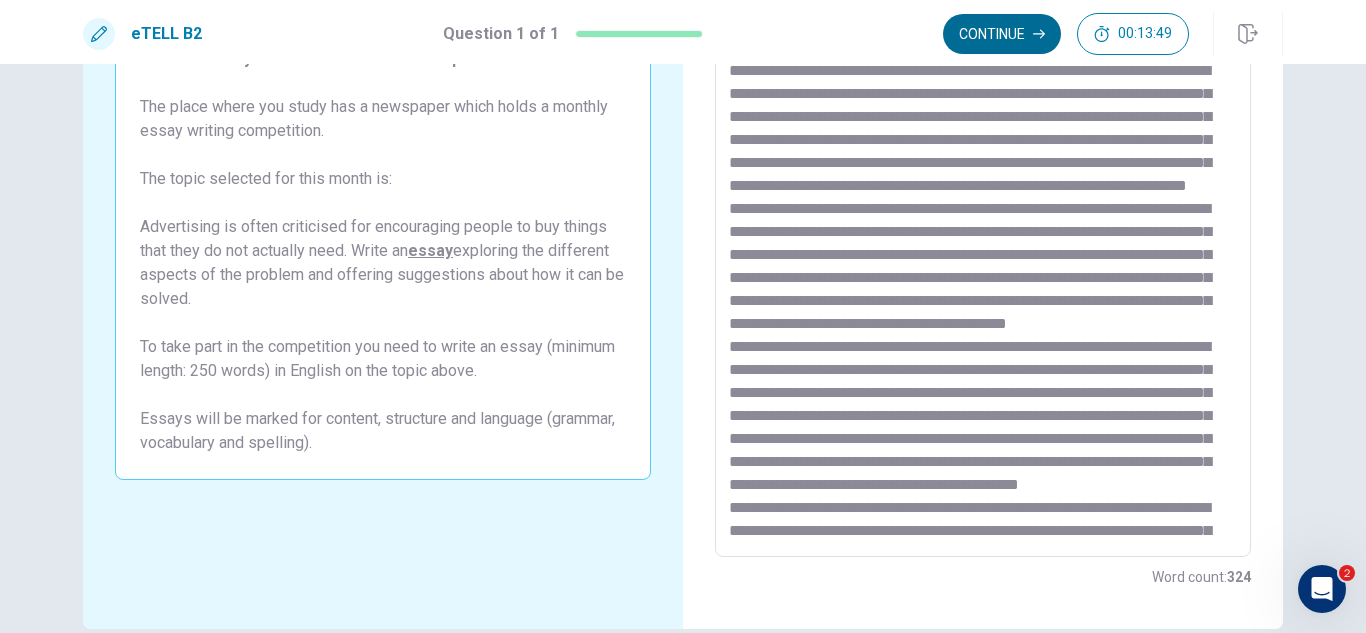 click on "Continue" at bounding box center [1002, 34] 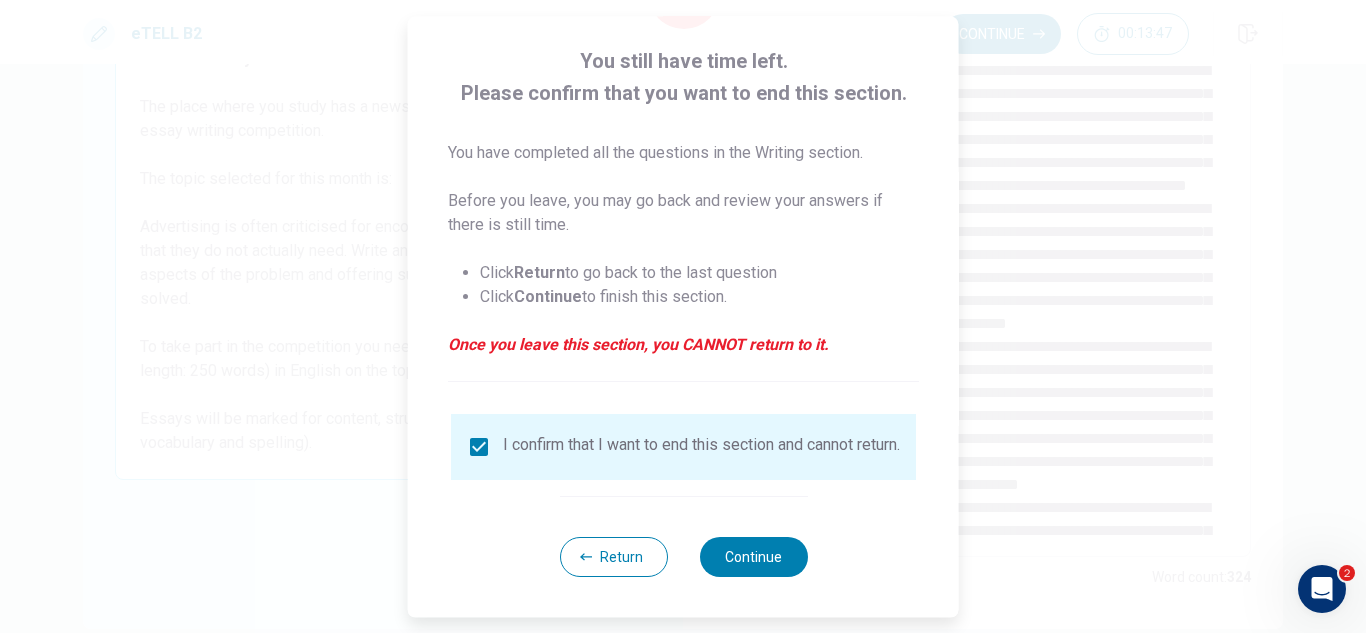 scroll, scrollTop: 113, scrollLeft: 0, axis: vertical 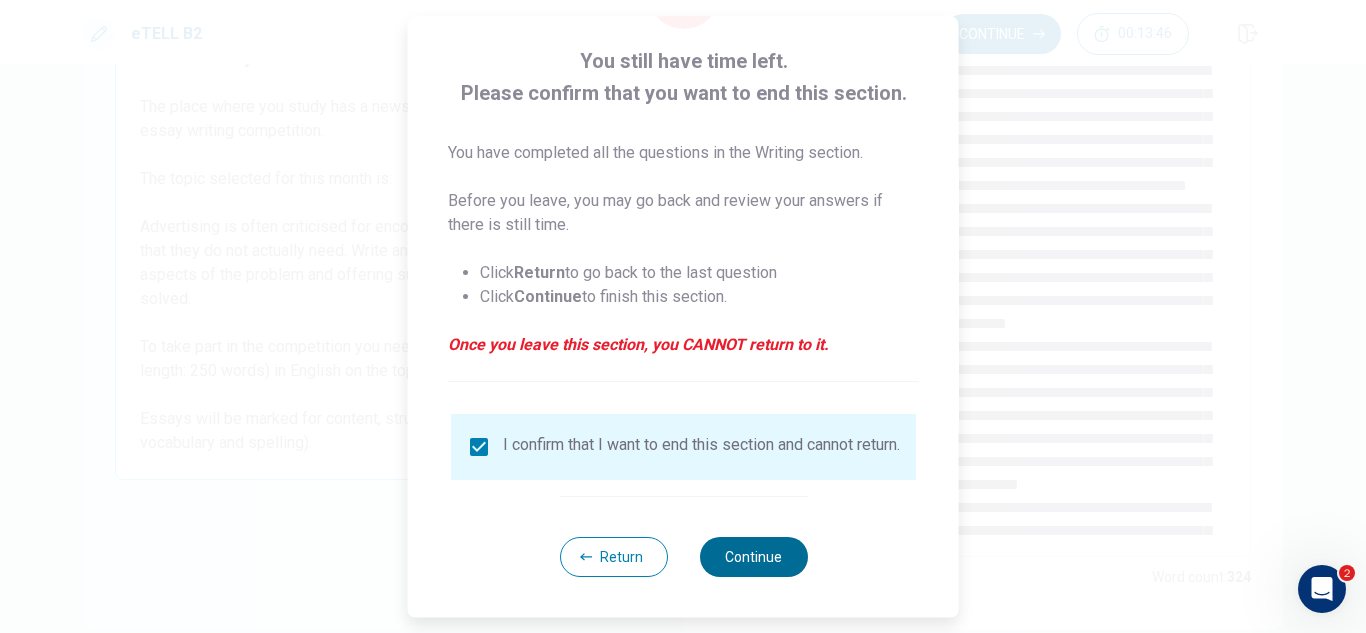 click on "Continue" at bounding box center (753, 557) 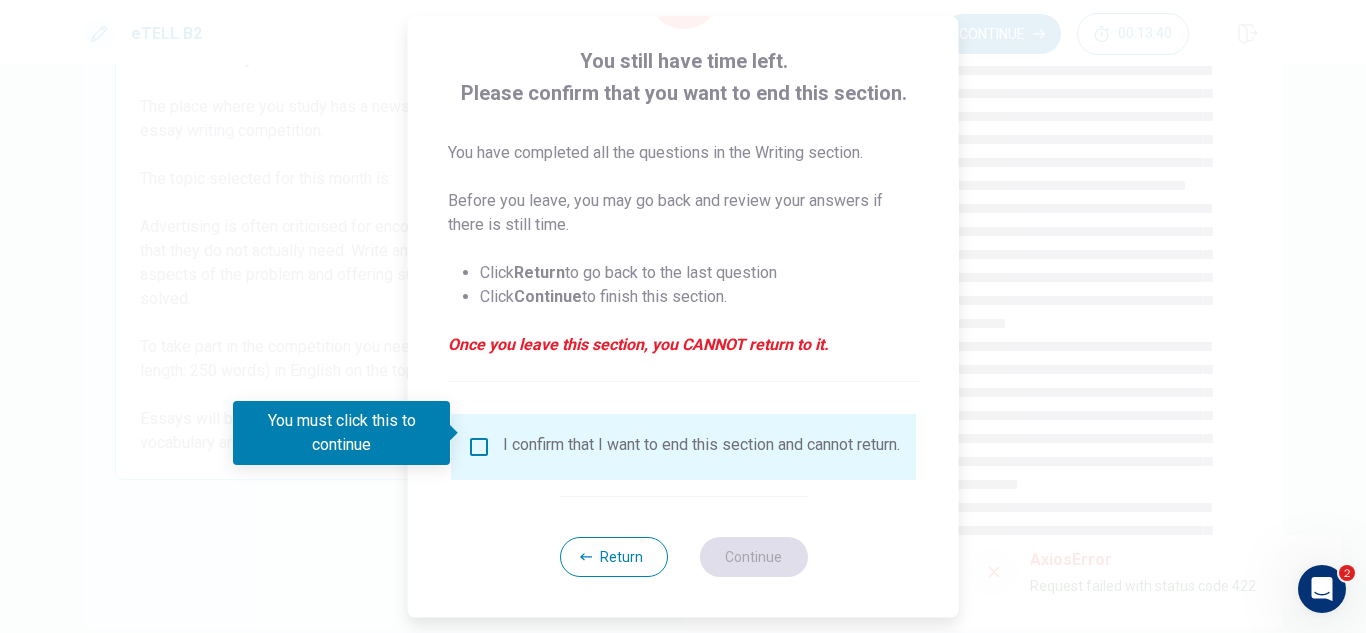 click on "You must click this to continue" at bounding box center [348, 433] 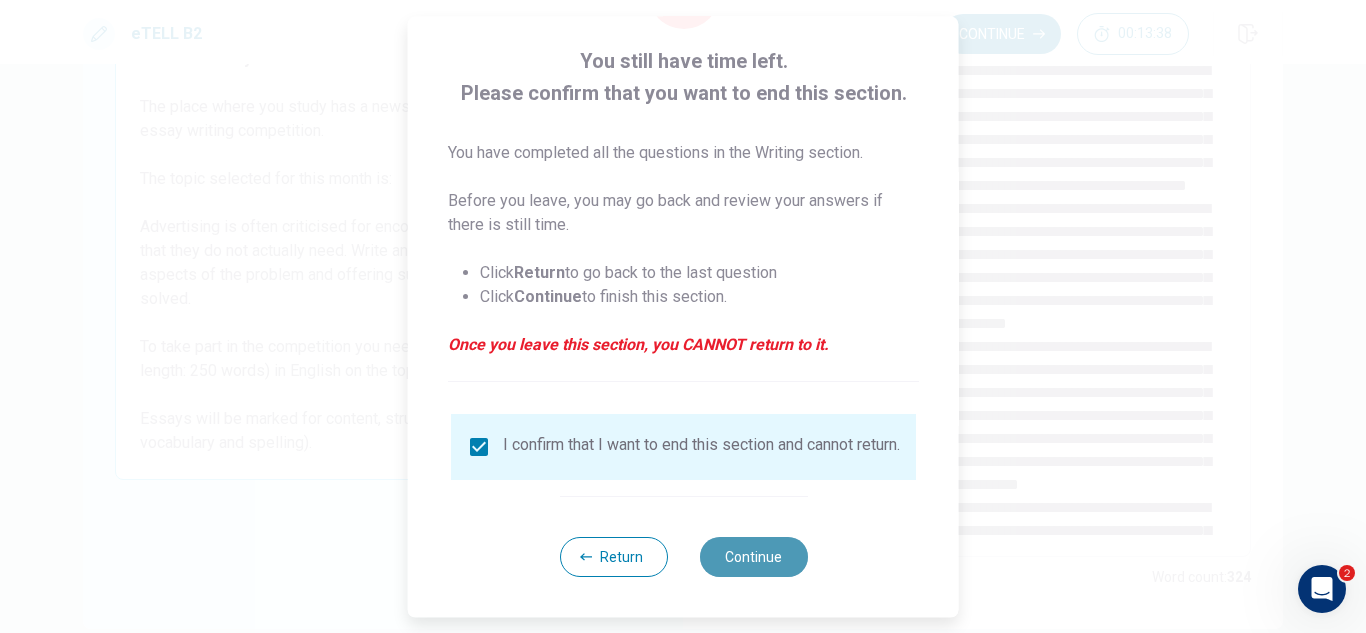 click on "Continue" at bounding box center (753, 557) 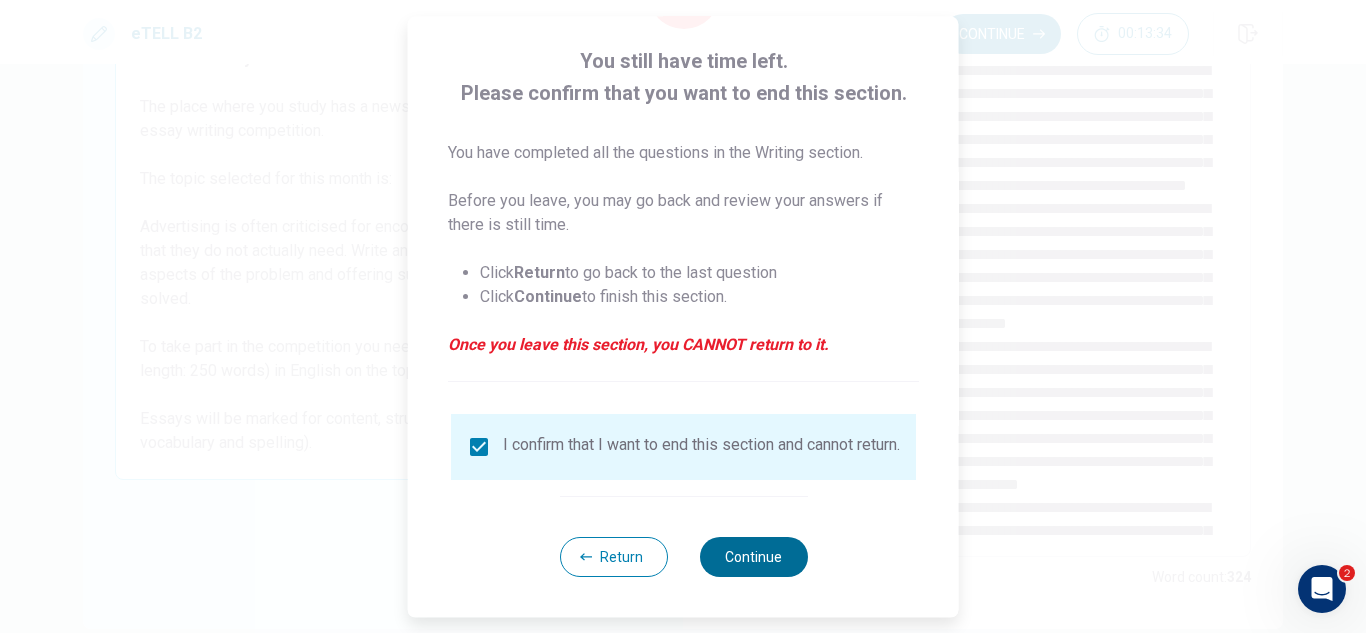 click on "Continue" at bounding box center [753, 557] 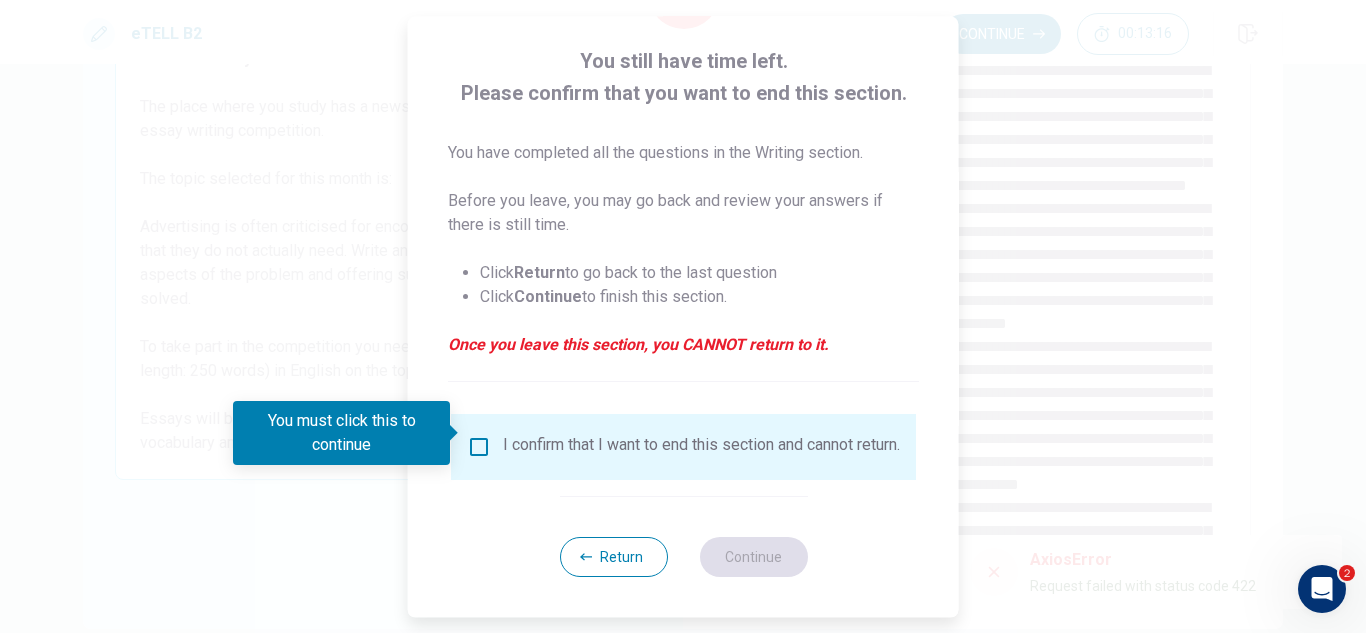 click 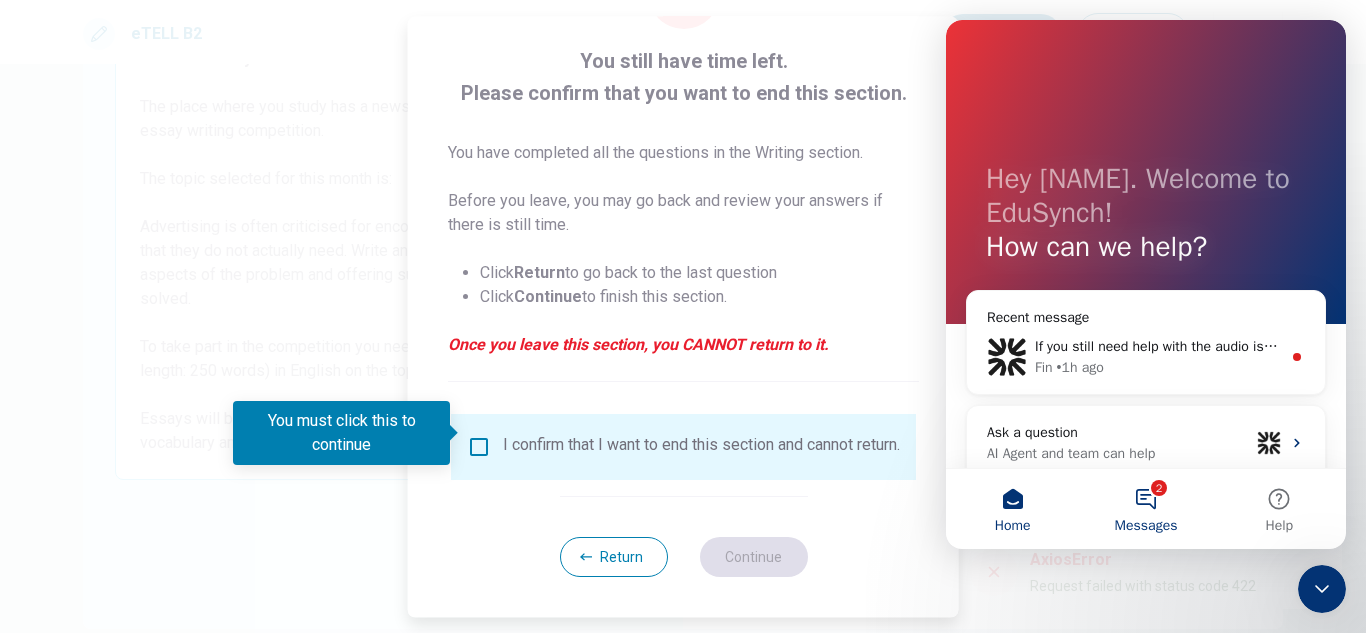 click on "2 Messages" at bounding box center [1145, 509] 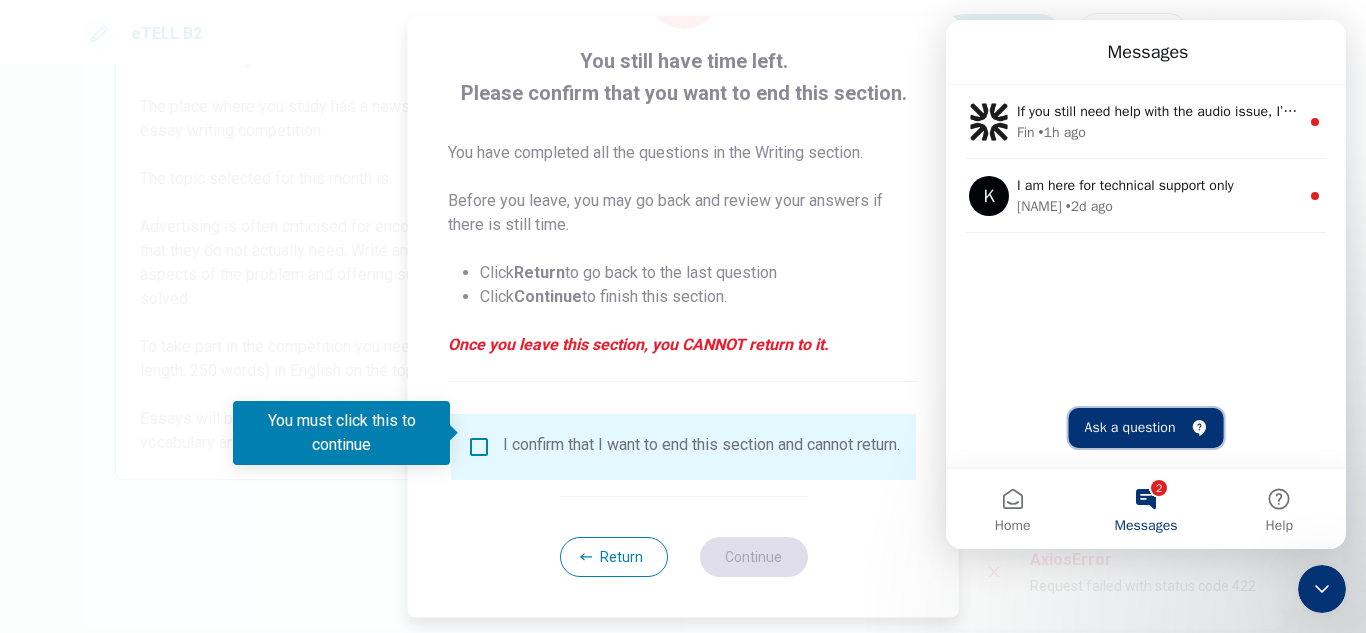 click on "Ask a question" at bounding box center [1146, 428] 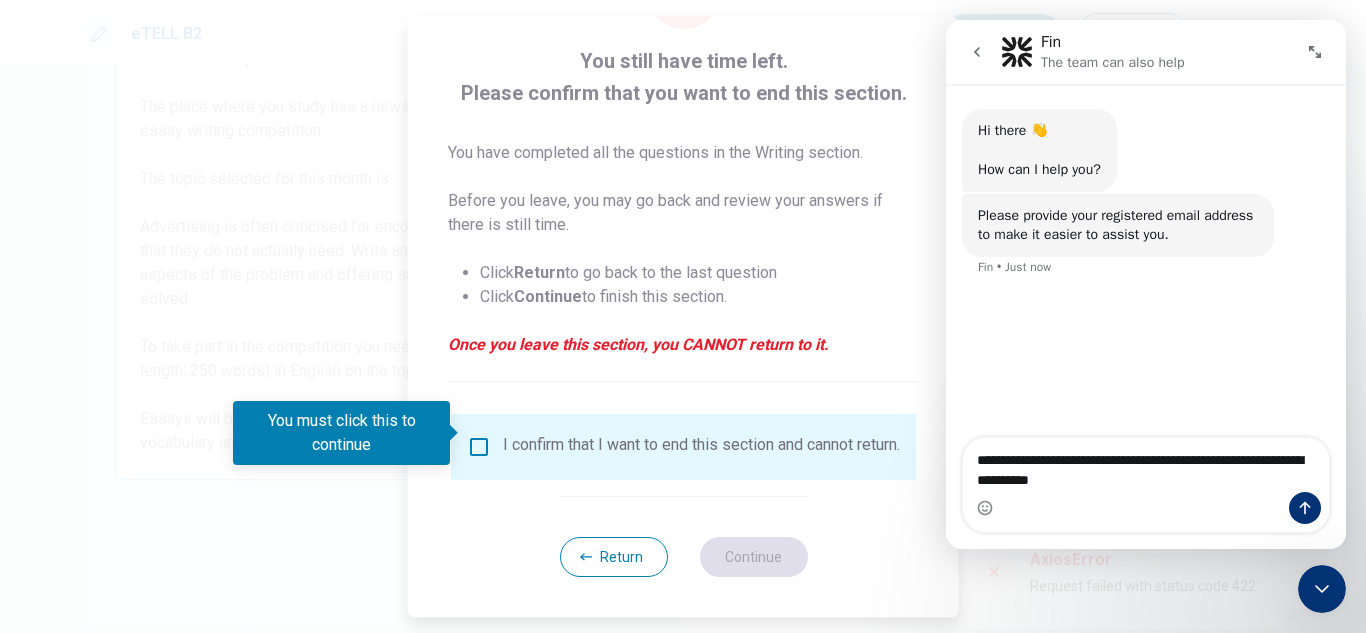 drag, startPoint x: 1224, startPoint y: 466, endPoint x: 1249, endPoint y: 461, distance: 25.495098 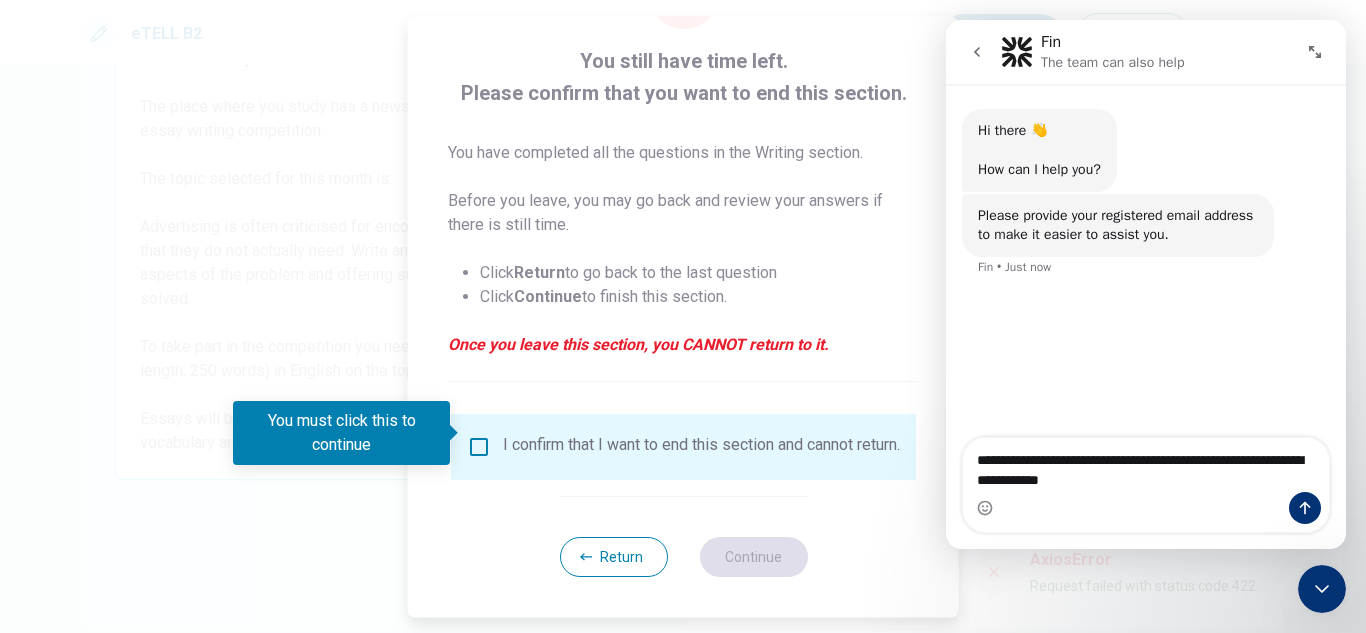 click on "**********" at bounding box center (1146, 465) 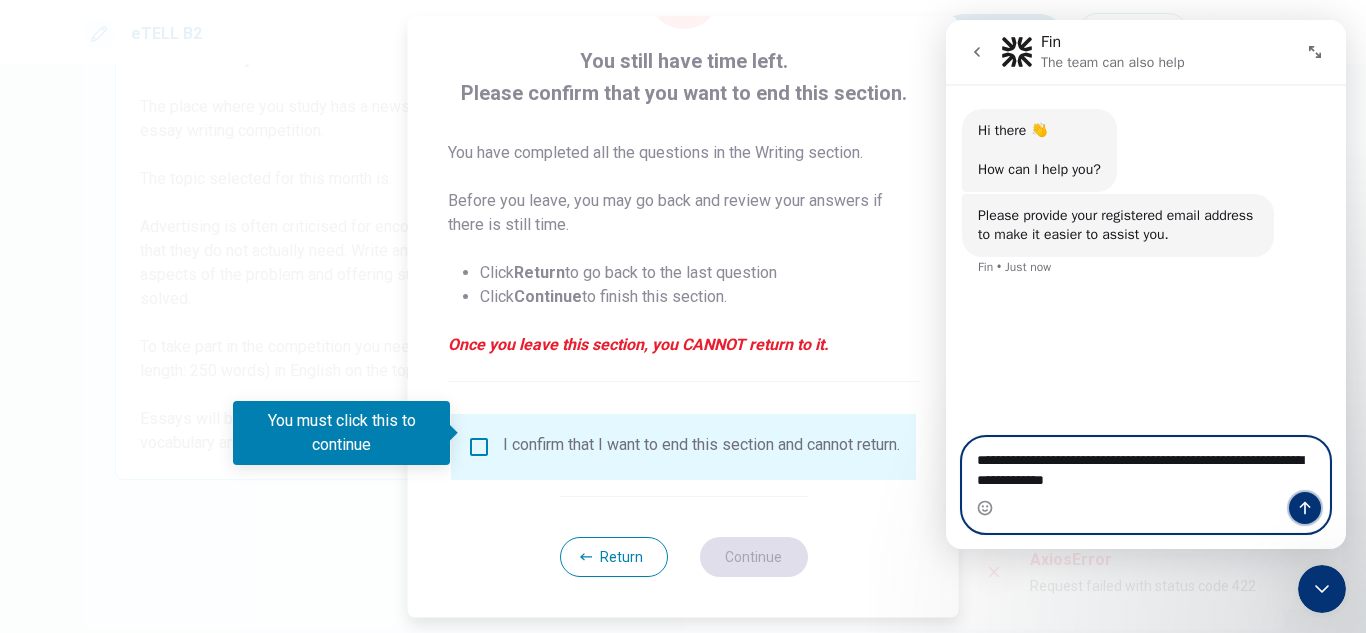 click 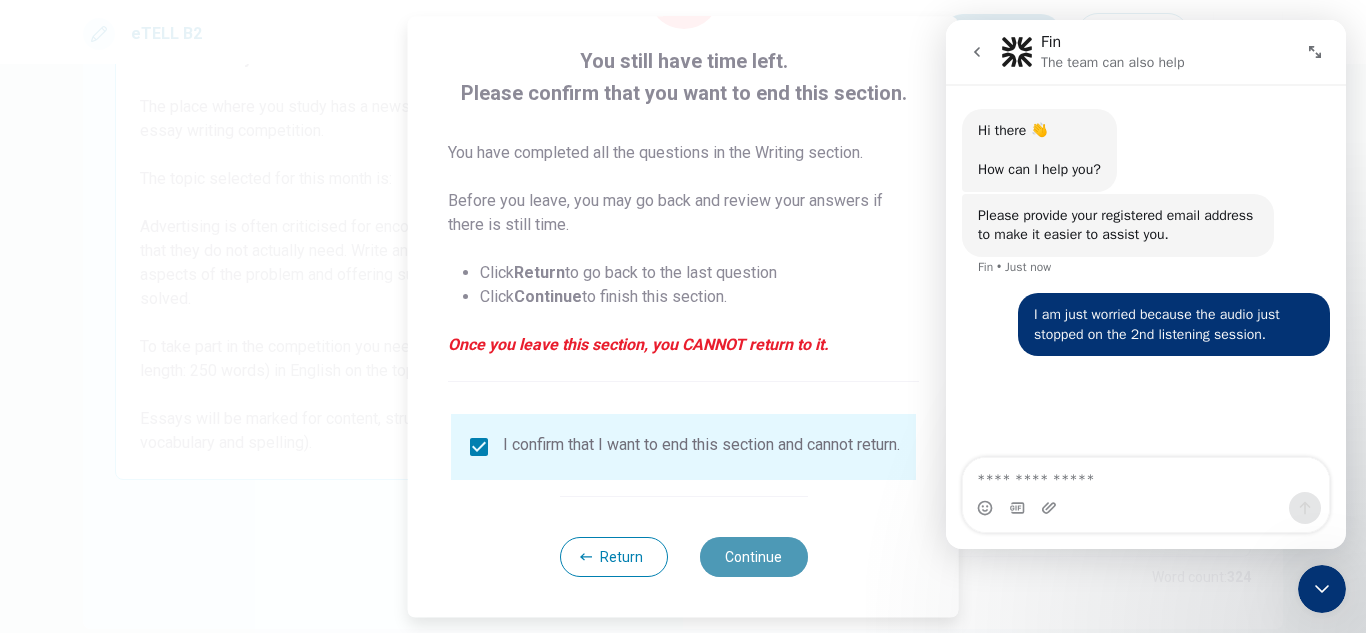 click on "Continue" at bounding box center (753, 557) 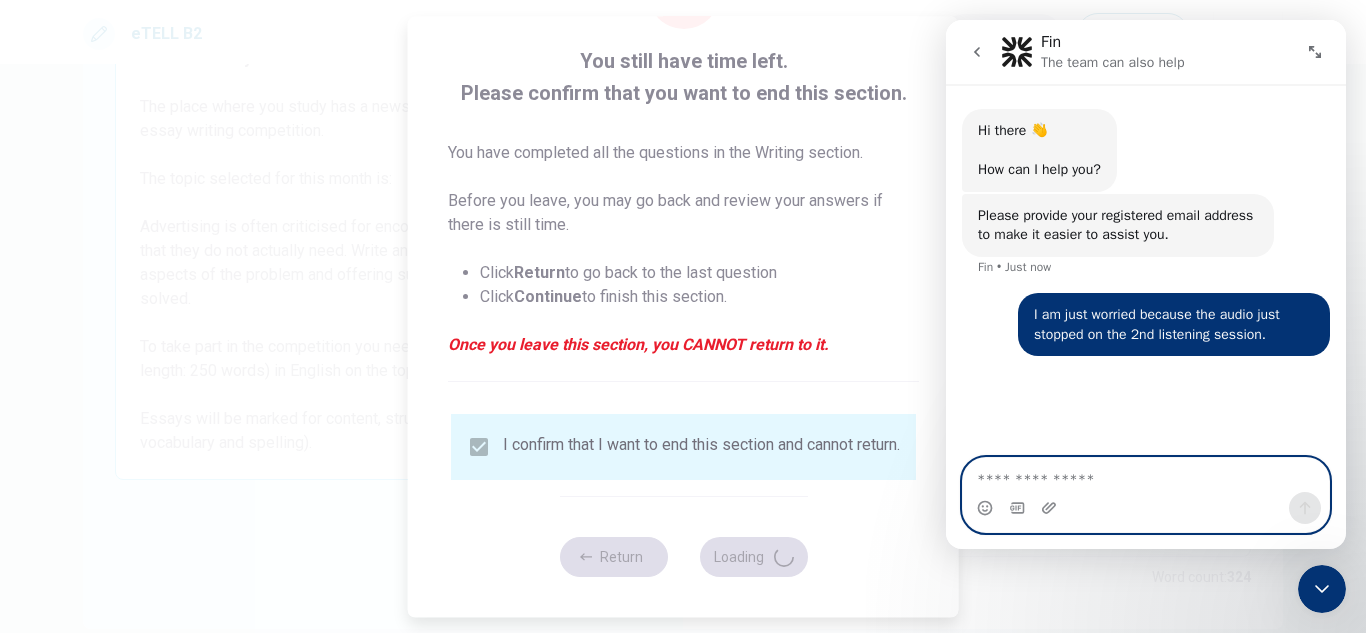 click at bounding box center [1146, 475] 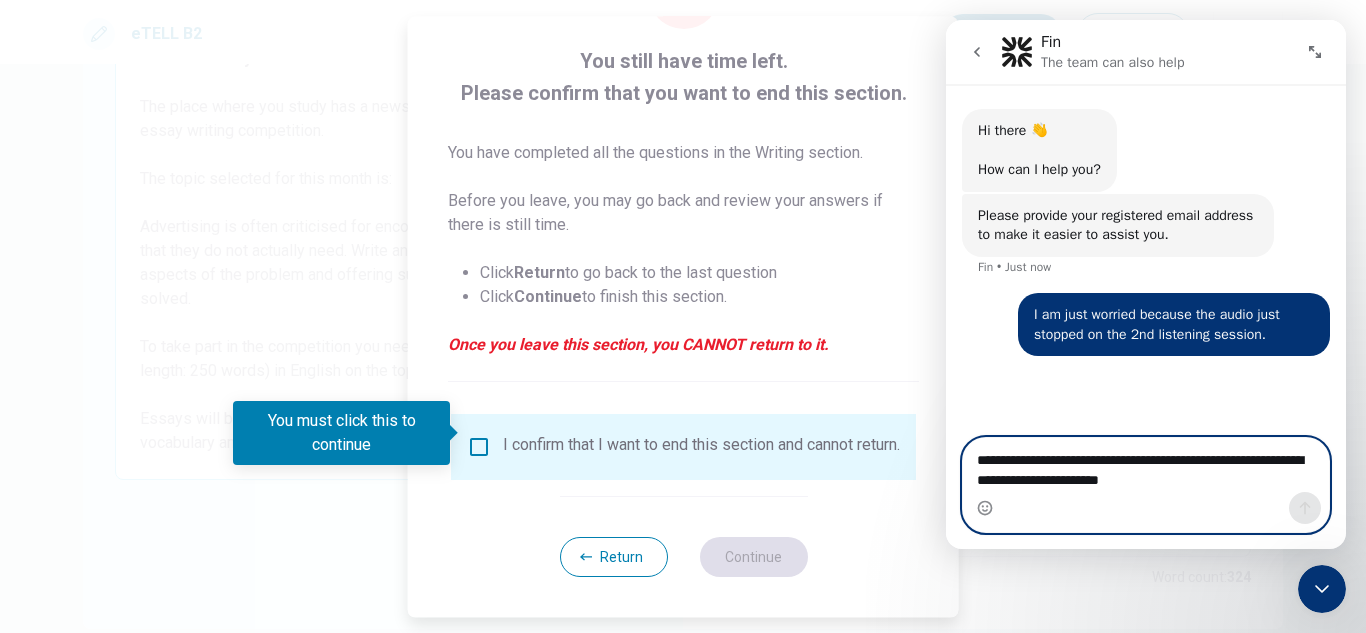 click on "**********" at bounding box center (1146, 465) 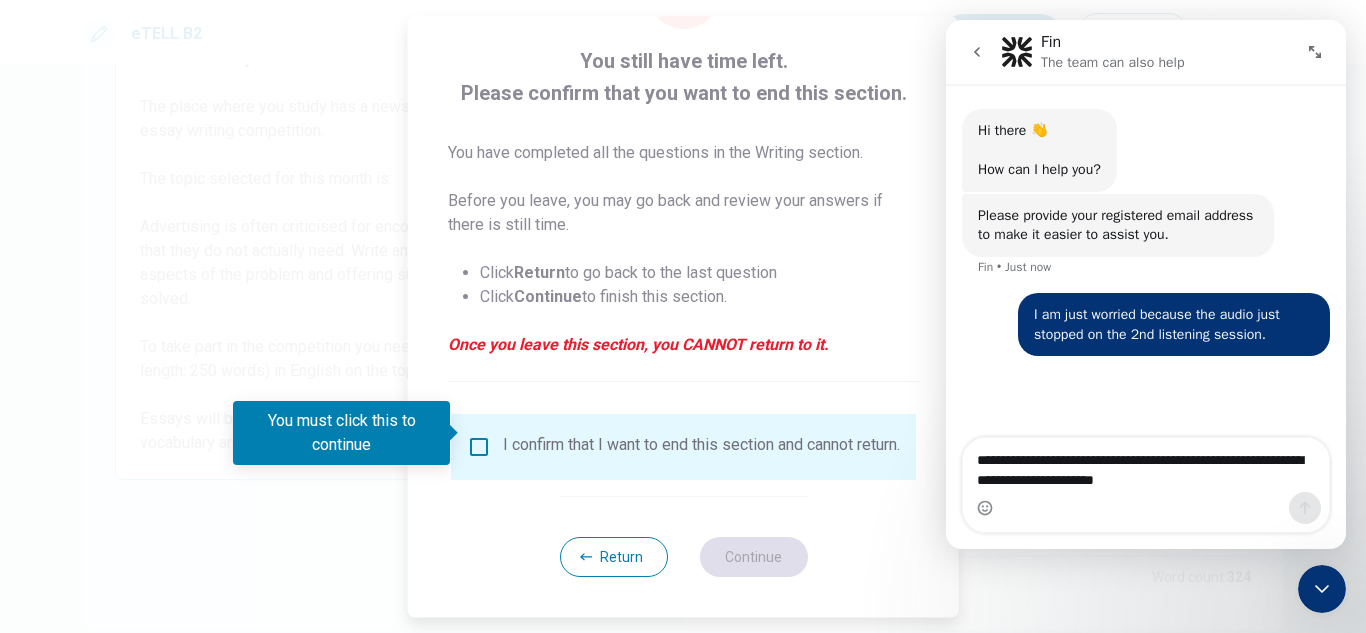 click at bounding box center (683, 316) 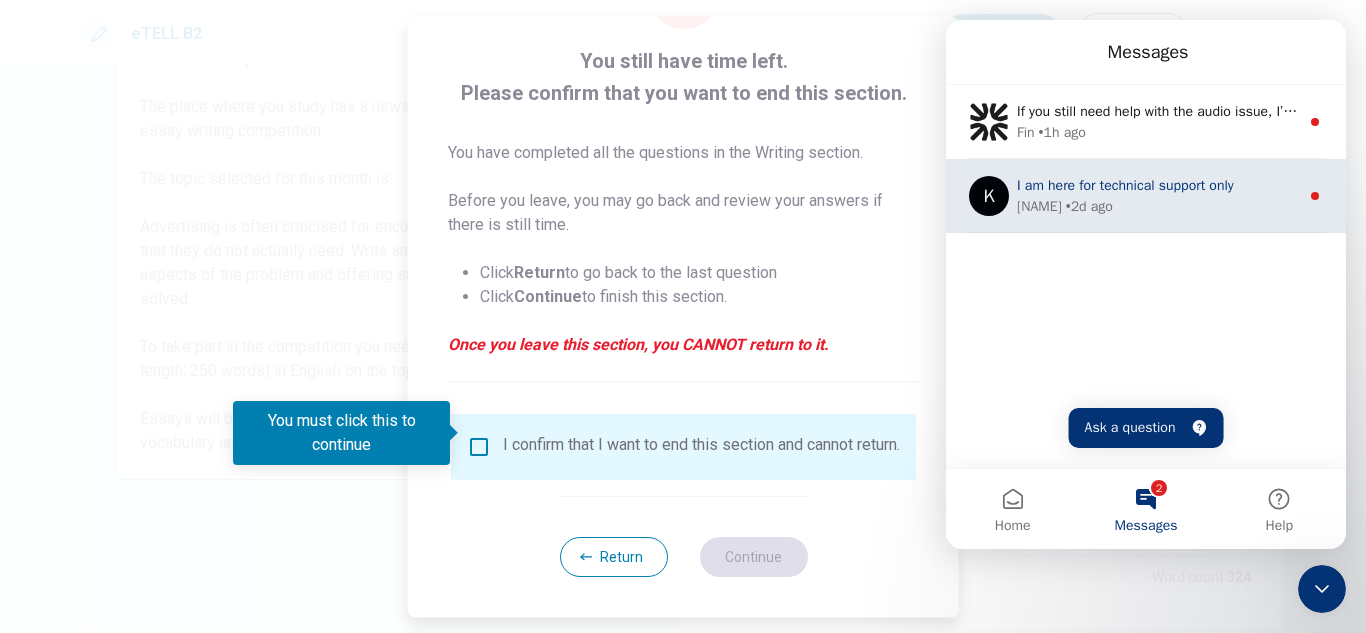 scroll, scrollTop: 0, scrollLeft: 0, axis: both 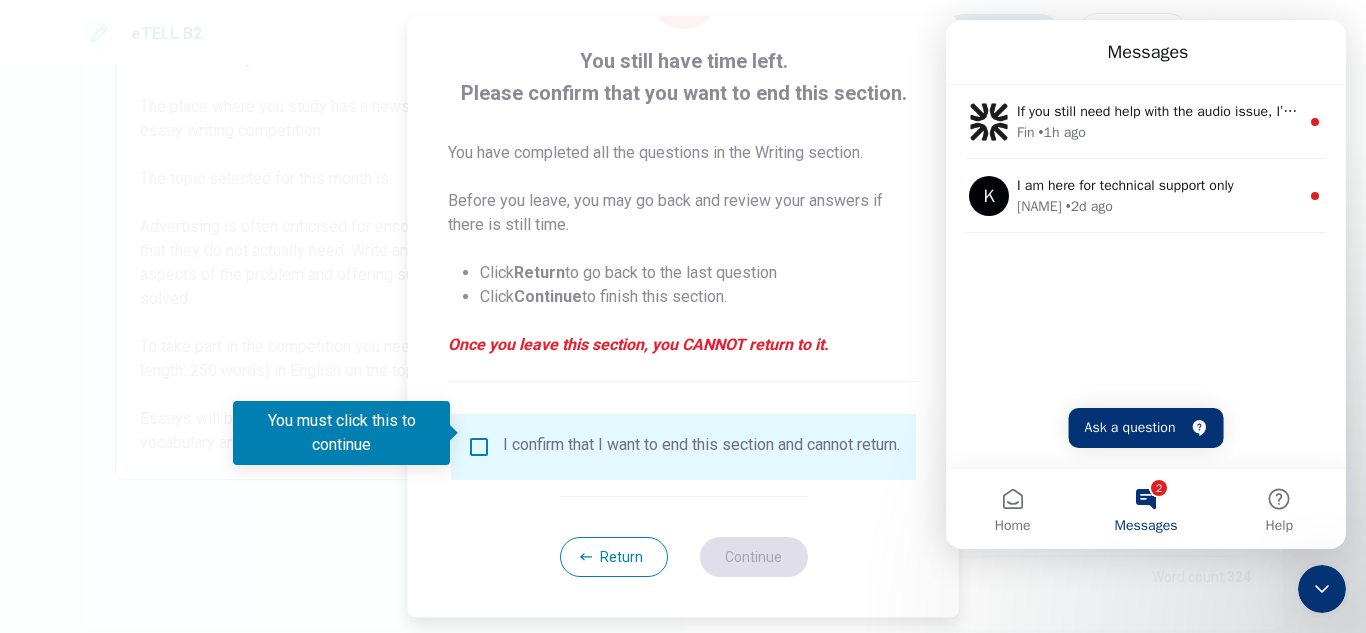 click on "You still have time left.   Please confirm that you want to end this section. You have completed all the questions in the Writing section. Before you leave, you may go back and review your answers if there is still time. Click  Return  to go back to the last question Click  Continue  to finish this section. Once you leave this section, you CANNOT return to it. I confirm that I want to end this section and cannot return. Return Continue" at bounding box center [683, 267] 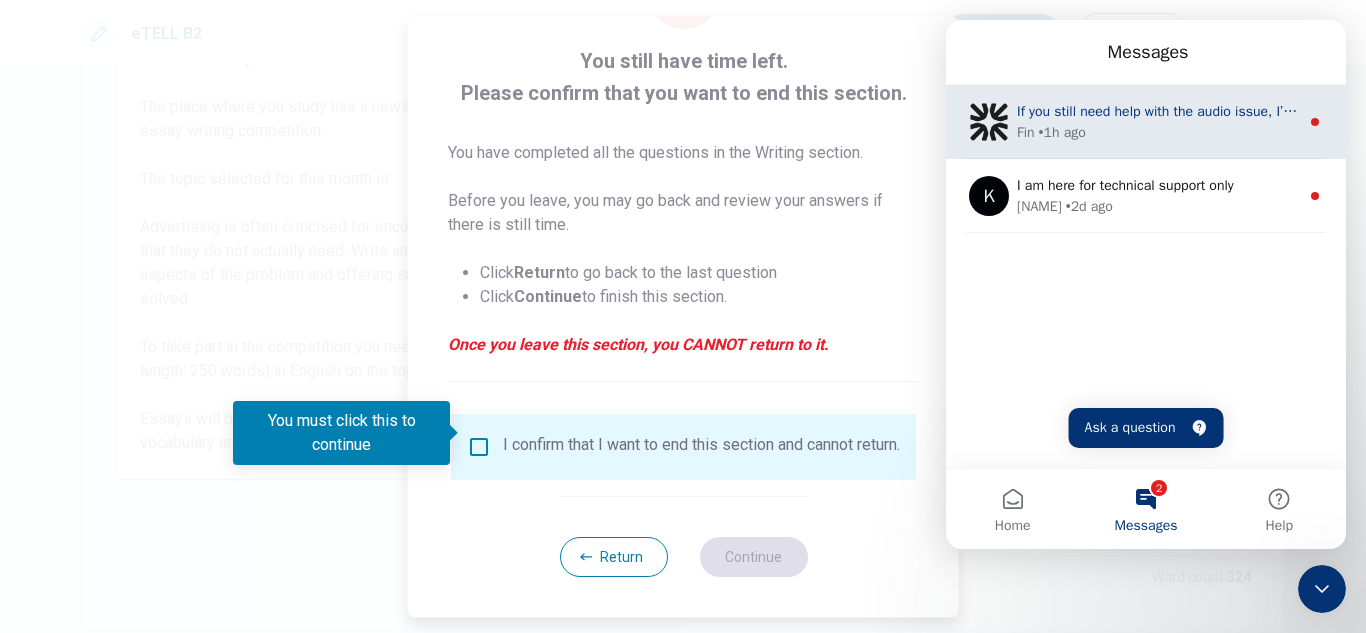 click on "Fin •  1h ago" at bounding box center (1158, 132) 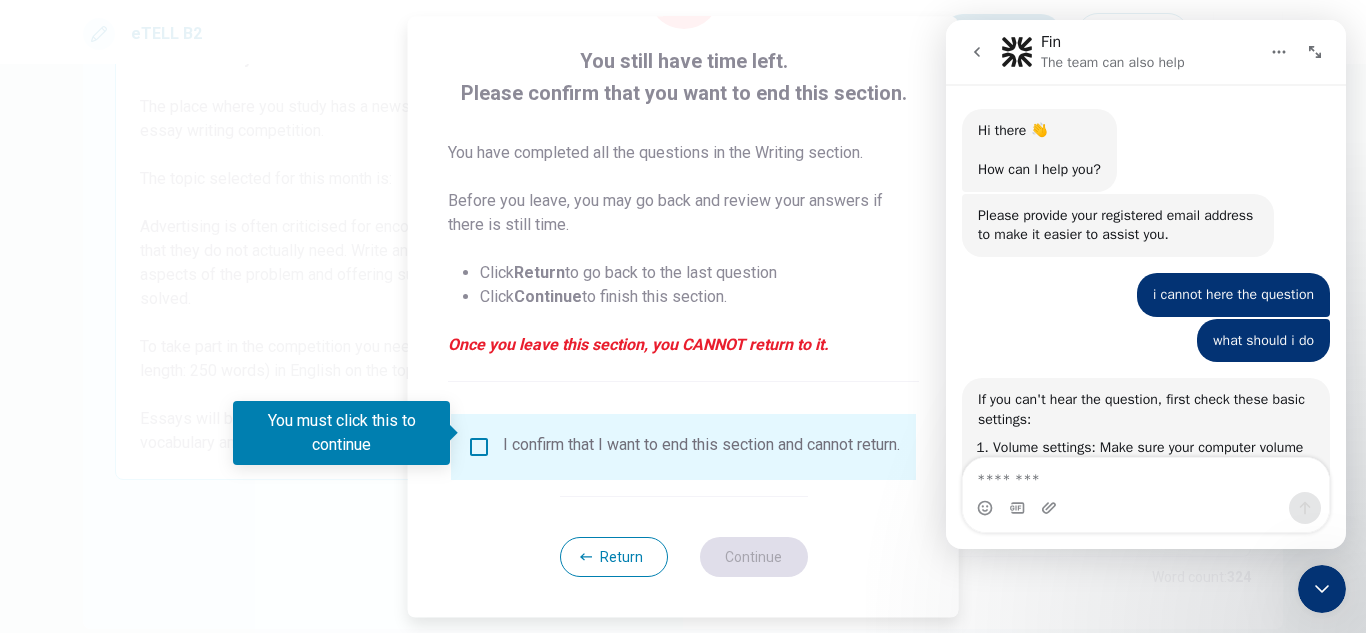scroll, scrollTop: 3, scrollLeft: 0, axis: vertical 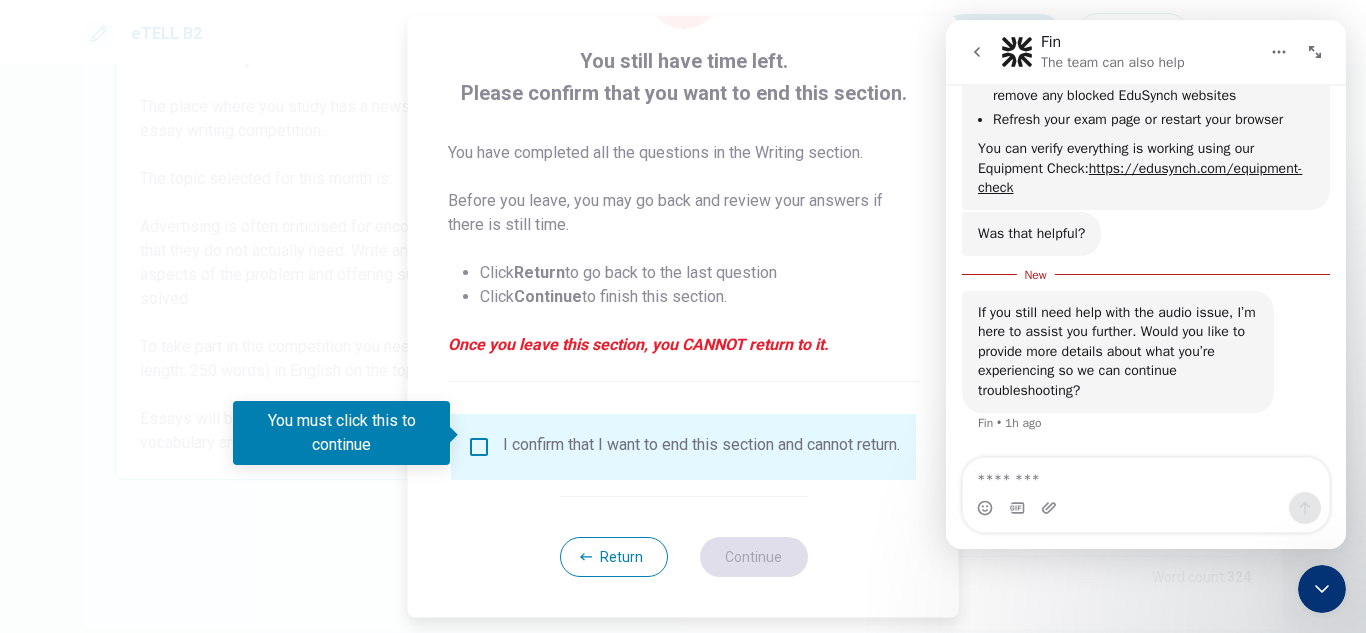 click at bounding box center (1051, 508) 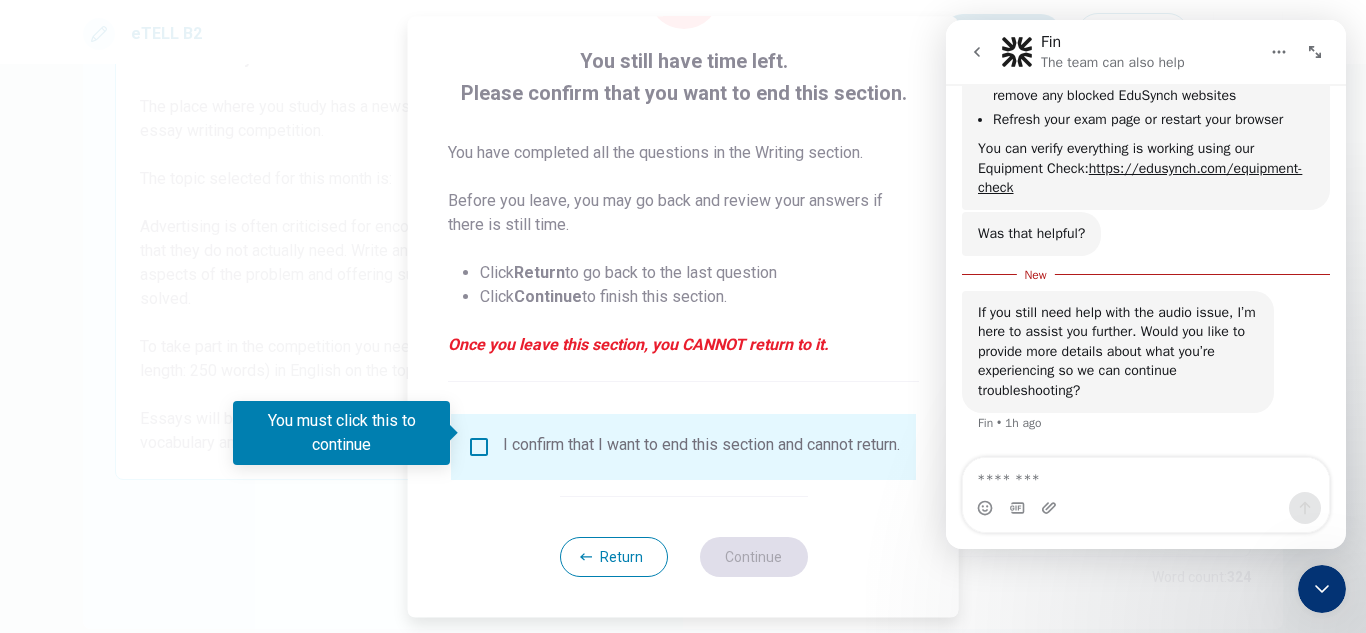 click on "I confirm that I want to end this section and cannot return." at bounding box center (683, 447) 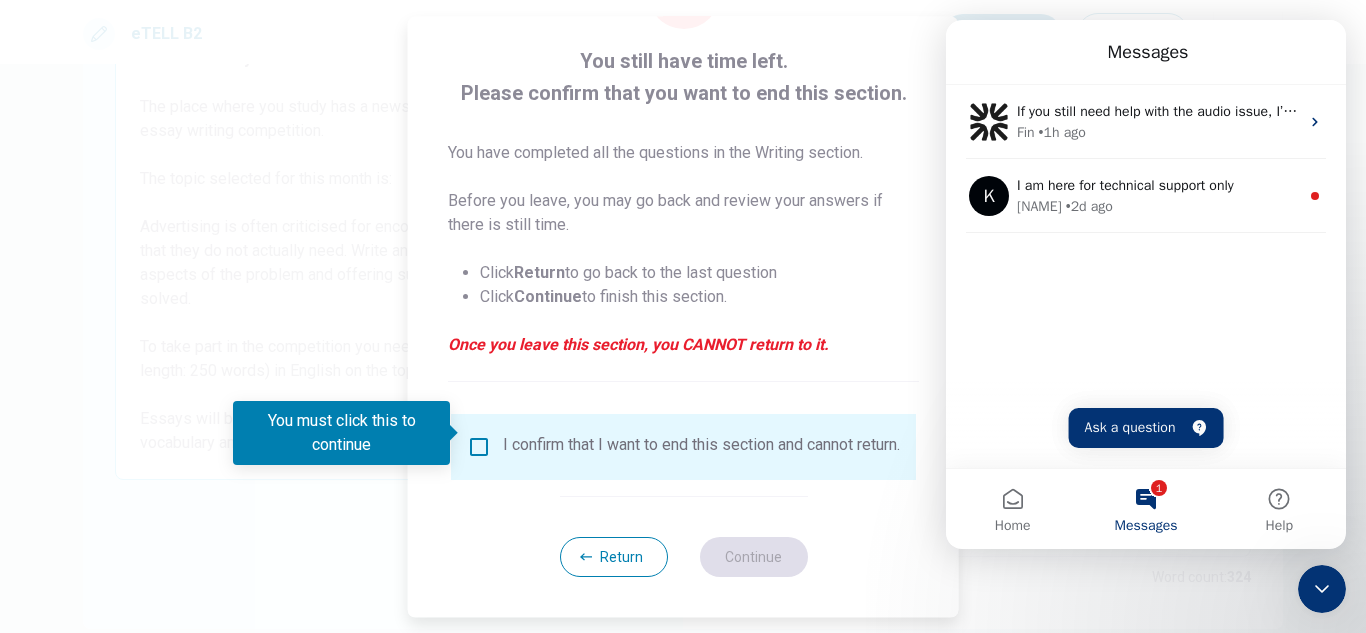 scroll, scrollTop: 0, scrollLeft: 0, axis: both 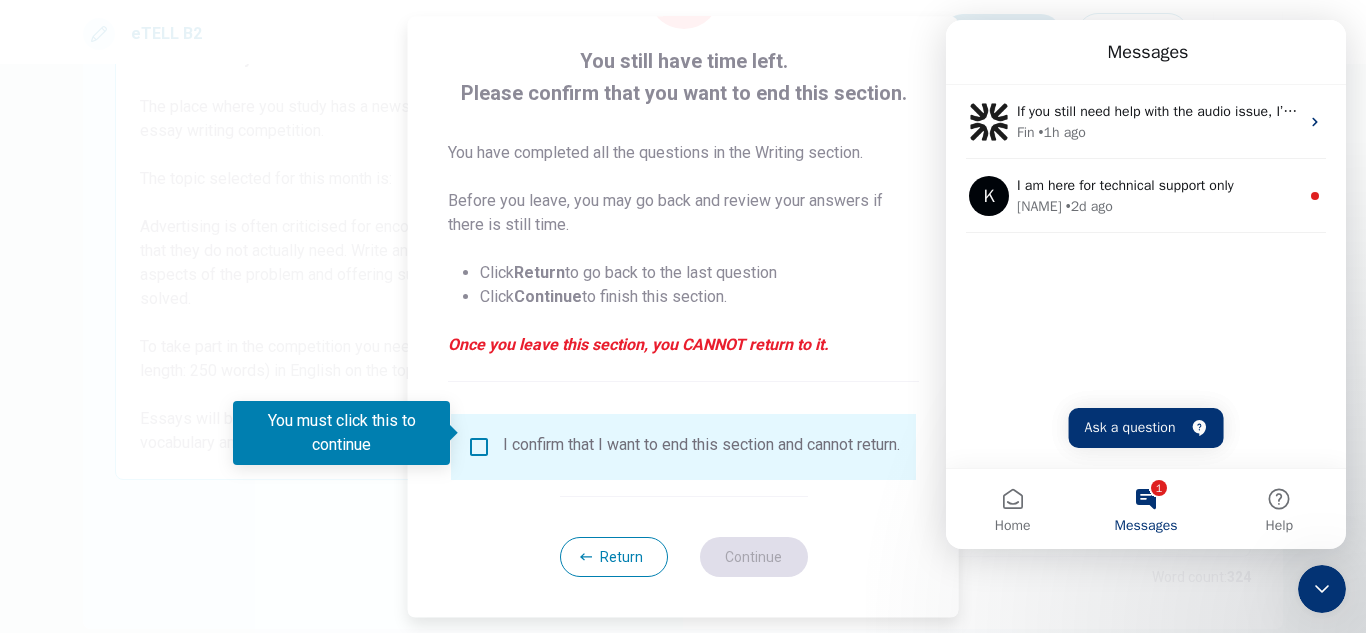 click on "You still have time left.   Please confirm that you want to end this section. You have completed all the questions in the Writing section. Before you leave, you may go back and review your answers if there is still time. Click  Return  to go back to the last question Click  Continue  to finish this section. Once you leave this section, you CANNOT return to it. I confirm that I want to end this section and cannot return. Return Continue" at bounding box center [683, 267] 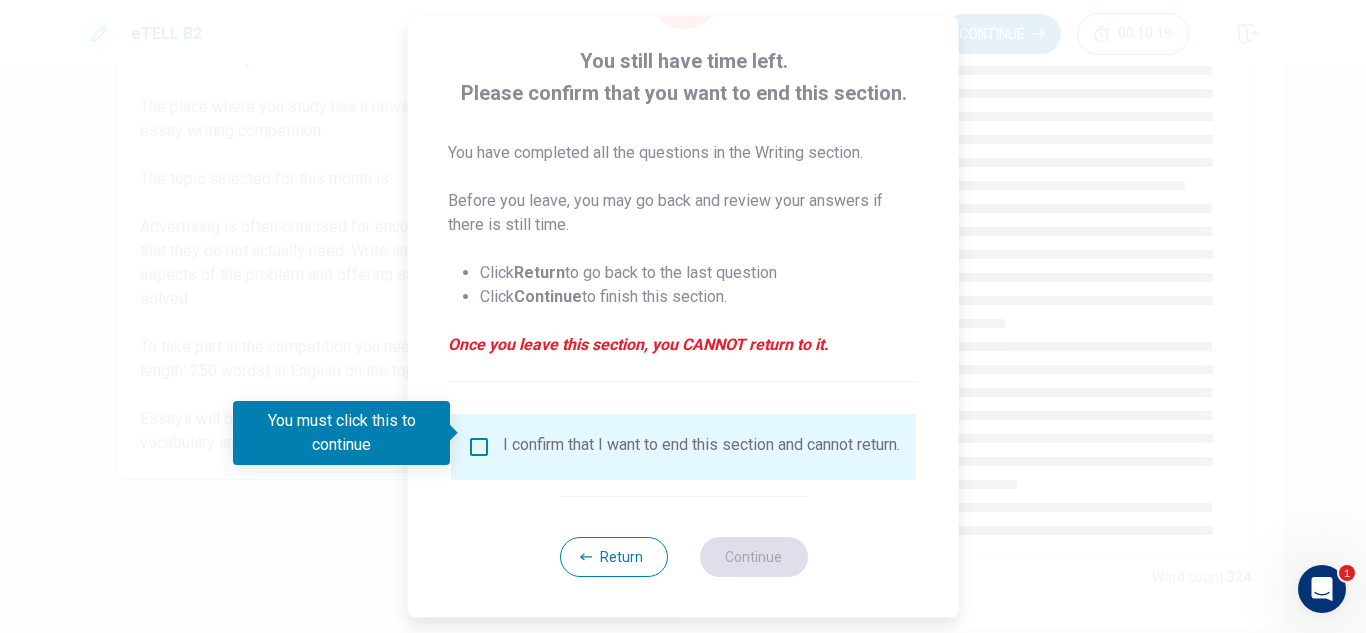 click on "I confirm that I want to end this section and cannot return." at bounding box center [683, 447] 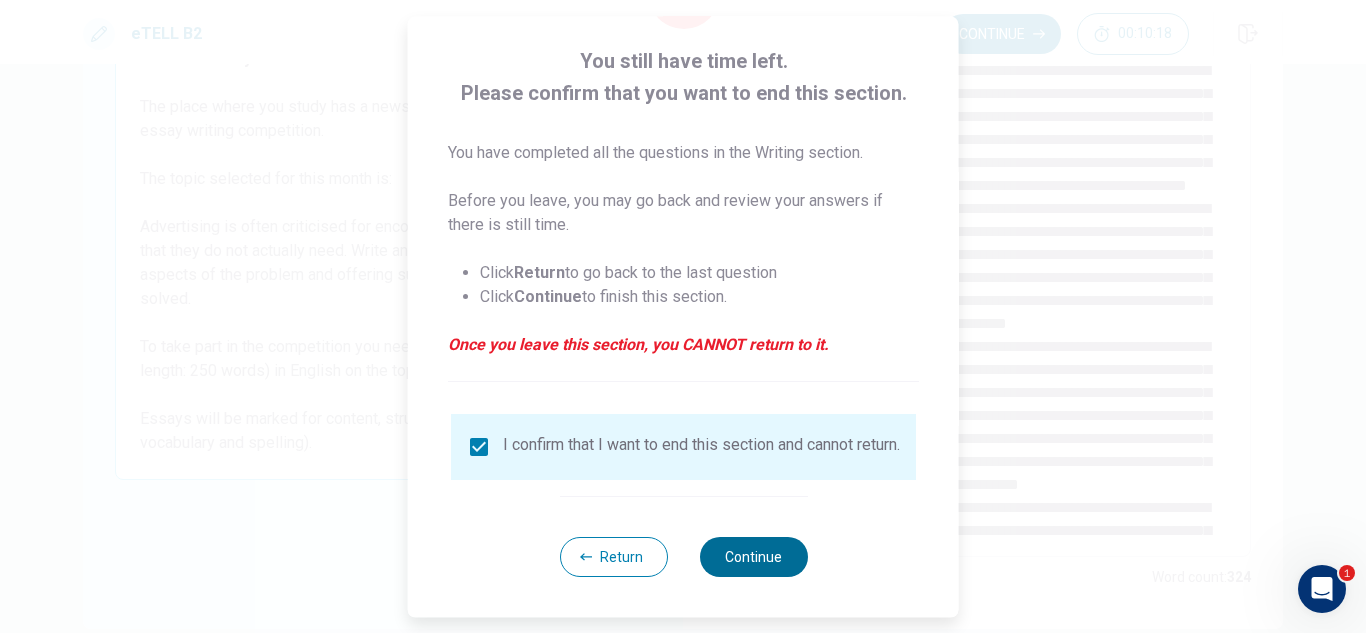 click on "Continue" at bounding box center (753, 557) 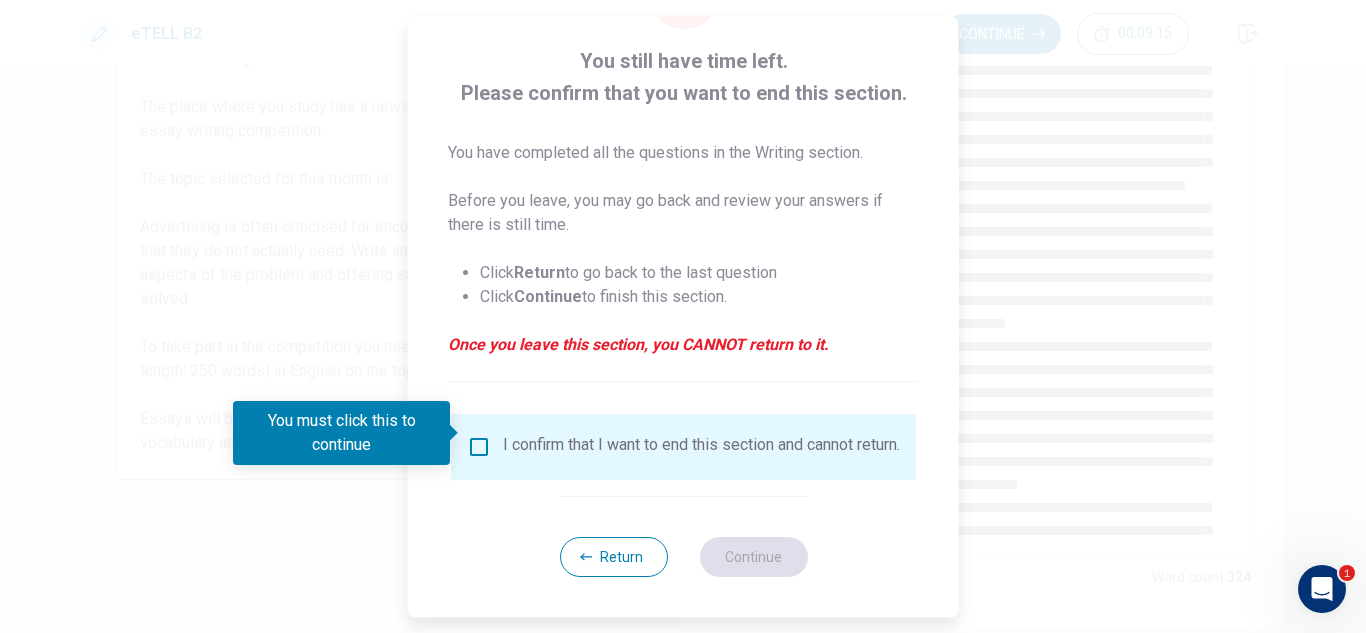 click on "I confirm that I want to end this section and cannot return." at bounding box center (683, 447) 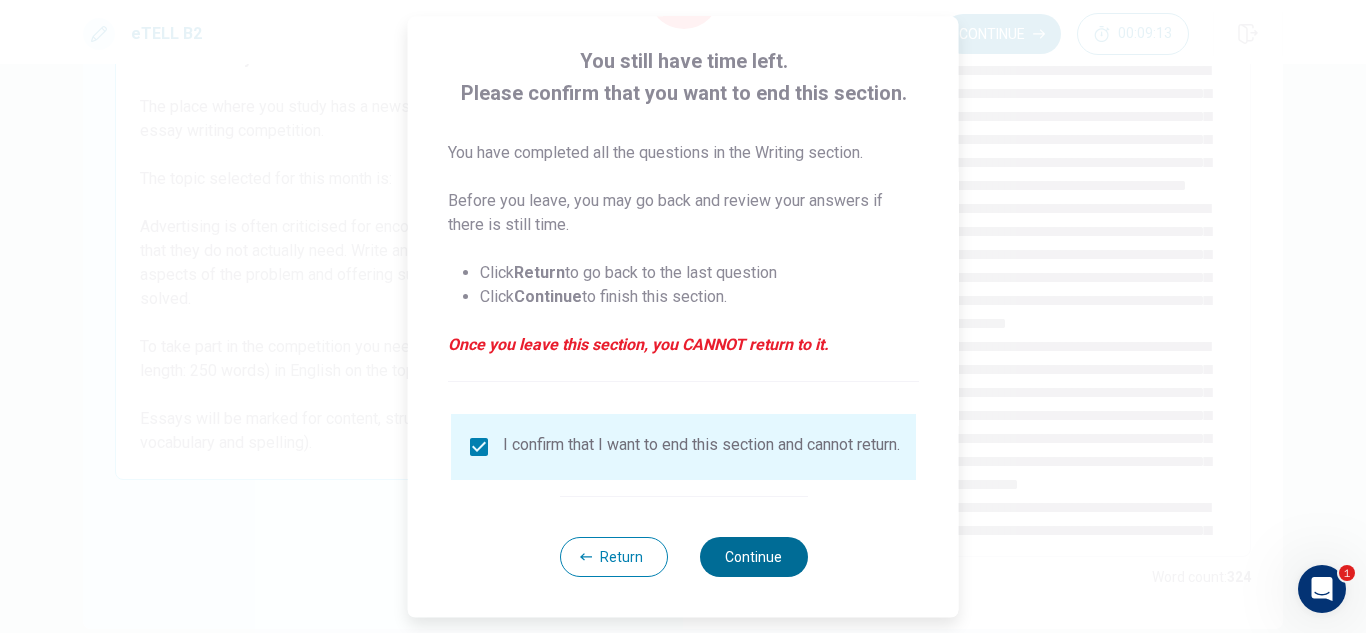 click on "Continue" at bounding box center [753, 557] 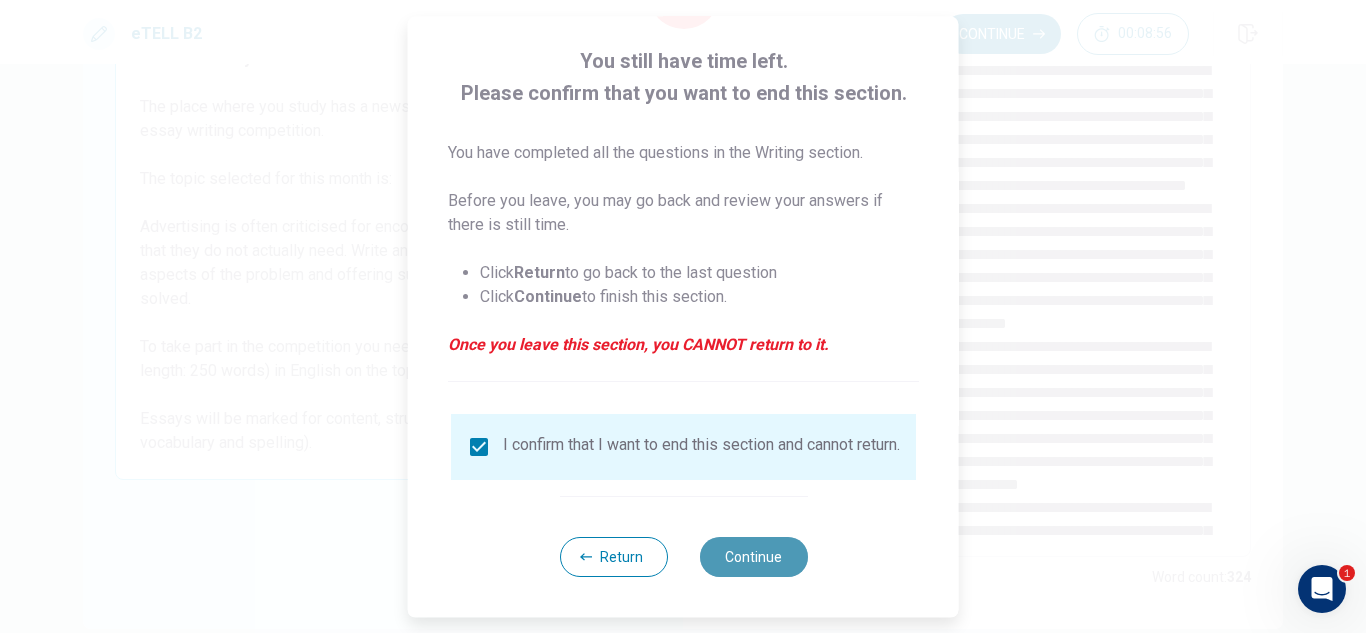 click on "Continue" at bounding box center (753, 557) 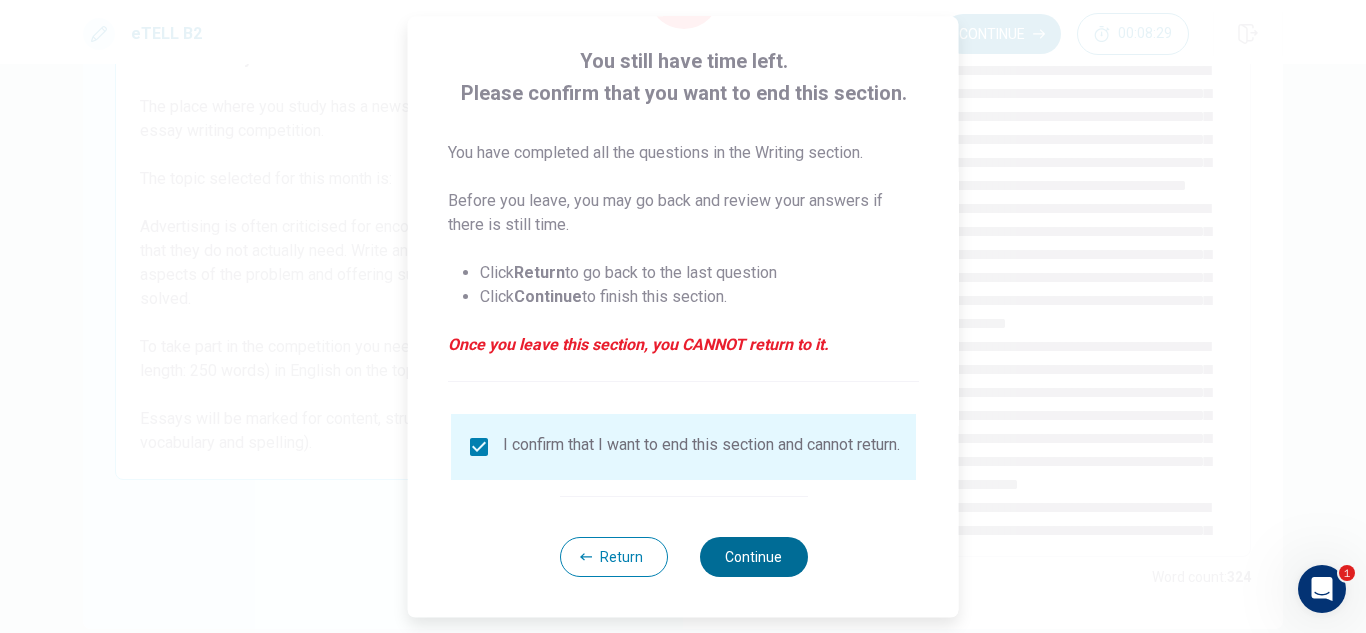 click on "Continue" at bounding box center (753, 557) 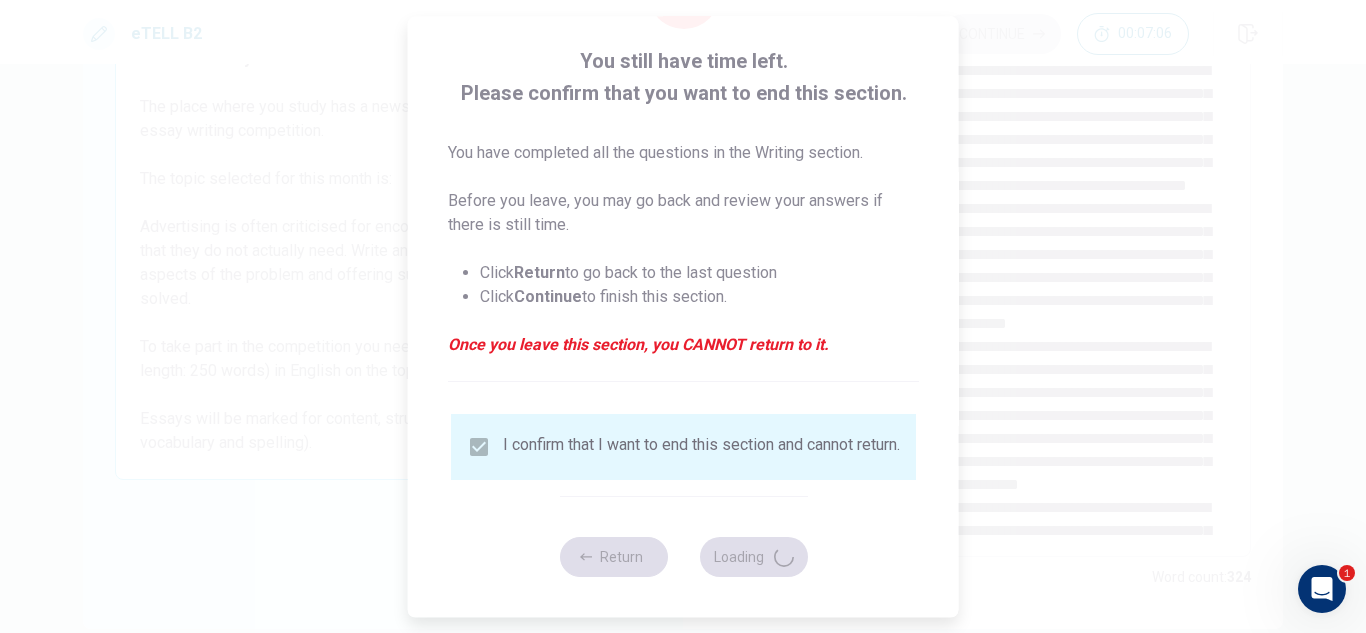 click on "Once you leave this section, you CANNOT return to it." at bounding box center (683, 345) 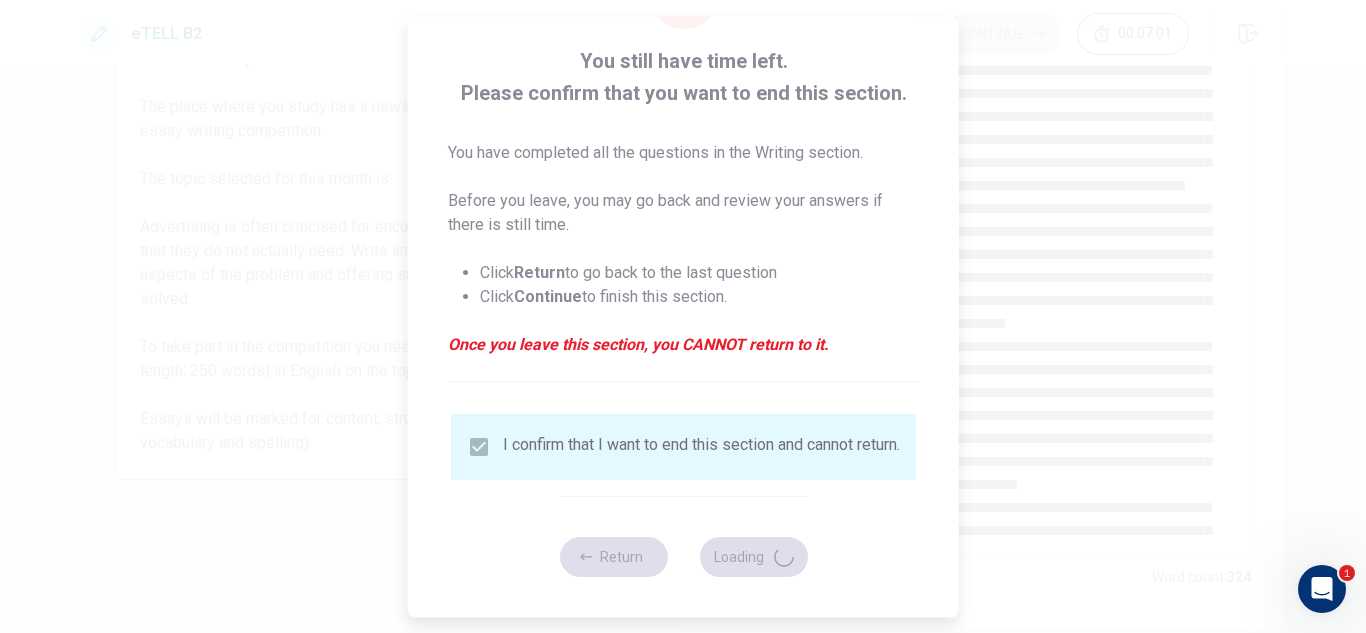 click 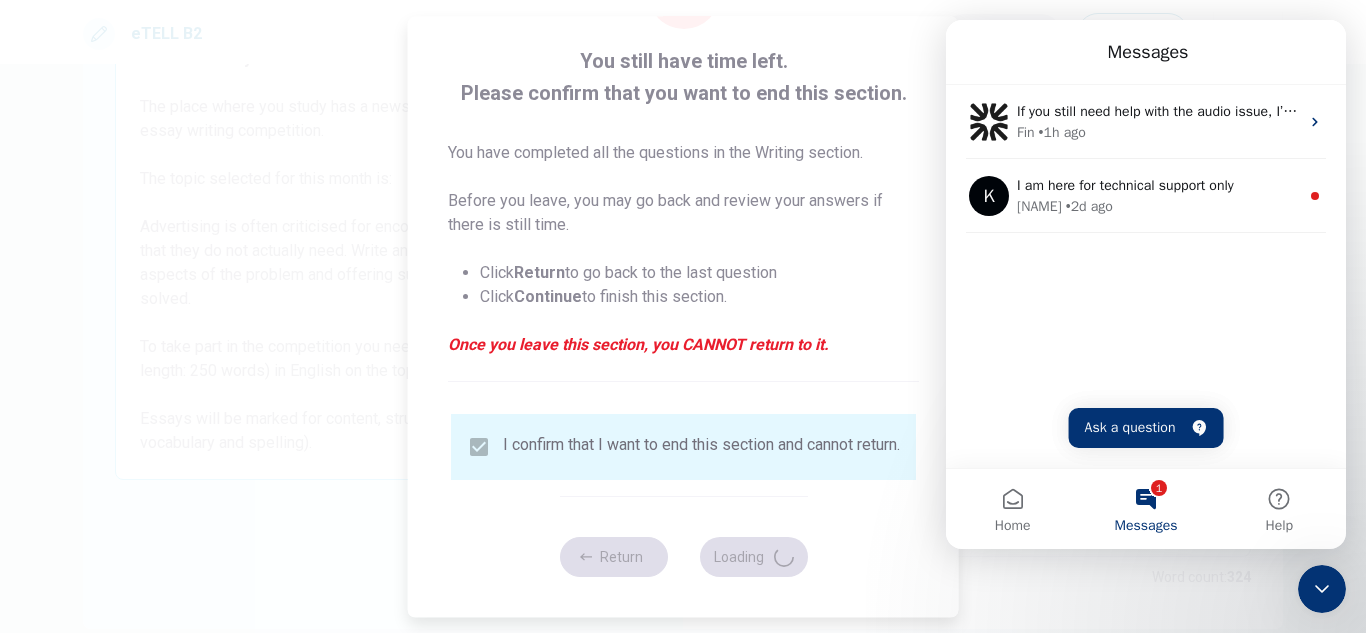 click on "1 Messages" at bounding box center (1145, 509) 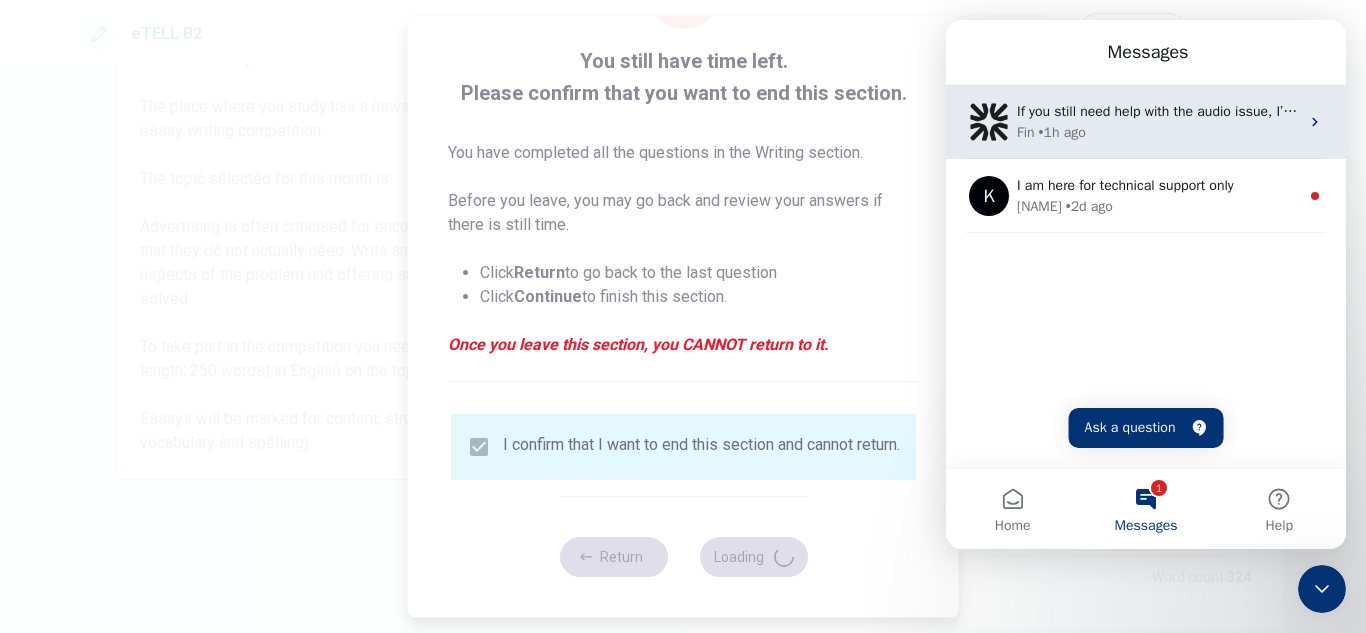 click on "Fin •  1h ago" at bounding box center [1158, 132] 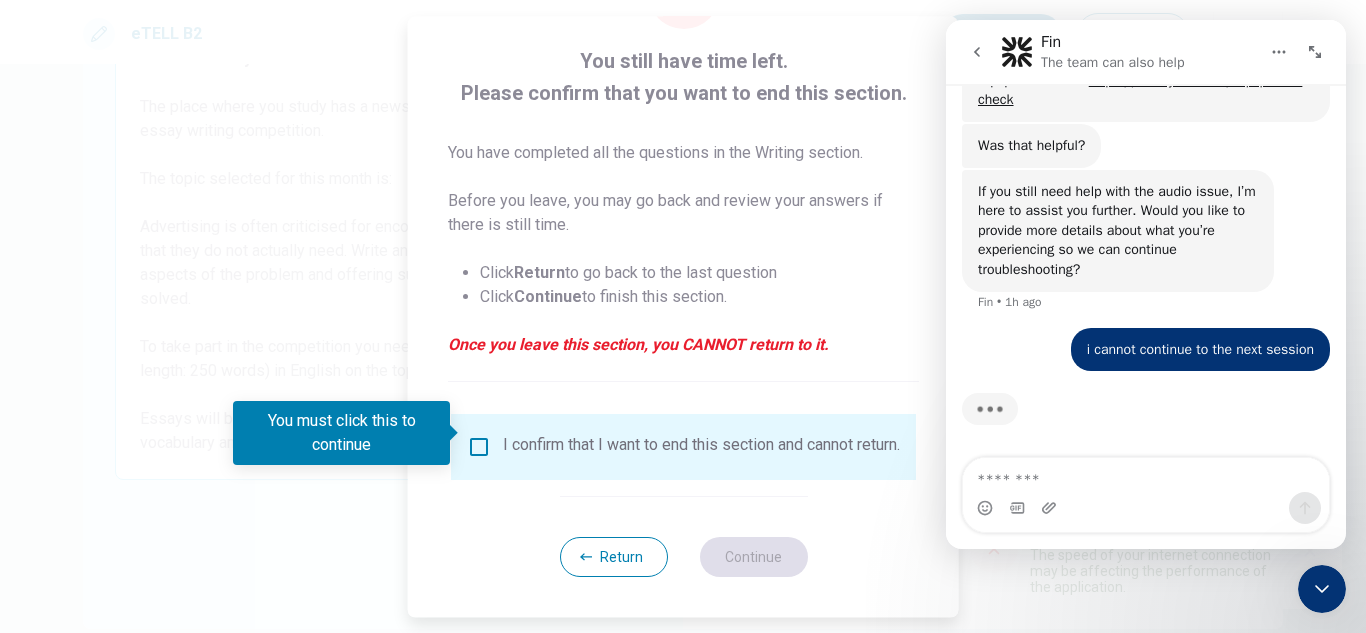 scroll, scrollTop: 781, scrollLeft: 0, axis: vertical 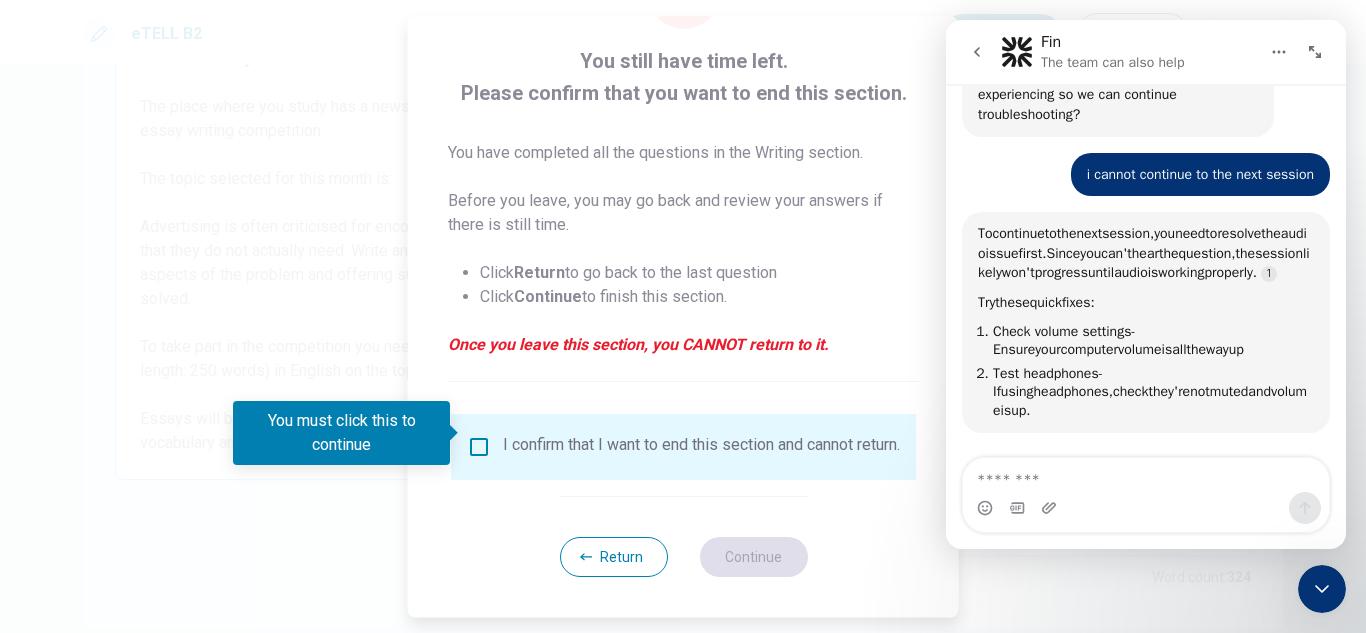 click at bounding box center (1146, 475) 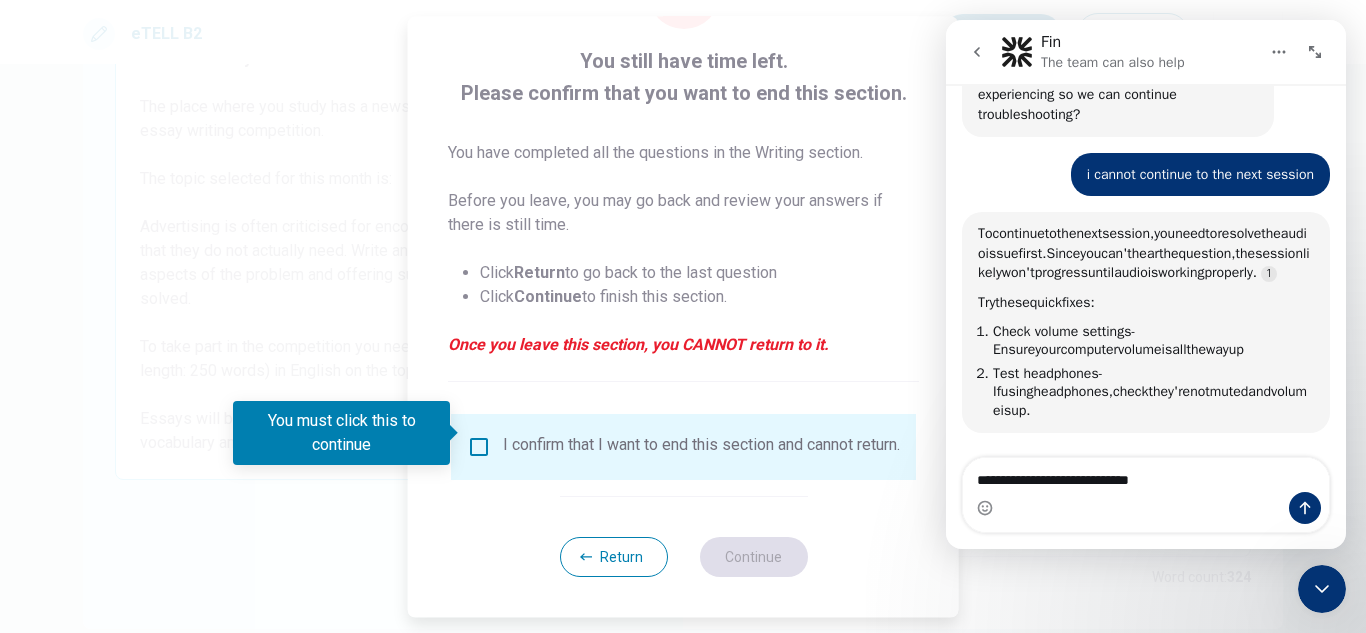click on "**********" at bounding box center (1146, 475) 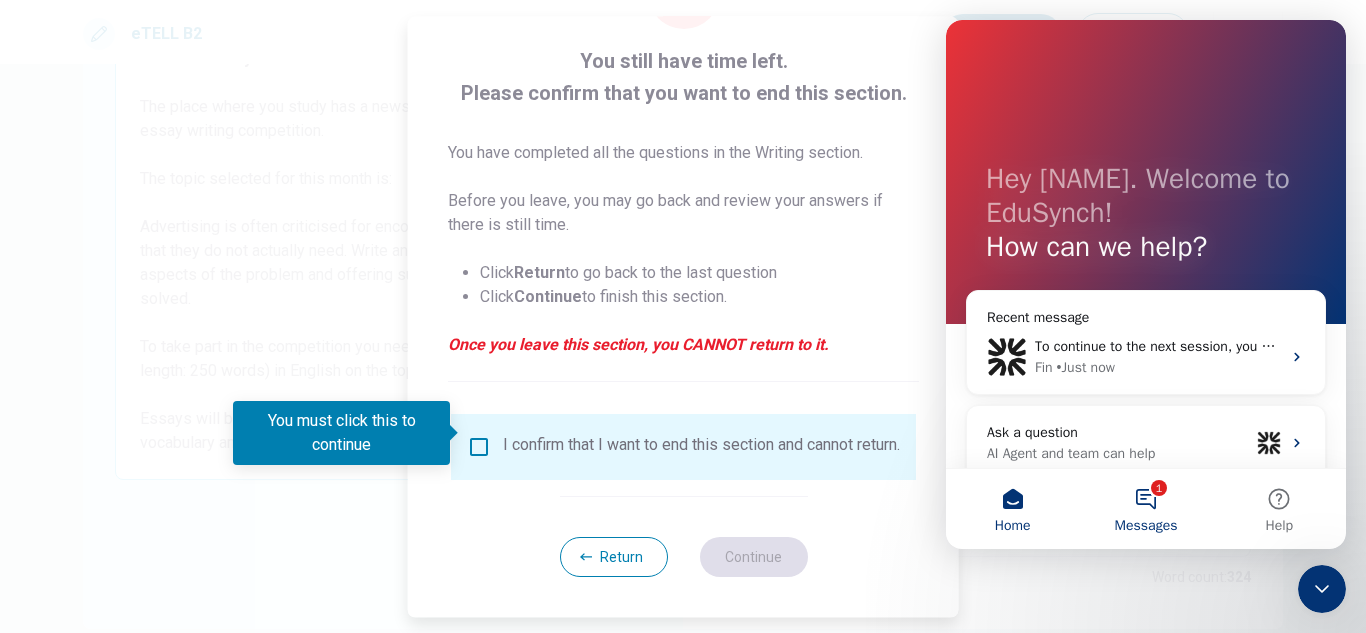 scroll, scrollTop: 0, scrollLeft: 0, axis: both 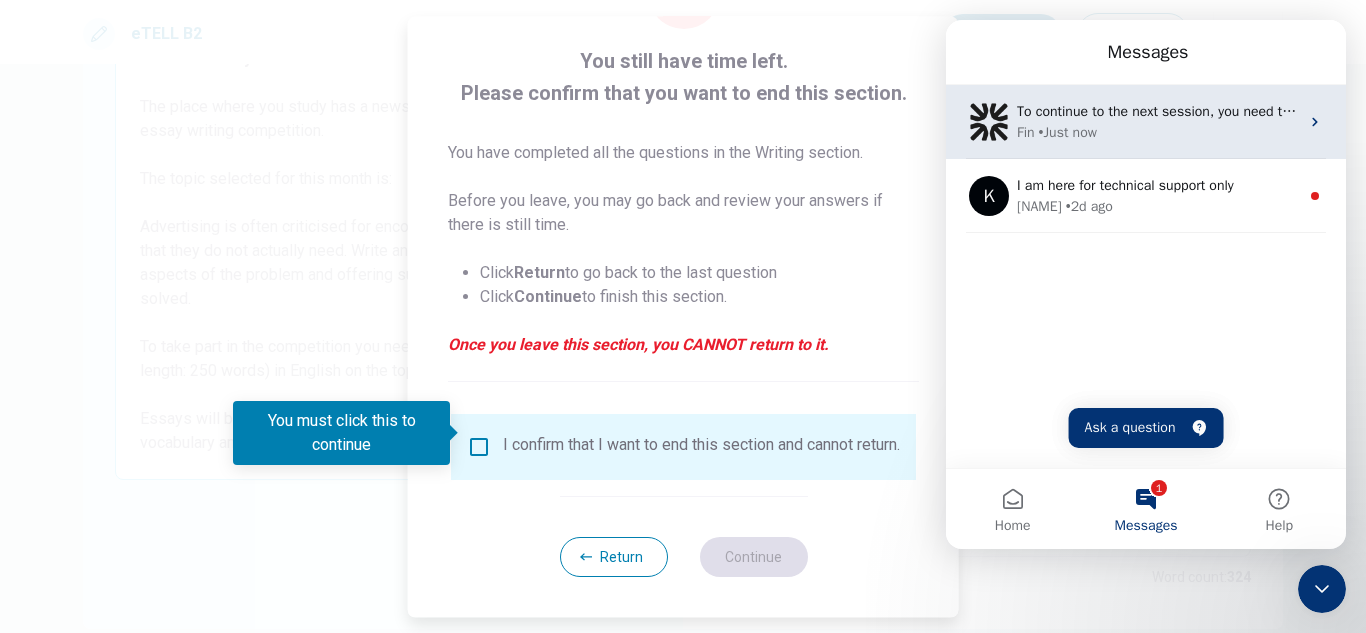 click on "To continue to the next session, you need to resolve the audio issue first. Since you can't hear the question, the session likely won't progress until audio is working properly. Try these quick fixes: 1. Check volume settings - Ensure your computer volume is all the way up, 2. Test headphones - If using headphones, check they're not muted and volume is up." at bounding box center (2111, 111) 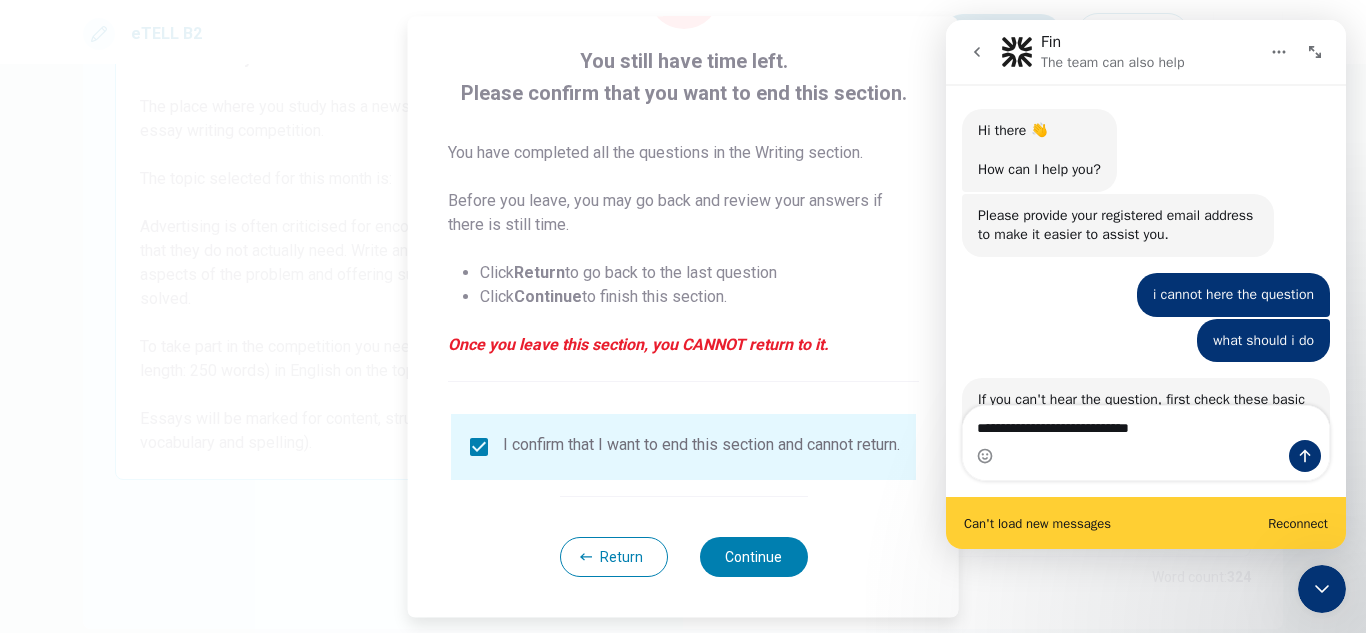 scroll, scrollTop: 3, scrollLeft: 0, axis: vertical 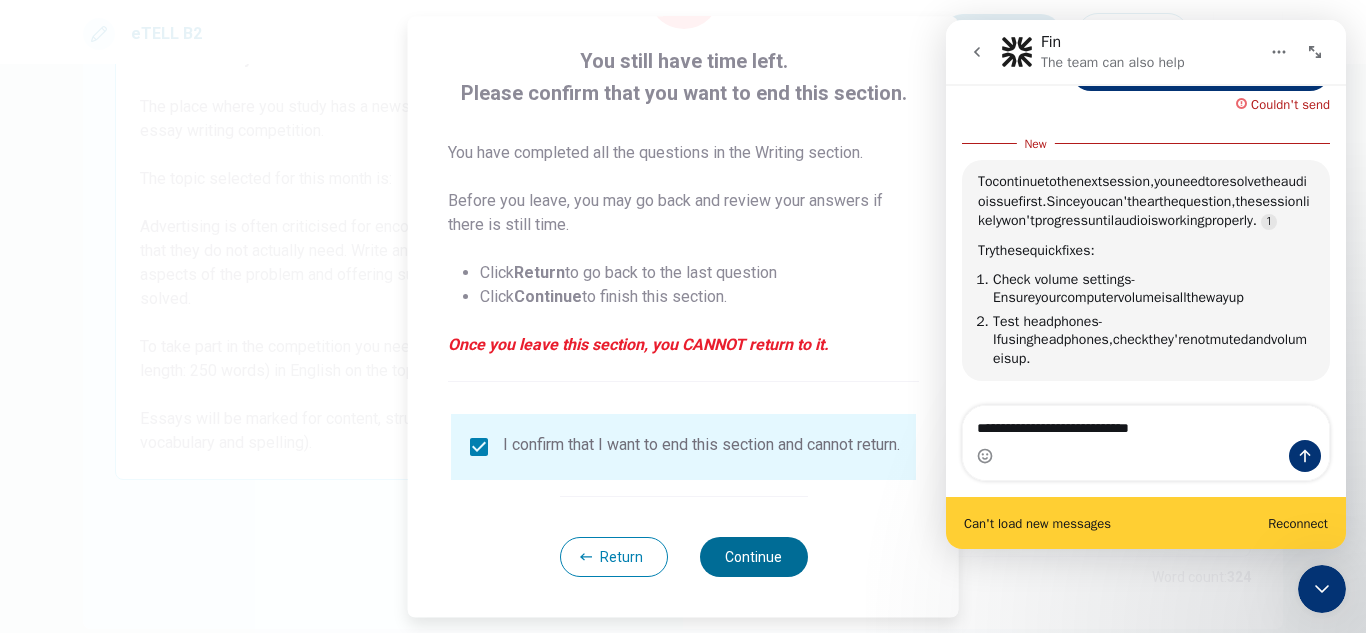 click on "Continue" at bounding box center (753, 557) 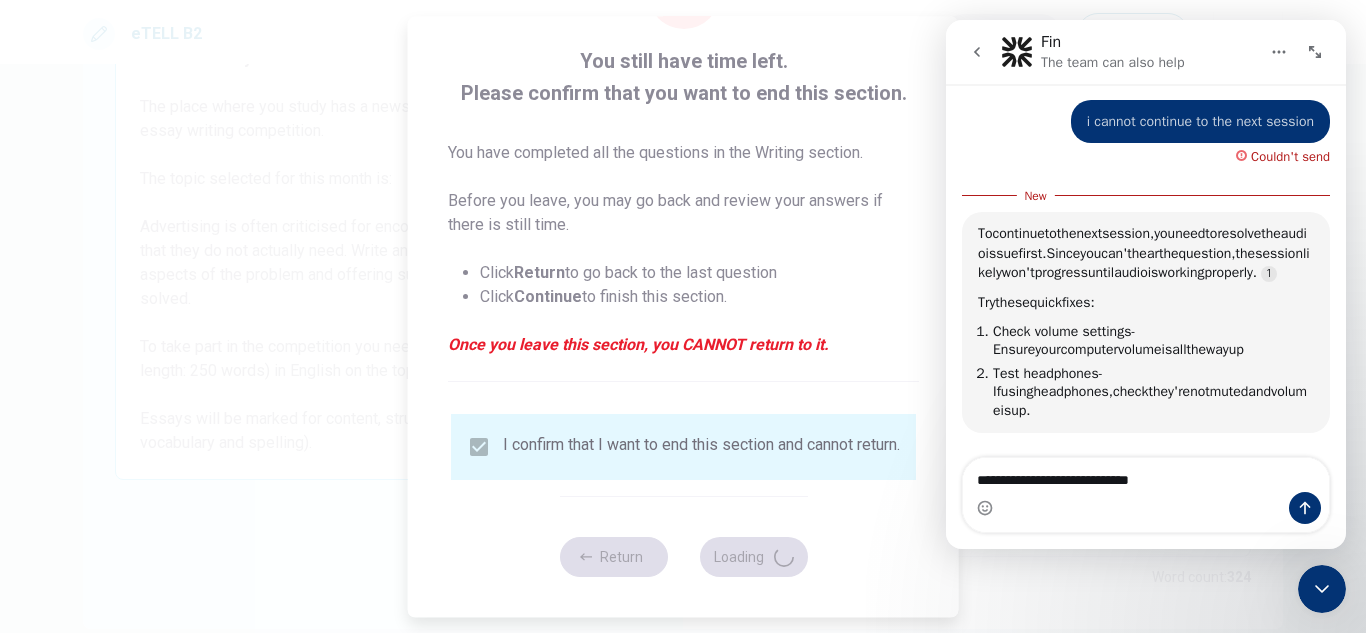 scroll, scrollTop: 993, scrollLeft: 0, axis: vertical 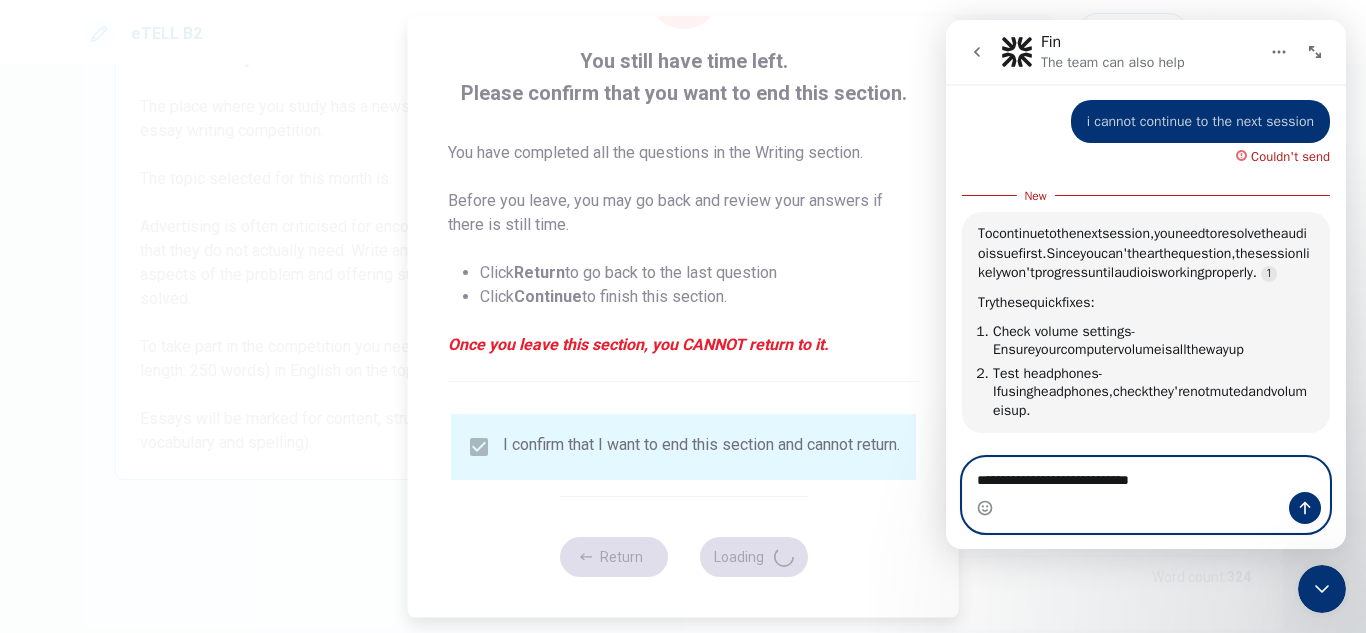click on "**********" at bounding box center (1146, 475) 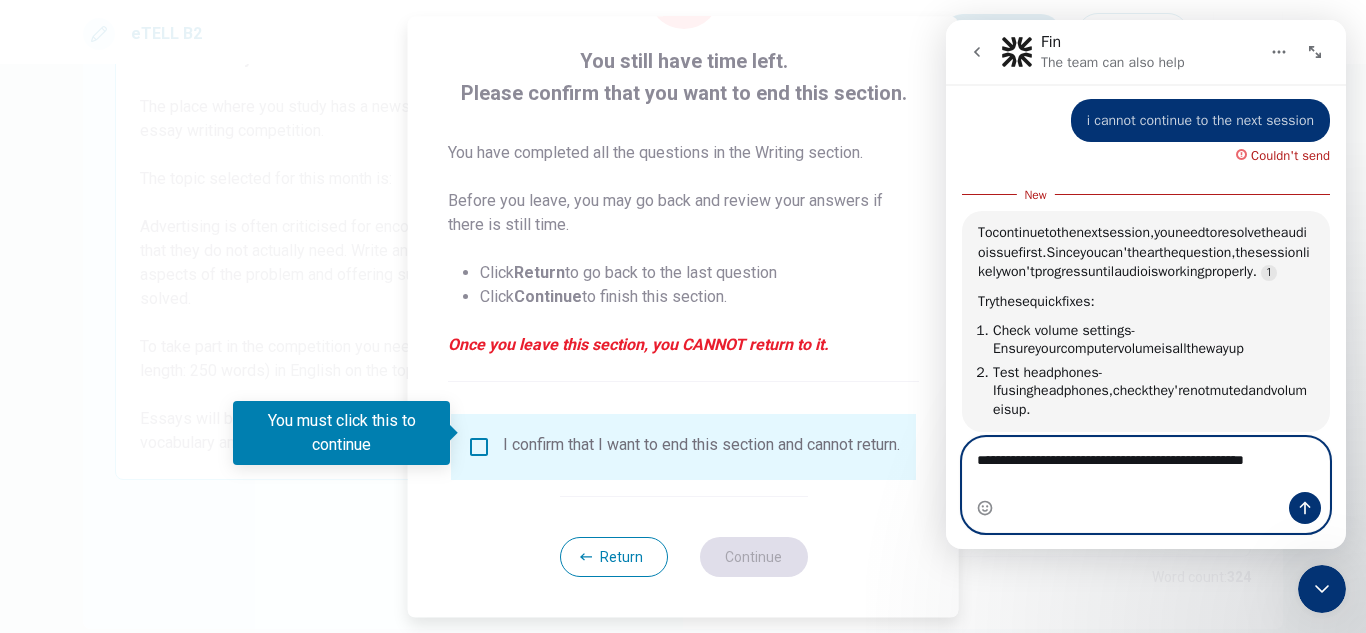 scroll, scrollTop: 1013, scrollLeft: 0, axis: vertical 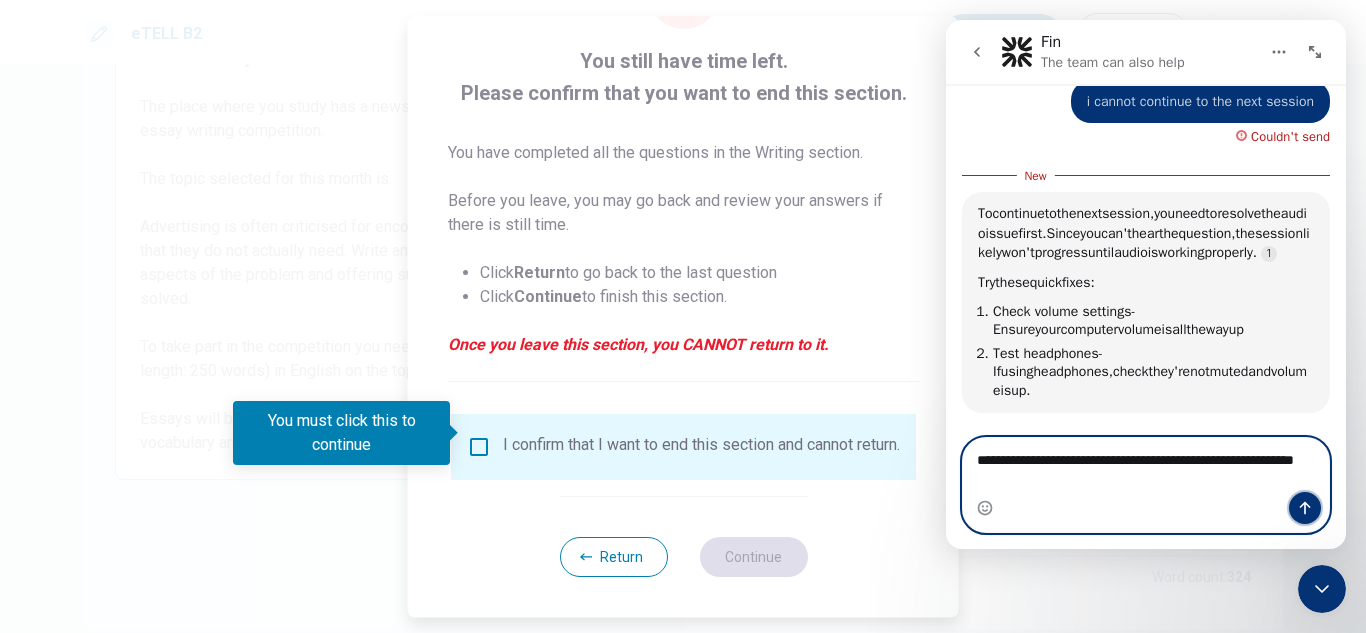 click 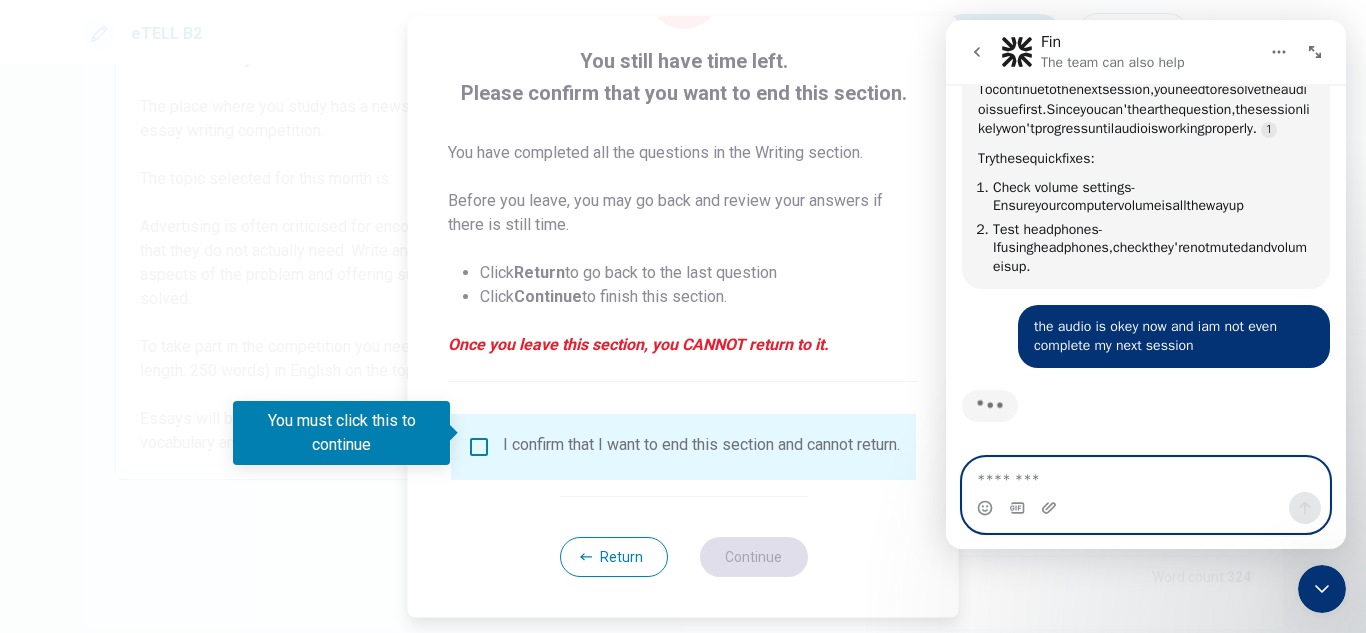 scroll, scrollTop: 0, scrollLeft: 0, axis: both 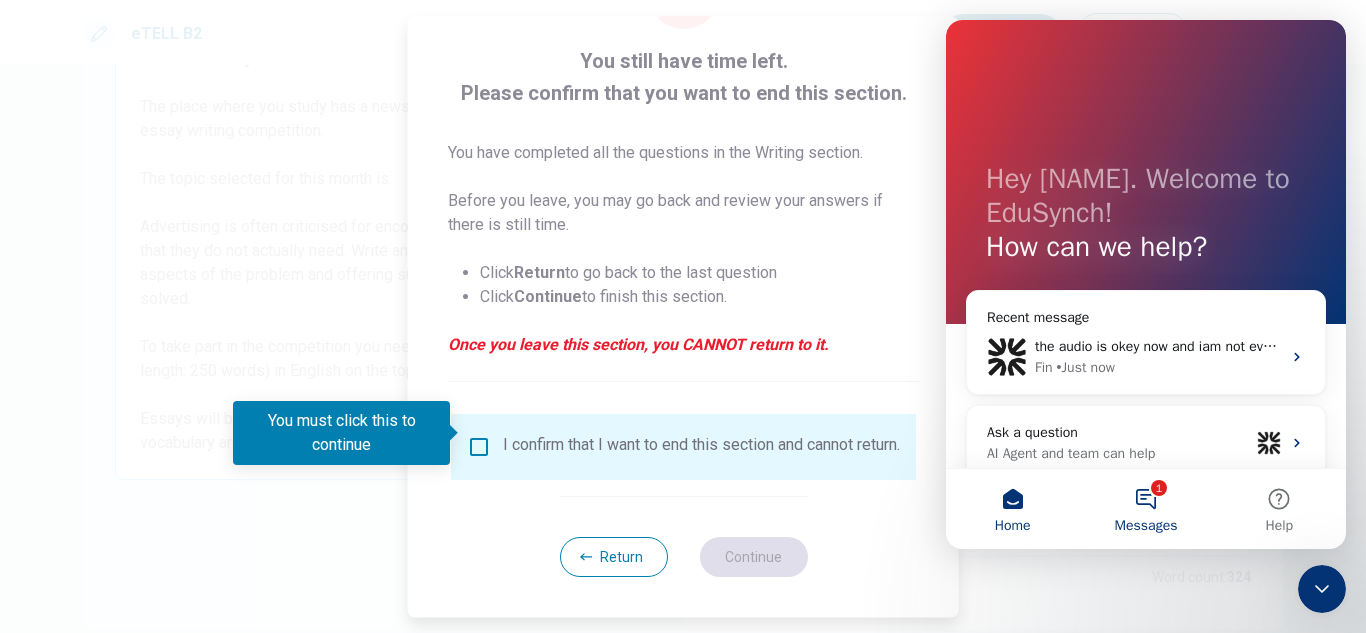click on "1 Messages" at bounding box center (1145, 509) 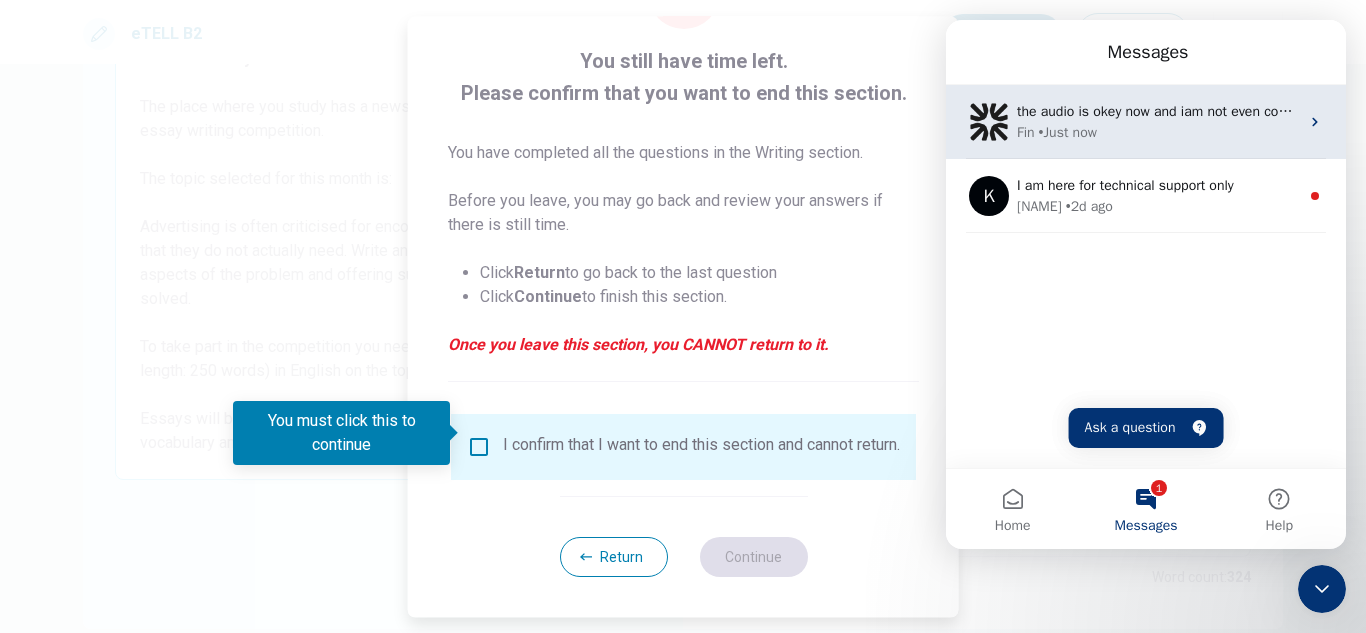 click on "the audio is okey now and iam not even complete my next session Fin •  Just now" at bounding box center (1146, 122) 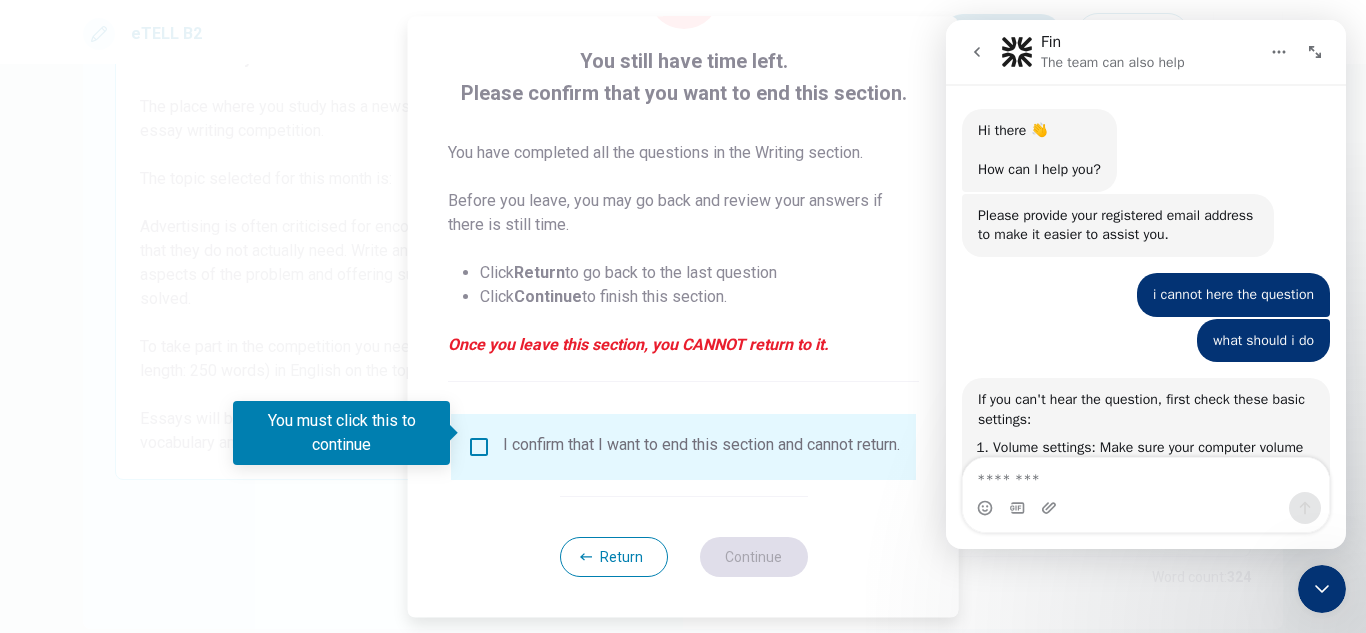 scroll, scrollTop: 0, scrollLeft: 0, axis: both 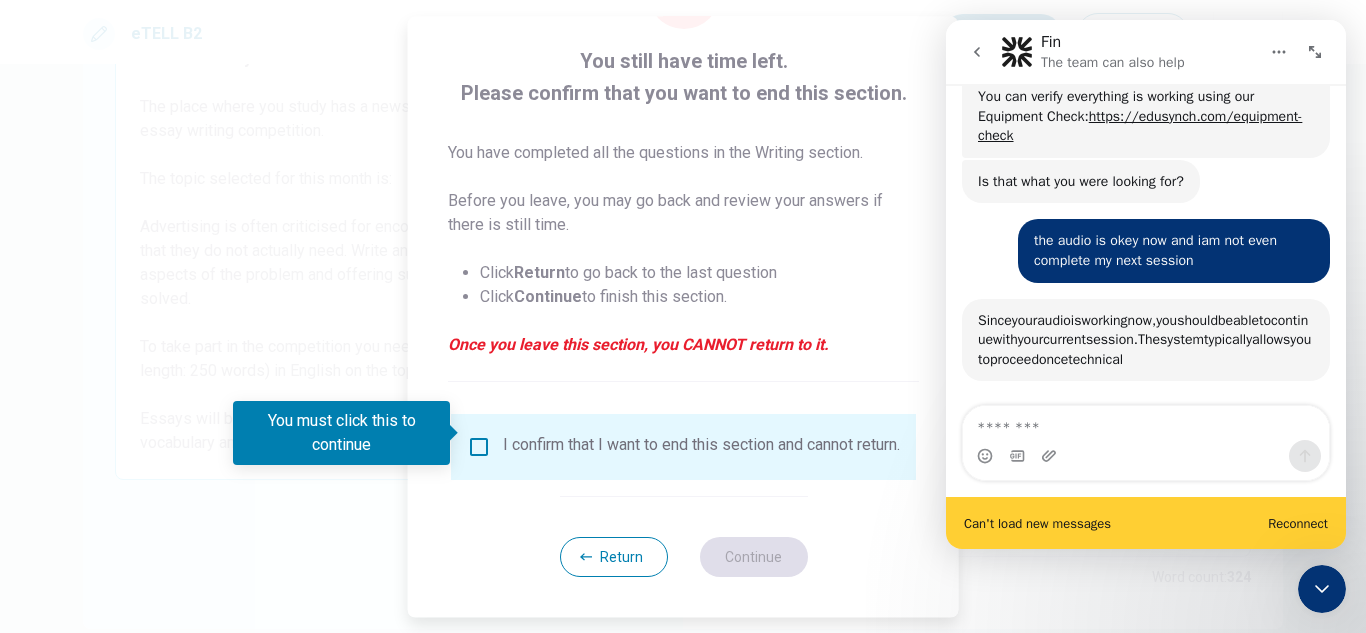 click on "Reconnect" at bounding box center (1298, 523) 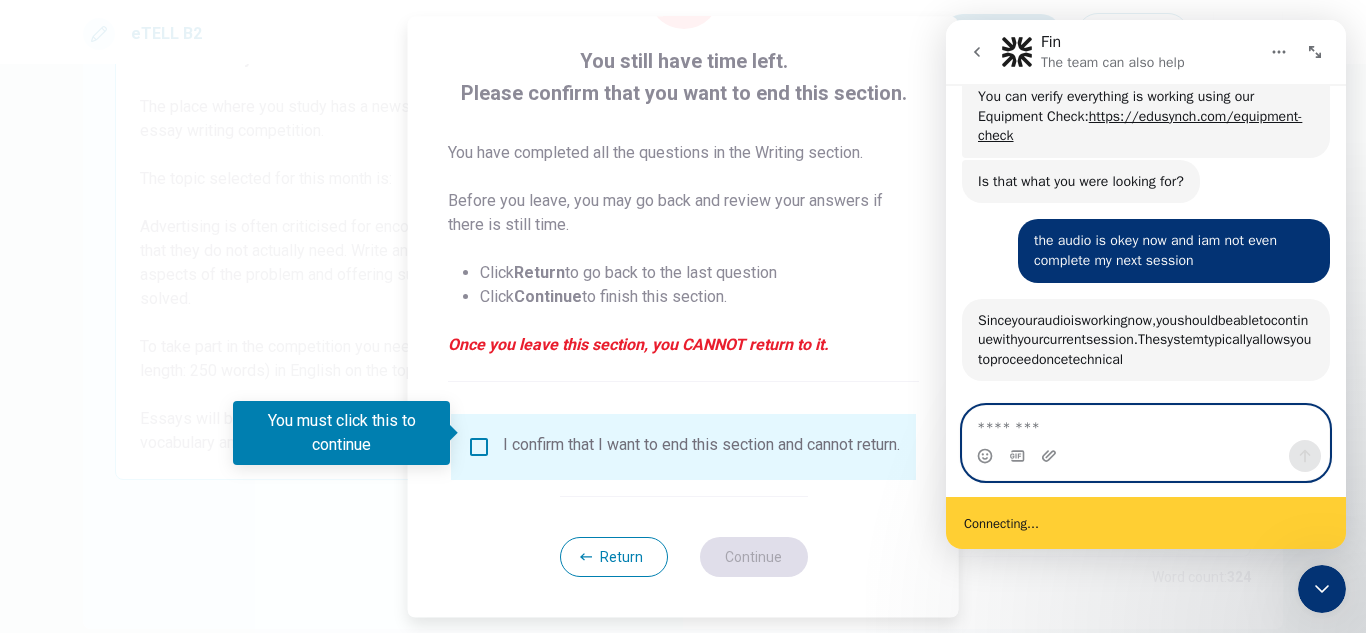click at bounding box center (1146, 423) 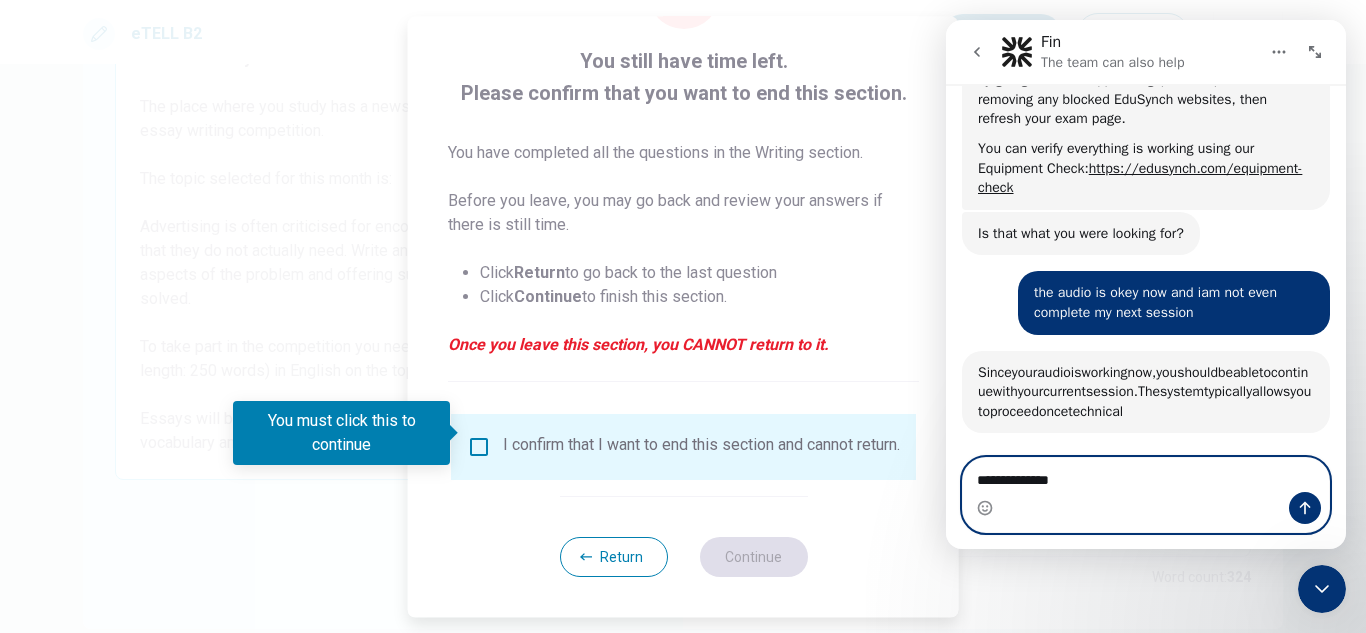 scroll, scrollTop: 219, scrollLeft: 0, axis: vertical 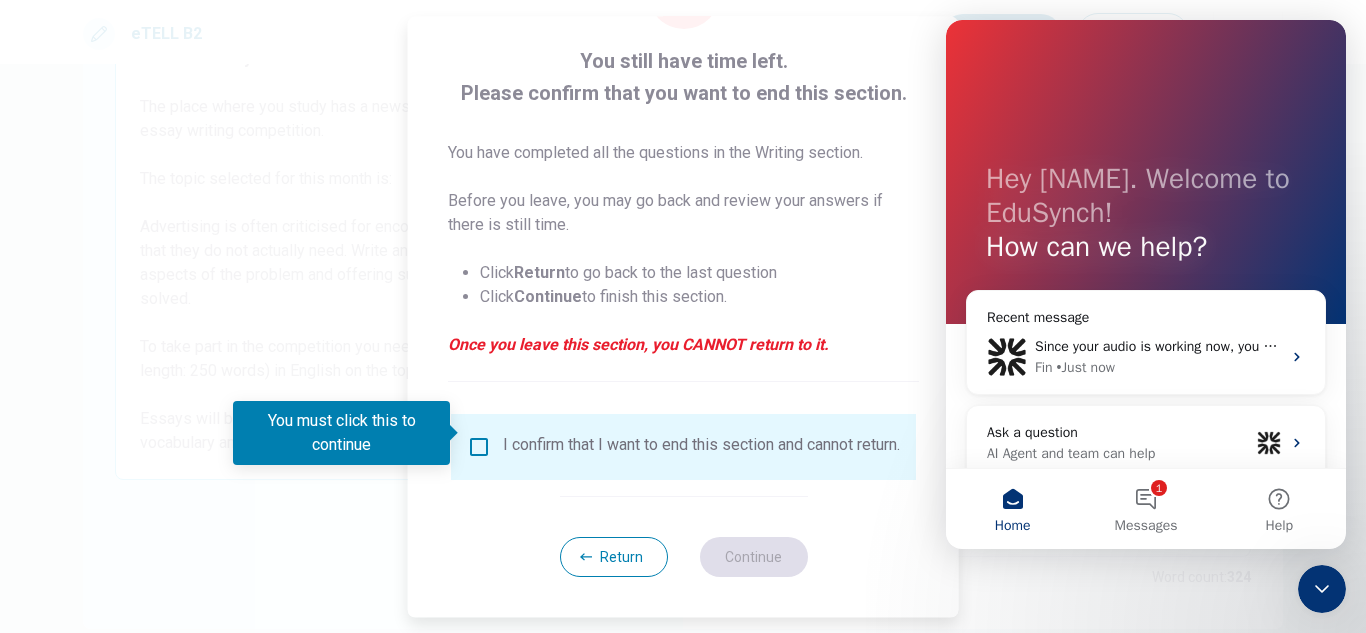 click on "Click  Continue  to finish this section." at bounding box center (699, 297) 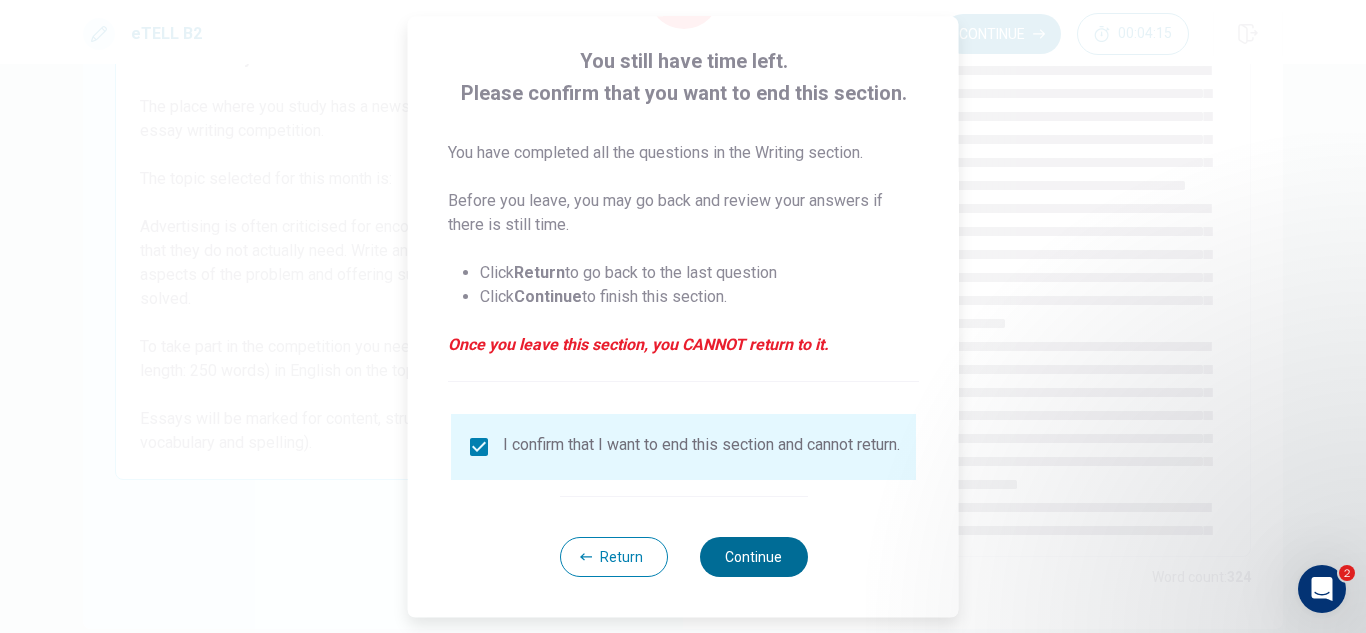 click on "Continue" at bounding box center [753, 557] 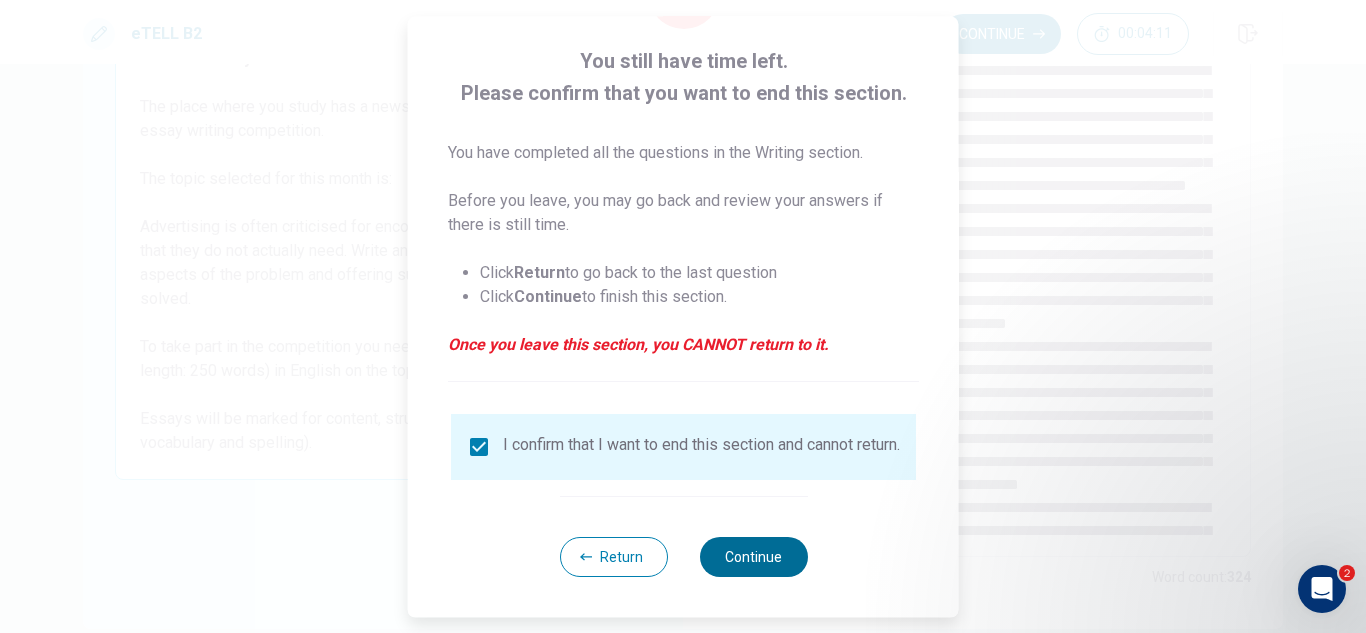 click on "Continue" at bounding box center [753, 557] 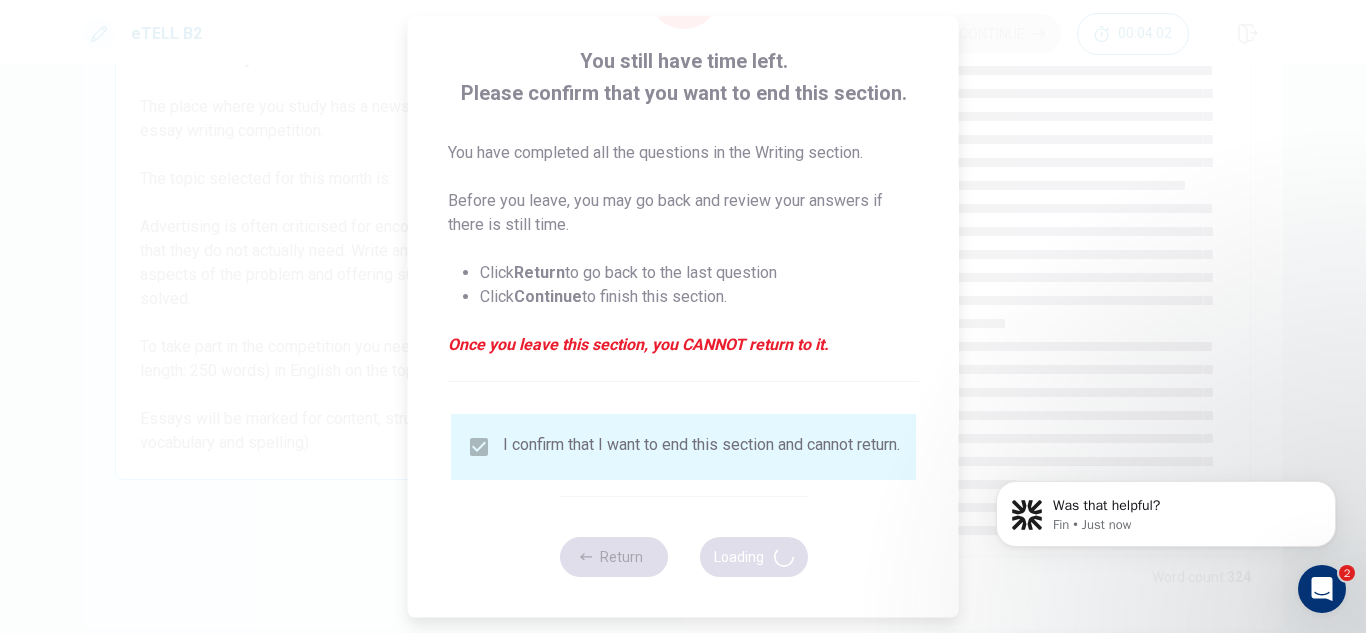 scroll, scrollTop: 0, scrollLeft: 0, axis: both 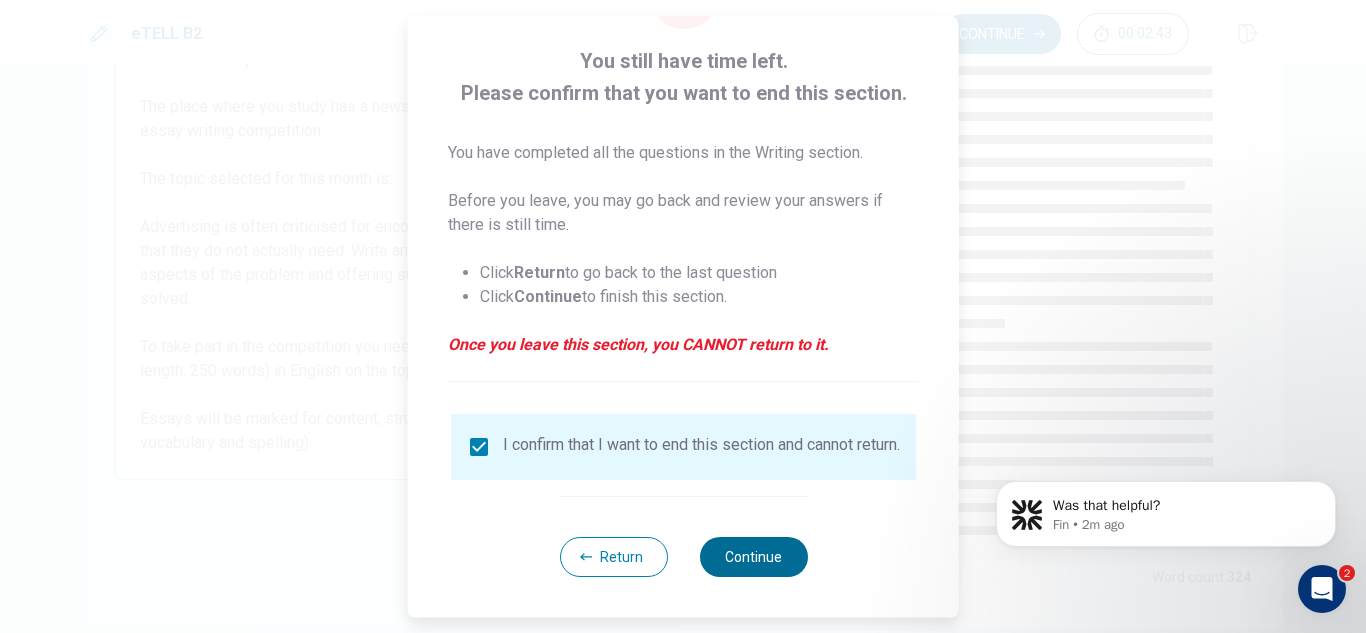 click on "Continue" at bounding box center (753, 557) 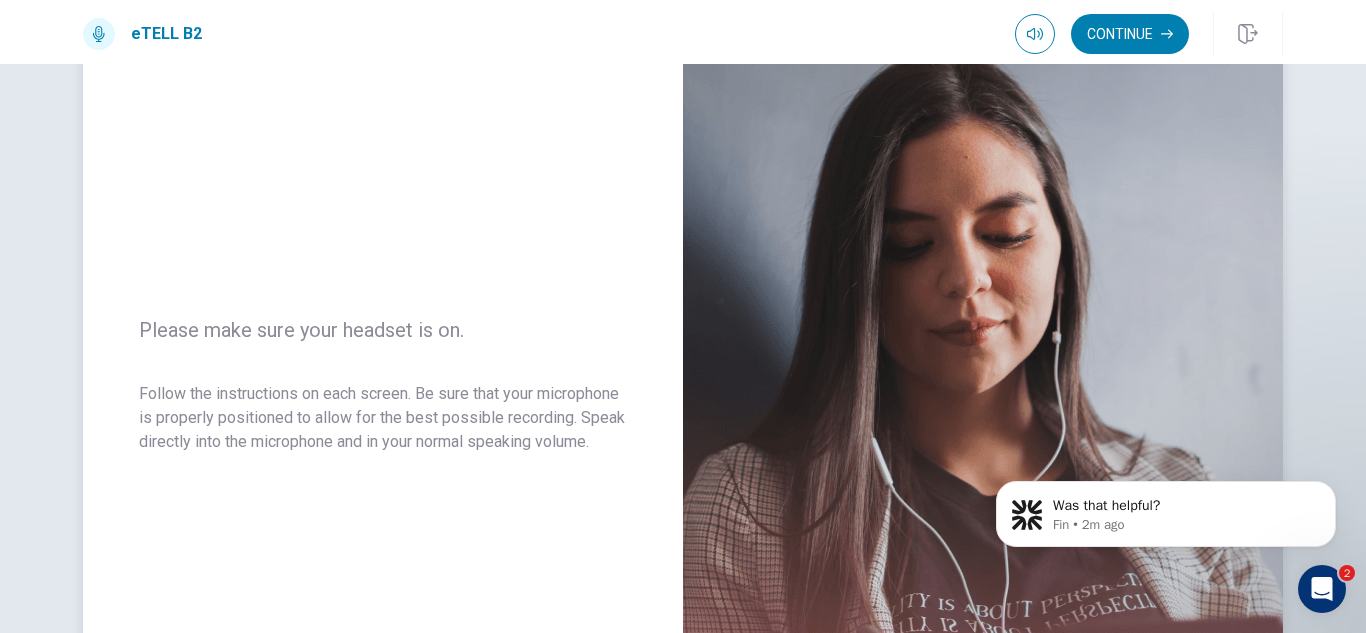 scroll, scrollTop: 70, scrollLeft: 0, axis: vertical 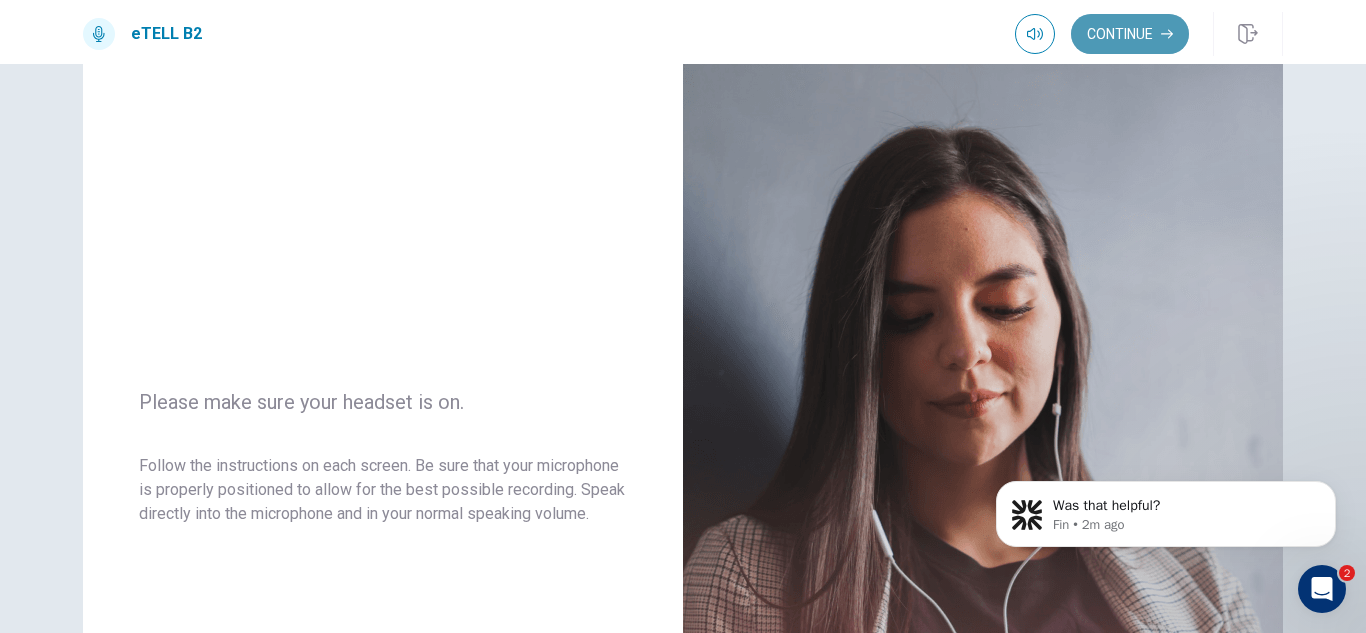 click on "Continue" at bounding box center (1130, 34) 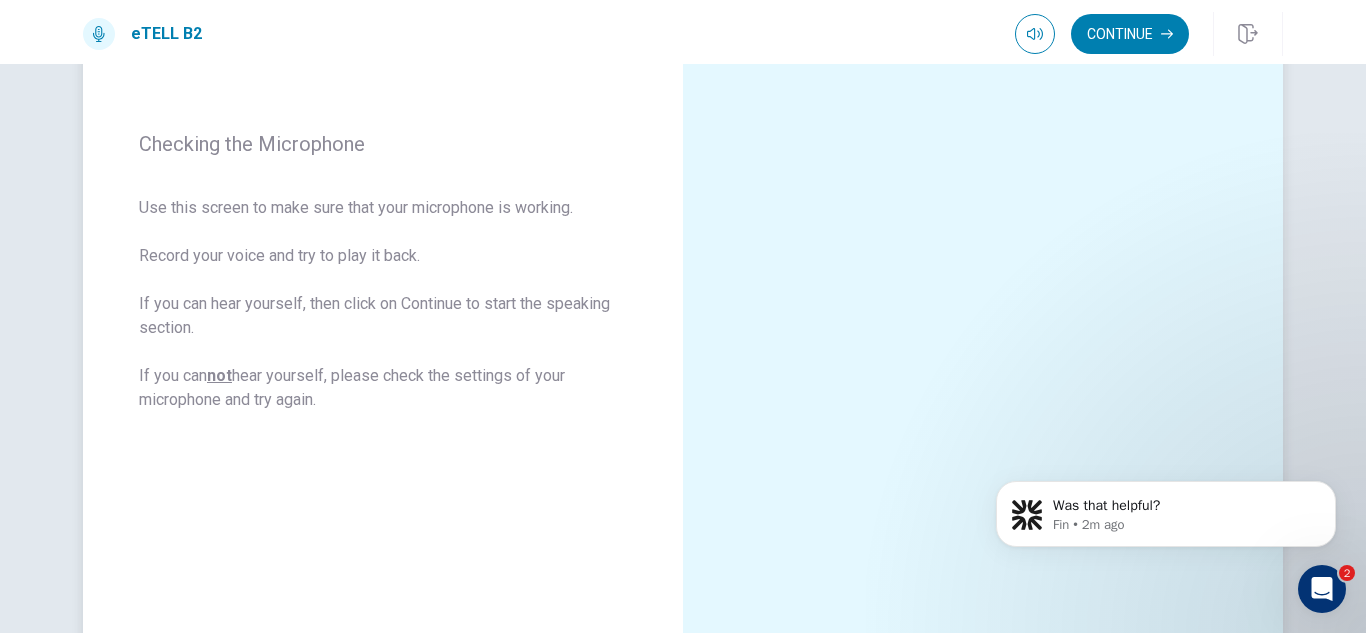 scroll, scrollTop: 270, scrollLeft: 0, axis: vertical 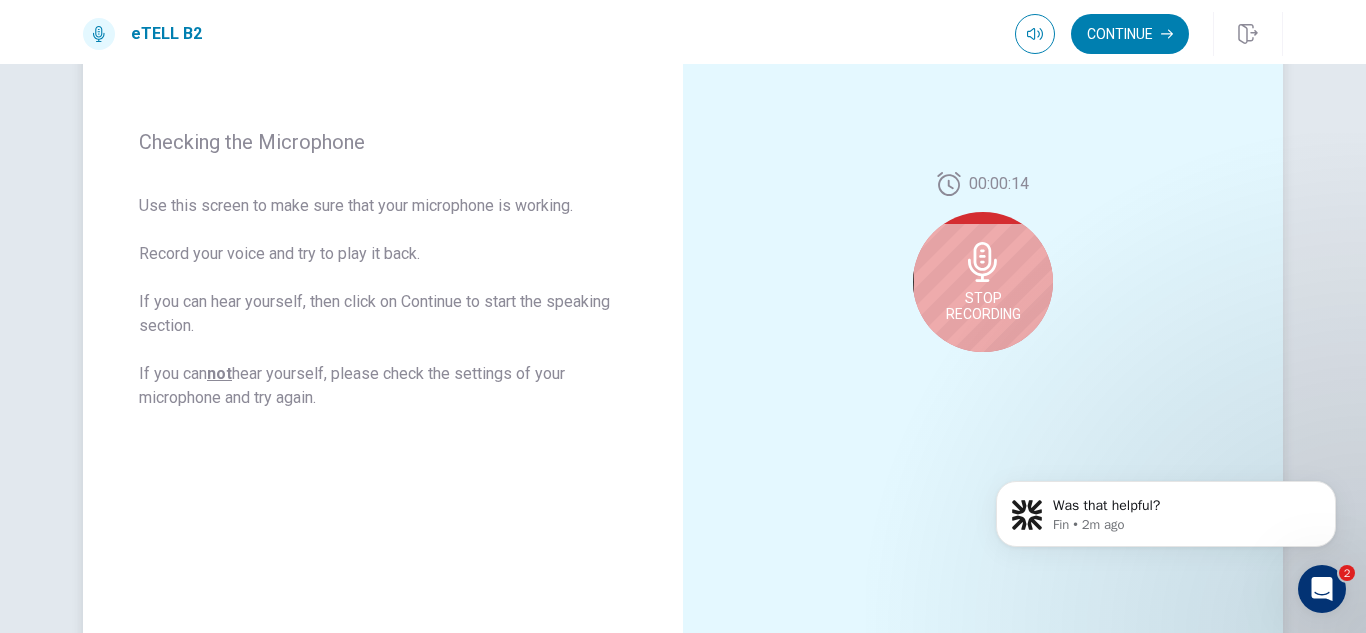 click 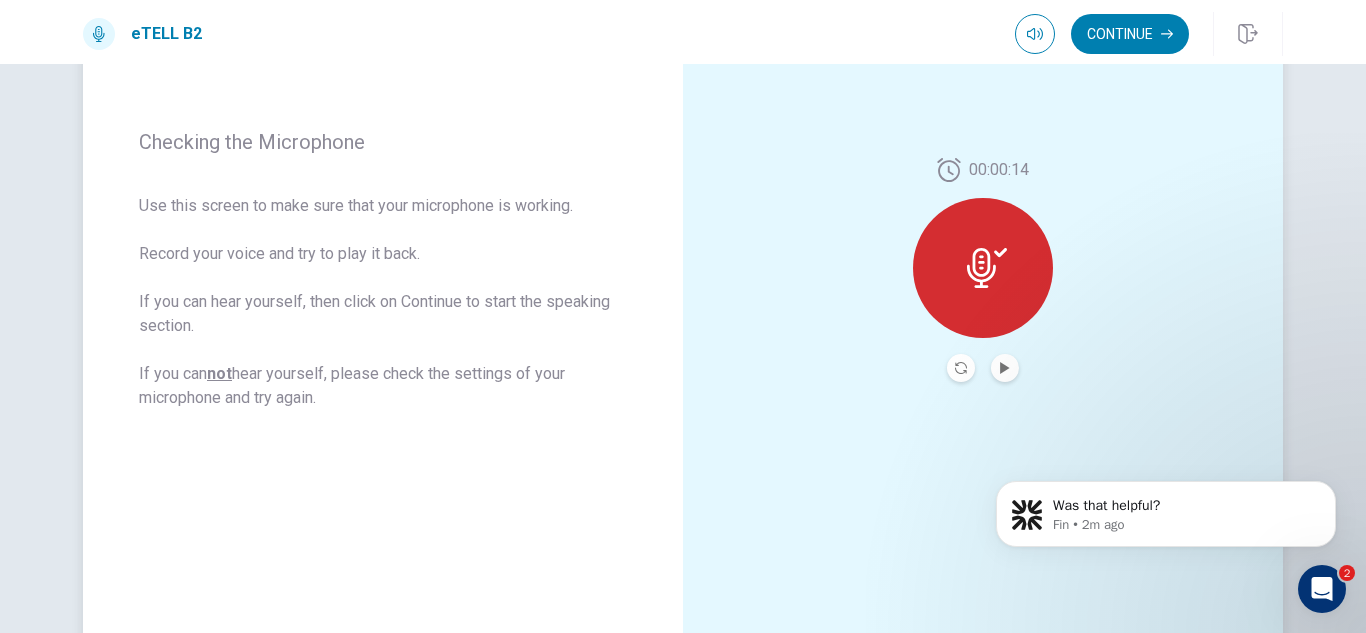 click 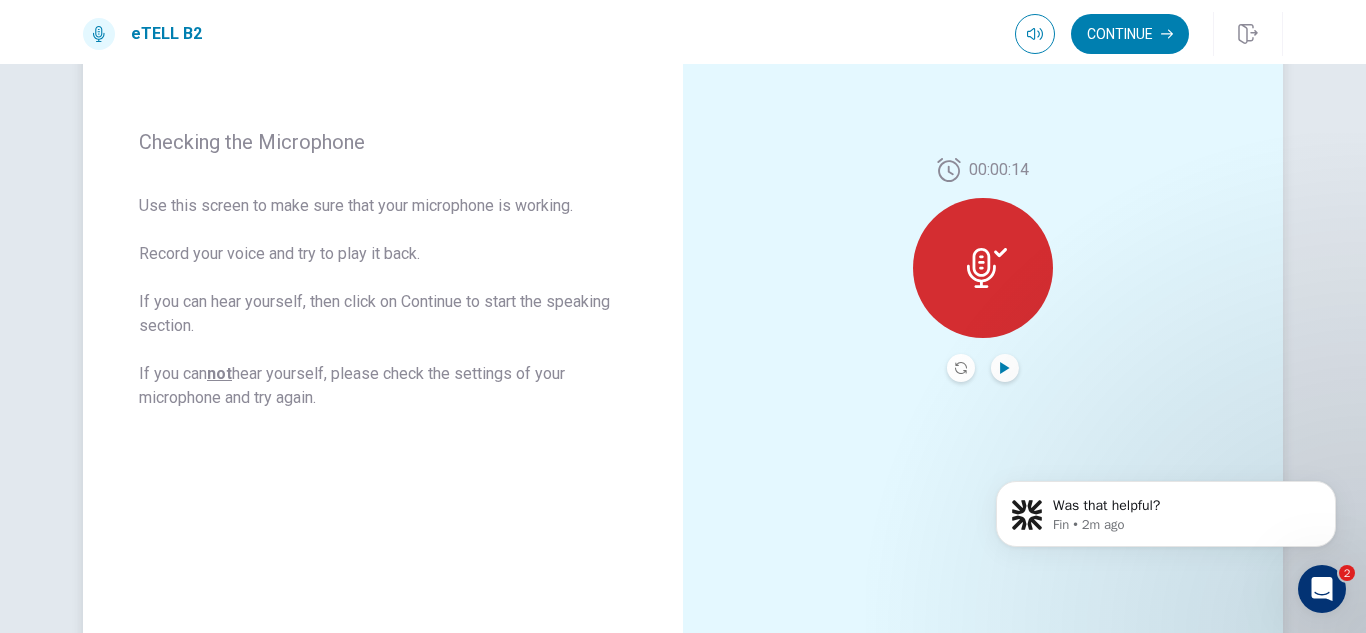 click 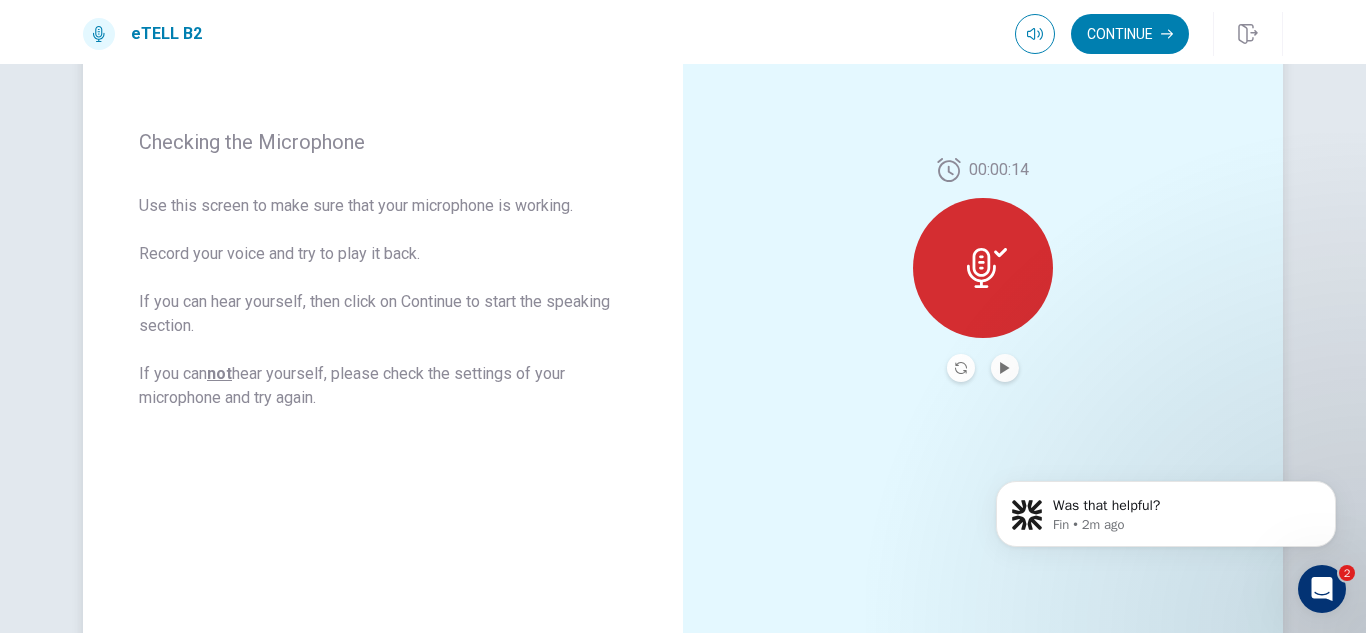 click at bounding box center [961, 368] 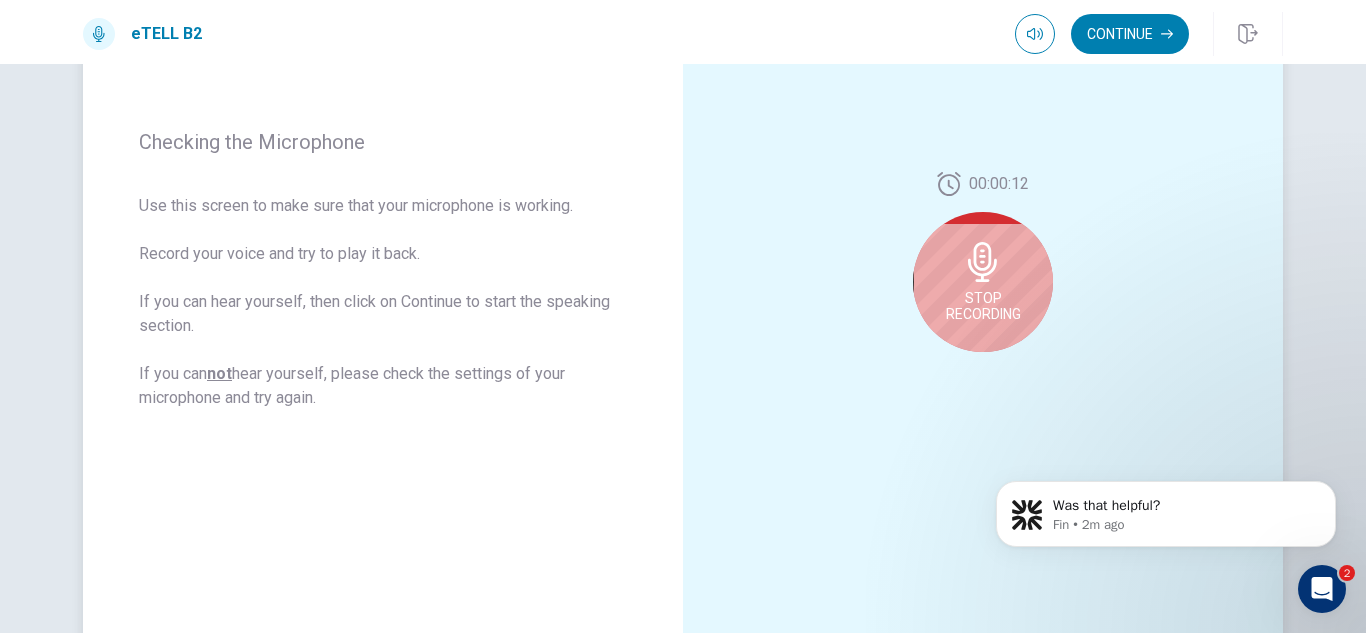 click 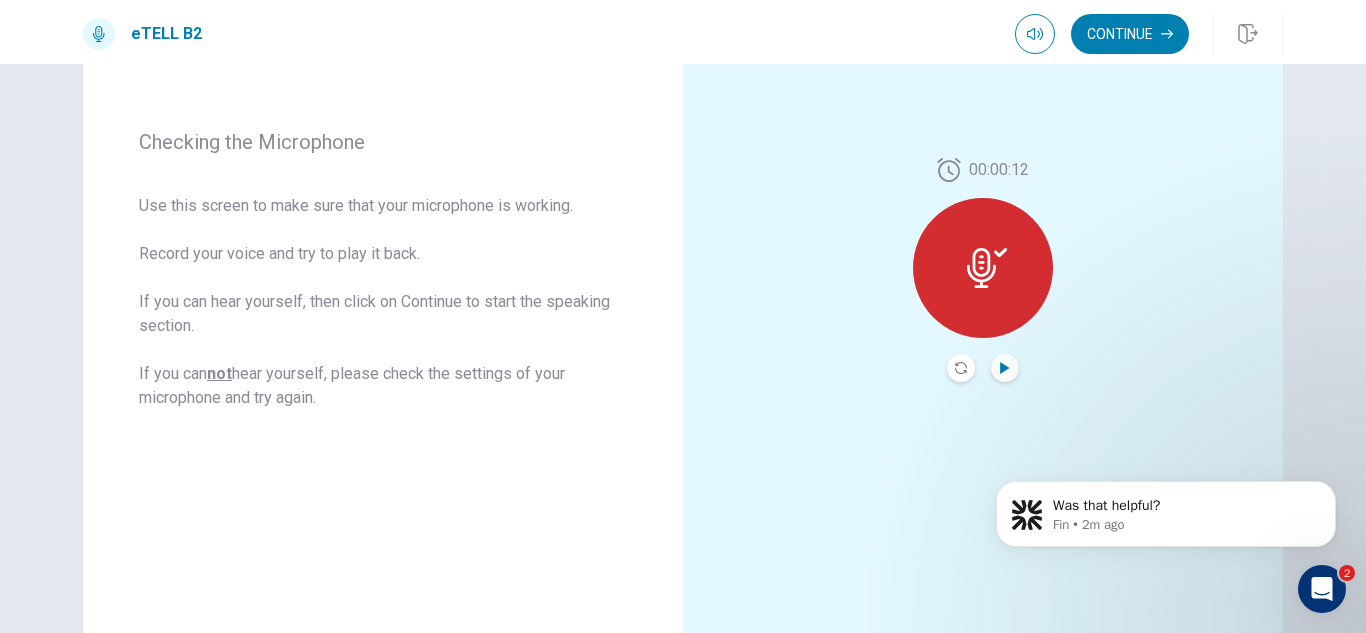 click 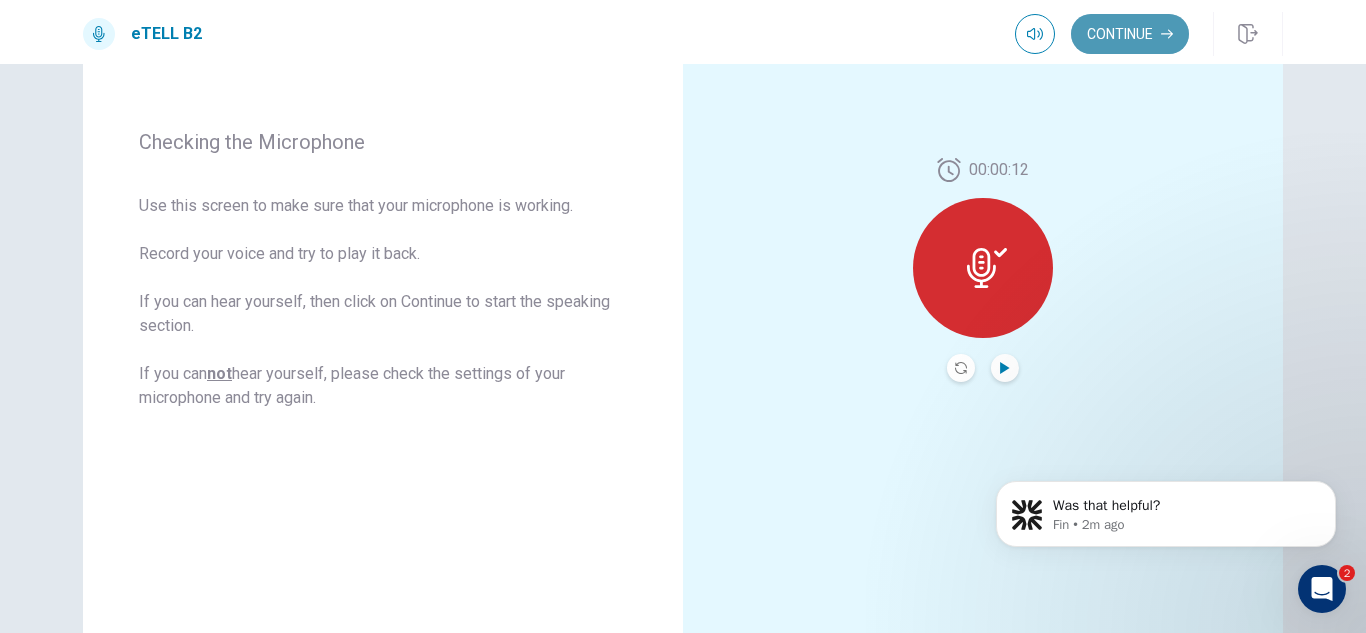 click on "Continue" at bounding box center (1130, 34) 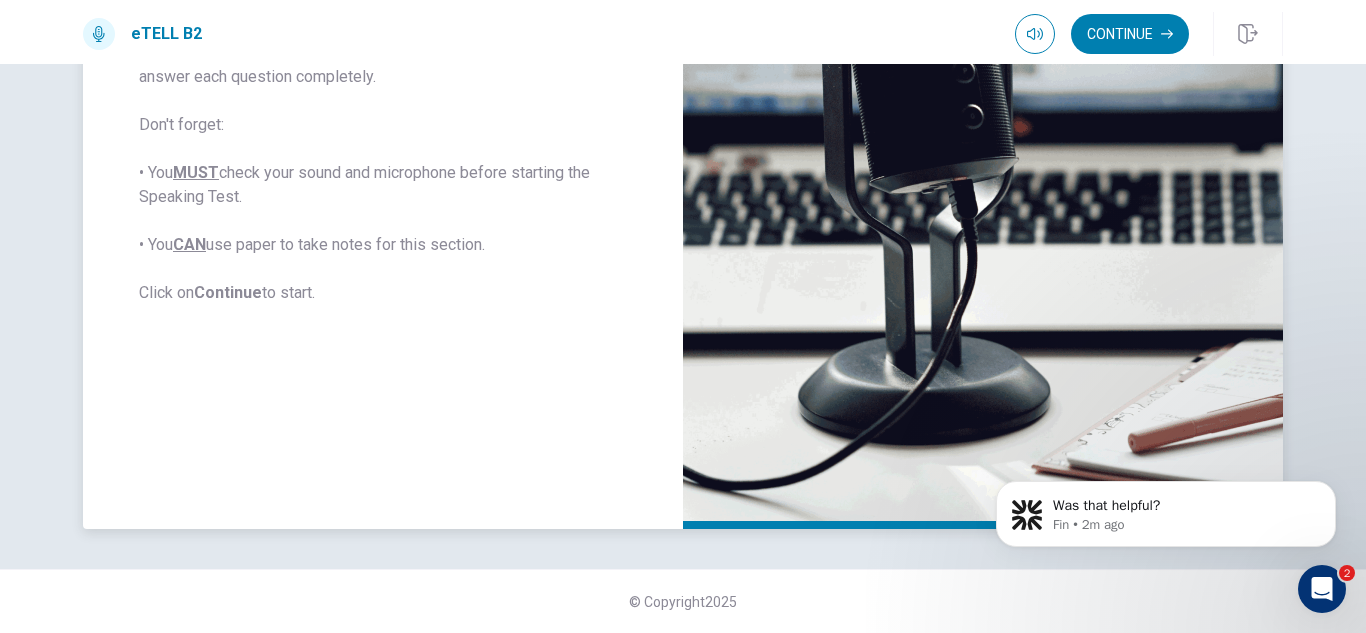 scroll, scrollTop: 247, scrollLeft: 0, axis: vertical 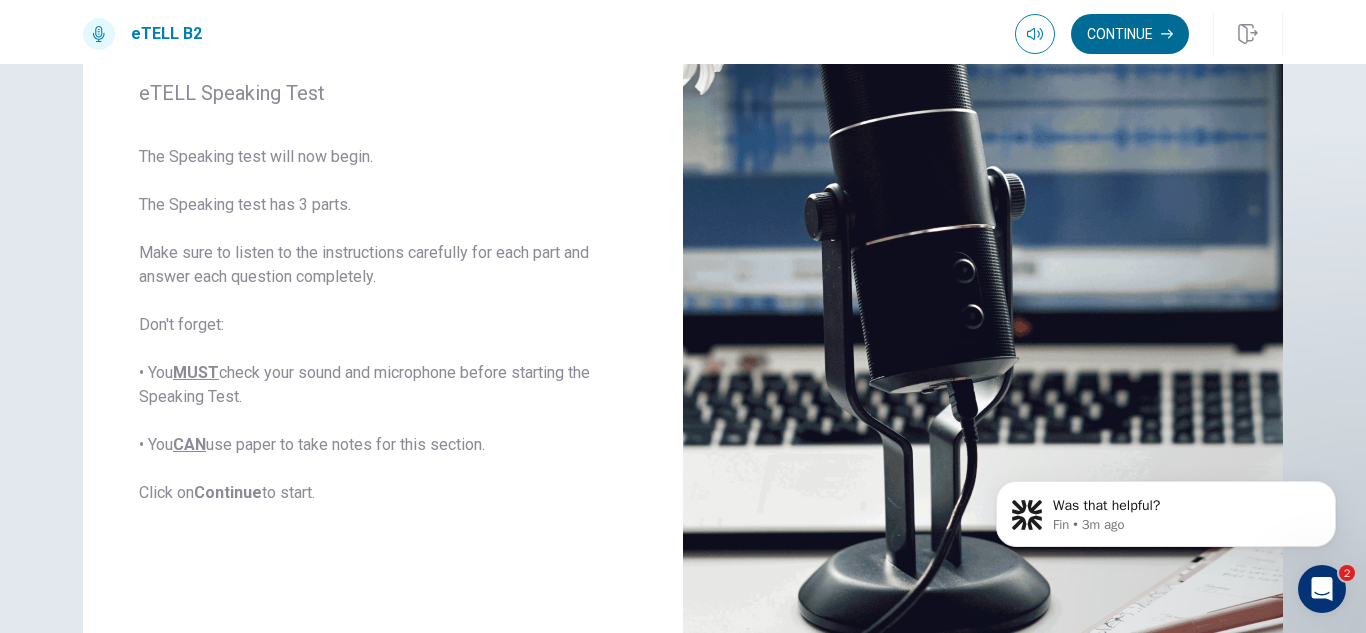 click on "Continue" at bounding box center (1130, 34) 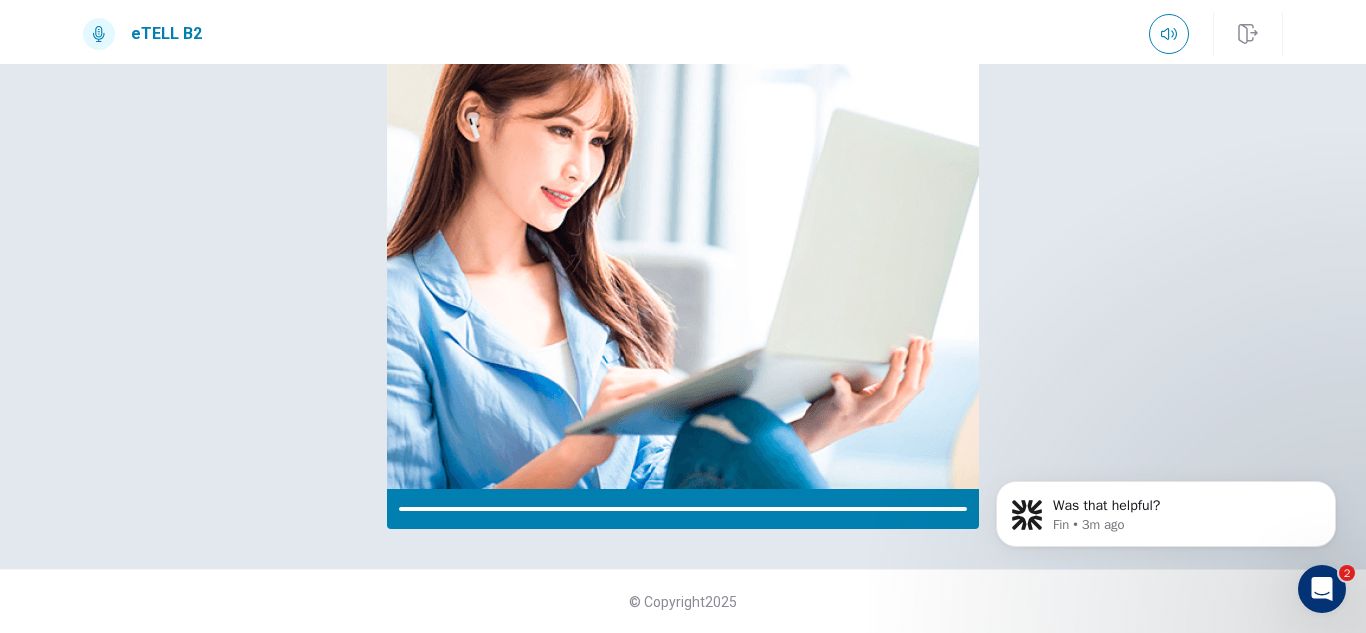 scroll, scrollTop: 244, scrollLeft: 0, axis: vertical 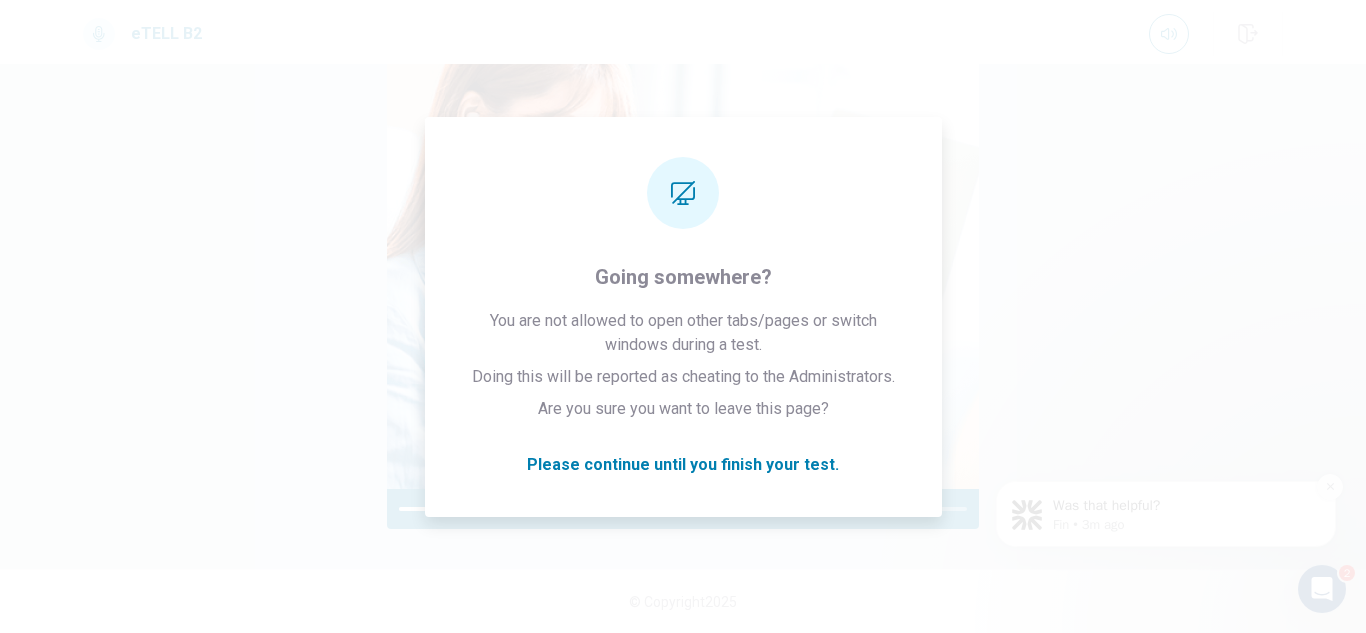 click at bounding box center (1330, 487) 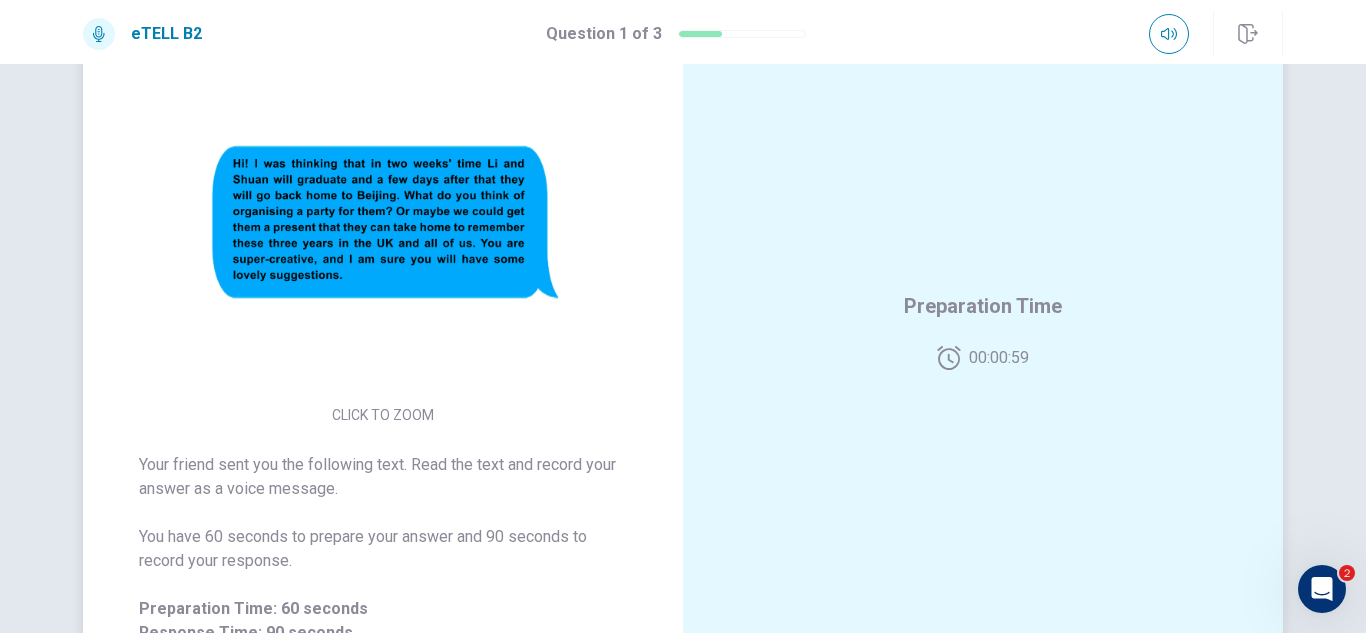 scroll, scrollTop: 200, scrollLeft: 0, axis: vertical 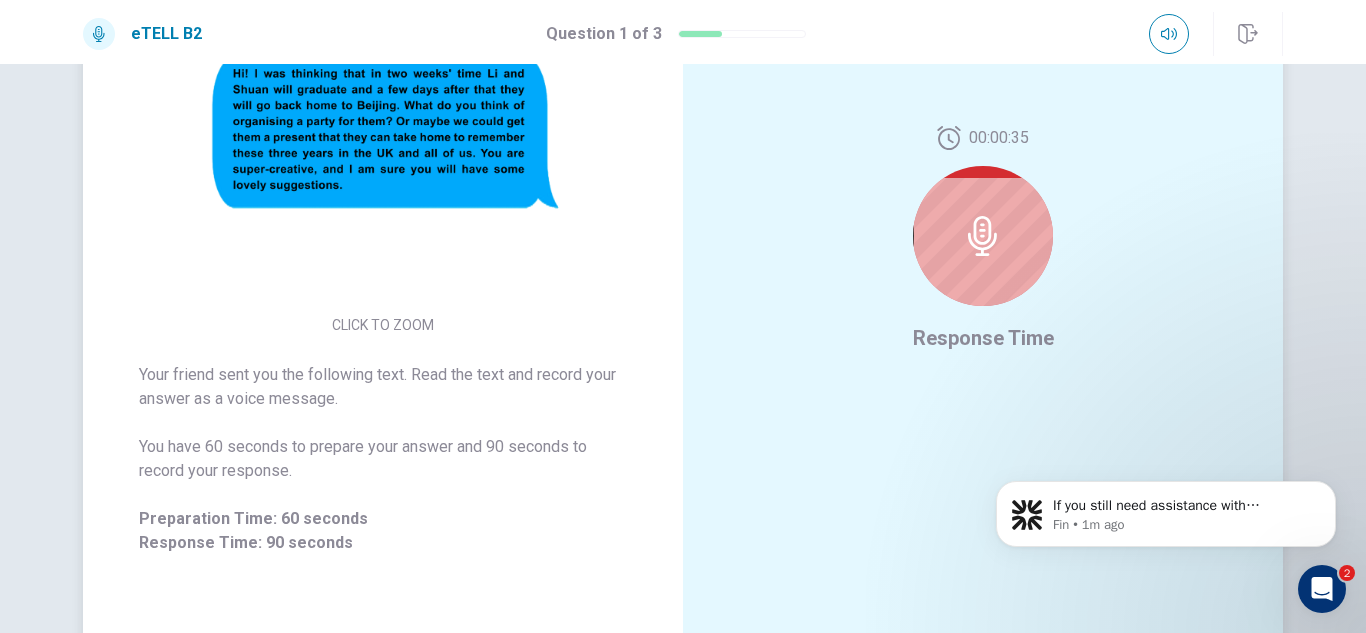click 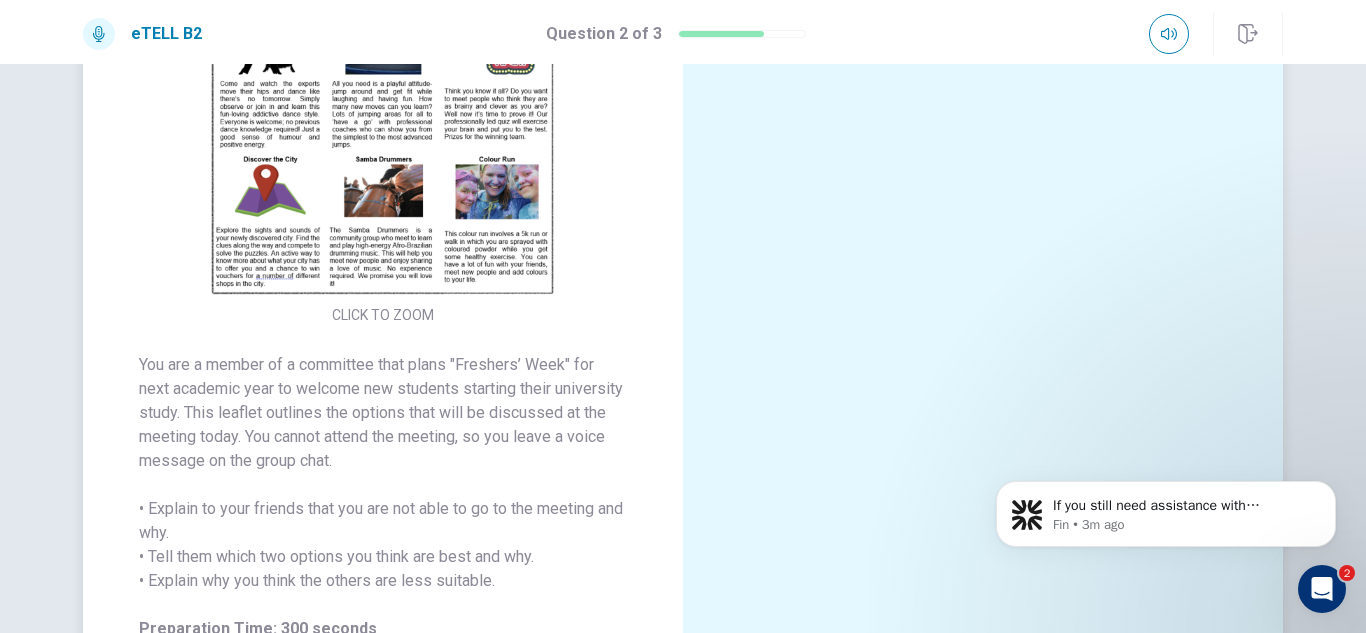 scroll, scrollTop: 200, scrollLeft: 0, axis: vertical 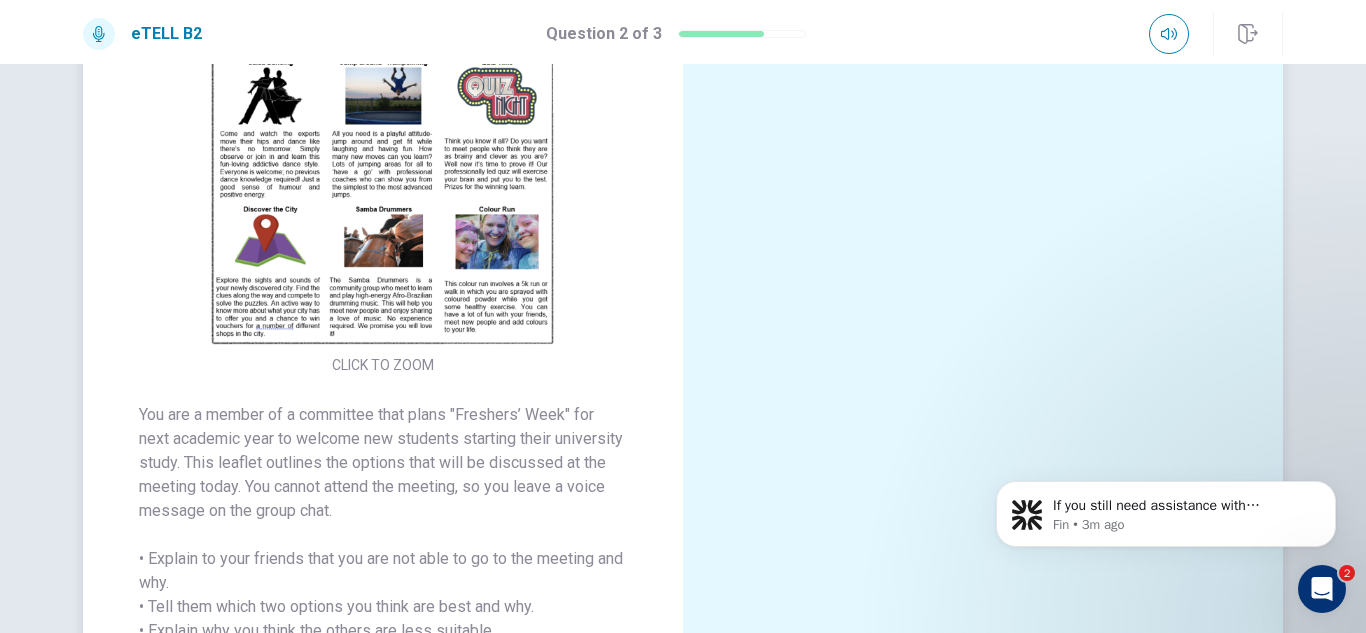 click at bounding box center (383, 172) 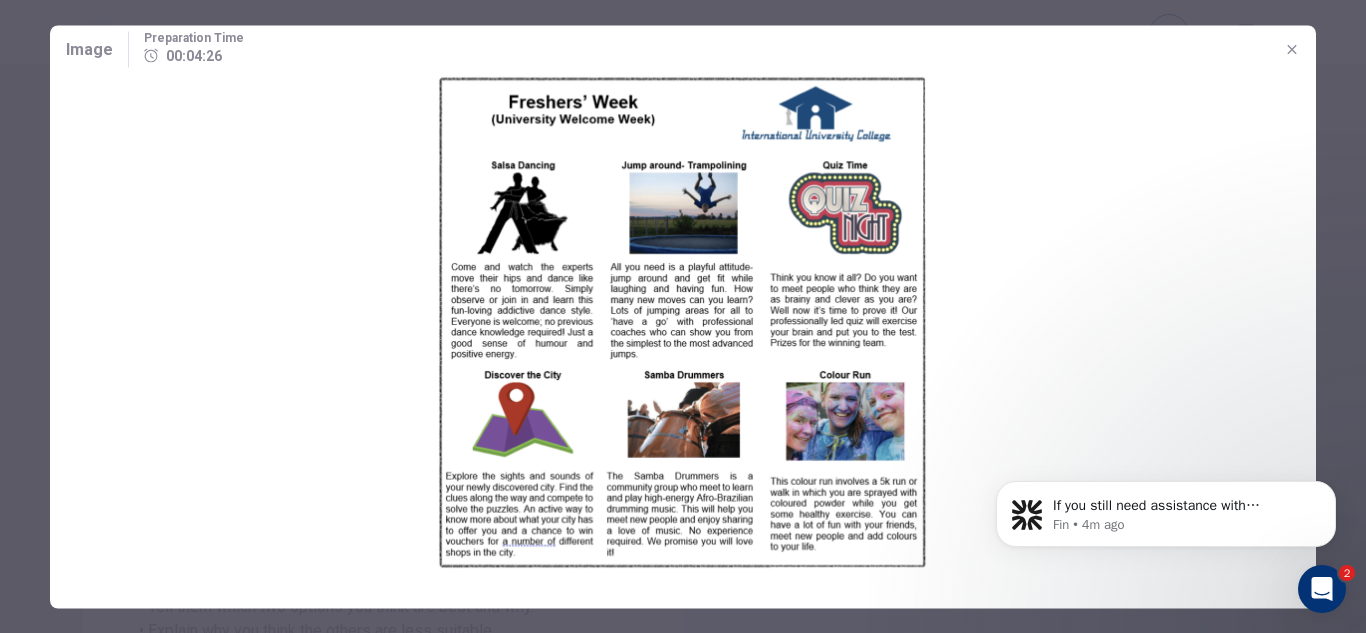 click 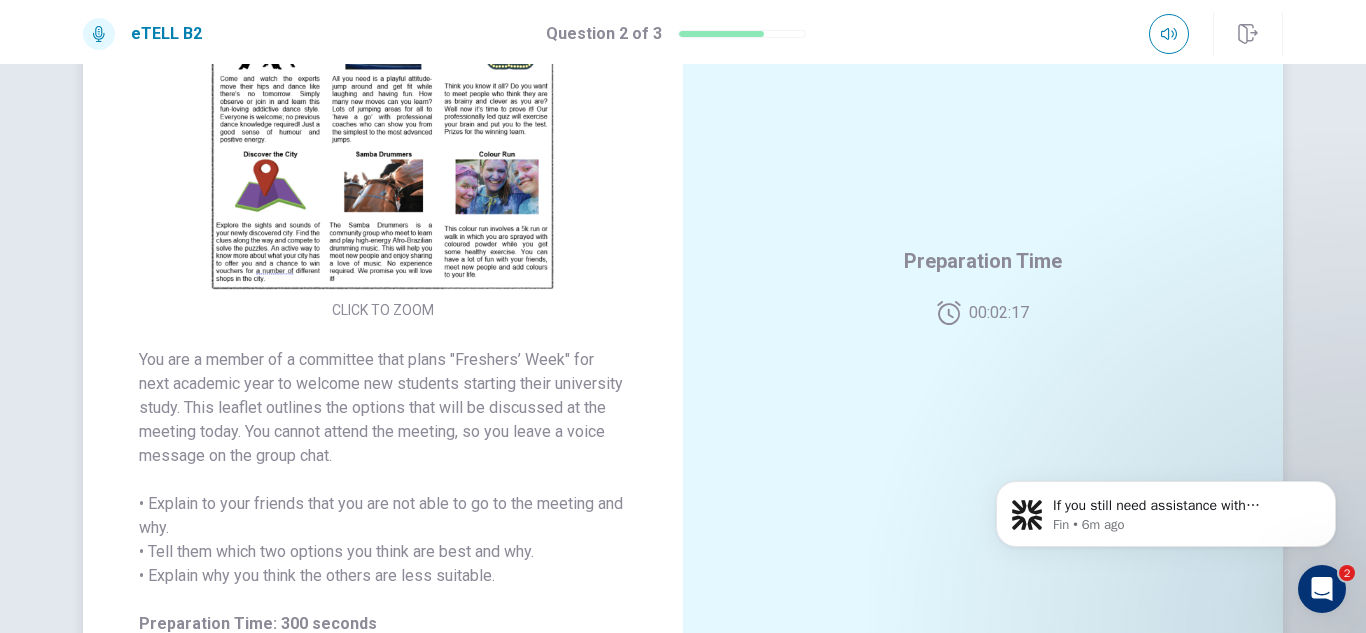 scroll, scrollTop: 247, scrollLeft: 0, axis: vertical 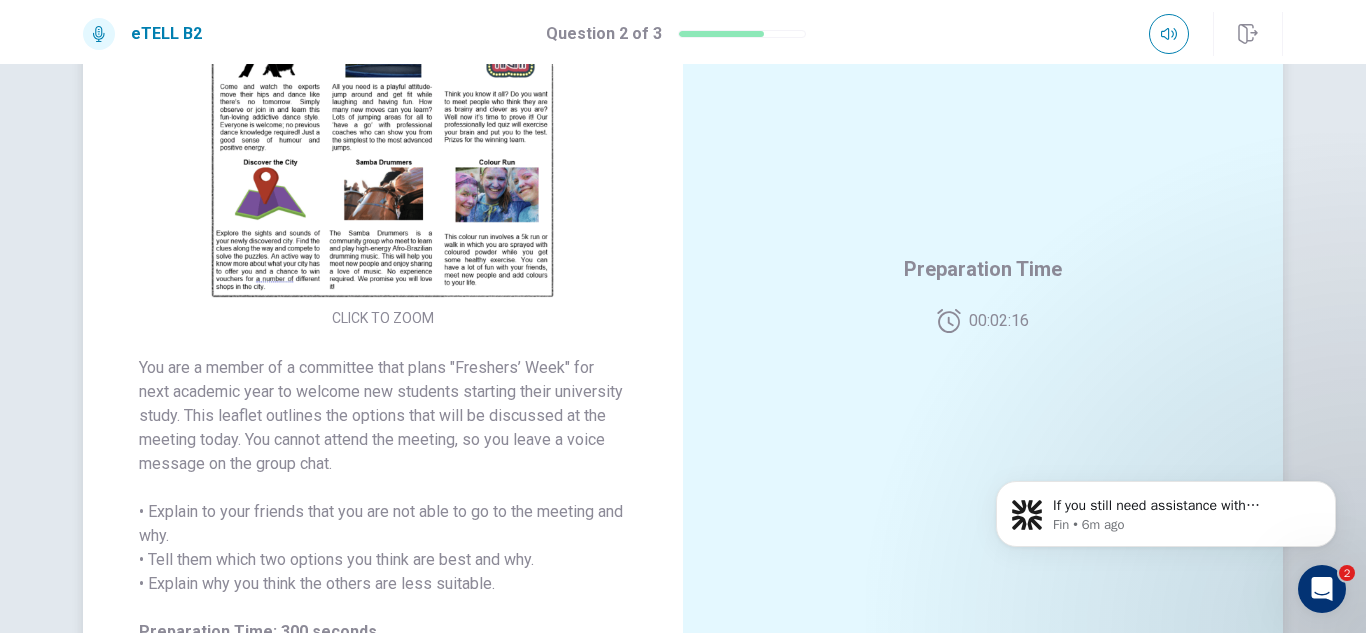 click at bounding box center (383, 125) 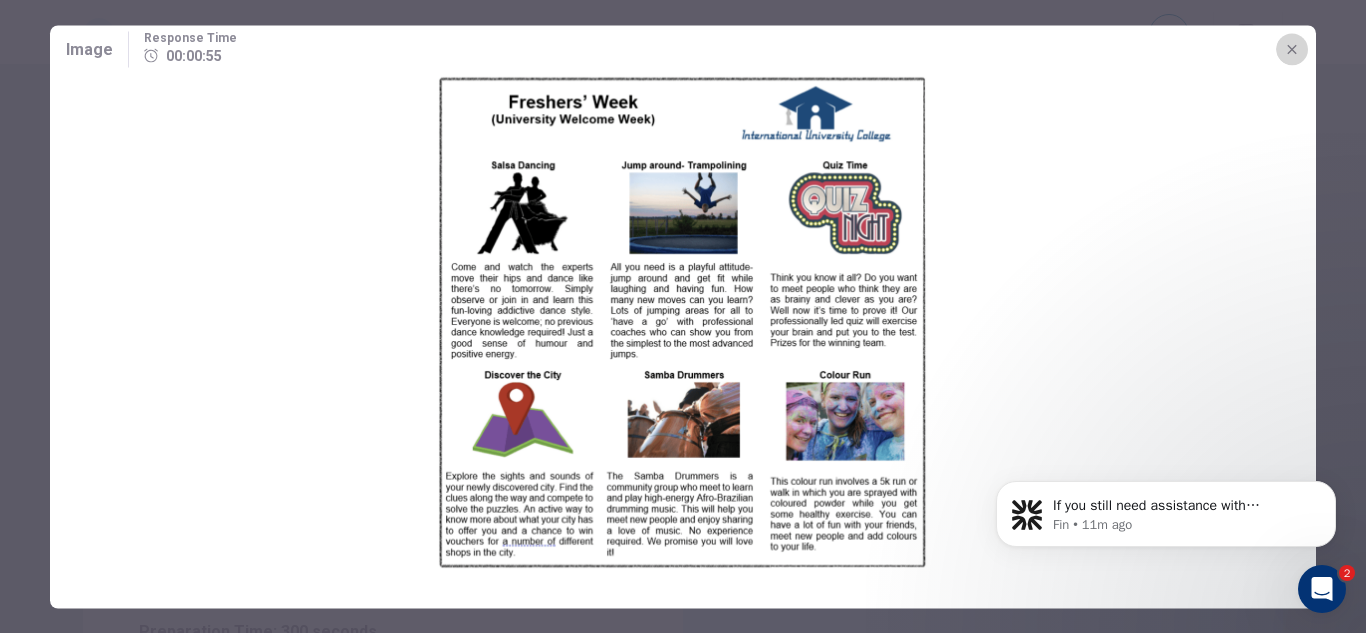 click 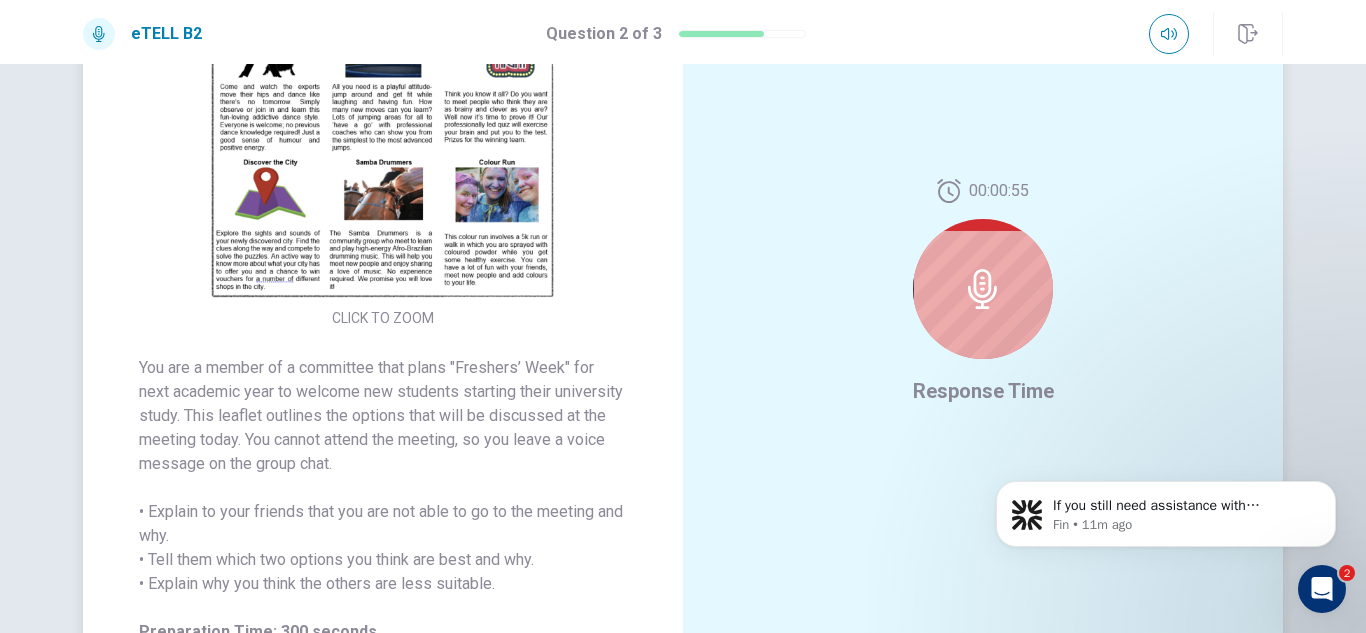 click at bounding box center [983, 289] 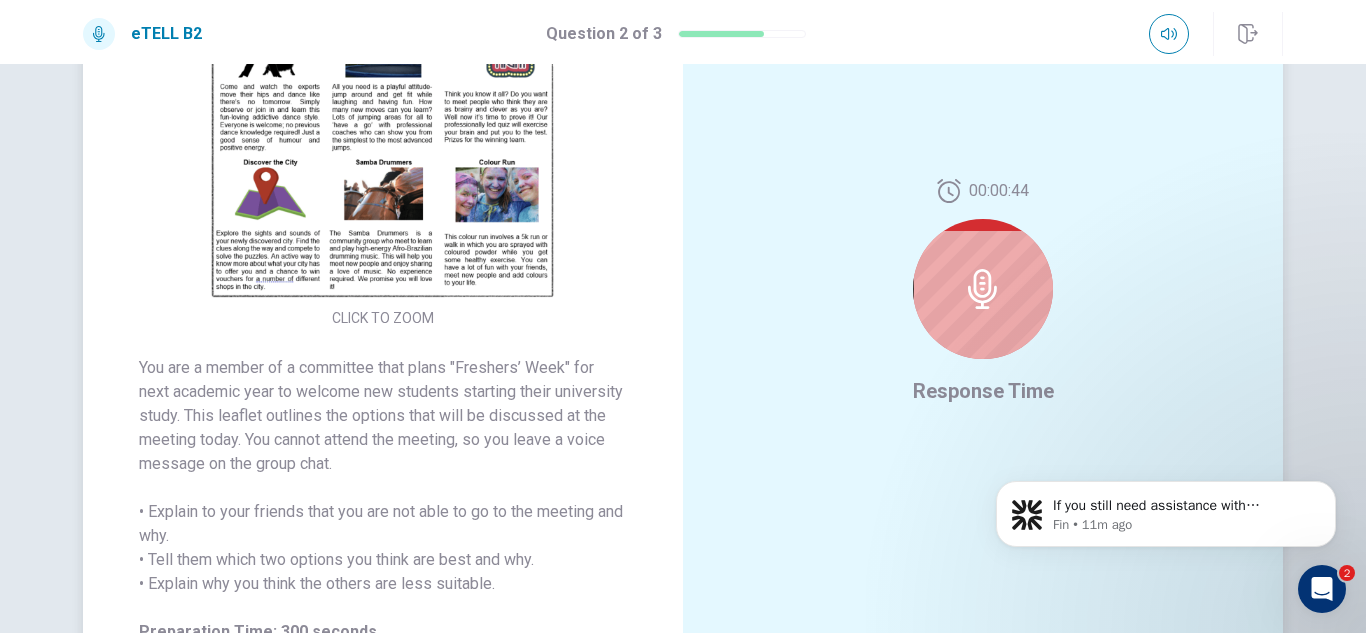 click at bounding box center (983, 289) 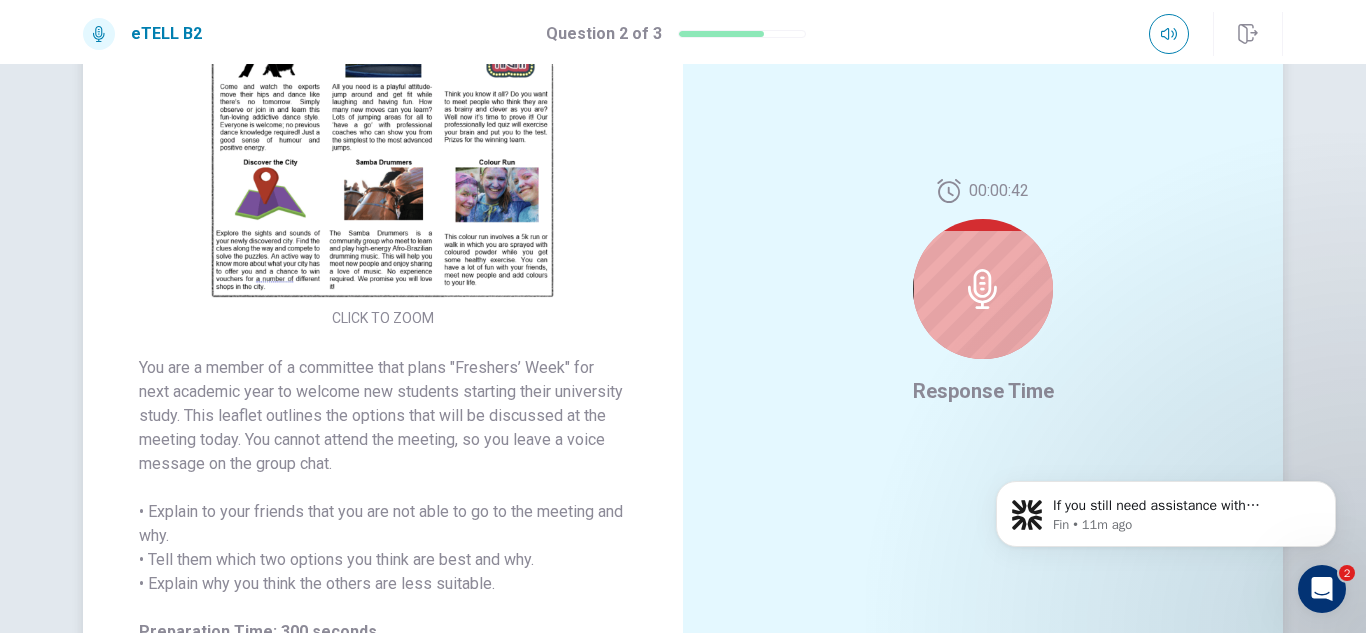 click at bounding box center [983, 289] 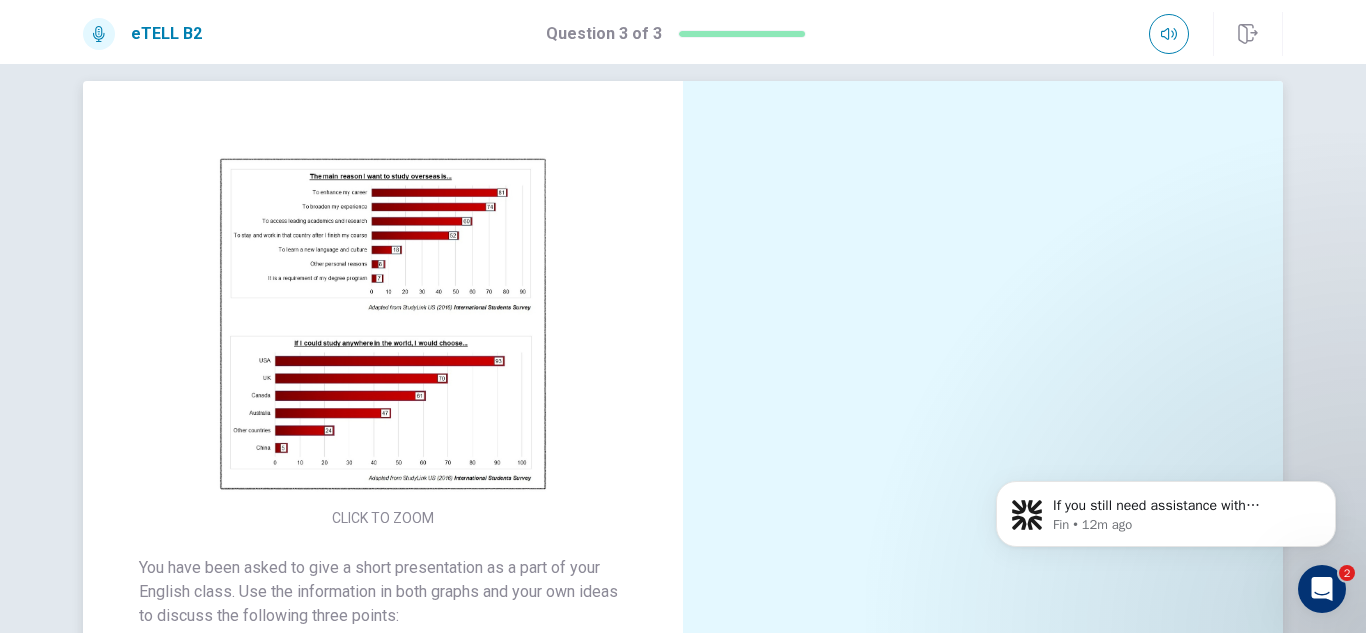 scroll, scrollTop: 0, scrollLeft: 0, axis: both 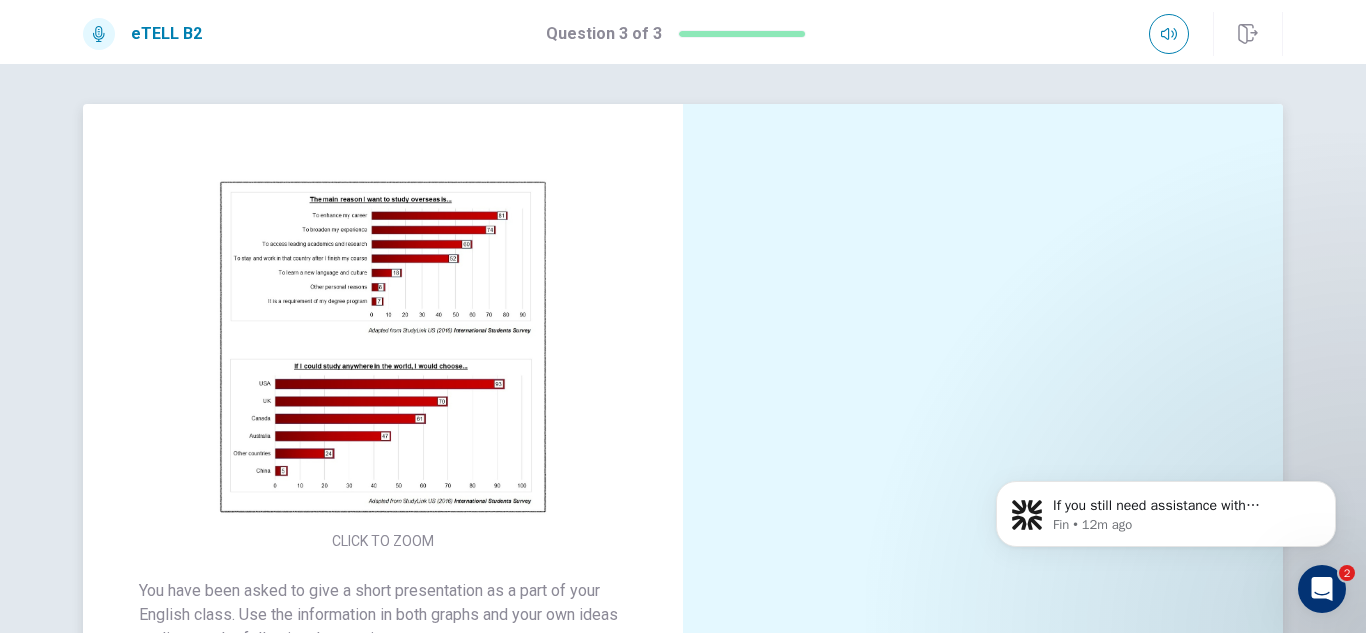 click at bounding box center (383, 348) 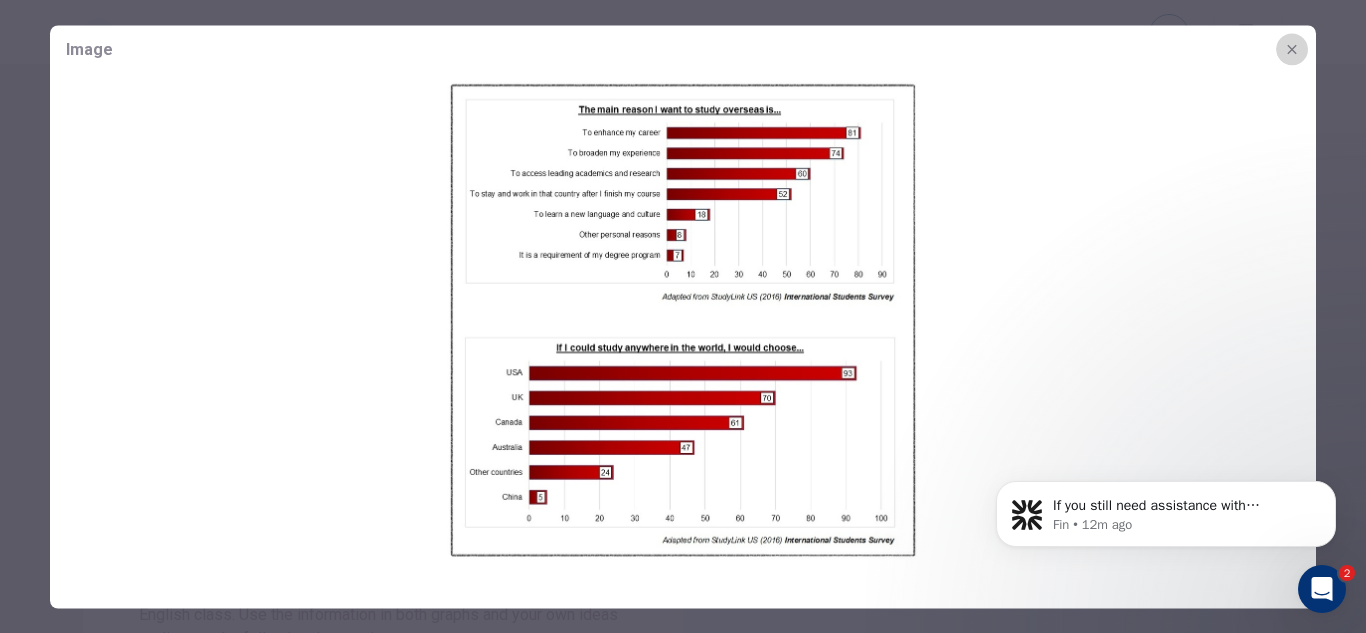 click 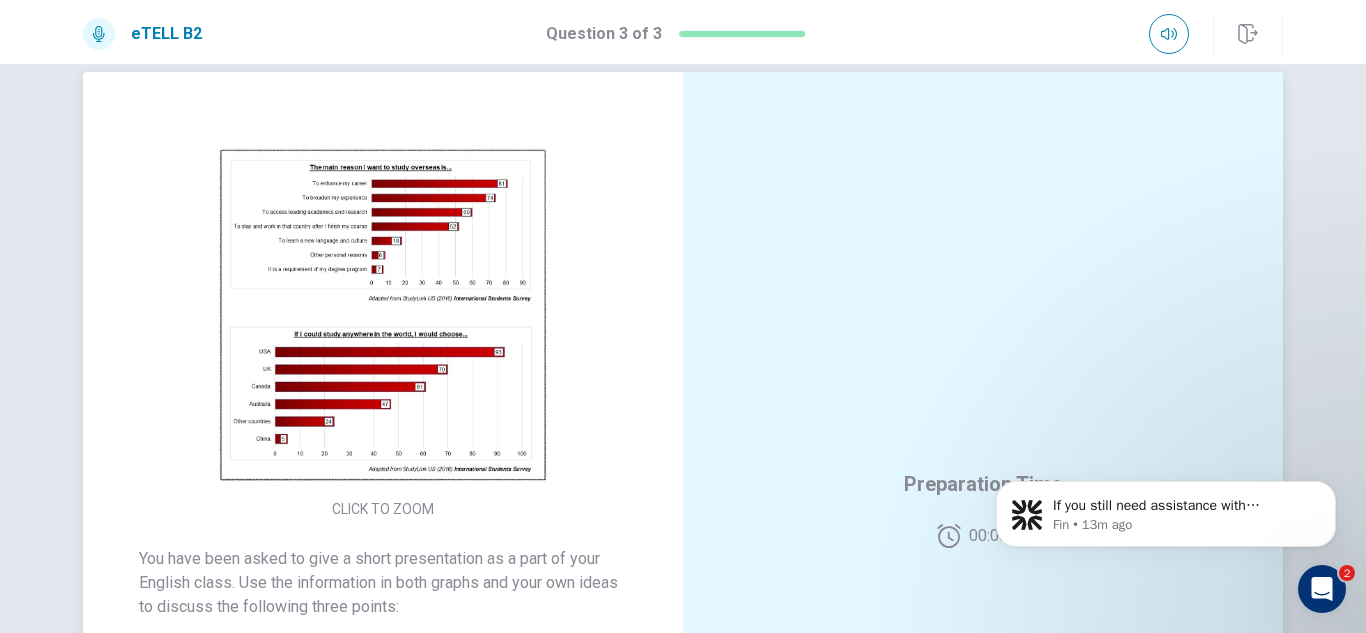 scroll, scrollTop: 0, scrollLeft: 0, axis: both 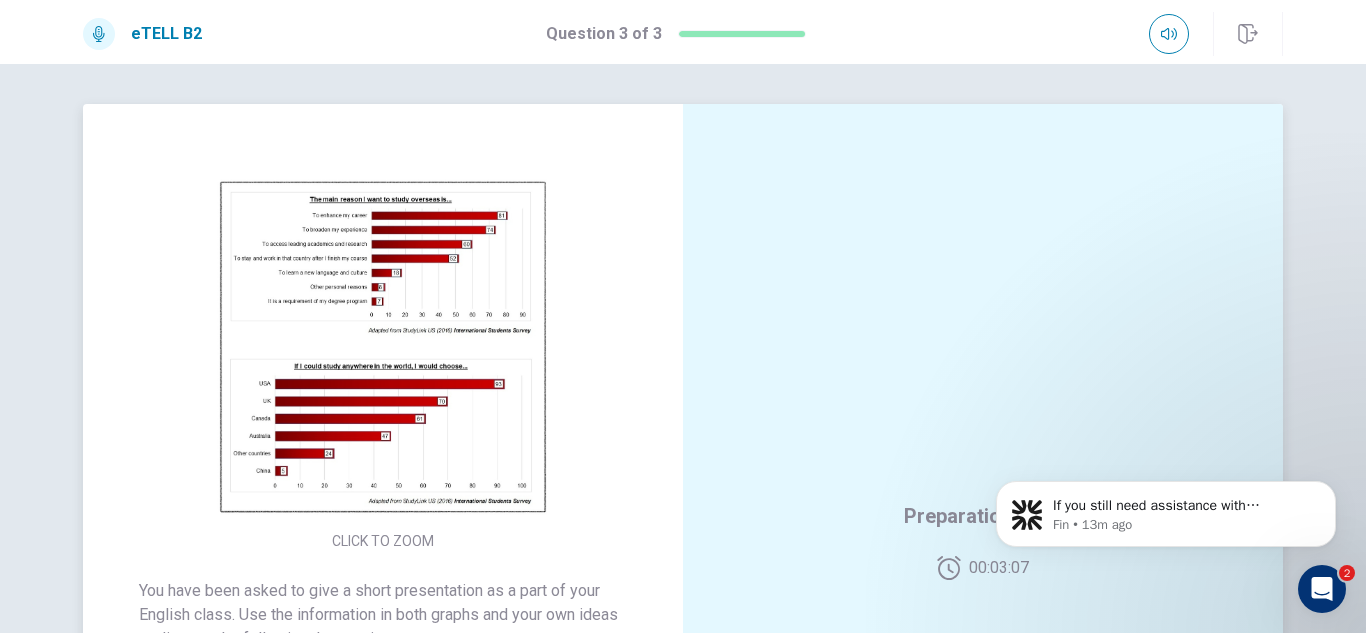 click at bounding box center (383, 348) 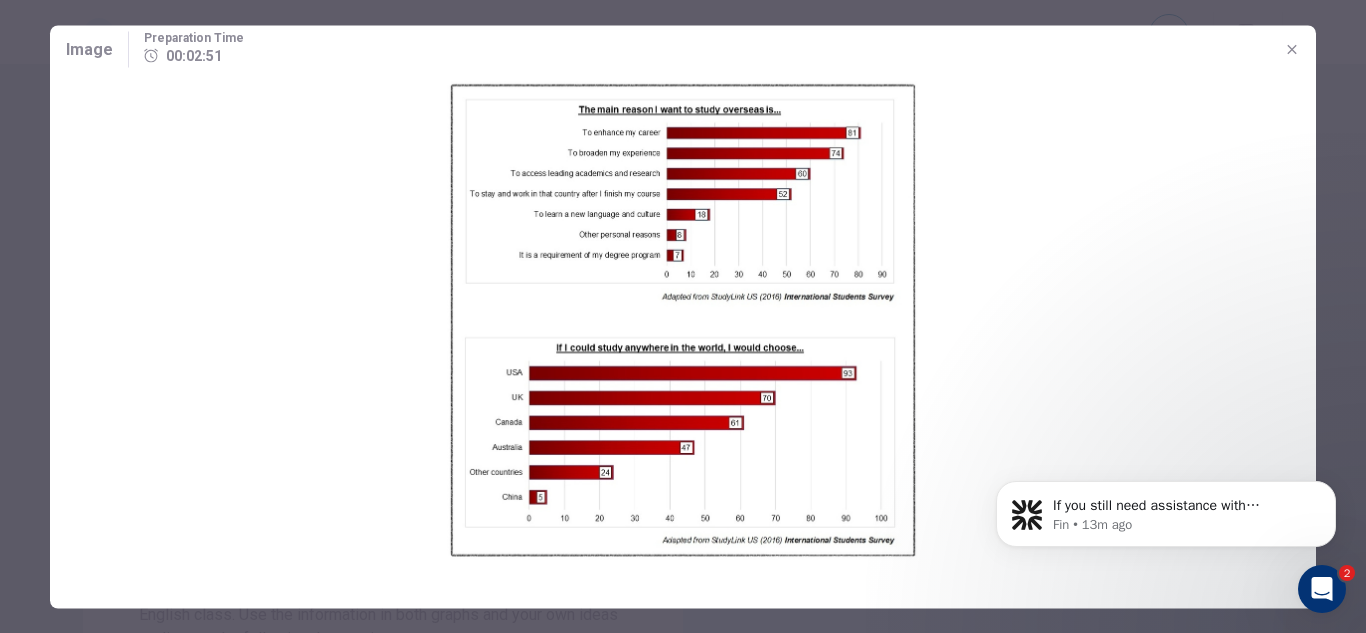 click 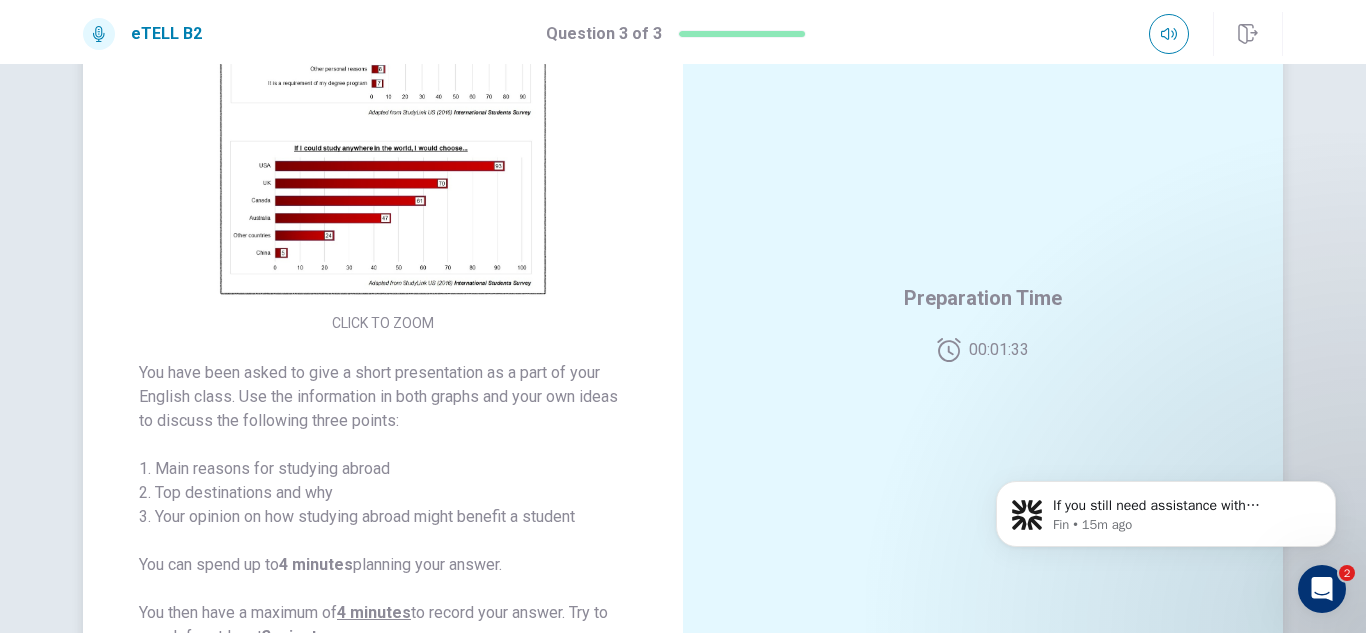 scroll, scrollTop: 147, scrollLeft: 0, axis: vertical 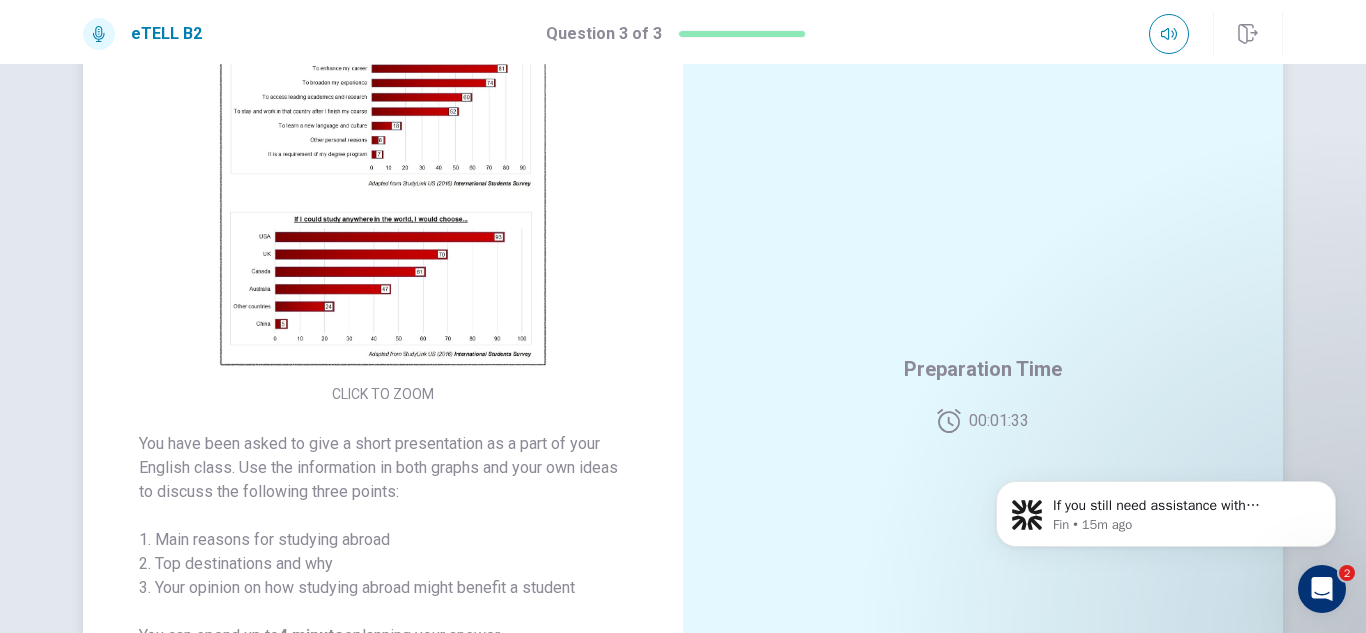 click at bounding box center [383, 201] 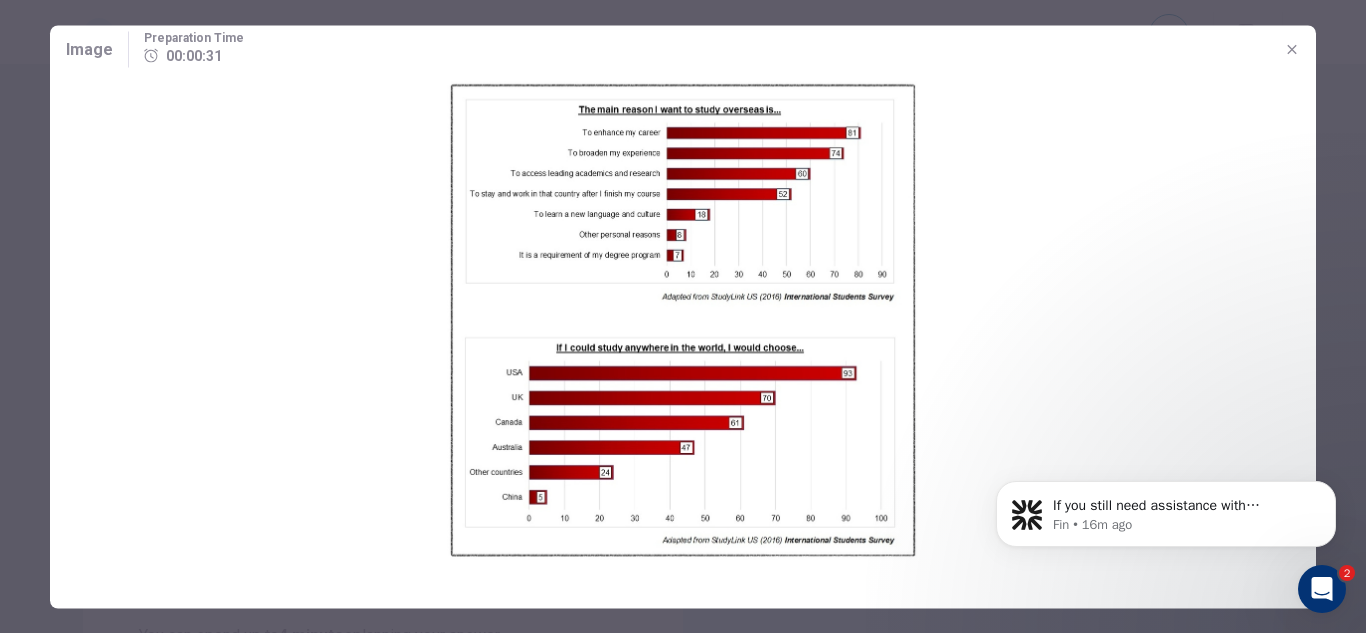 click at bounding box center [1292, 49] 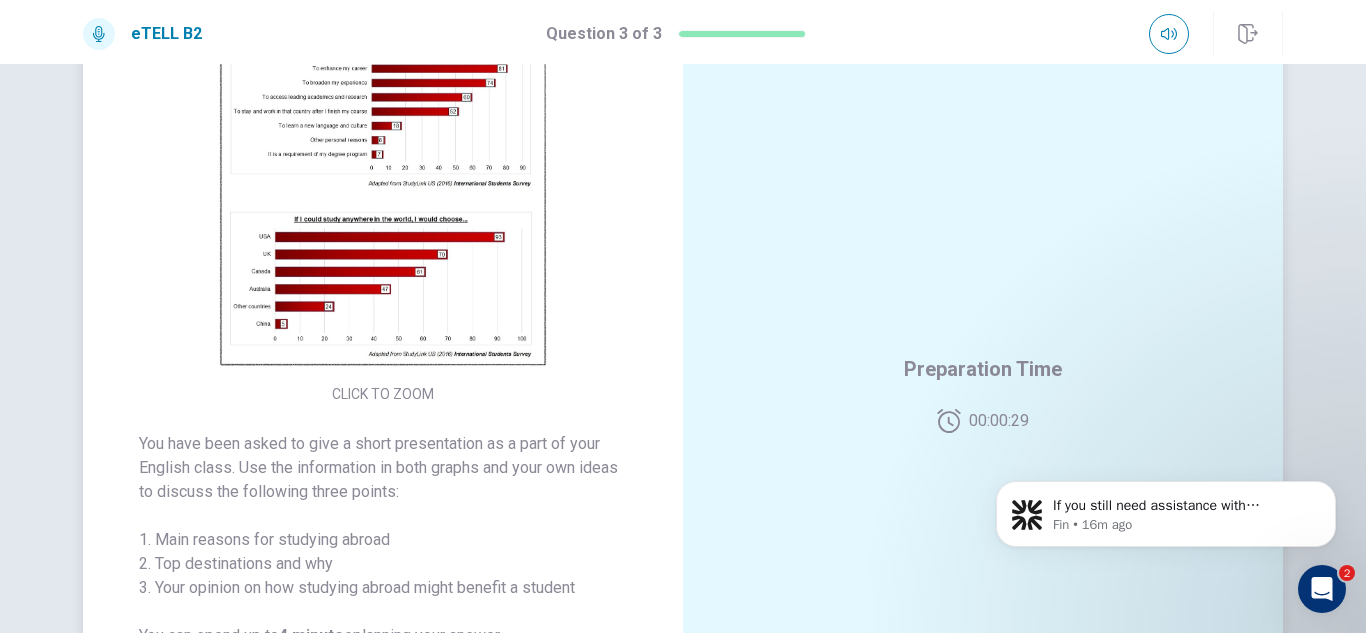click at bounding box center (383, 201) 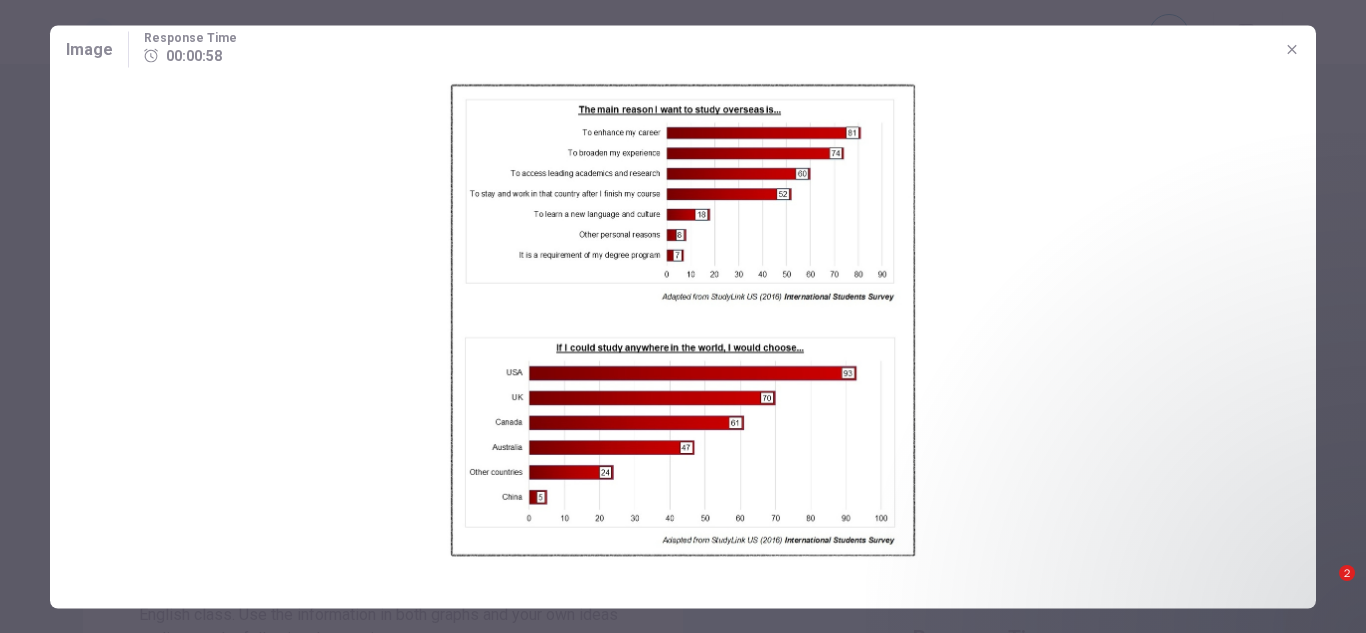 scroll, scrollTop: 0, scrollLeft: 0, axis: both 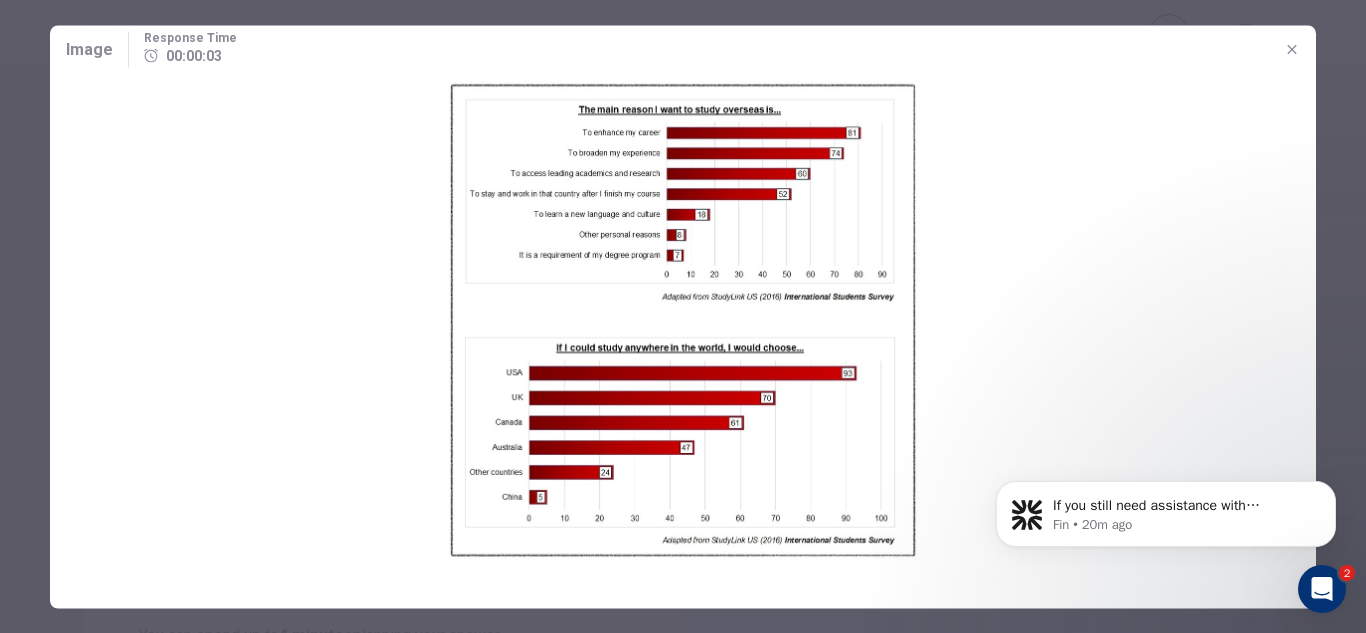 click 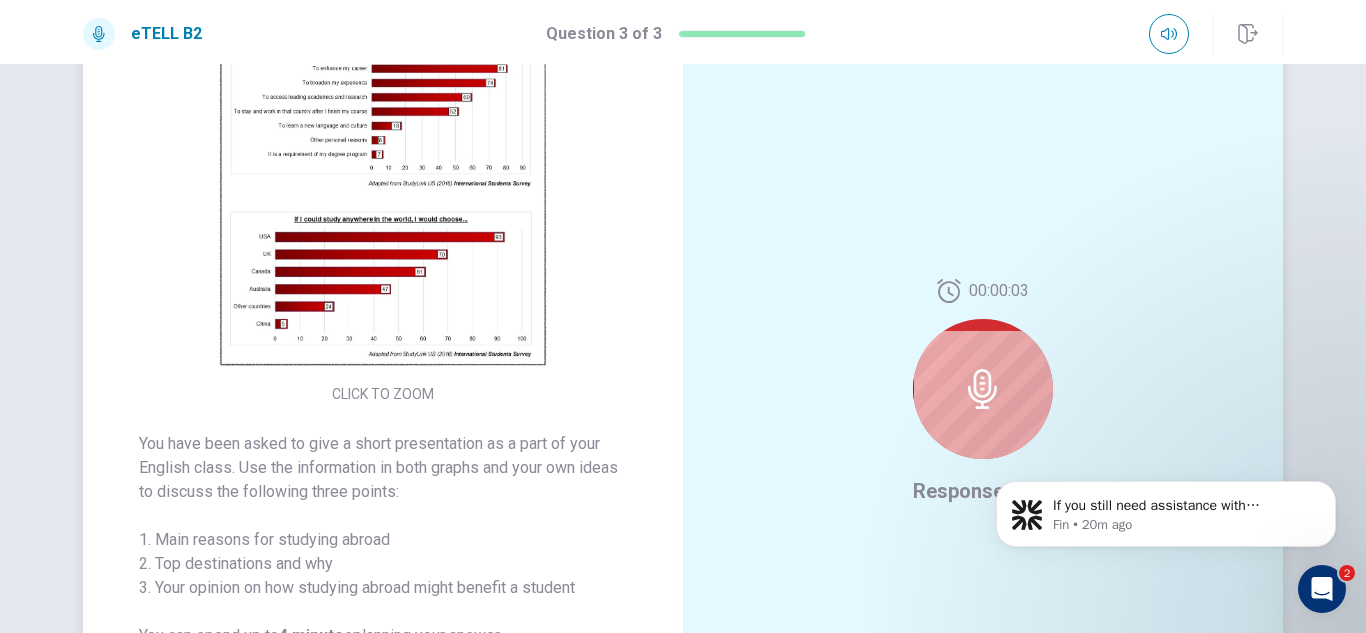 scroll, scrollTop: 47, scrollLeft: 0, axis: vertical 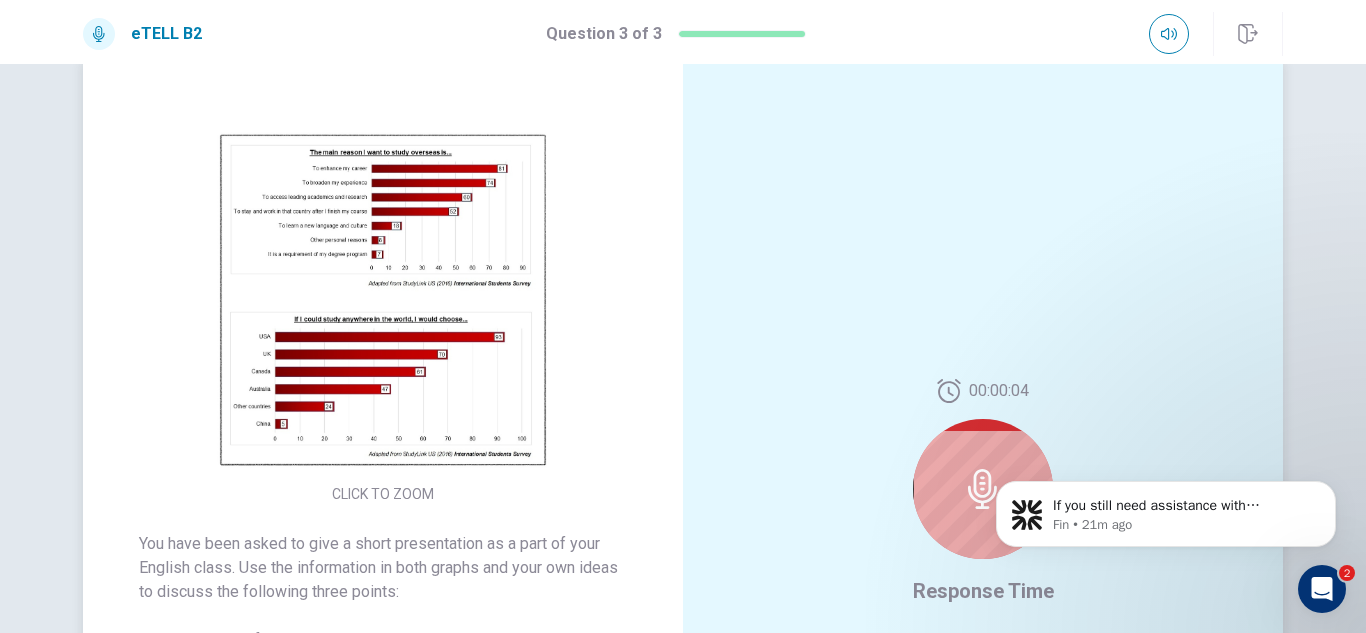 click 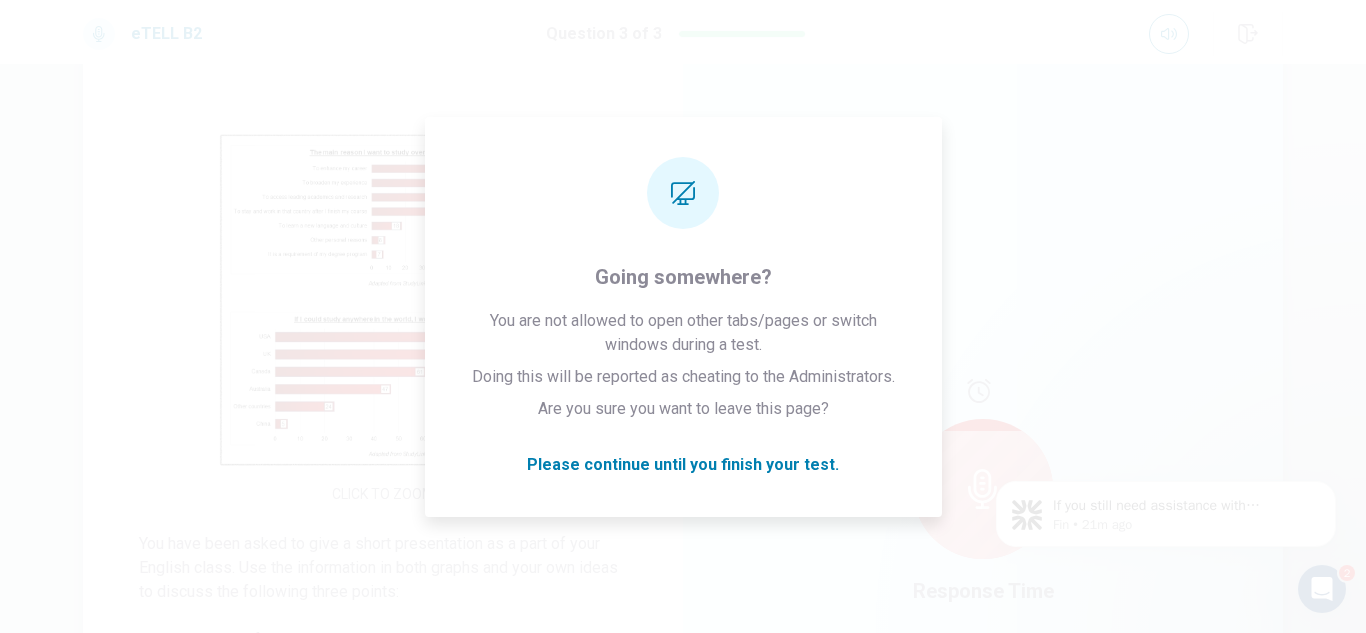 click at bounding box center (383, 301) 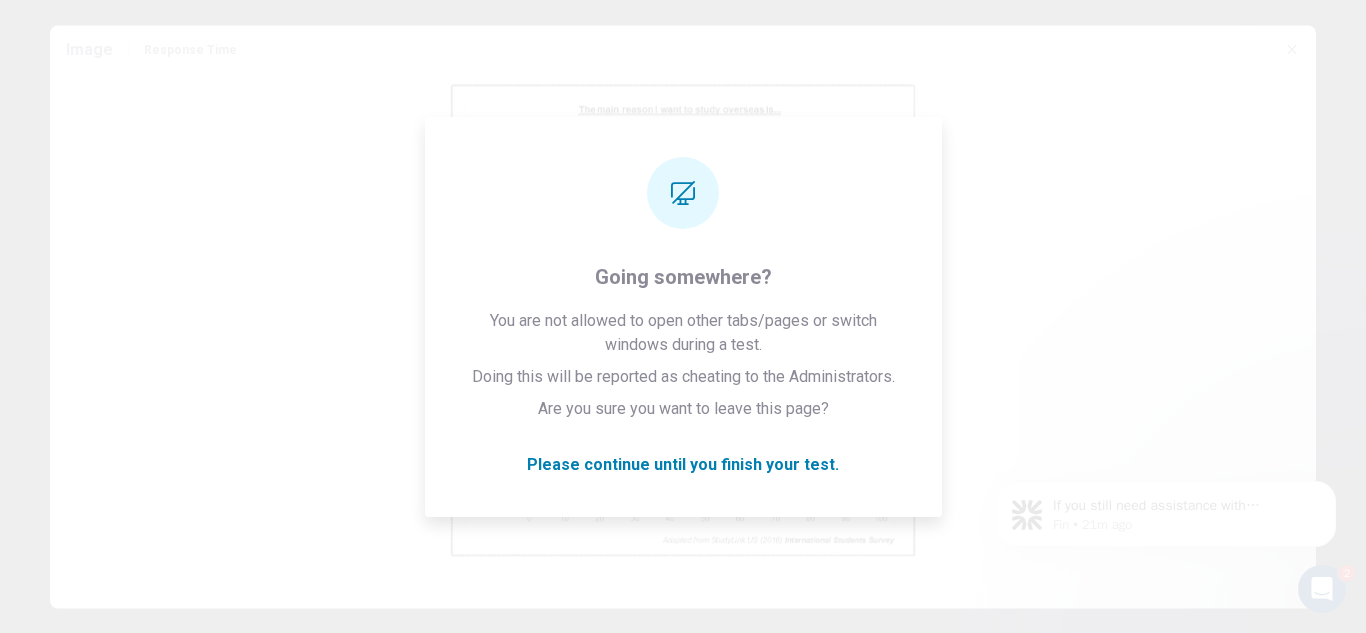 click at bounding box center [683, 322] 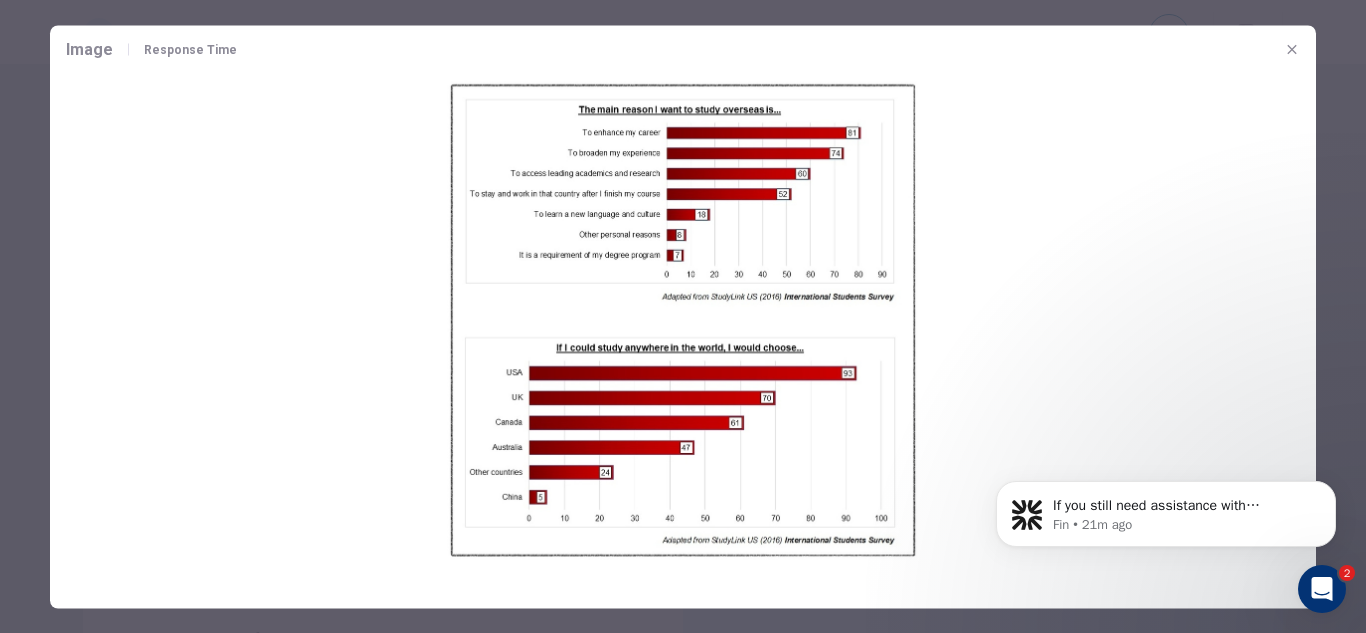 click at bounding box center (683, 322) 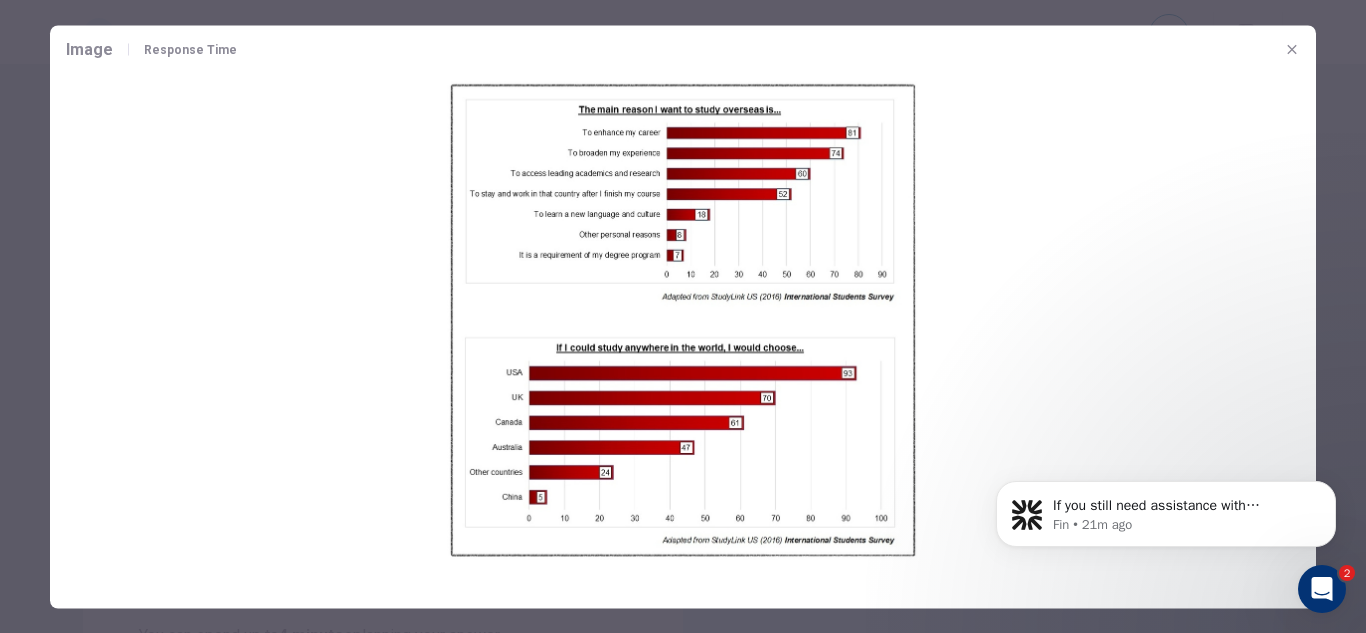 click 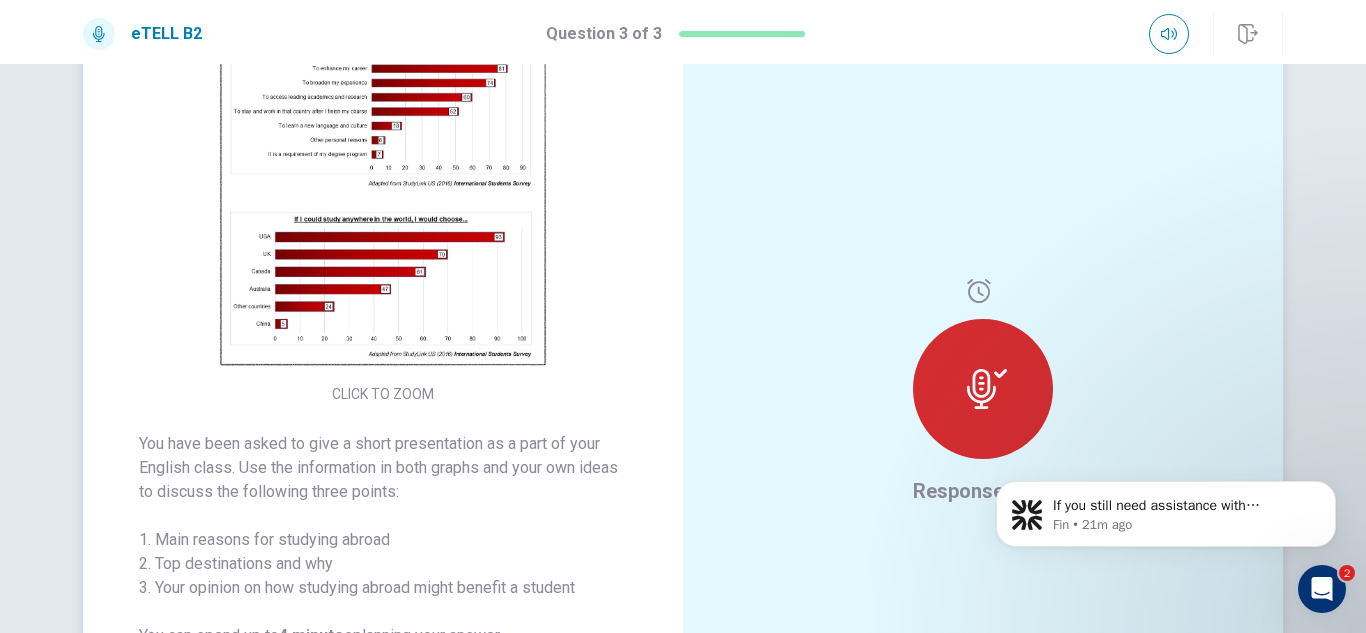 click at bounding box center (983, 389) 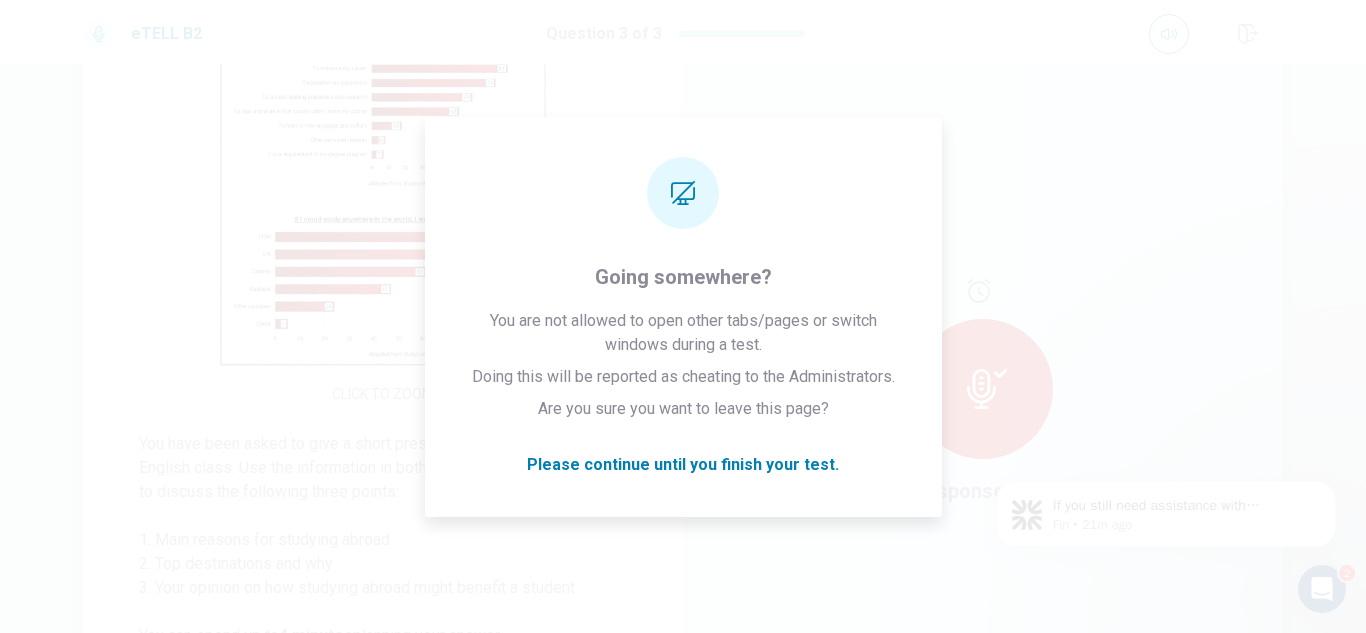 click on "CLICK TO ZOOM" at bounding box center [383, 217] 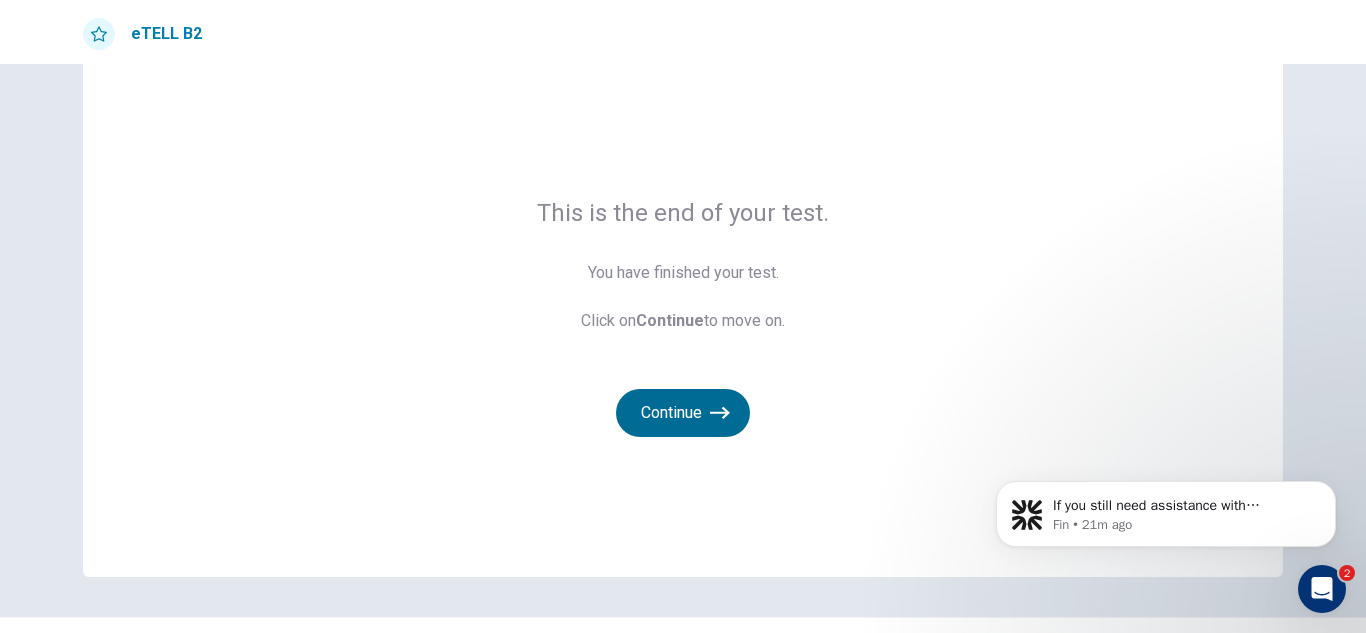 type 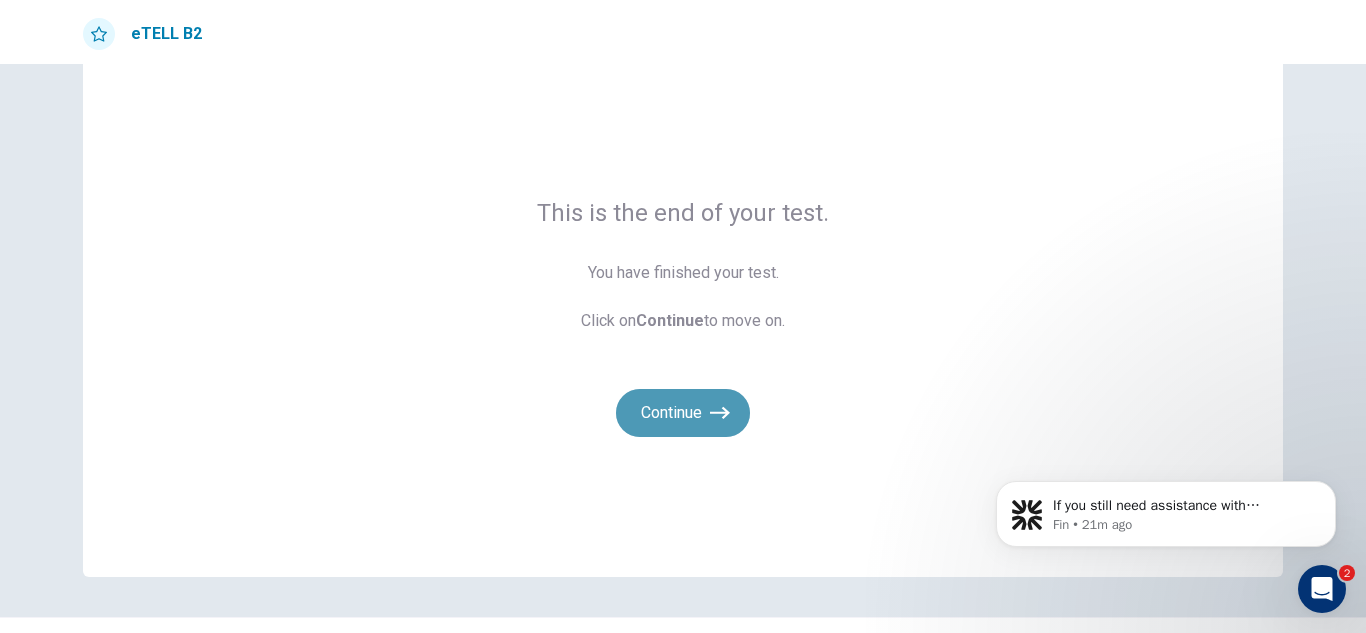 click on "Continue" at bounding box center (683, 413) 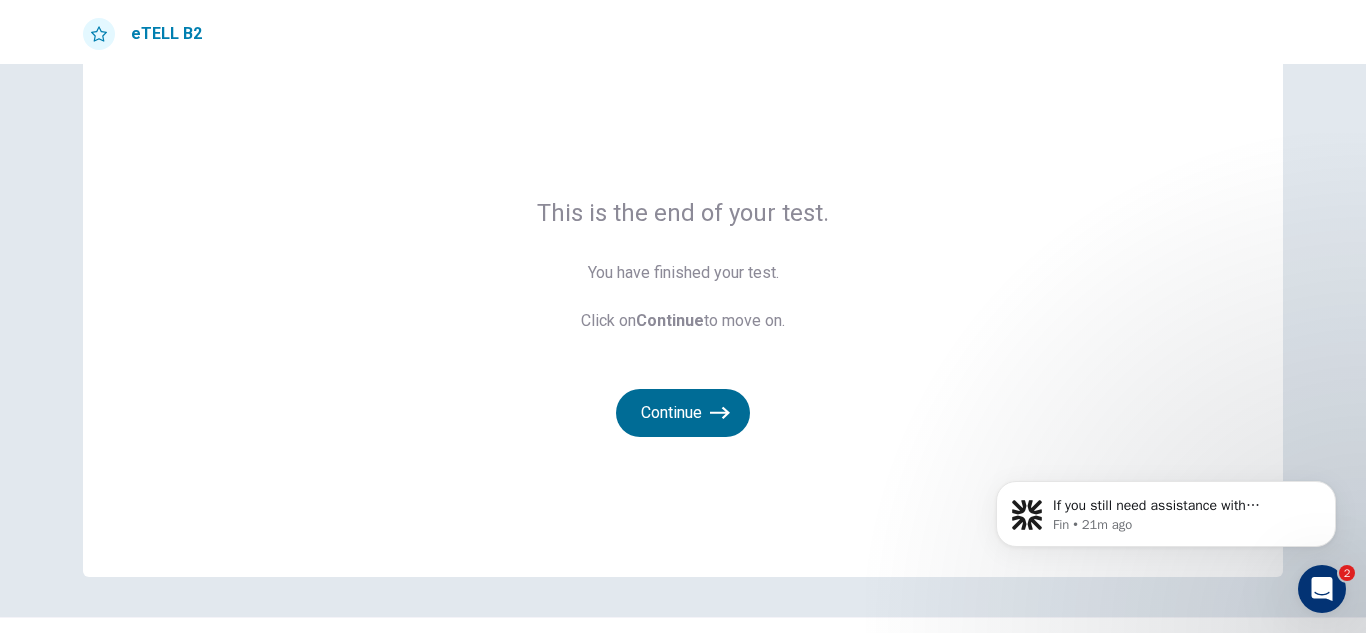 click on "Continue" at bounding box center [683, 413] 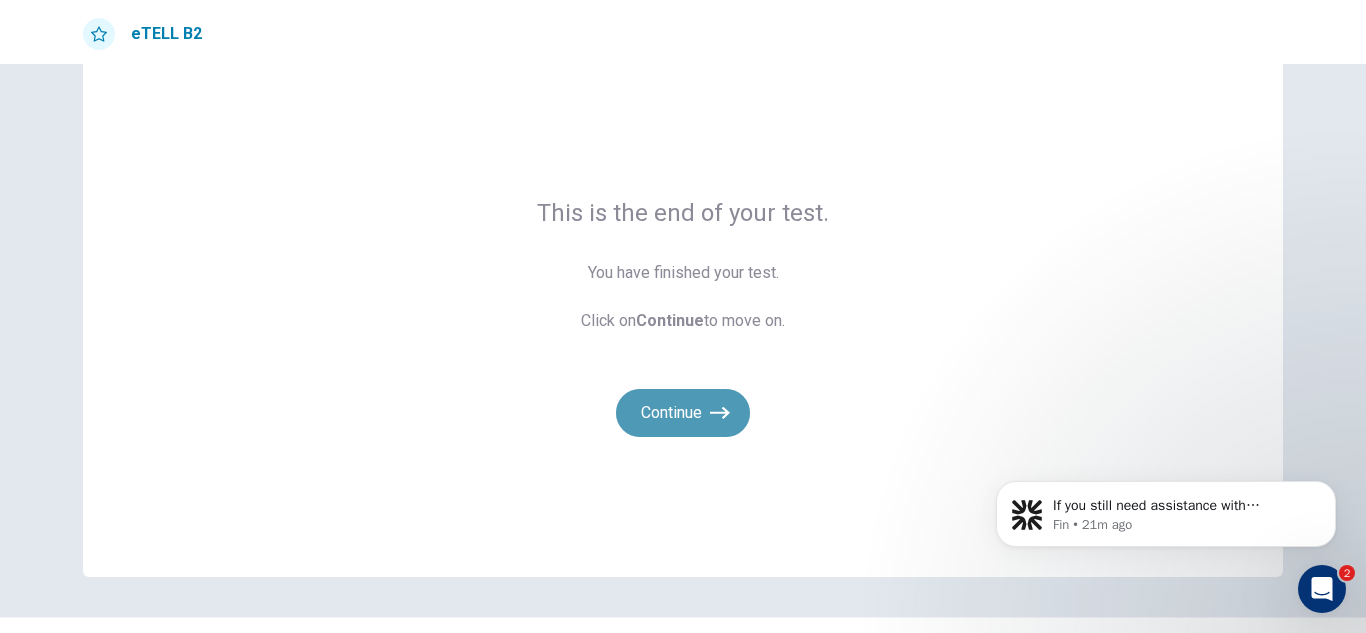 click on "Continue" at bounding box center (683, 413) 